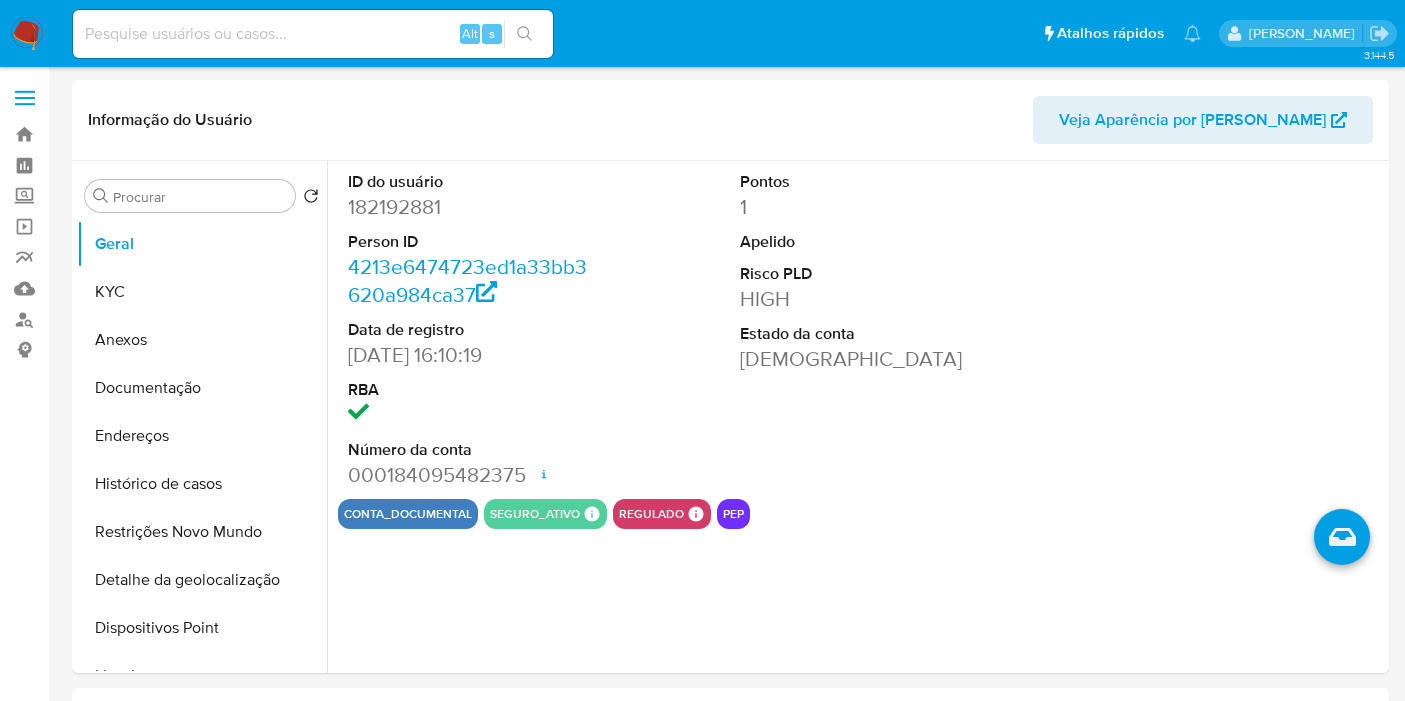select on "10" 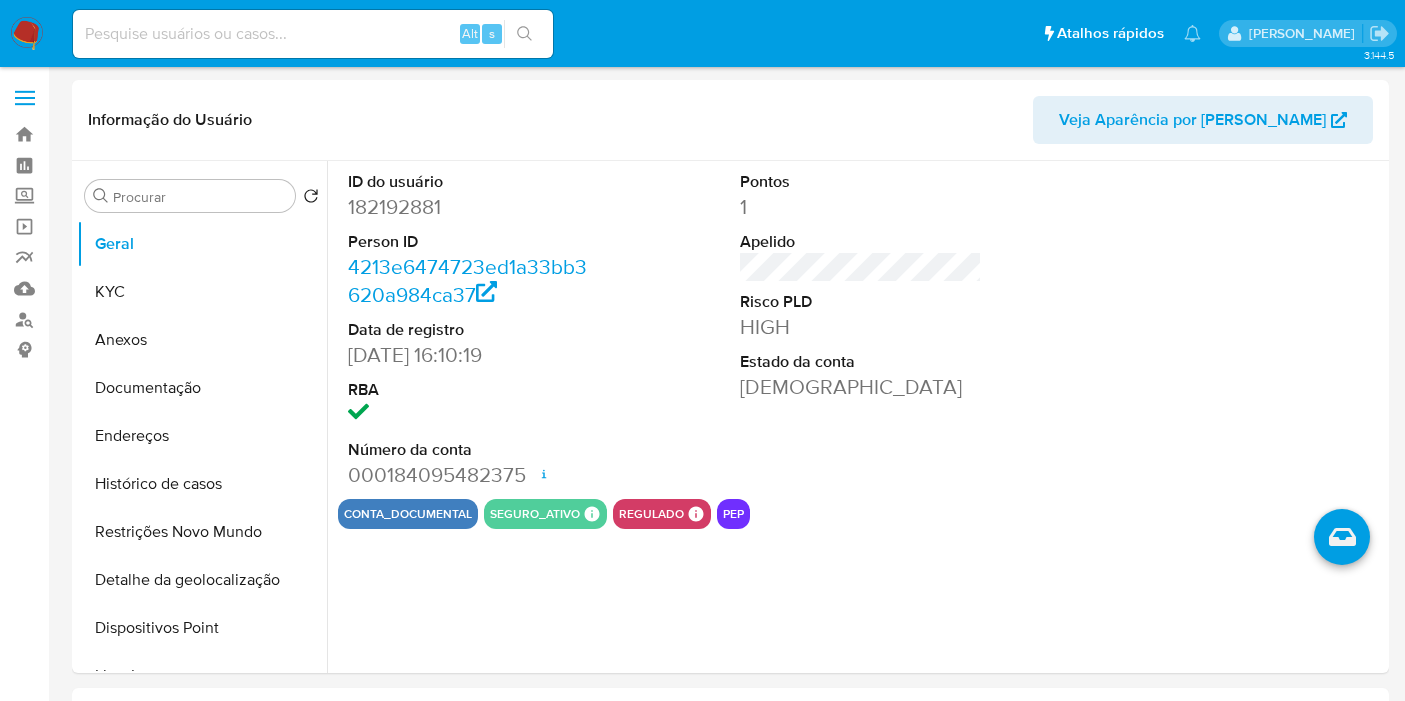 scroll, scrollTop: 0, scrollLeft: 0, axis: both 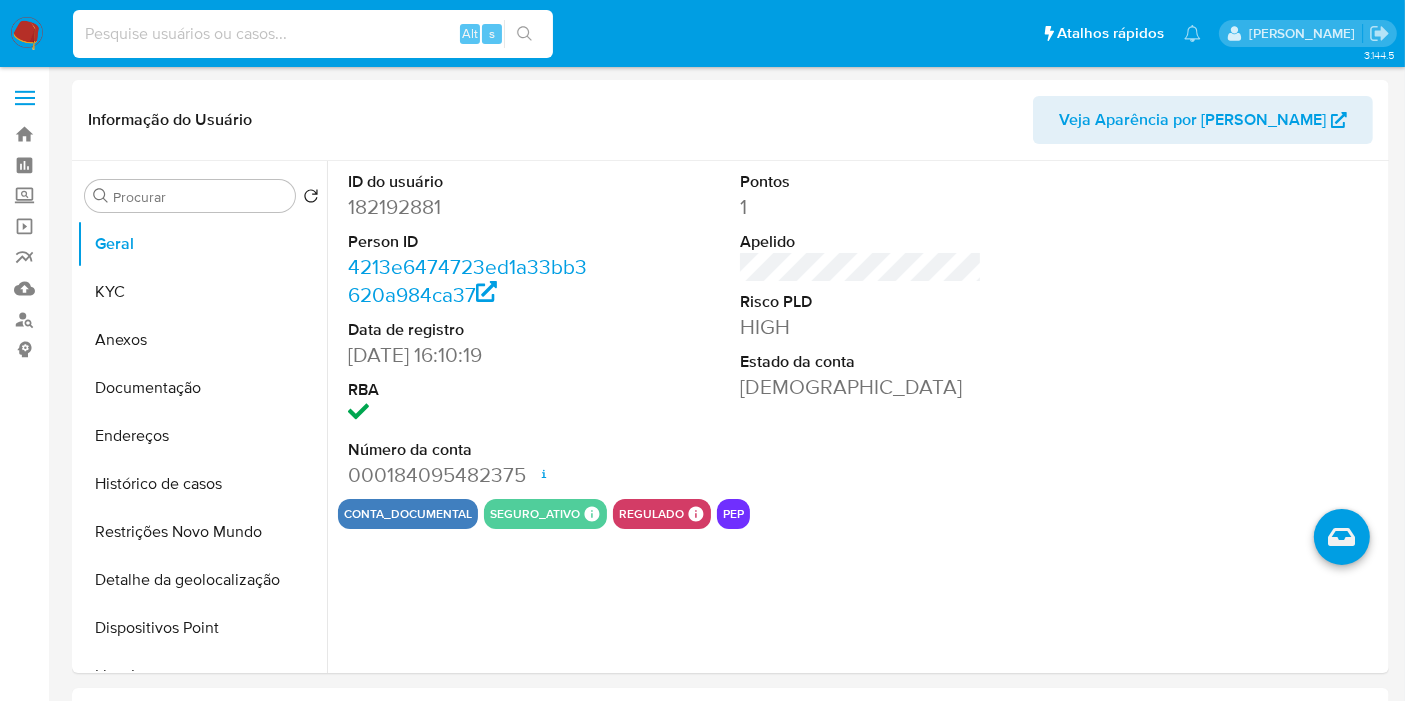 click at bounding box center [313, 34] 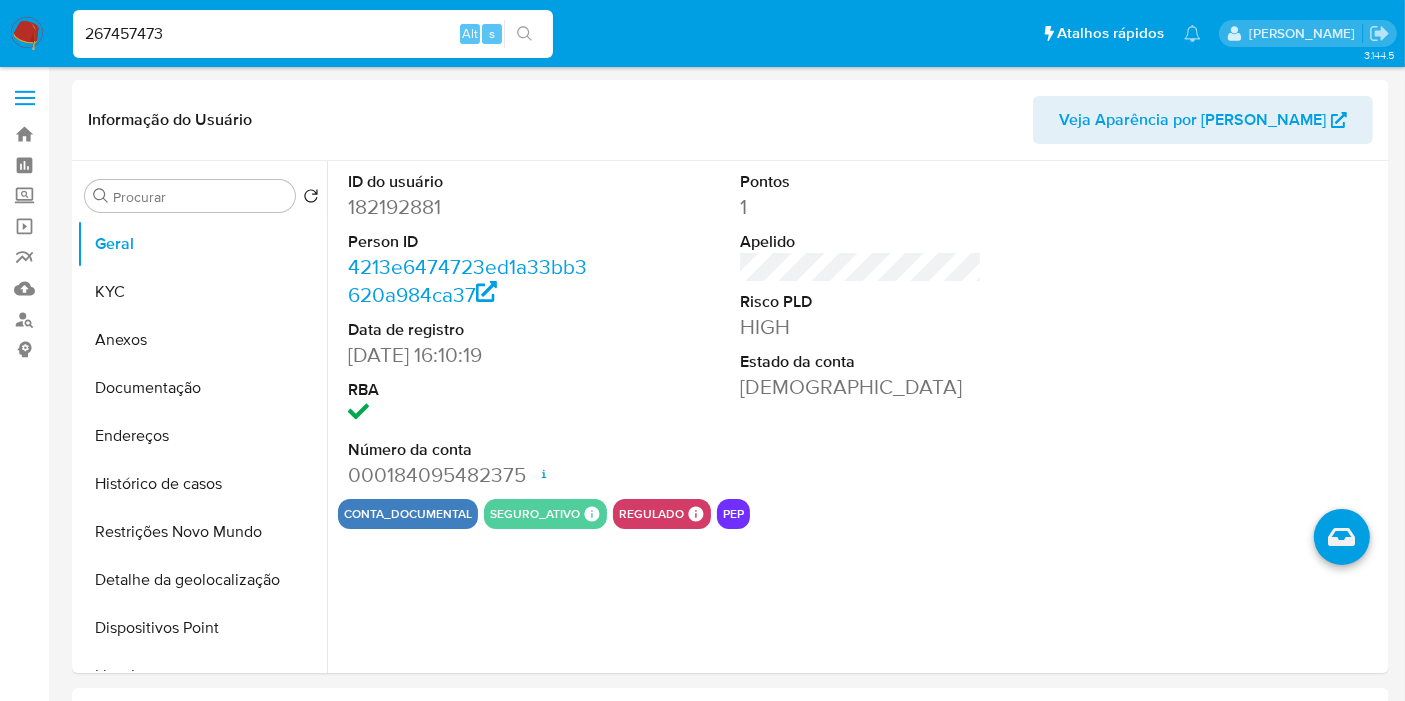 type on "267457473" 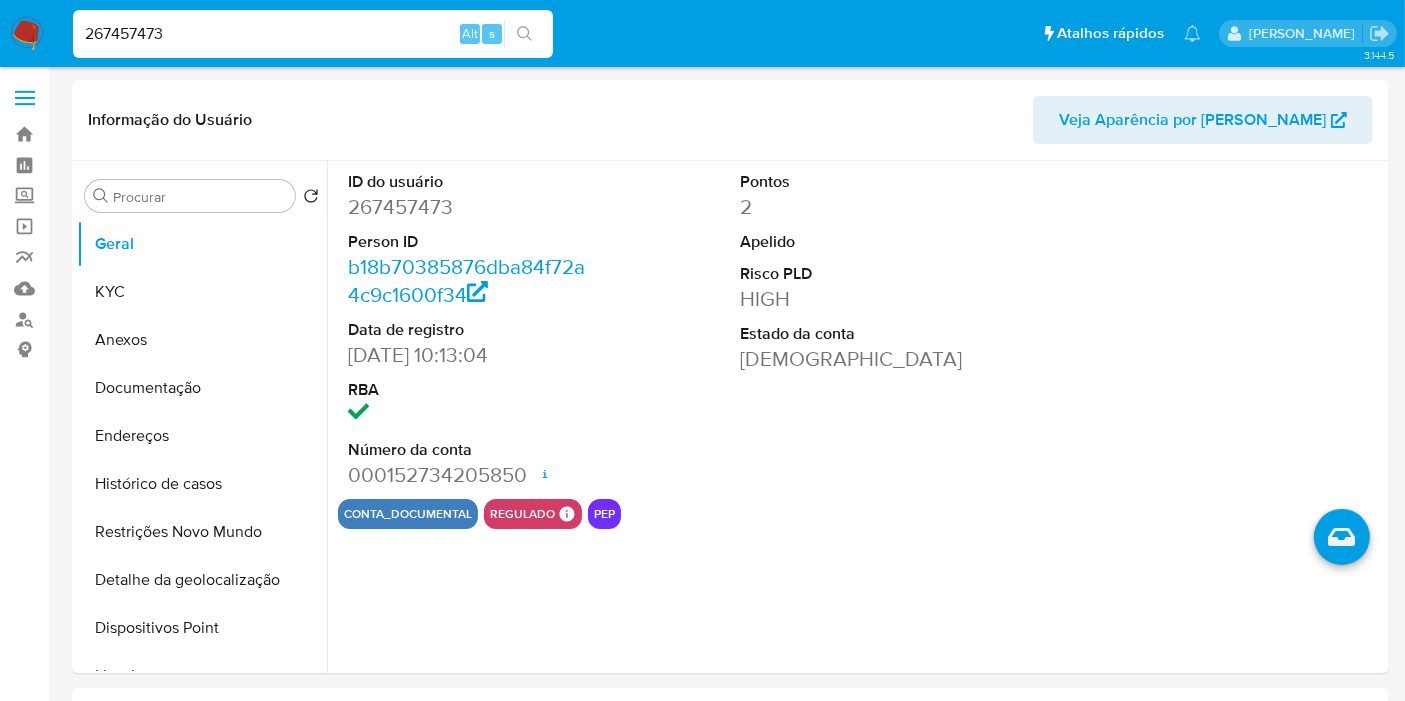 select on "10" 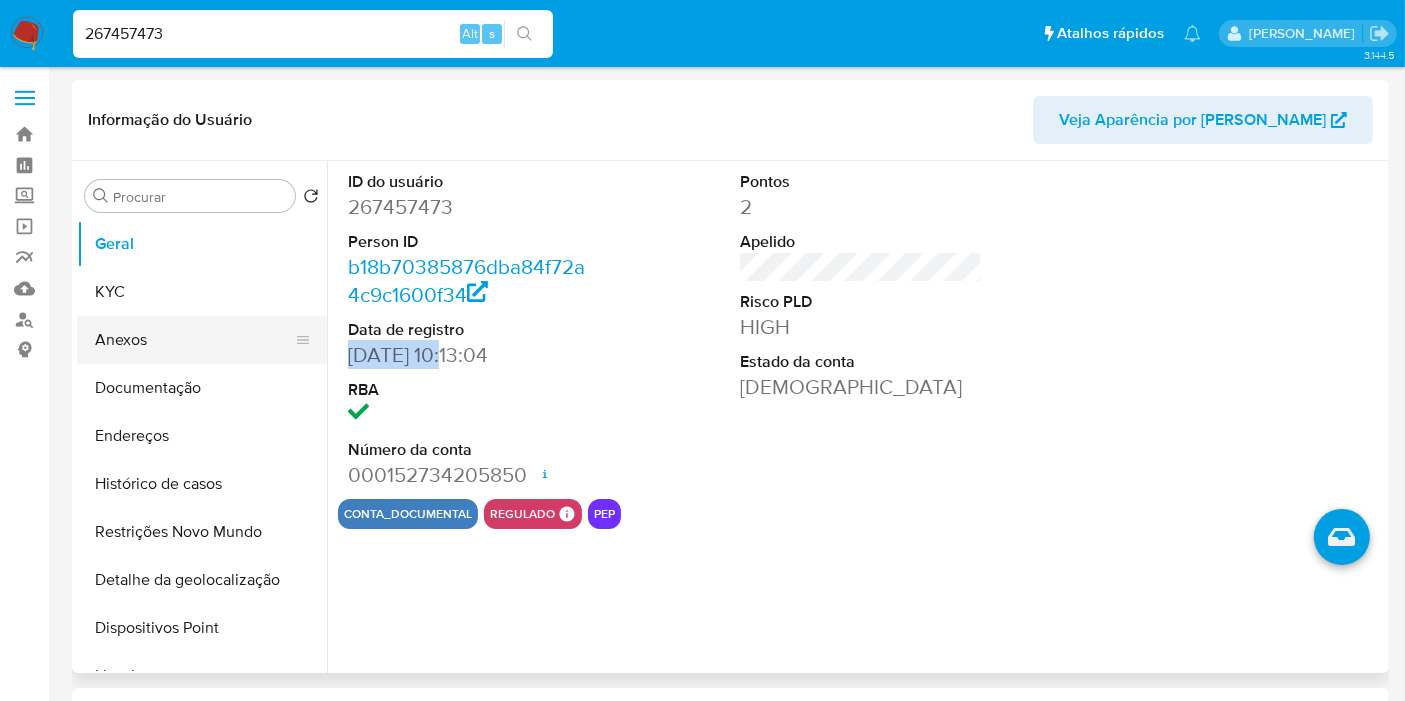 drag, startPoint x: 452, startPoint y: 356, endPoint x: 308, endPoint y: 336, distance: 145.38225 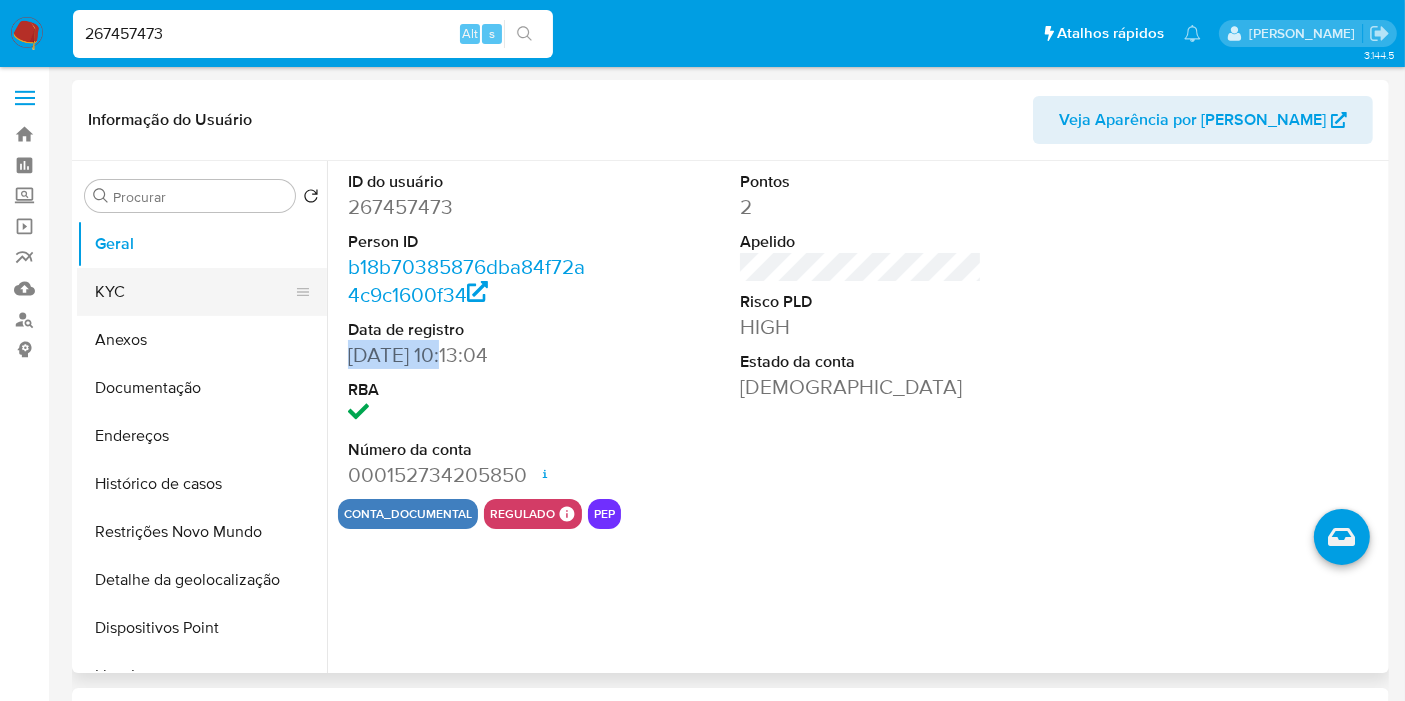 click on "KYC" at bounding box center [194, 292] 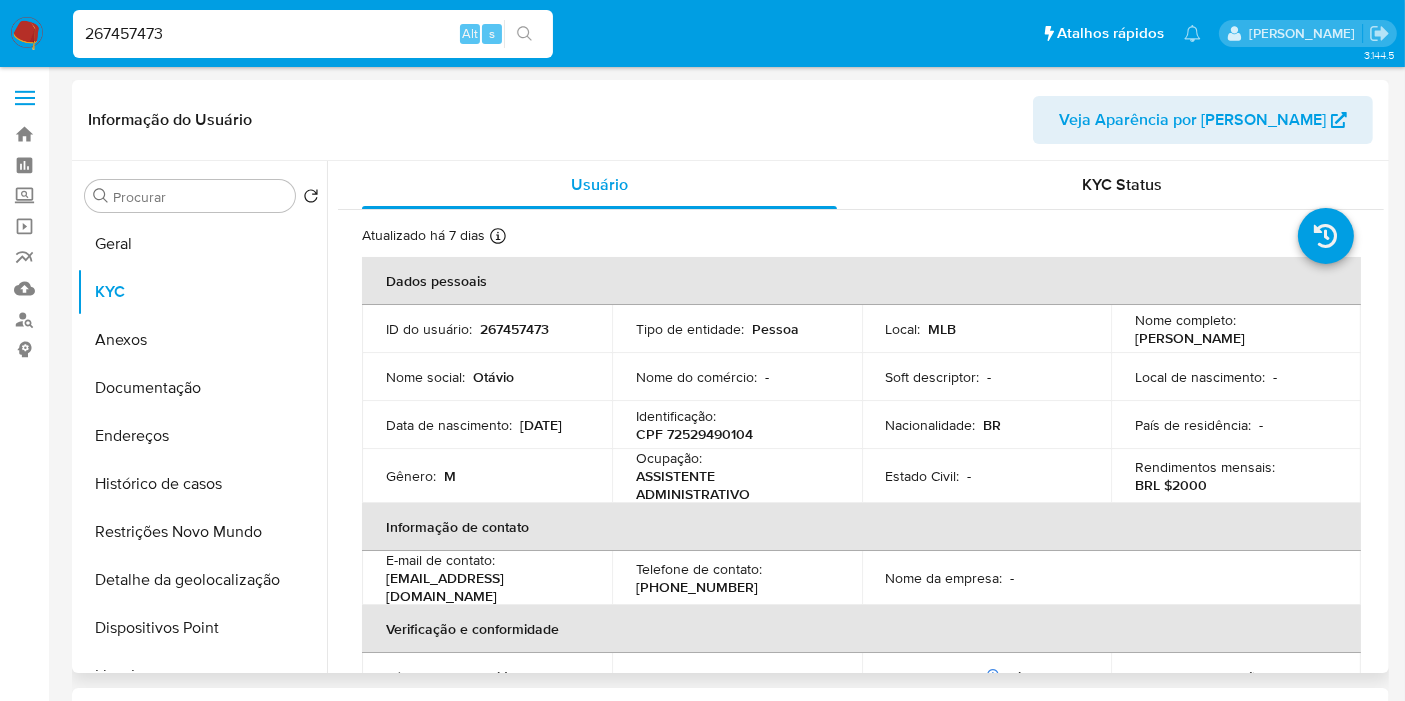 type 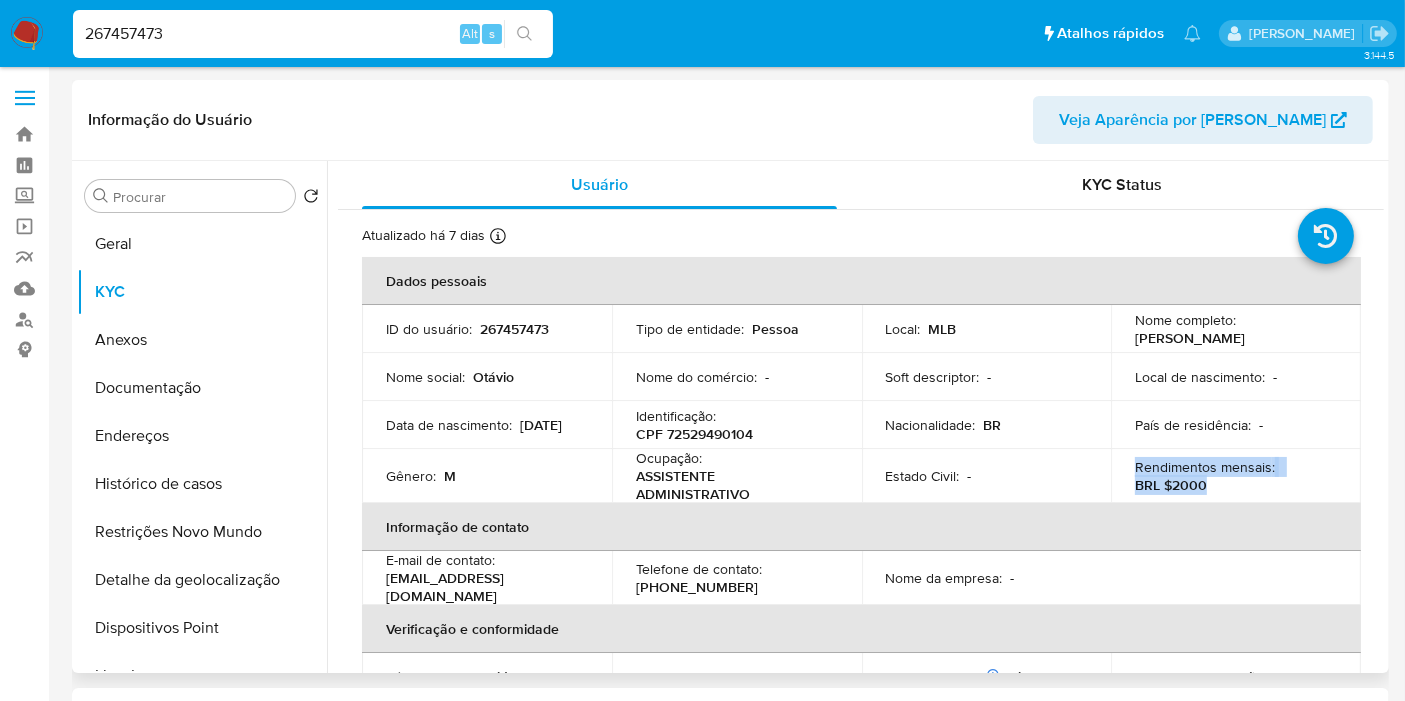 drag, startPoint x: 1211, startPoint y: 481, endPoint x: 1132, endPoint y: 469, distance: 79.9062 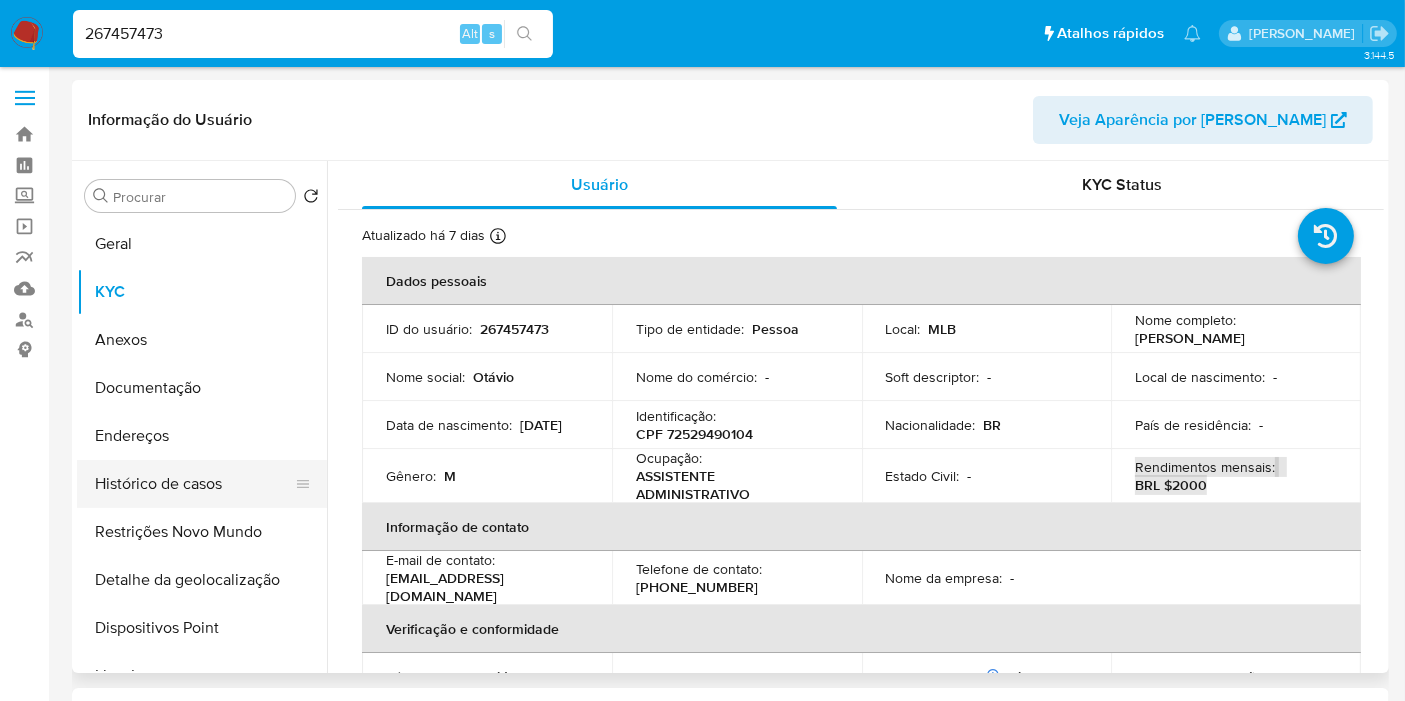 scroll, scrollTop: 111, scrollLeft: 0, axis: vertical 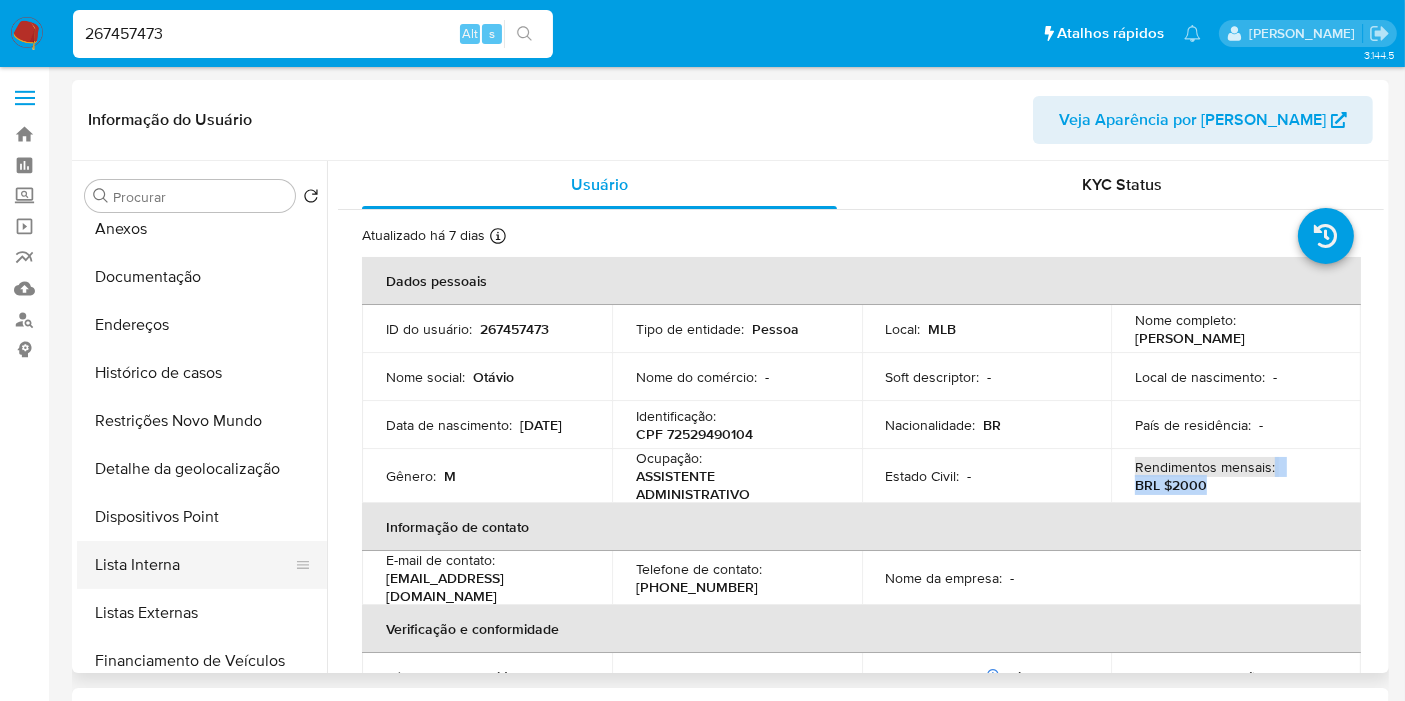 click on "Lista Interna" at bounding box center (194, 565) 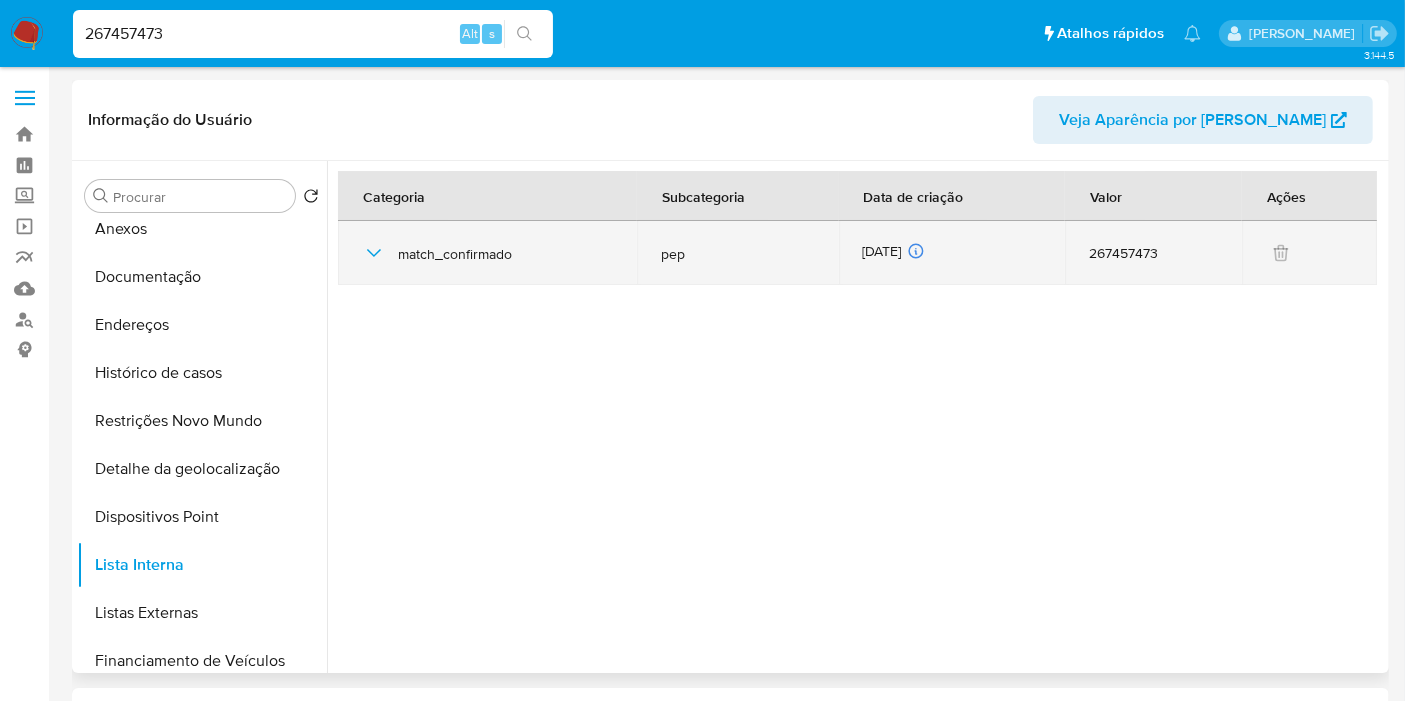 click on "30/06/2025   30/06/2025 18:59:04" at bounding box center [952, 253] 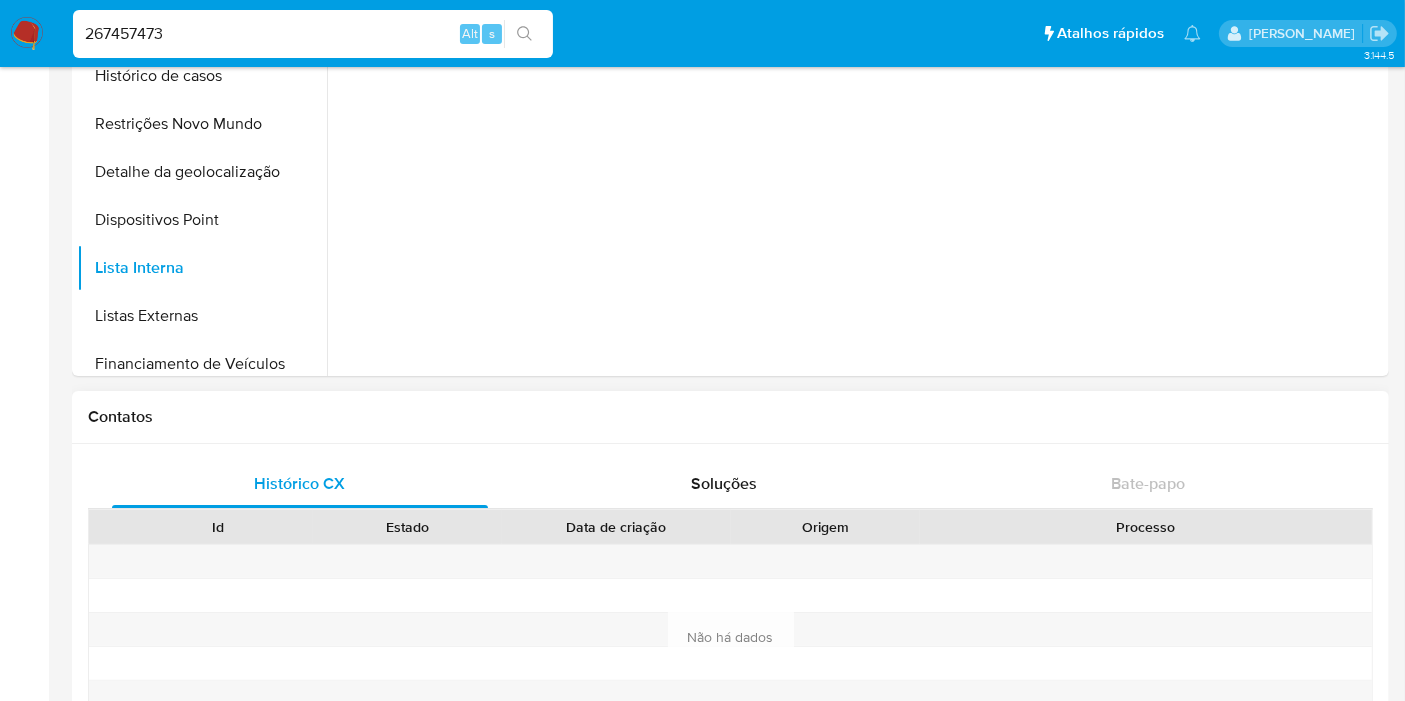 scroll, scrollTop: 111, scrollLeft: 0, axis: vertical 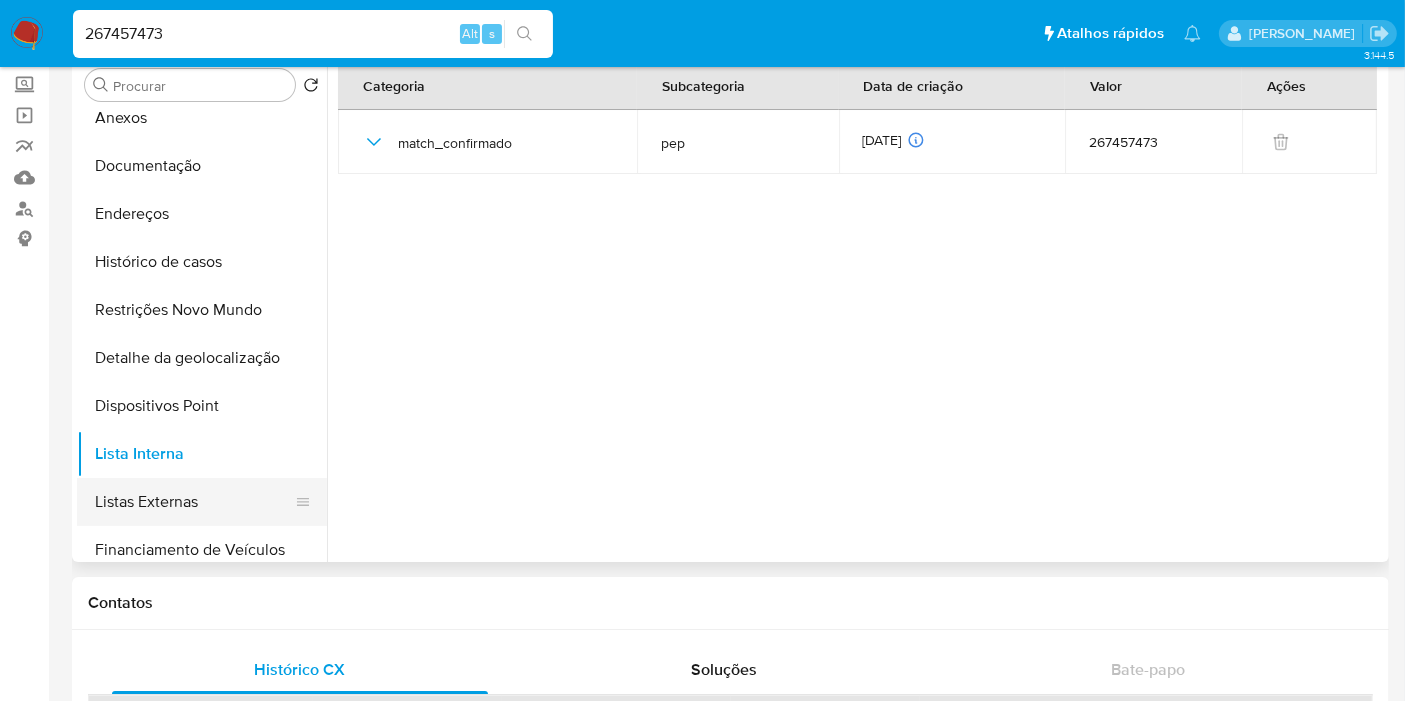 click on "Listas Externas" at bounding box center (194, 502) 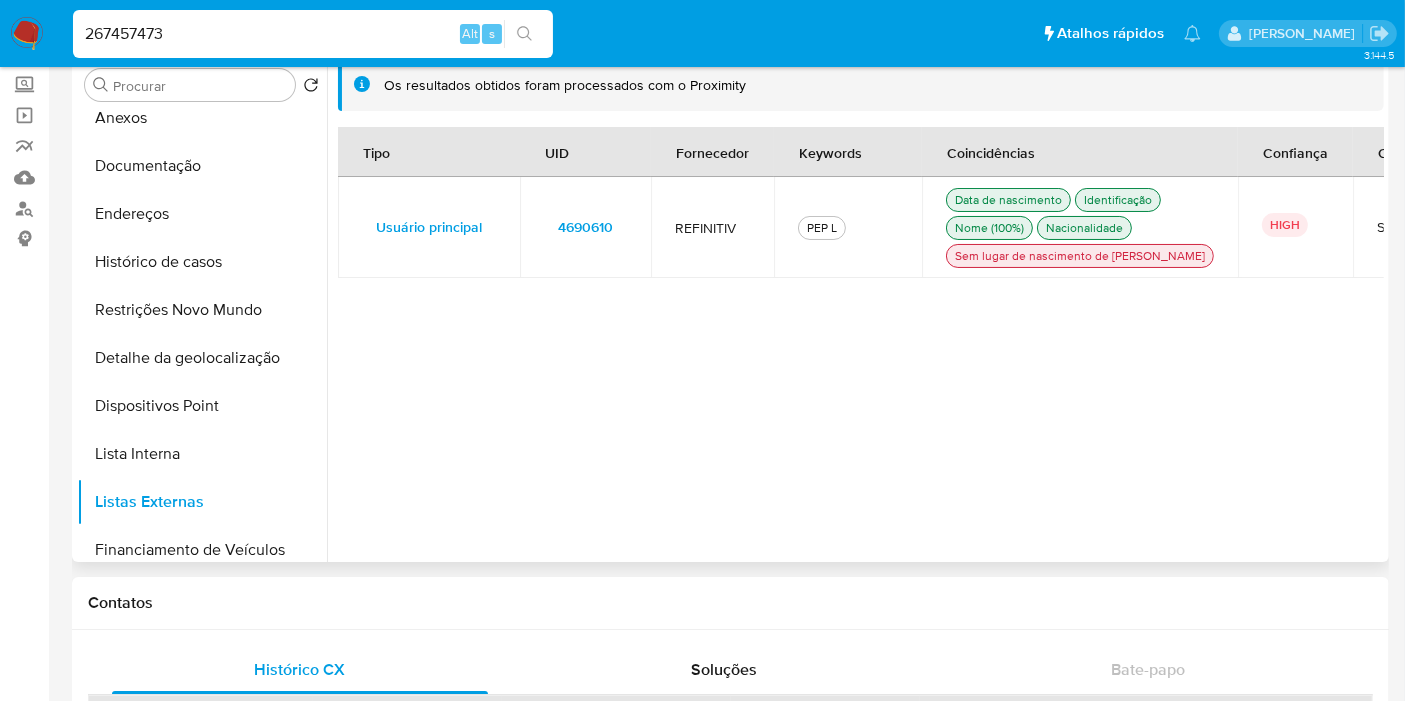 click on "4690610" at bounding box center [585, 227] 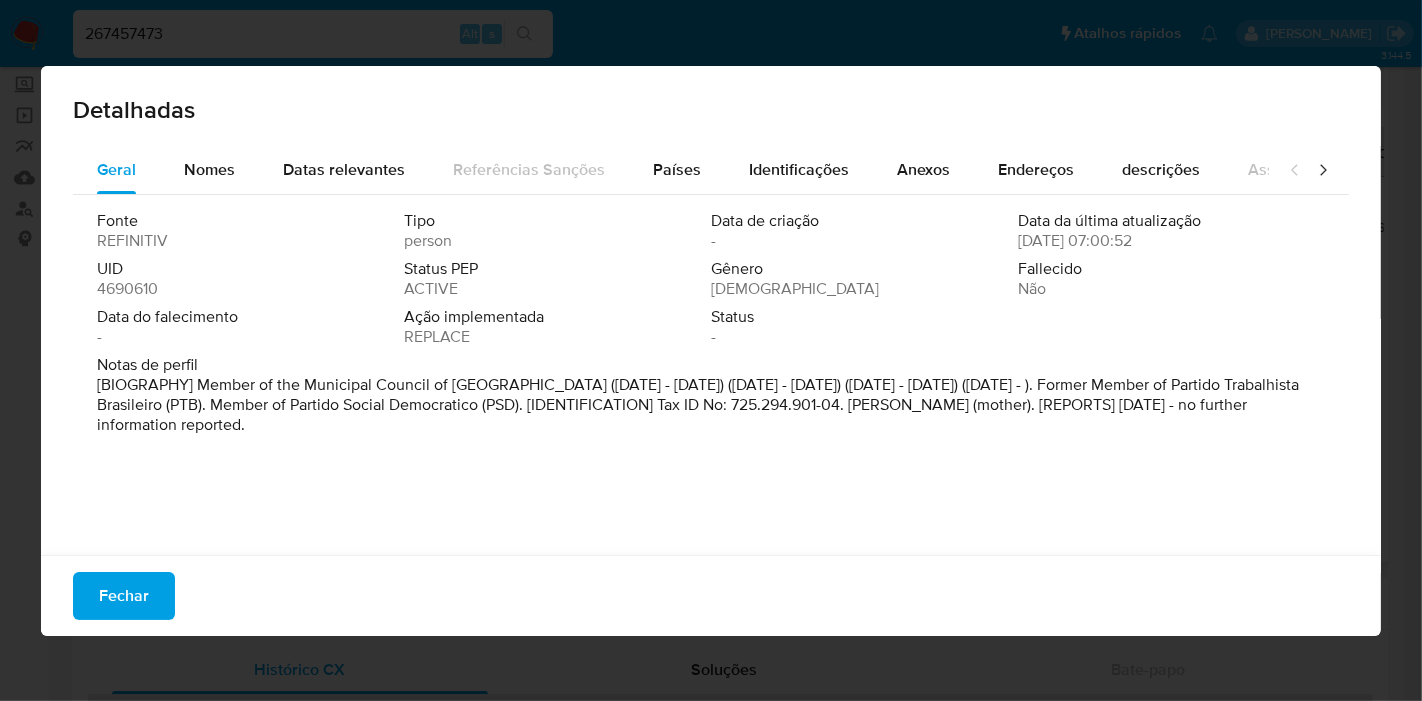 click on "4690610" at bounding box center (127, 289) 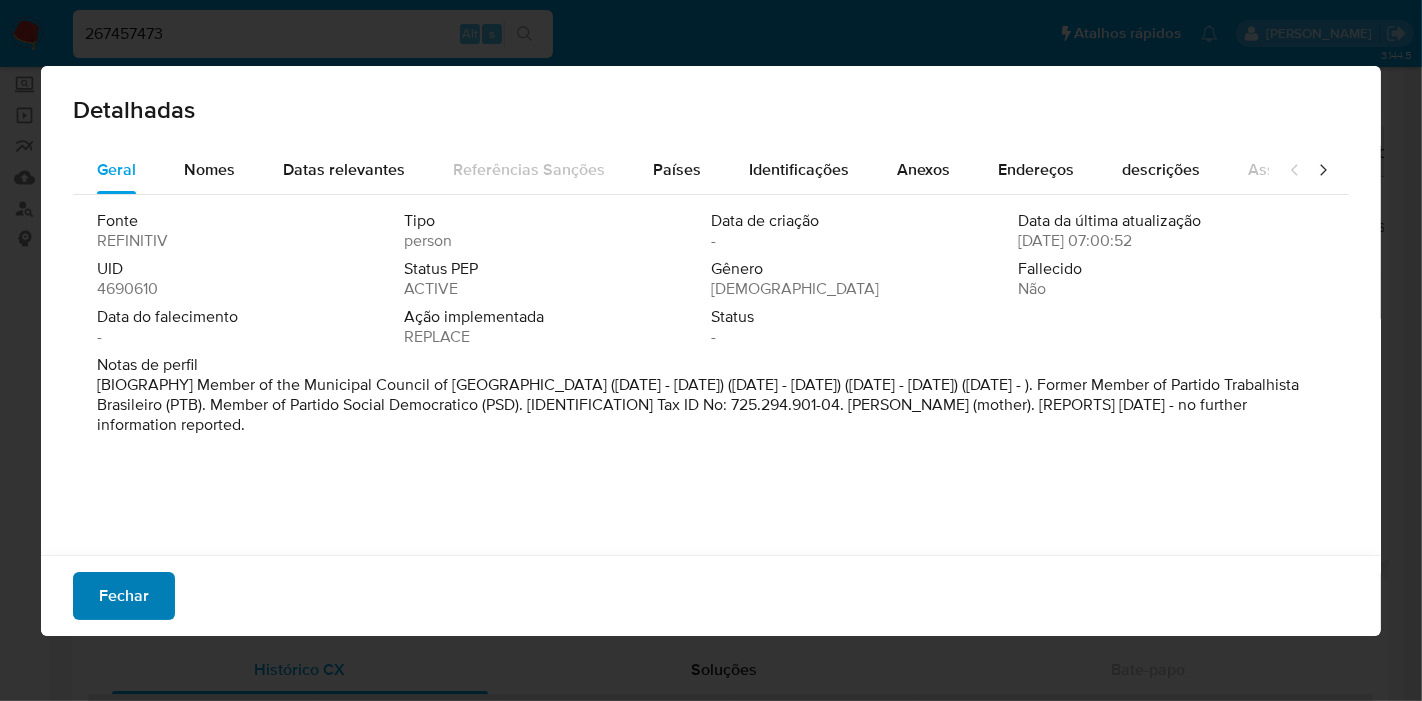 click on "Fechar" at bounding box center [124, 596] 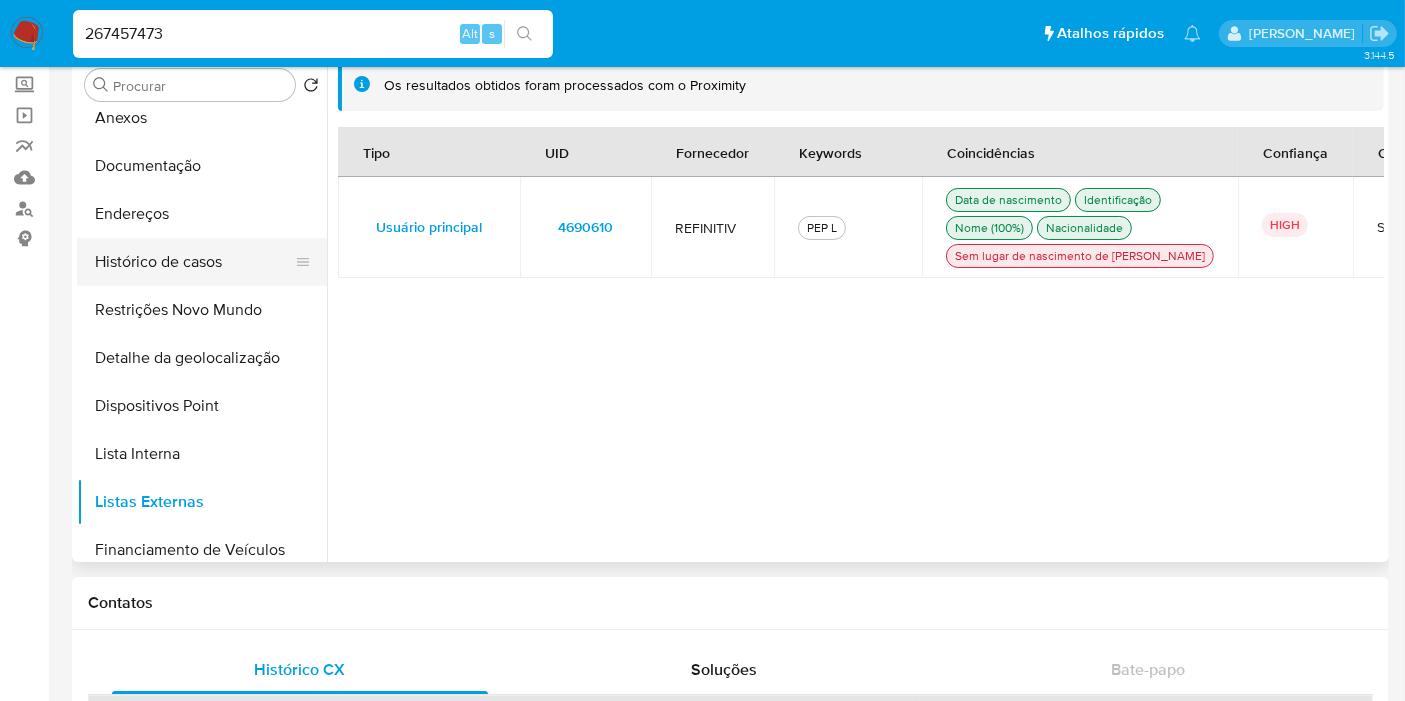 click on "Histórico de casos" at bounding box center [194, 262] 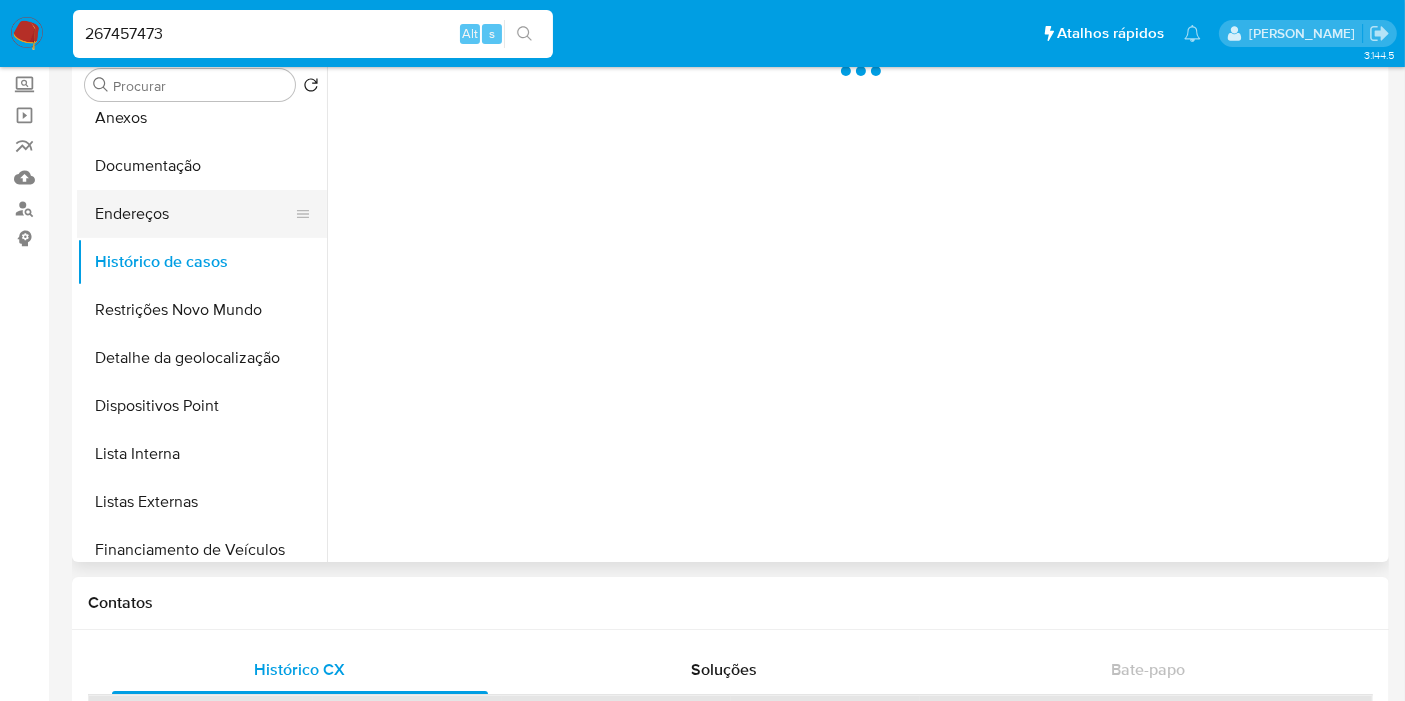 click on "Endereços" at bounding box center [194, 214] 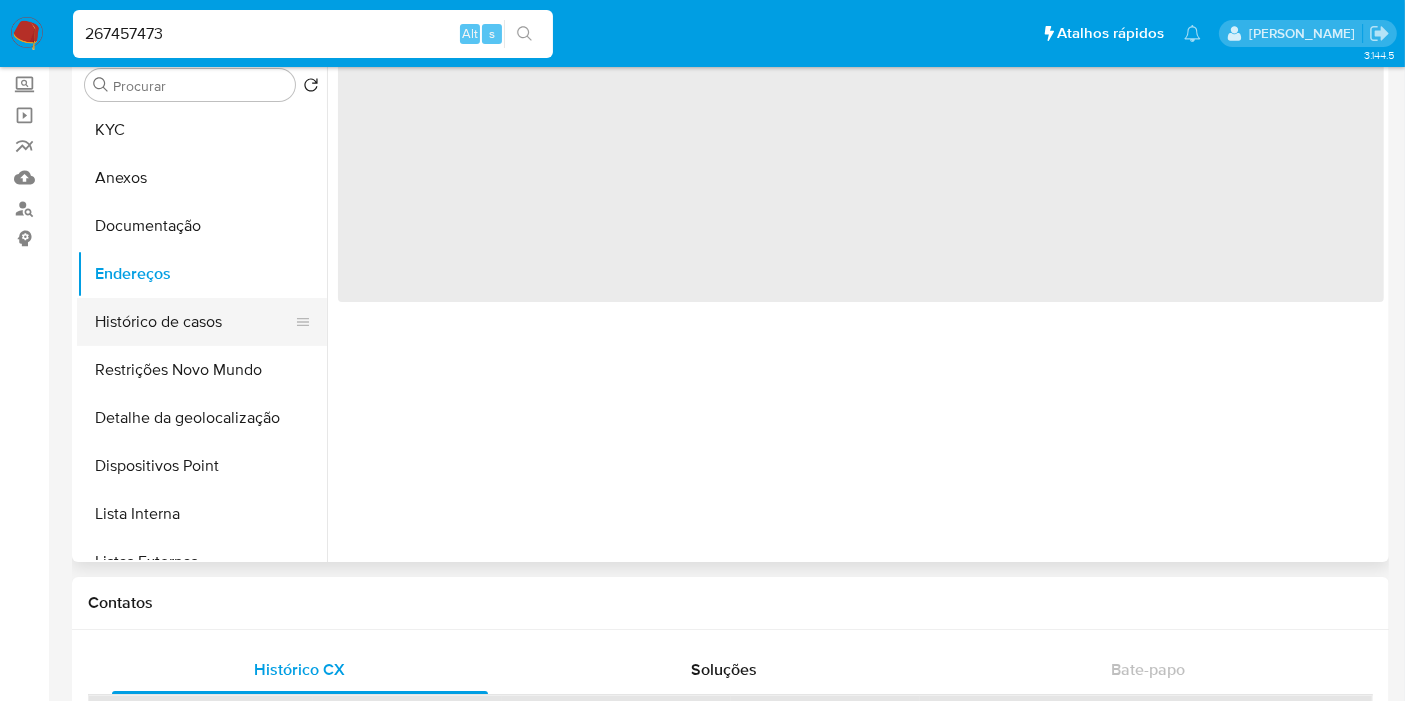 scroll, scrollTop: 0, scrollLeft: 0, axis: both 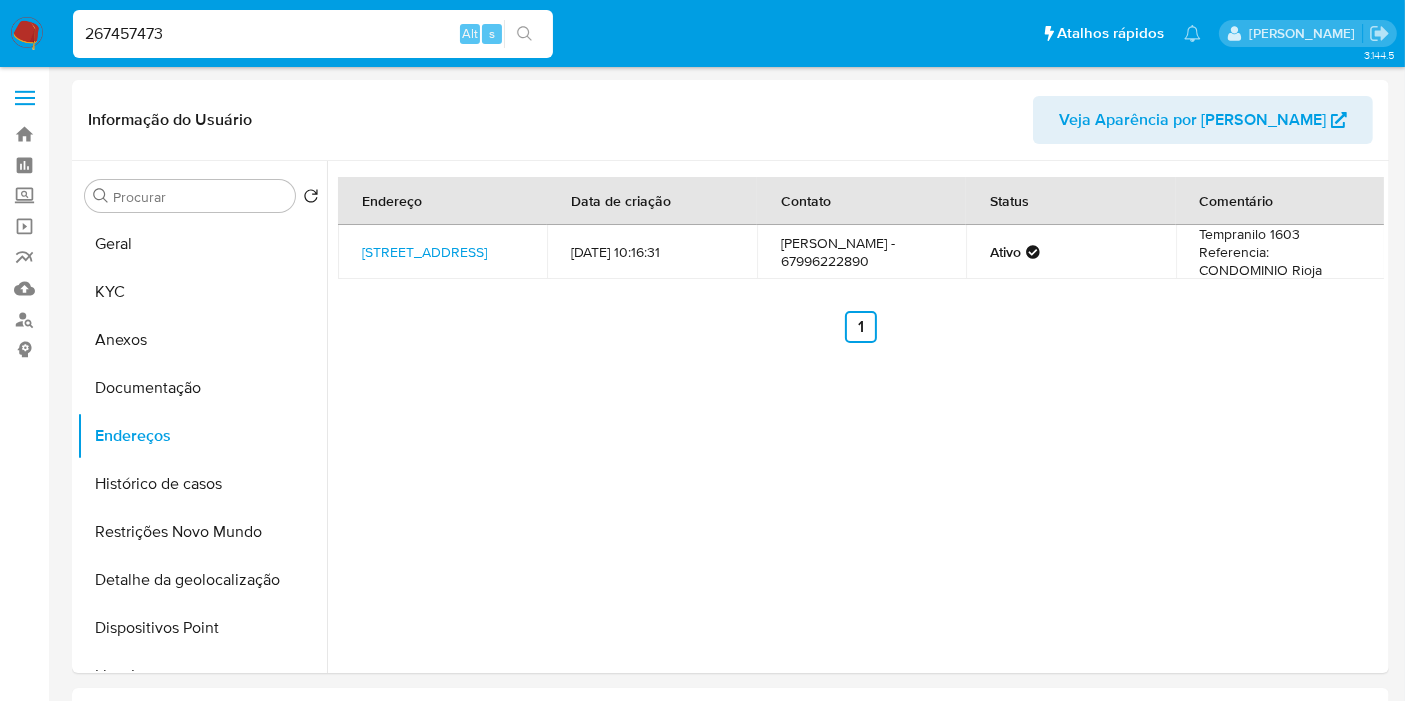 click on "267457473" at bounding box center [313, 34] 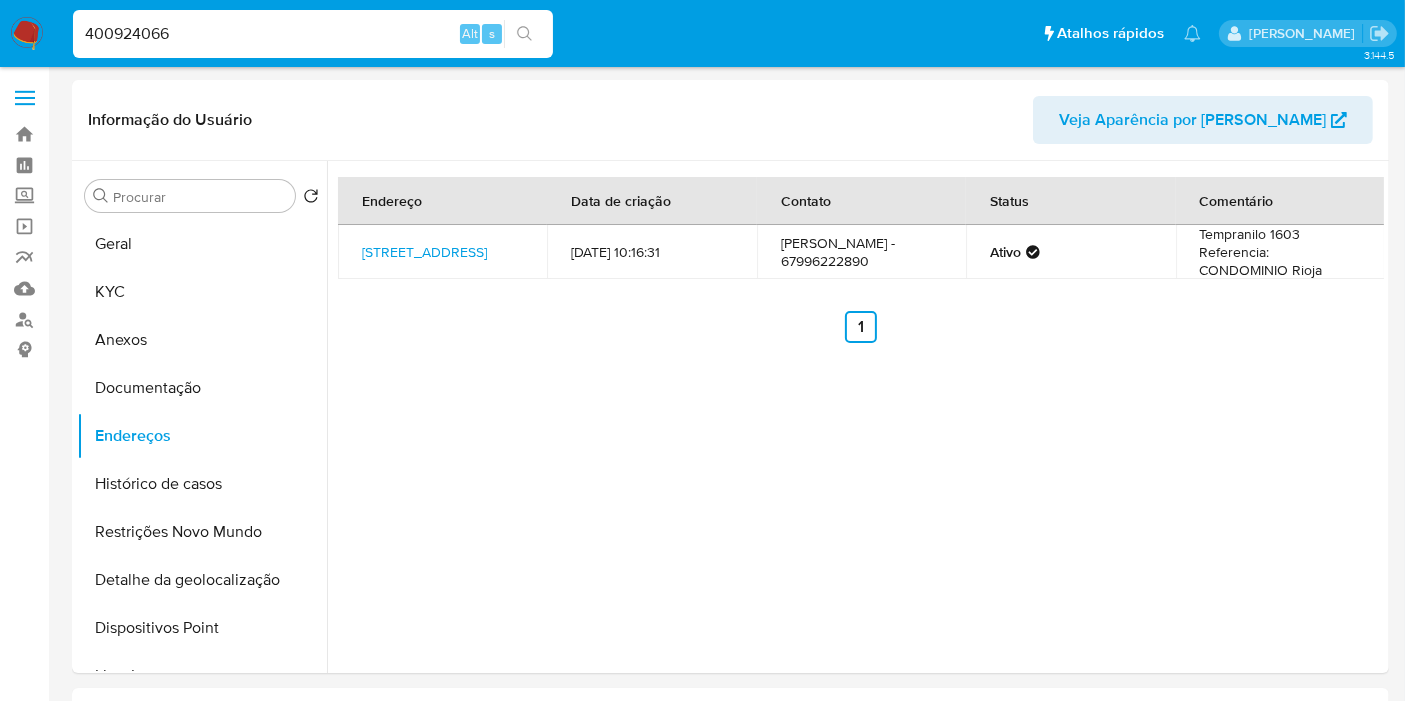 type on "400924066" 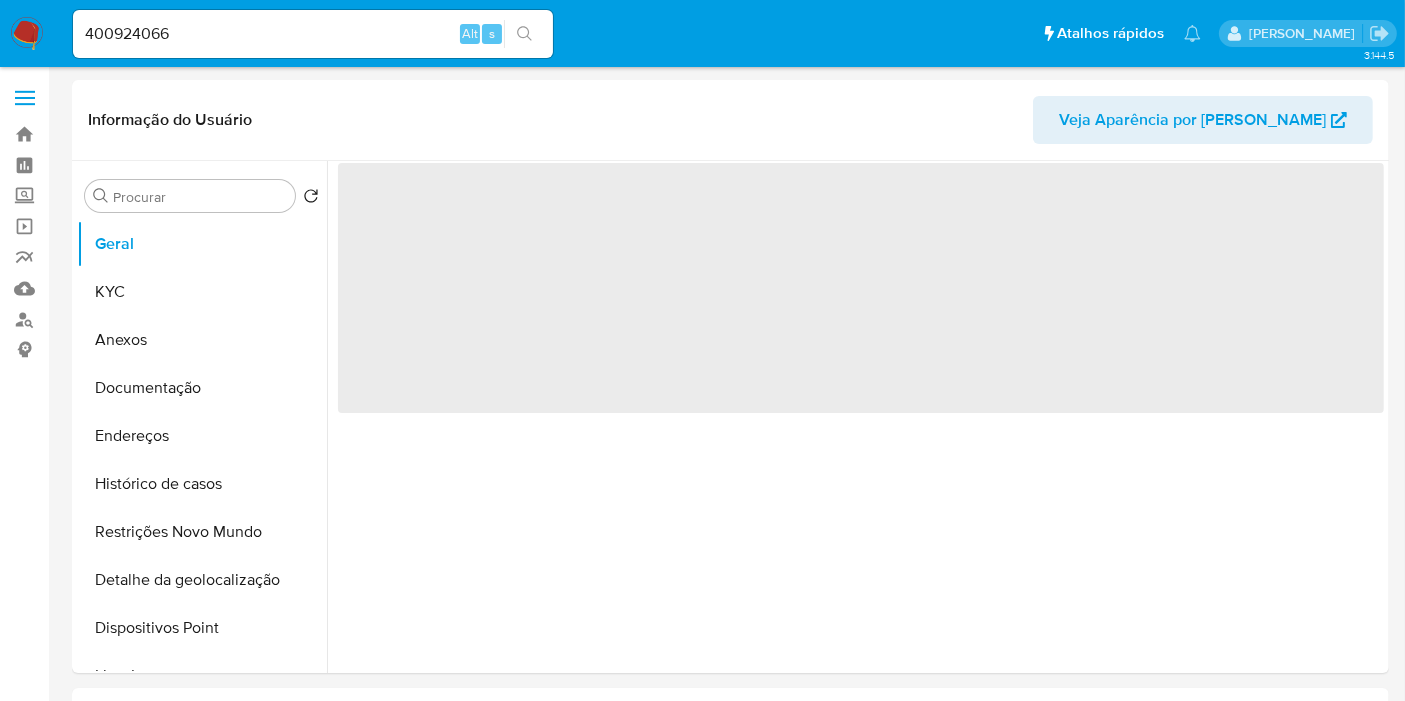select on "10" 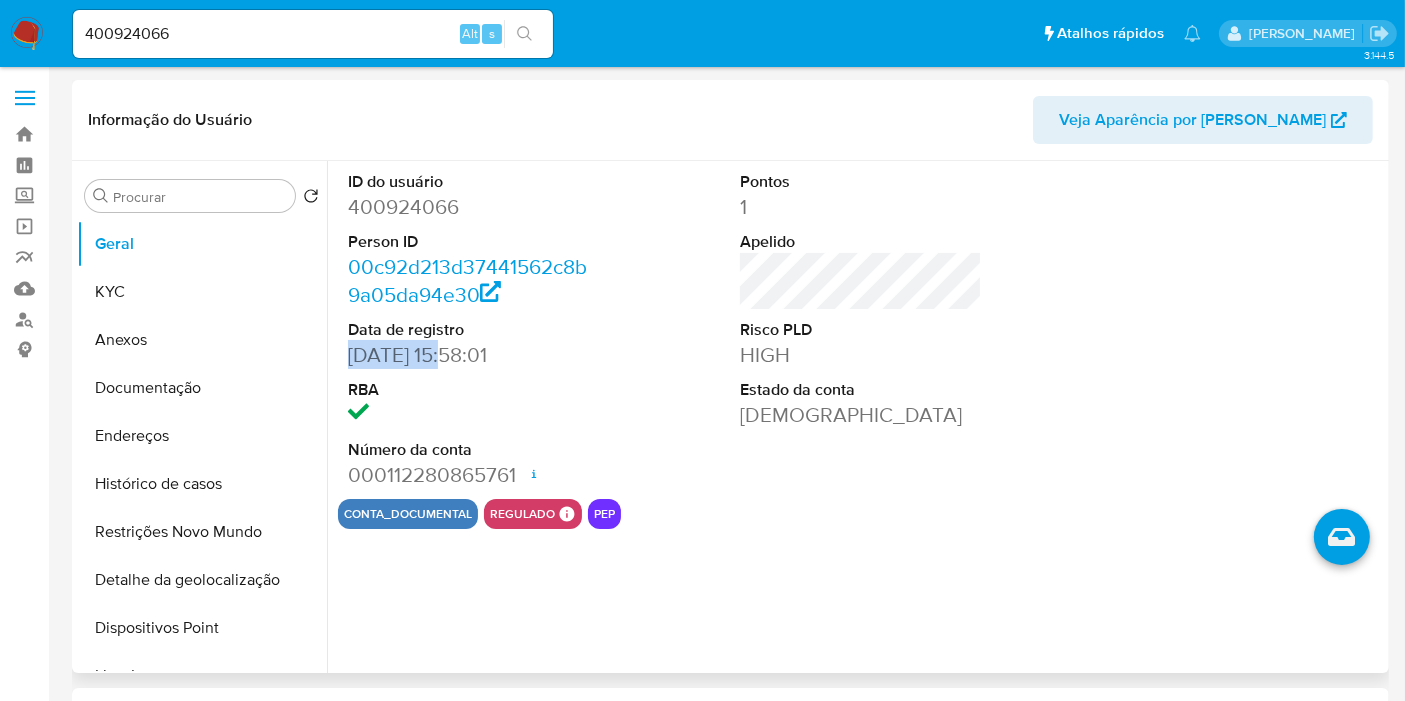 drag, startPoint x: 456, startPoint y: 350, endPoint x: 337, endPoint y: 361, distance: 119.507324 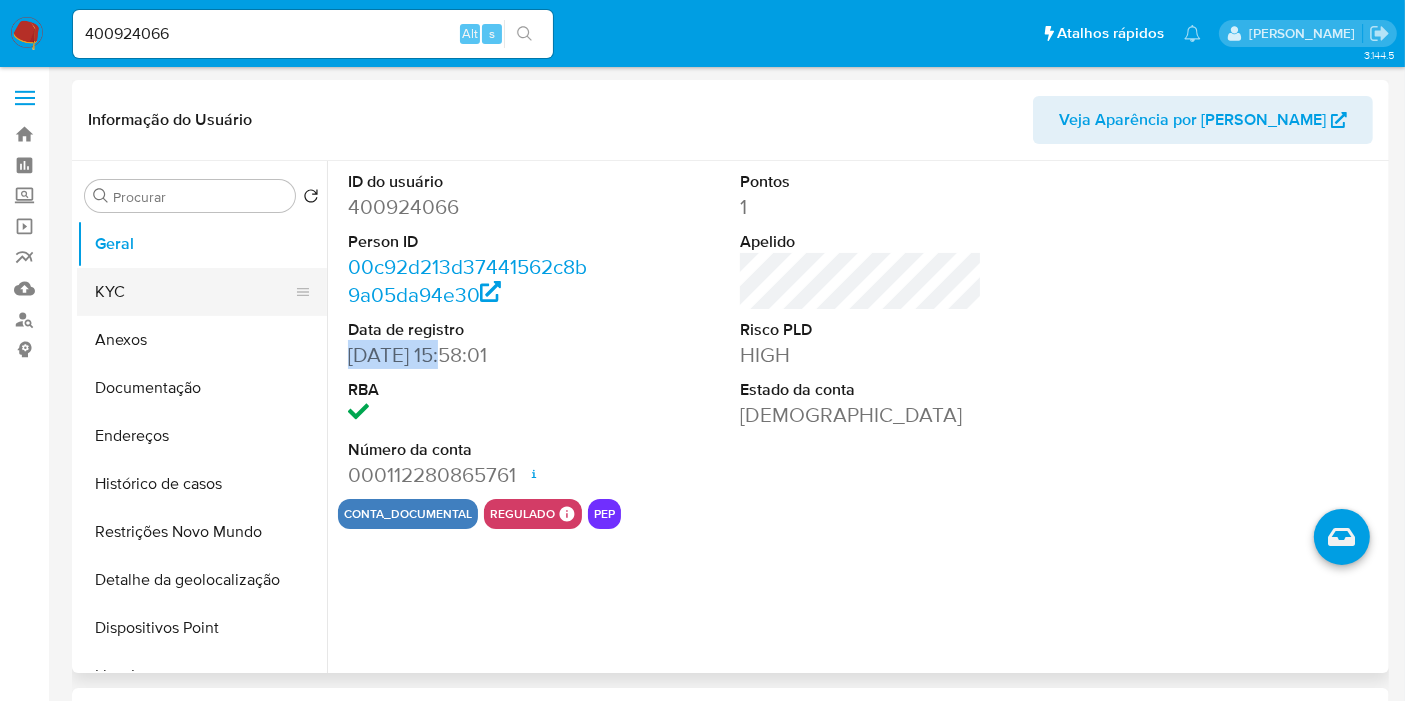 copy on "29/06/2021" 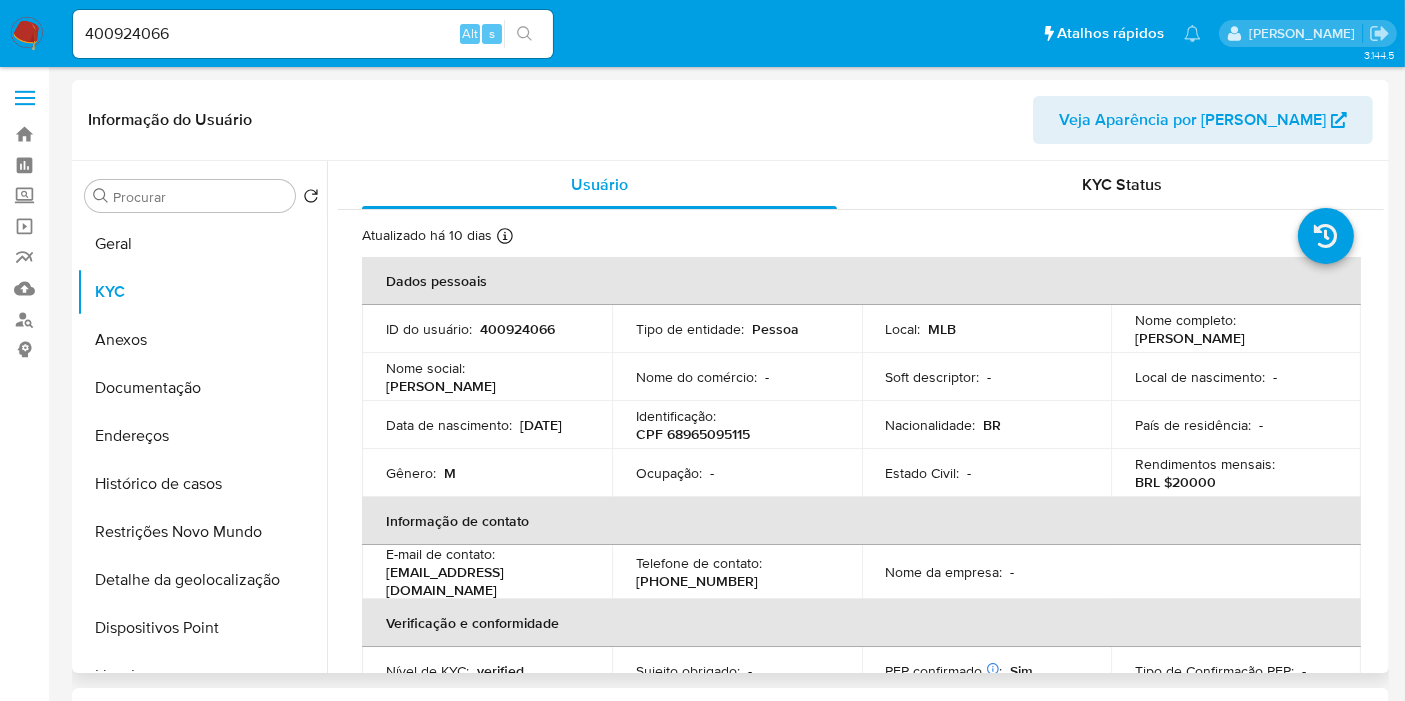 type 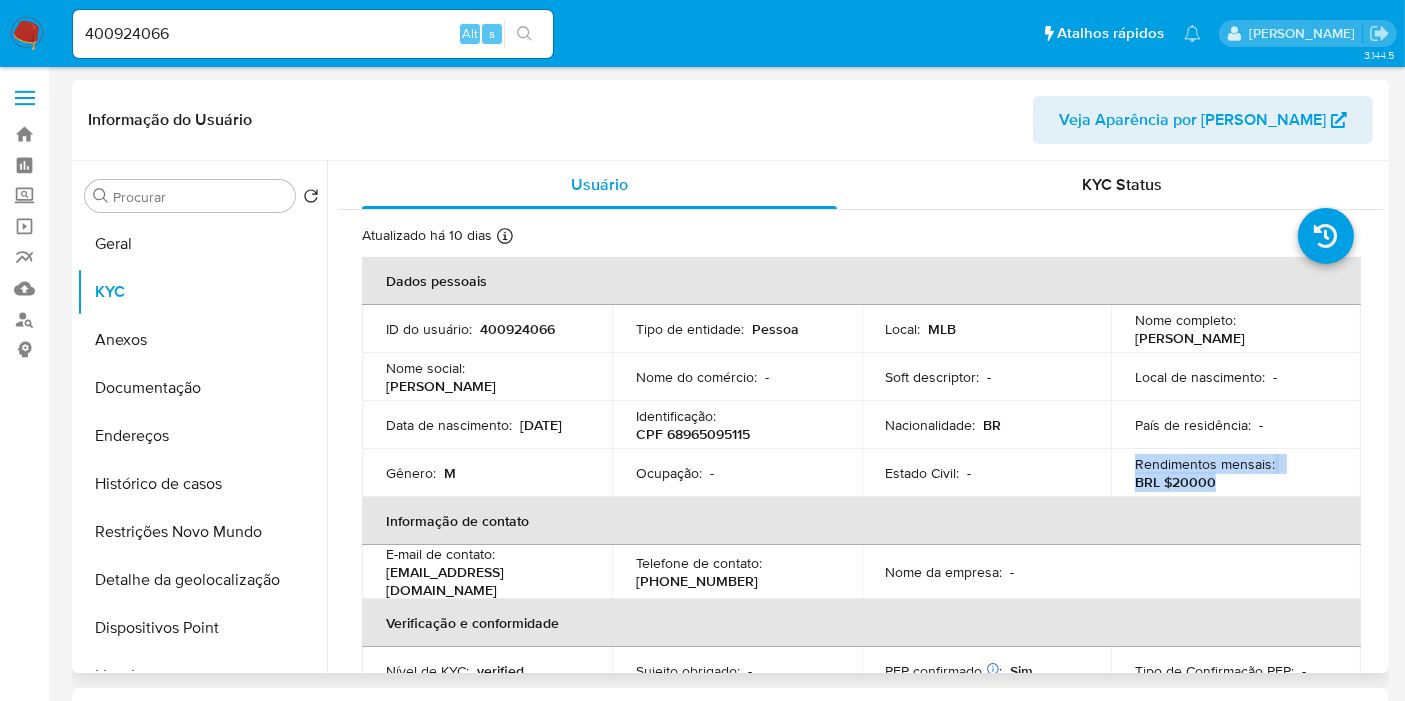 drag, startPoint x: 1163, startPoint y: 460, endPoint x: 1222, endPoint y: 482, distance: 62.968246 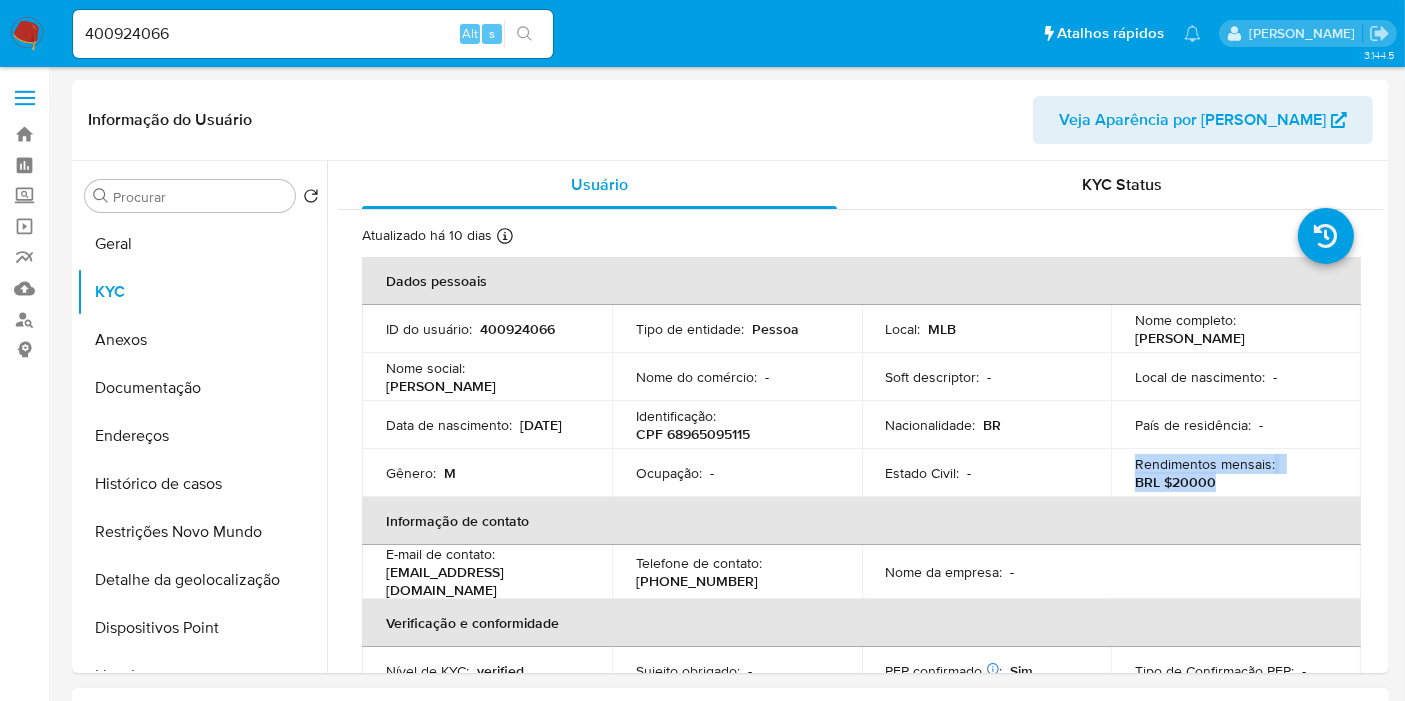 copy on "Rendimentos mensais :    BRL $20000" 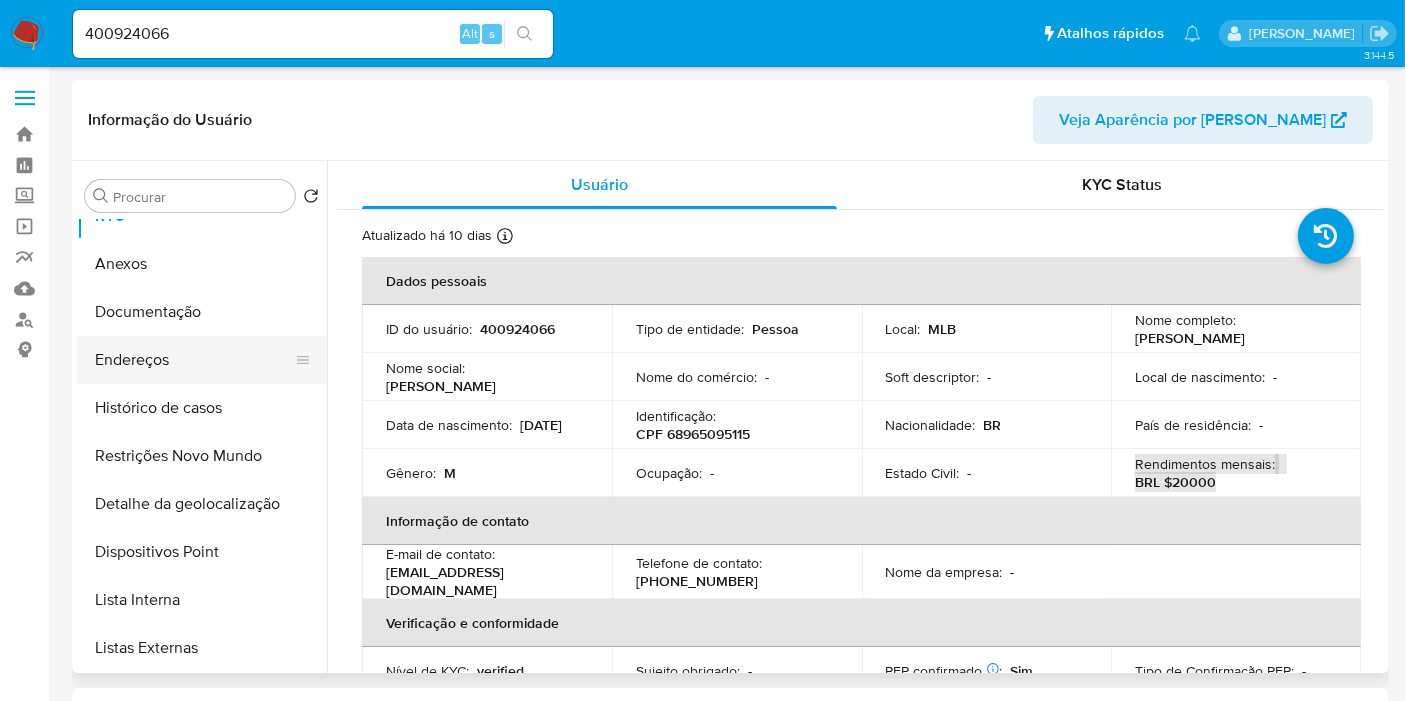 scroll, scrollTop: 111, scrollLeft: 0, axis: vertical 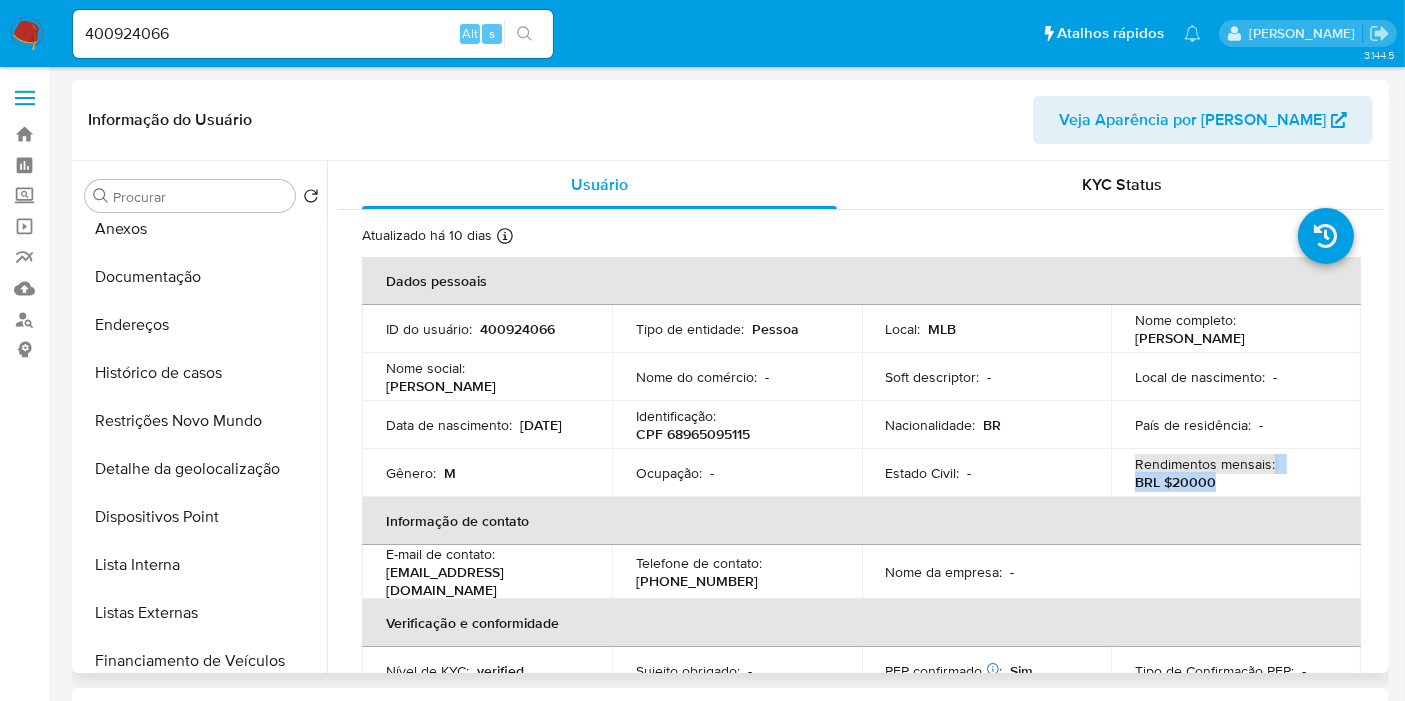 drag, startPoint x: 212, startPoint y: 573, endPoint x: 331, endPoint y: 545, distance: 122.24974 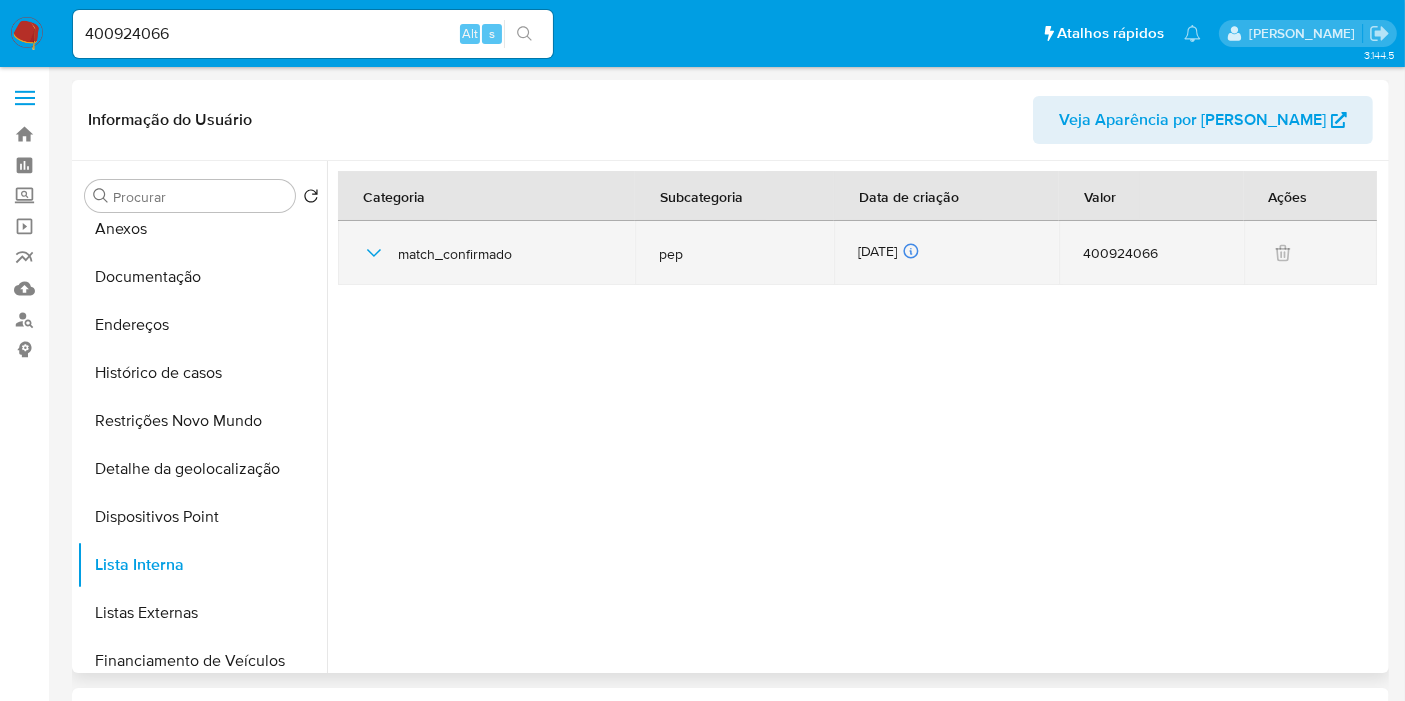 click on "29/06/2025   29/06/2025 18:21:58" at bounding box center [946, 253] 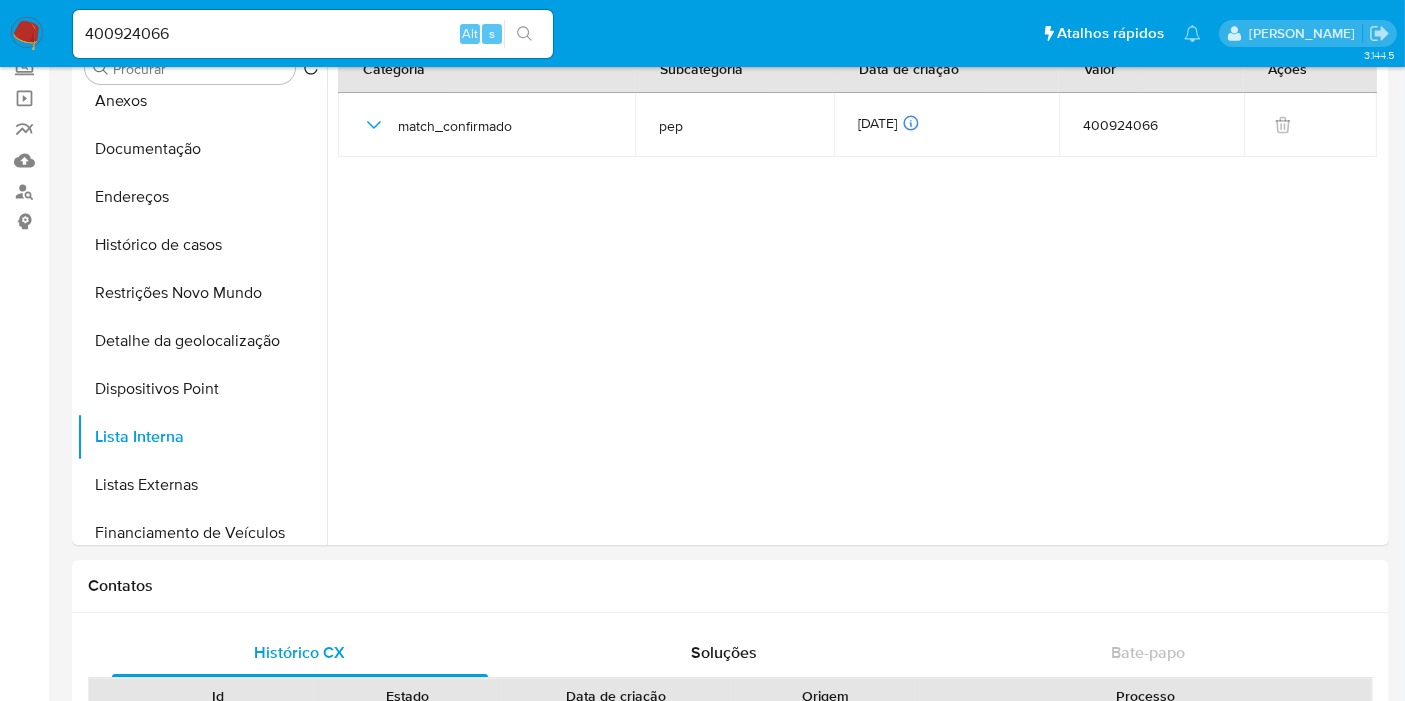 scroll, scrollTop: 44, scrollLeft: 0, axis: vertical 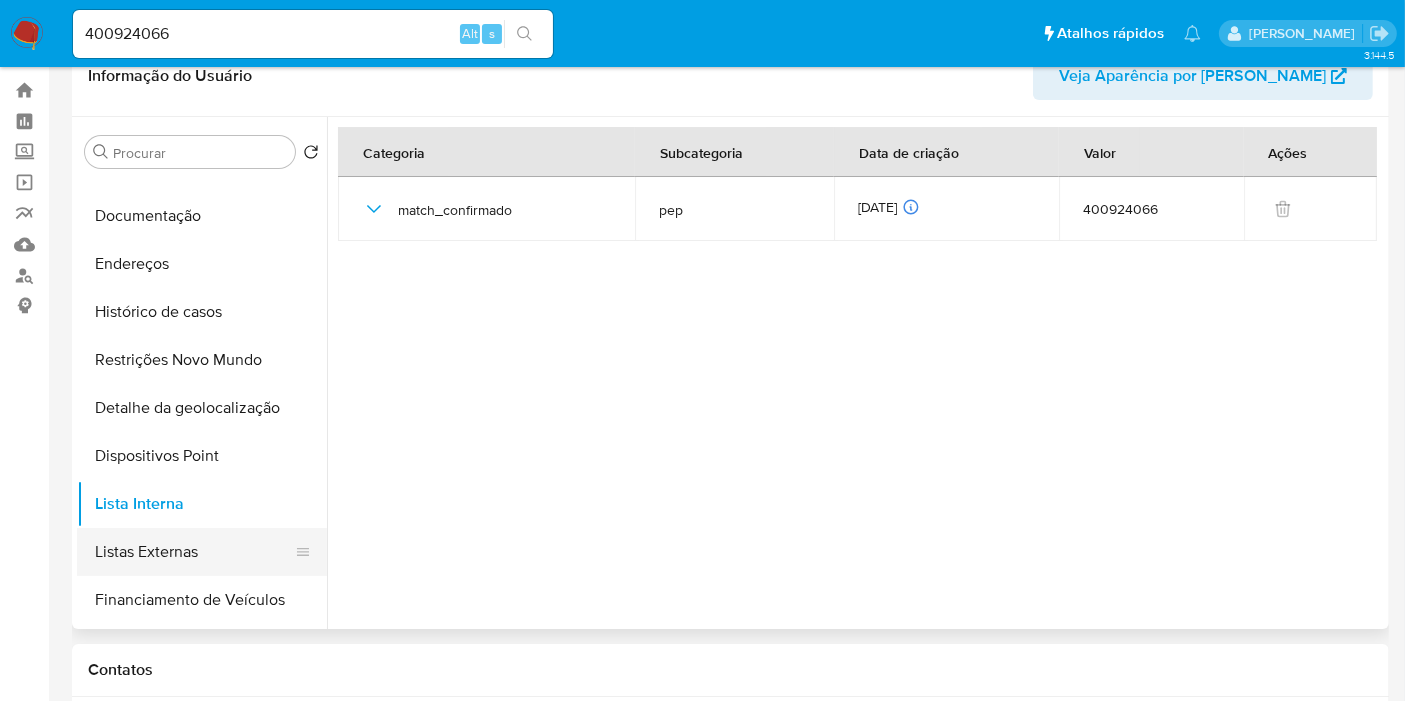 click on "Listas Externas" at bounding box center (194, 552) 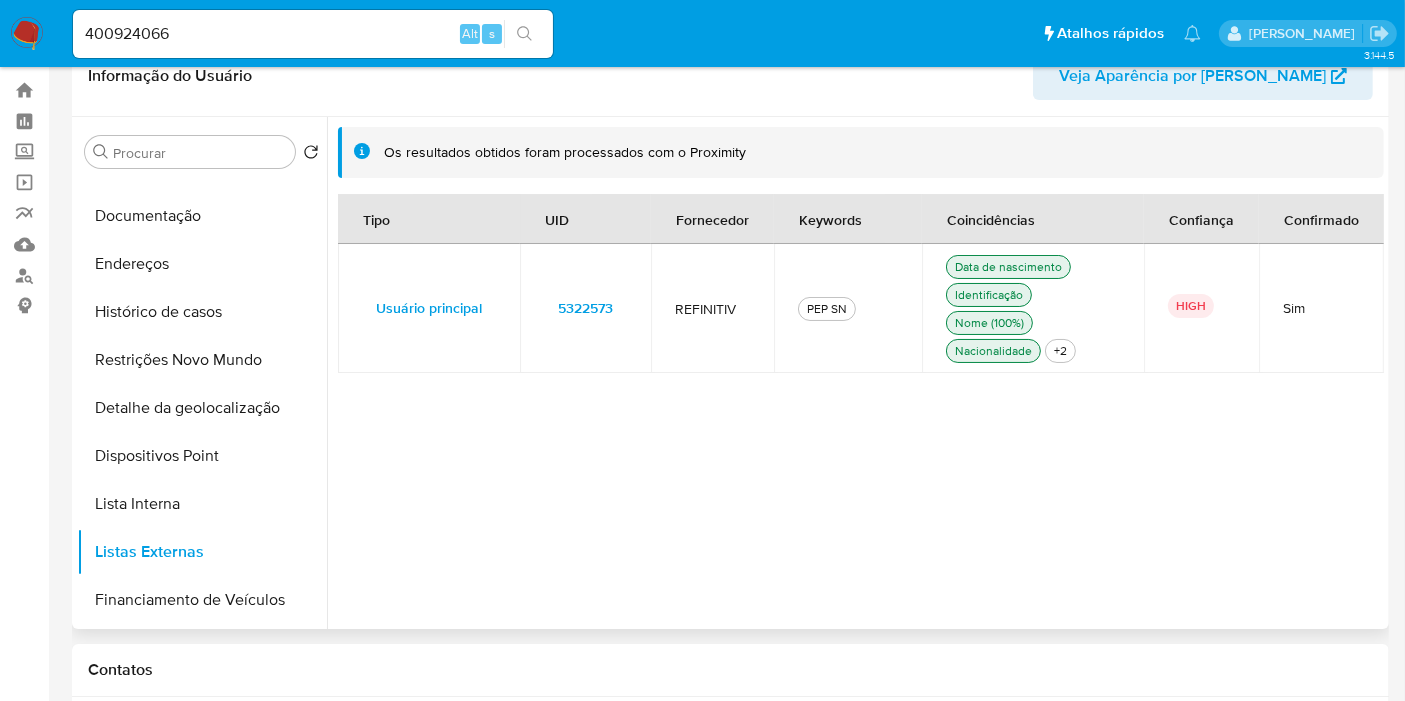 click on "5322573" at bounding box center (585, 308) 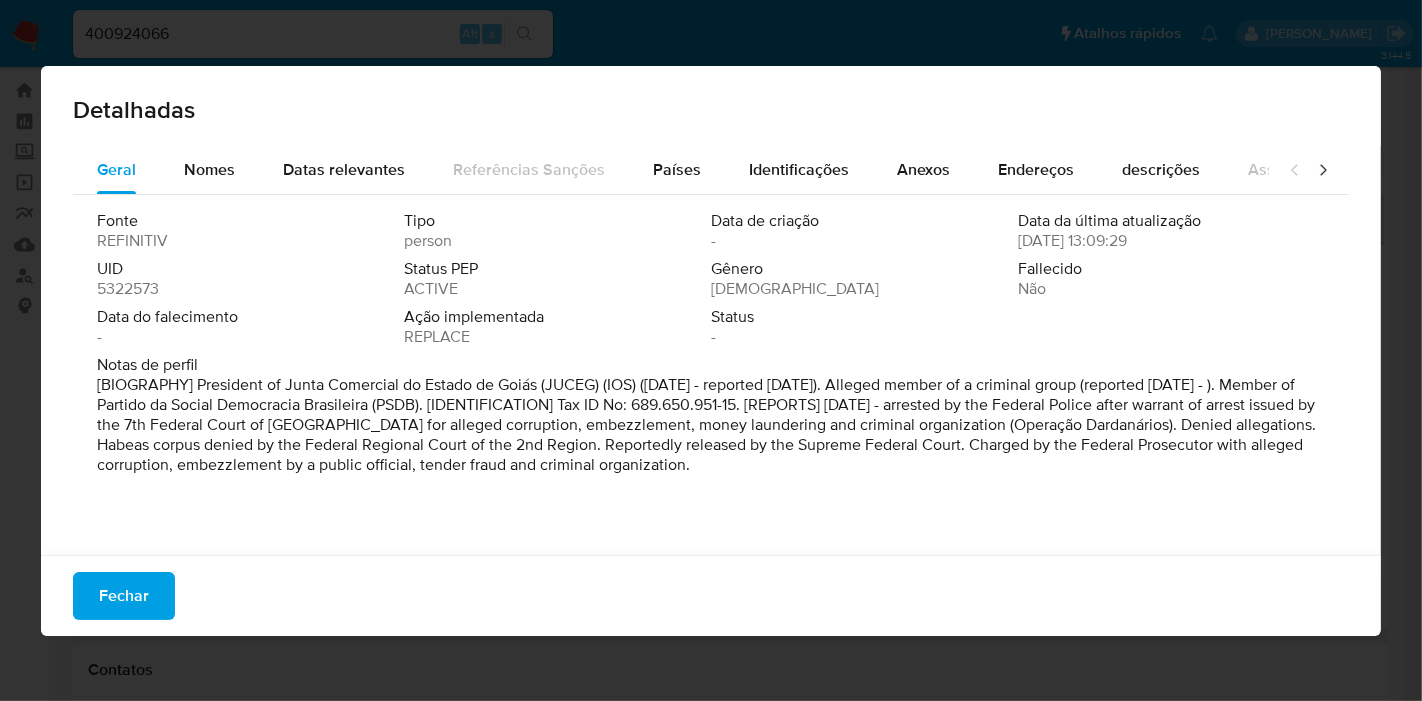 click on "5322573" at bounding box center (128, 289) 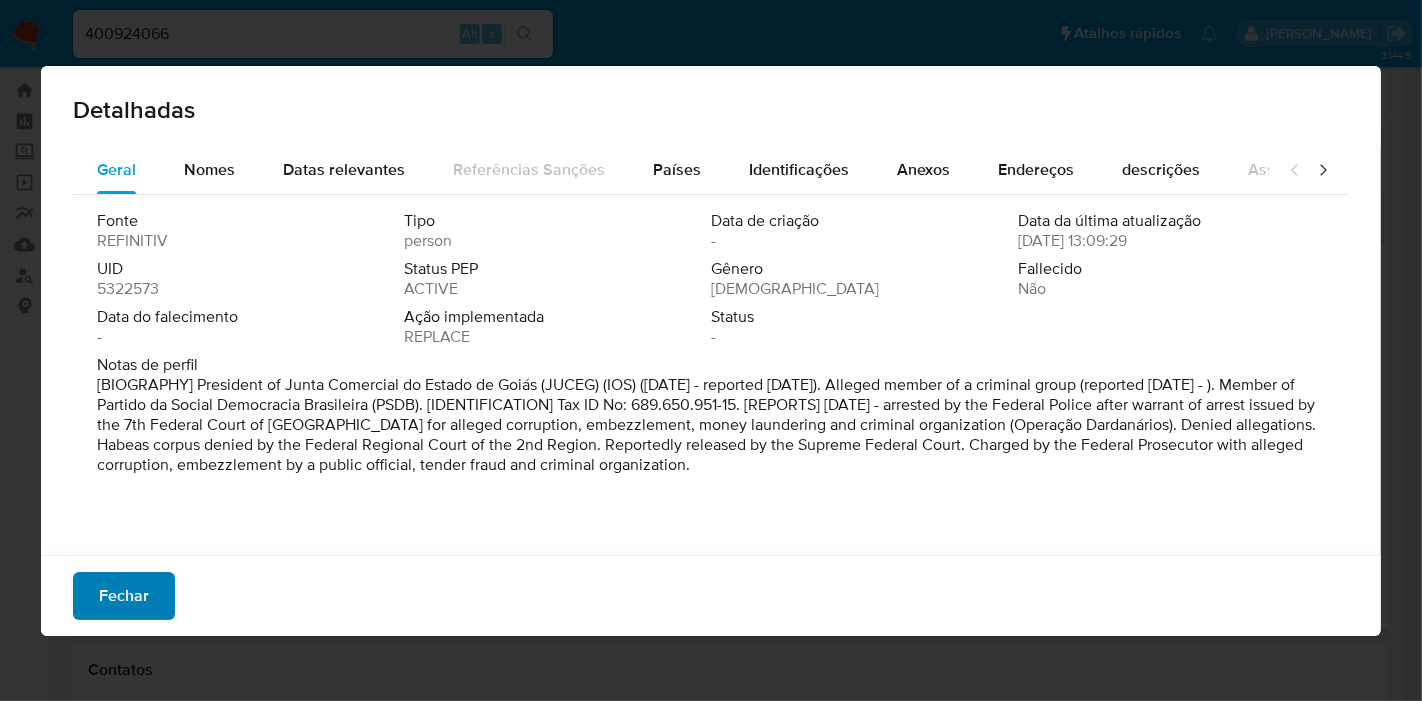 click on "Fechar" at bounding box center (124, 596) 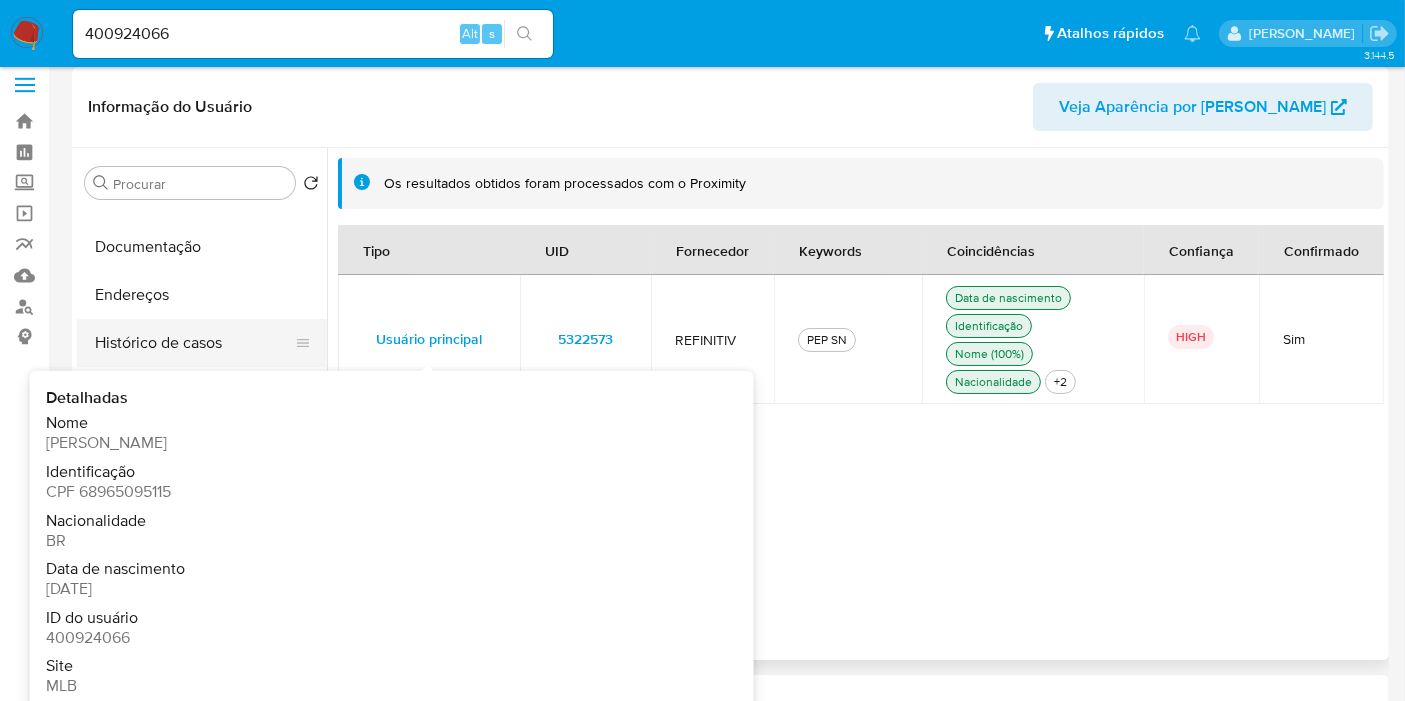 scroll, scrollTop: 0, scrollLeft: 0, axis: both 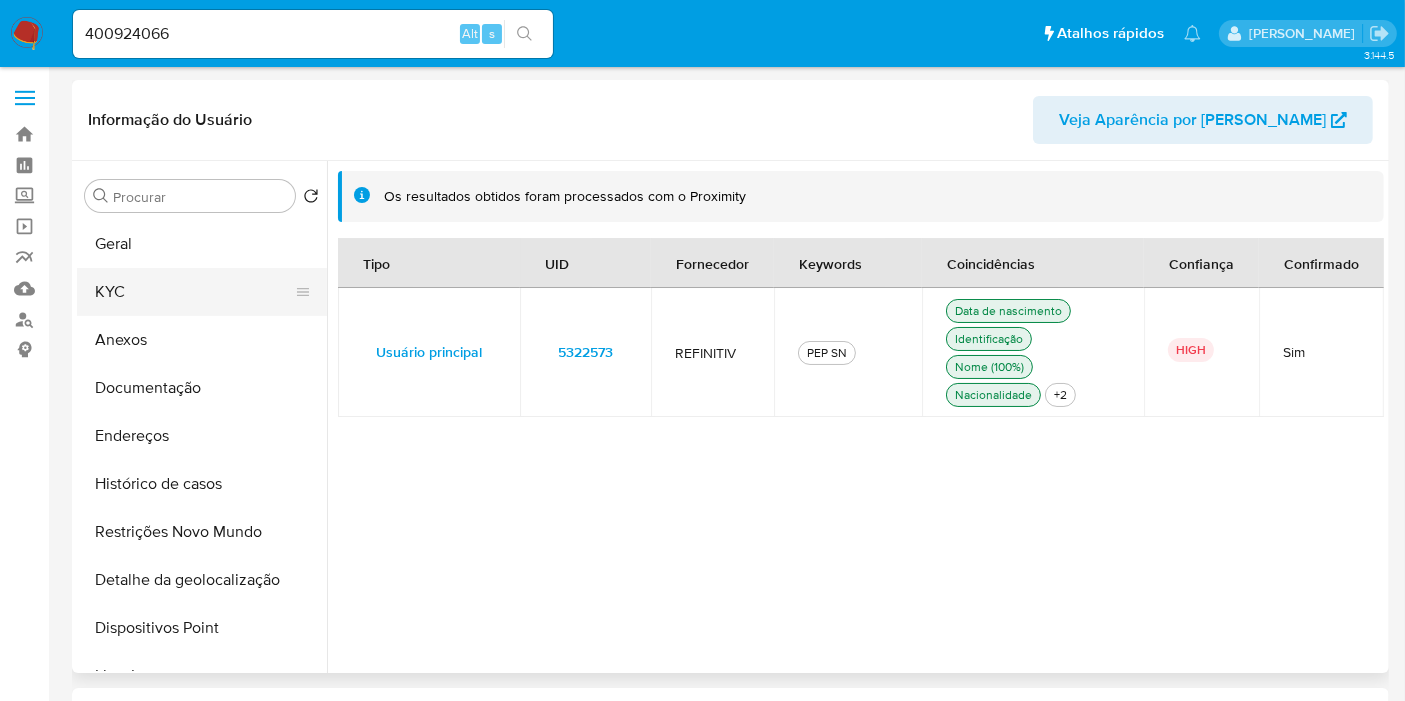 click on "KYC" at bounding box center (194, 292) 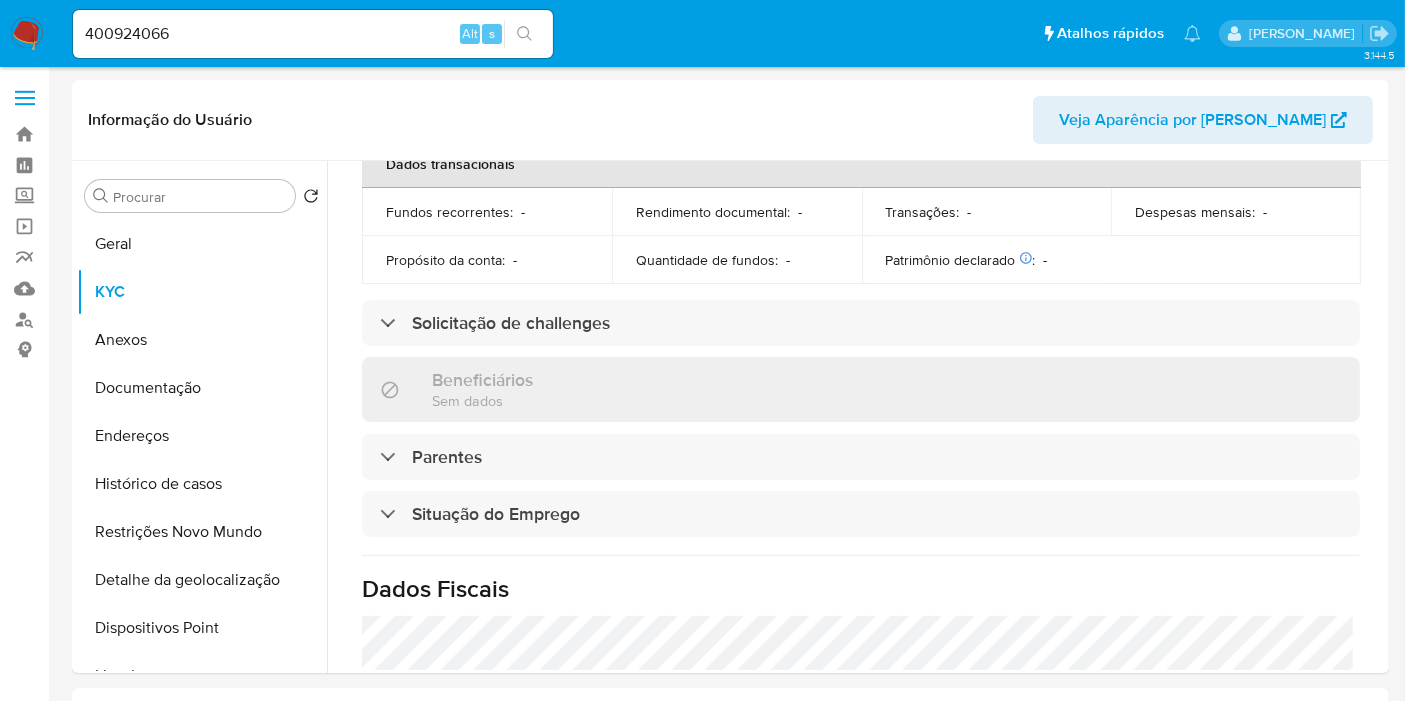 scroll, scrollTop: 883, scrollLeft: 0, axis: vertical 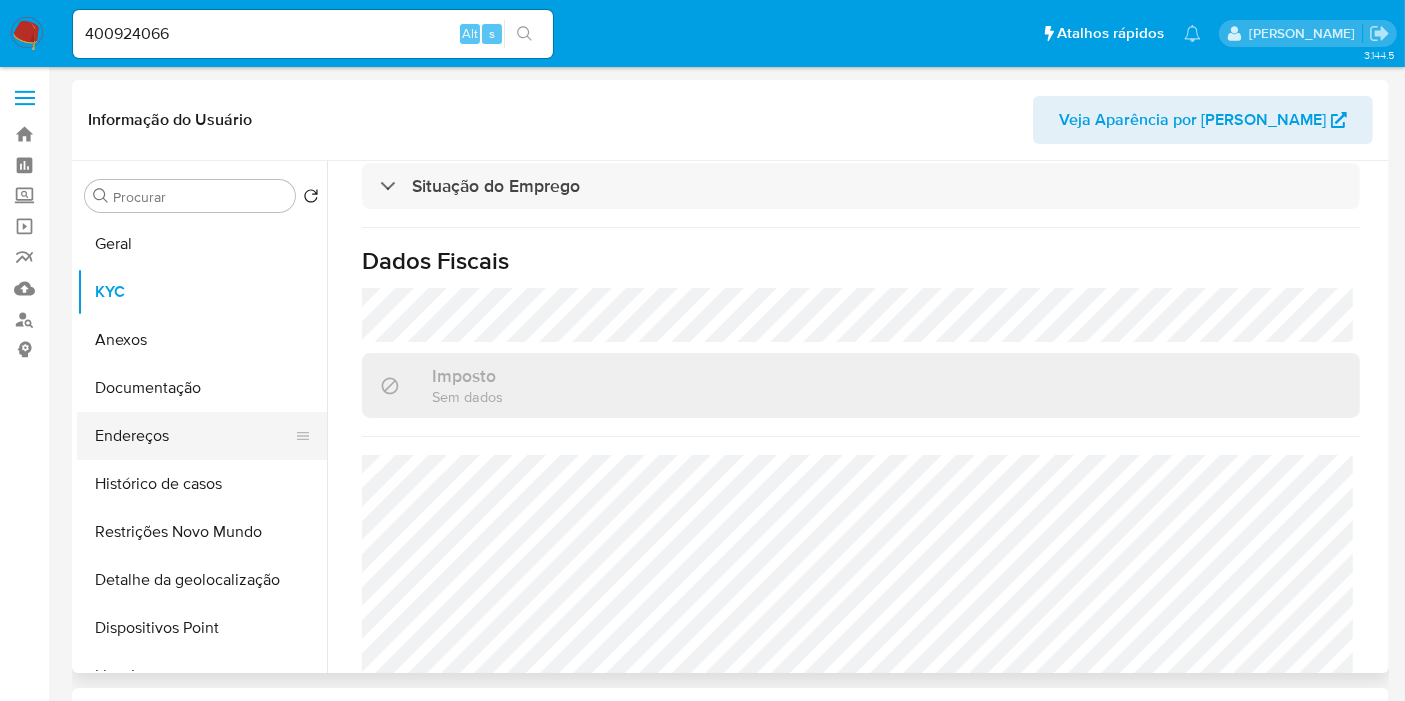 click on "Endereços" at bounding box center [194, 436] 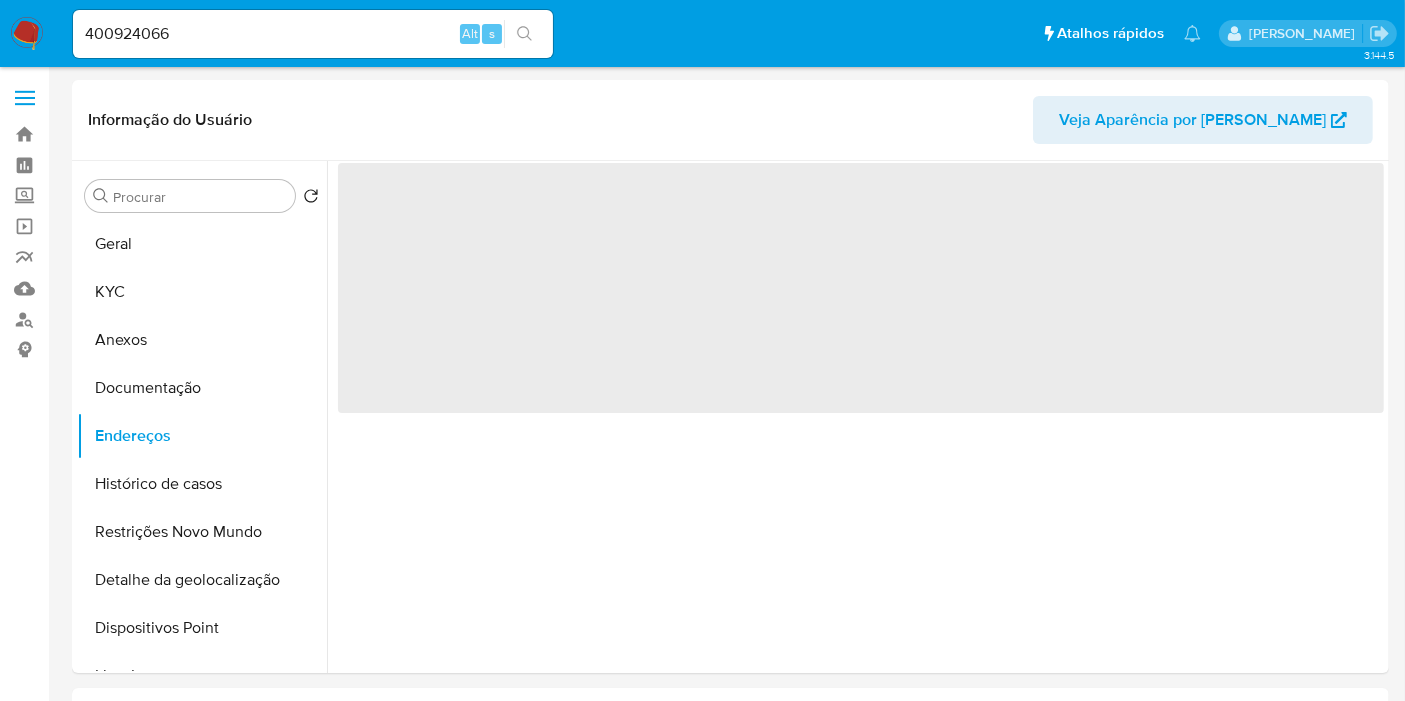 scroll, scrollTop: 0, scrollLeft: 0, axis: both 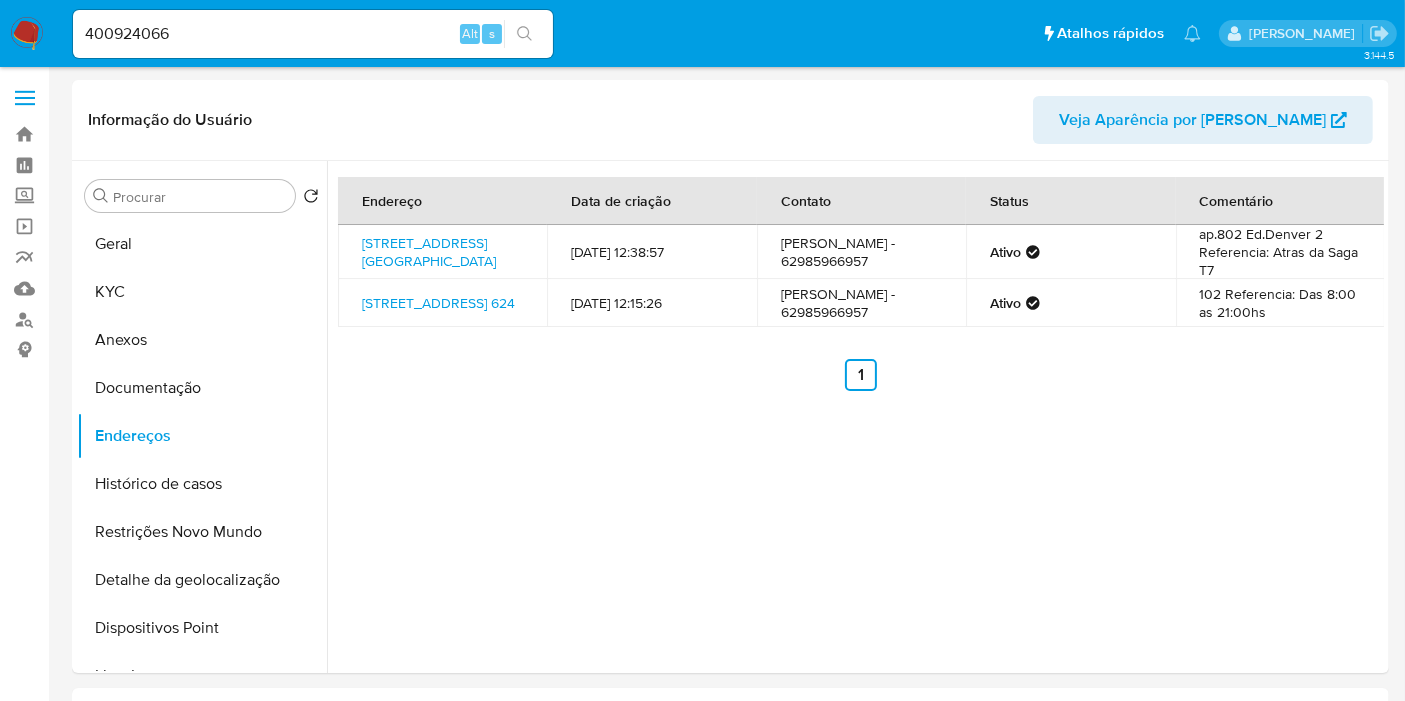 click on "Endereço Data de criação Contato Status Comentário Rua T 48 395, Goiânia, Goiás, 74210190, Brasil 395 12/02/2023 12:38:57 Rafael Bastos Lousa Vieira - 62985966957 Ativo ap.802 Ed.Denver 2 Referencia: Atras da Saga T7 Rua 1128 624, Goiânia, Goiás, 74175130, Brasil 624 11/08/2021 12:15:26 Rafael Bastos Lousa Vieira - 62985966957 Ativo 102 Referencia: Das 8:00 as 21:00hs Anterior 1 Siguiente" at bounding box center (855, 417) 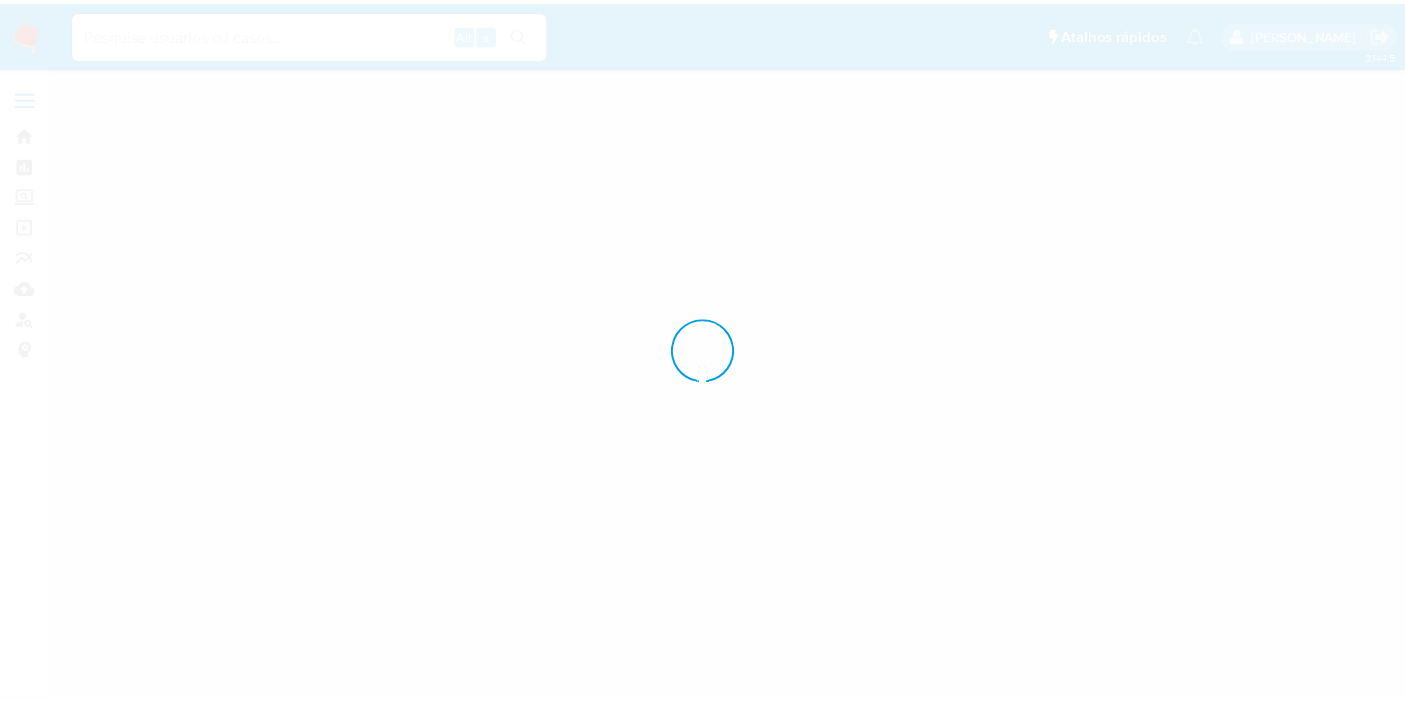 scroll, scrollTop: 0, scrollLeft: 0, axis: both 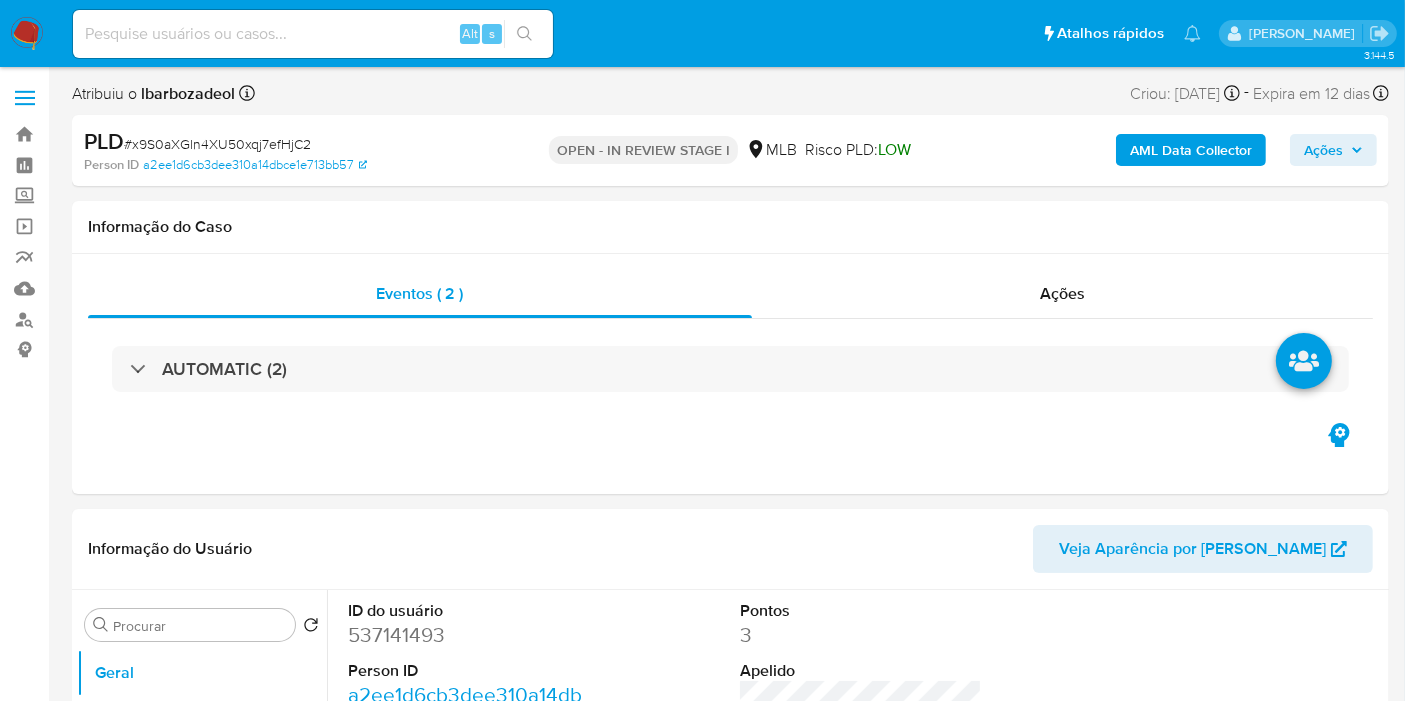 select on "10" 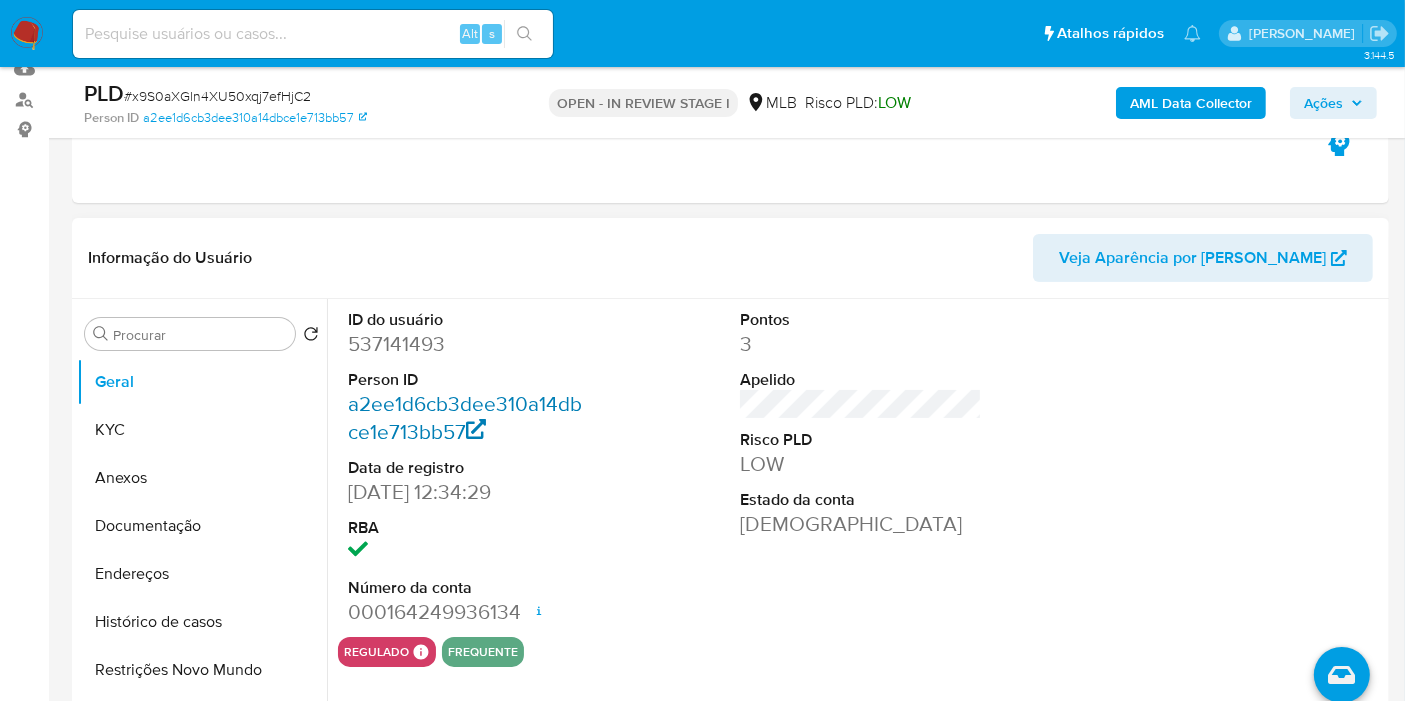 scroll, scrollTop: 222, scrollLeft: 0, axis: vertical 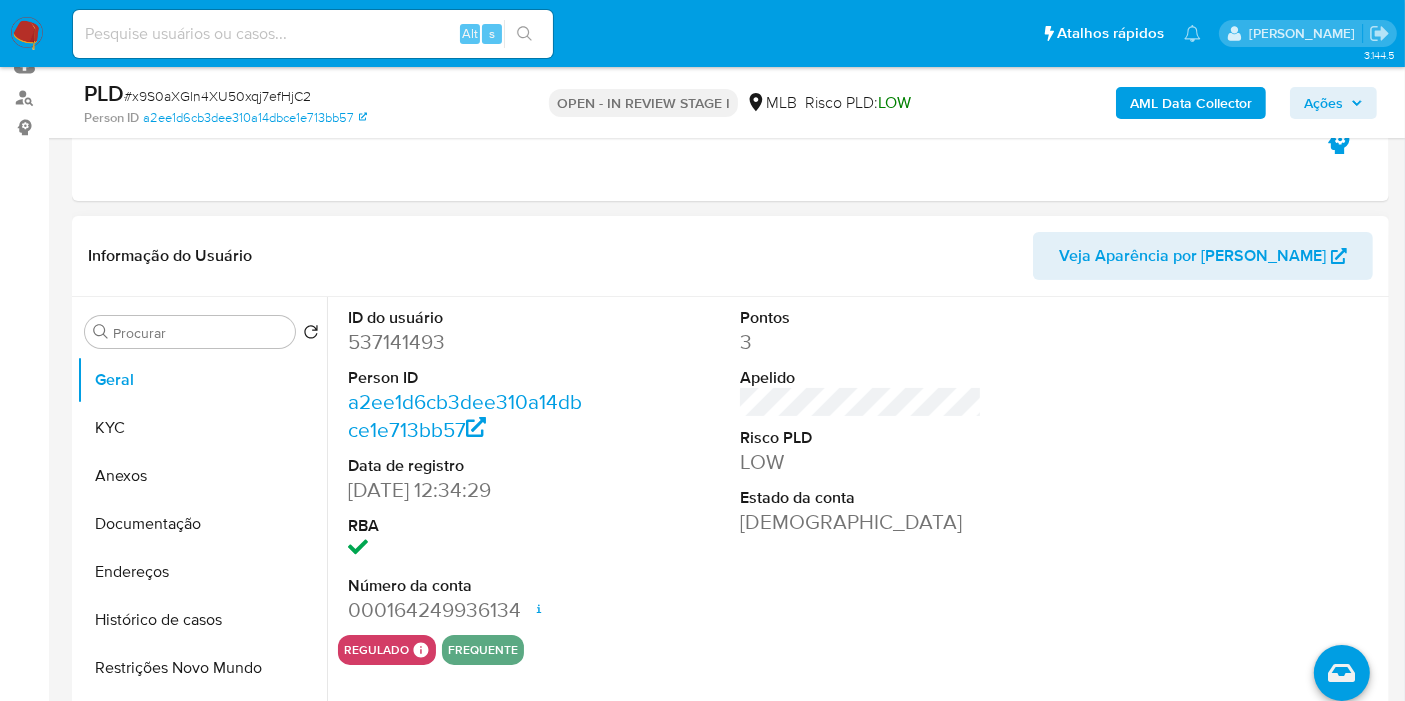 click on "537141493" at bounding box center (469, 342) 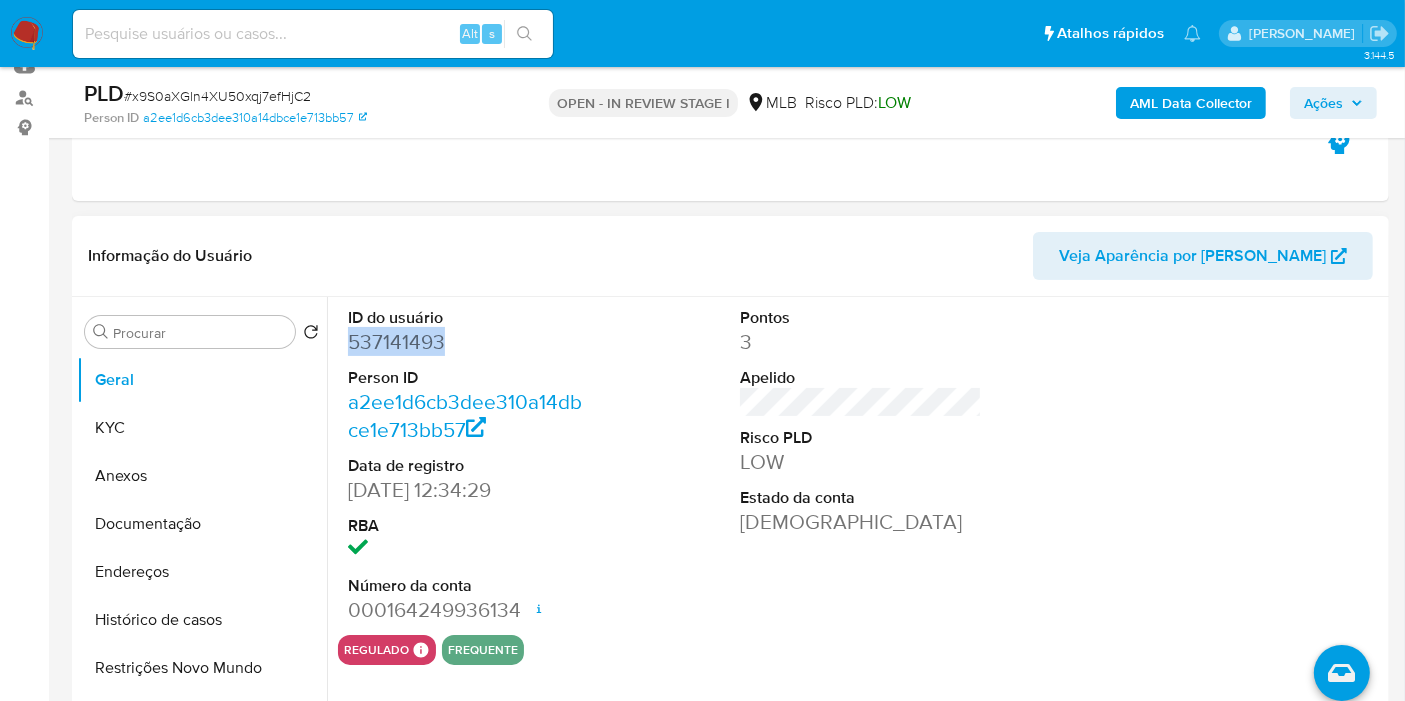click on "537141493" at bounding box center (469, 342) 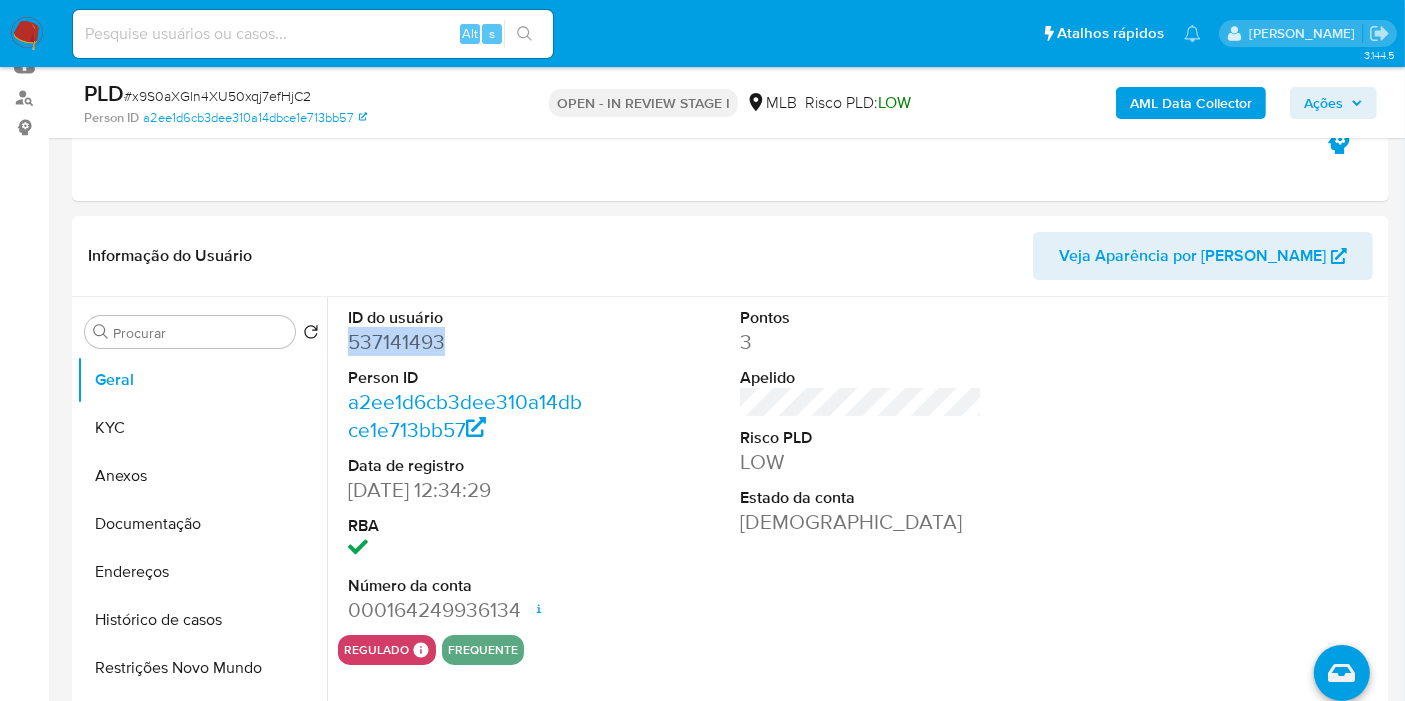 copy on "537141493" 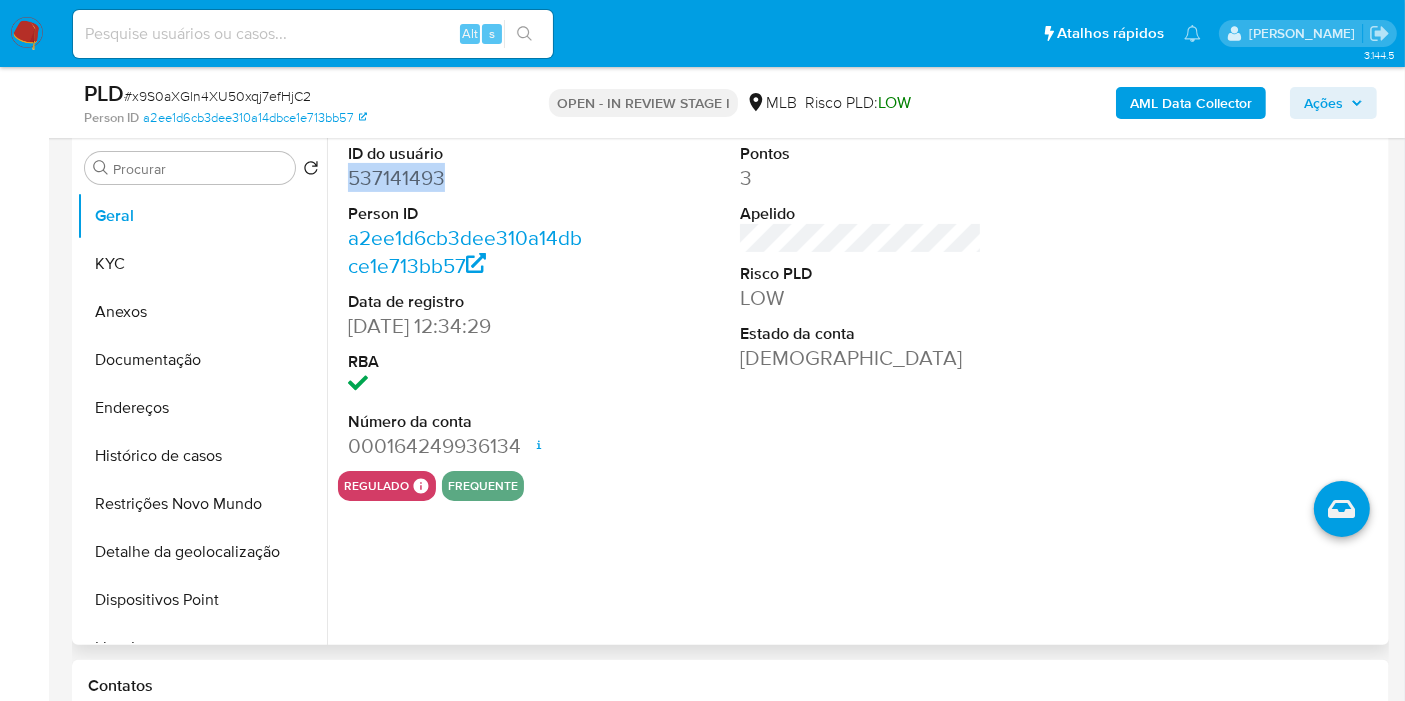 scroll, scrollTop: 444, scrollLeft: 0, axis: vertical 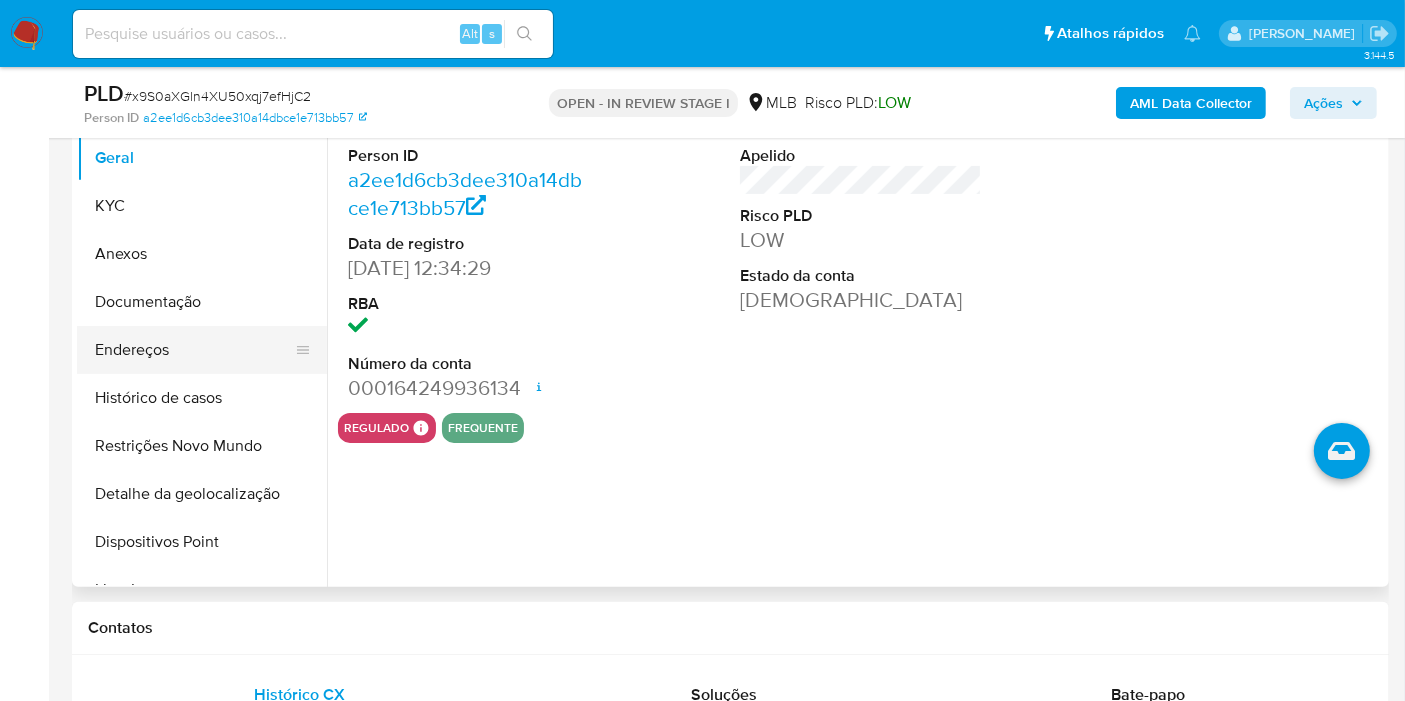 click on "Endereços" at bounding box center [194, 350] 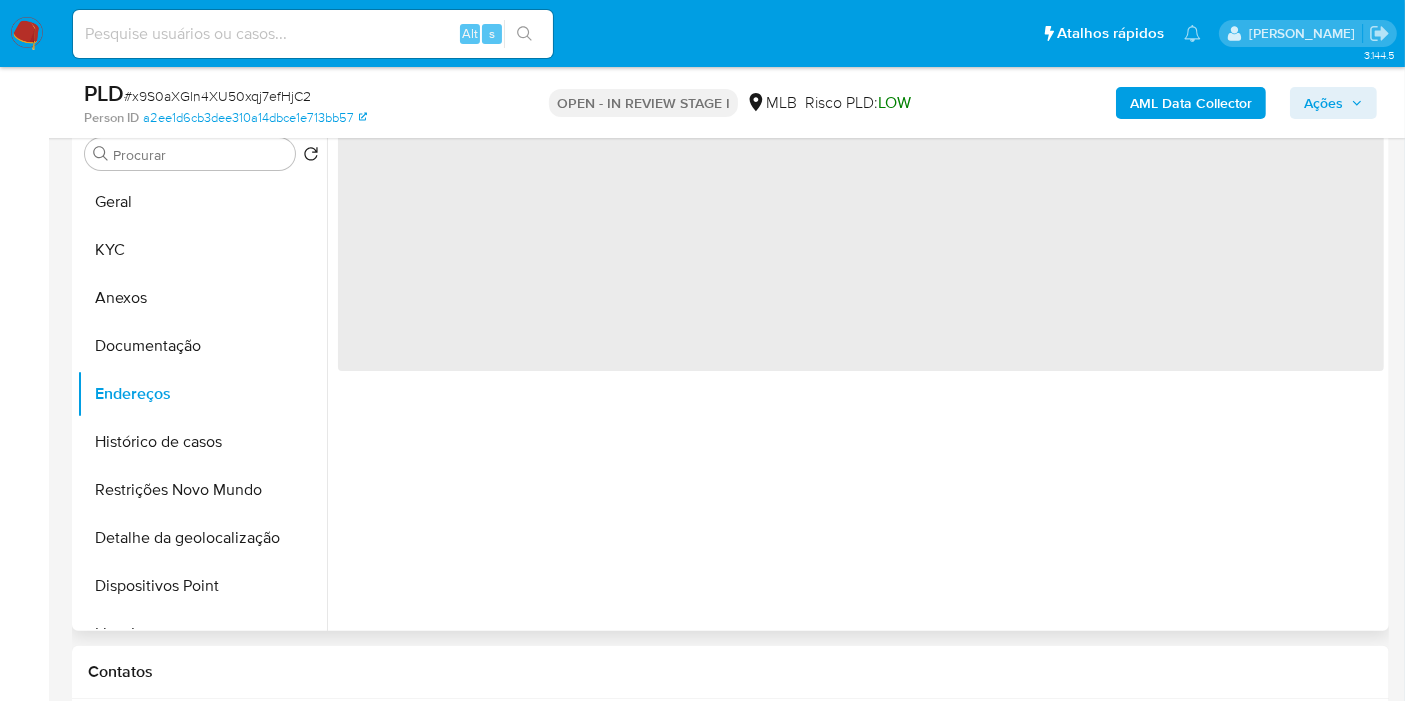 scroll, scrollTop: 333, scrollLeft: 0, axis: vertical 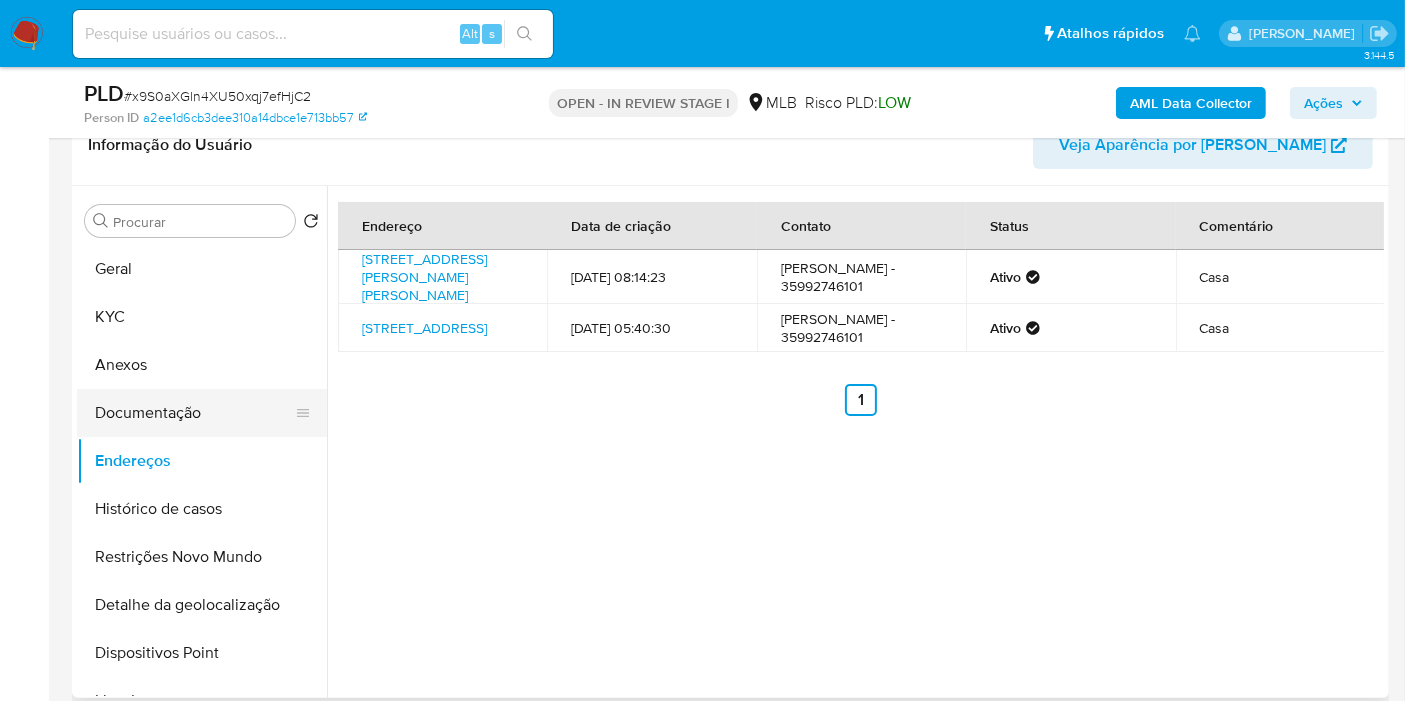 click on "Documentação" at bounding box center [194, 413] 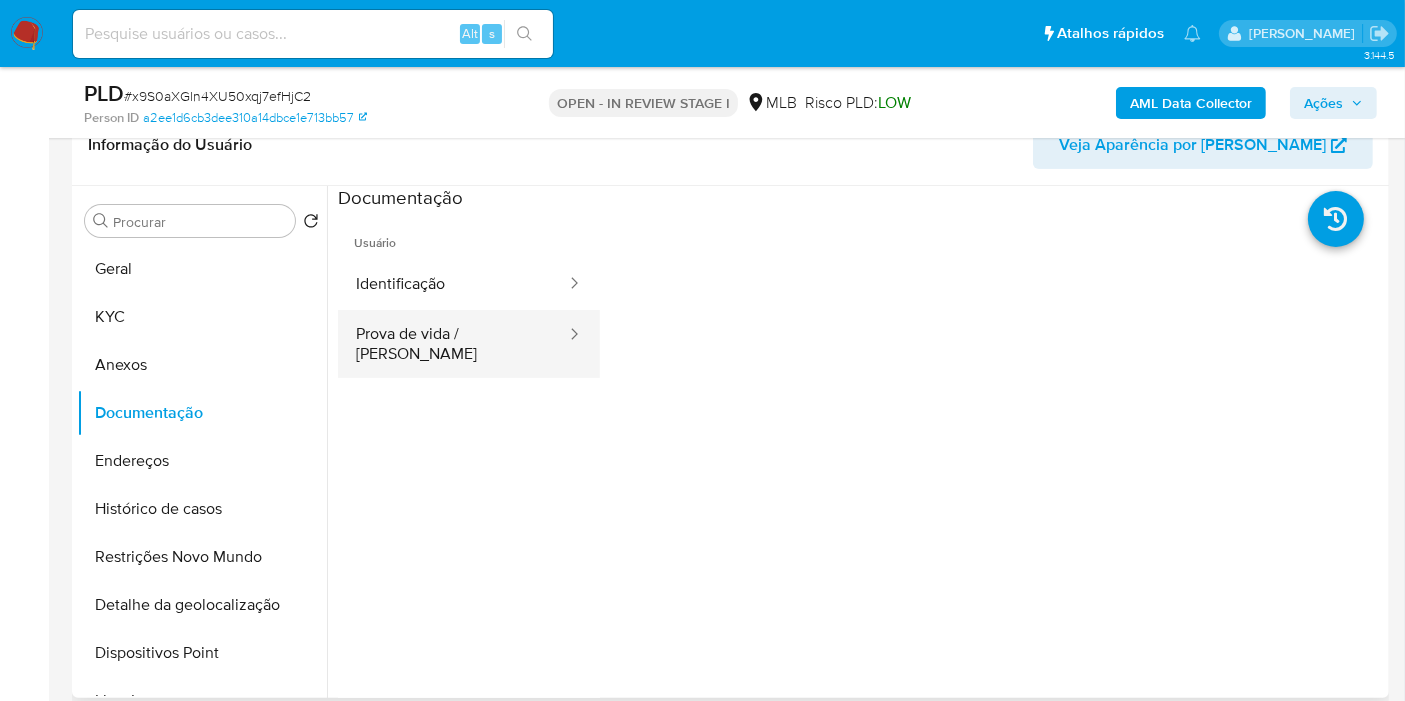 click on "Prova de vida / [PERSON_NAME]" at bounding box center [453, 344] 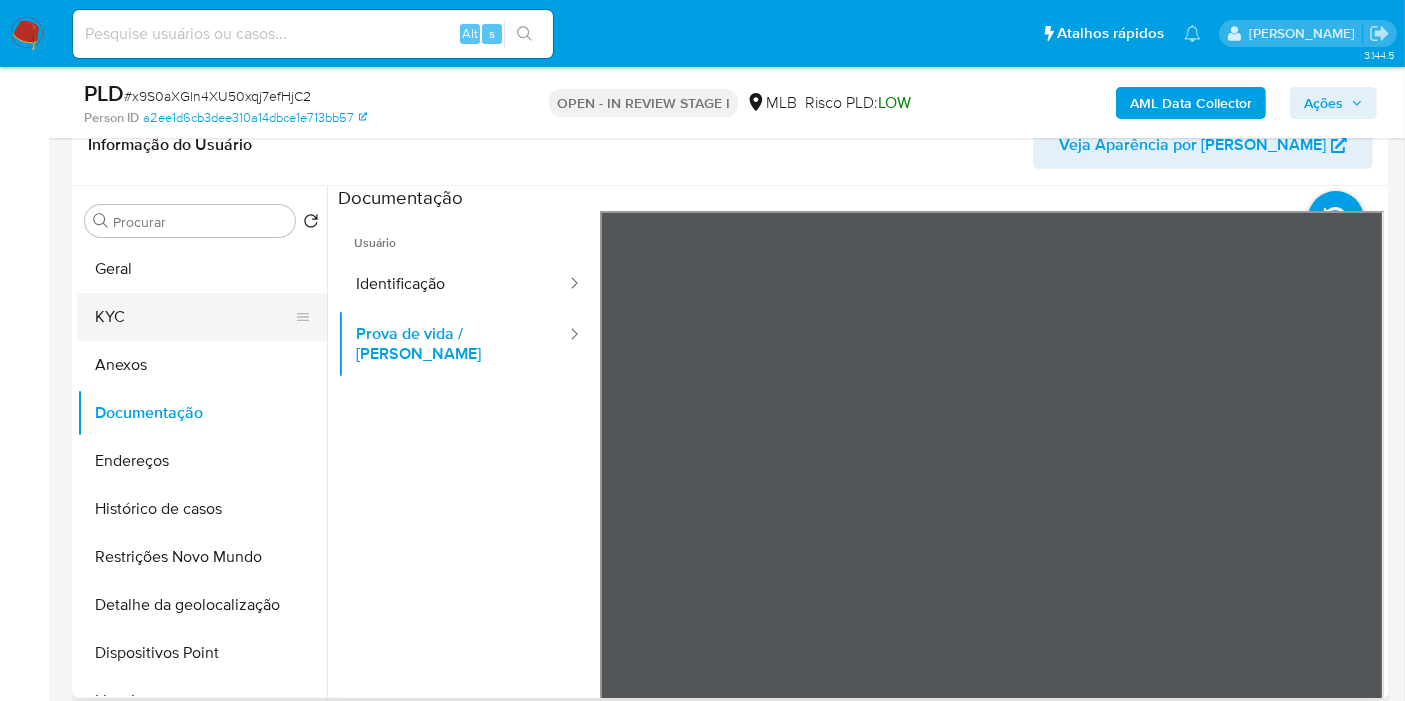 click on "KYC" at bounding box center (194, 317) 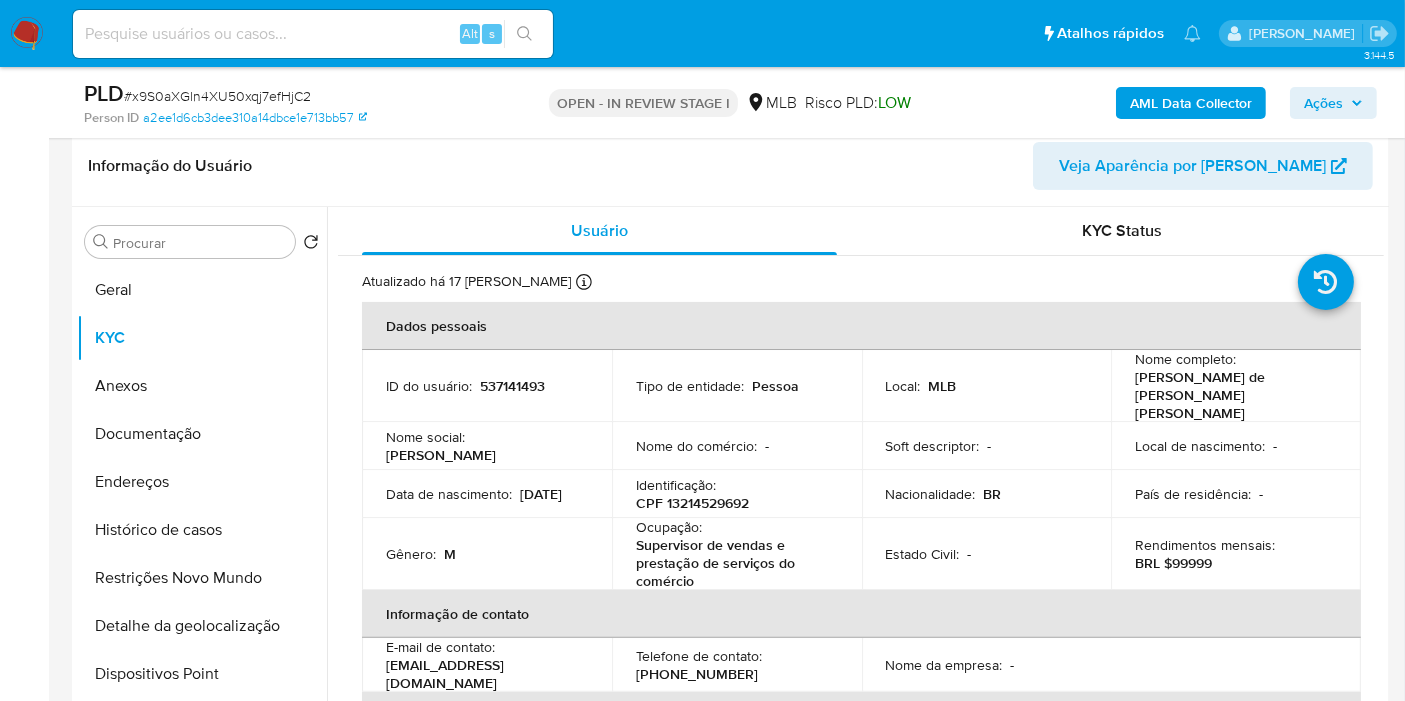 scroll, scrollTop: 333, scrollLeft: 0, axis: vertical 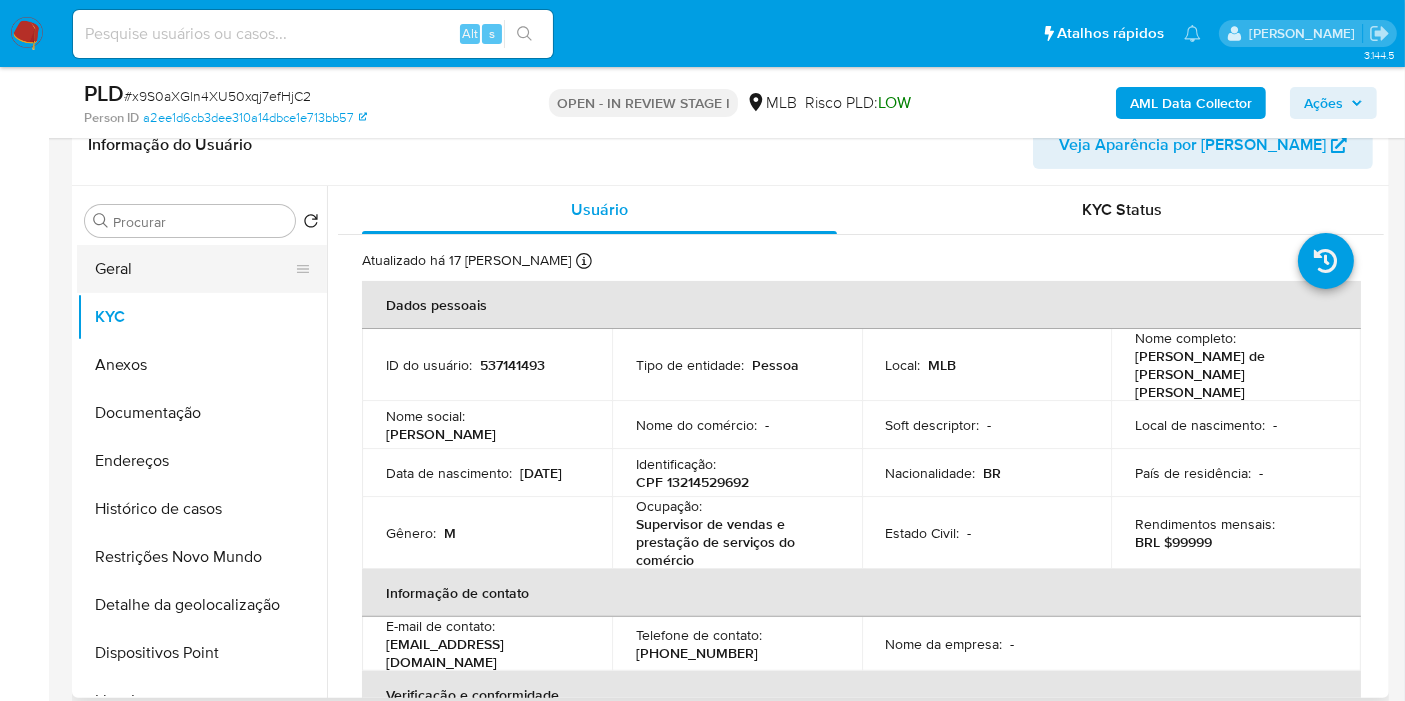 type 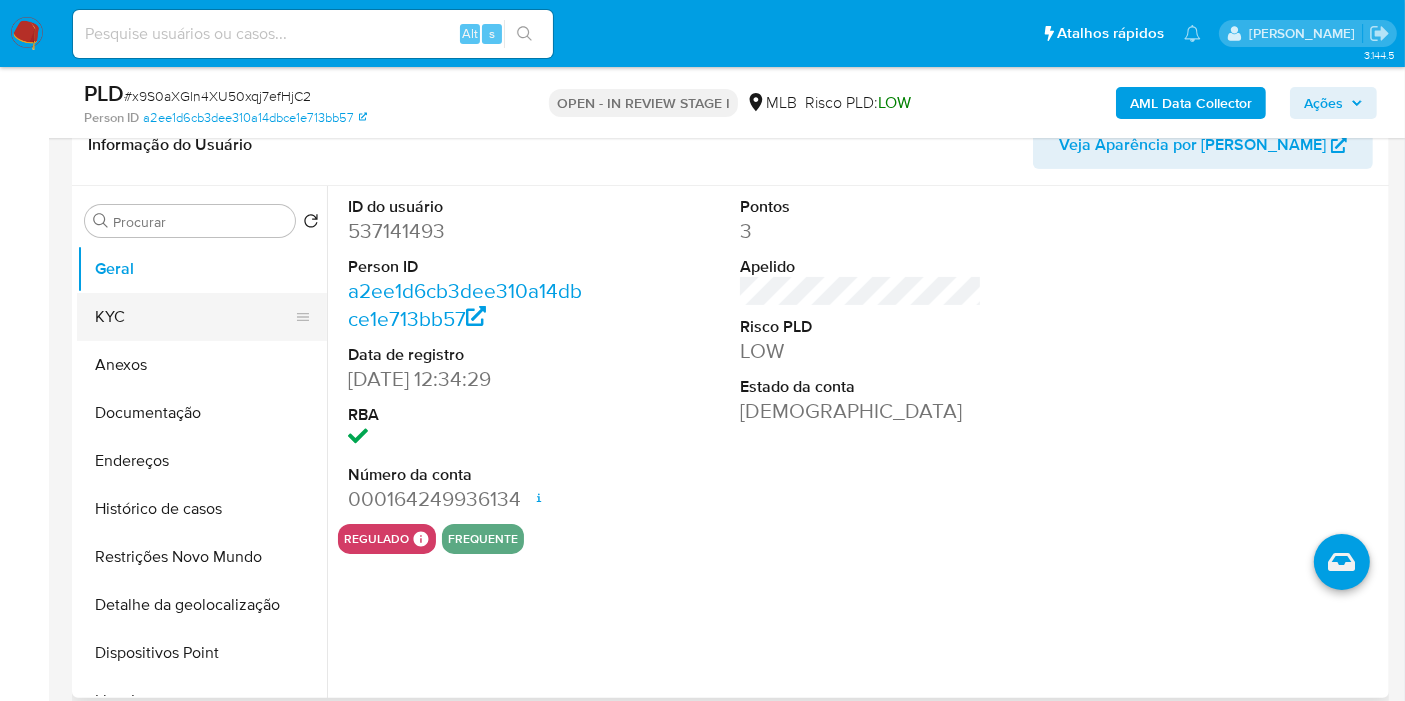 click on "KYC" at bounding box center (194, 317) 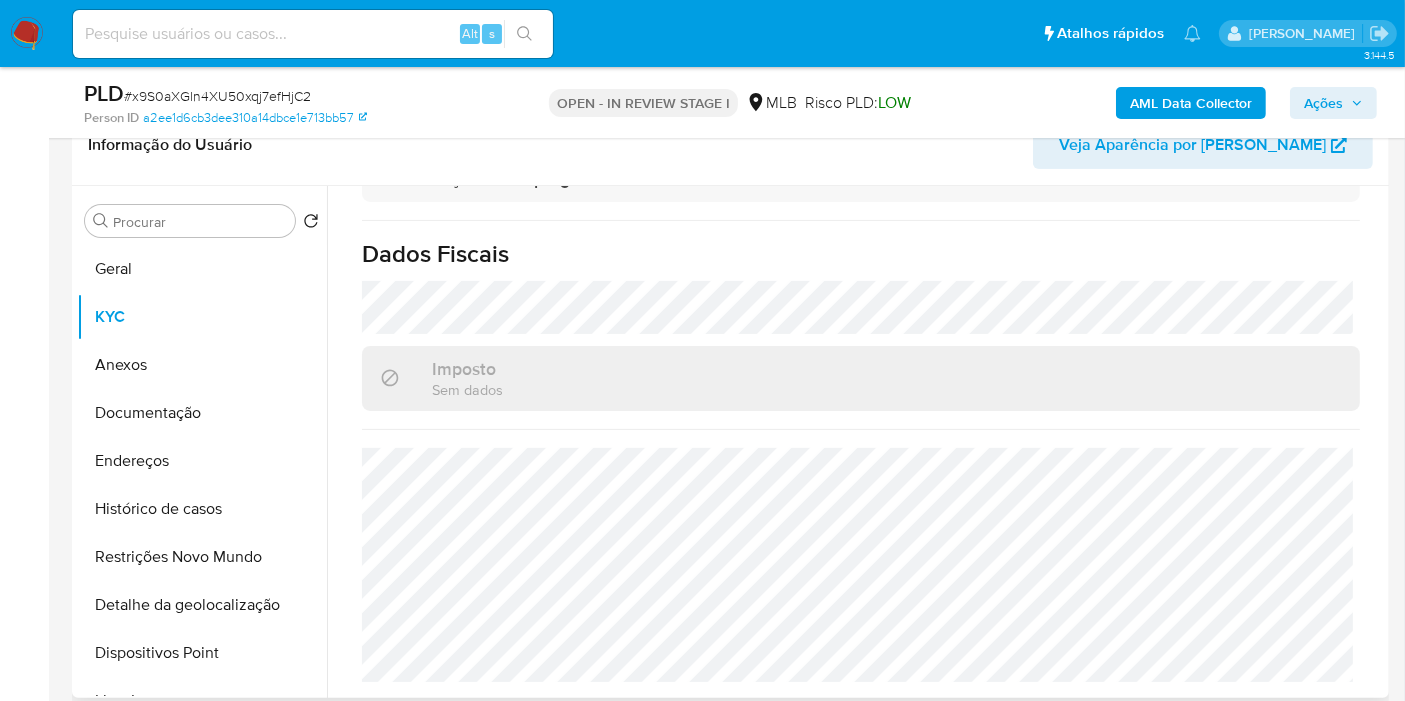 scroll, scrollTop: 938, scrollLeft: 0, axis: vertical 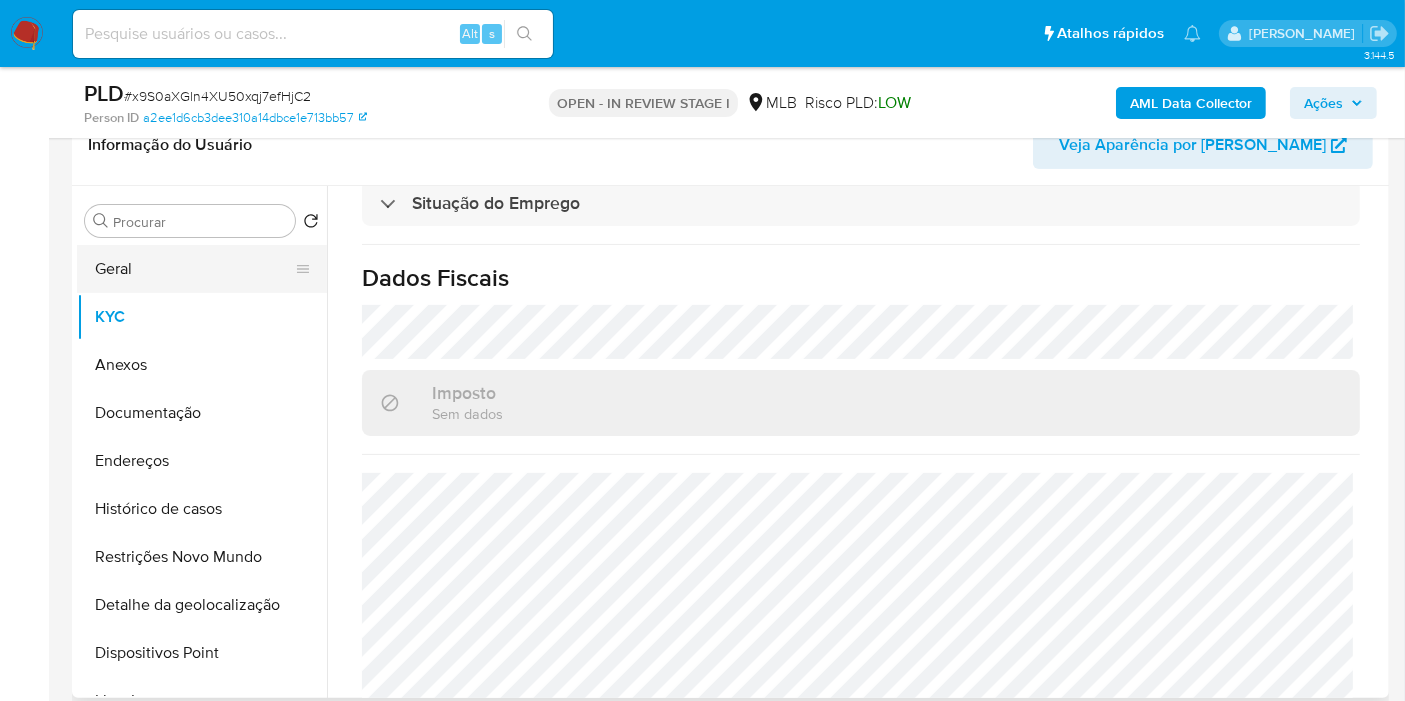 click on "Geral" at bounding box center [194, 269] 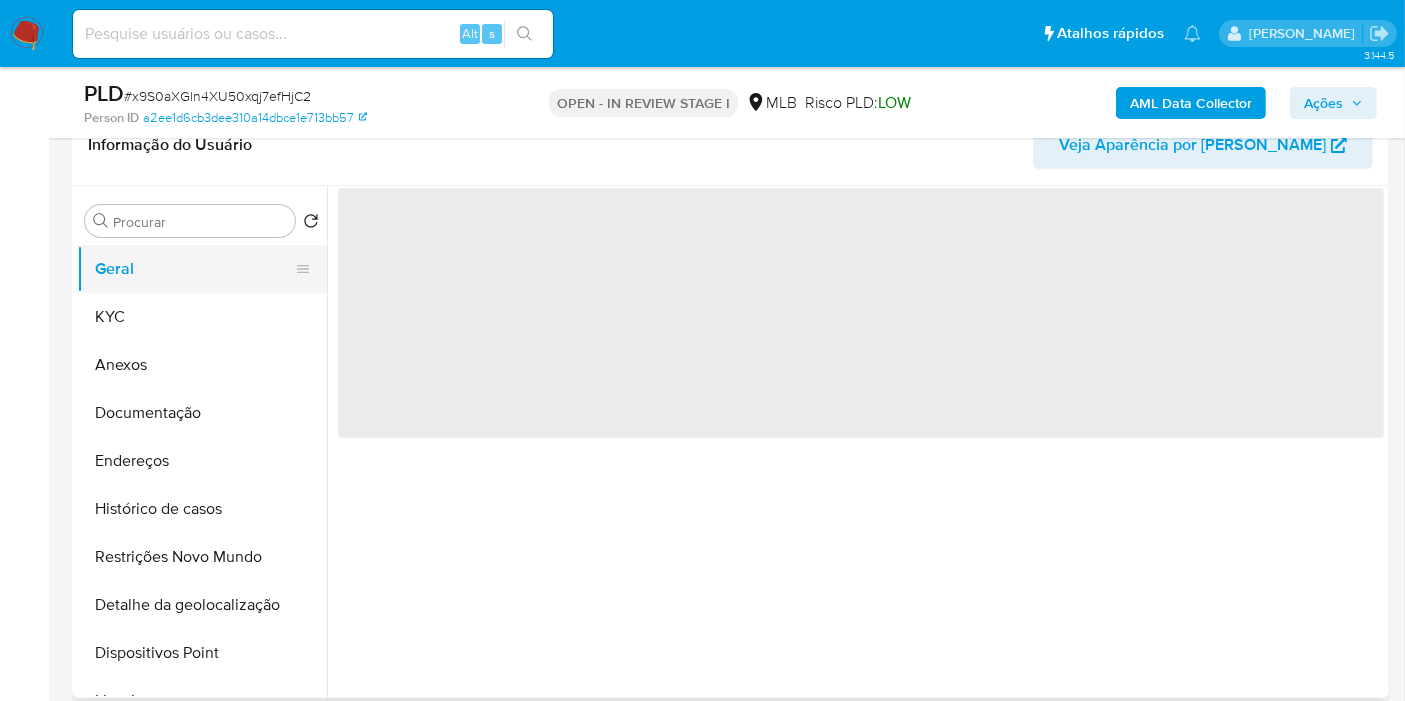 scroll, scrollTop: 0, scrollLeft: 0, axis: both 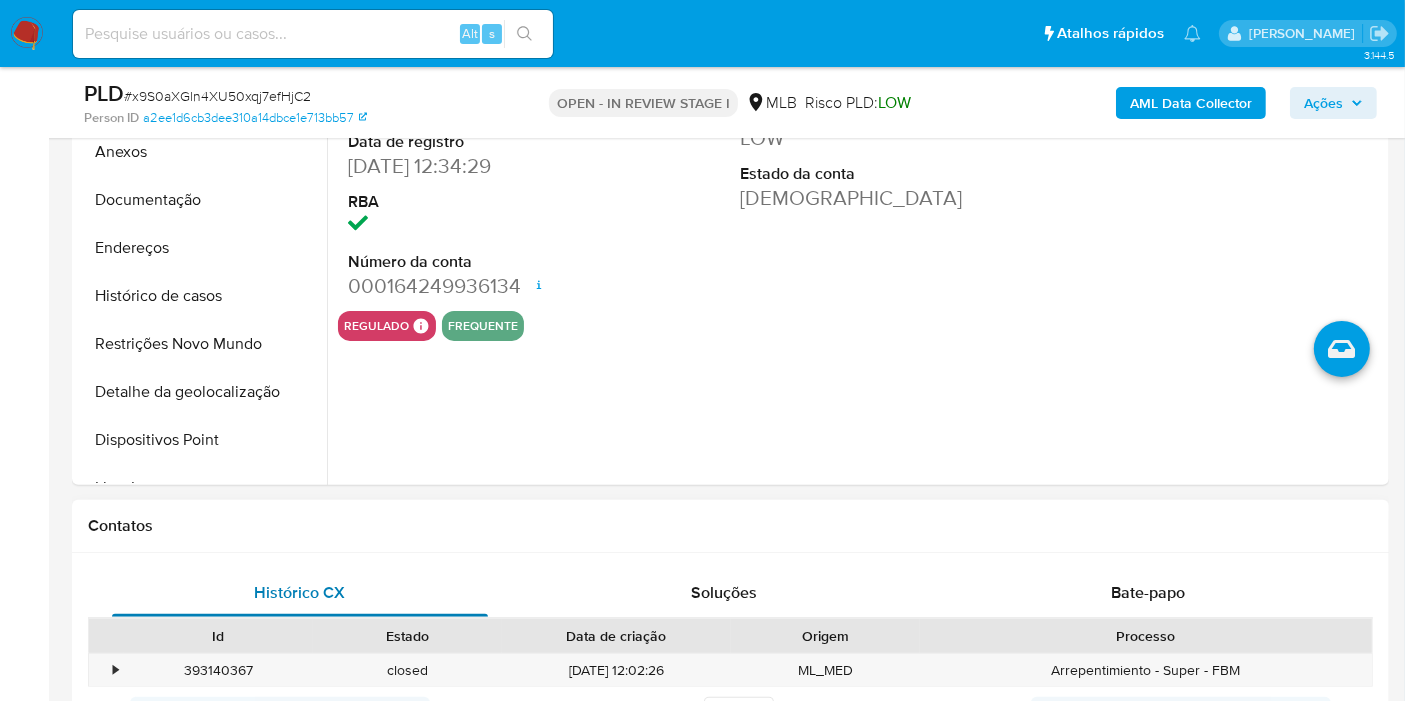 type 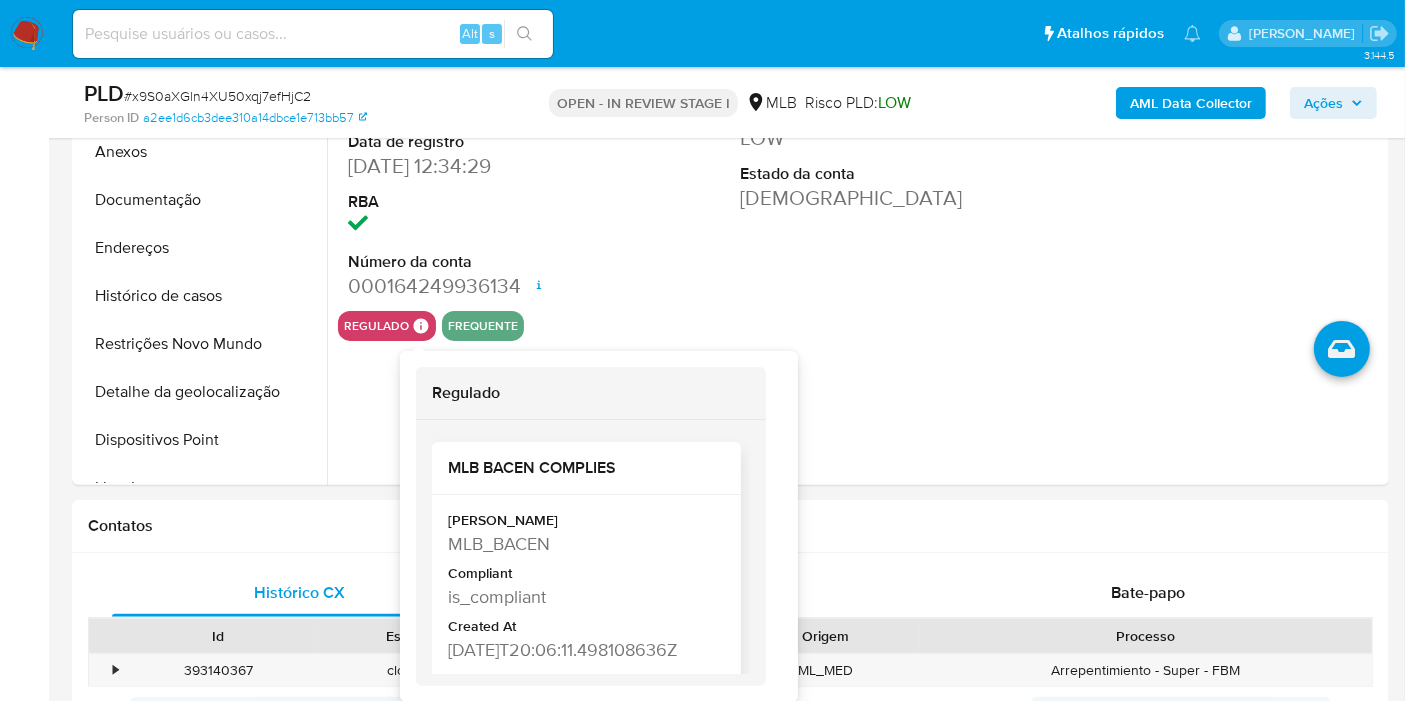 scroll, scrollTop: 42, scrollLeft: 0, axis: vertical 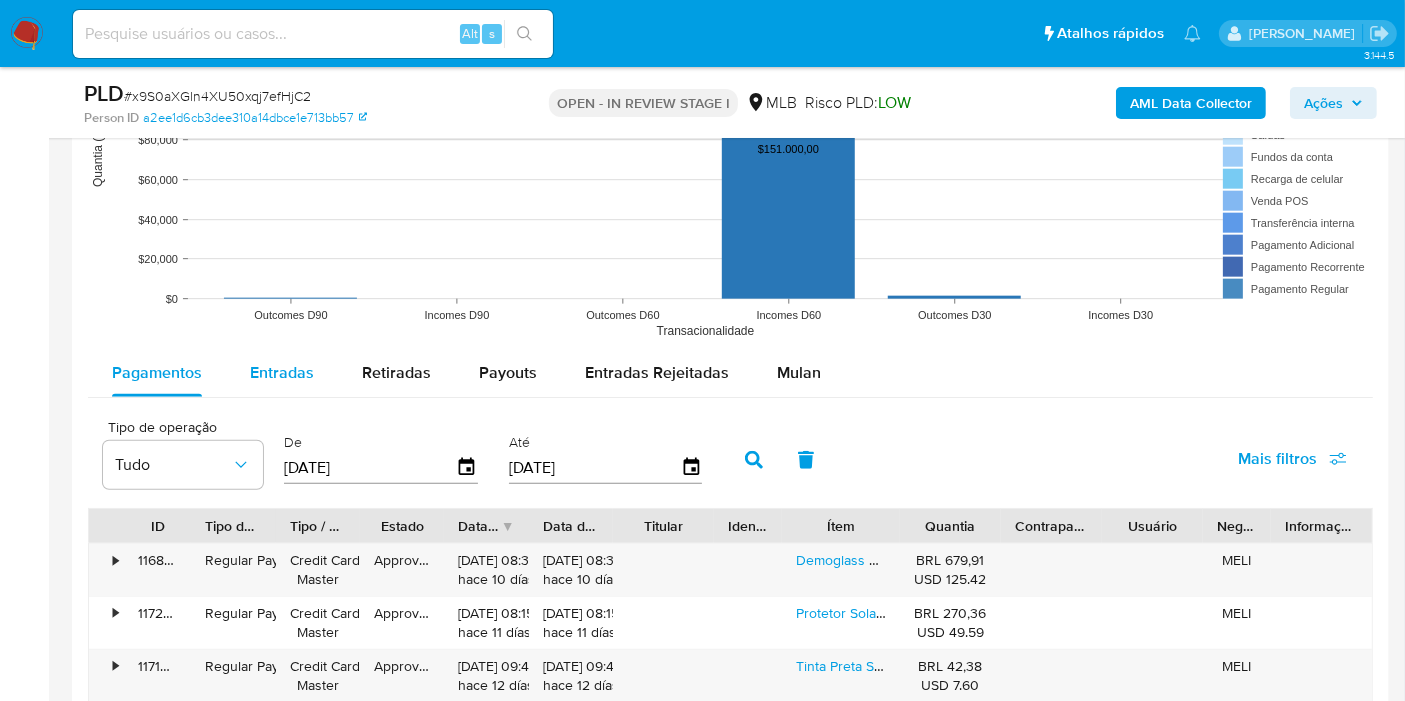 click on "Entradas" at bounding box center (282, 373) 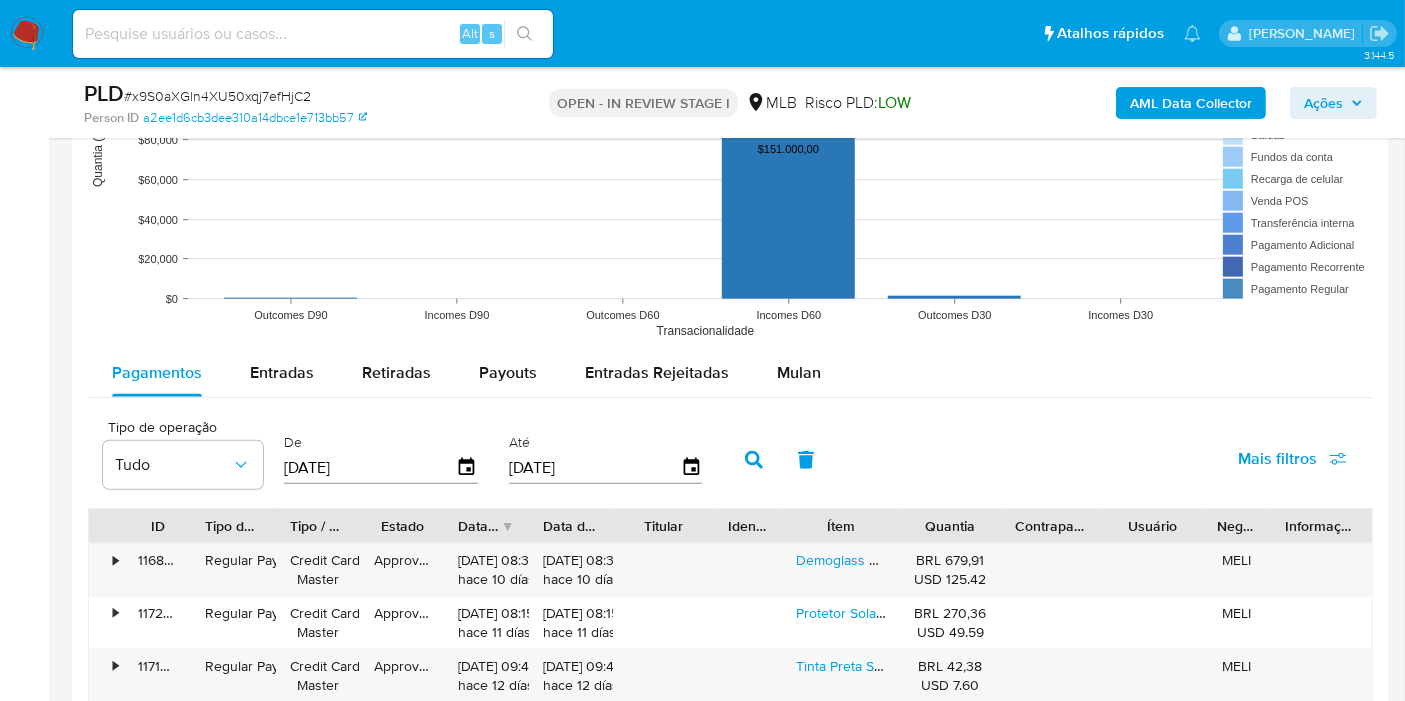 select on "10" 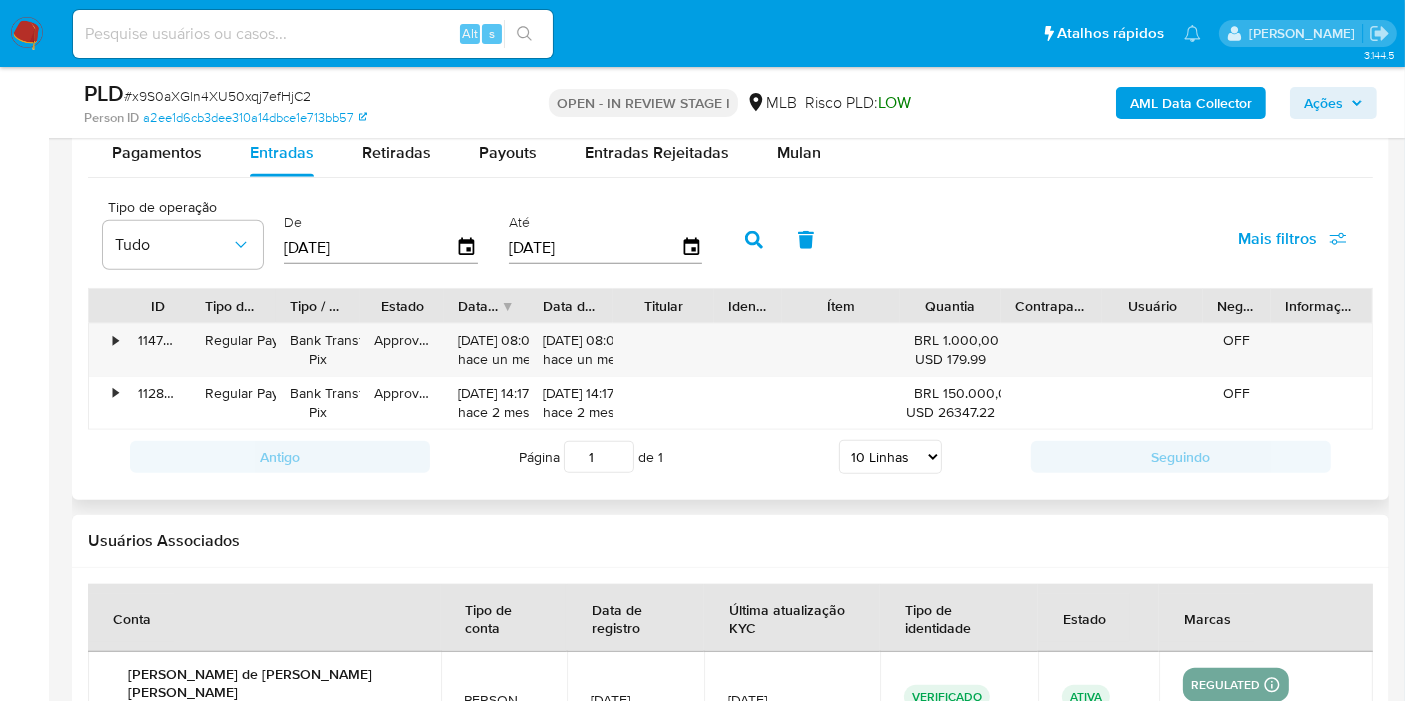 scroll, scrollTop: 2102, scrollLeft: 0, axis: vertical 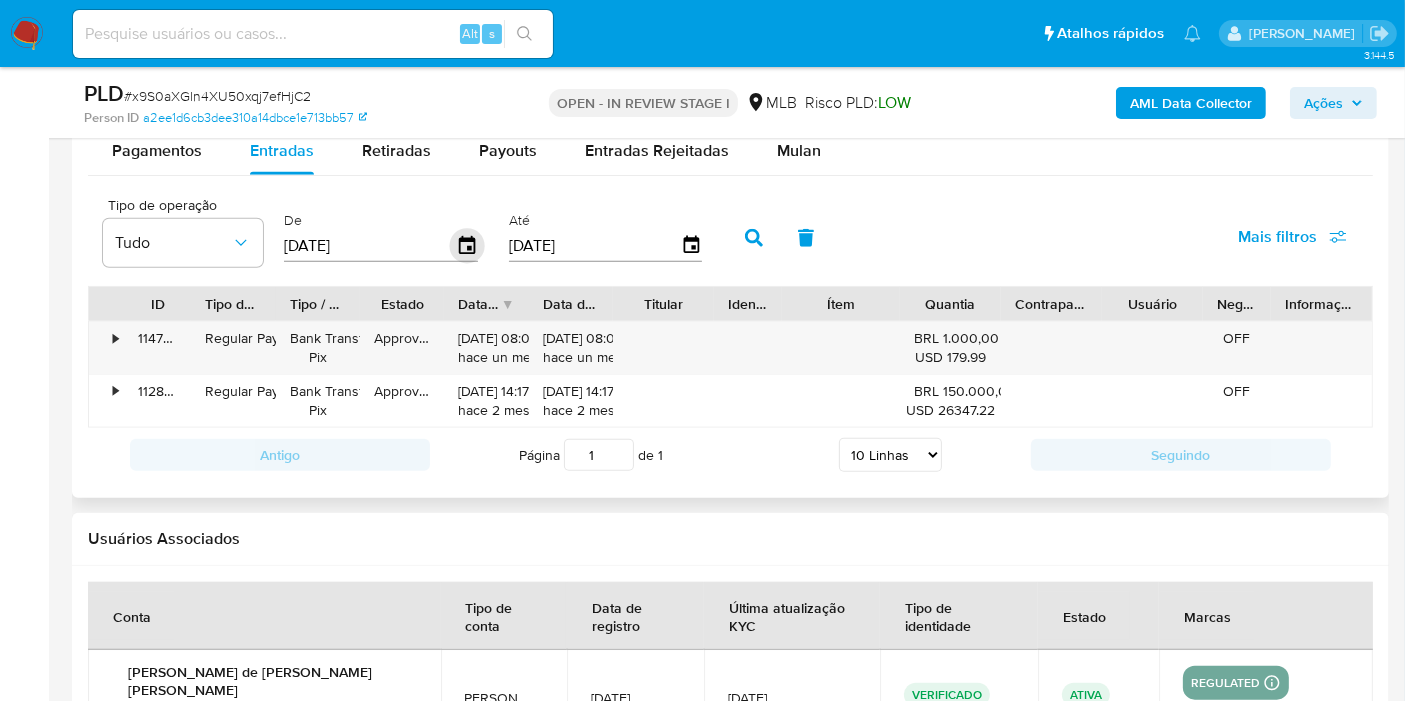 click 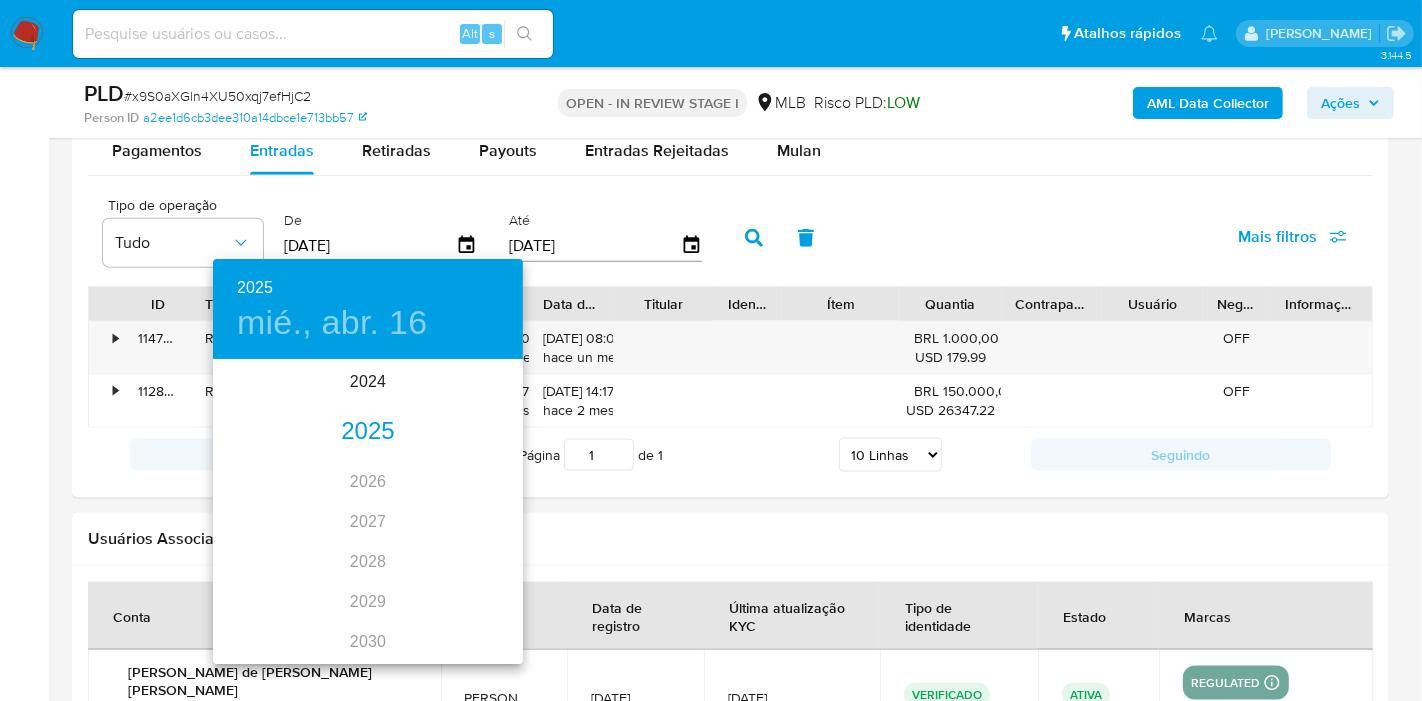 click on "2025" at bounding box center [368, 432] 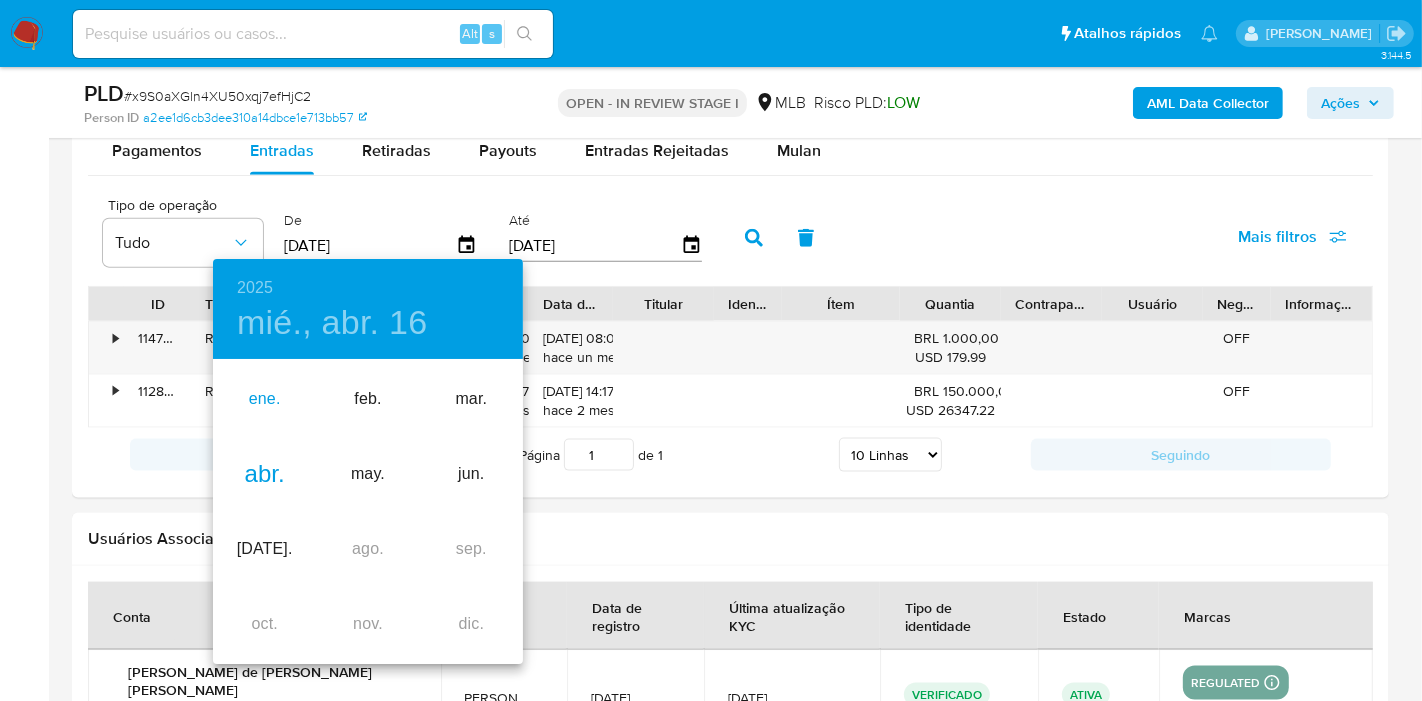 click on "ene." at bounding box center (264, 399) 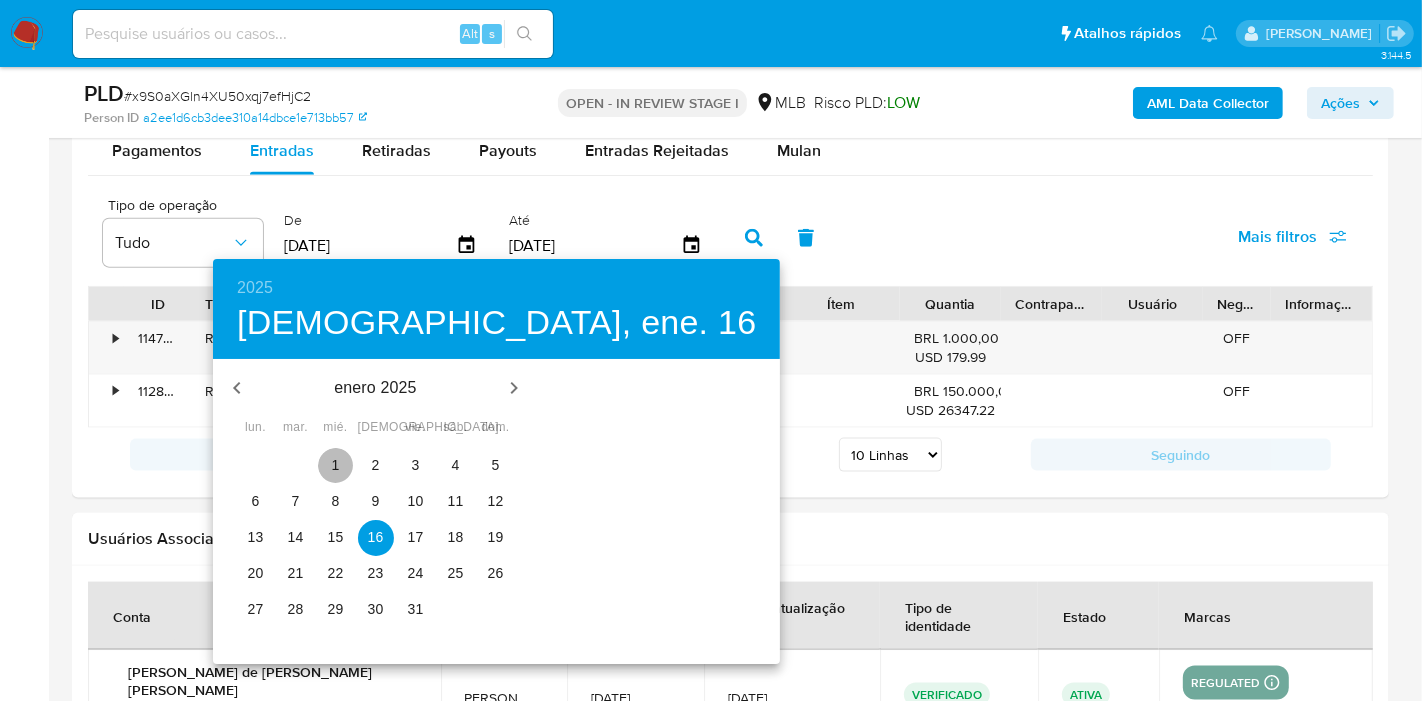 drag, startPoint x: 321, startPoint y: 462, endPoint x: 626, endPoint y: 393, distance: 312.70752 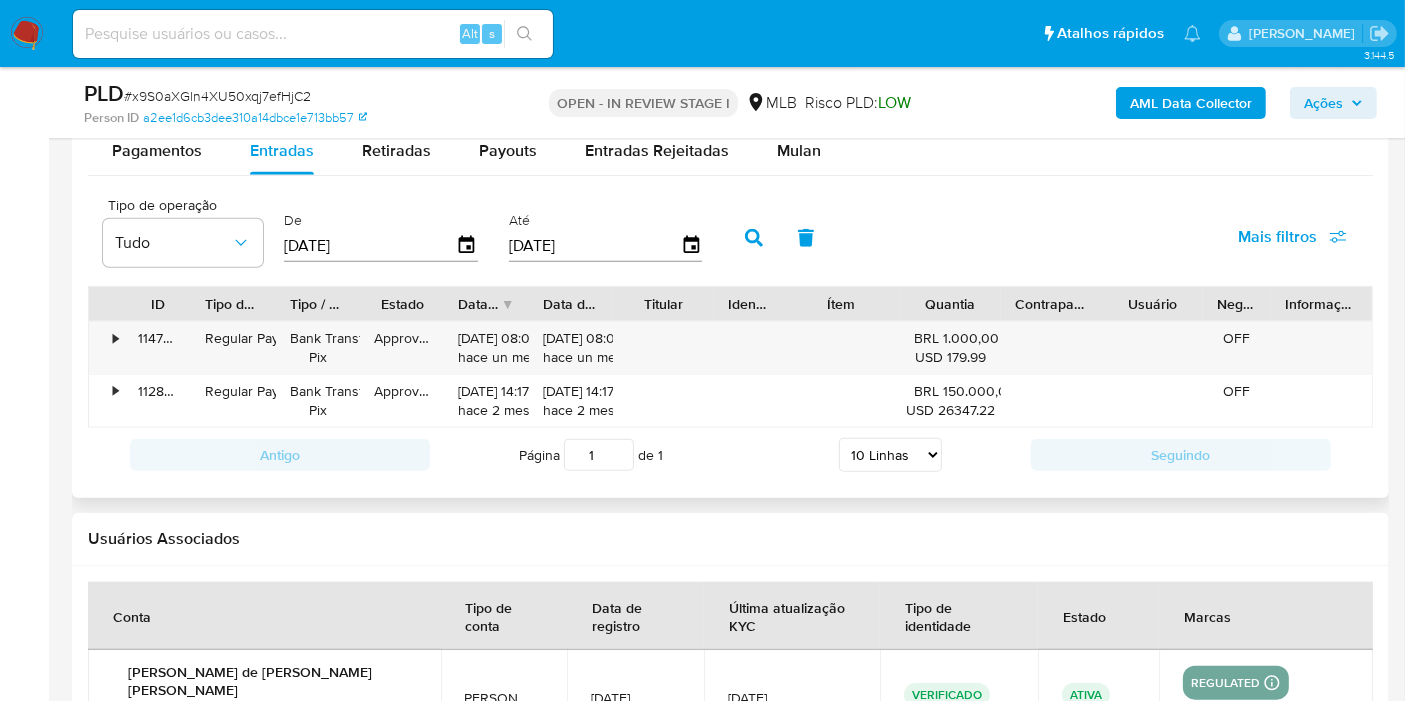click 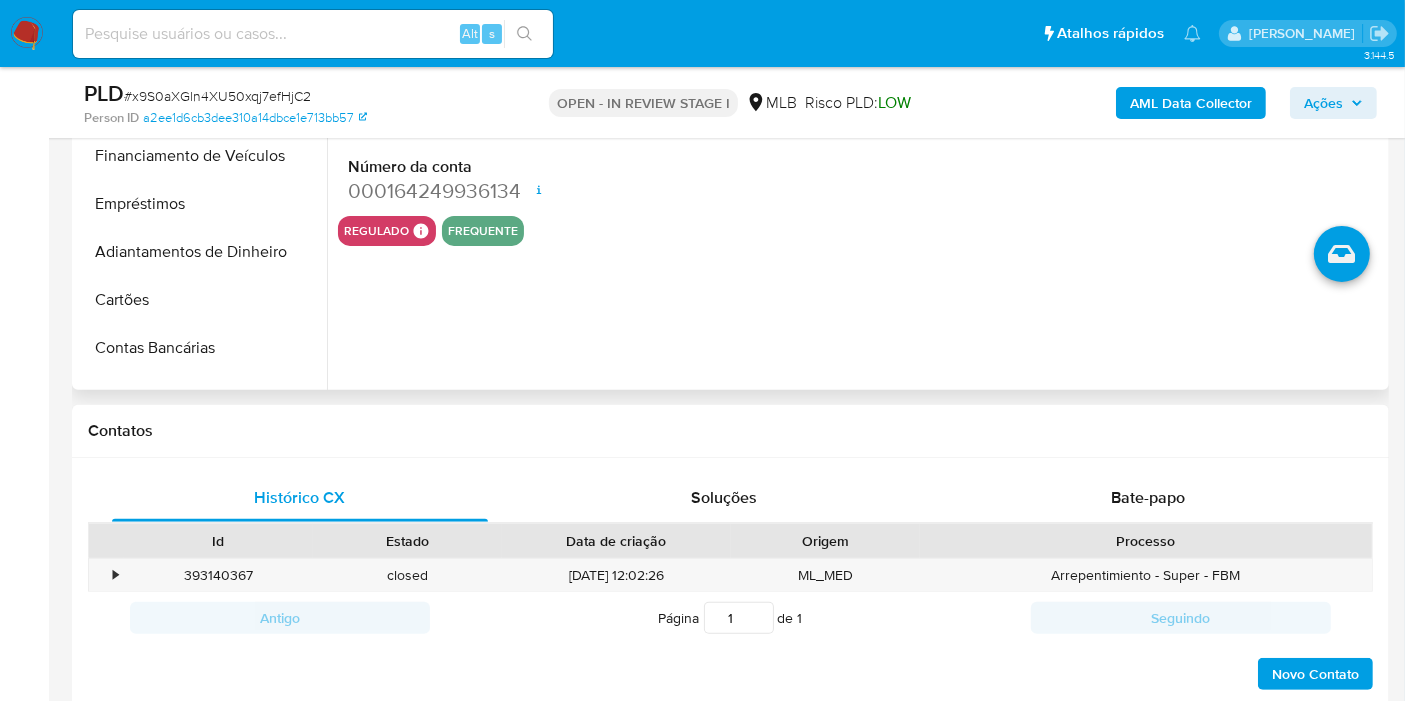 scroll, scrollTop: 324, scrollLeft: 0, axis: vertical 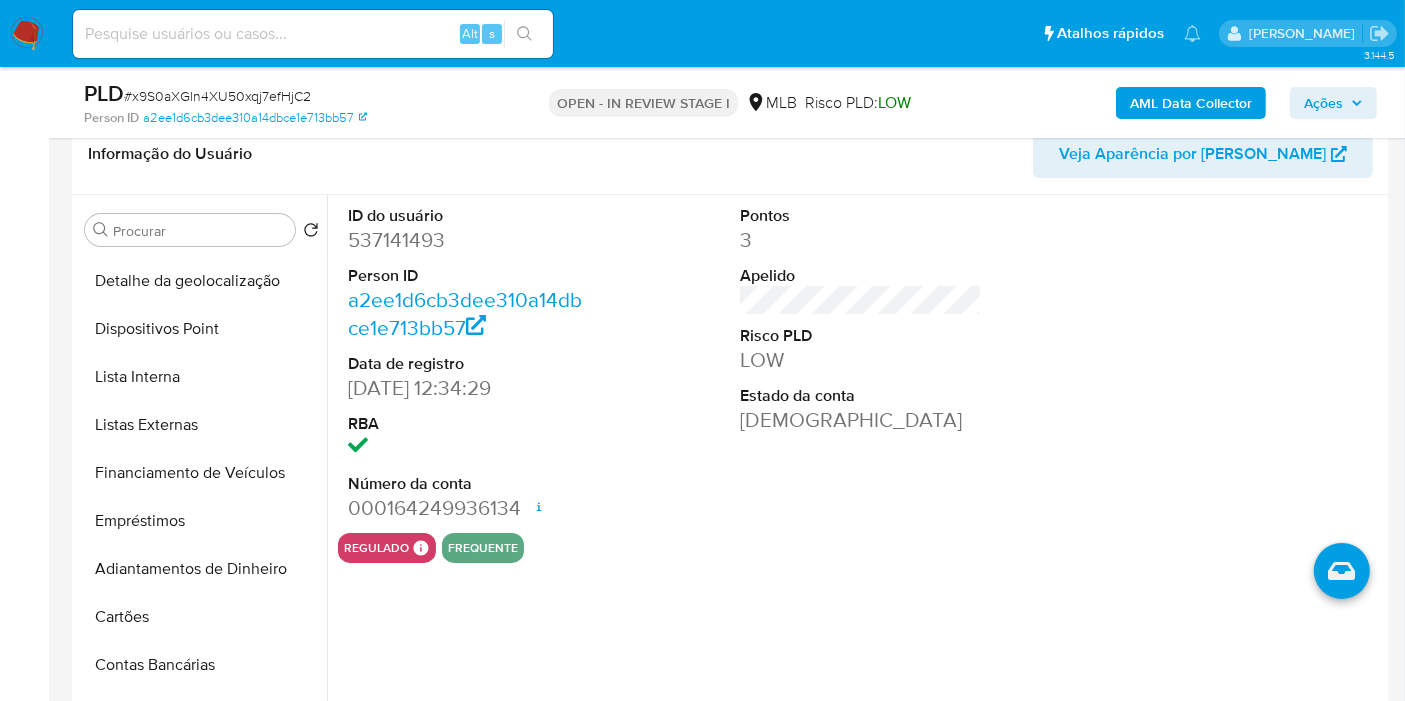 click on "ID do usuário 537141493 Person ID a2ee1d6cb3dee310a14dbce1e713bb57 Data de registro 26/11/2020 12:34:29 RBA Número da conta 000164249936134   Data de abertura 23/05/2025 16:06 Status ACTIVE Pontos 3 Apelido Risco PLD LOW Estado da conta Ativa" at bounding box center (861, 364) 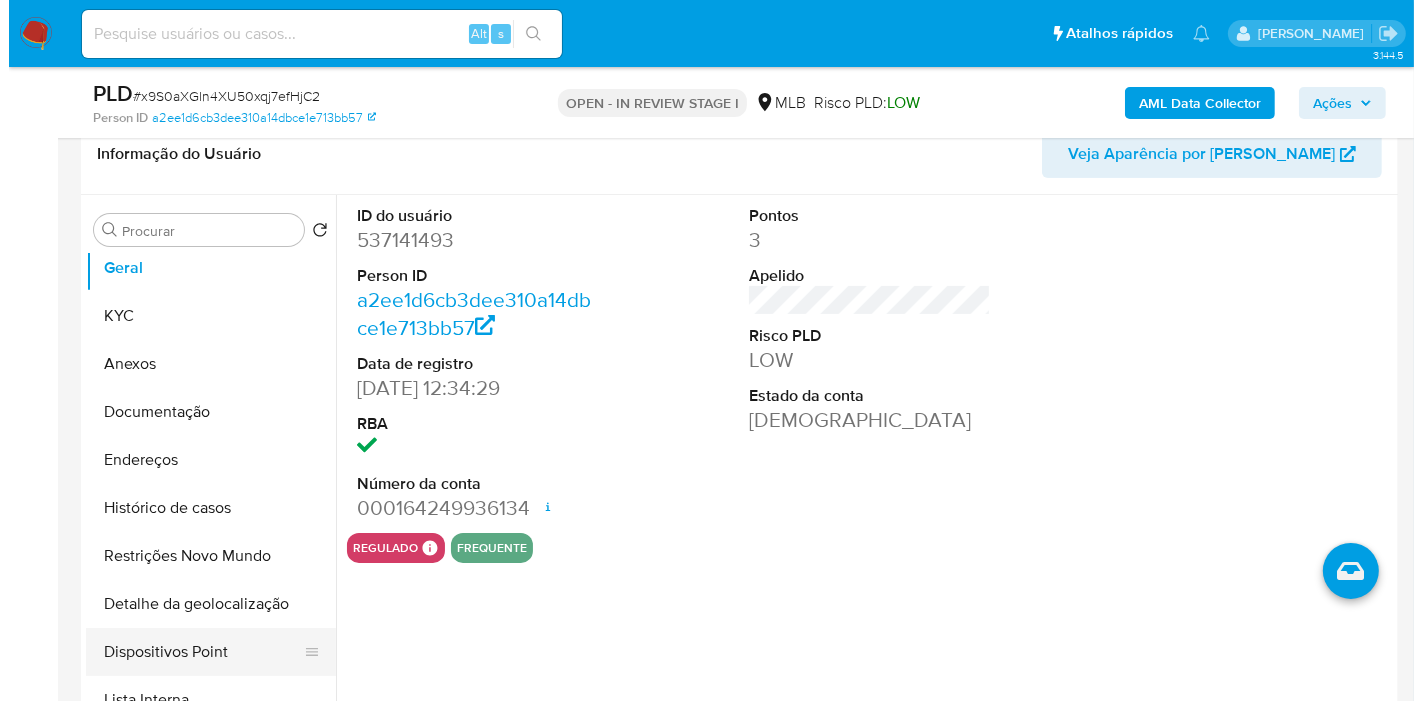 scroll, scrollTop: 0, scrollLeft: 0, axis: both 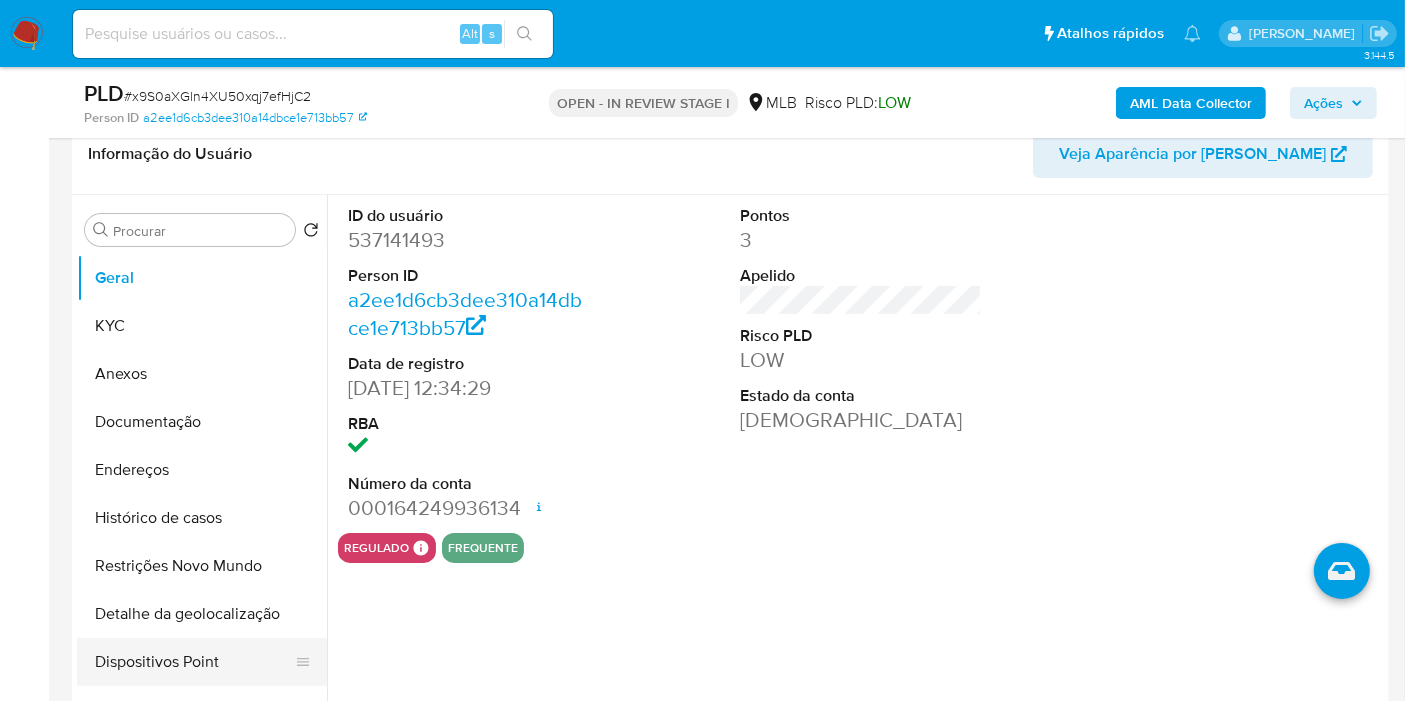 click on "KYC" at bounding box center (202, 326) 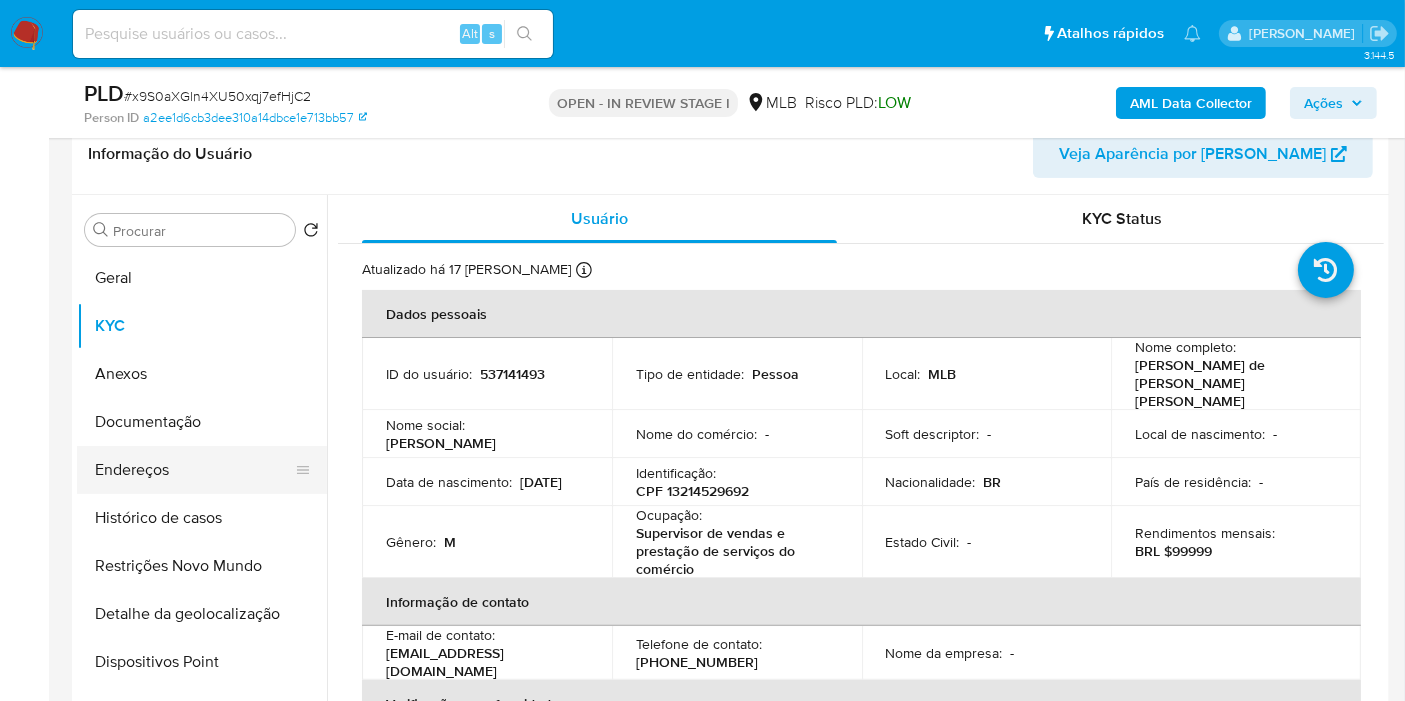 click on "Endereços" at bounding box center [194, 470] 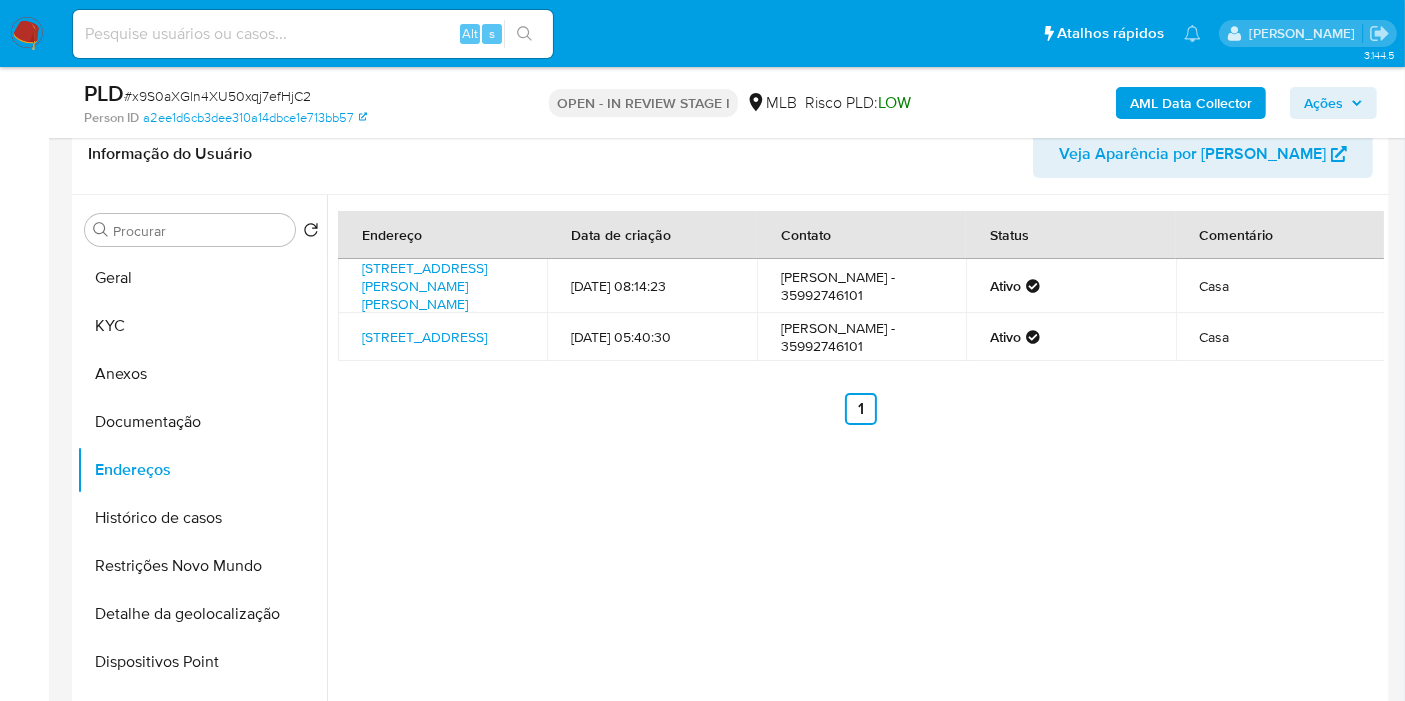 type 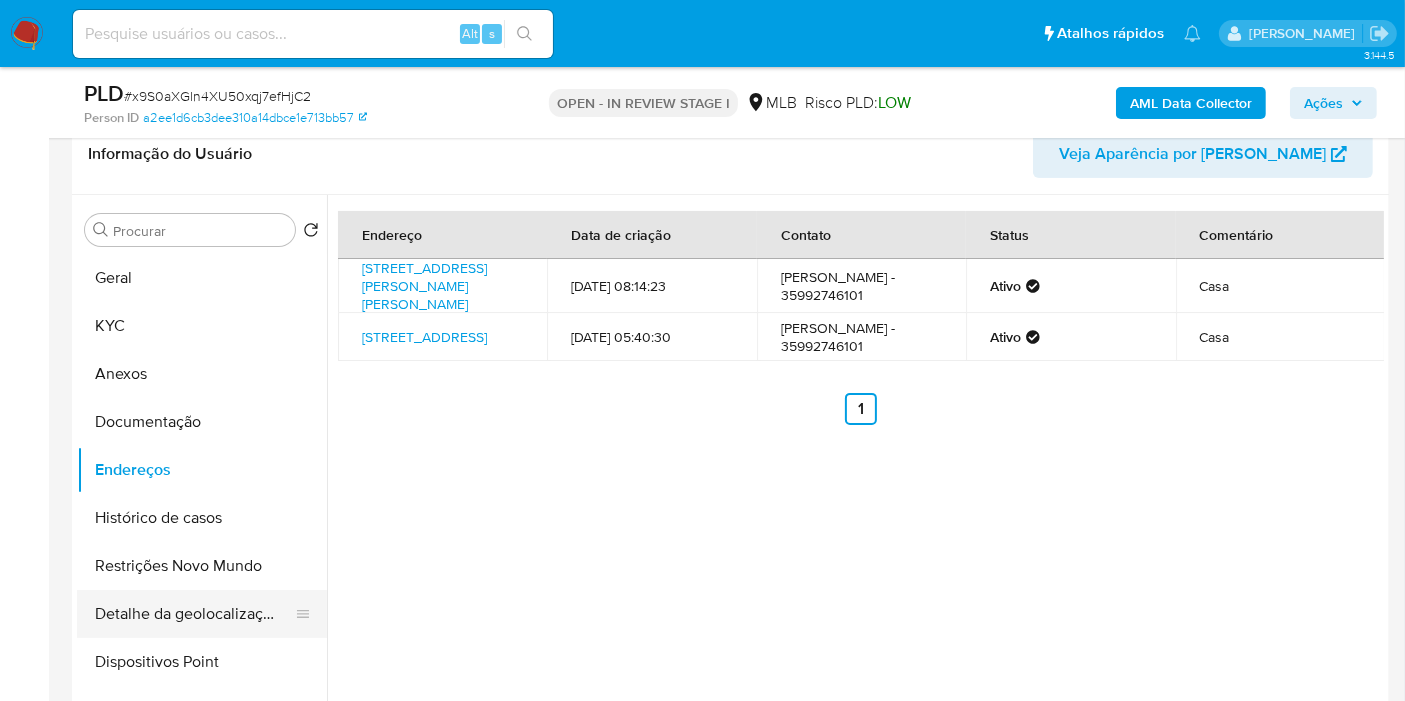 click on "Detalhe da geolocalização" at bounding box center (194, 614) 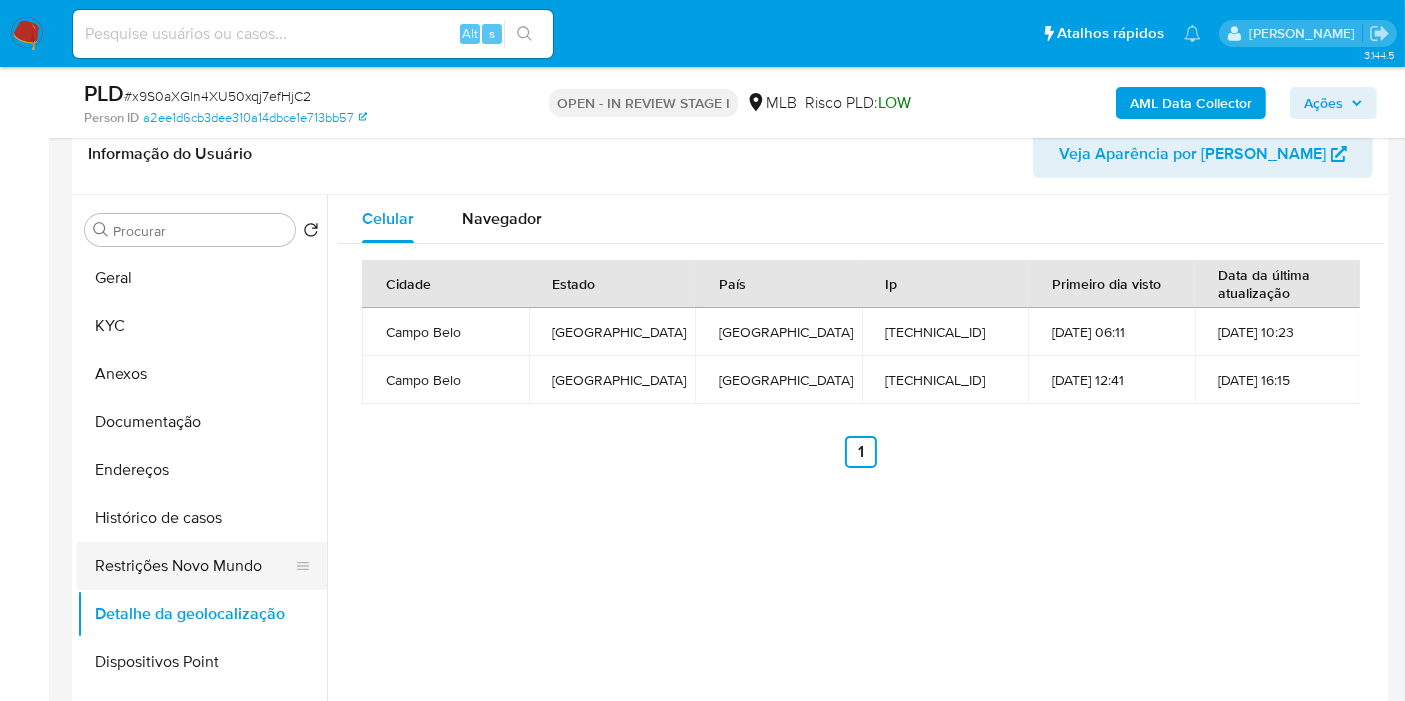 click on "Restrições Novo Mundo" at bounding box center (194, 566) 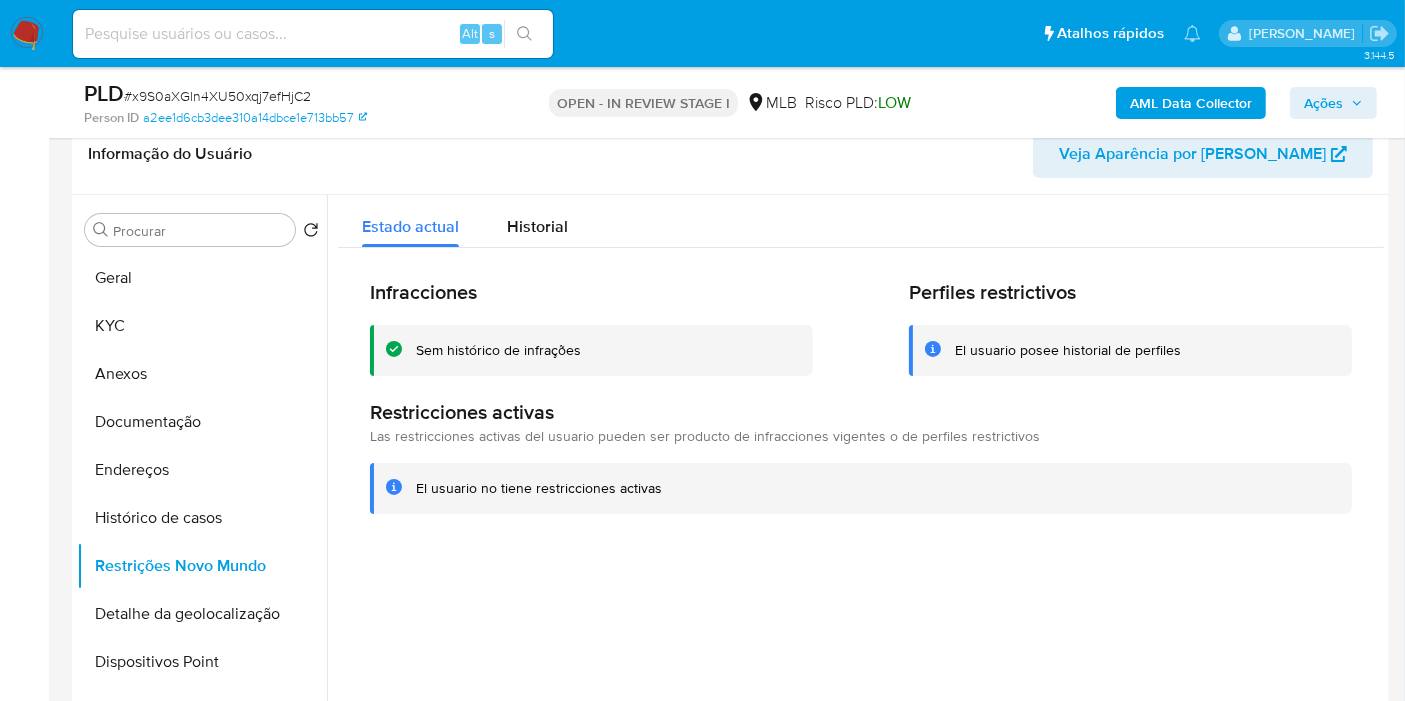 type 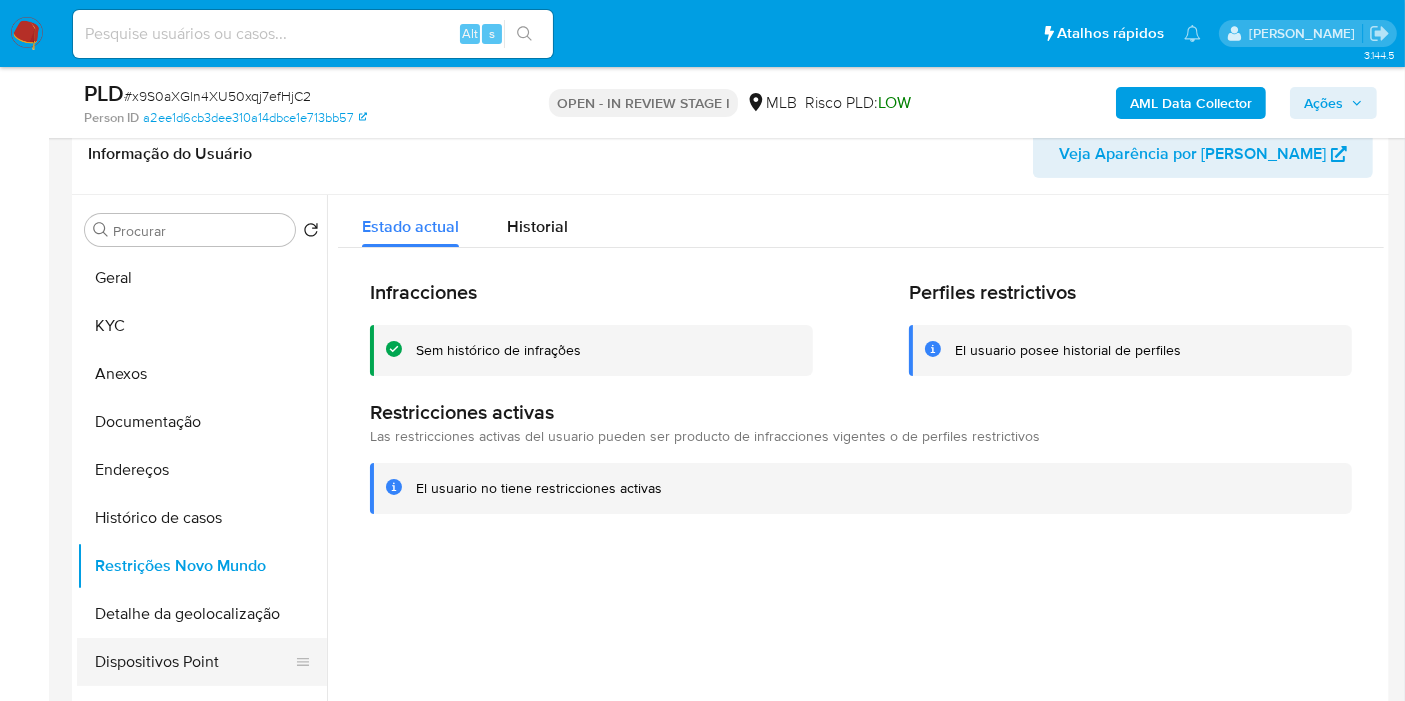 click on "Dispositivos Point" at bounding box center [194, 662] 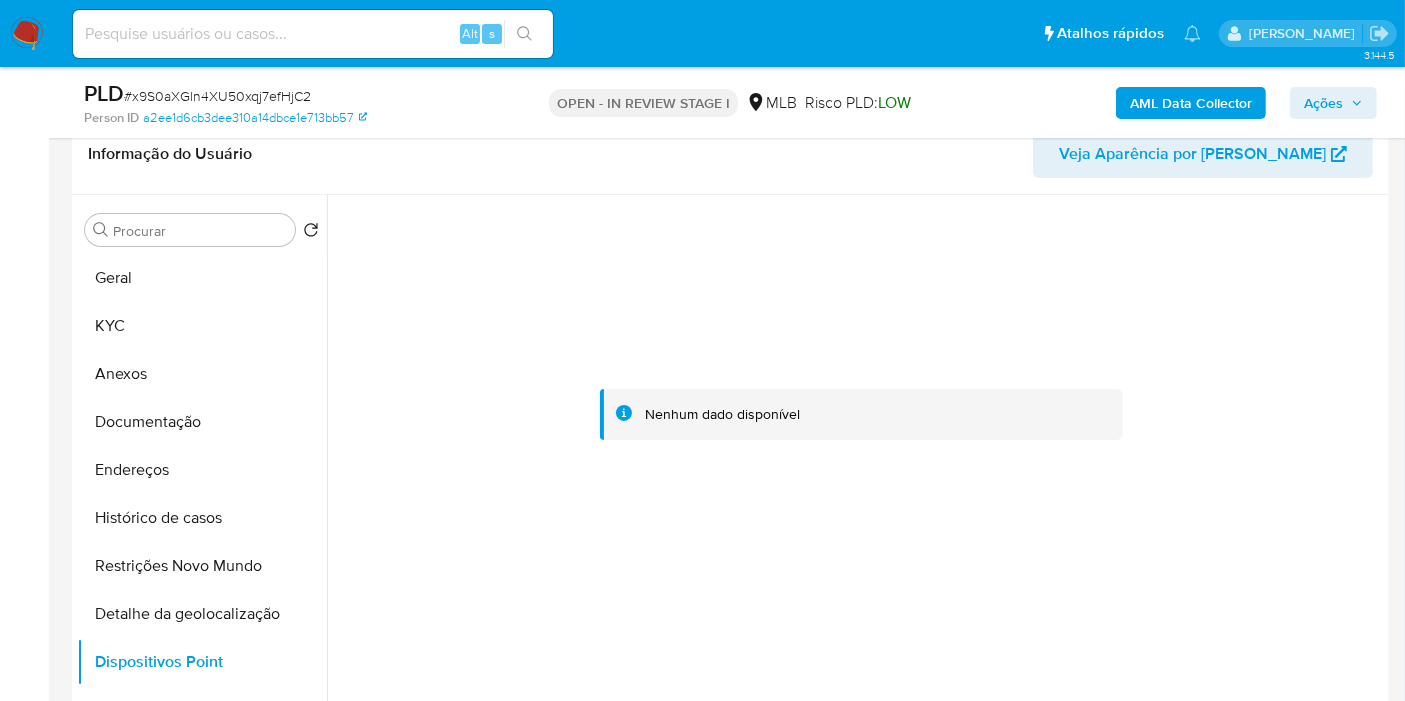 type 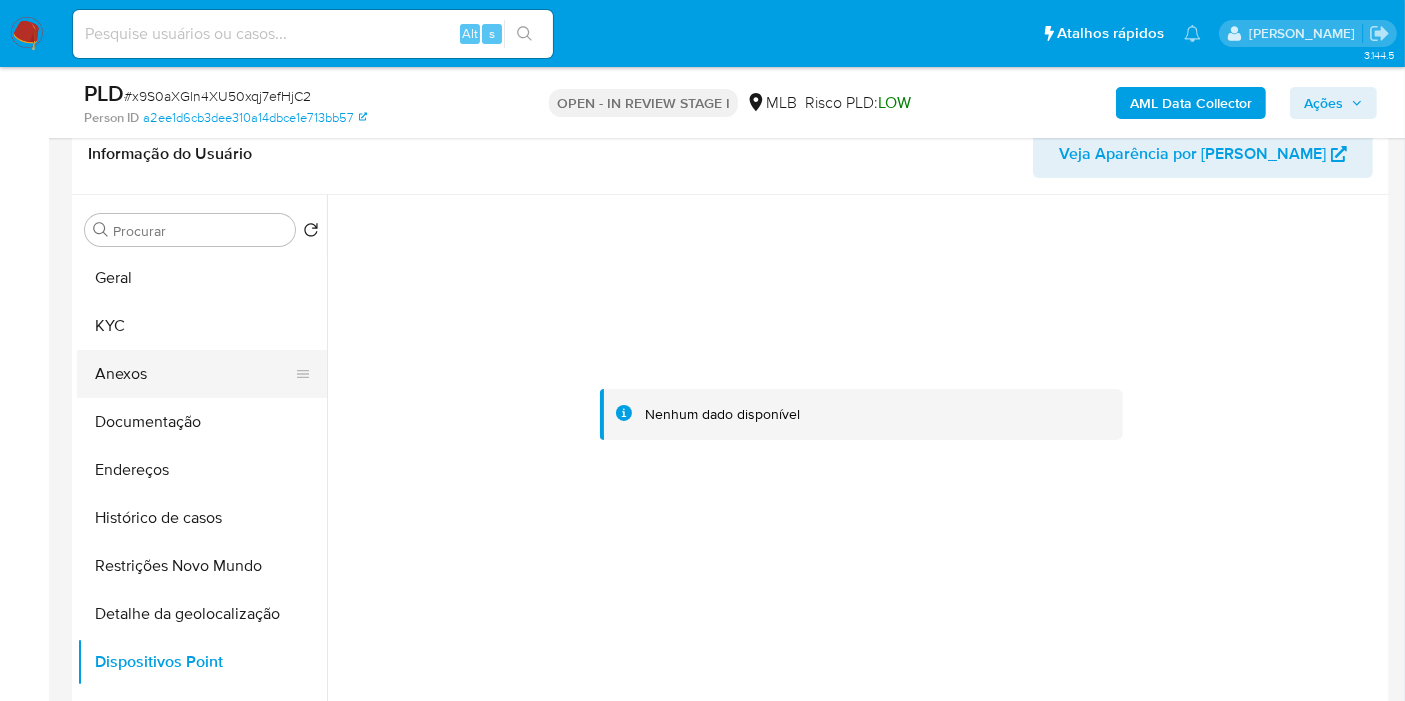 click on "Anexos" at bounding box center [194, 374] 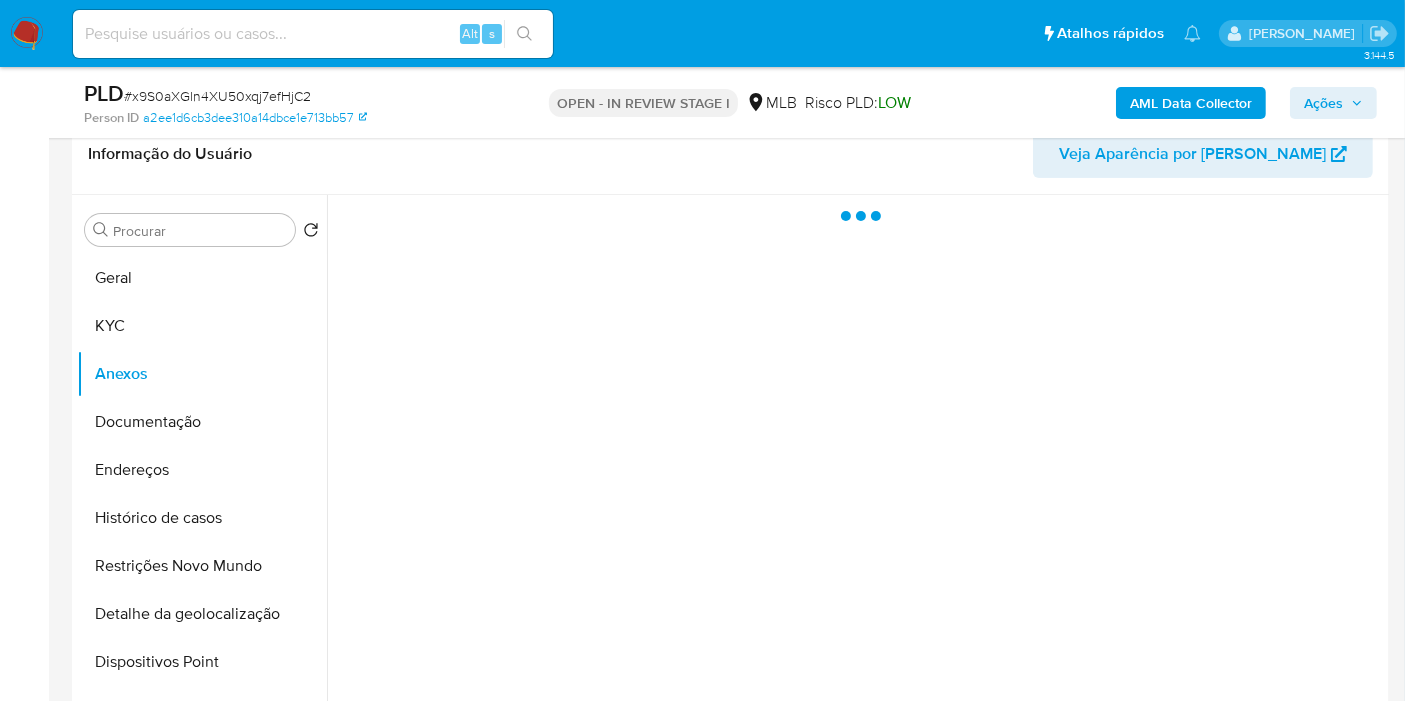 click on "Ações" at bounding box center (1323, 103) 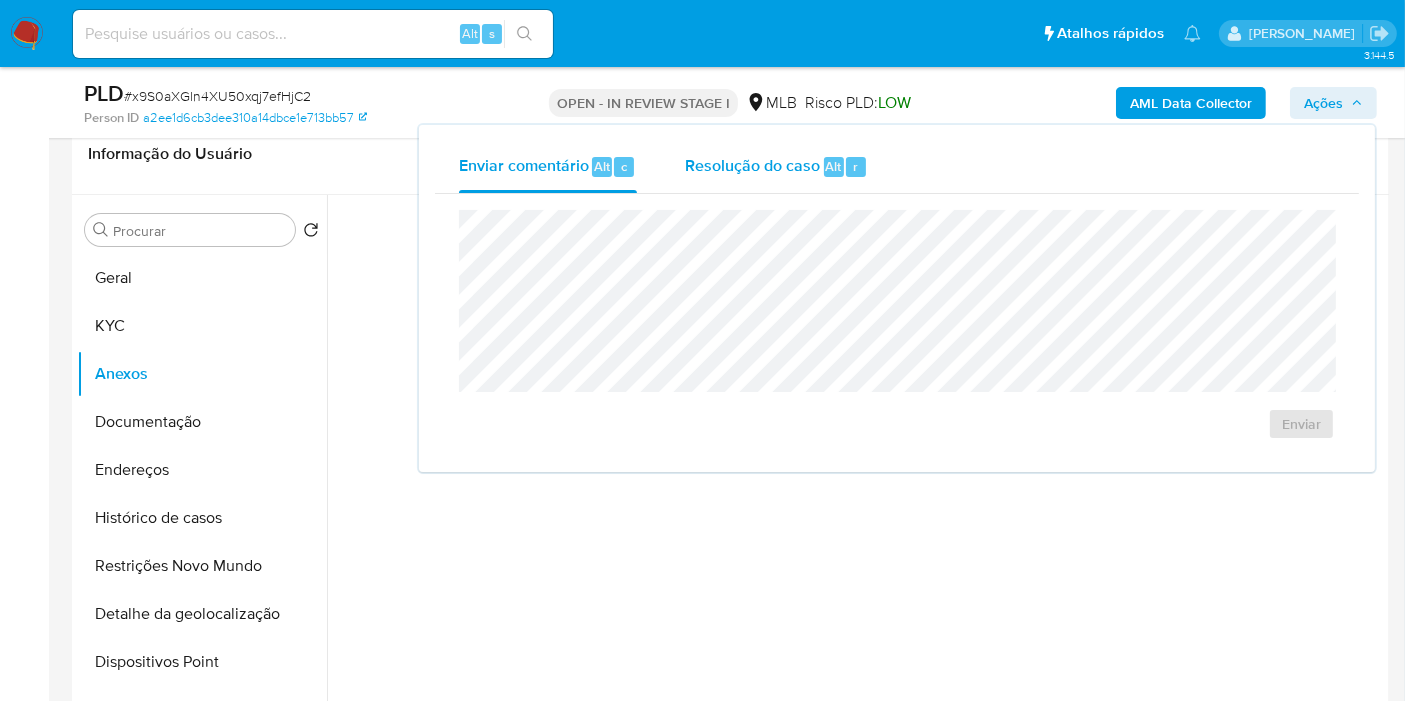 click on "Resolução do caso Alt r" at bounding box center [776, 167] 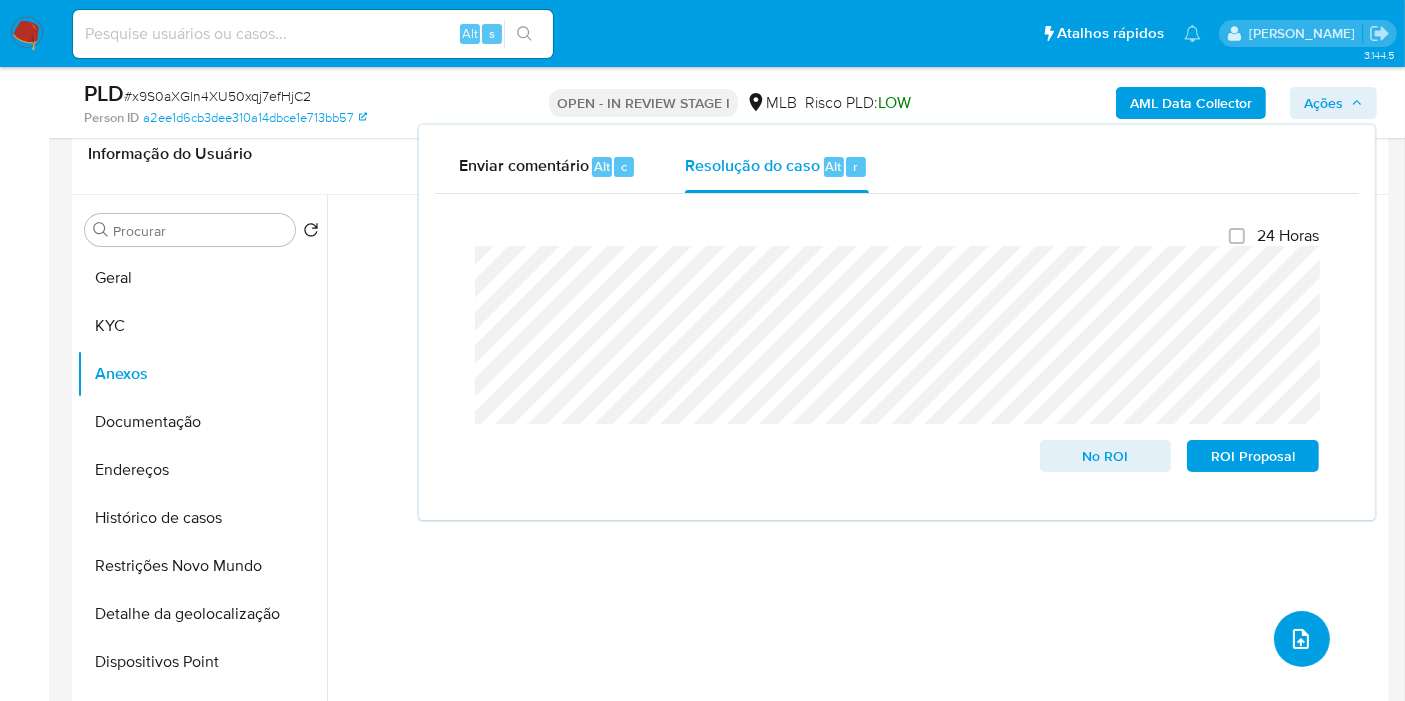 click 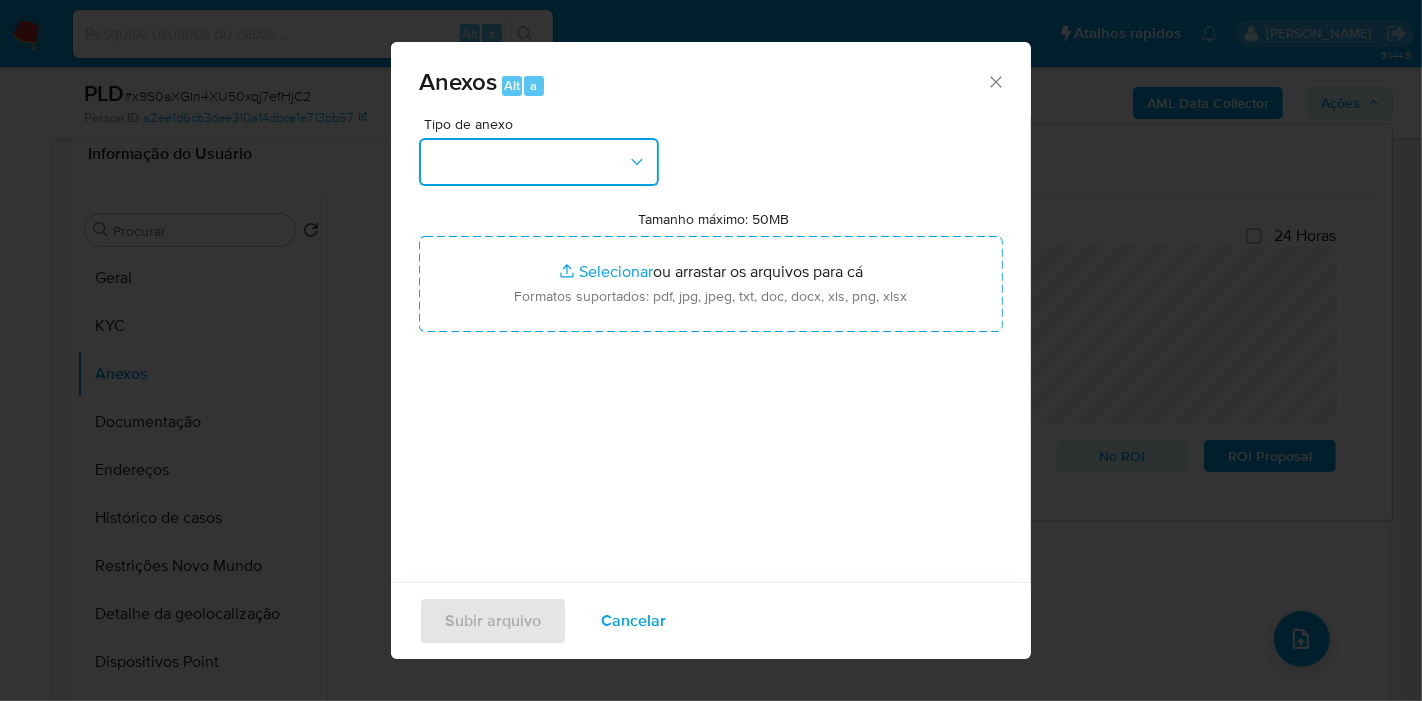 click at bounding box center (539, 162) 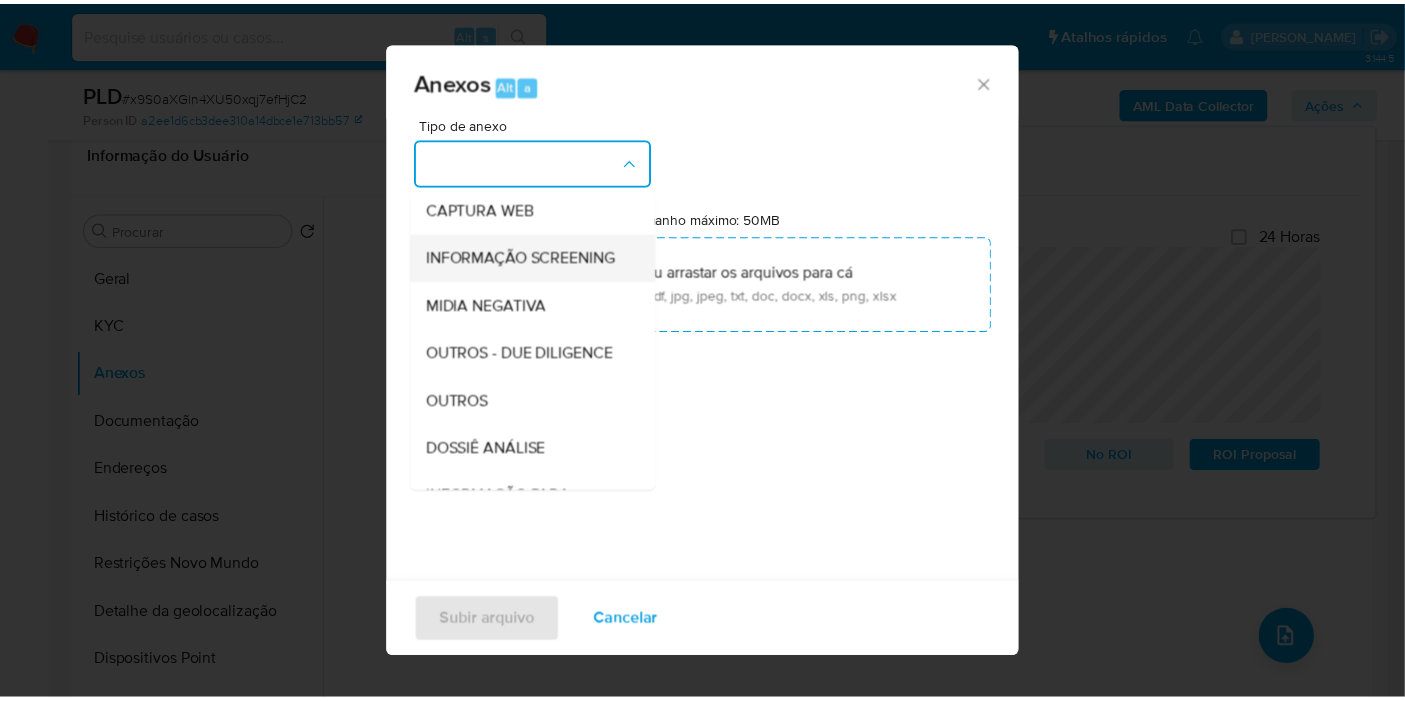 scroll, scrollTop: 307, scrollLeft: 0, axis: vertical 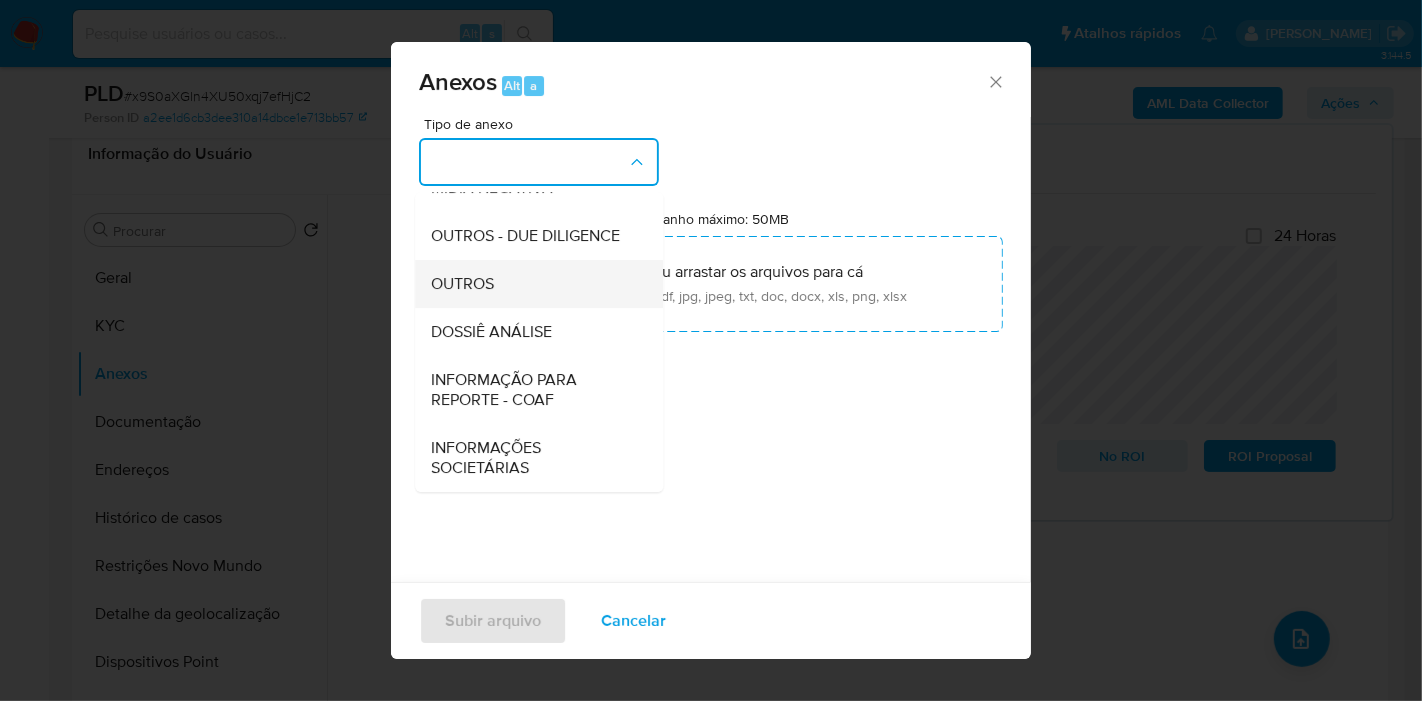 click on "OUTROS" at bounding box center [533, 284] 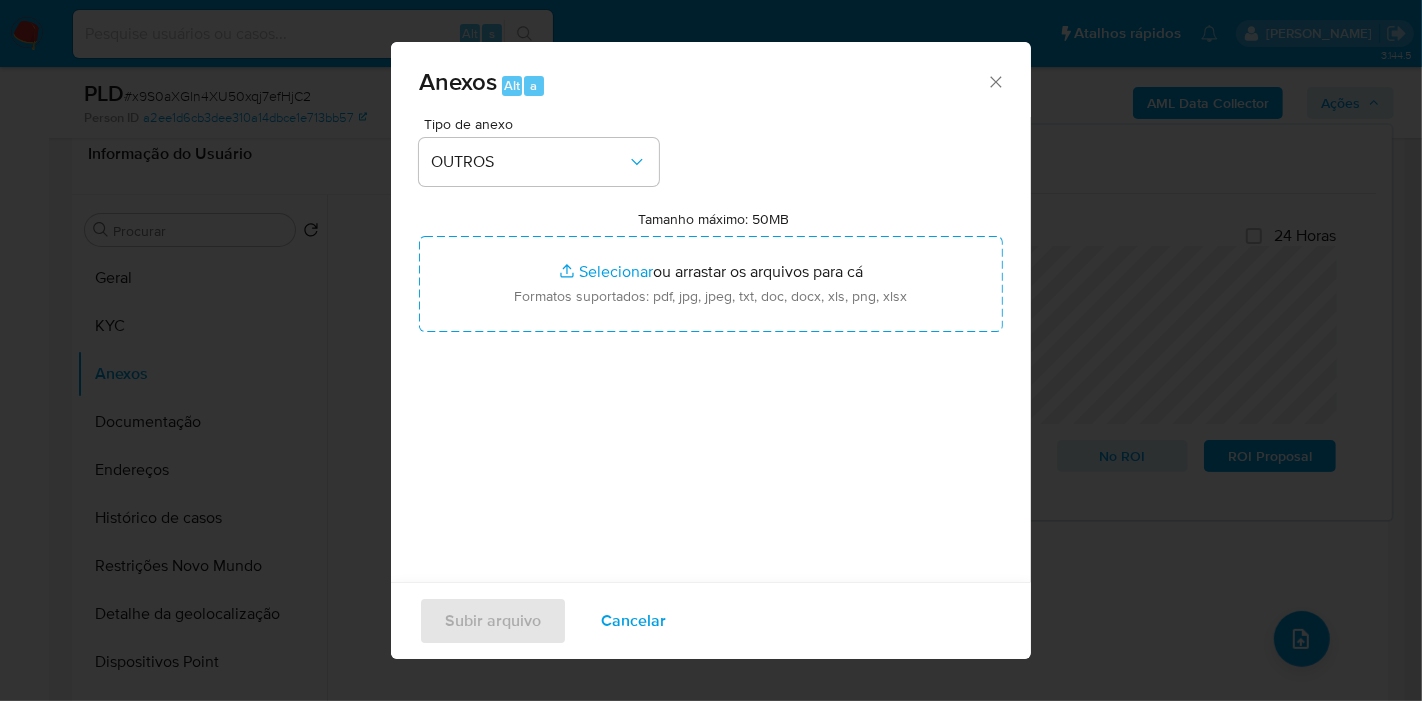 click on "Tamanho máximo: 50MB Selecionar arquivos" at bounding box center [711, 284] 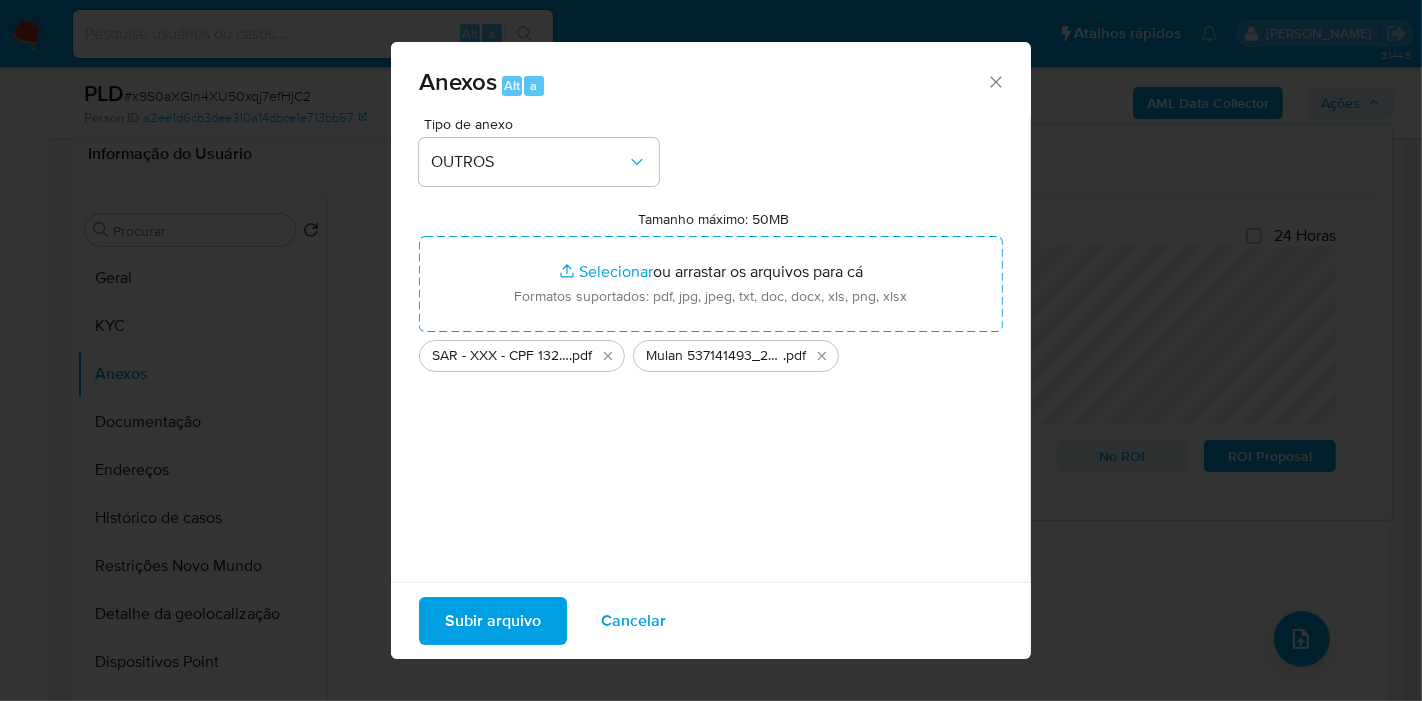 click on "Subir arquivo" at bounding box center [493, 621] 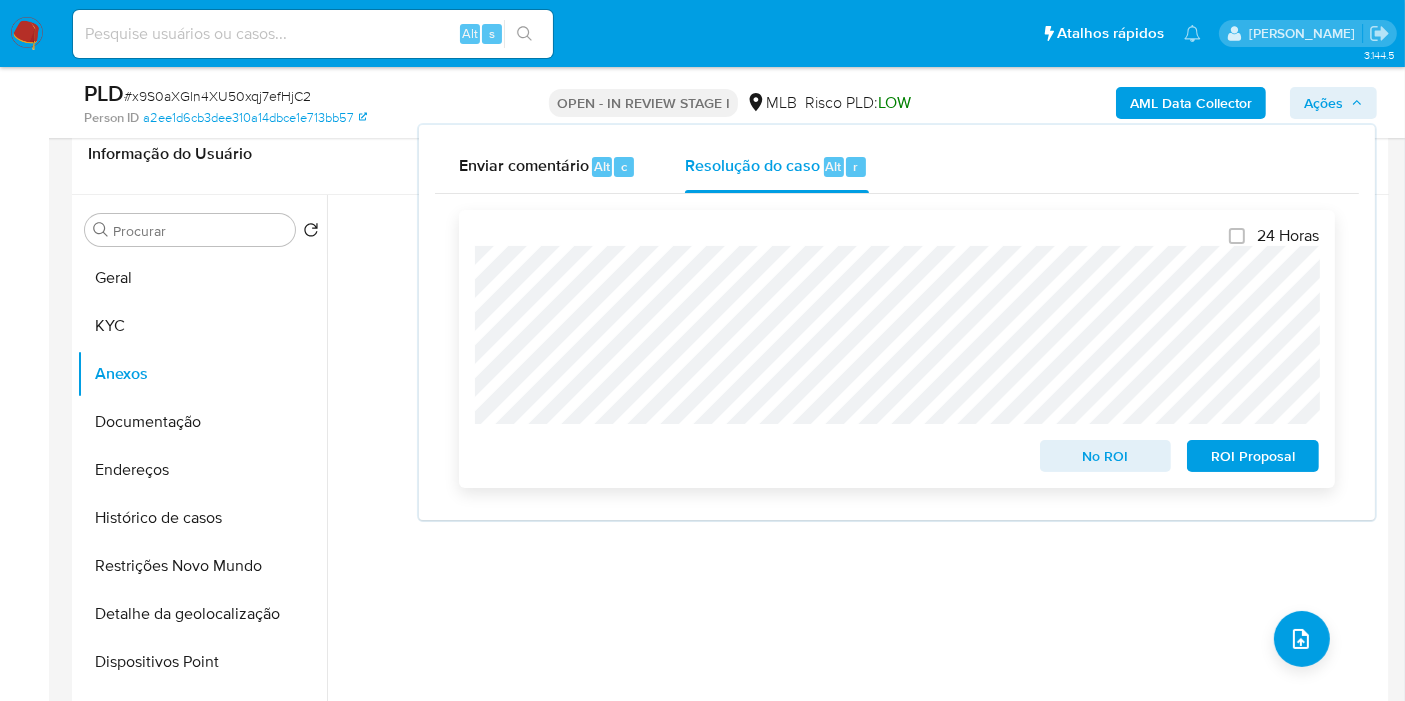 click on "ROI Proposal" at bounding box center (1253, 456) 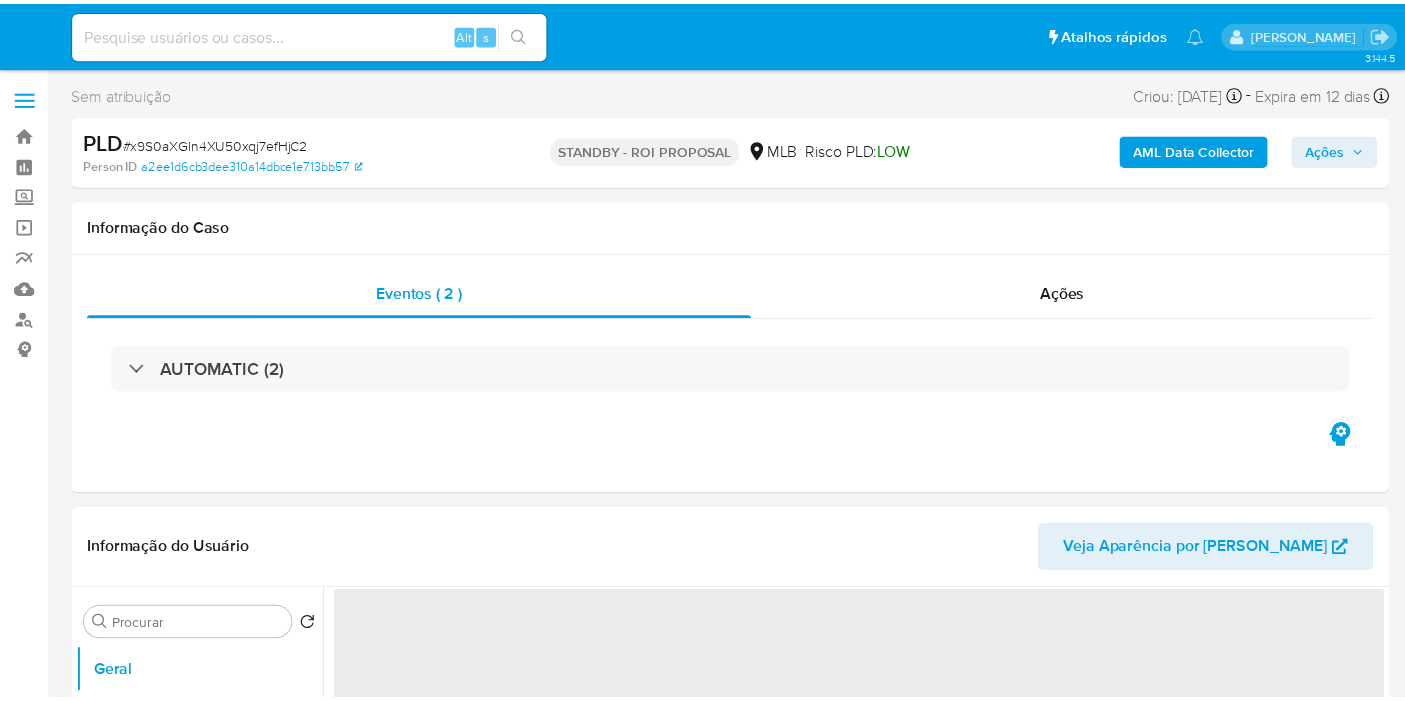 scroll, scrollTop: 0, scrollLeft: 0, axis: both 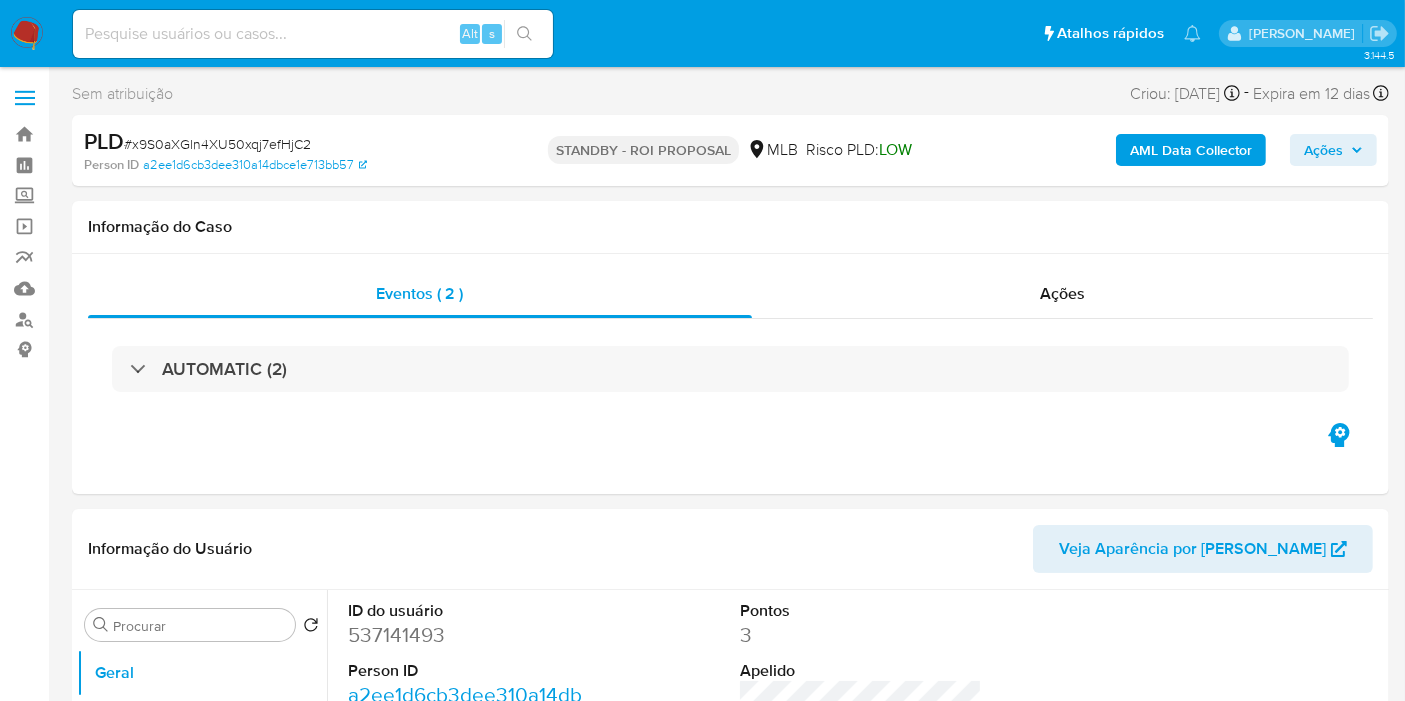 click at bounding box center (313, 34) 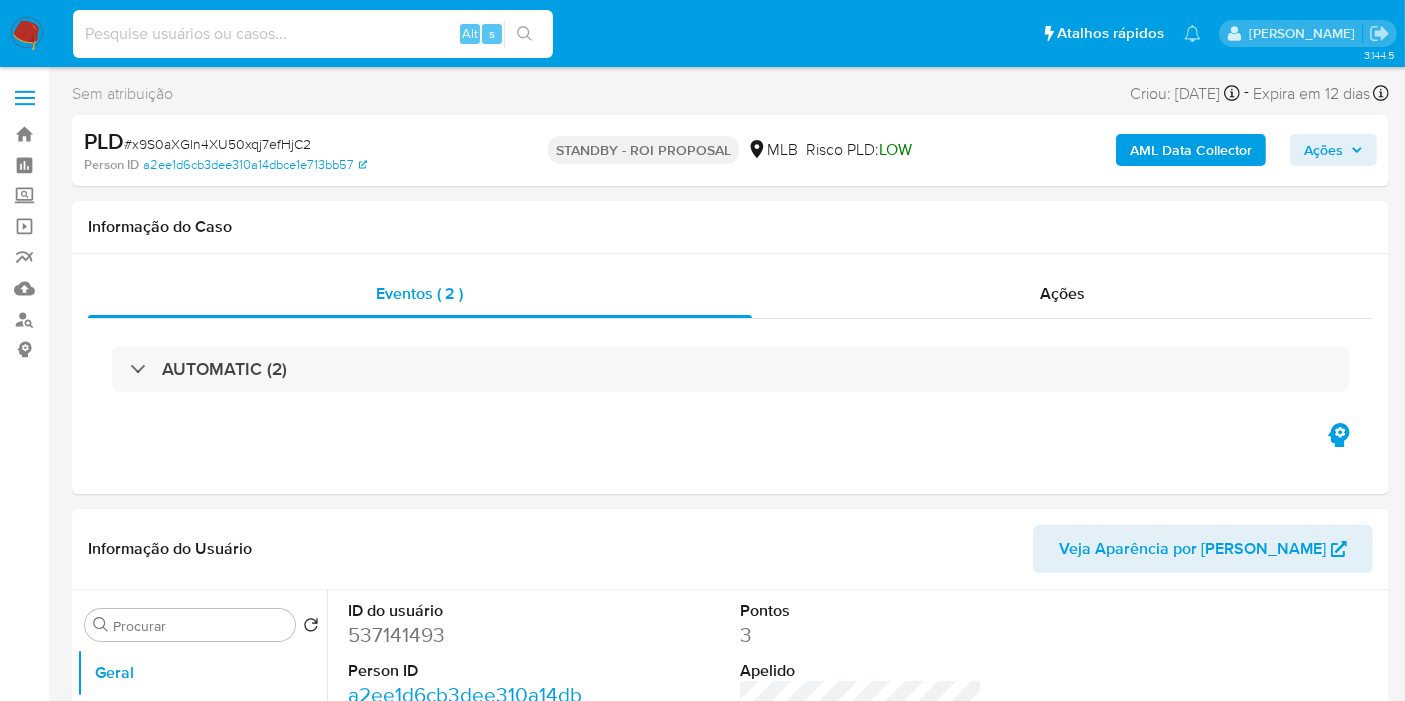 paste on "6kCwNJeq7jC9Ekx3nZh3lTs8" 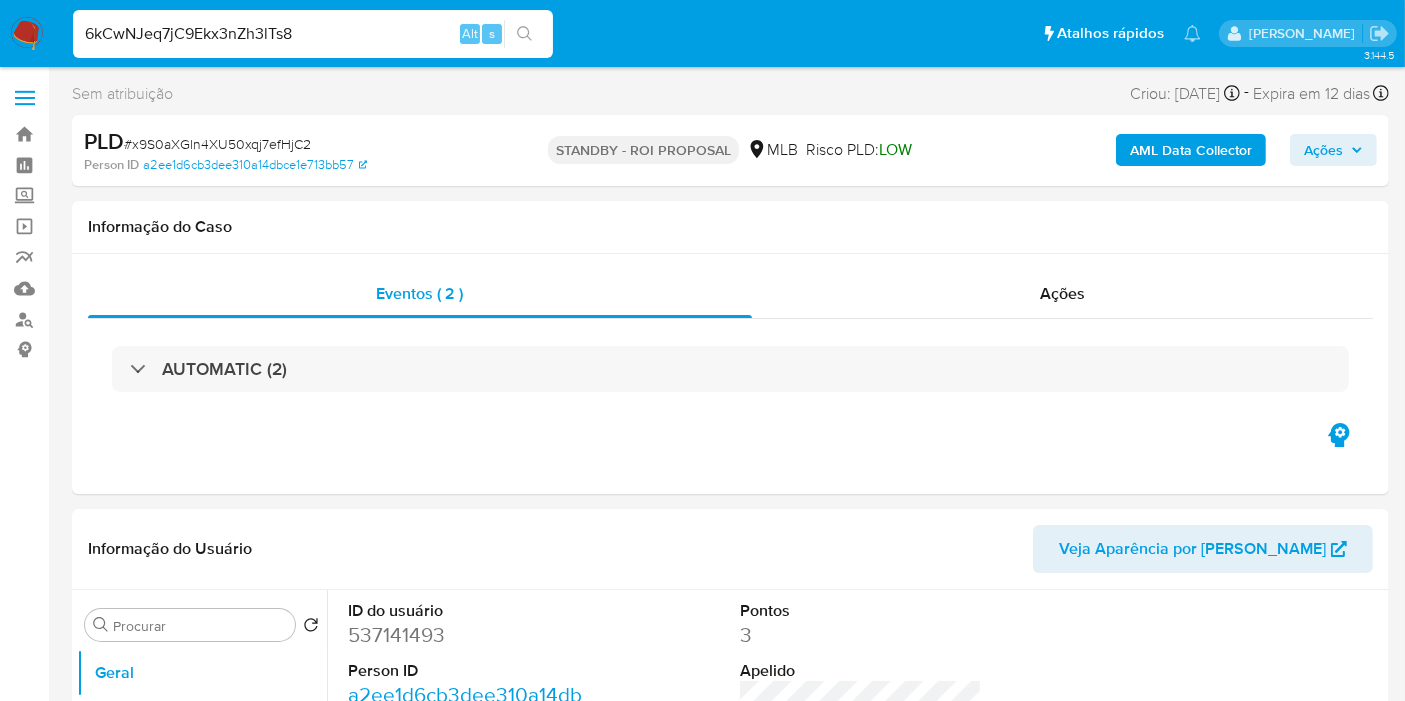 select on "10" 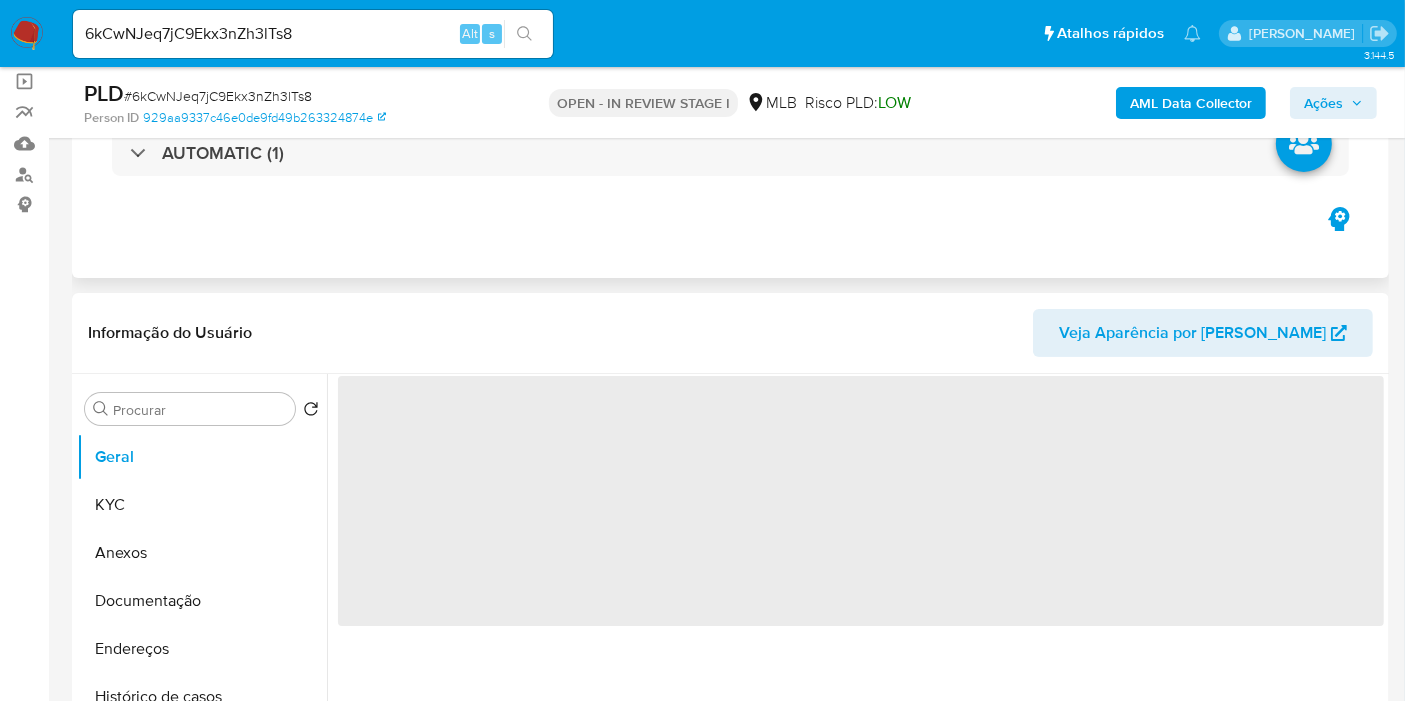 scroll, scrollTop: 222, scrollLeft: 0, axis: vertical 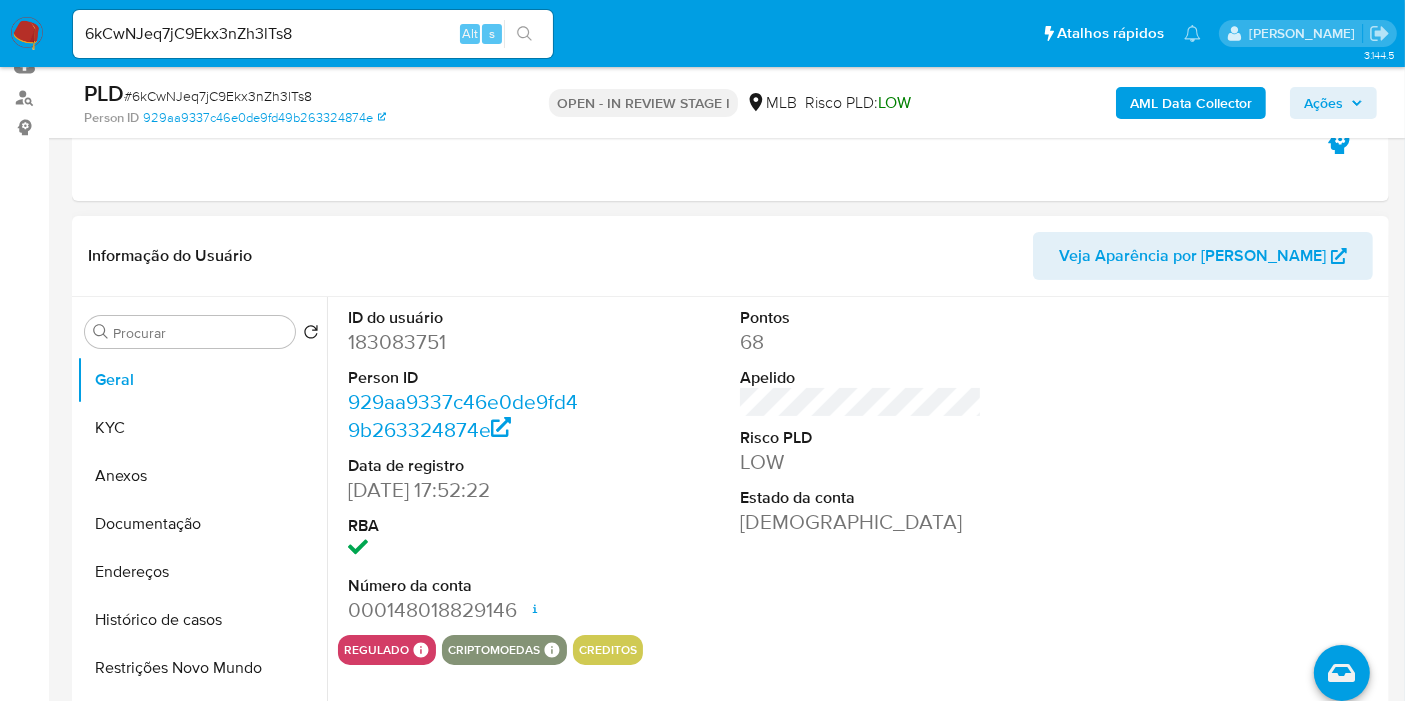 click on "183083751" at bounding box center [469, 342] 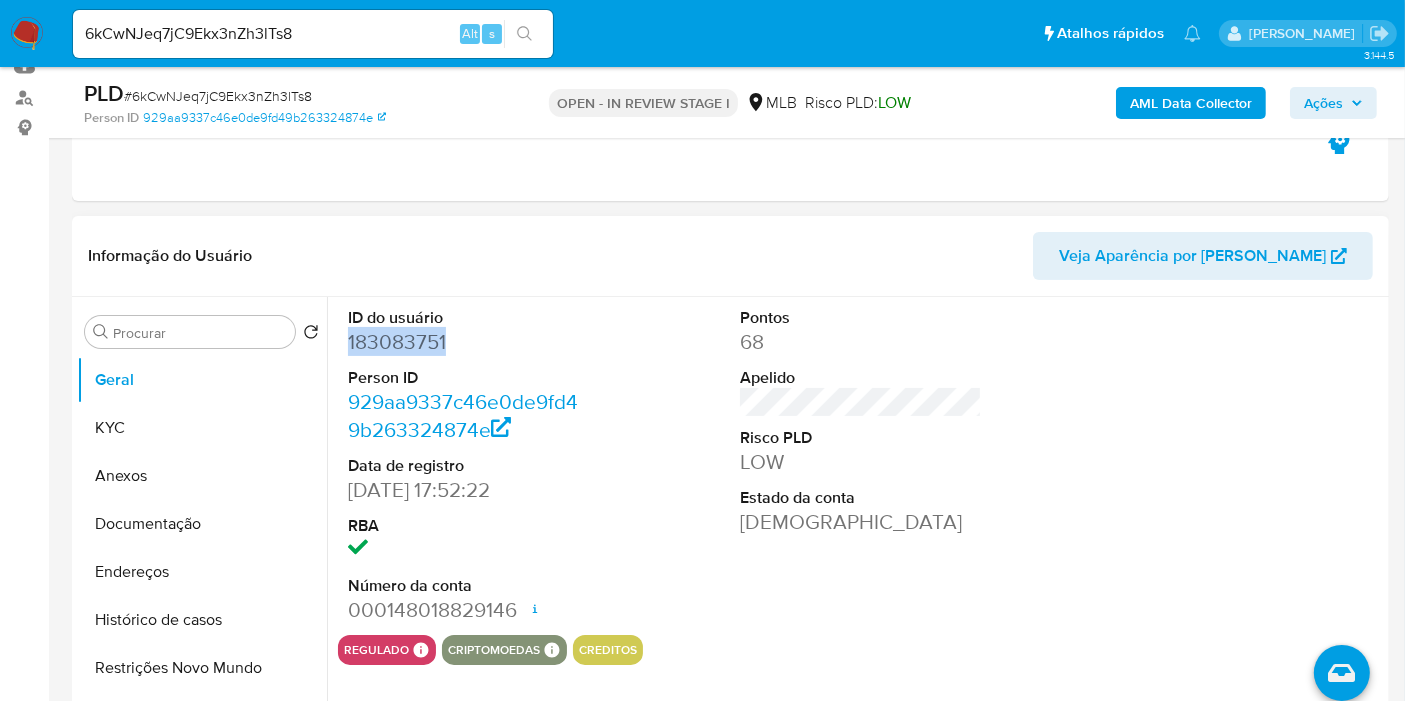 click on "183083751" at bounding box center (469, 342) 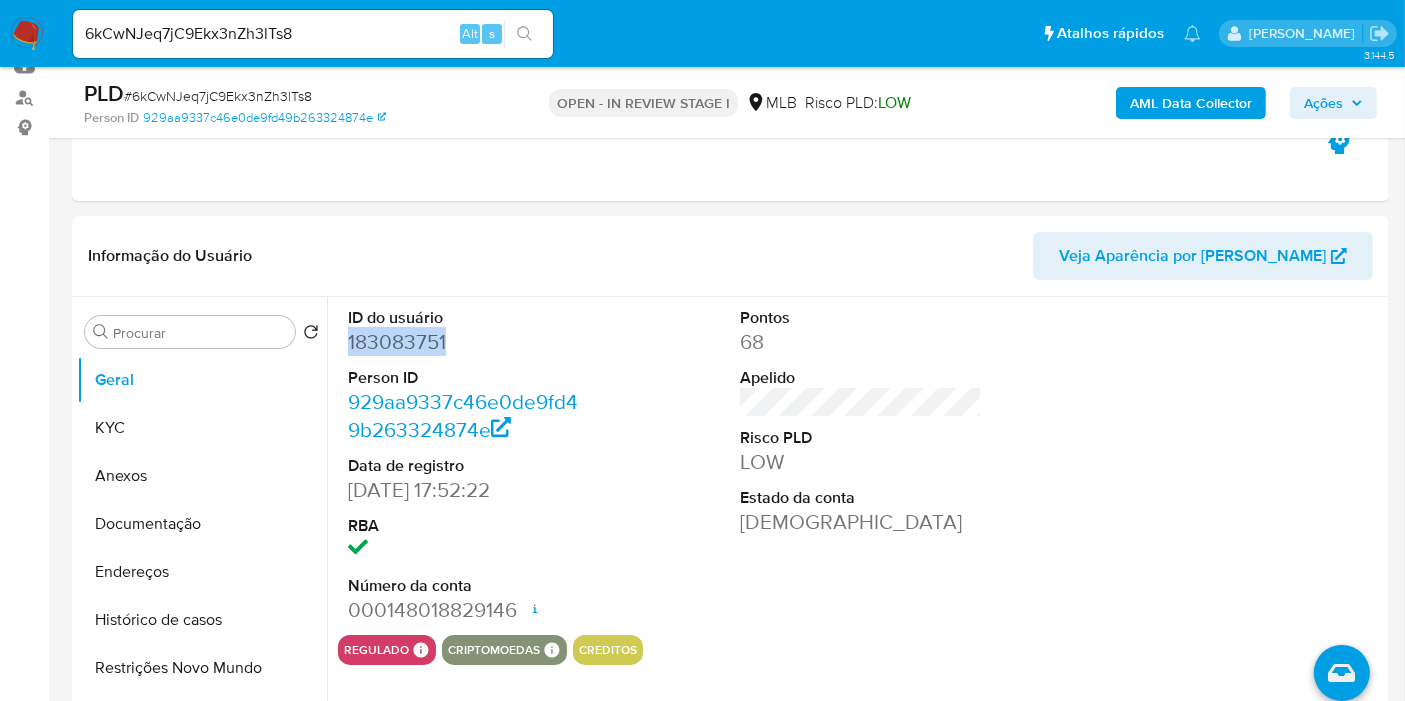 copy on "183083751" 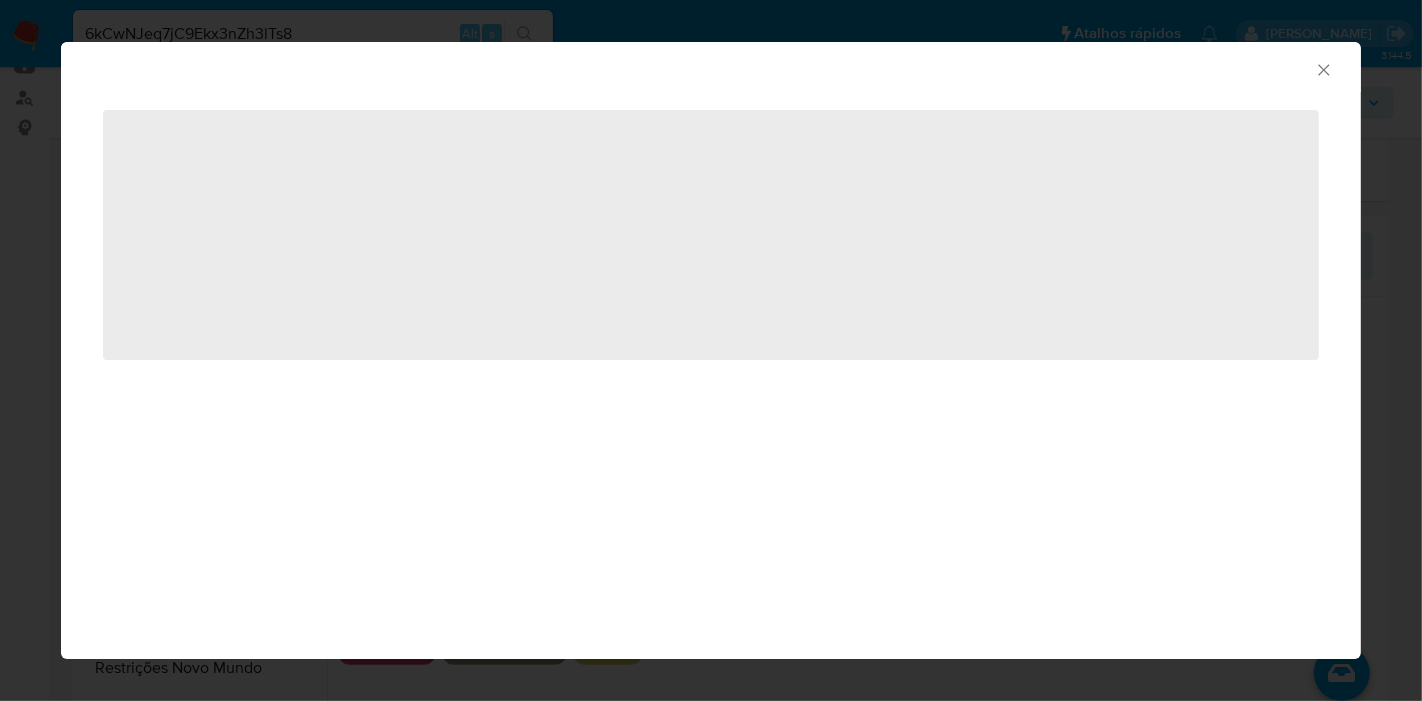 click 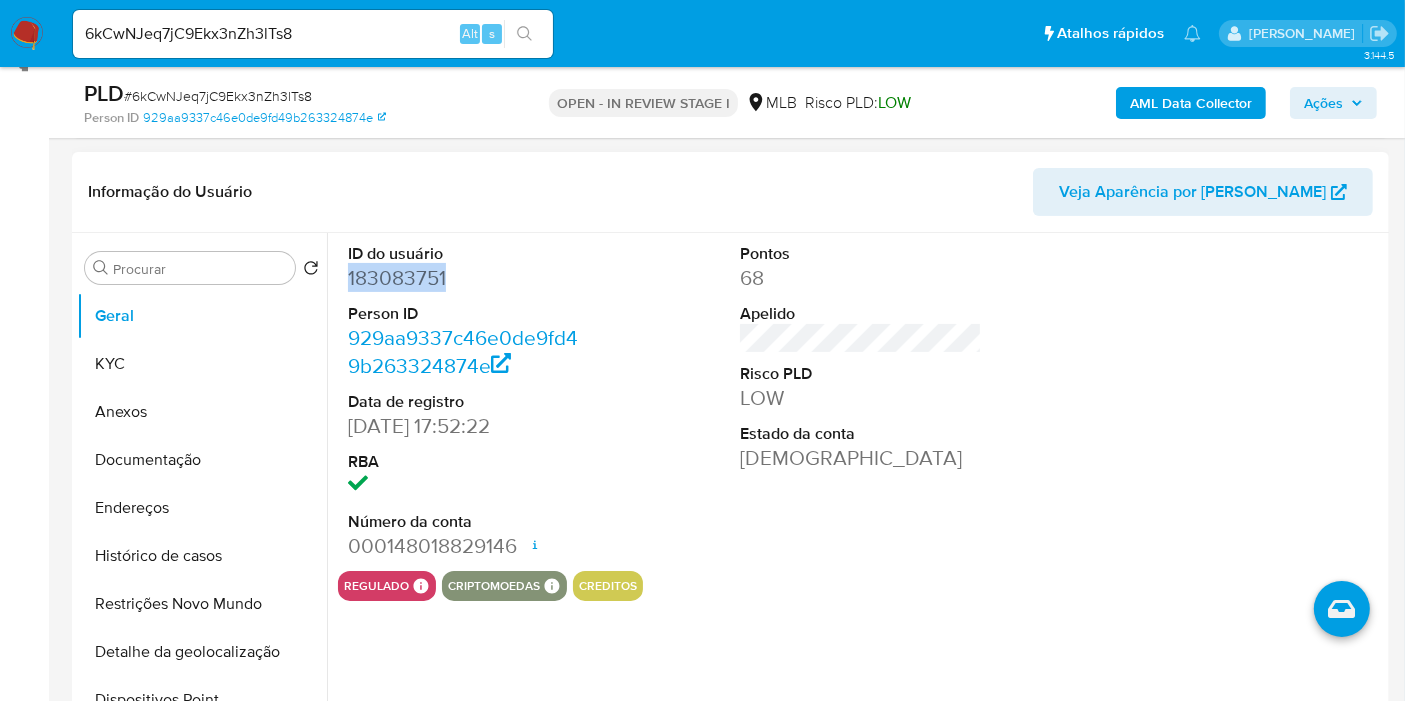 scroll, scrollTop: 333, scrollLeft: 0, axis: vertical 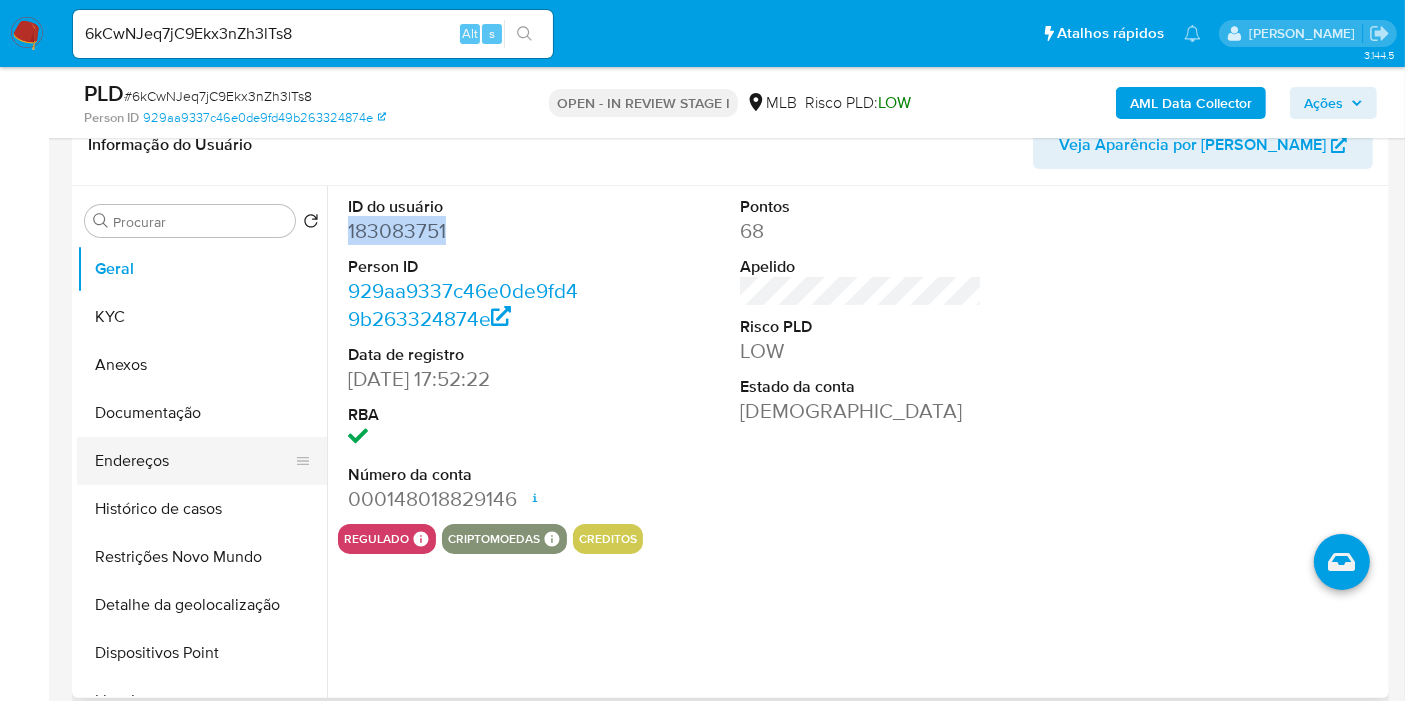 click on "Endereços" at bounding box center [194, 461] 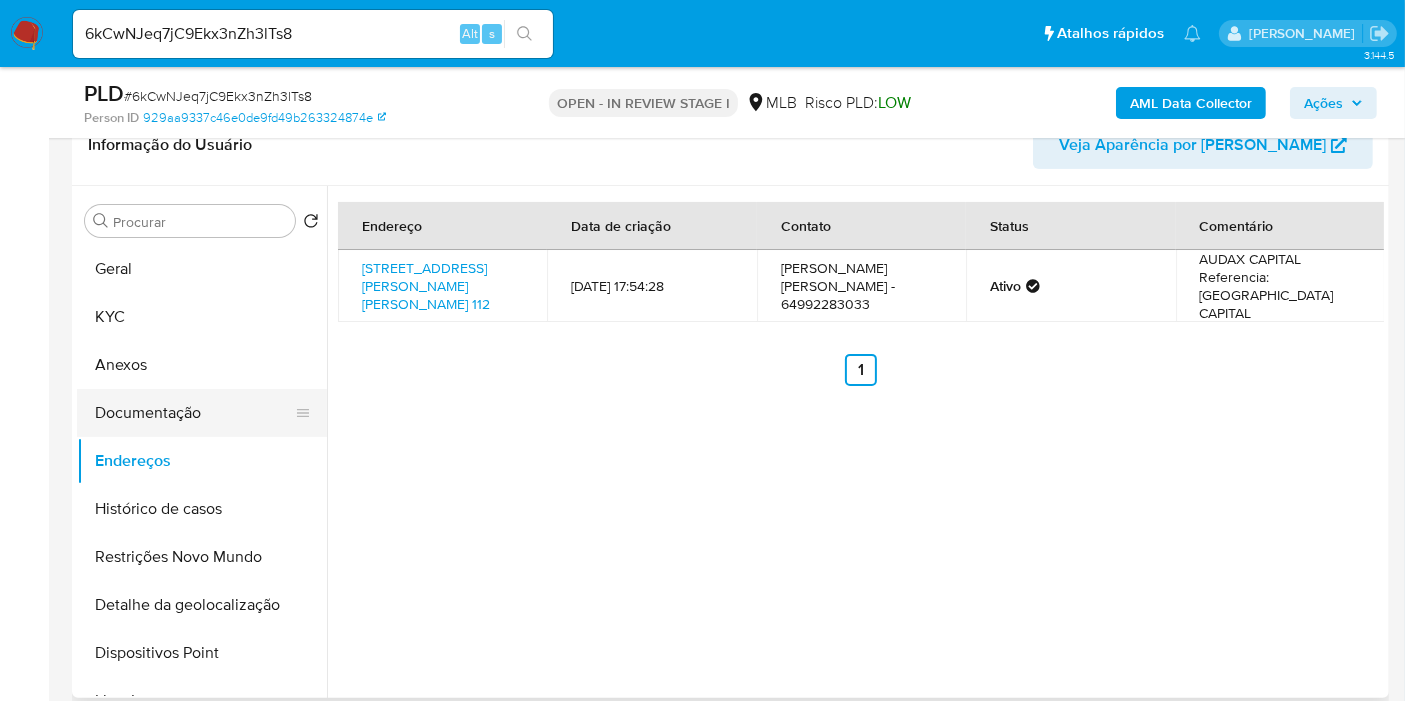 click on "Documentação" at bounding box center (194, 413) 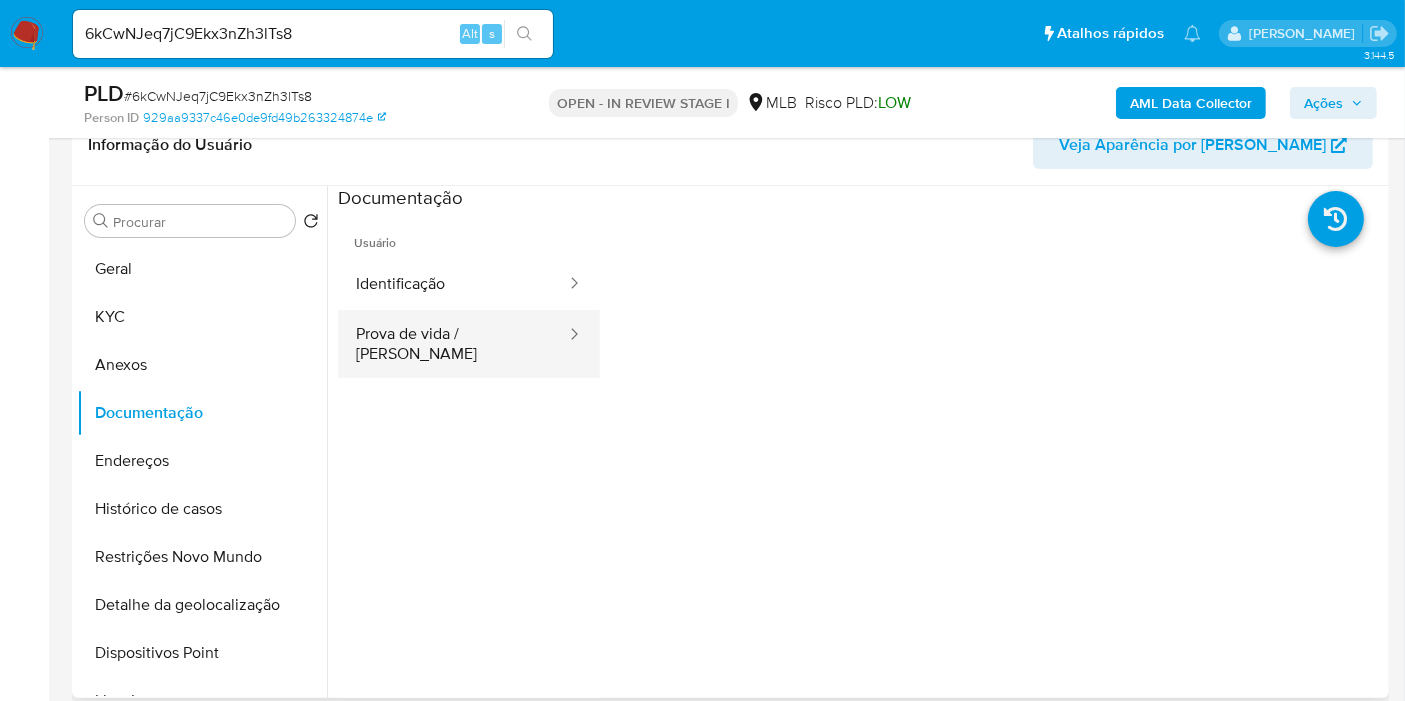 click on "Prova de vida / [PERSON_NAME]" at bounding box center [453, 344] 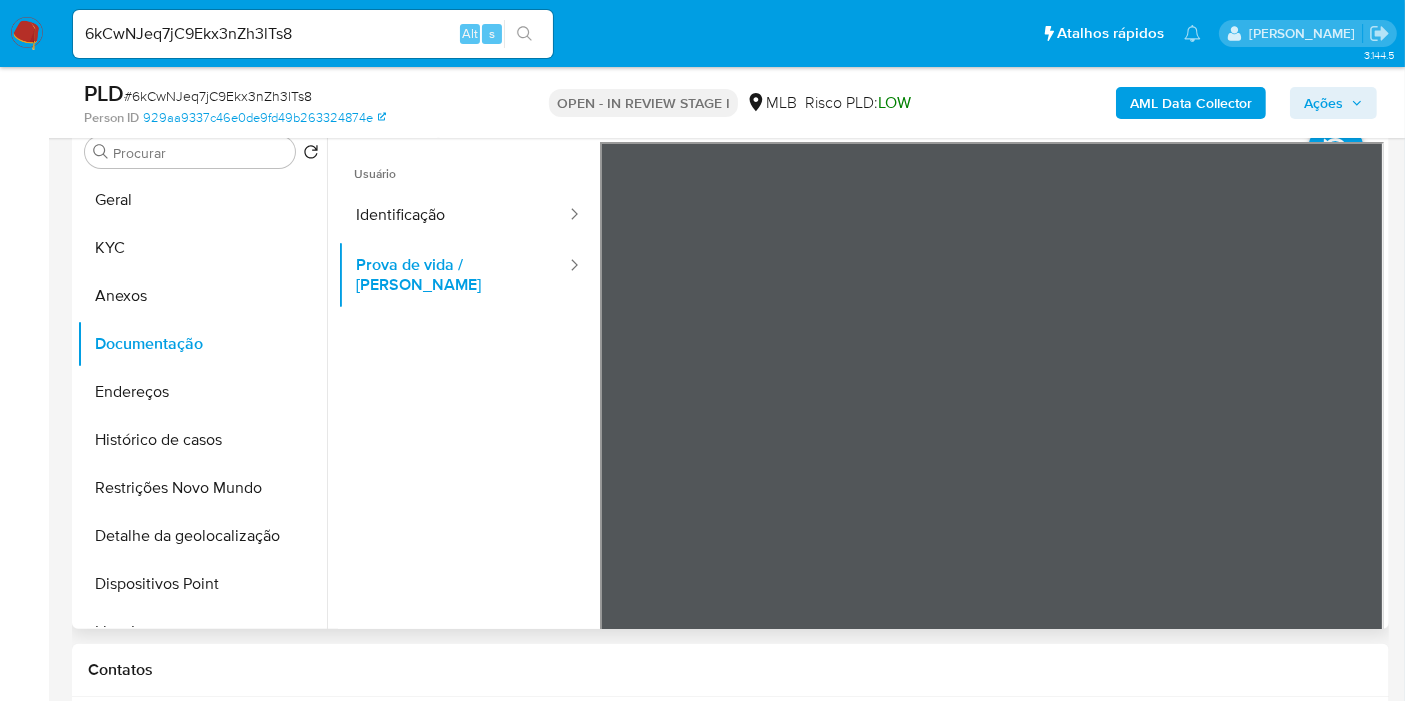 scroll, scrollTop: 407, scrollLeft: 0, axis: vertical 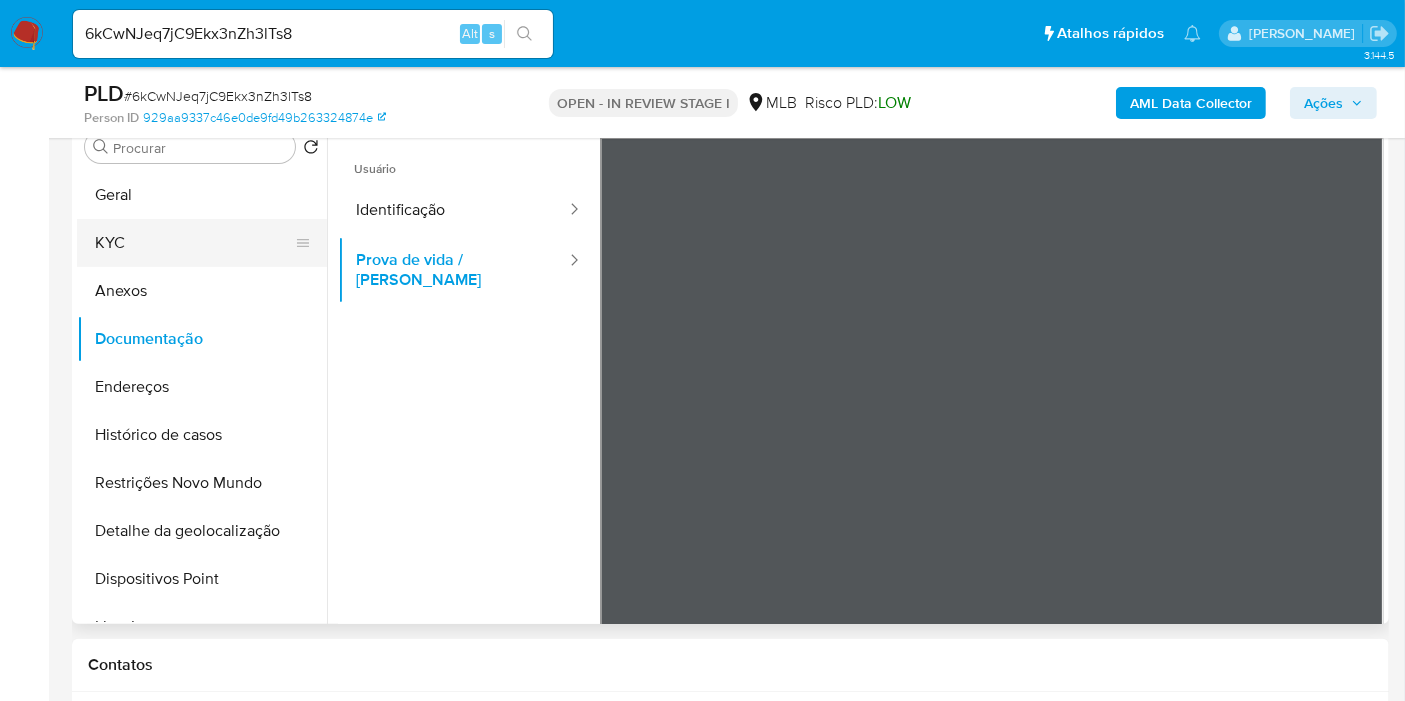 click on "KYC" at bounding box center [194, 243] 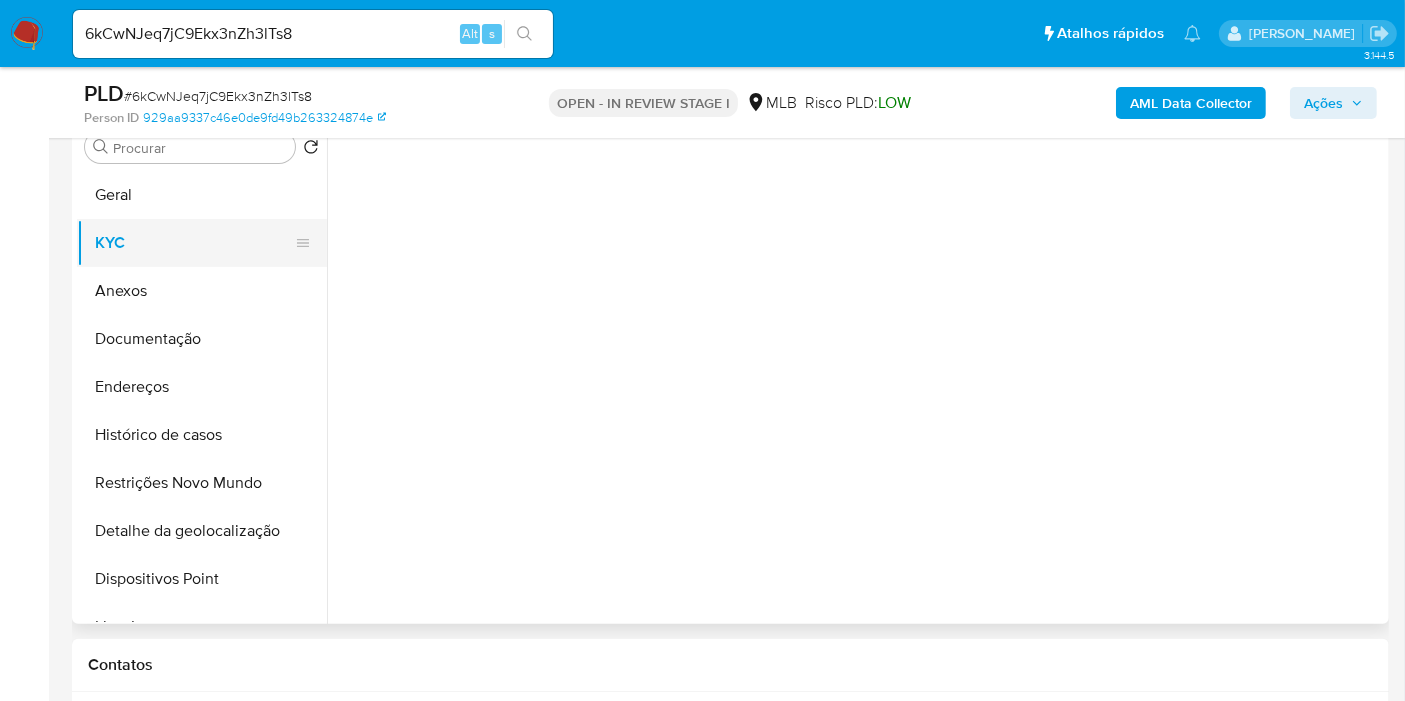 type 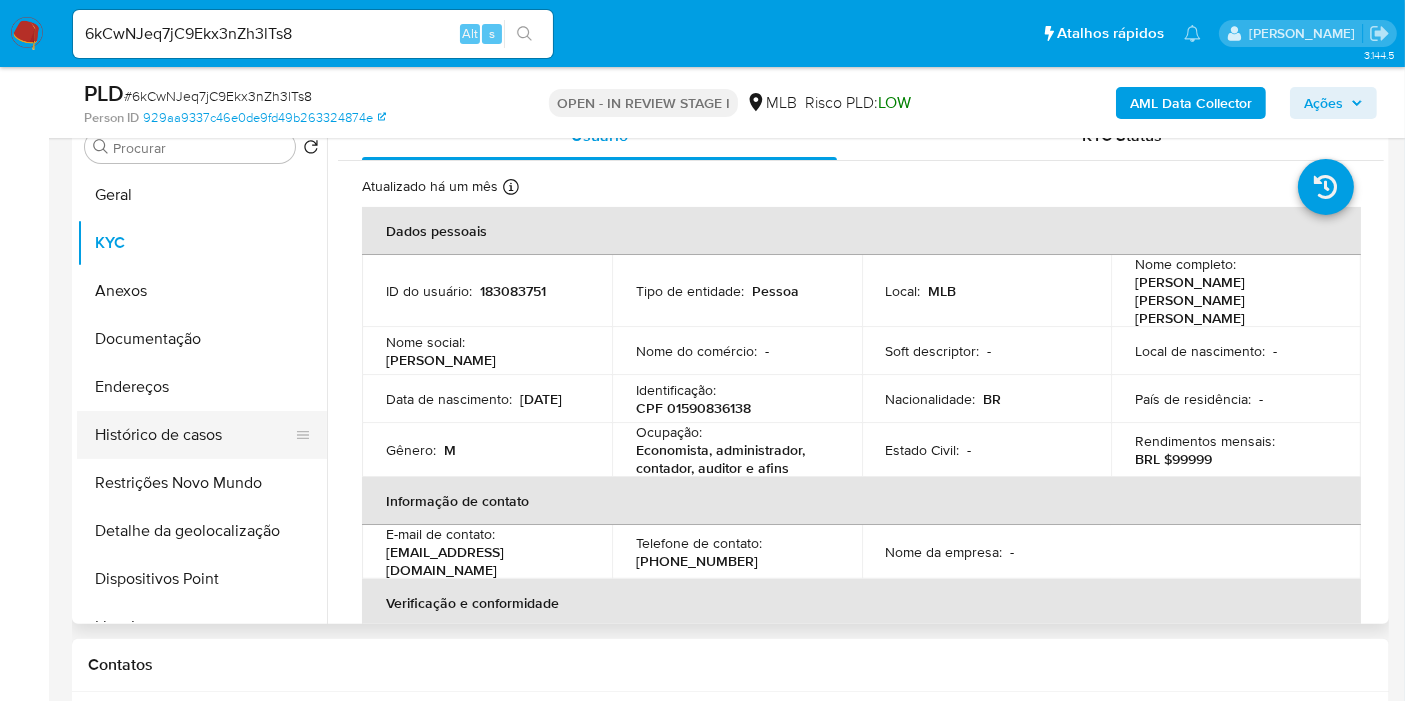 click on "Histórico de casos" at bounding box center [194, 435] 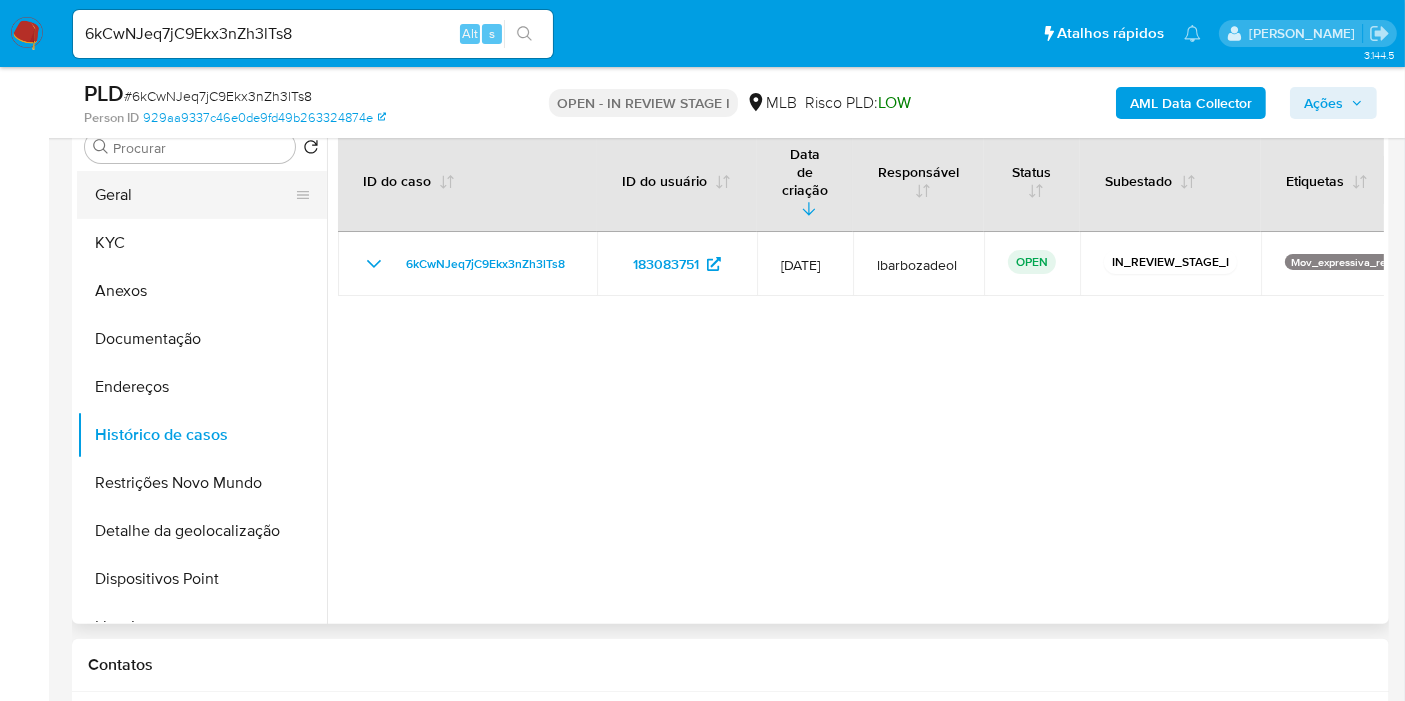 click on "Geral" at bounding box center (194, 195) 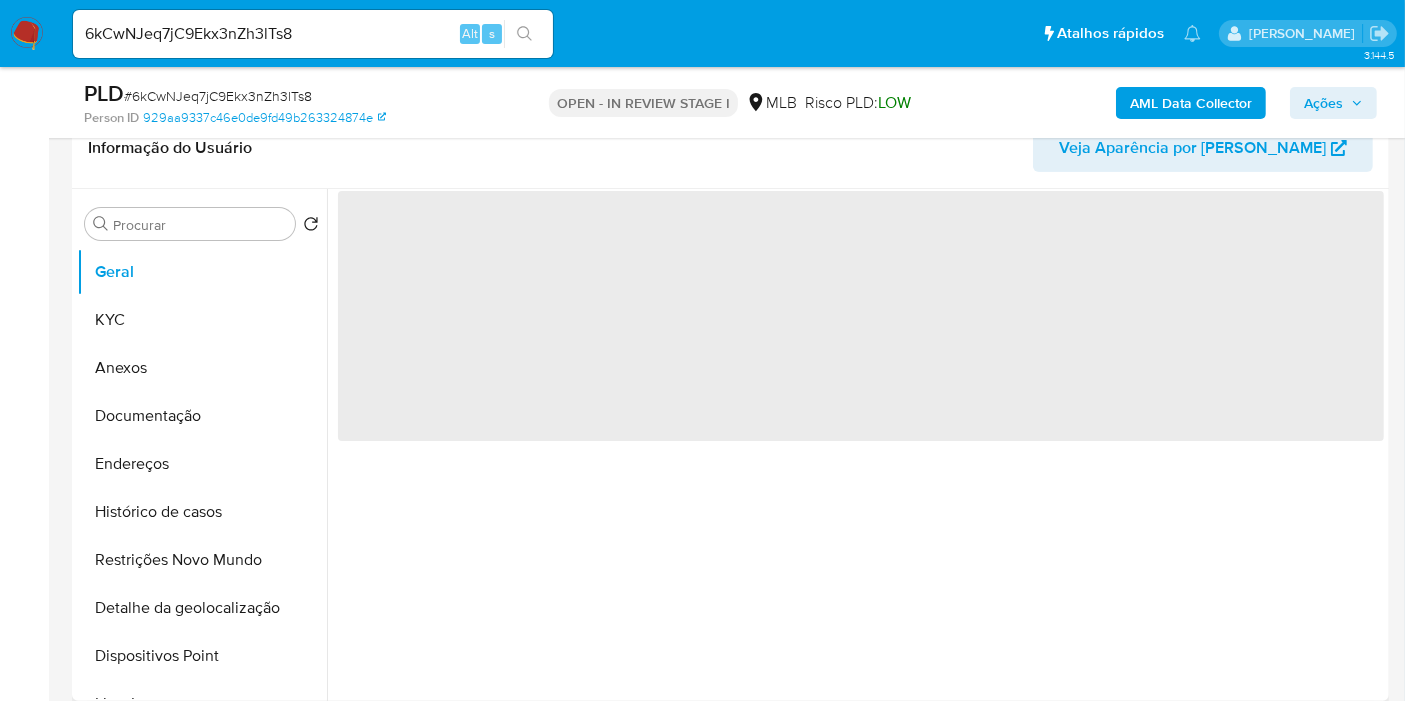 scroll, scrollTop: 296, scrollLeft: 0, axis: vertical 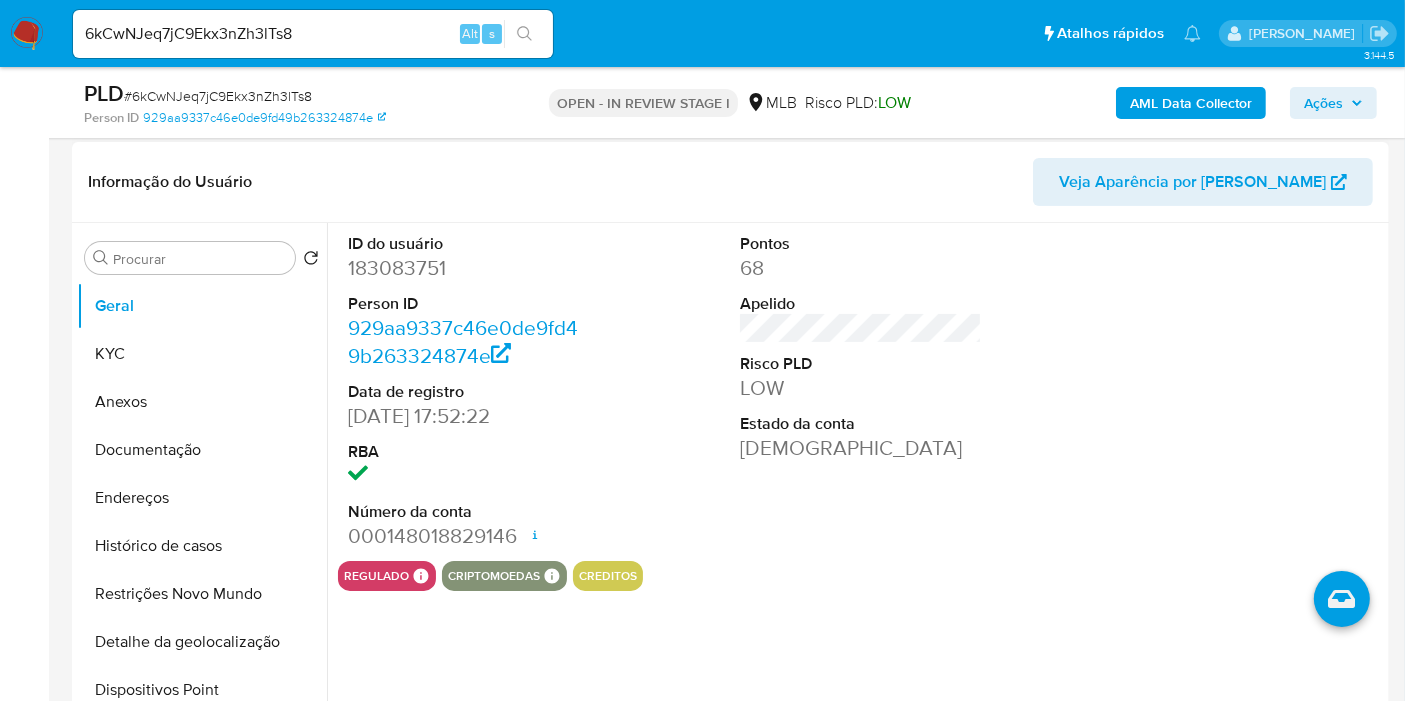 type 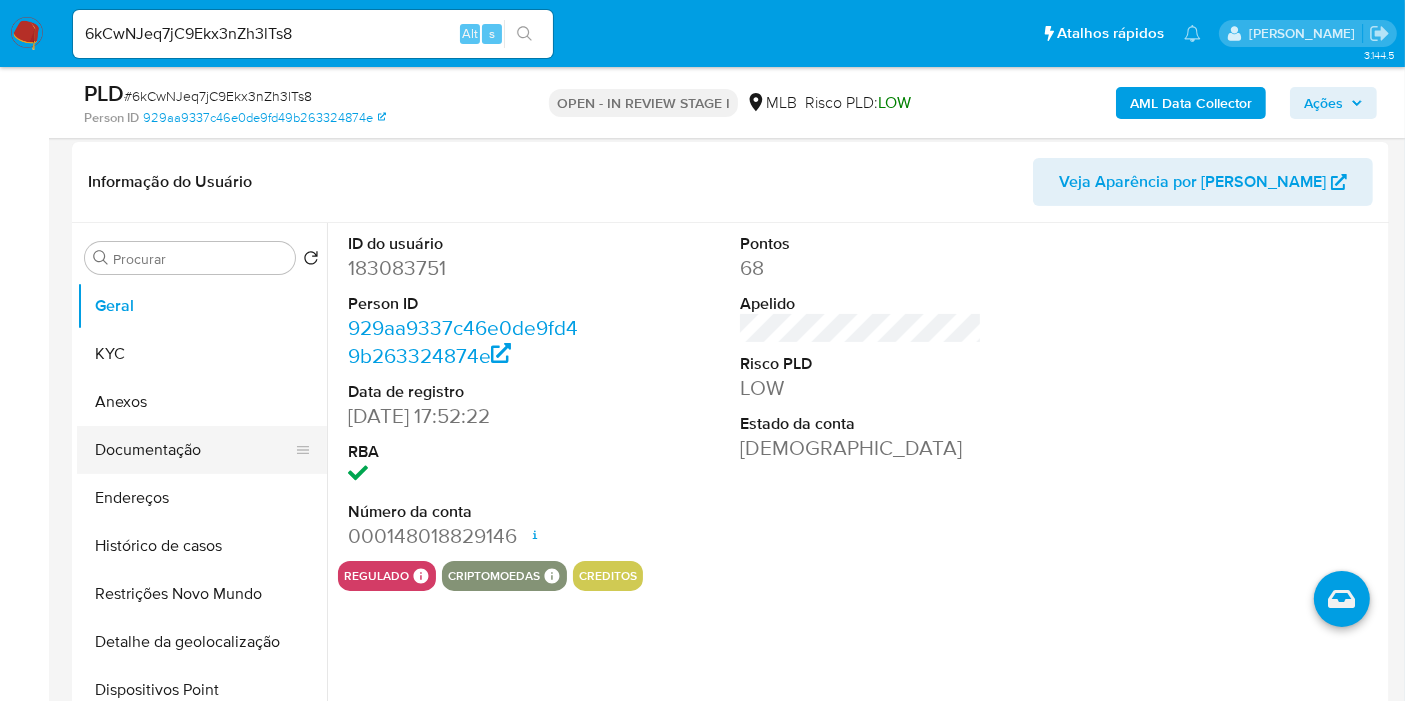 click on "Documentação" at bounding box center [194, 450] 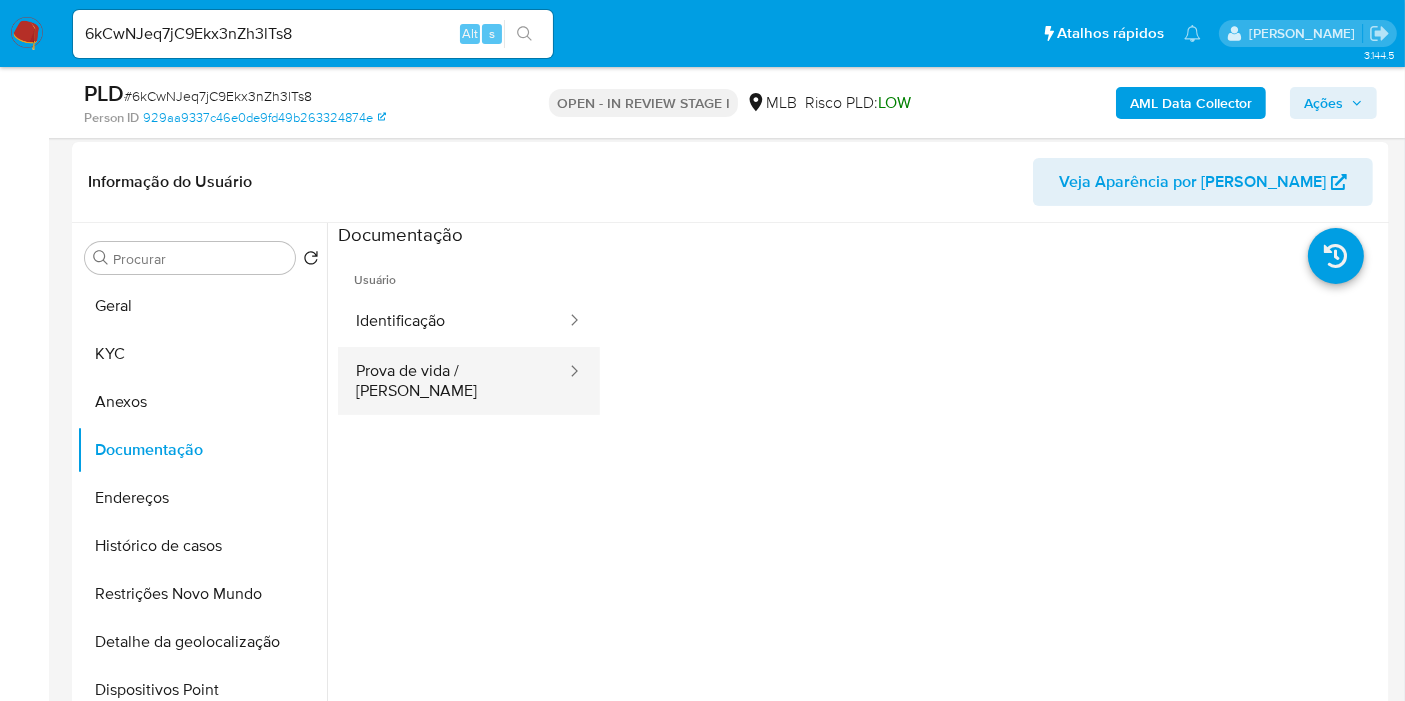click on "Prova de vida / [PERSON_NAME]" at bounding box center [453, 381] 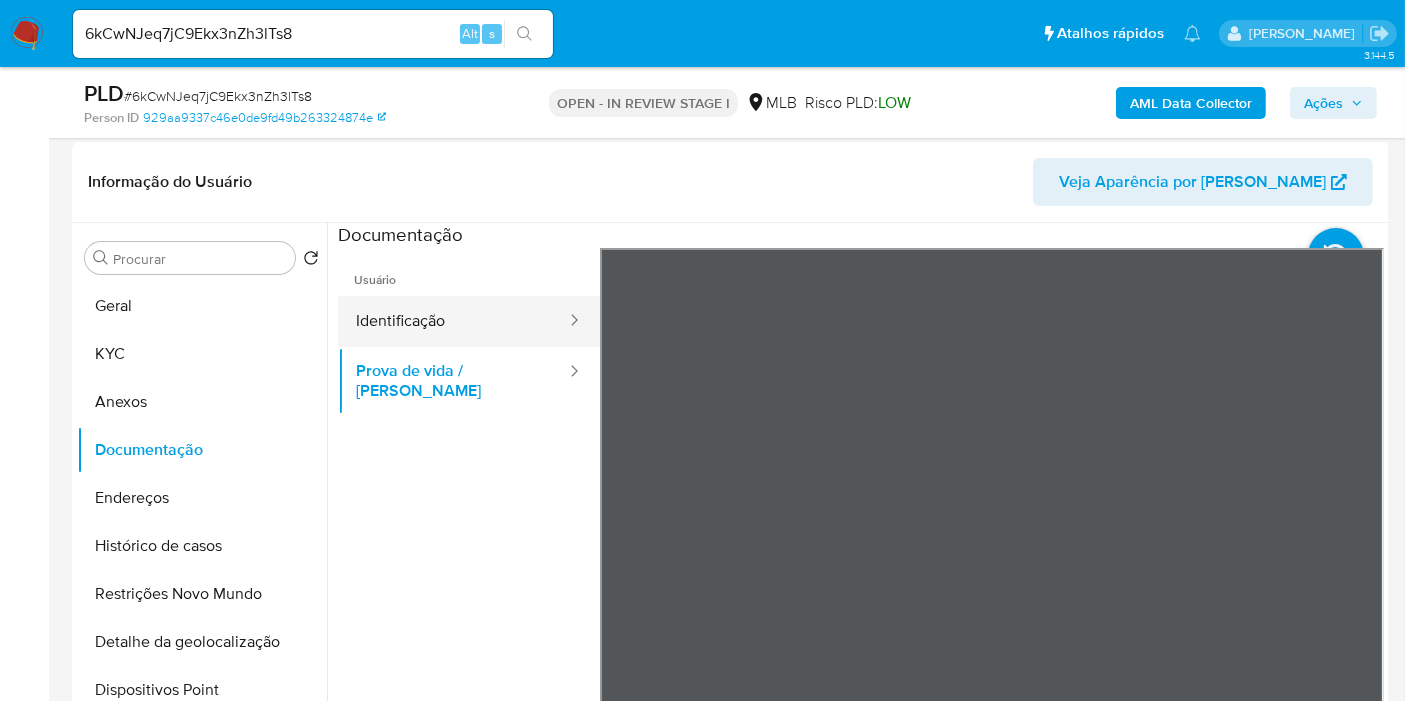 click on "Identificação" at bounding box center (453, 321) 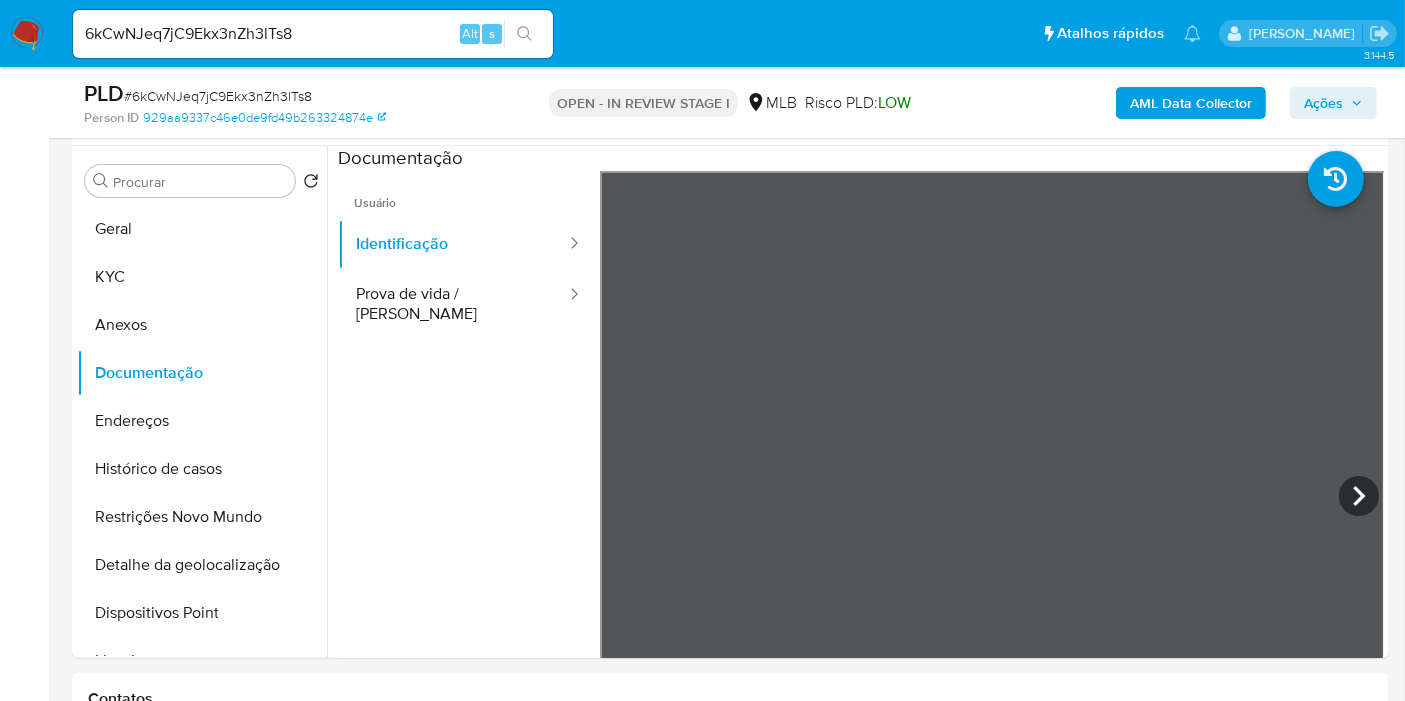 scroll, scrollTop: 407, scrollLeft: 0, axis: vertical 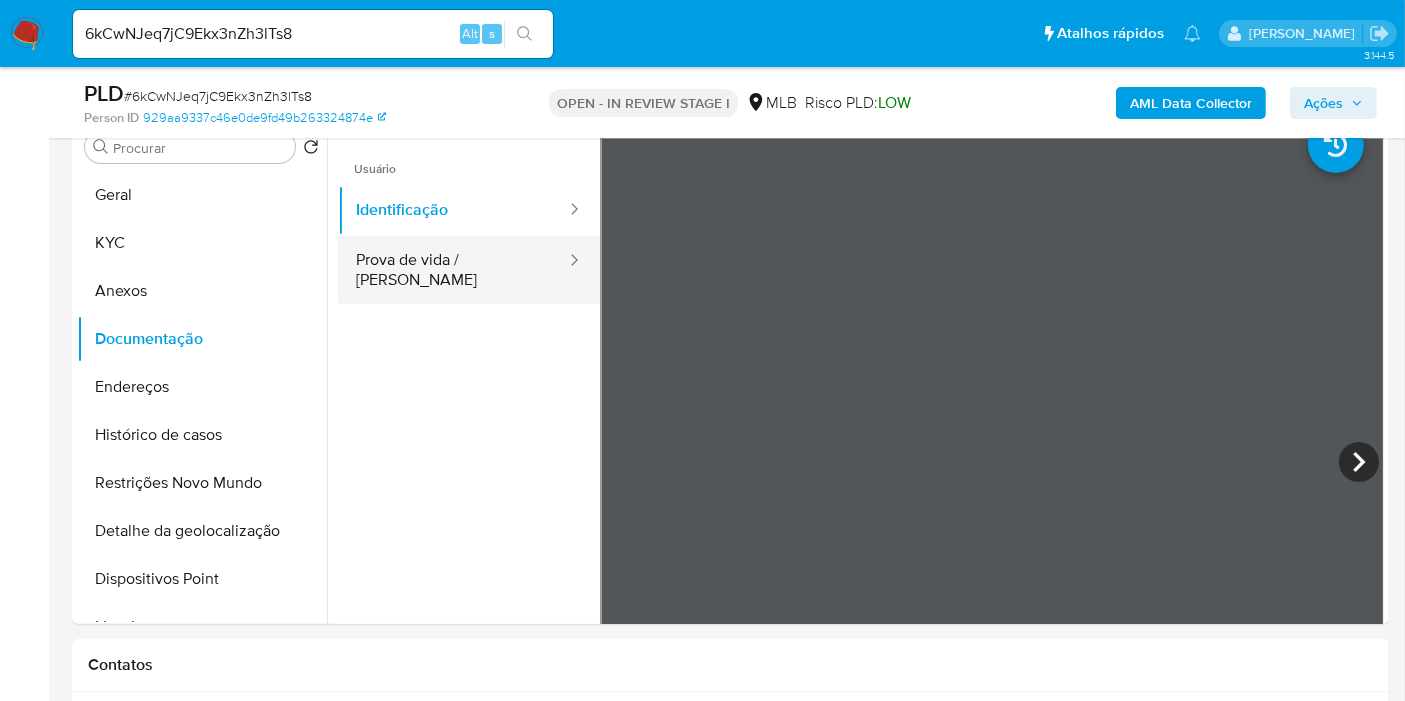 click on "Prova de vida / [PERSON_NAME]" at bounding box center (453, 270) 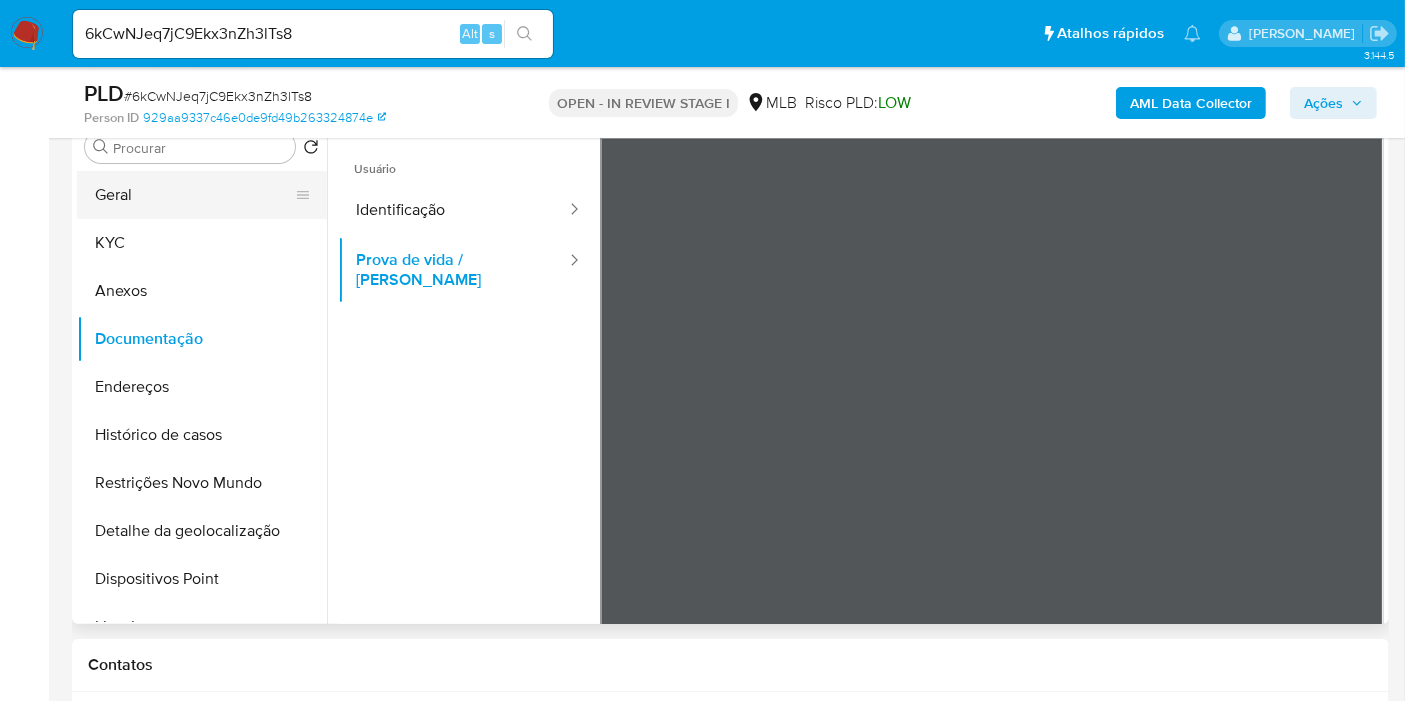 click on "Geral" at bounding box center [194, 195] 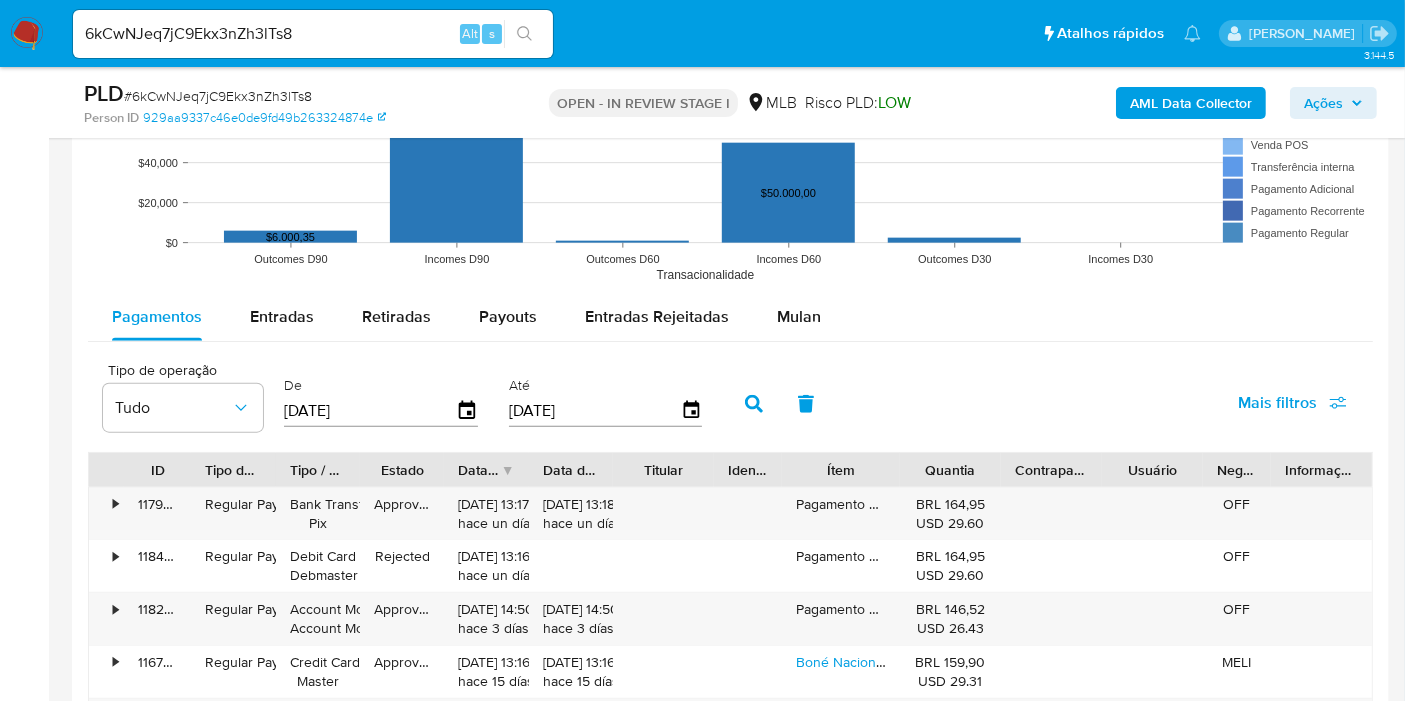 scroll, scrollTop: 2222, scrollLeft: 0, axis: vertical 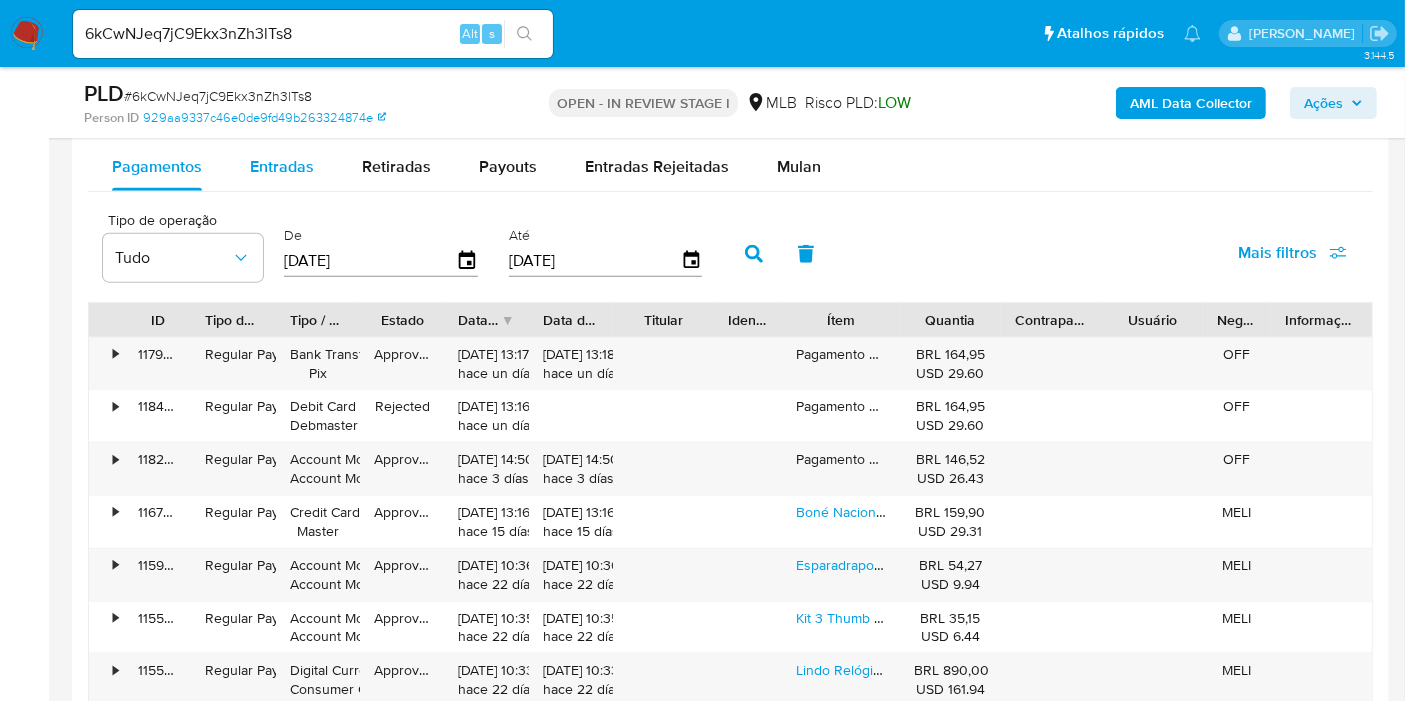 click on "Entradas" at bounding box center (282, 166) 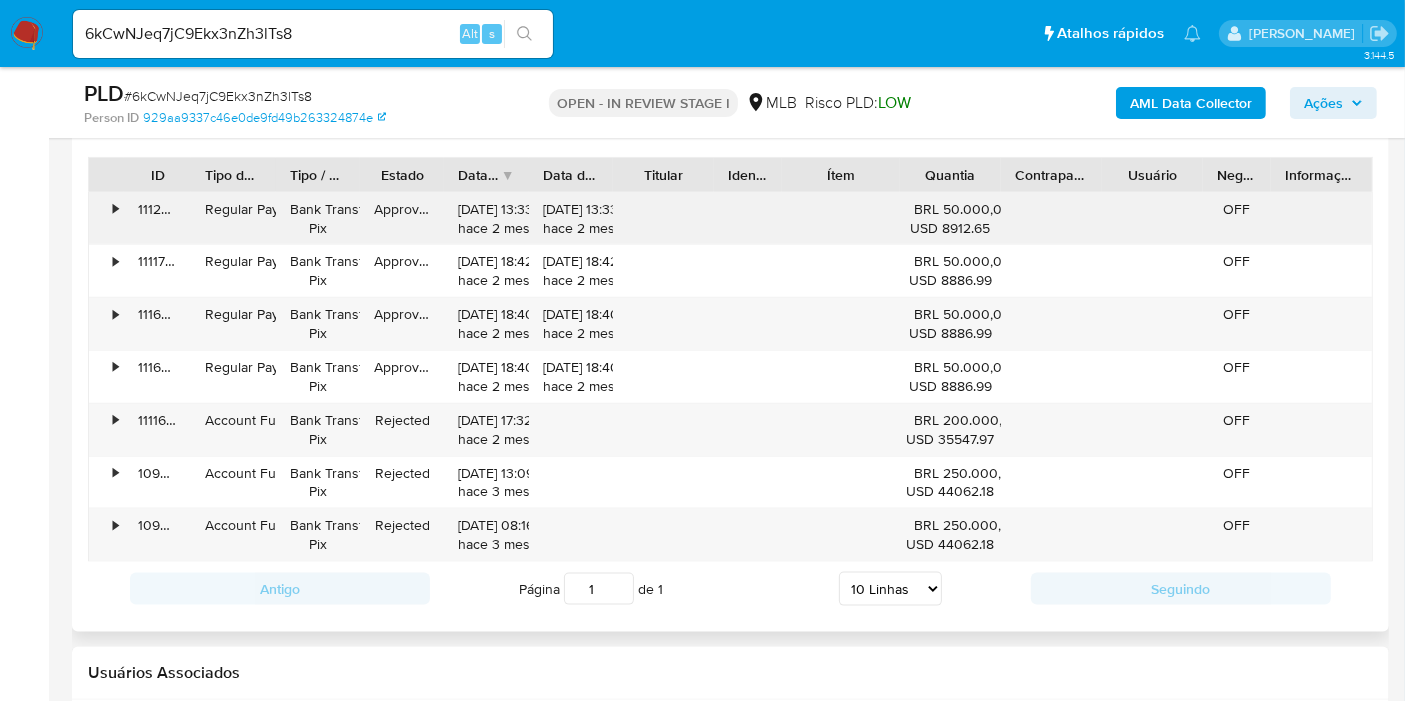 scroll, scrollTop: 2333, scrollLeft: 0, axis: vertical 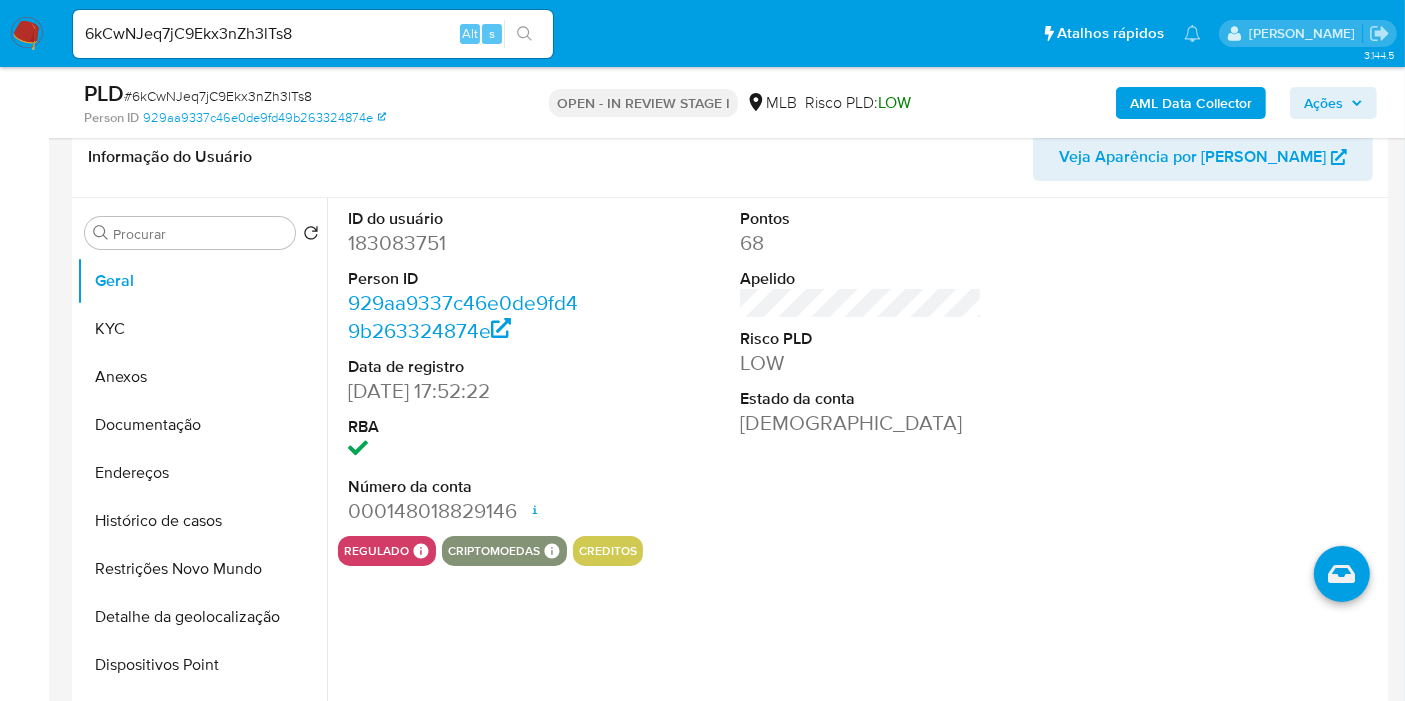 type 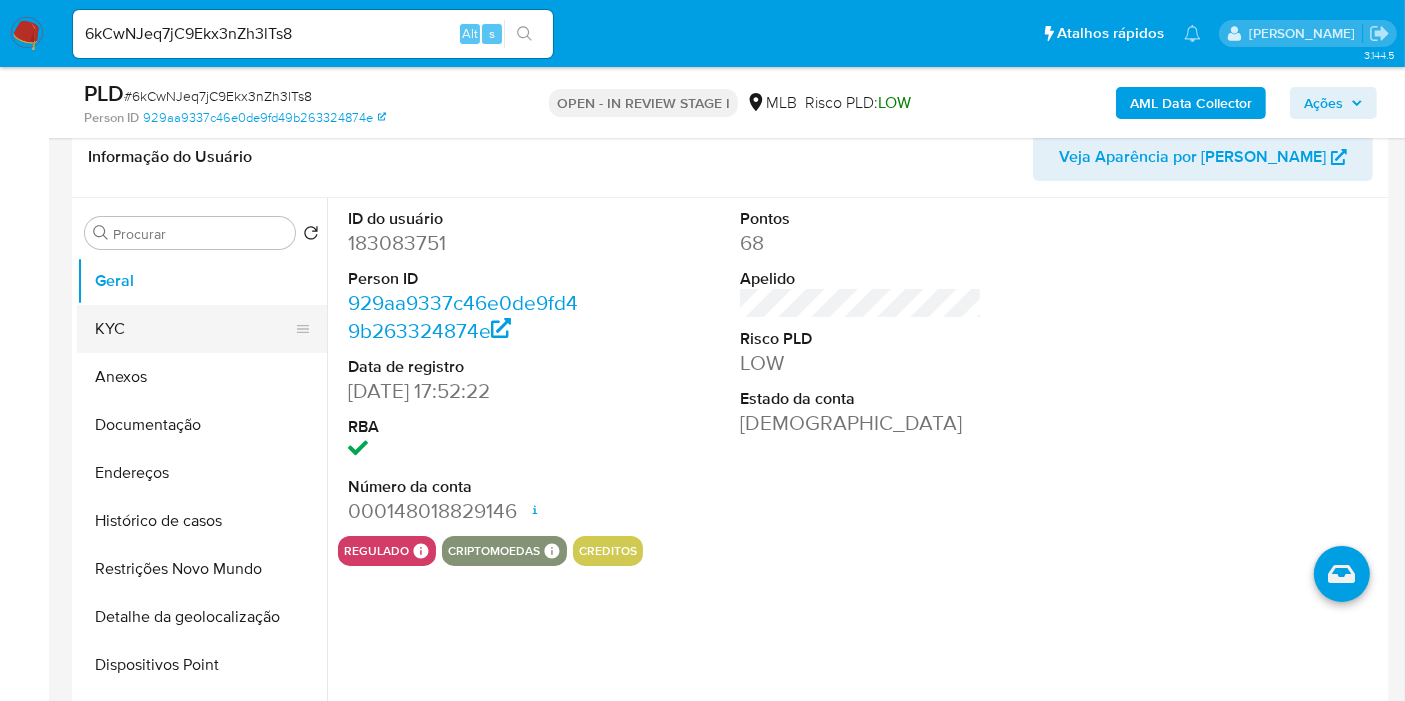 click on "KYC" at bounding box center (194, 329) 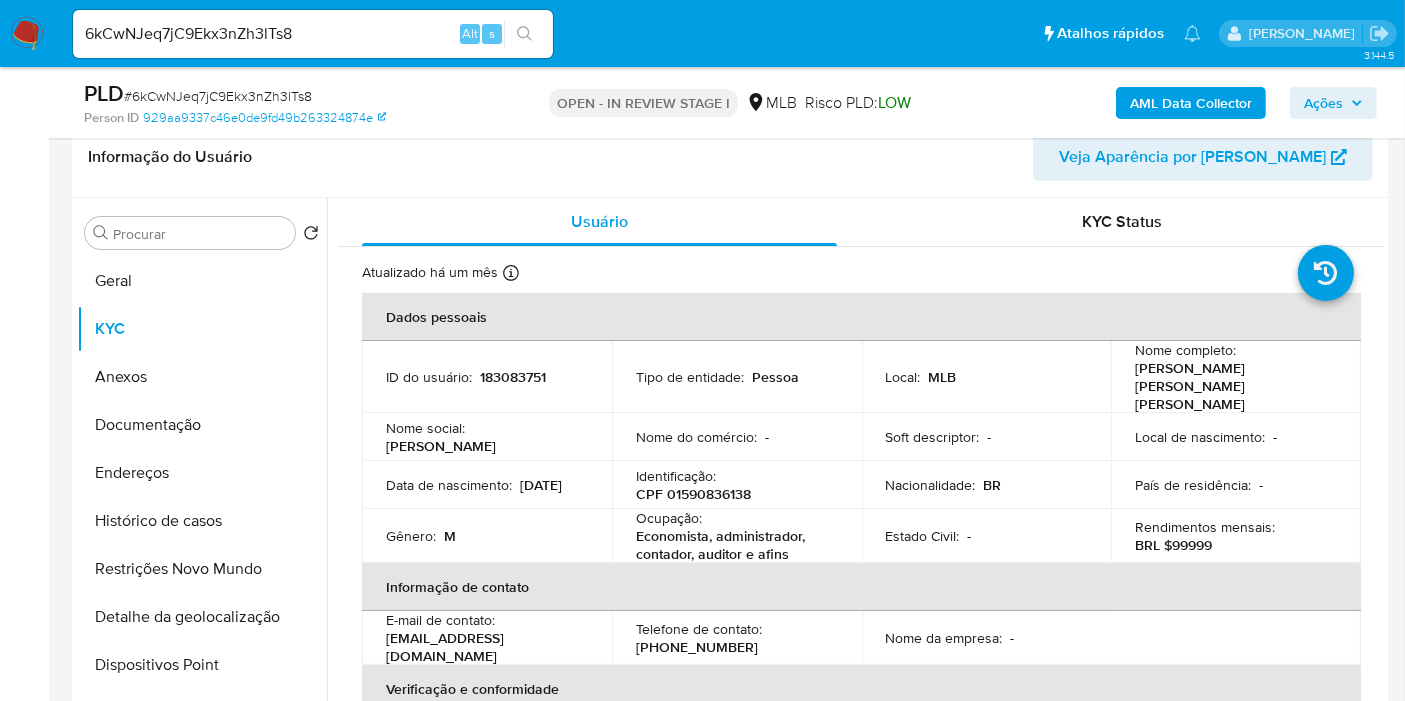 drag, startPoint x: 185, startPoint y: 478, endPoint x: 745, endPoint y: 465, distance: 560.1509 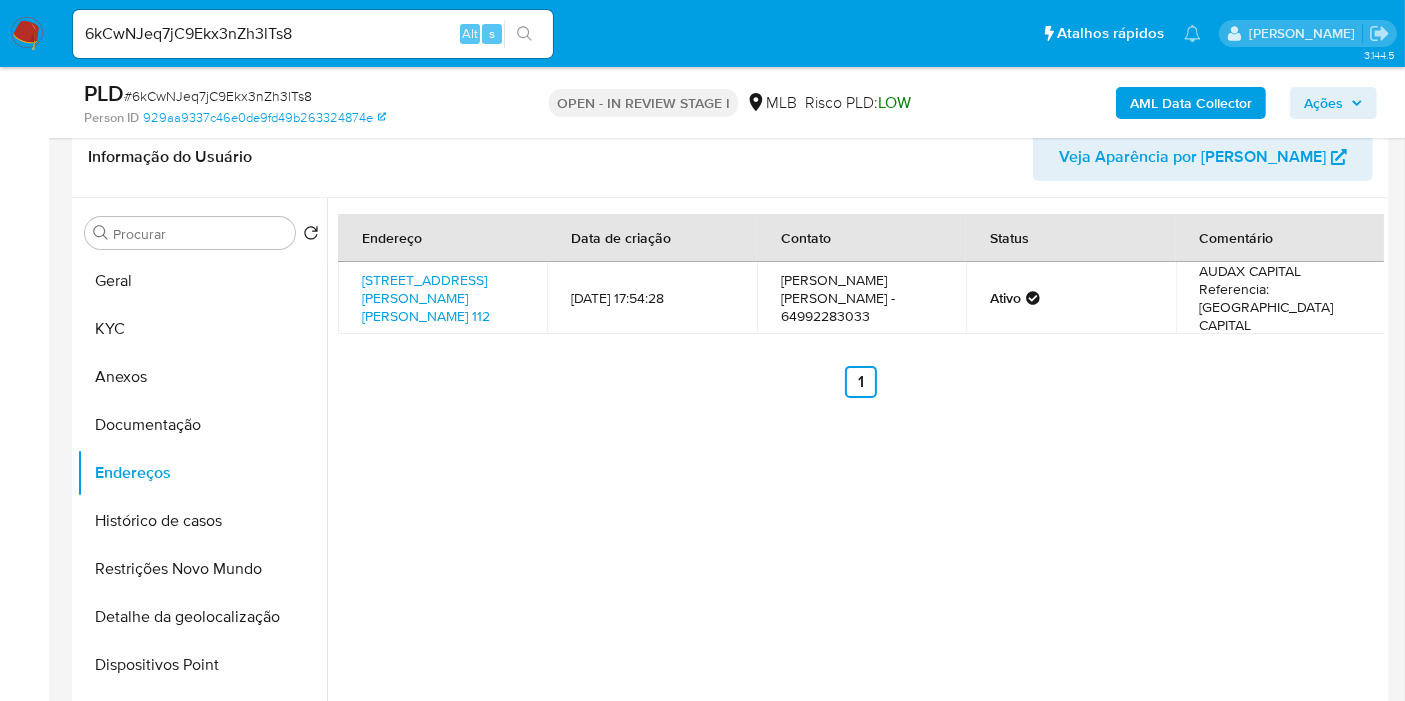 type 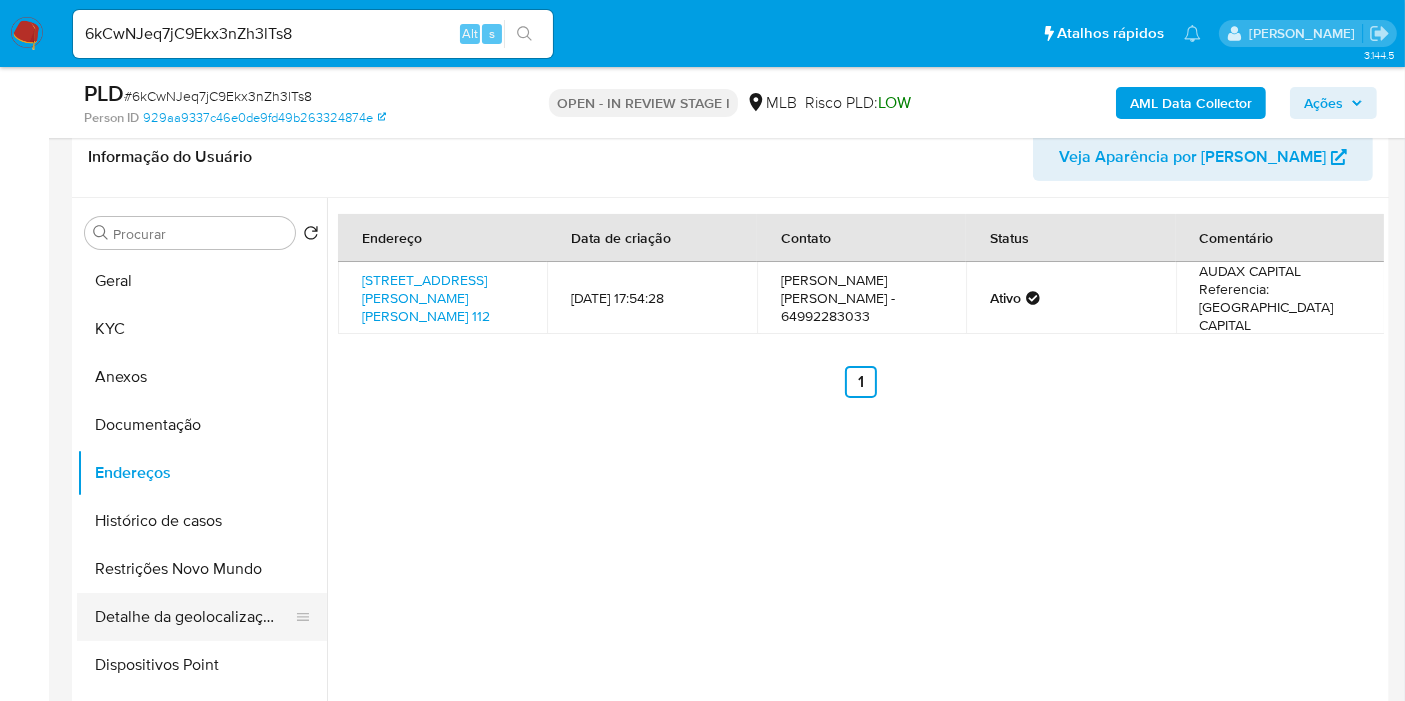click on "Detalhe da geolocalização" at bounding box center (194, 617) 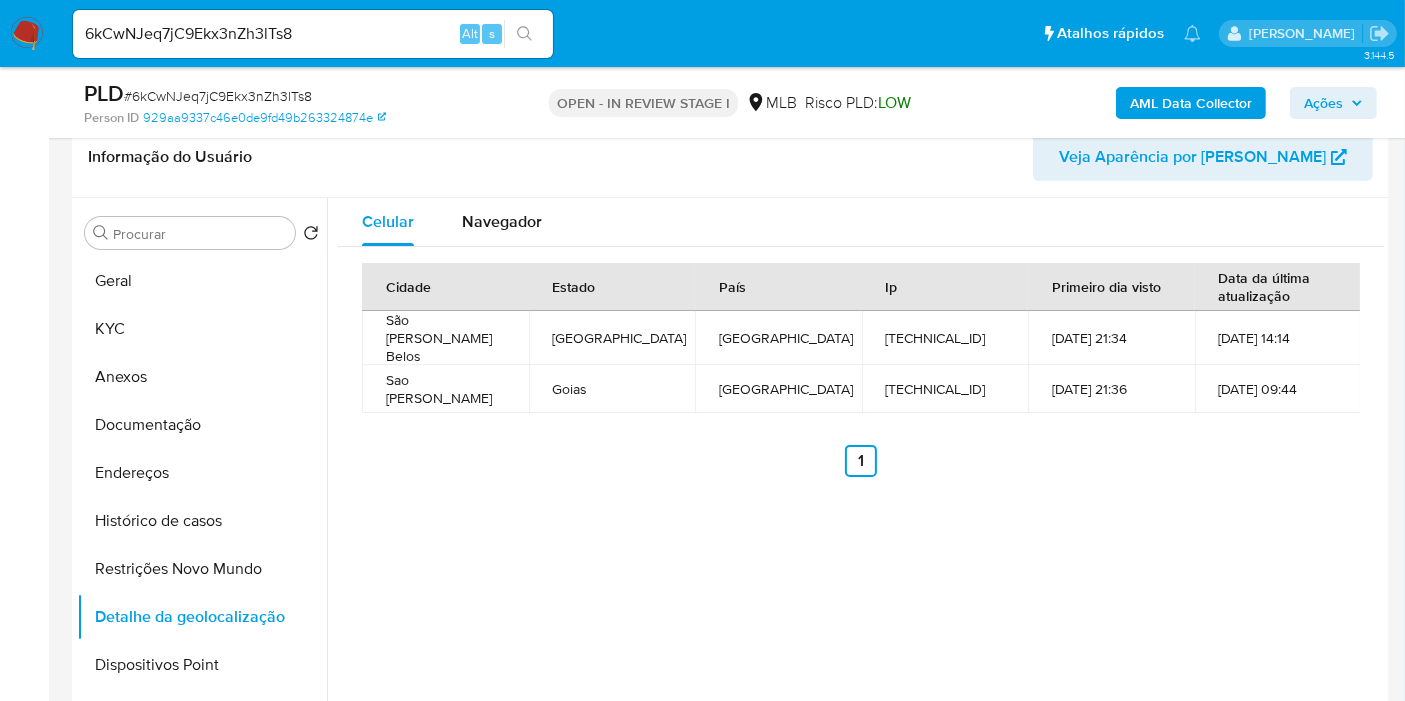 type 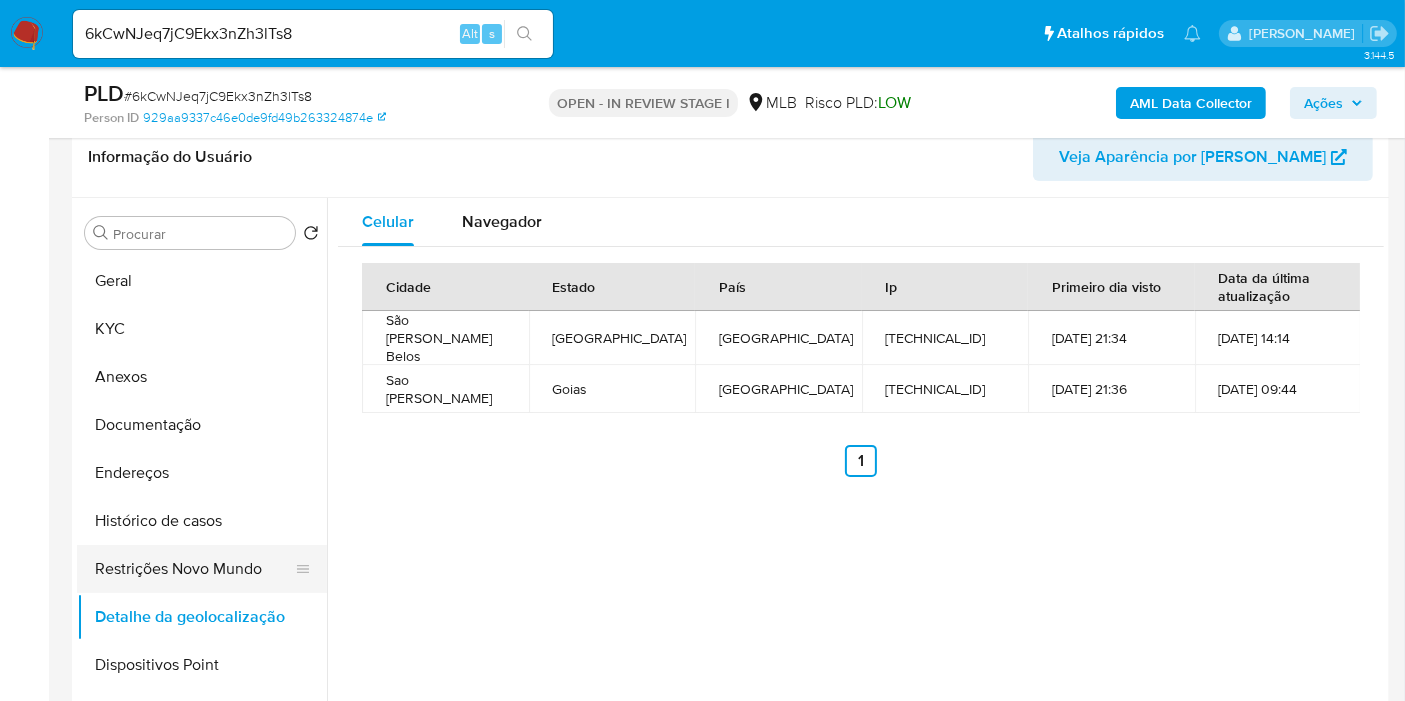 click on "Restrições Novo Mundo" at bounding box center (194, 569) 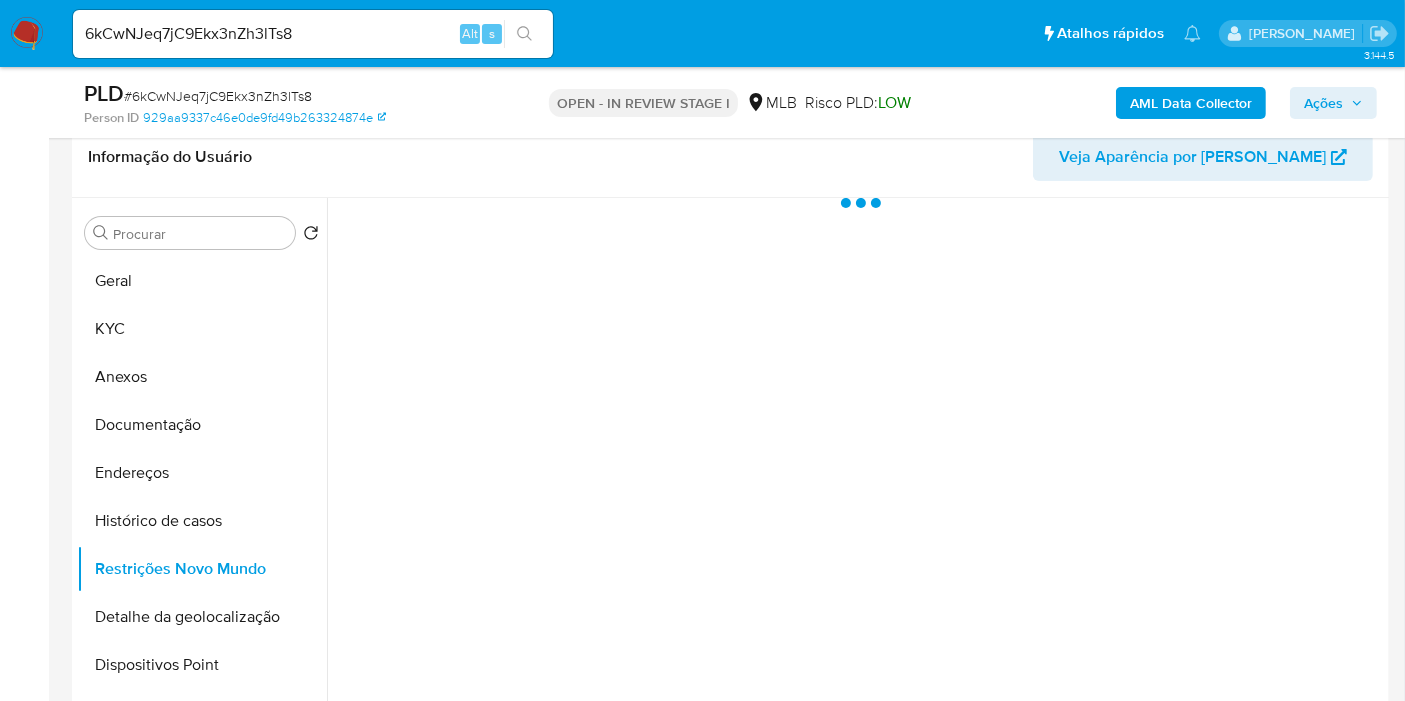 type 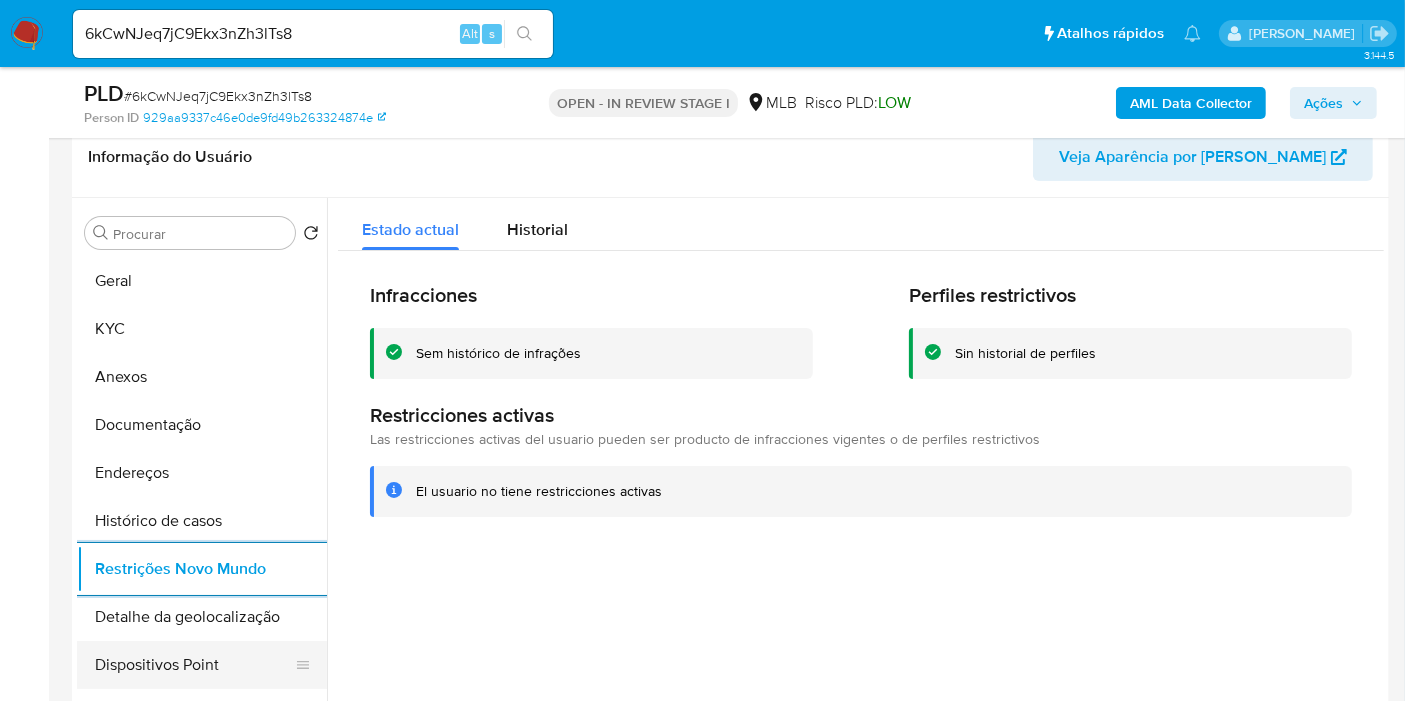 click on "Dispositivos Point" at bounding box center (194, 665) 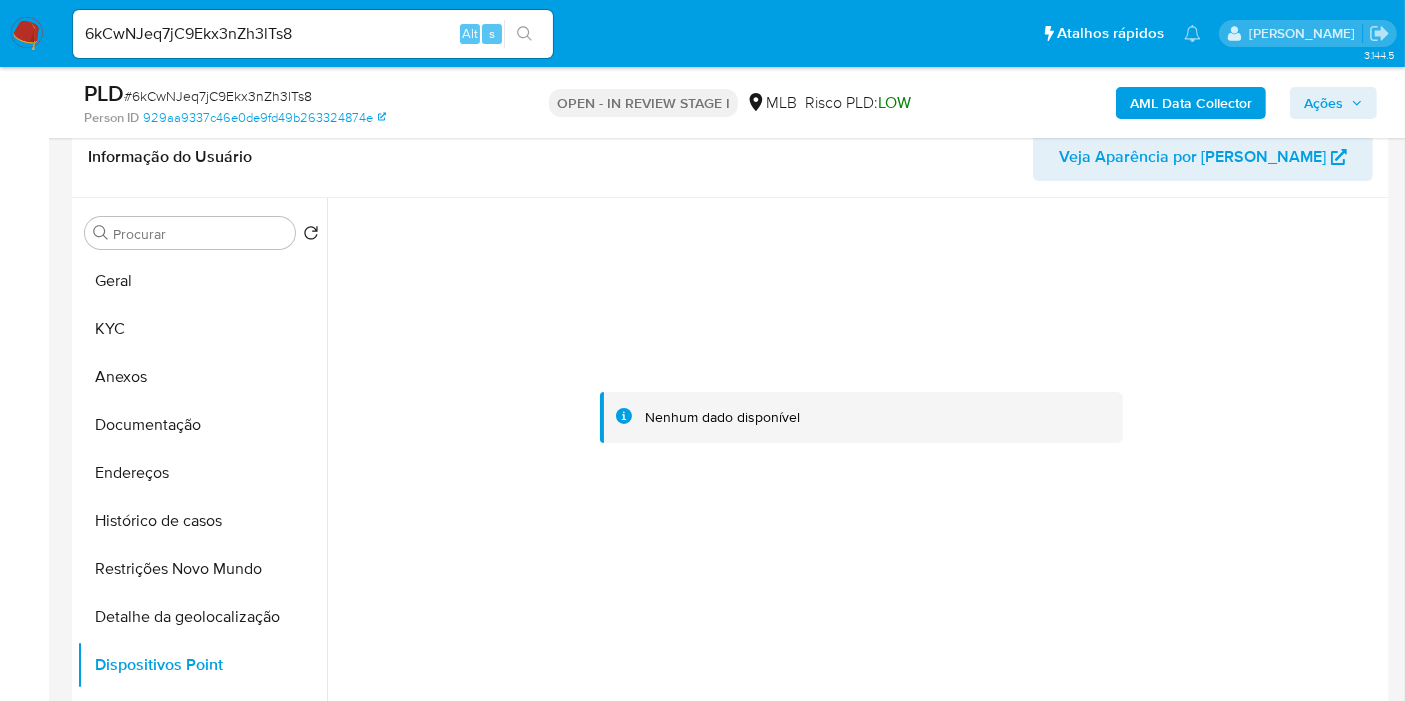 type 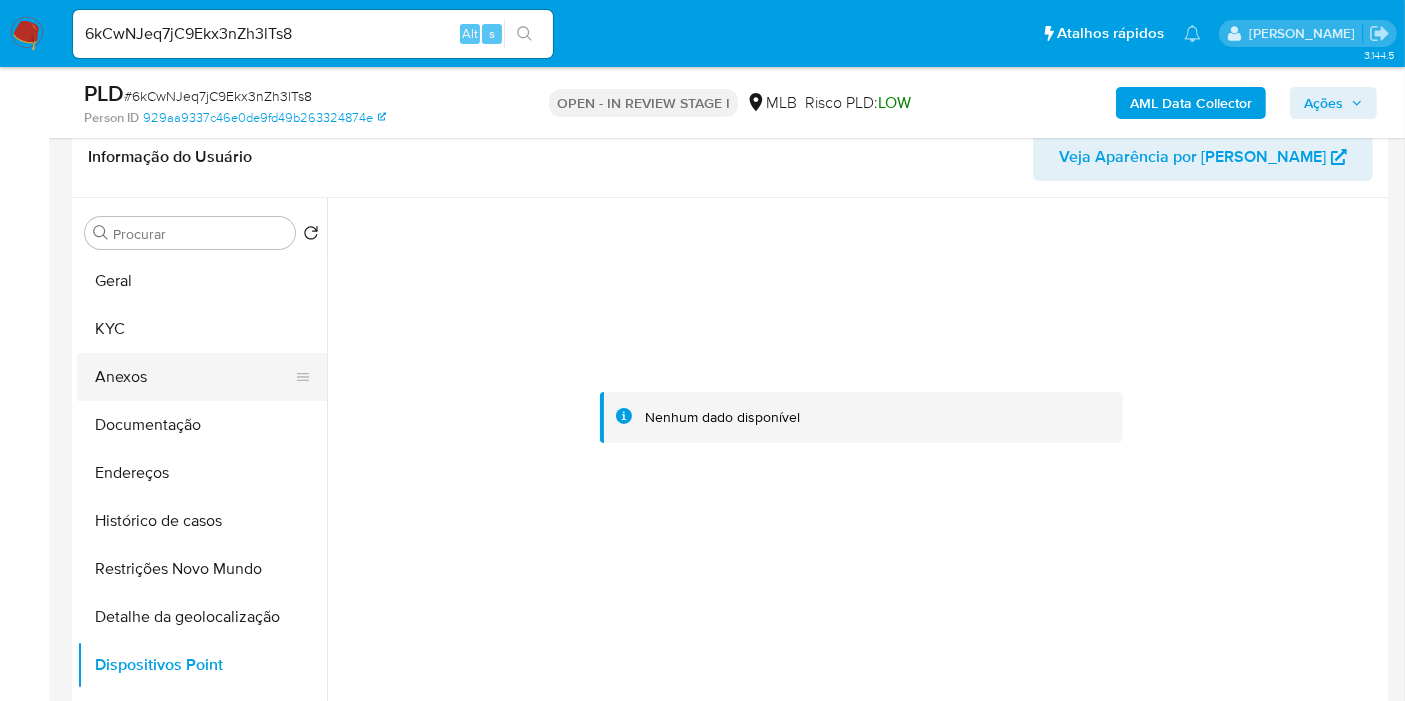 click on "Anexos" at bounding box center [194, 377] 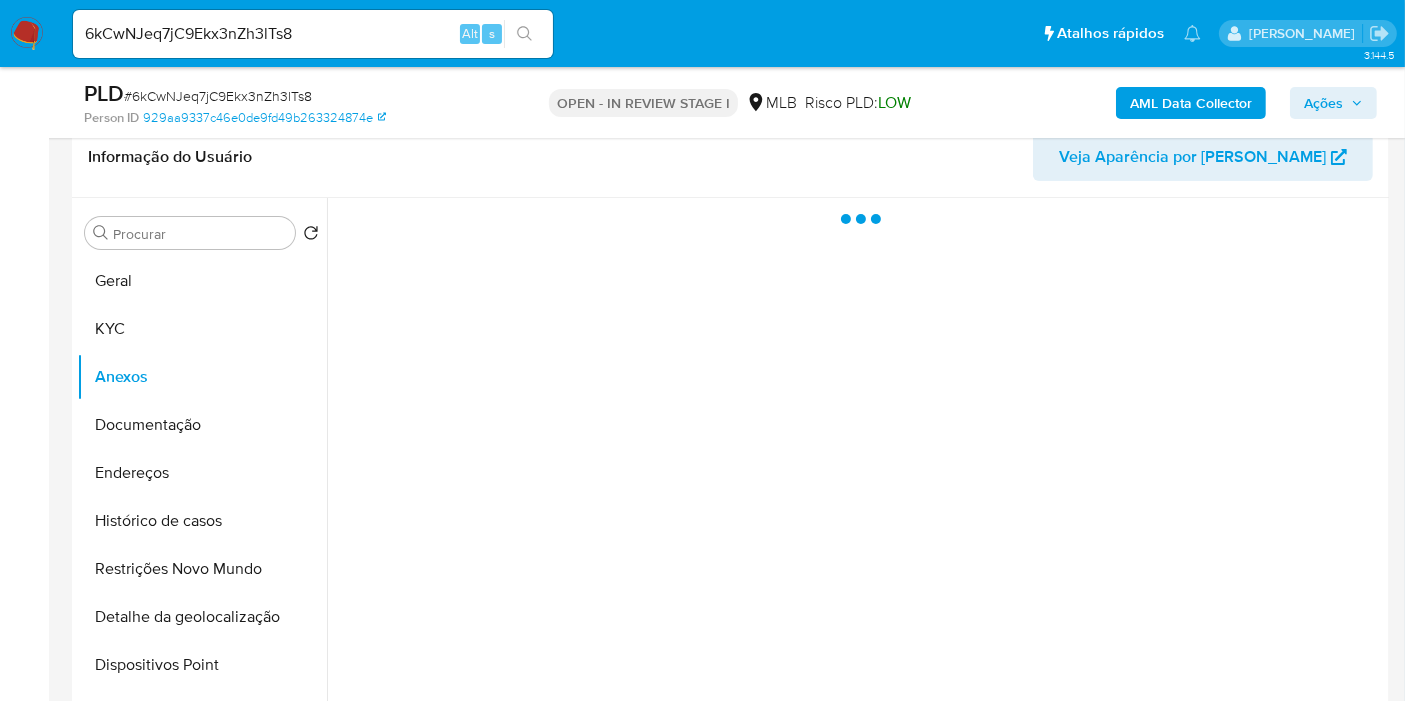 click on "Ações" at bounding box center [1323, 103] 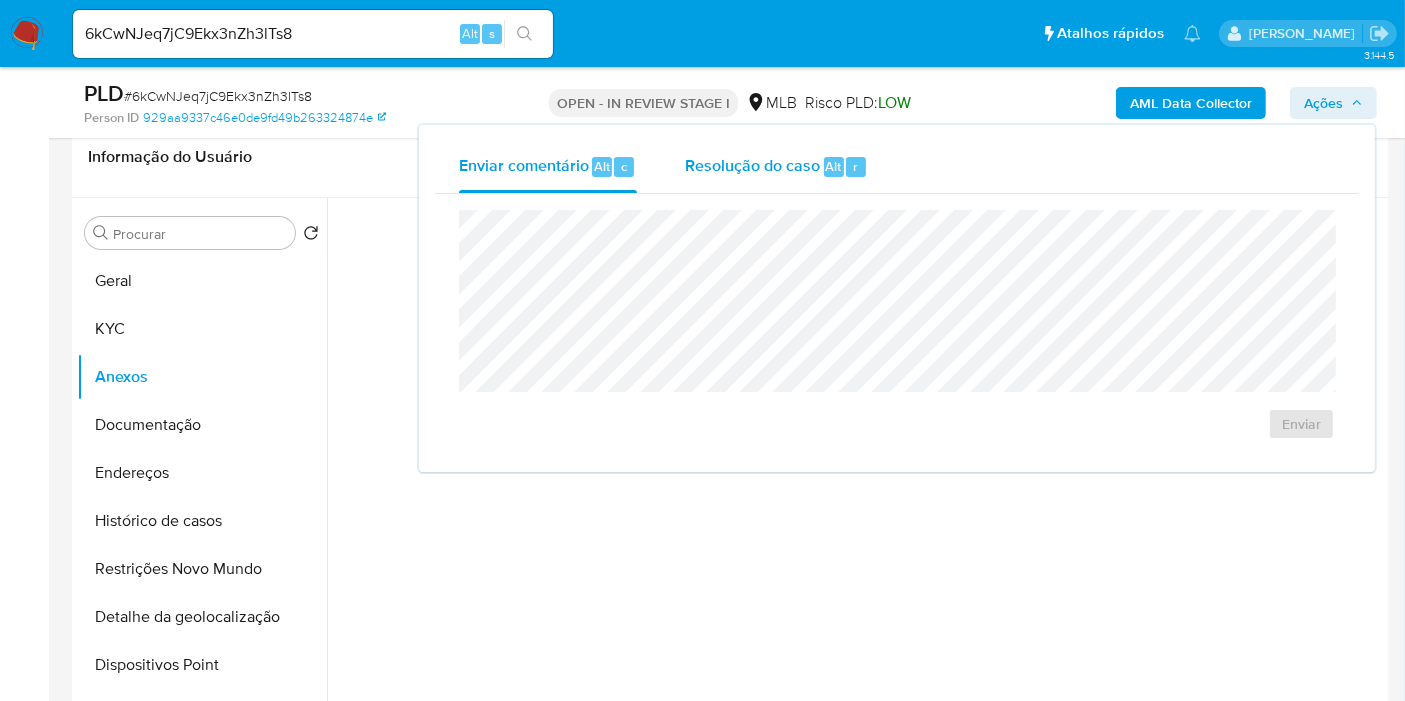 click on "Resolução do caso" at bounding box center [752, 165] 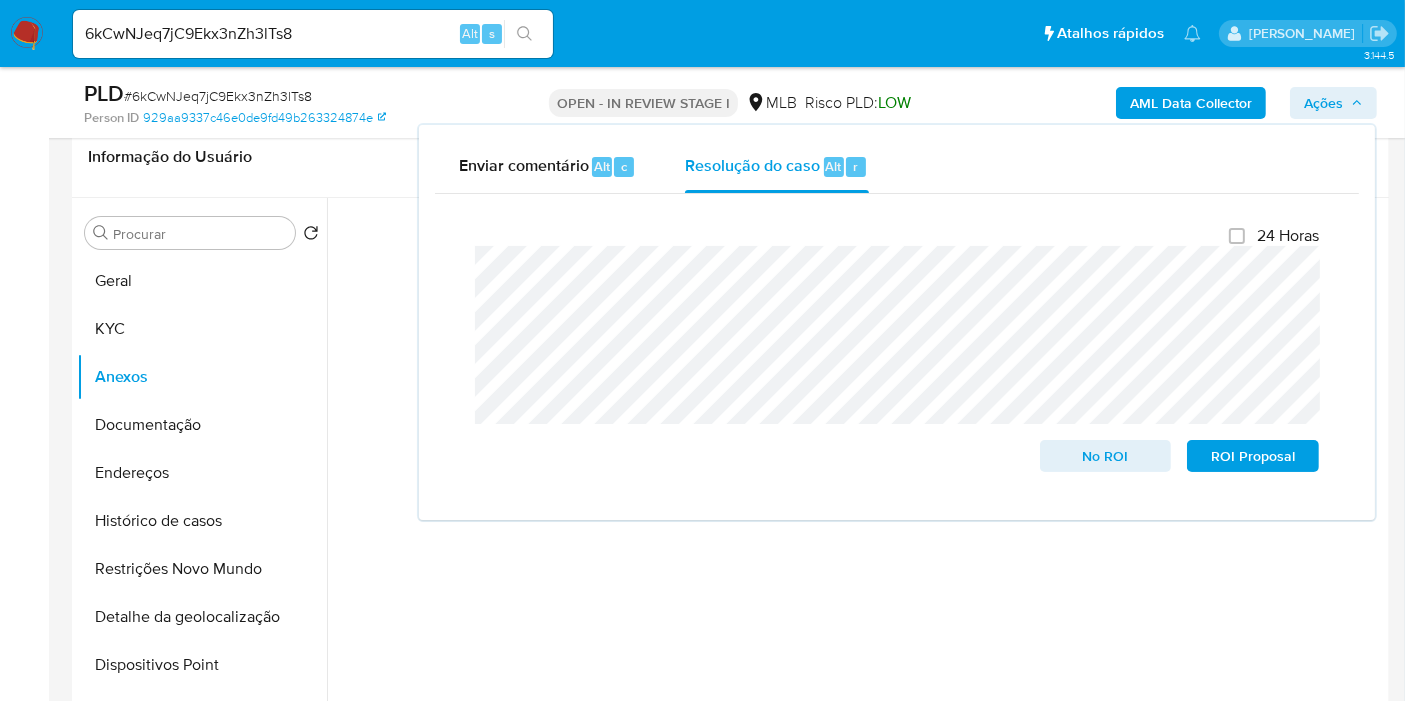 click at bounding box center (855, 454) 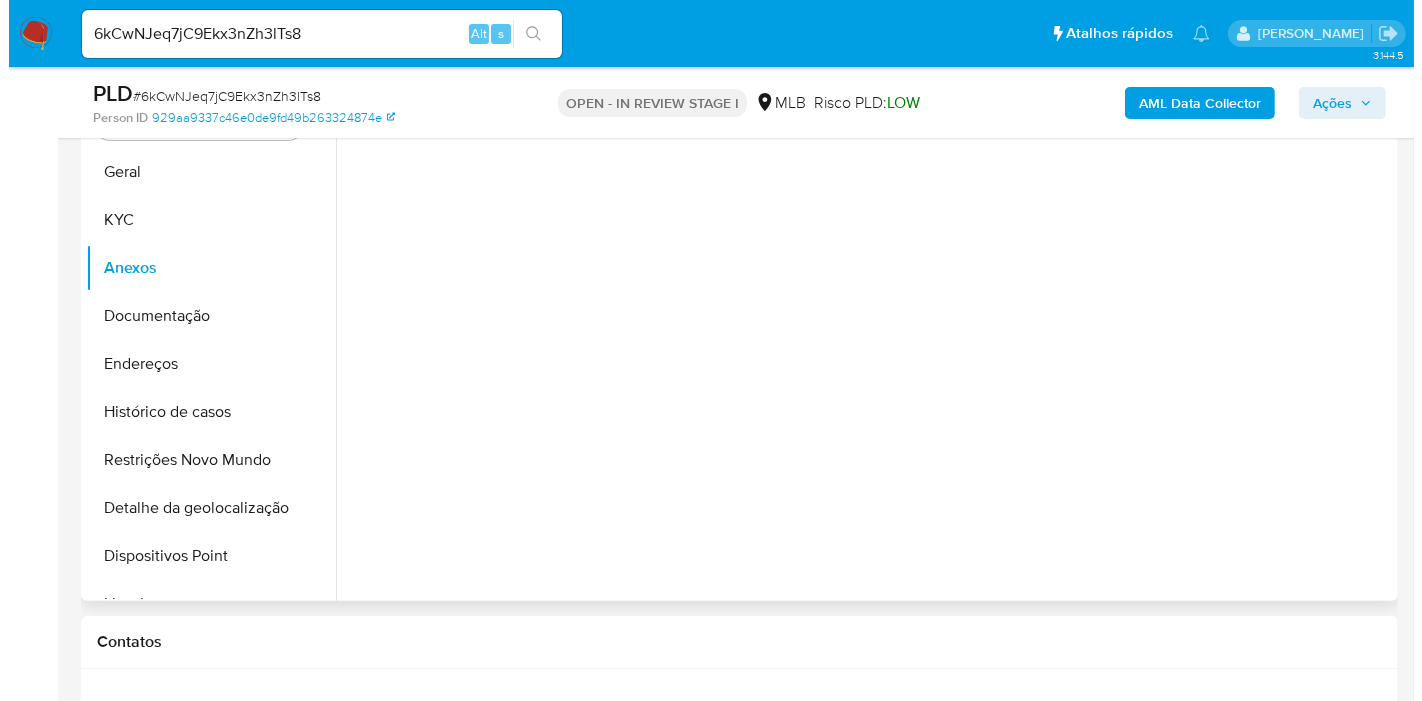 scroll, scrollTop: 321, scrollLeft: 0, axis: vertical 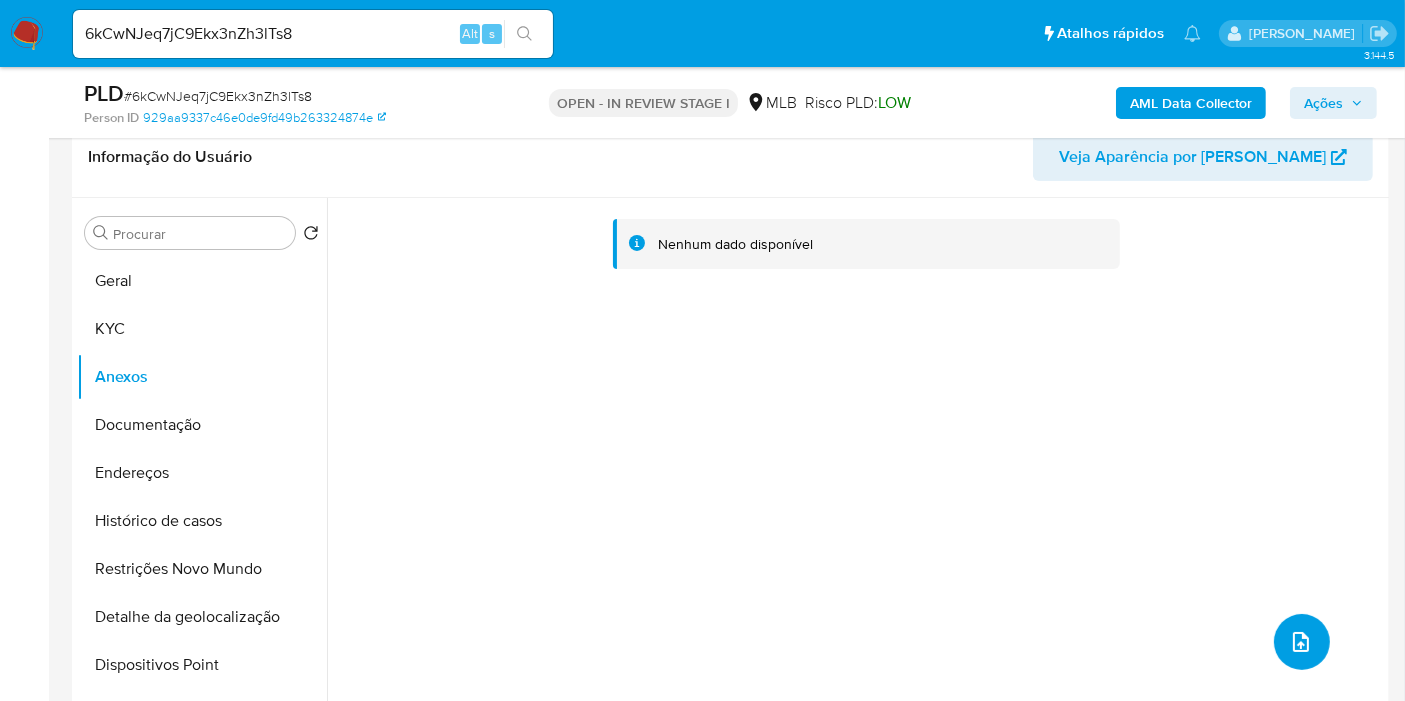 click at bounding box center (1302, 642) 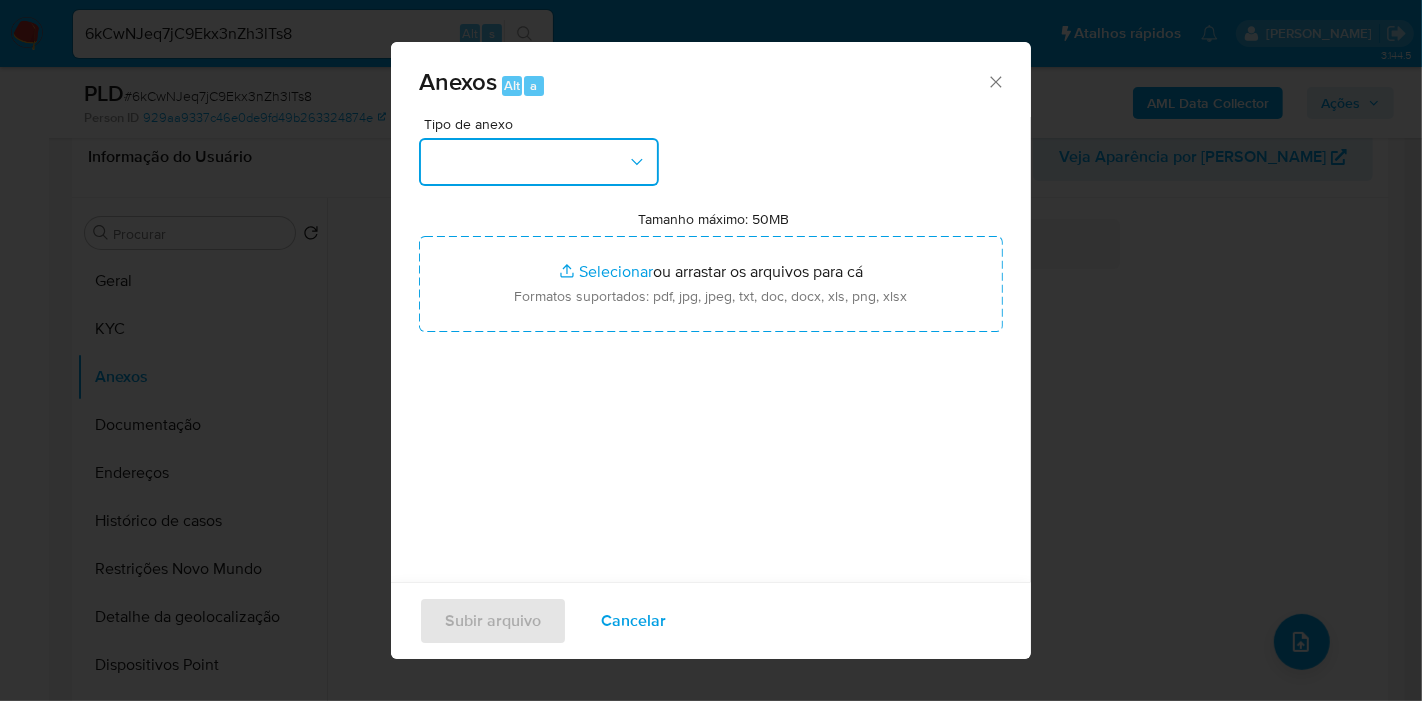 click at bounding box center [539, 162] 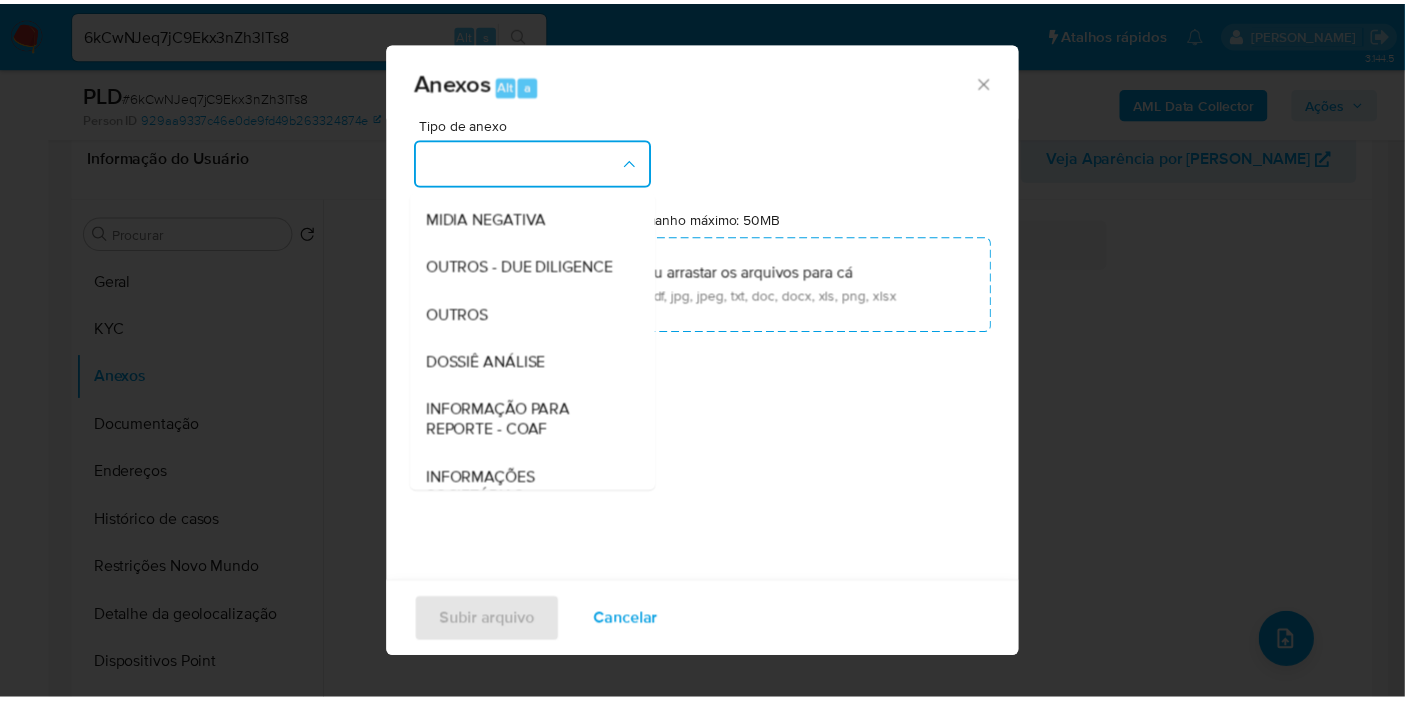 scroll, scrollTop: 307, scrollLeft: 0, axis: vertical 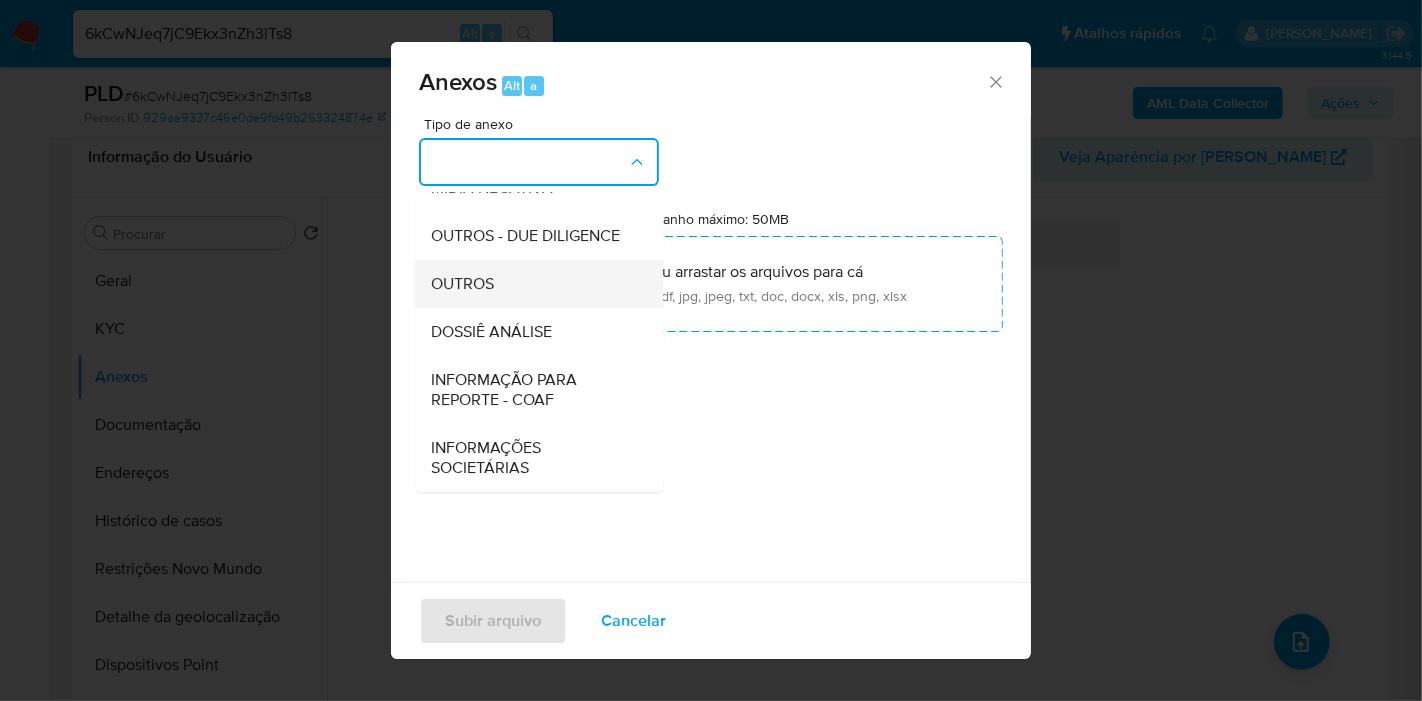 click on "OUTROS" at bounding box center [533, 284] 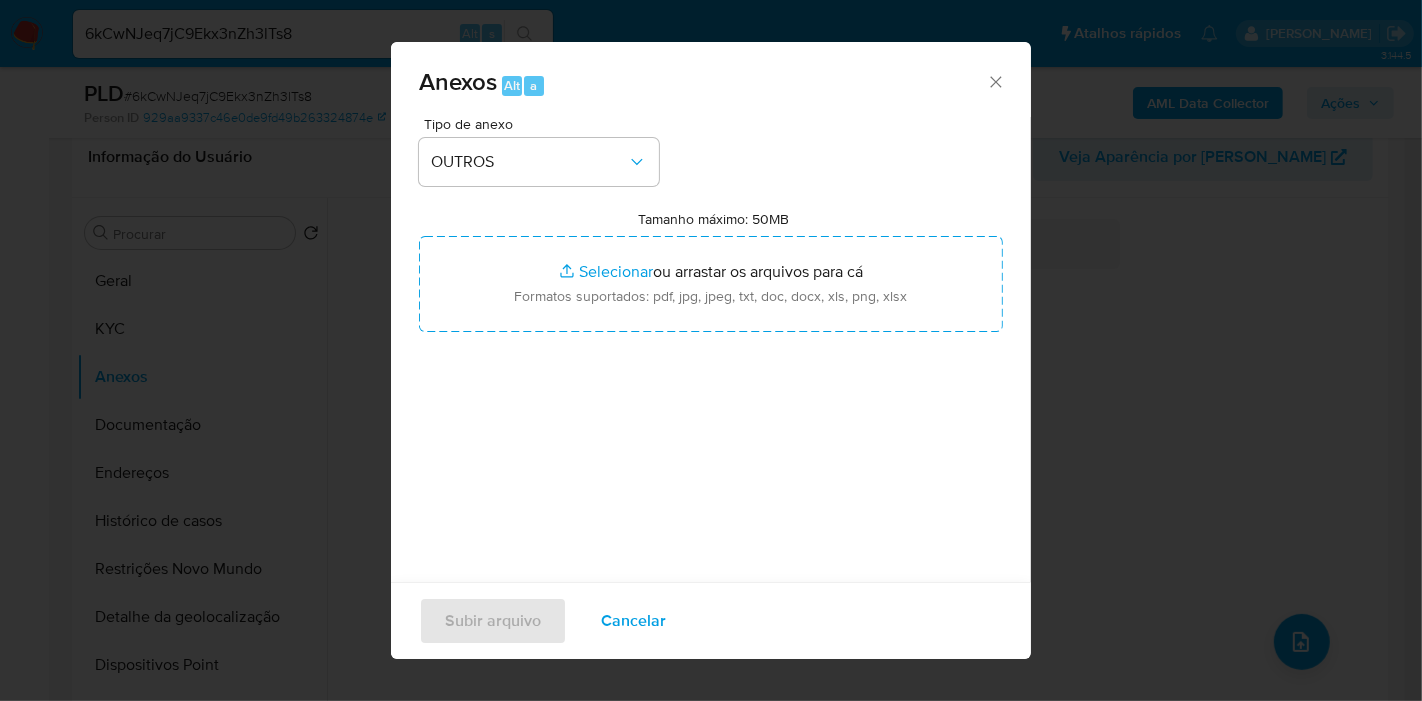 click on "Tamanho máximo: 50MB Selecionar arquivos" at bounding box center [711, 284] 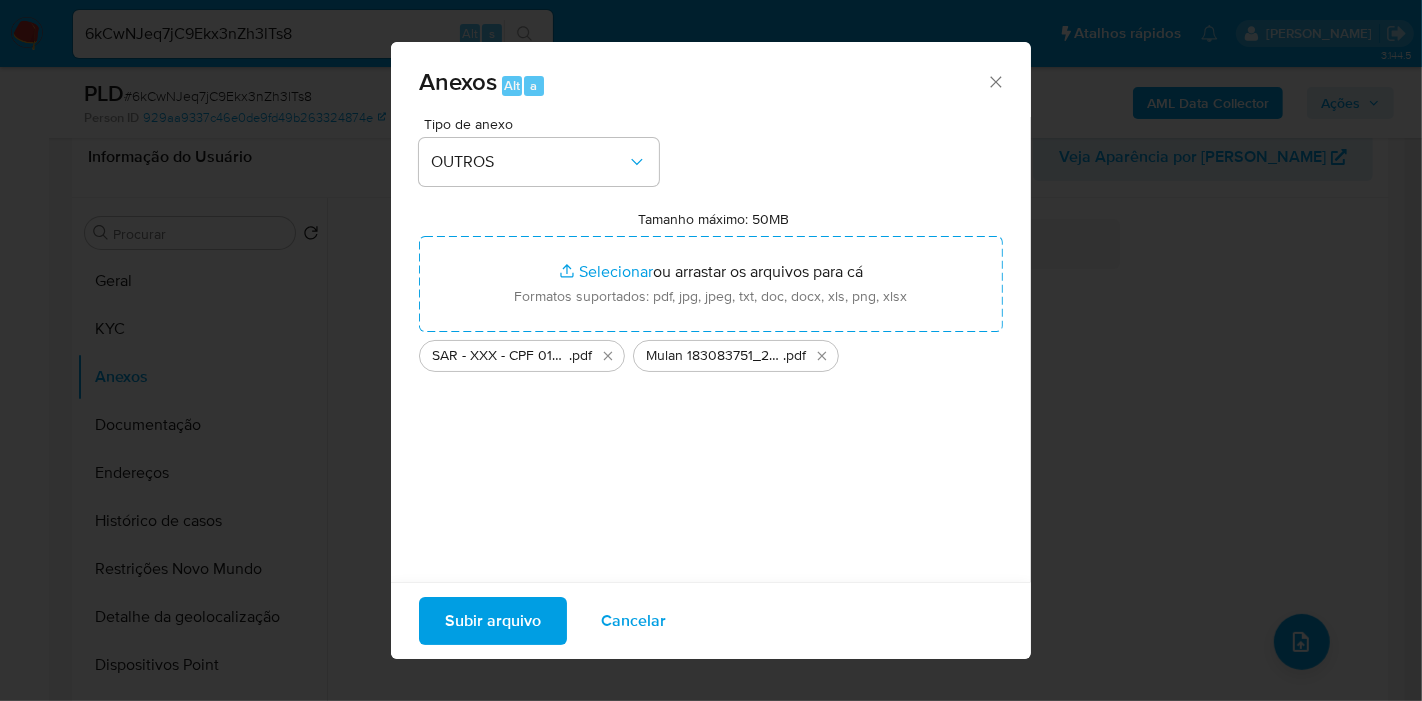 click on "Subir arquivo" at bounding box center (493, 621) 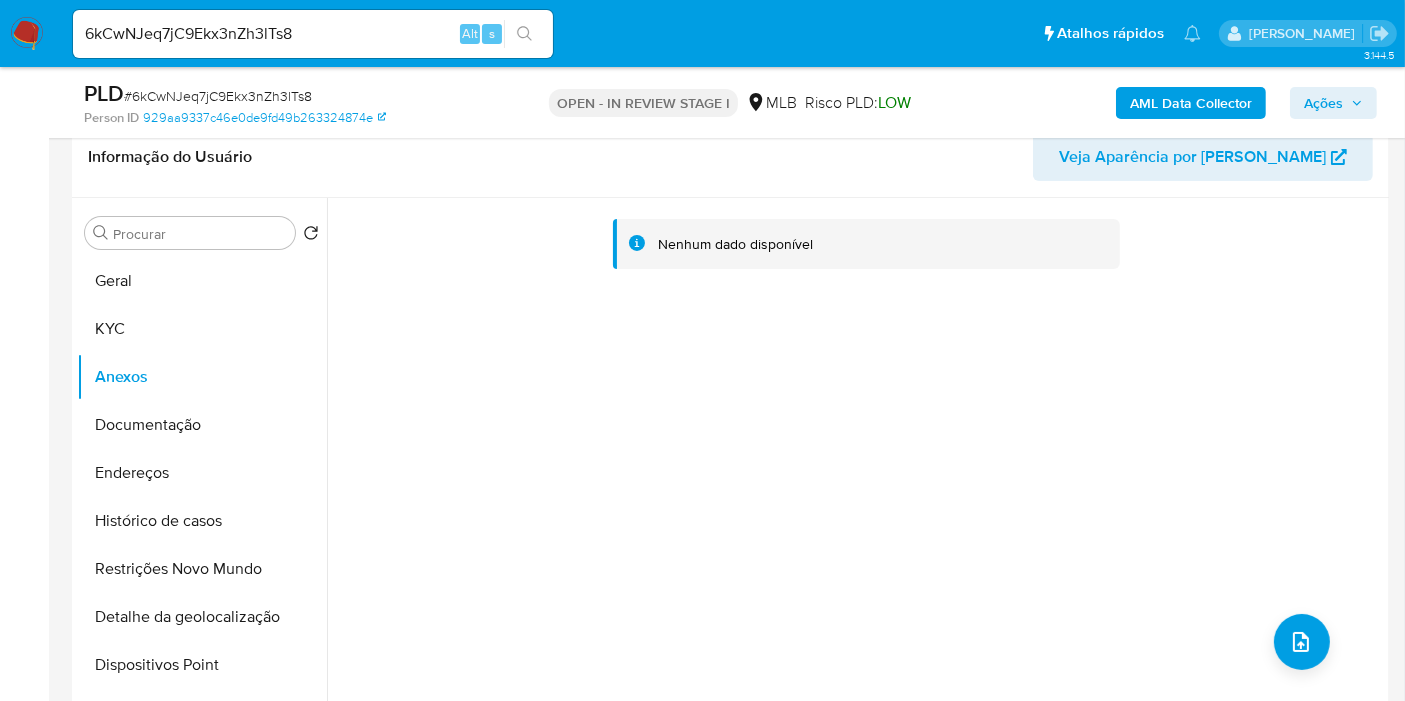 click 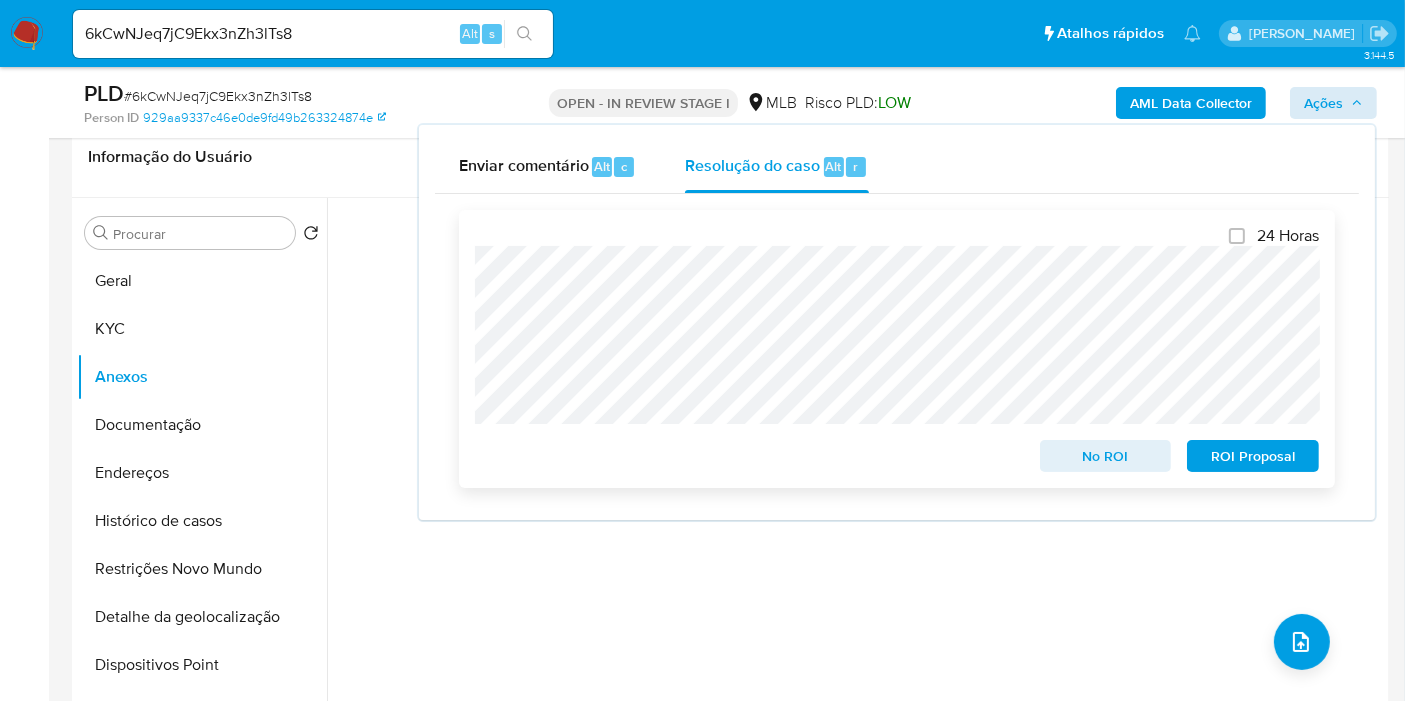 click on "ROI Proposal" at bounding box center (1253, 456) 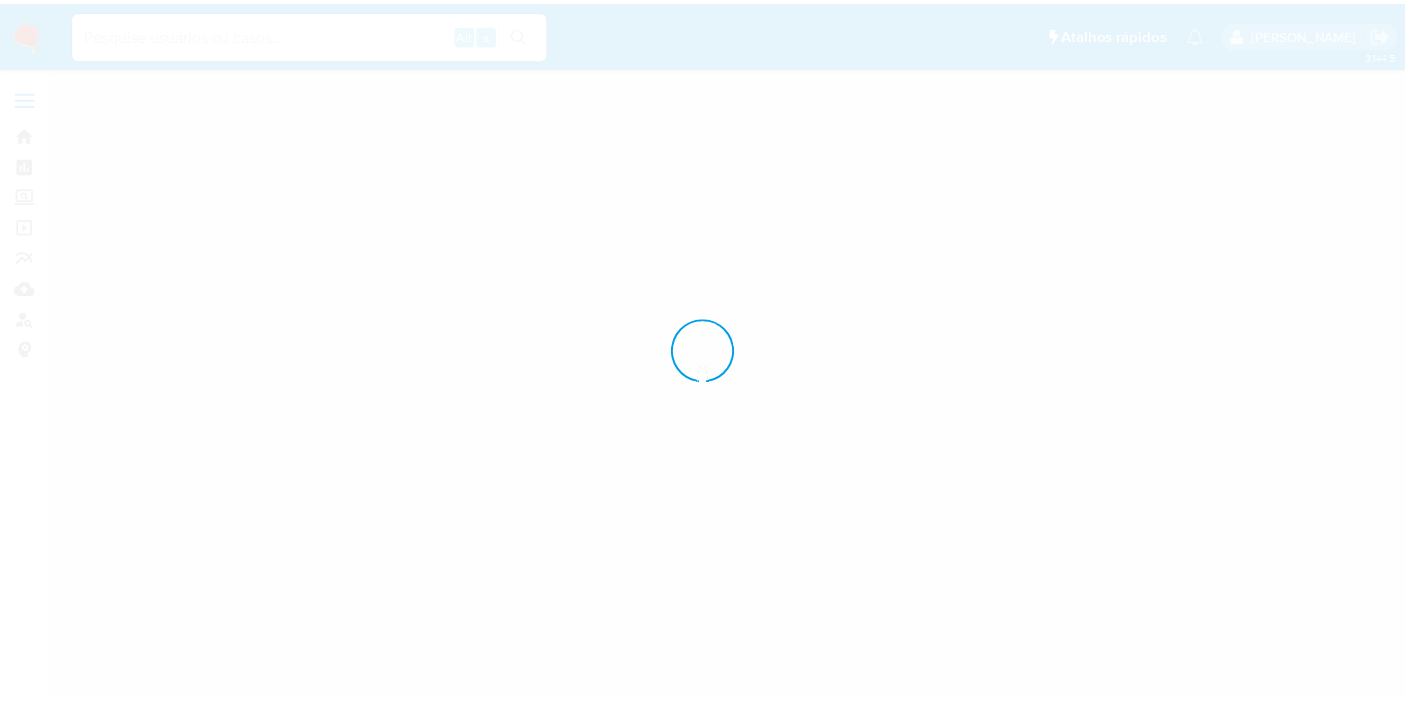 scroll, scrollTop: 0, scrollLeft: 0, axis: both 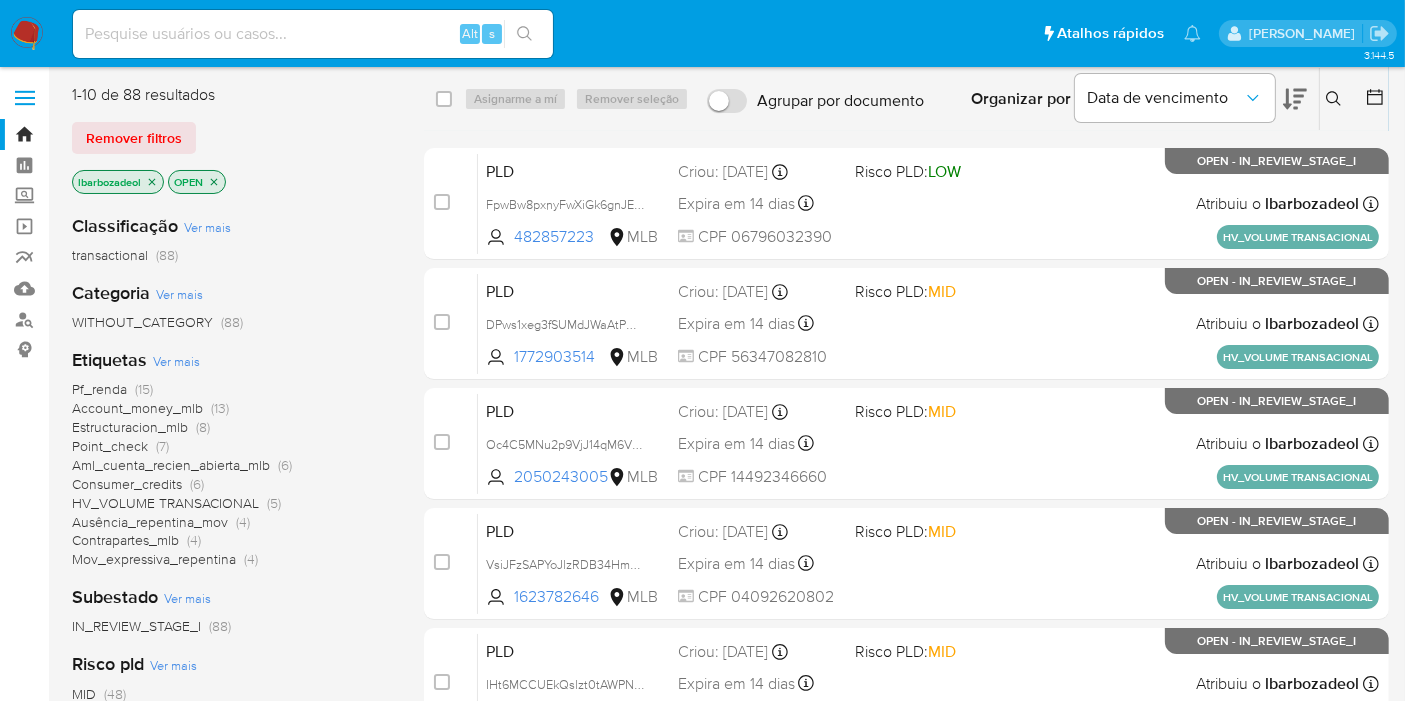 click on "Mov_expressiva_repentina" at bounding box center [154, 559] 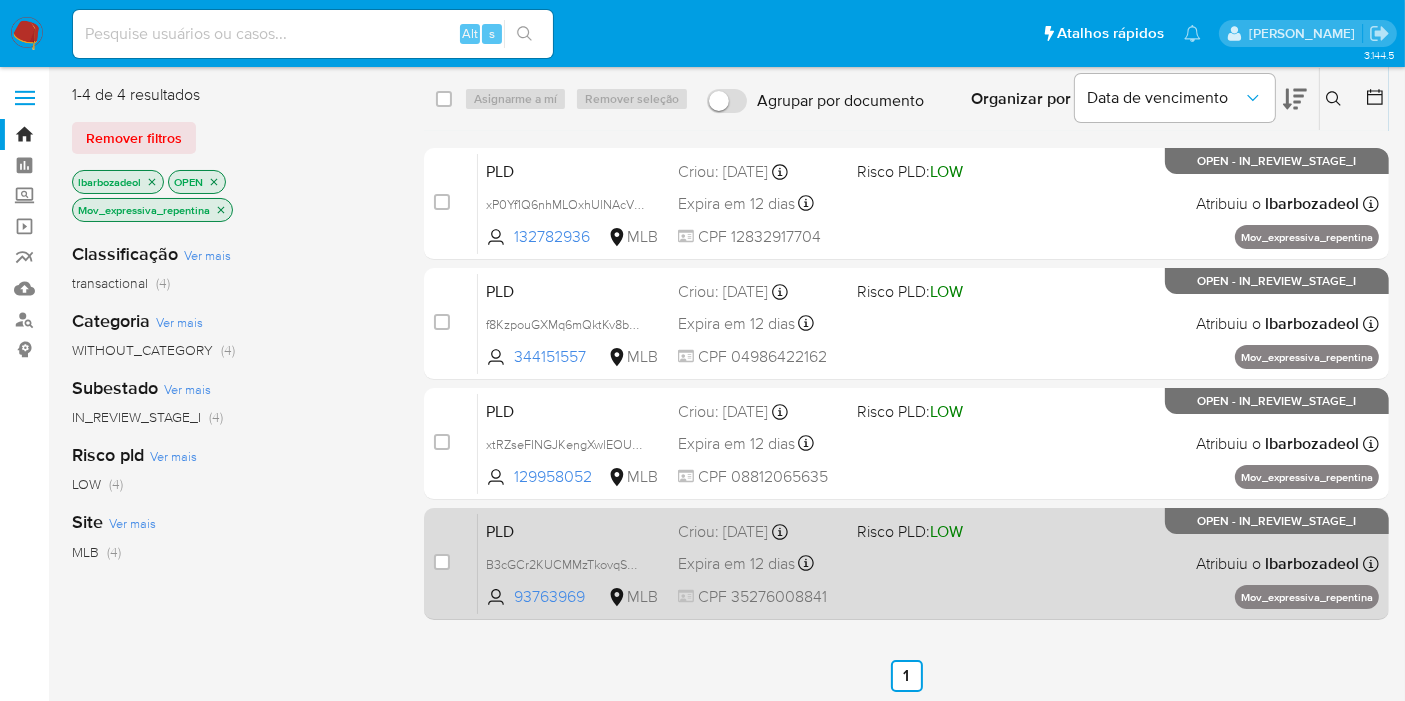 click on "PLD B3cGCr2KUCMMzTkovqSWBnj8 93763969 MLB Risco PLD:  LOW Criou: [DATE]   Criou: [DATE] 00:15:11 Expira em 12 dias   Expira em [DATE] 00:15:12 CPF   35276008841 Atribuiu o   lbarbozadeol   Asignado el: [DATE] 14:26:05 Mov_expressiva_repentina OPEN - IN_REVIEW_STAGE_I" at bounding box center [928, 563] 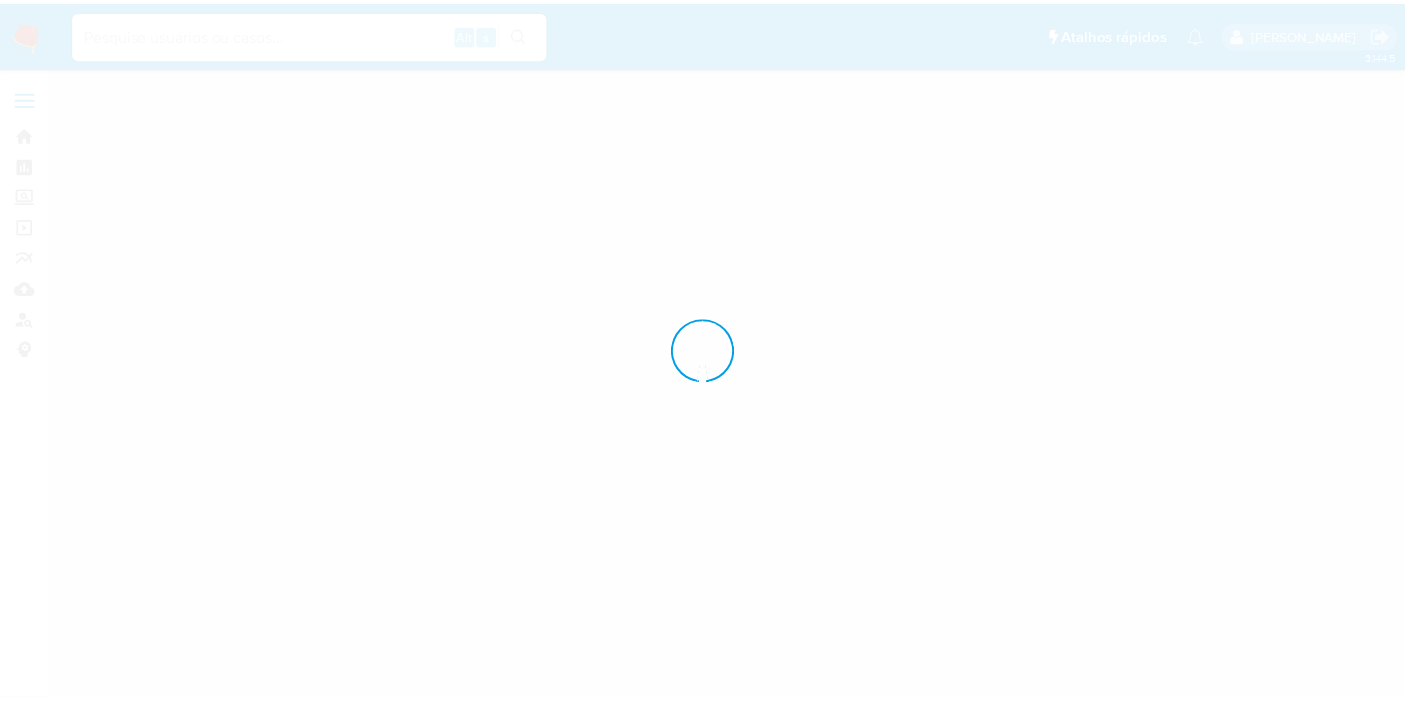 scroll, scrollTop: 0, scrollLeft: 0, axis: both 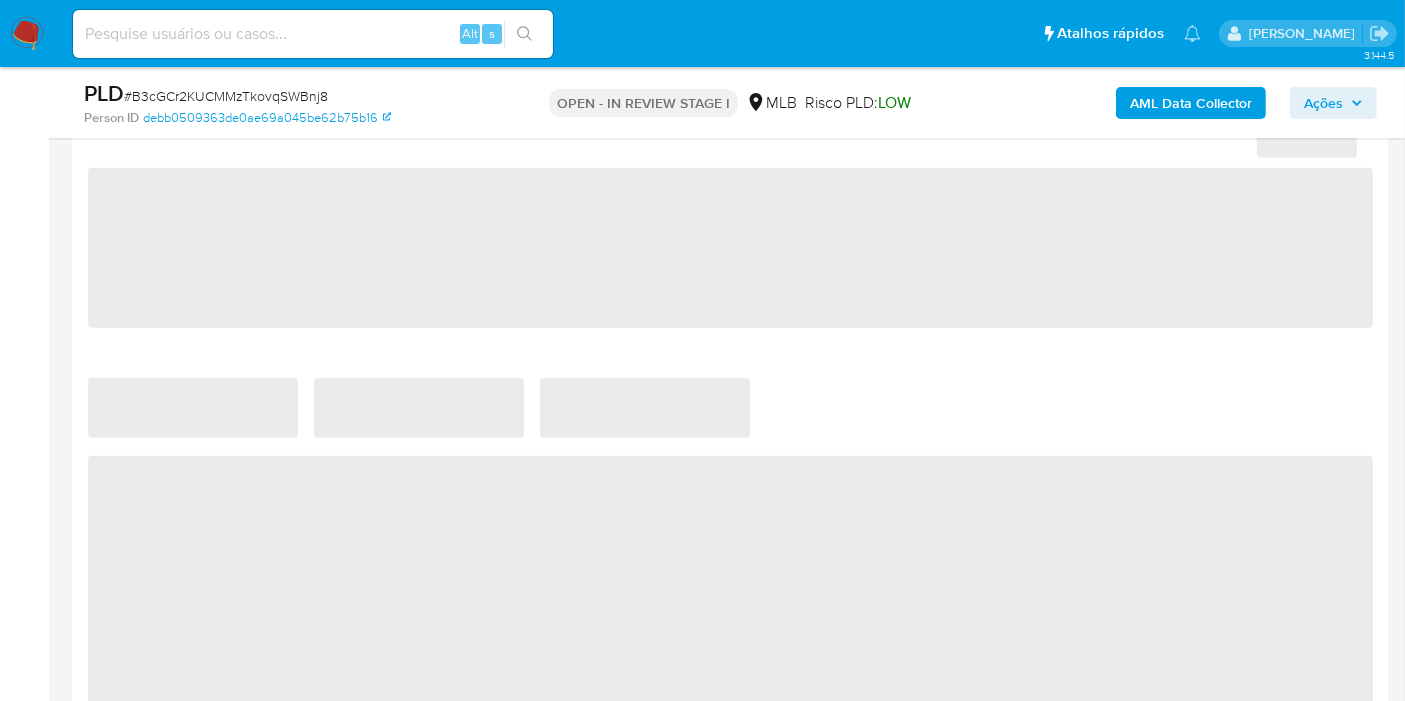 select on "10" 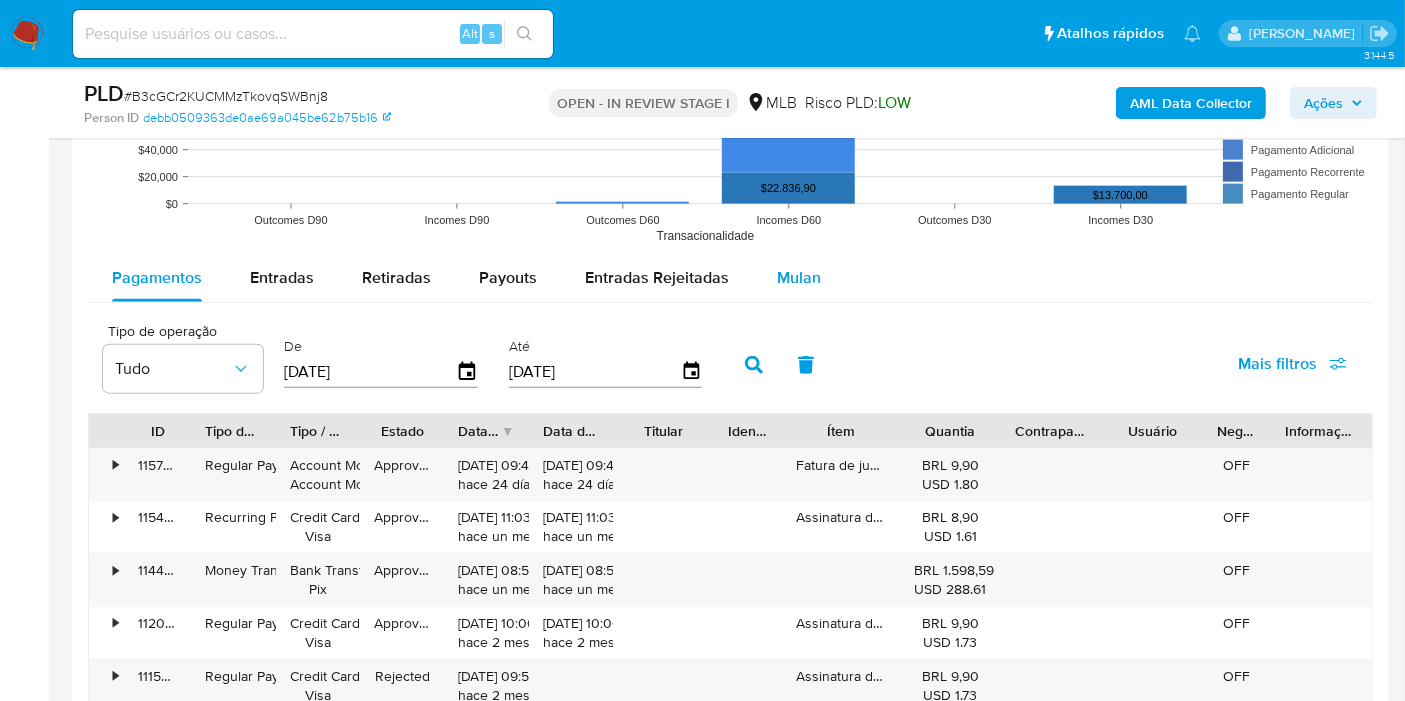click on "Mulan" at bounding box center [799, 277] 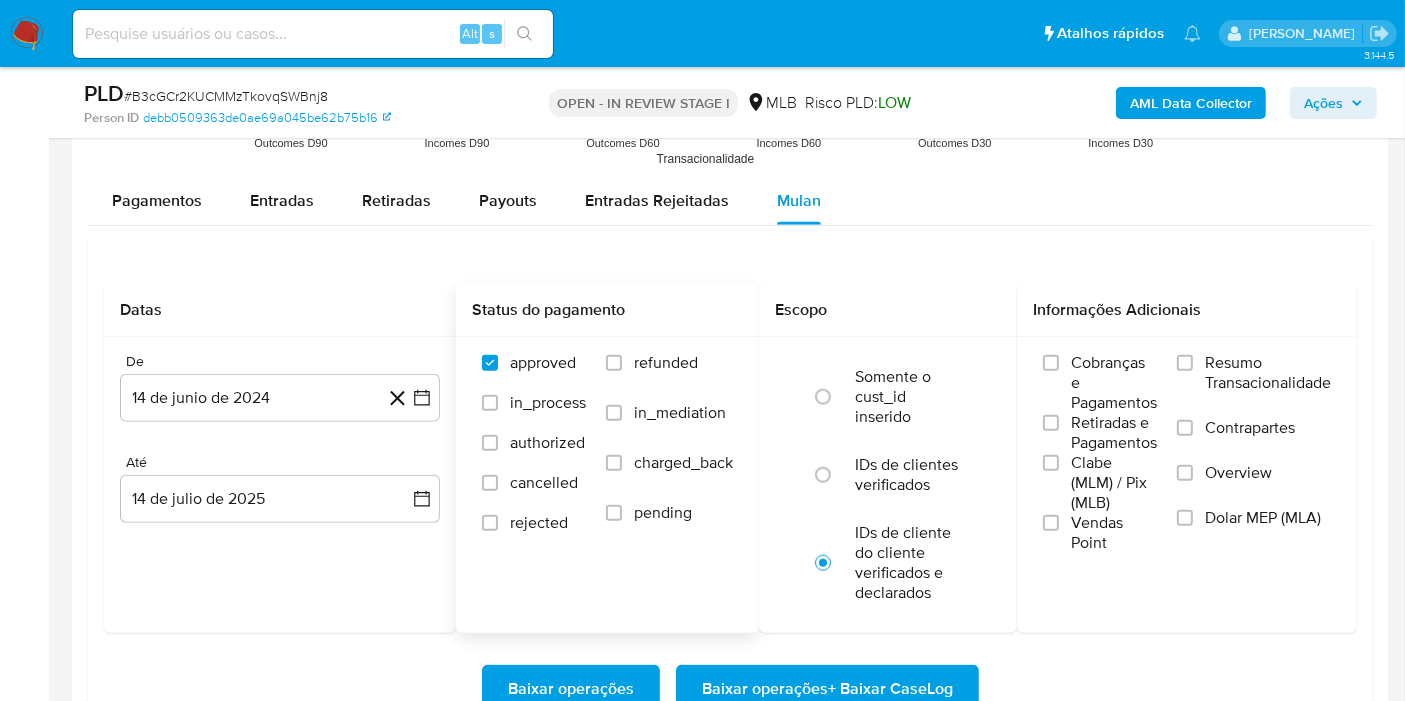 scroll, scrollTop: 2222, scrollLeft: 0, axis: vertical 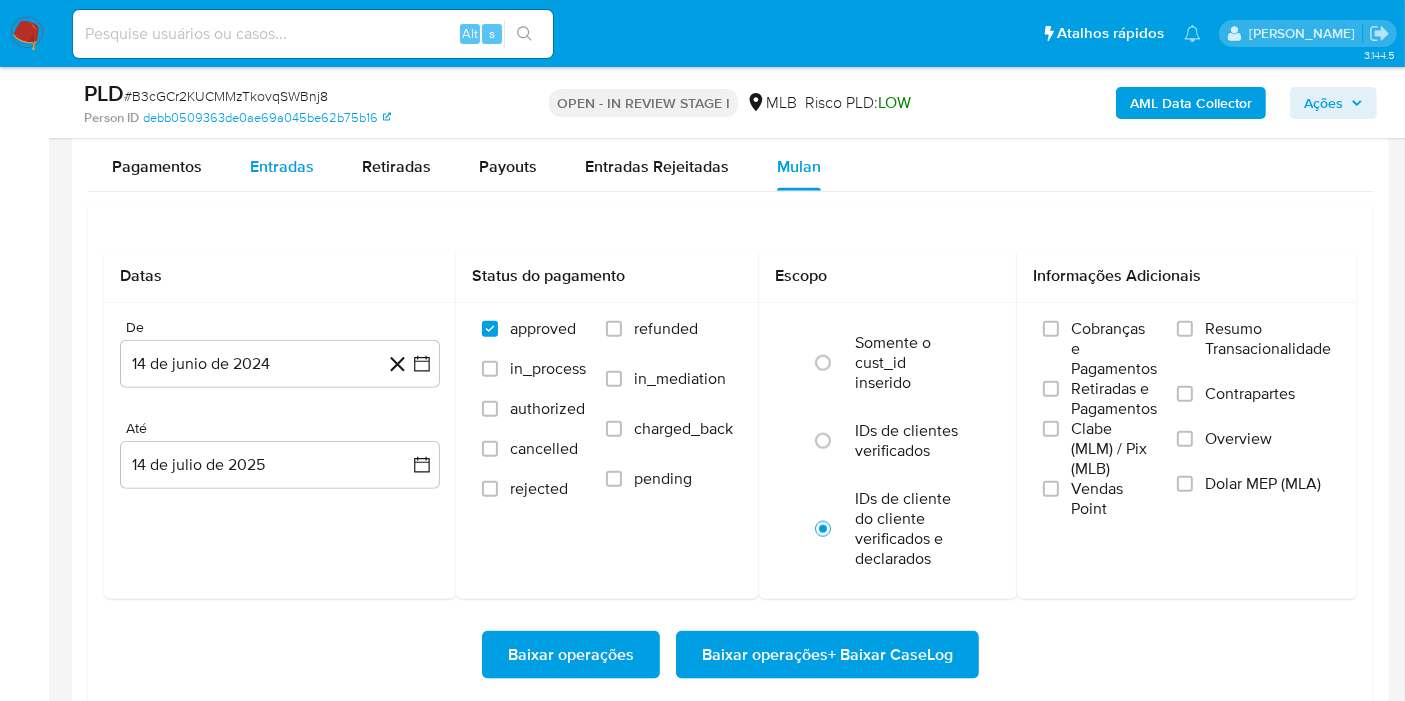 click on "Entradas" at bounding box center [282, 166] 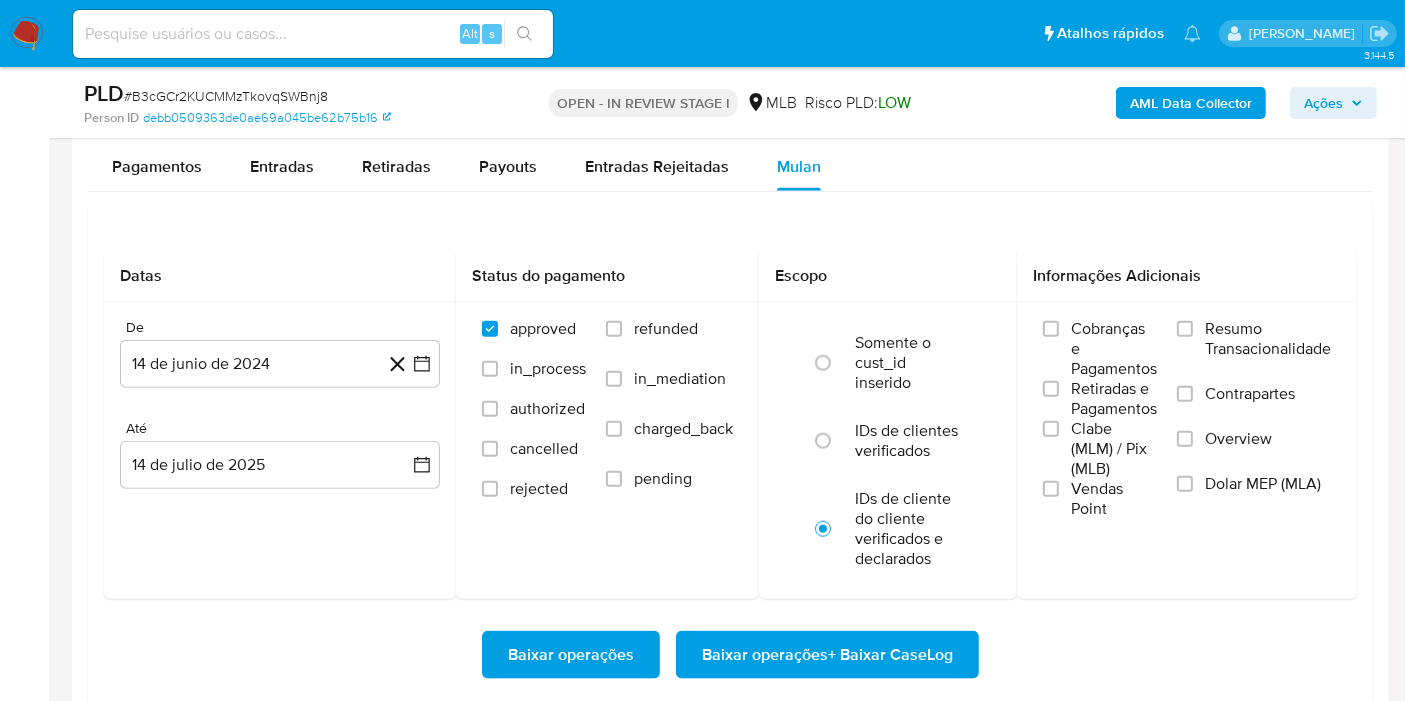 select on "10" 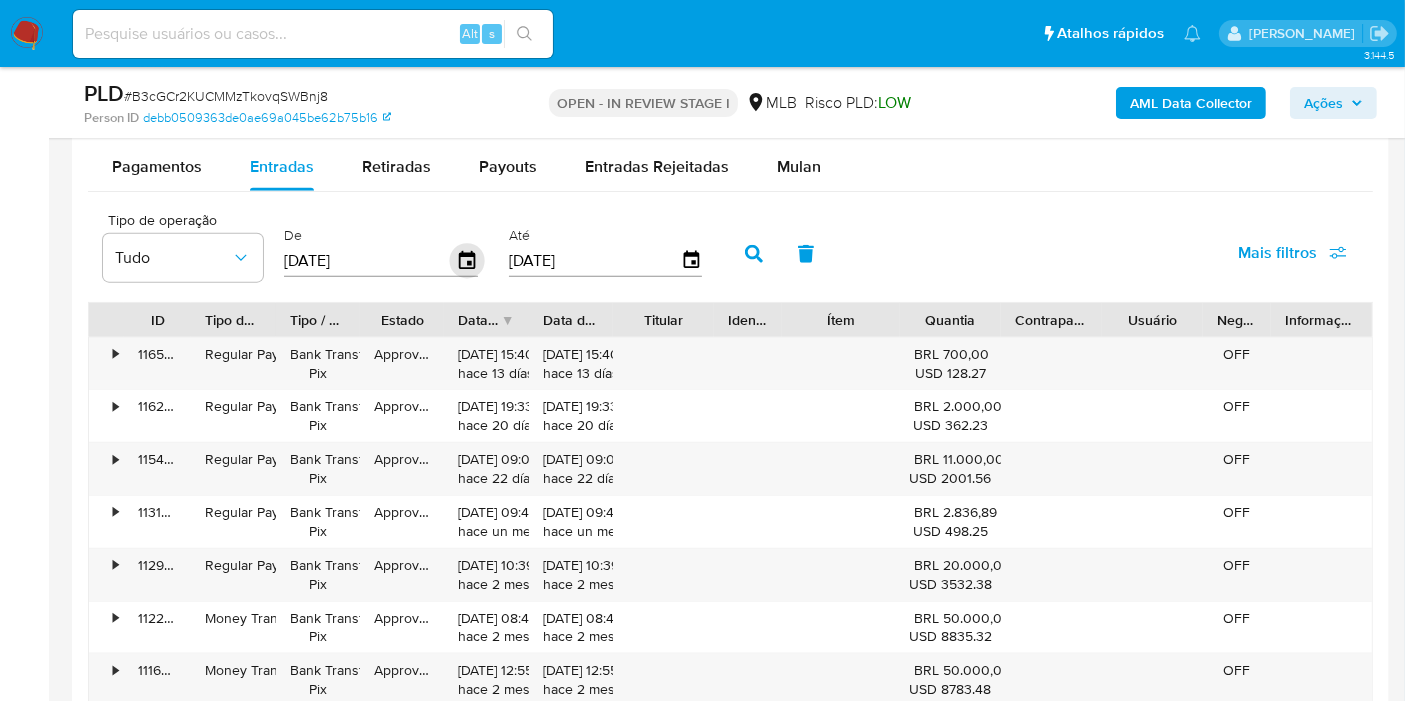 click 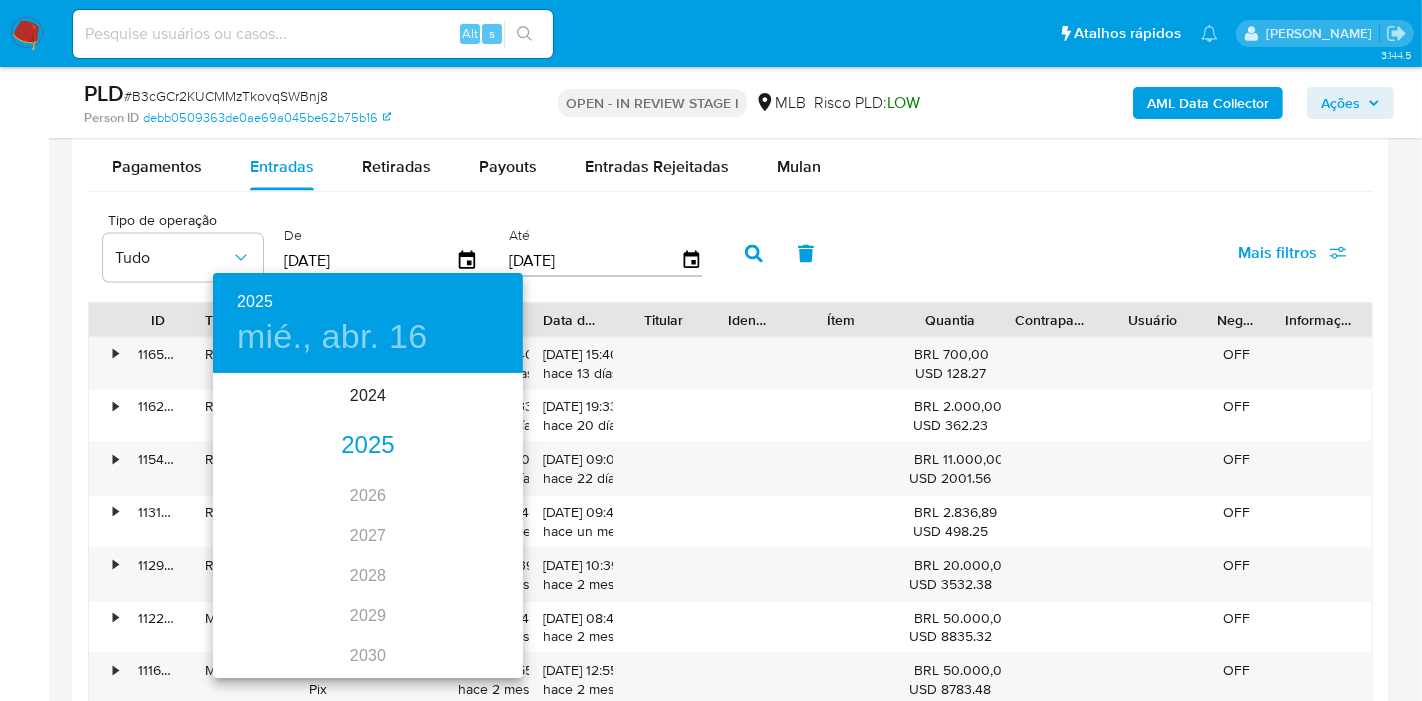 click on "2025" at bounding box center (368, 446) 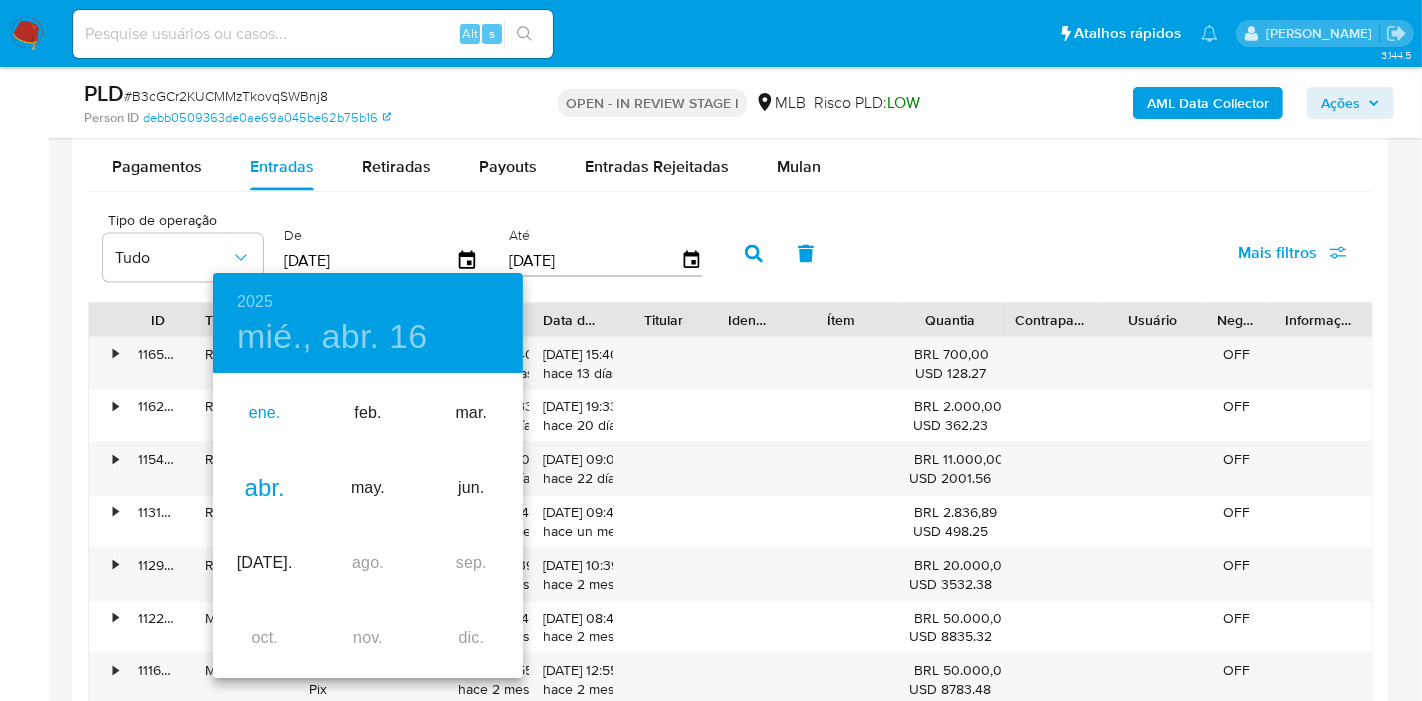 click on "ene." at bounding box center [264, 413] 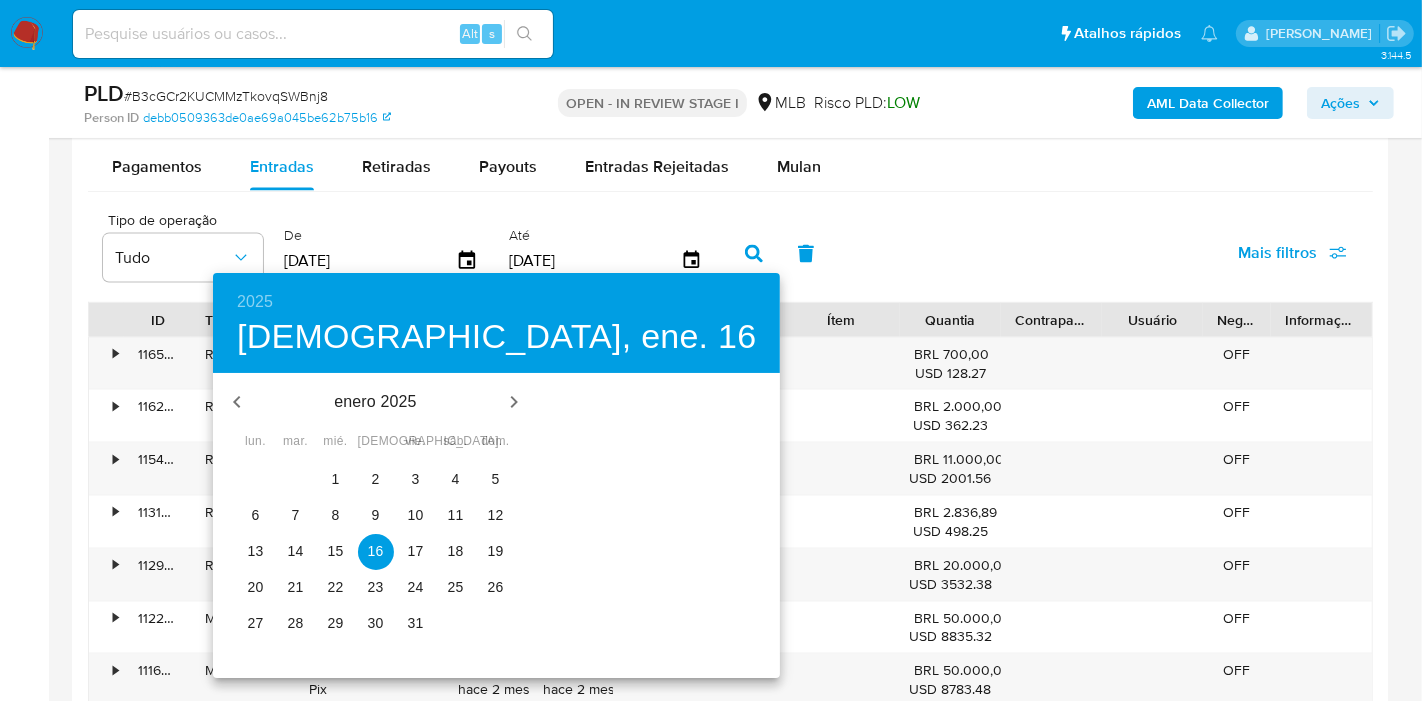 drag, startPoint x: 325, startPoint y: 485, endPoint x: 477, endPoint y: 411, distance: 169.0562 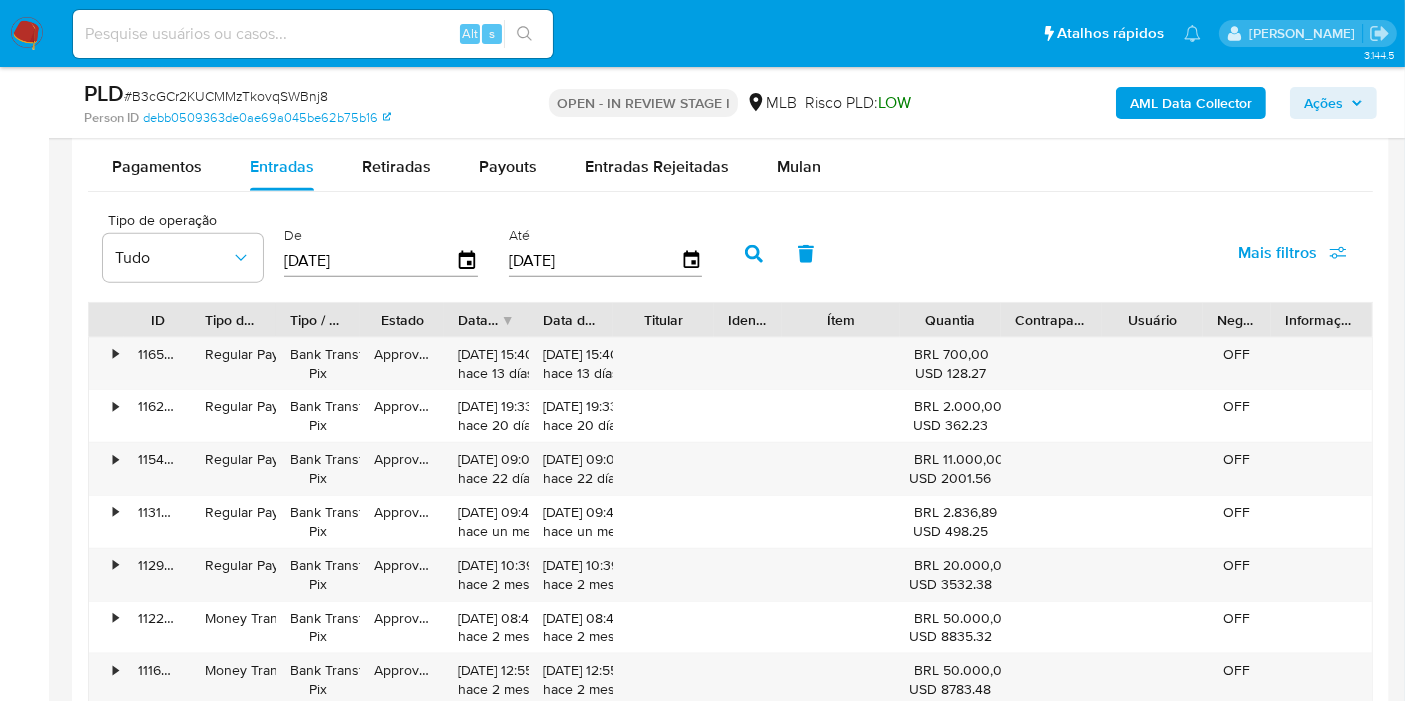 click at bounding box center [754, 254] 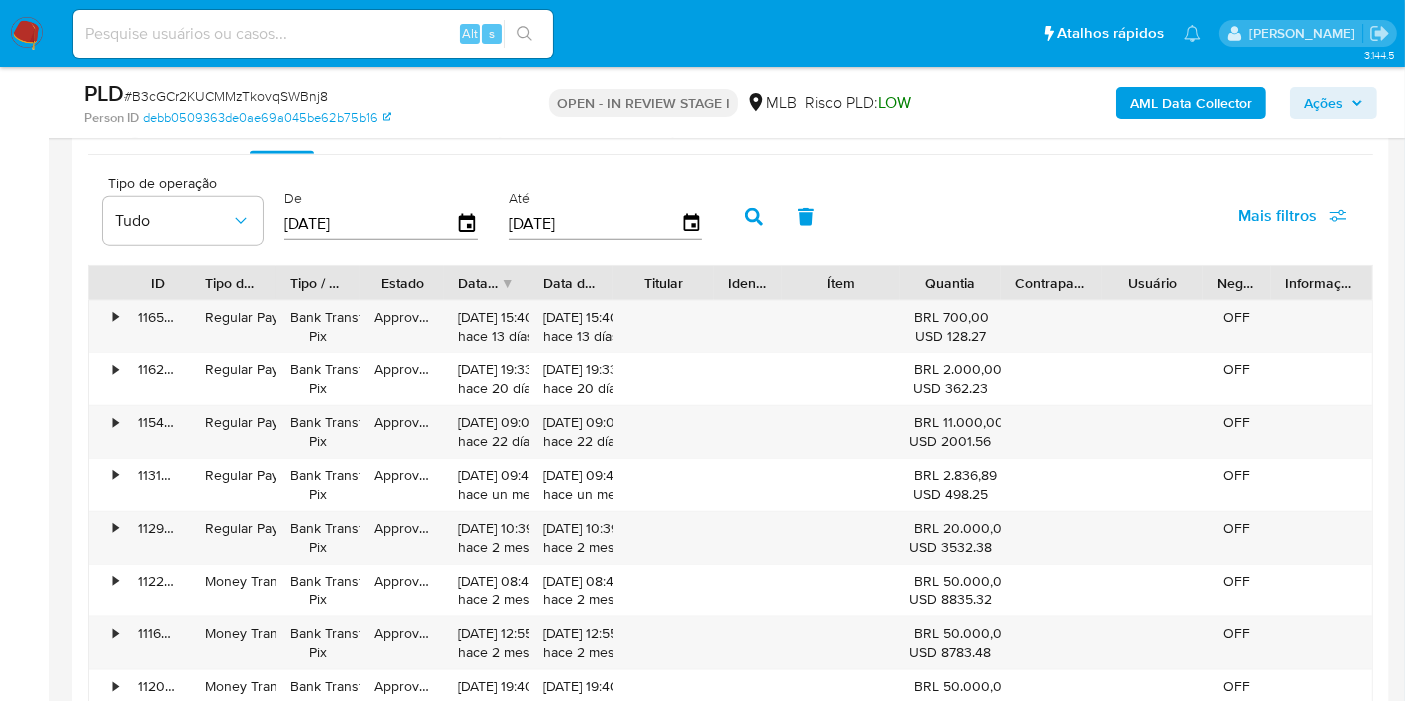 scroll, scrollTop: 2111, scrollLeft: 0, axis: vertical 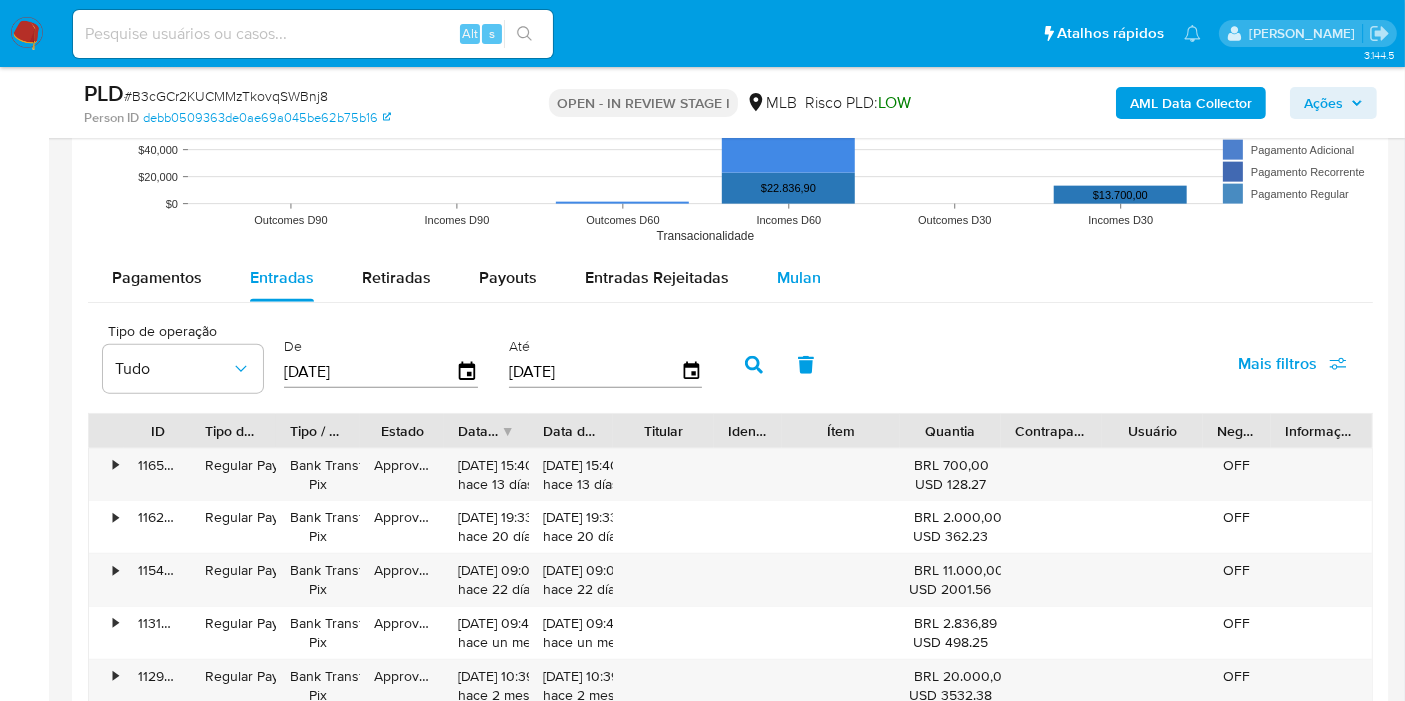 click on "Mulan" at bounding box center (799, 277) 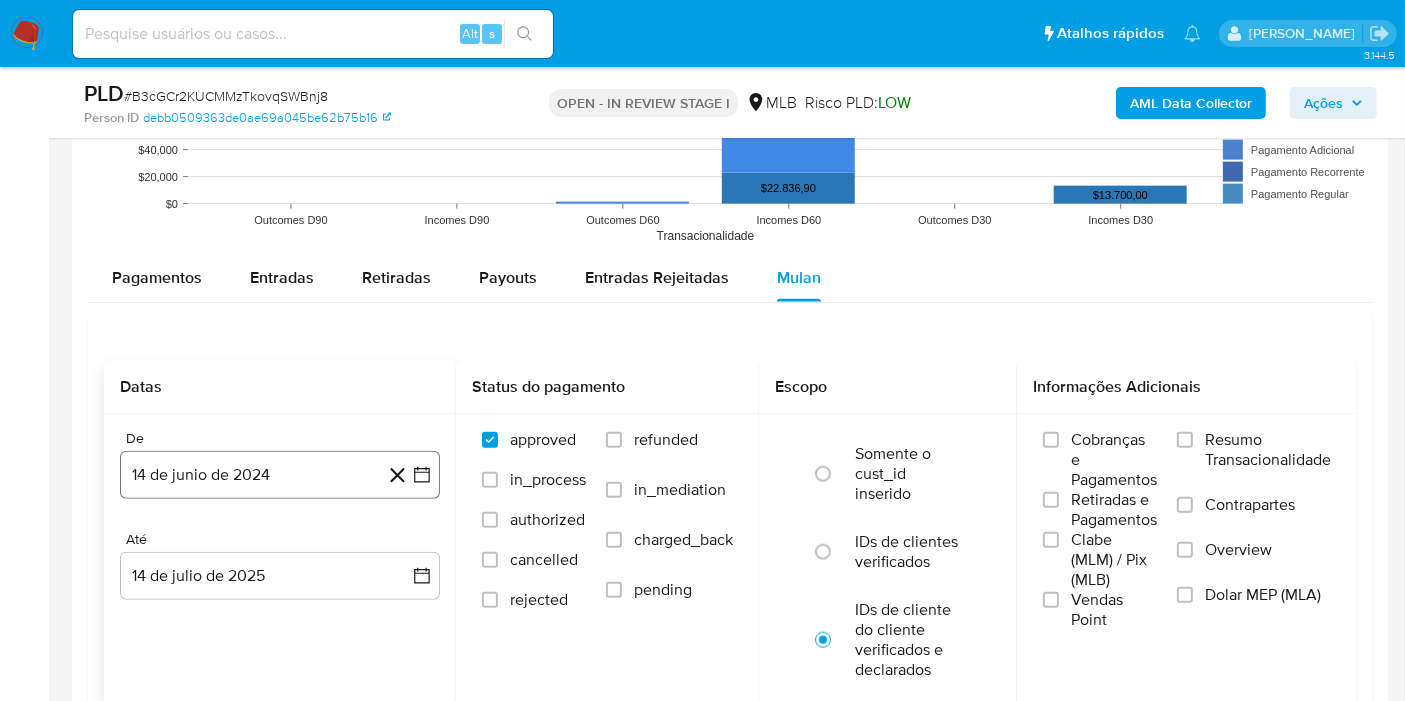 click on "14 de junio de 2024" at bounding box center [280, 475] 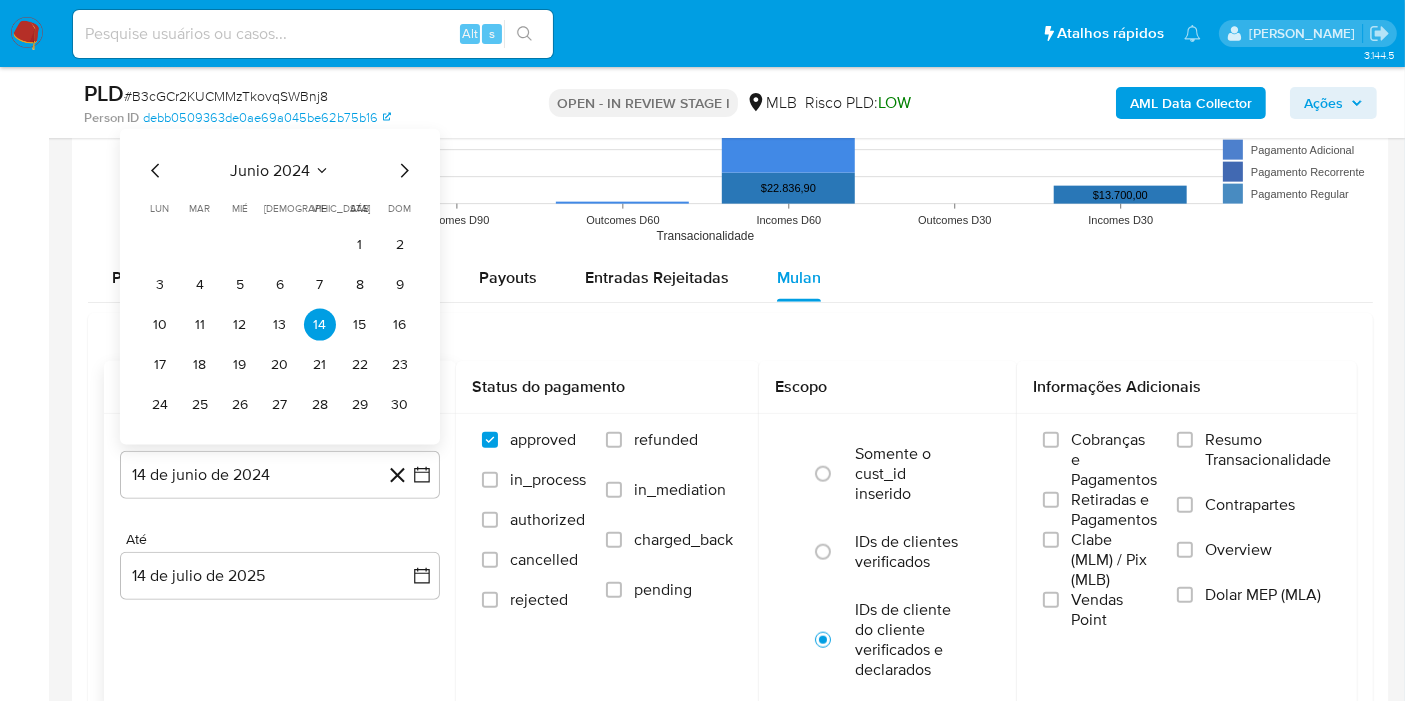 click on "junio 2024" at bounding box center [270, 171] 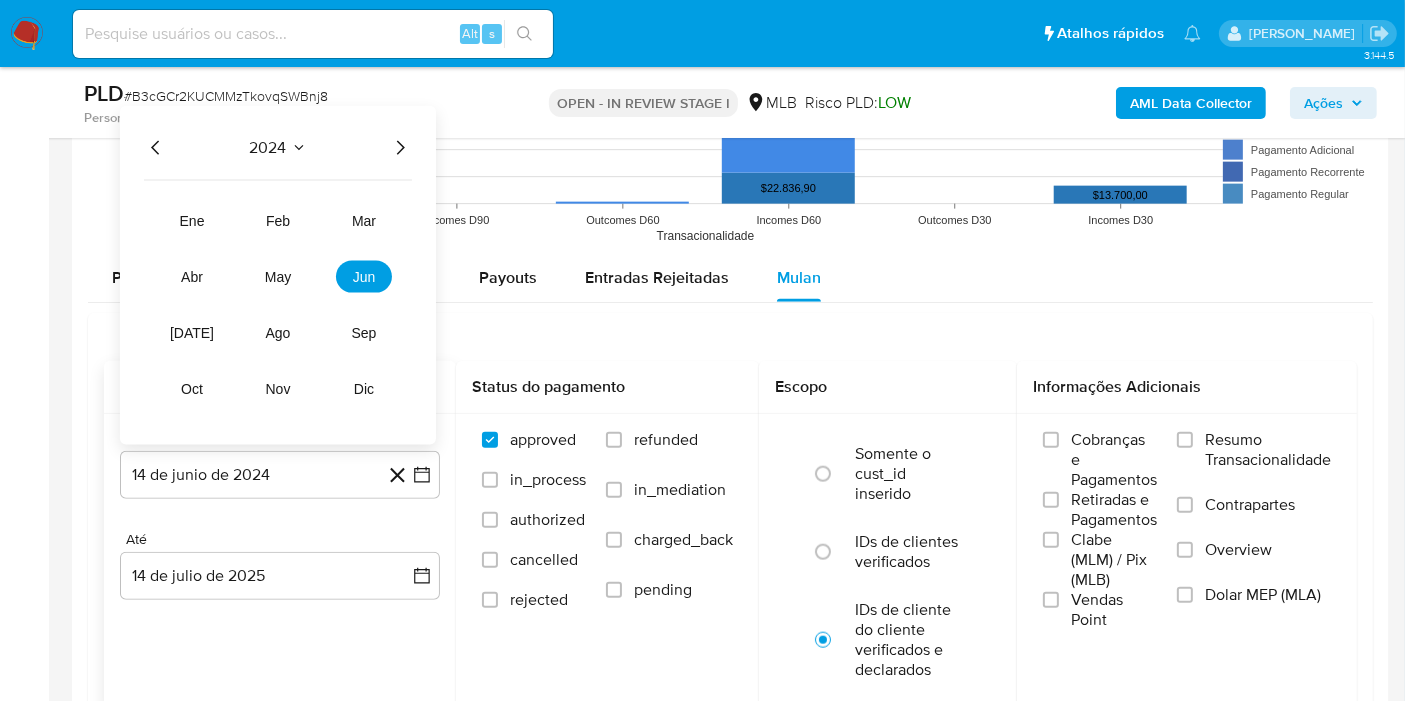click 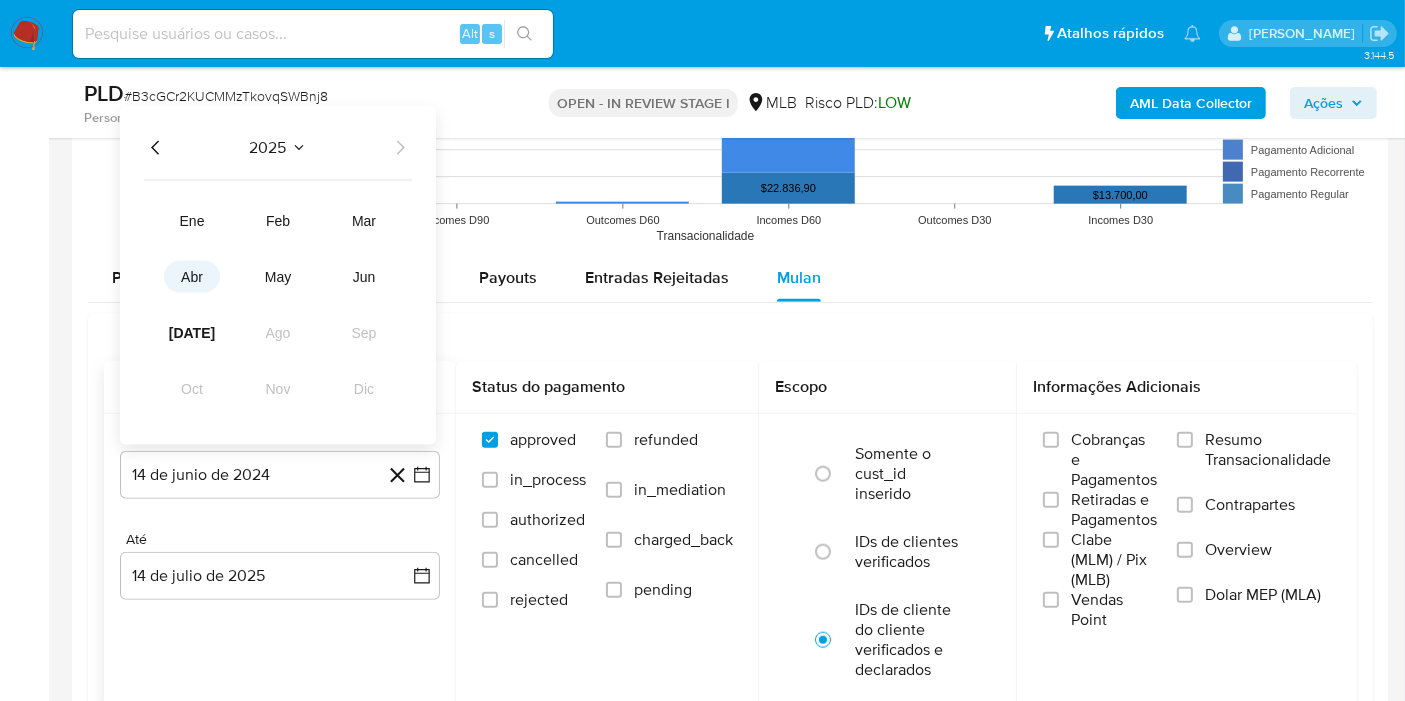 click on "abr" at bounding box center [192, 277] 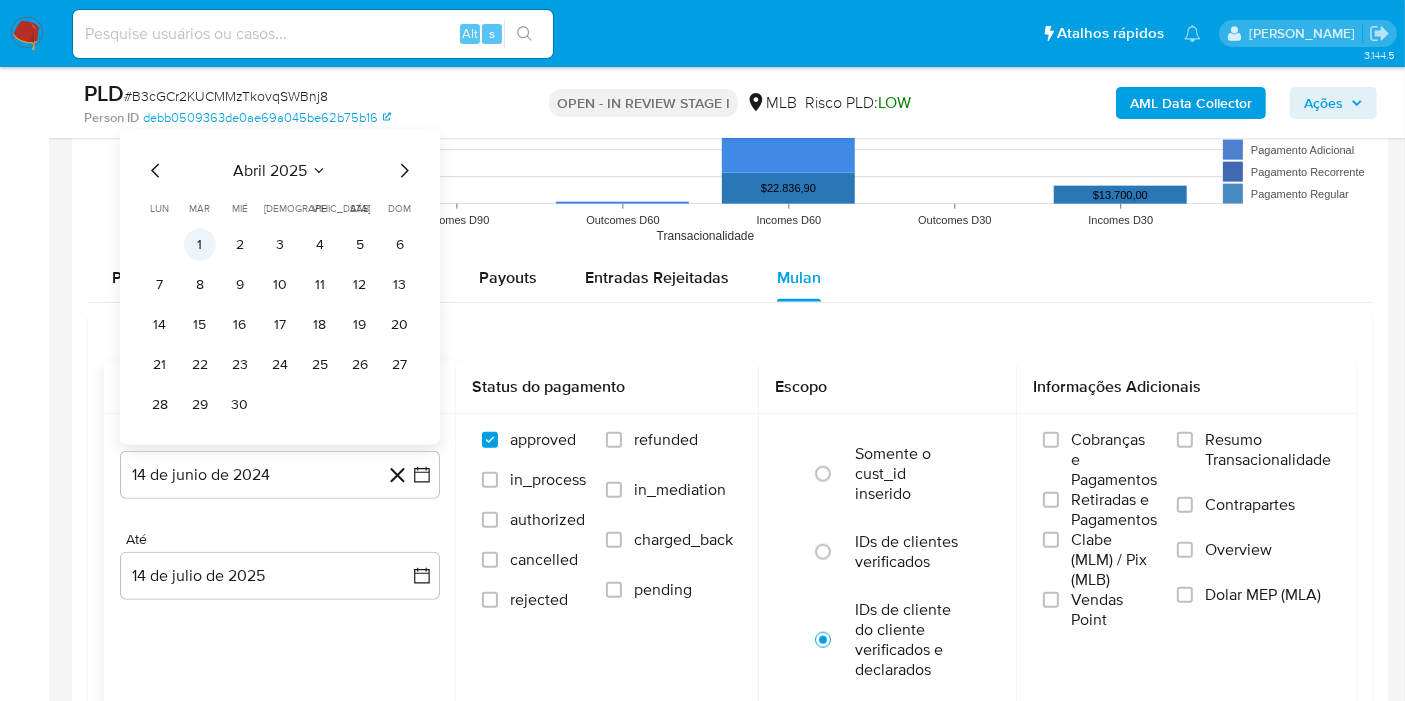 click on "1" at bounding box center (200, 245) 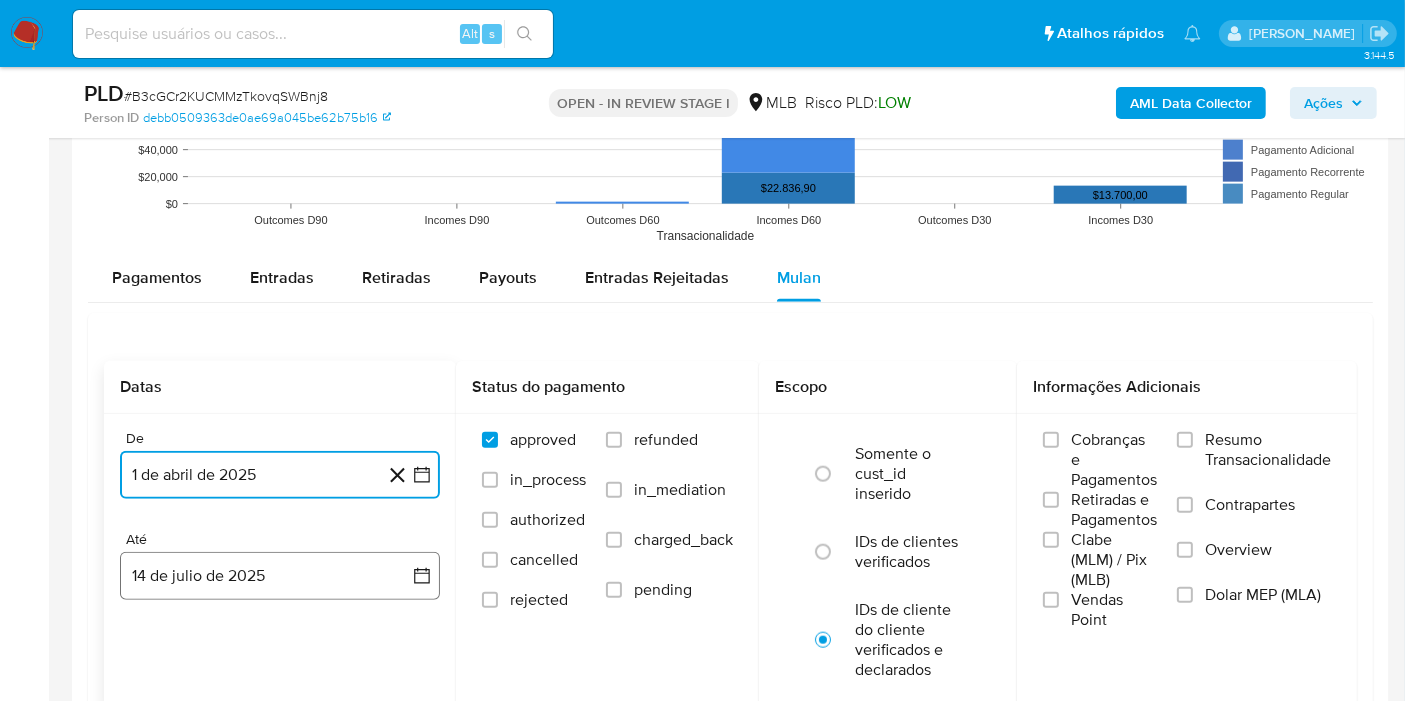 click on "14 de julio de 2025" at bounding box center [280, 576] 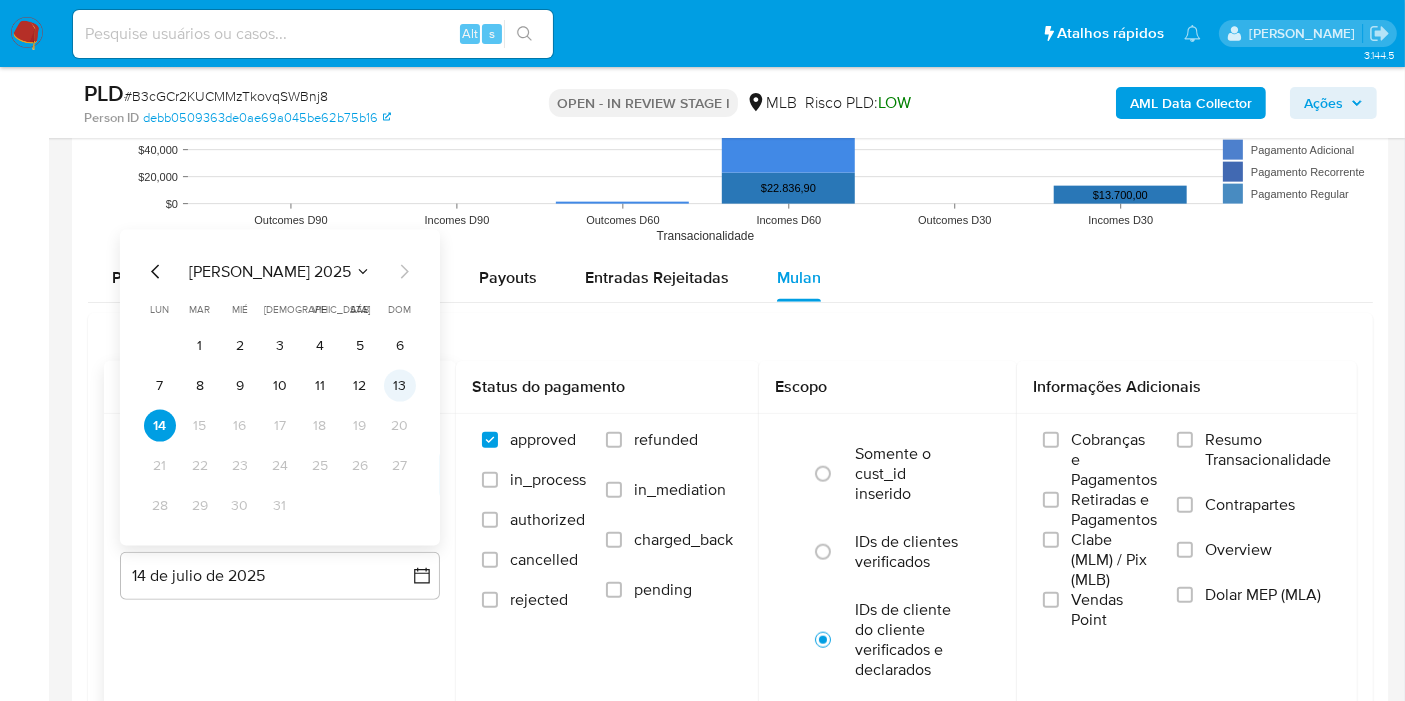 click on "13" at bounding box center (400, 386) 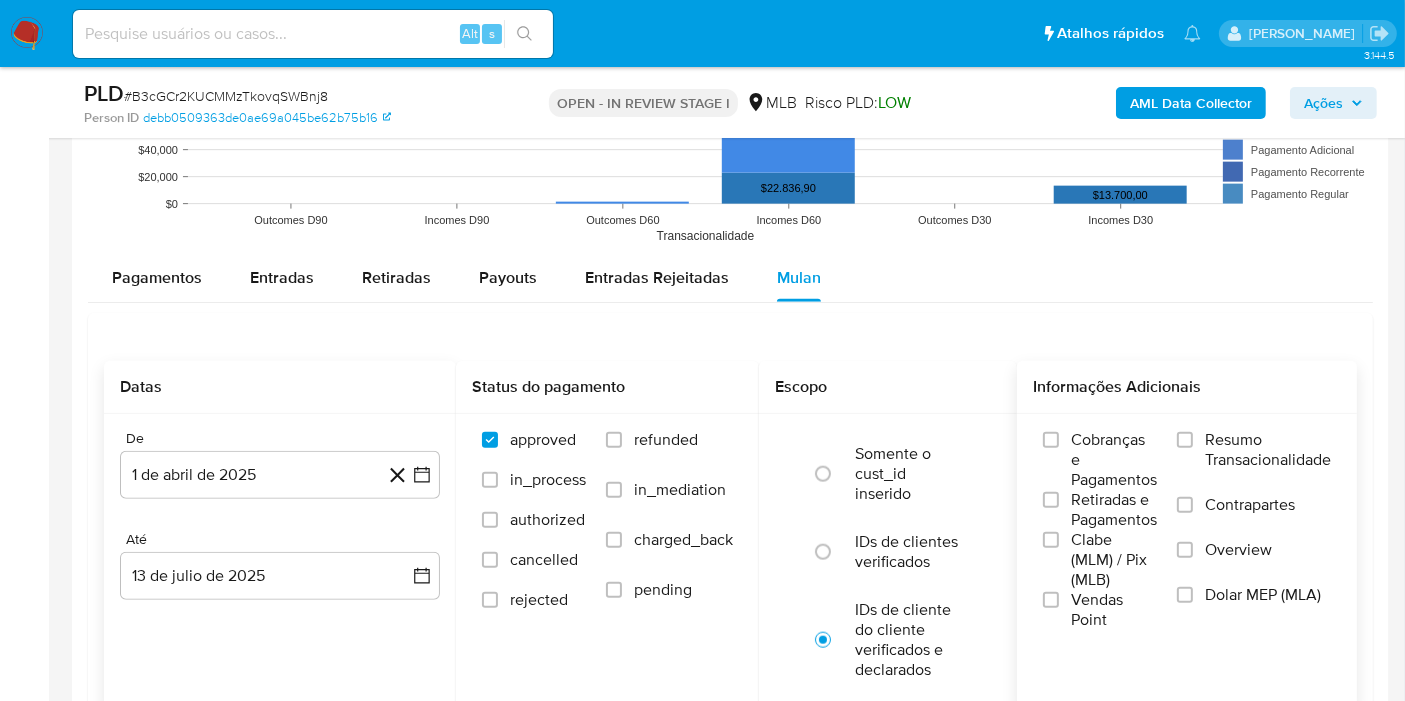 click on "Resumo Transacionalidade" at bounding box center [1254, 462] 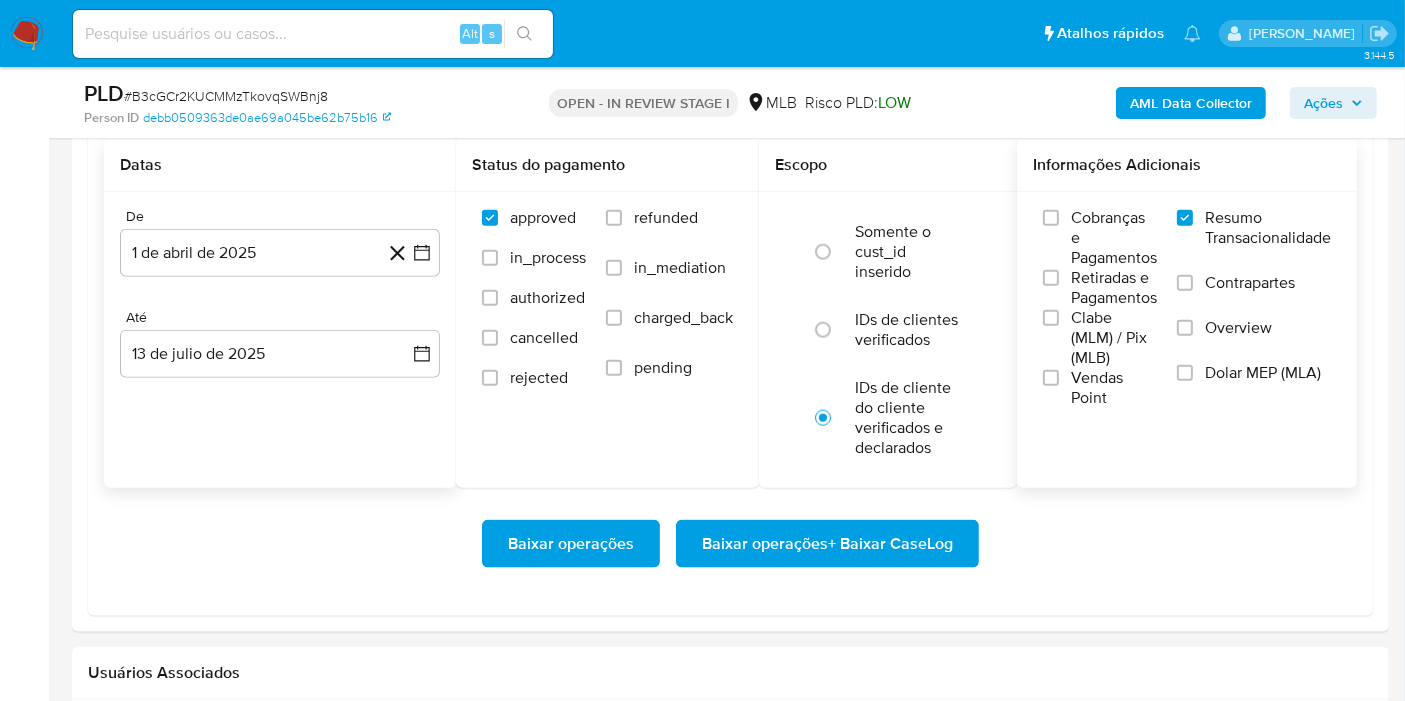 click on "Baixar operações  +   Baixar CaseLog" at bounding box center (827, 544) 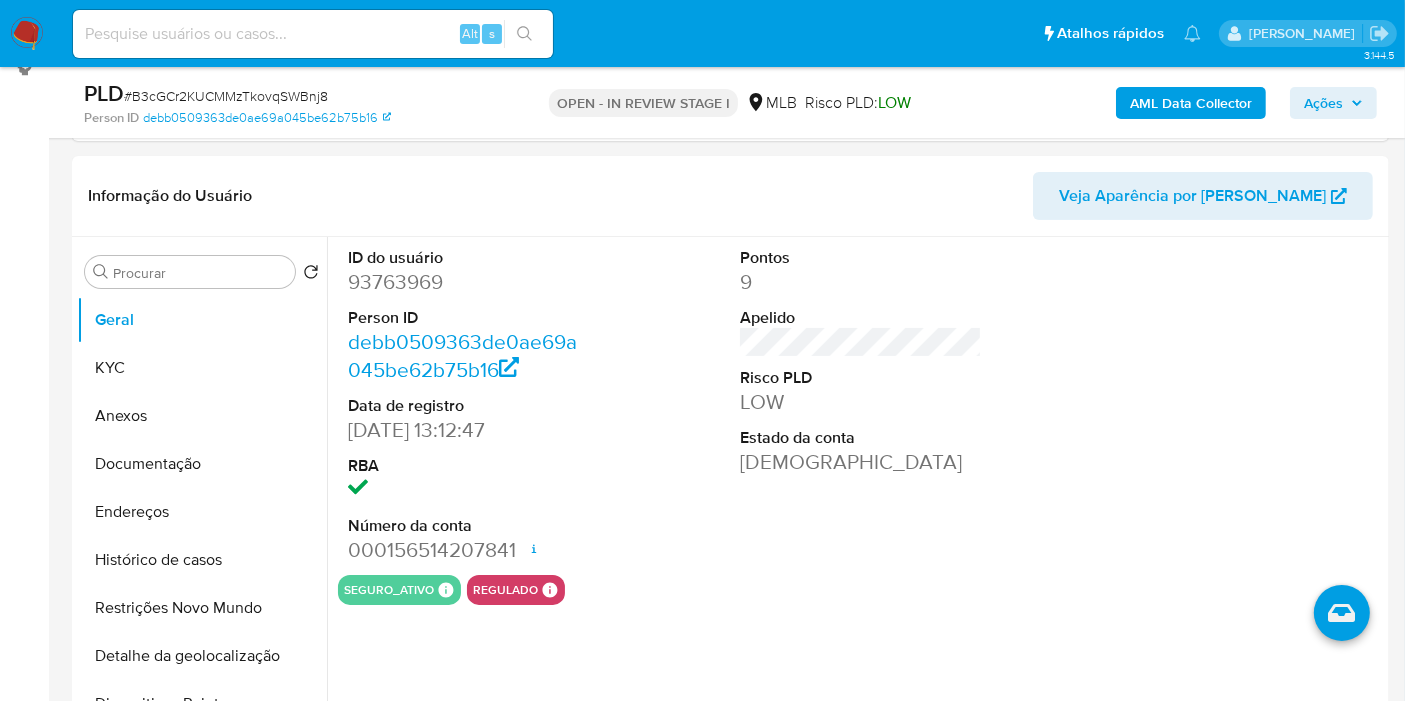 scroll, scrollTop: 78, scrollLeft: 0, axis: vertical 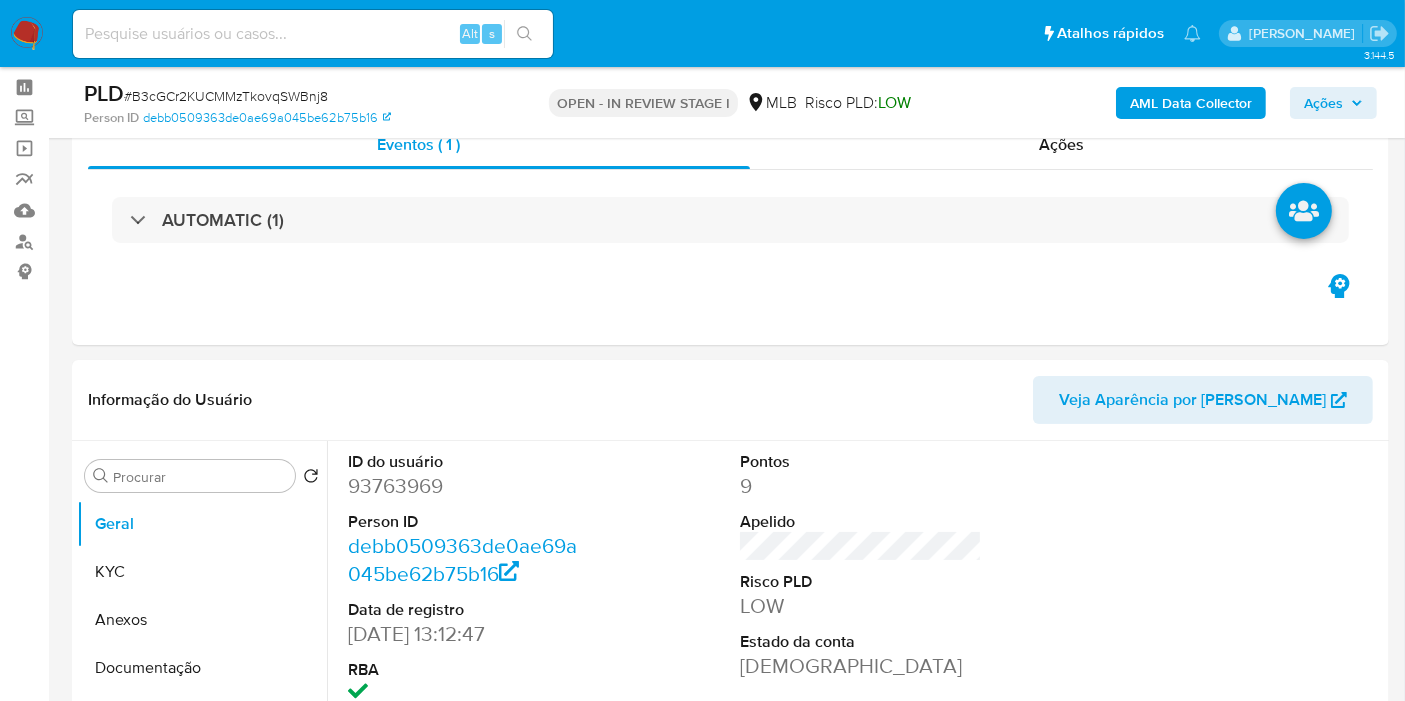 type 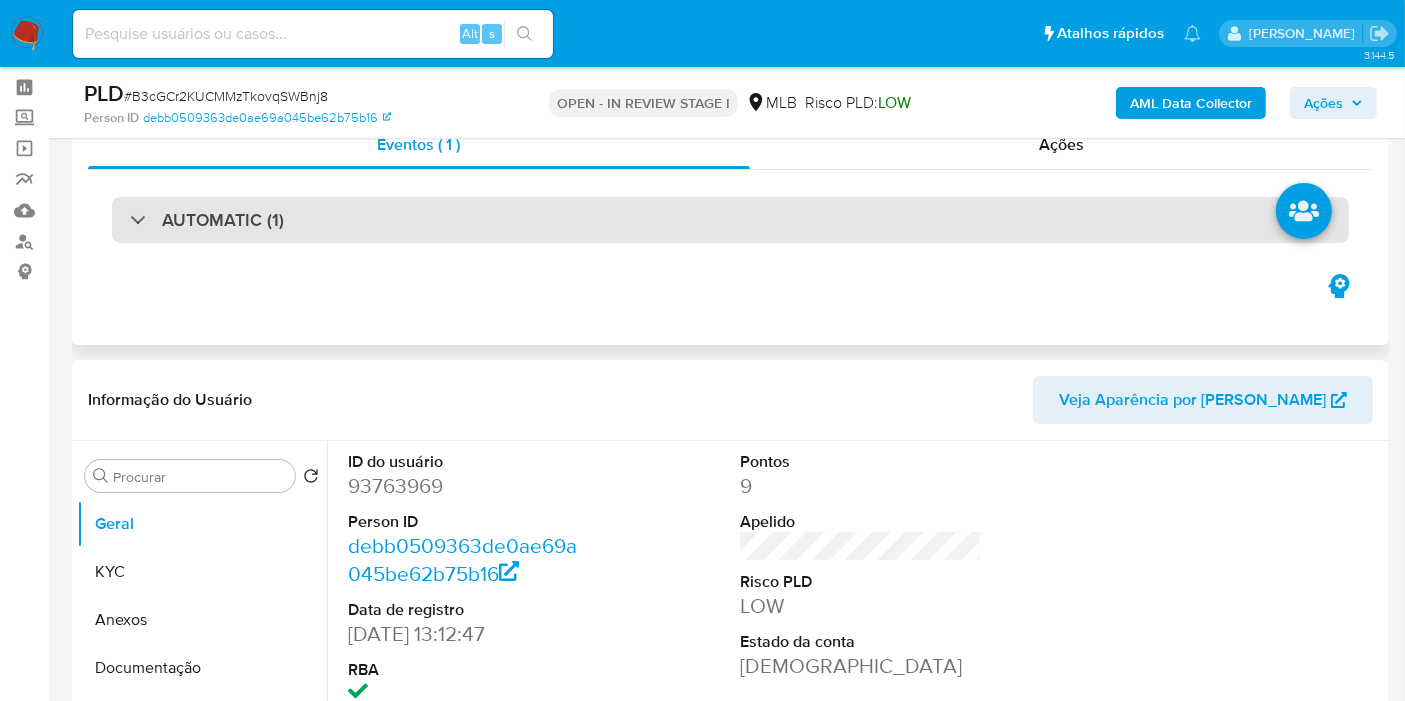 click on "AUTOMATIC (1)" at bounding box center [730, 220] 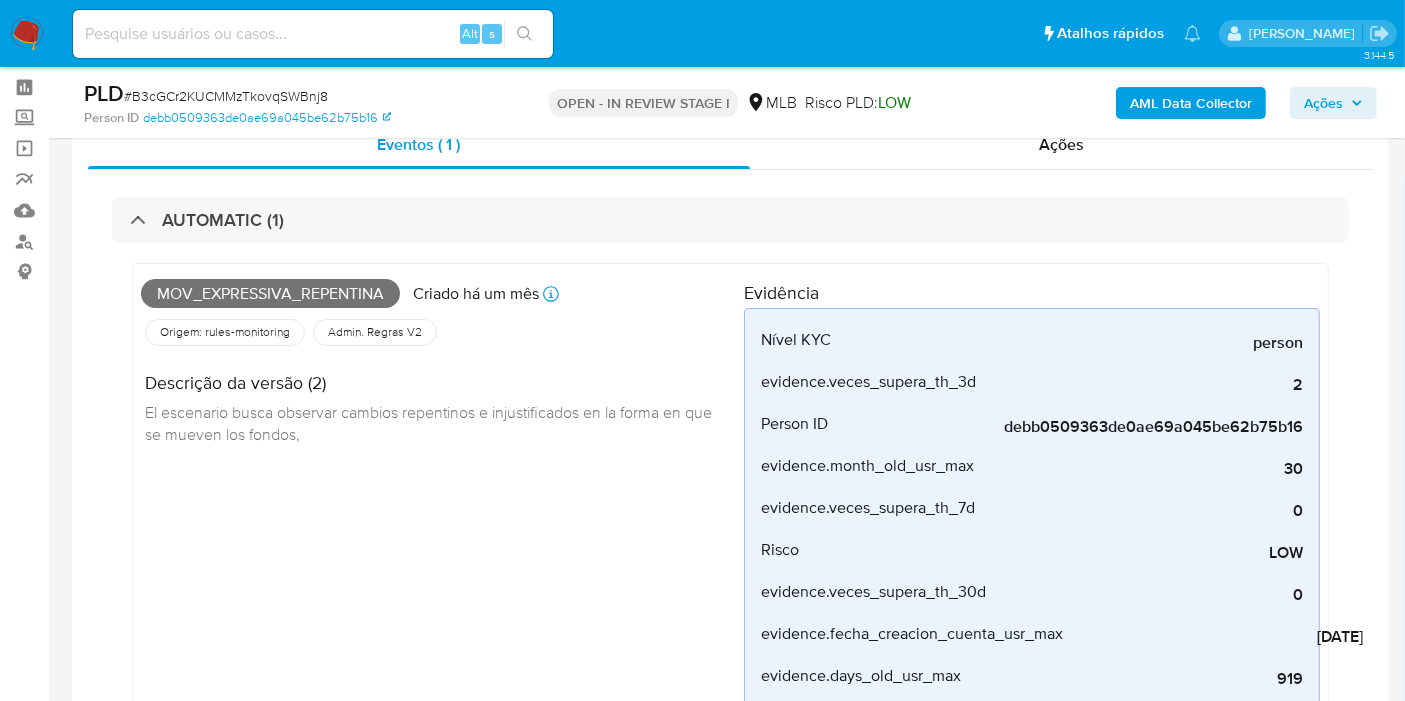 click on "Mov_expressiva_repentina" at bounding box center (270, 294) 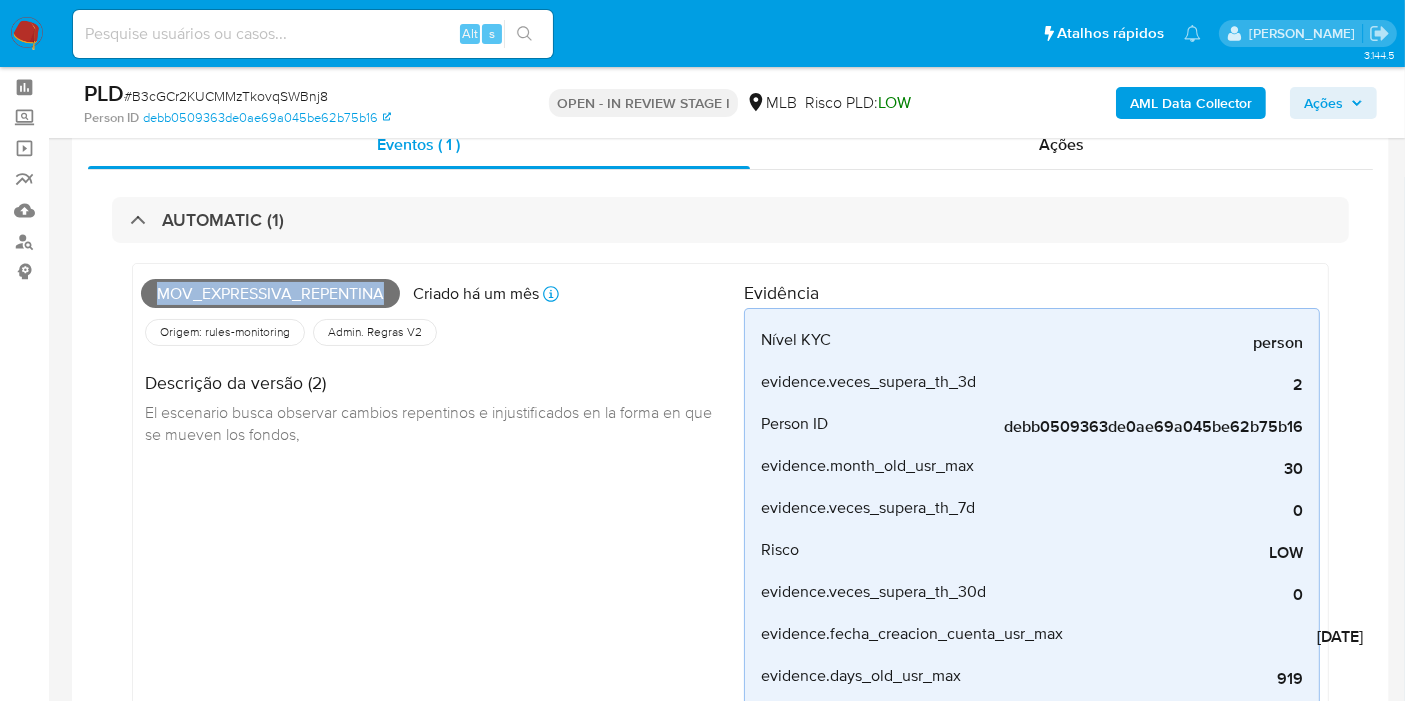 click on "Mov_expressiva_repentina" at bounding box center [270, 294] 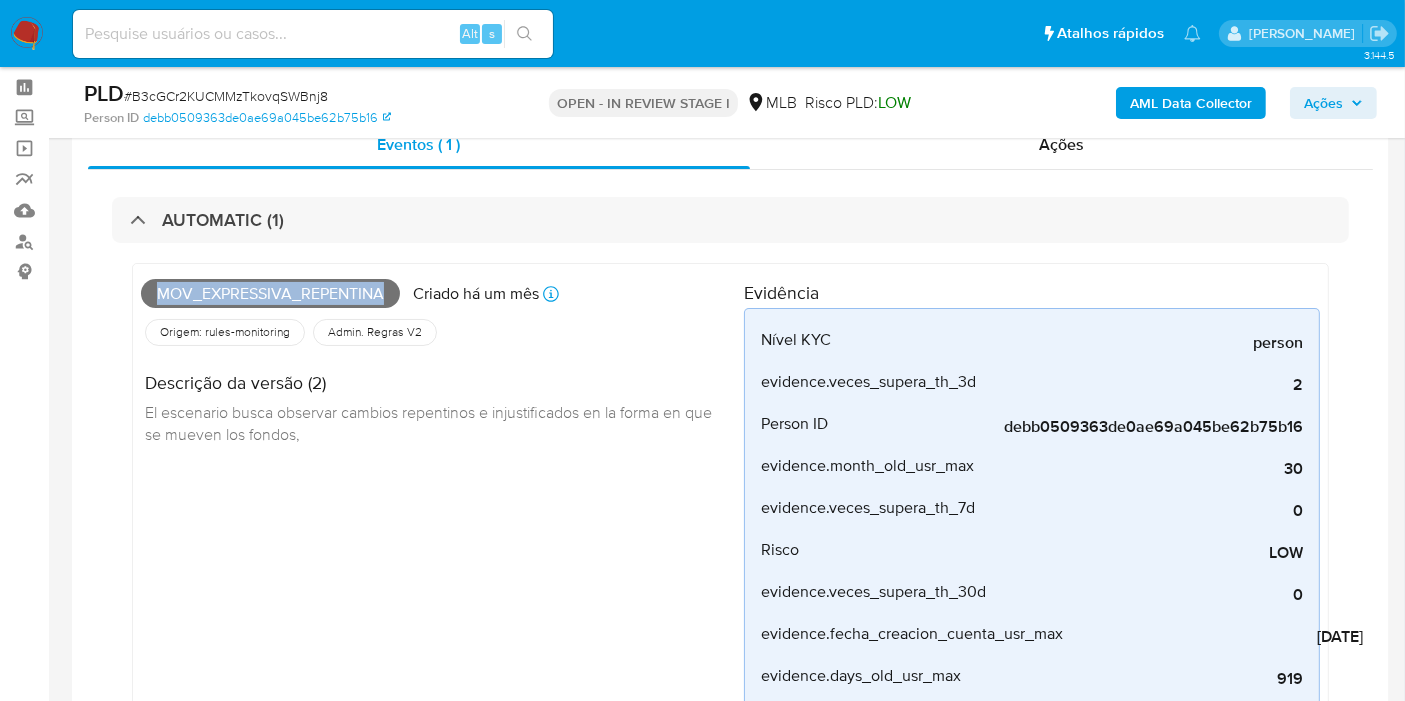click 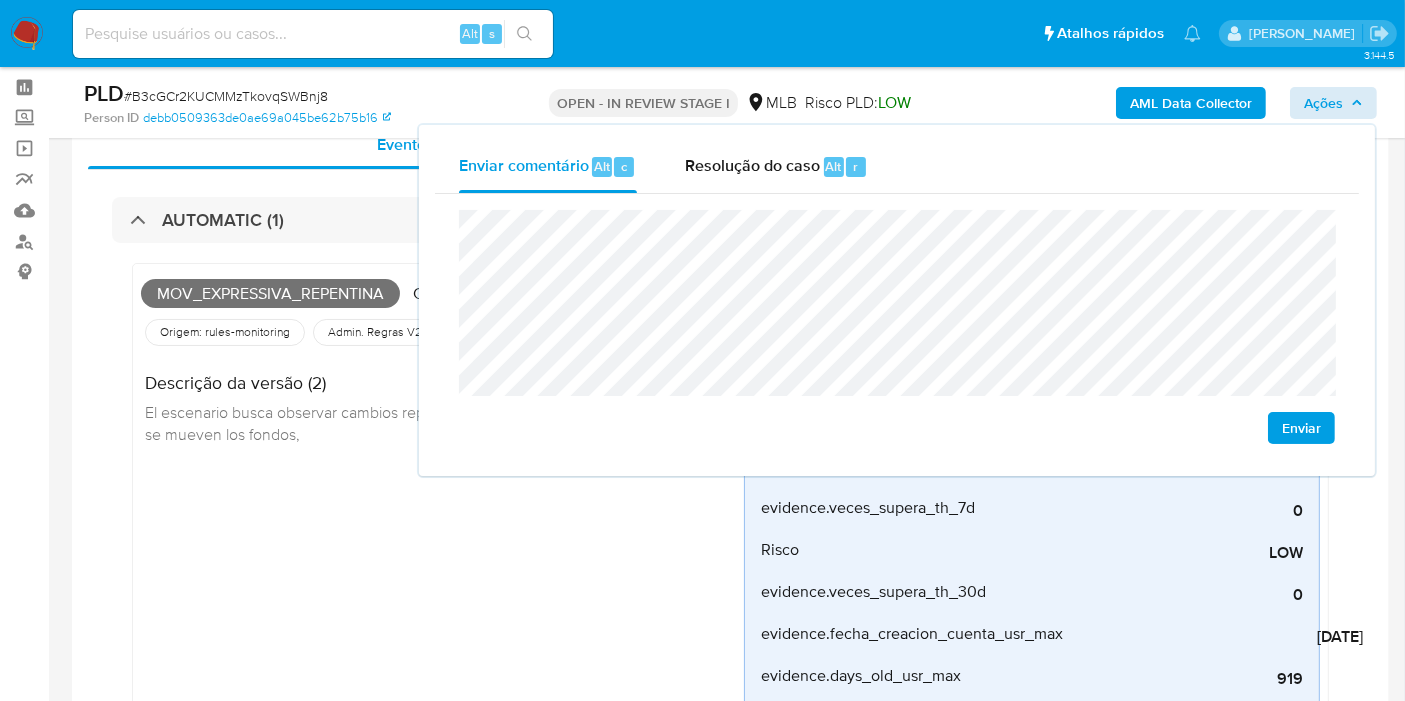 click on "Mov_expressiva_repentina [PERSON_NAME] um mês   Criado: [DATE] 00:15:11 Origem: rules-monitoring    Referência ao id da tabela de resultados da regra em rules-monitoring Admin. Regras V2 Descrição da versão (2) El escenario busca observar cambios repentinos e injustificados en la forma en que se mueven los fondos," at bounding box center (442, 511) 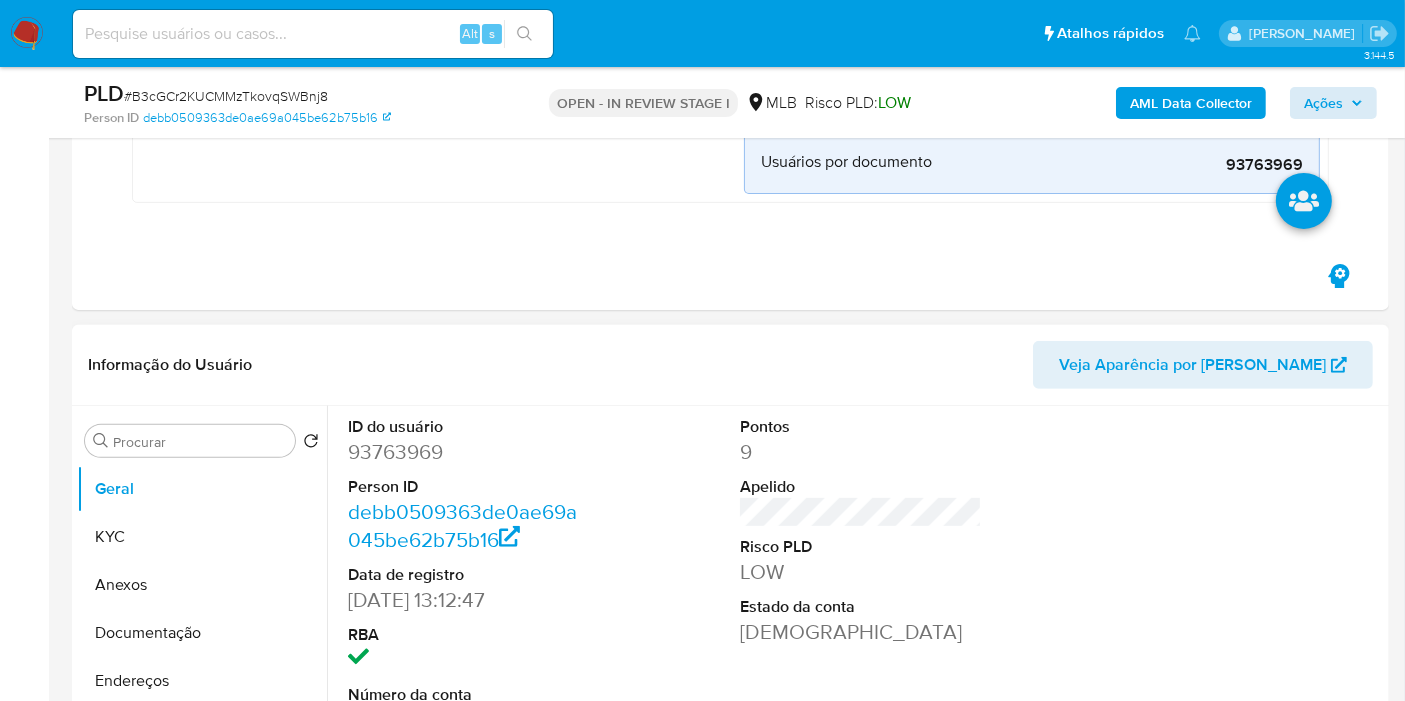 scroll, scrollTop: 745, scrollLeft: 0, axis: vertical 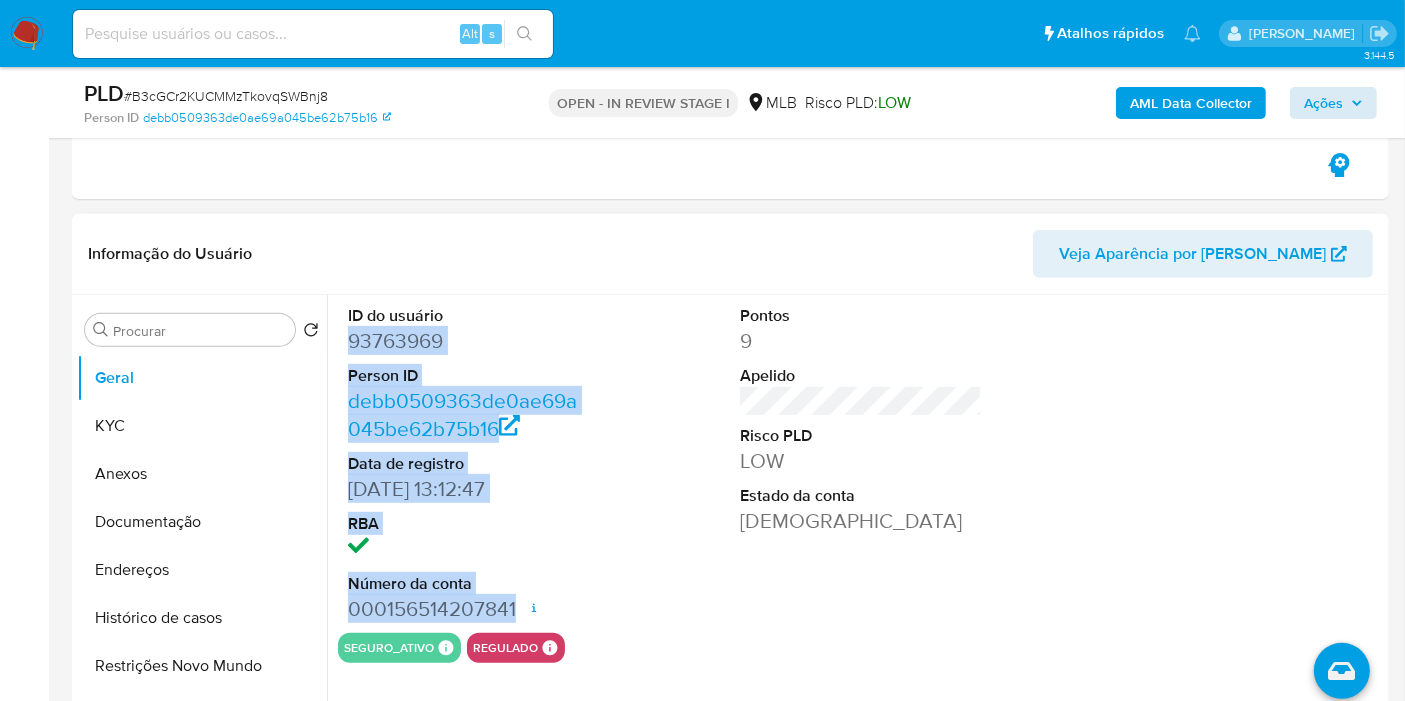 drag, startPoint x: 345, startPoint y: 341, endPoint x: 520, endPoint y: 603, distance: 315.06982 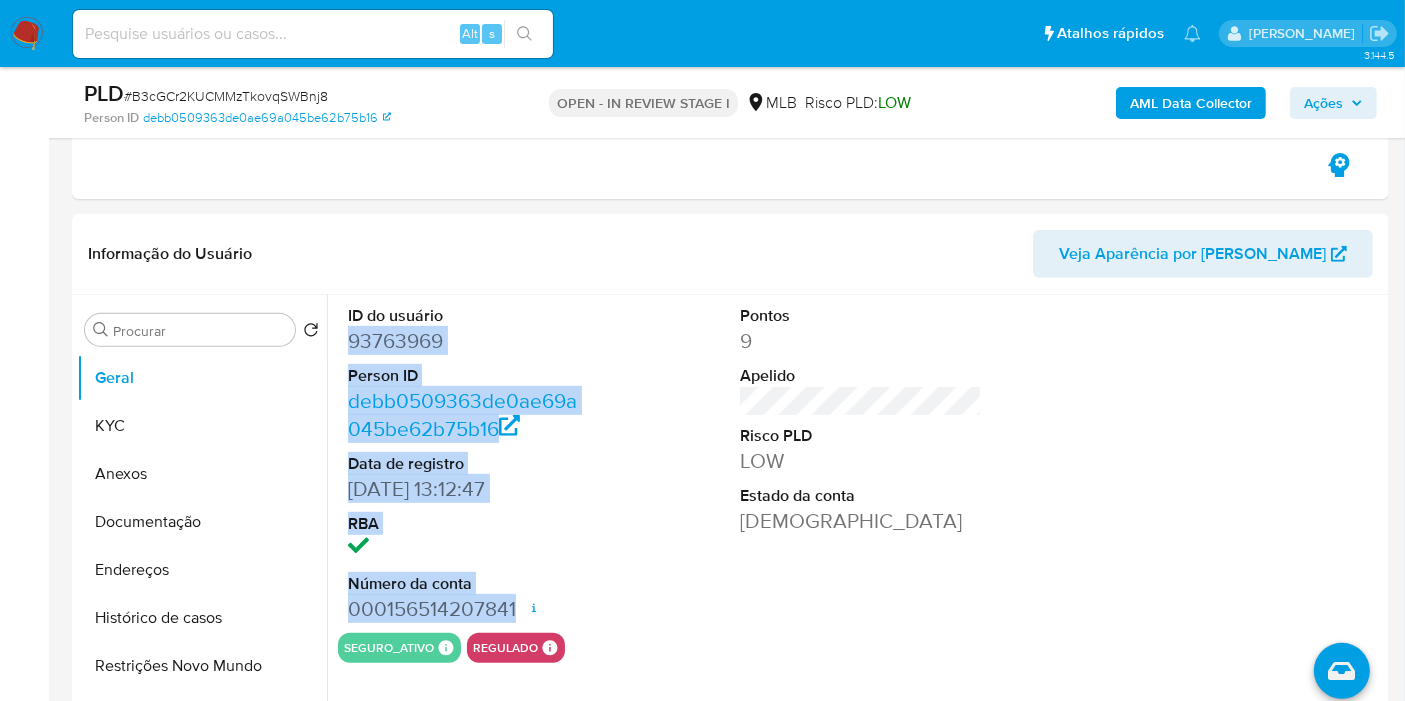 click on "Ações" at bounding box center [1323, 103] 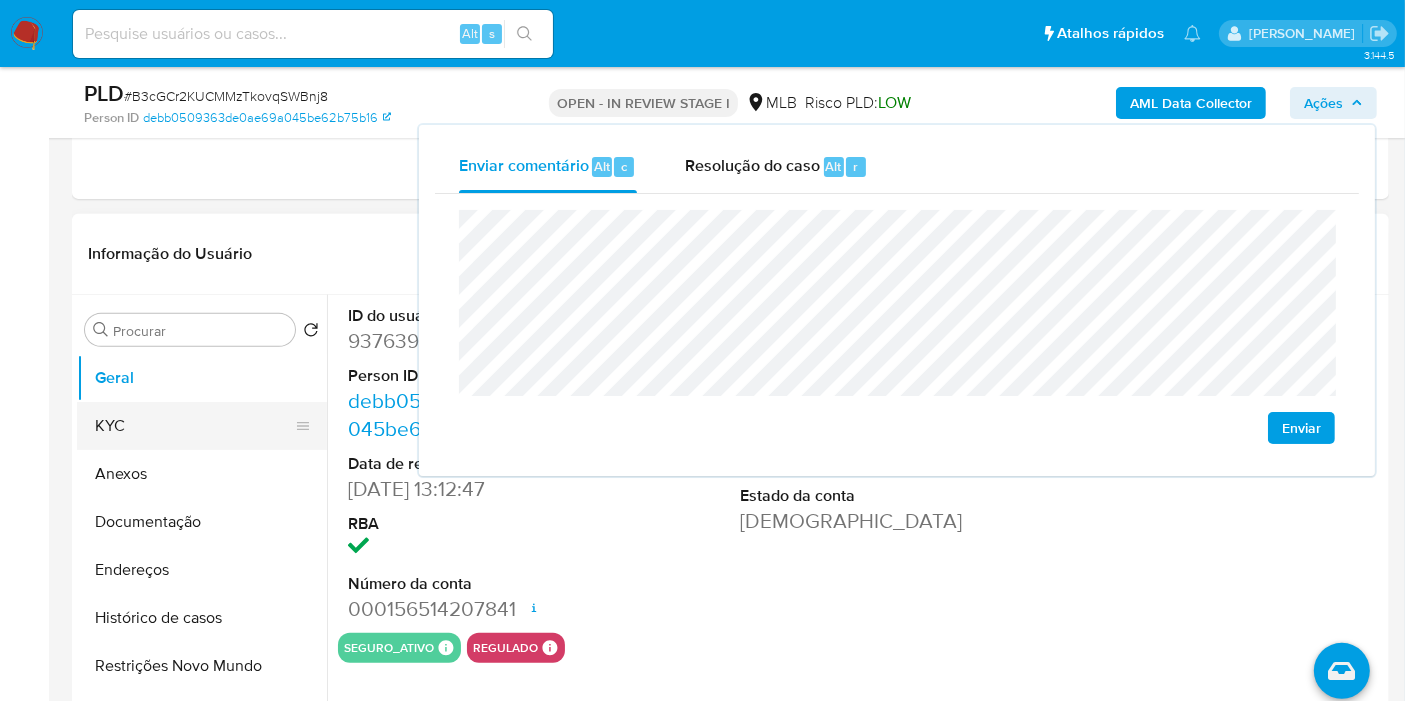 click on "KYC" at bounding box center [194, 426] 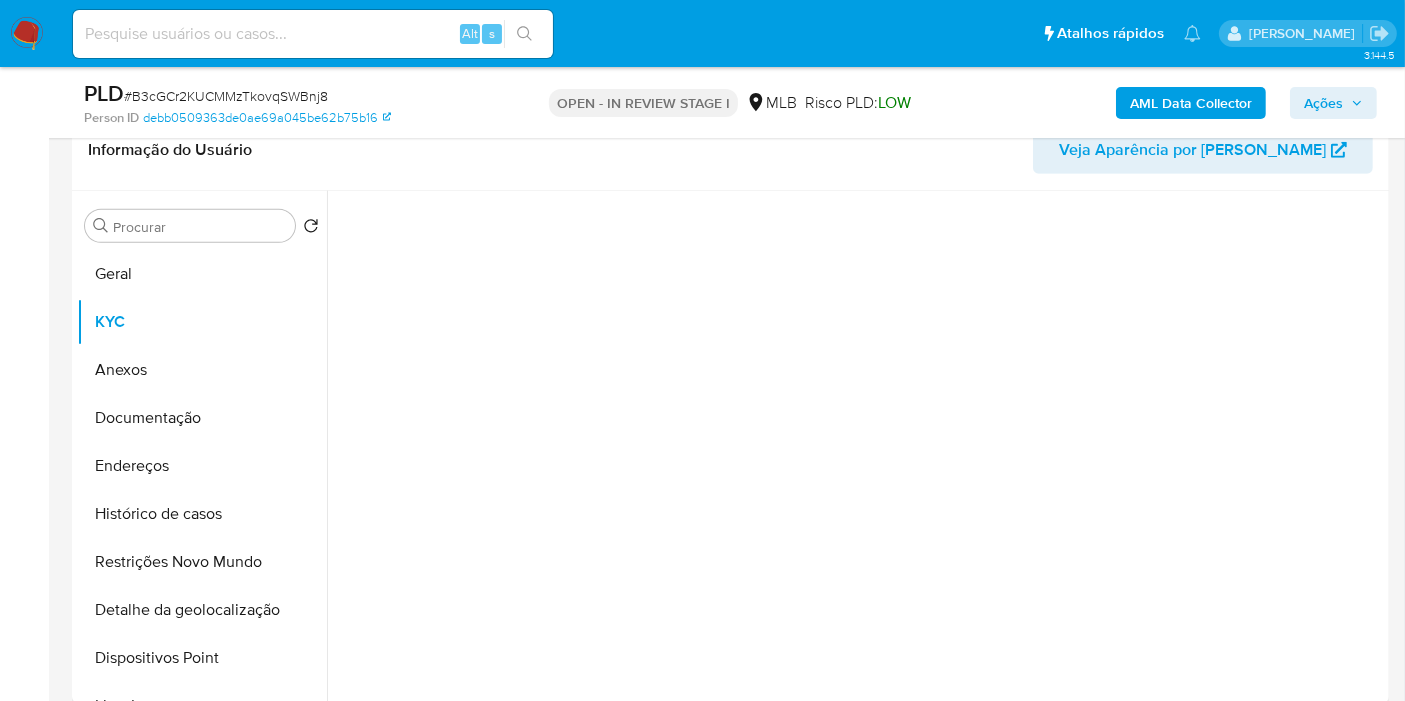scroll, scrollTop: 856, scrollLeft: 0, axis: vertical 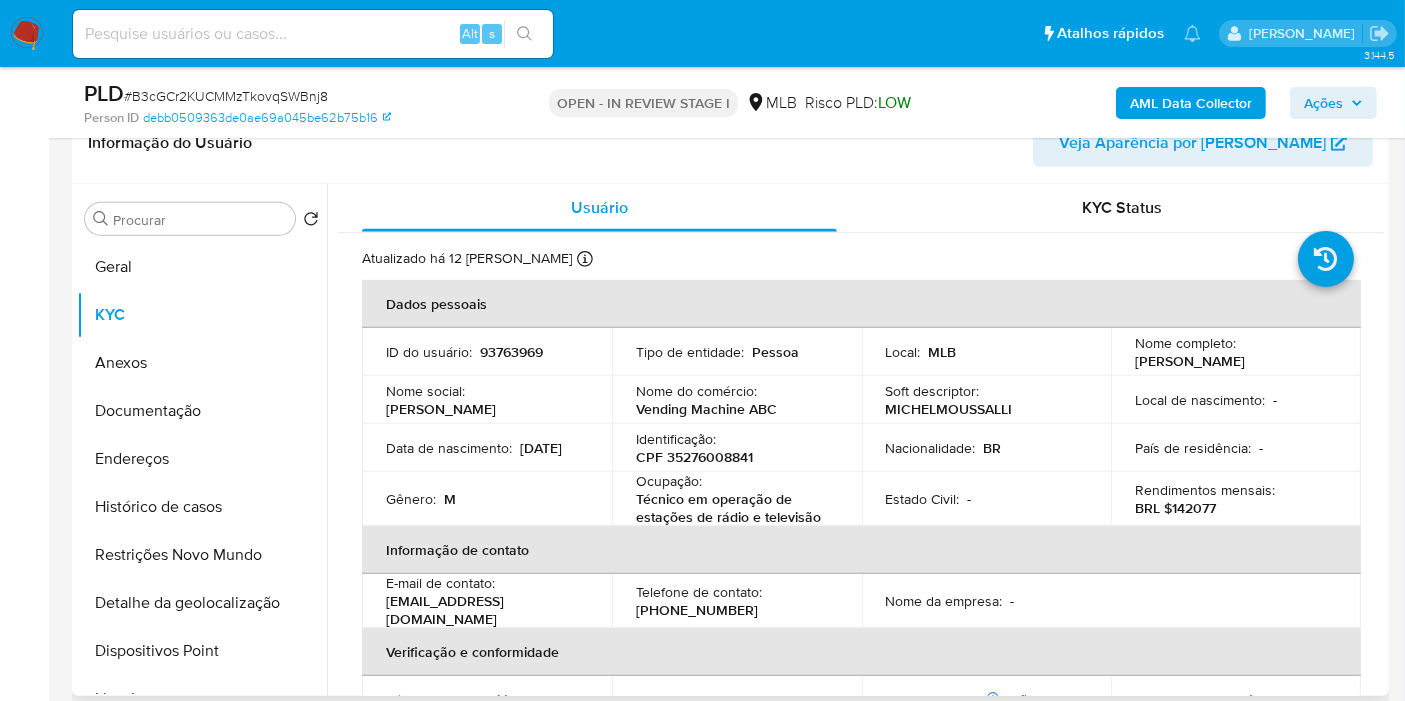 click on "CPF 35276008841" at bounding box center (694, 457) 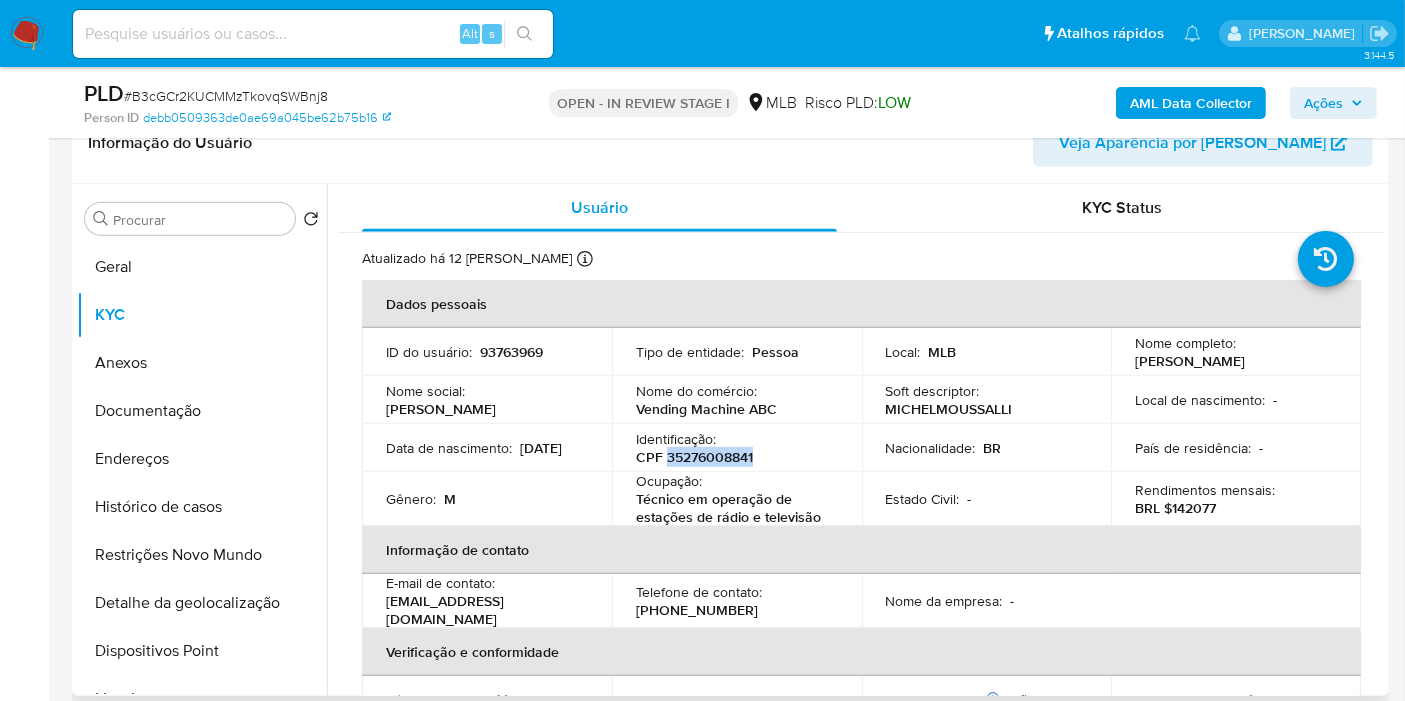 click on "CPF 35276008841" at bounding box center (694, 457) 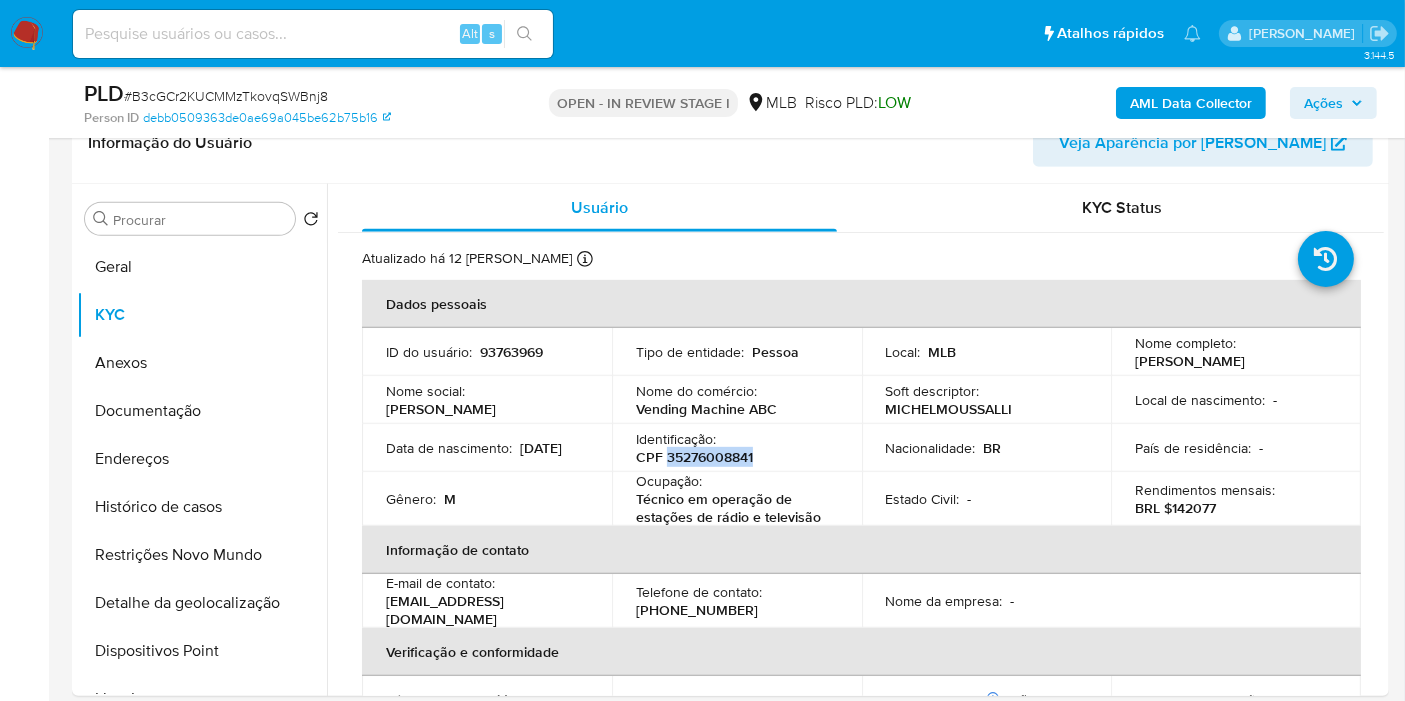 click on "Ações" at bounding box center [1333, 103] 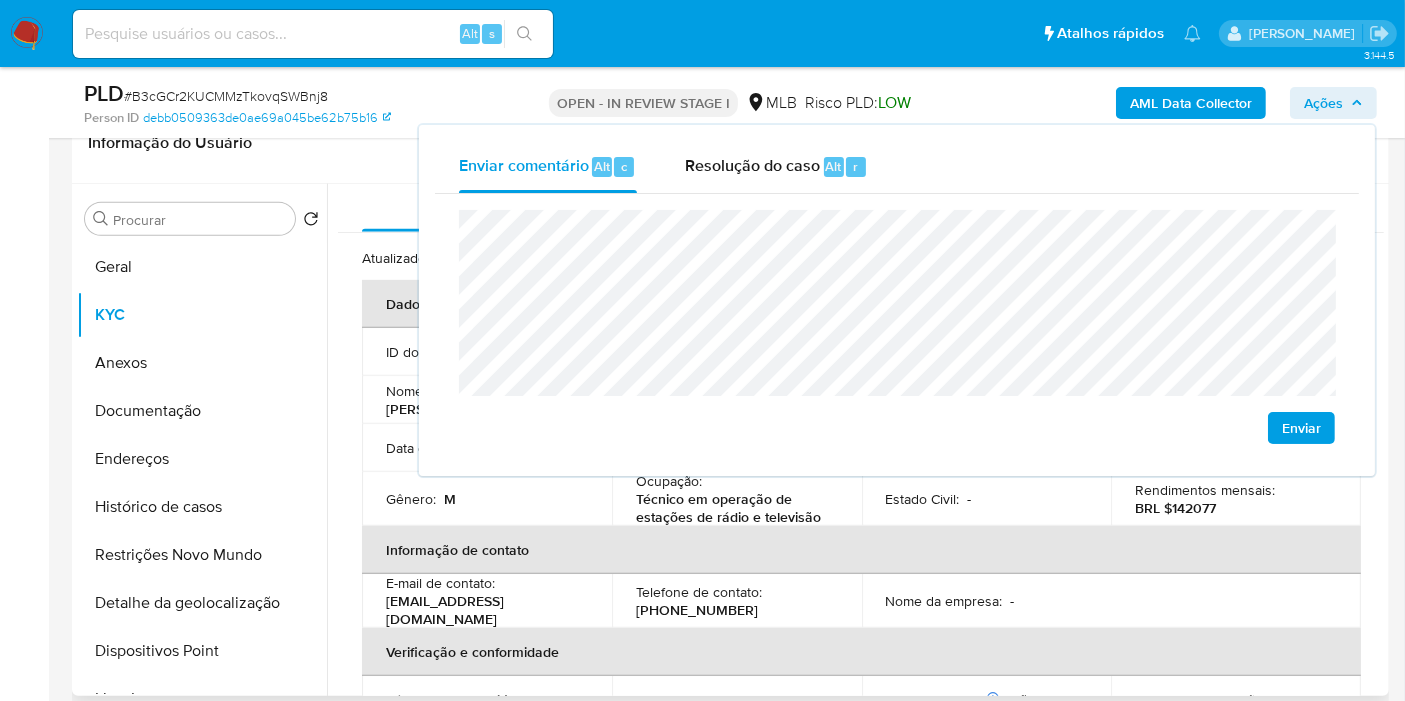 click on "Informação de contato" at bounding box center (861, 550) 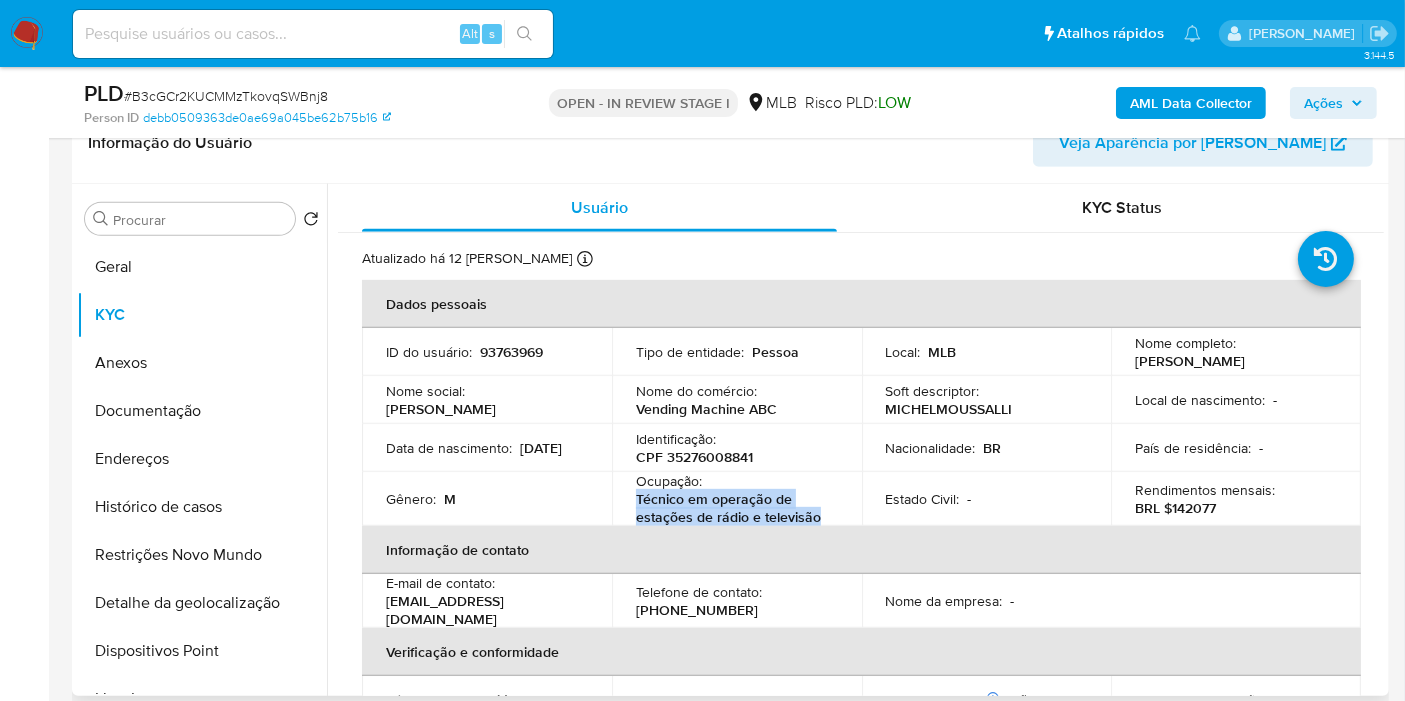 drag, startPoint x: 634, startPoint y: 496, endPoint x: 816, endPoint y: 512, distance: 182.70195 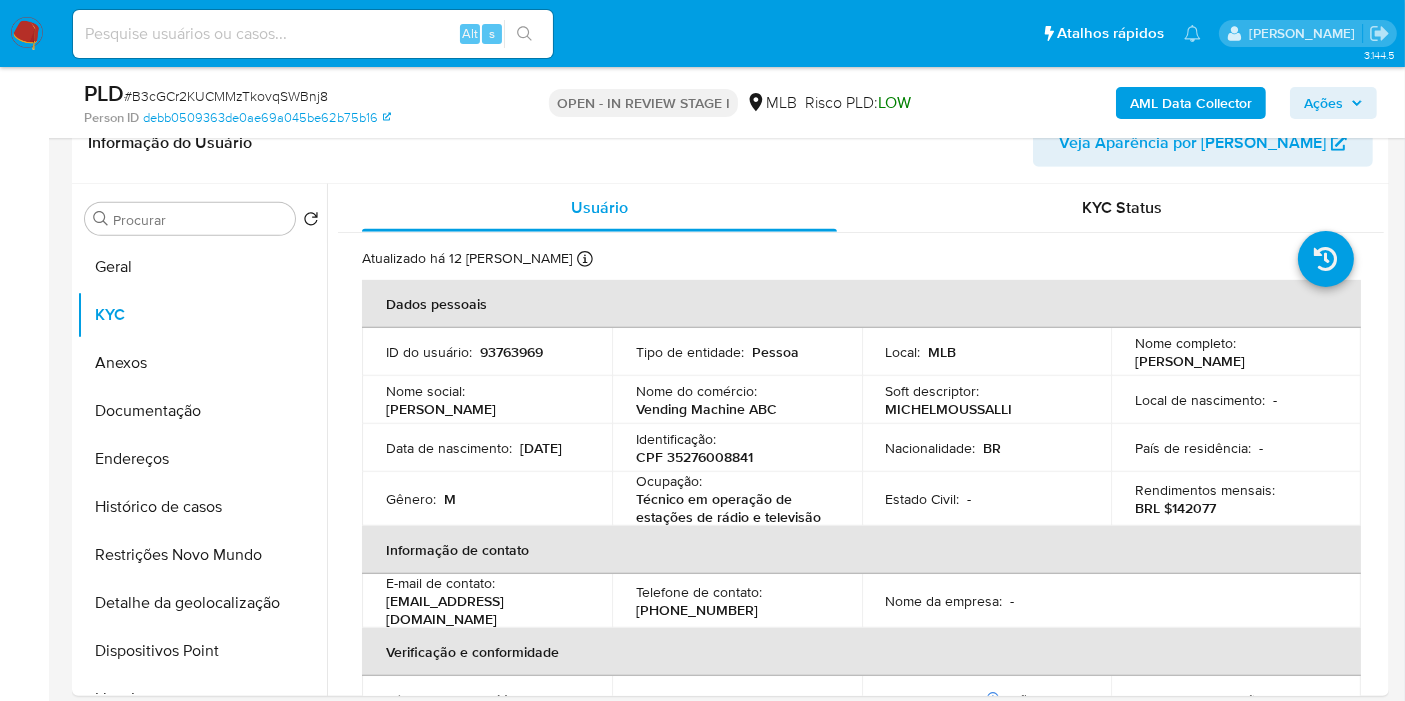 click on "AML Data Collector Ações" at bounding box center [1164, 102] 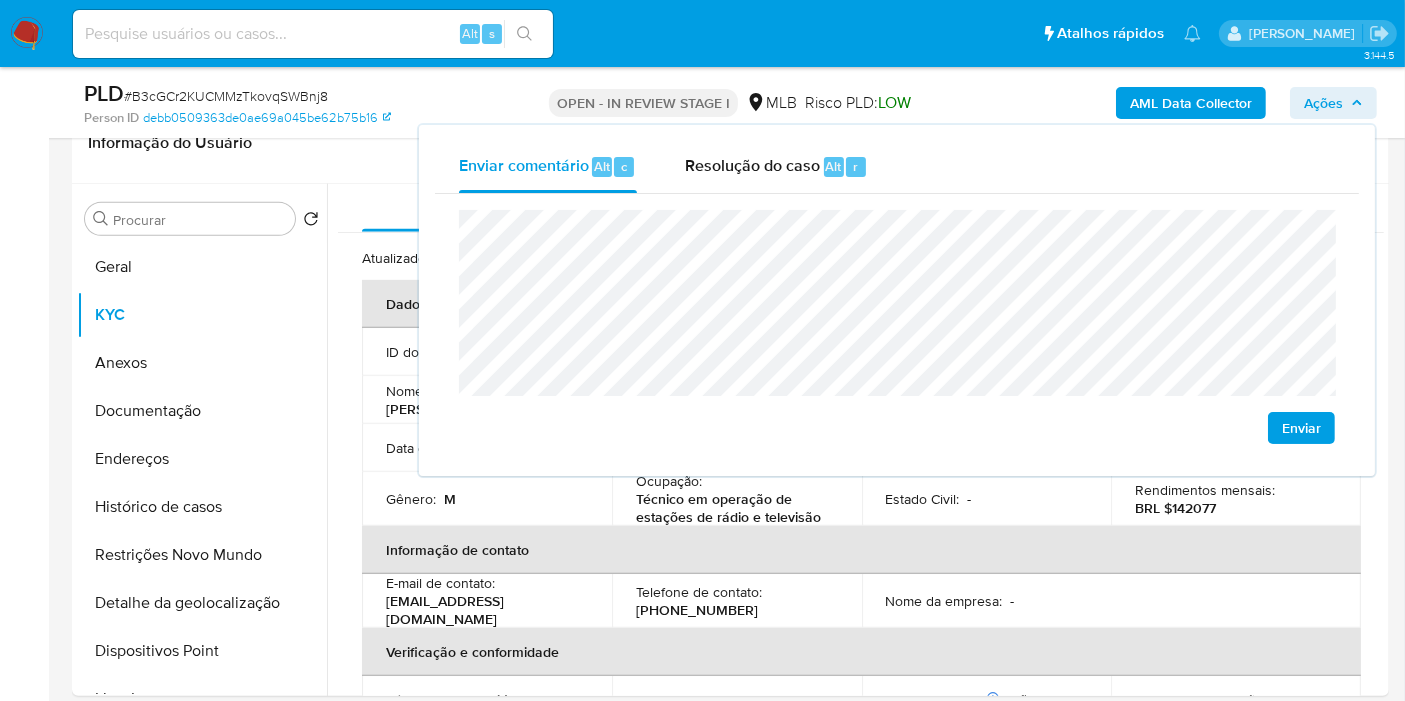 click on "Enviar" at bounding box center (897, 327) 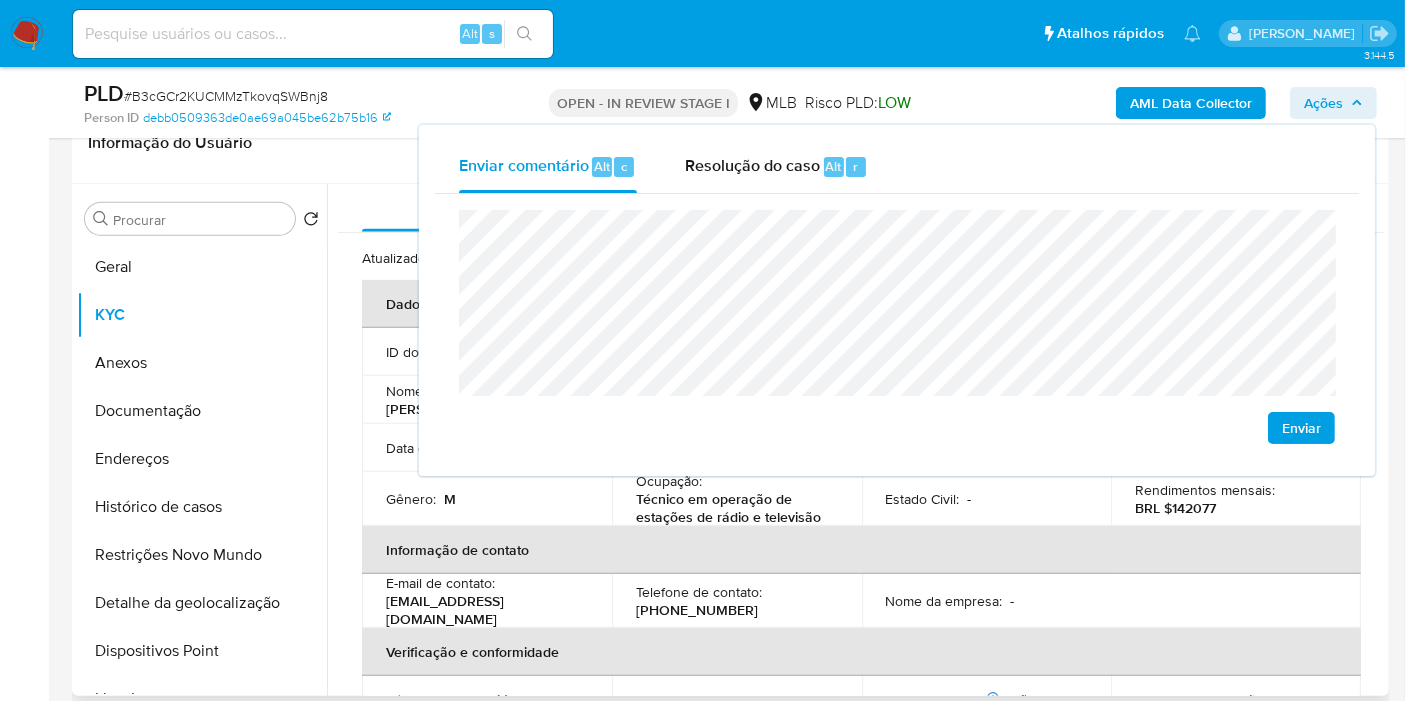 click on "Telefone de contato :    [PHONE_NUMBER]" at bounding box center [737, 601] 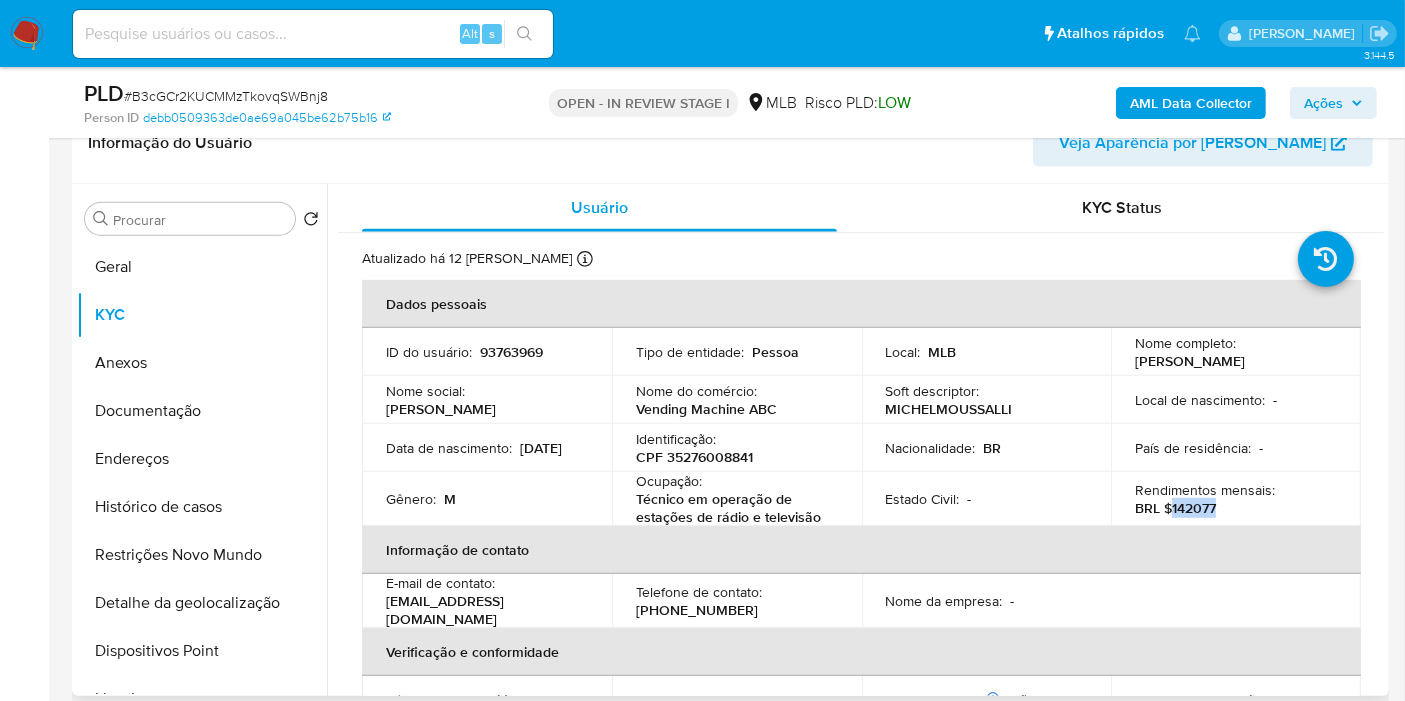 drag, startPoint x: 1169, startPoint y: 506, endPoint x: 1213, endPoint y: 504, distance: 44.04543 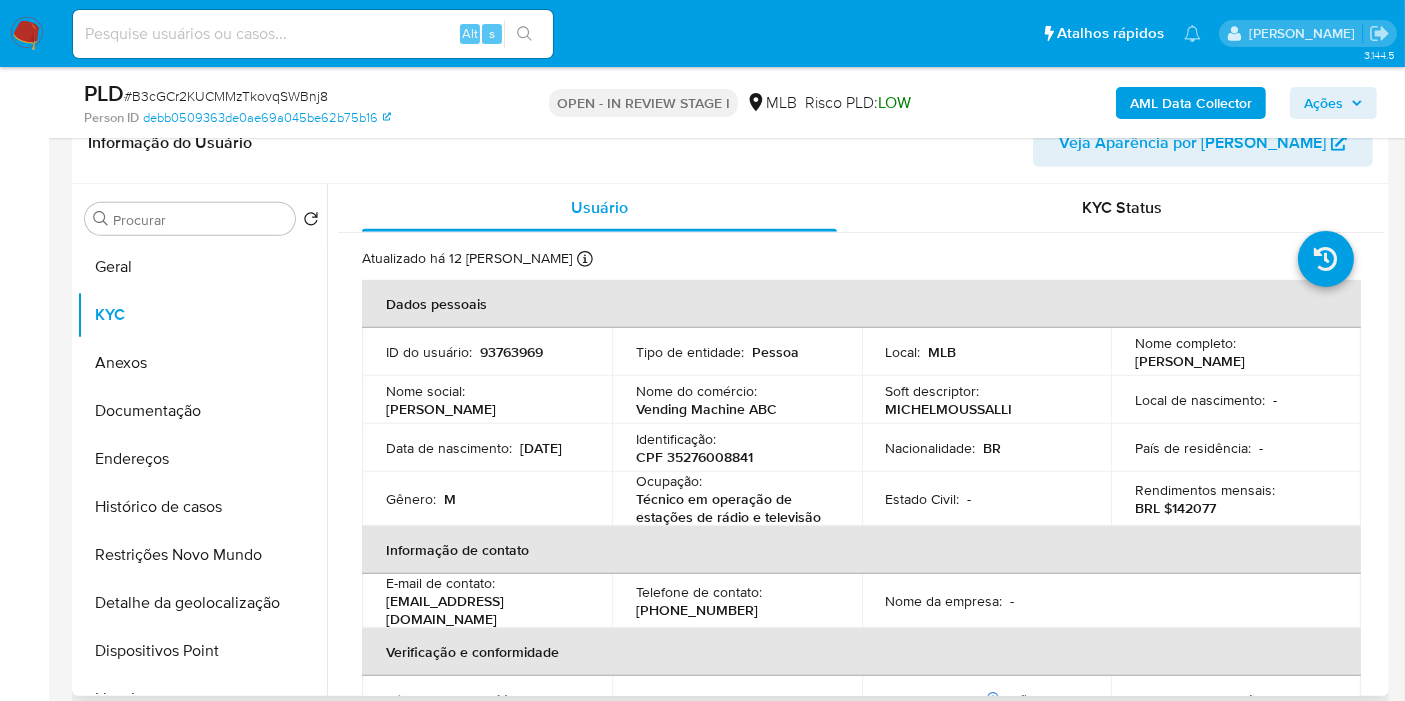 click on "BRL $142077" at bounding box center [1175, 508] 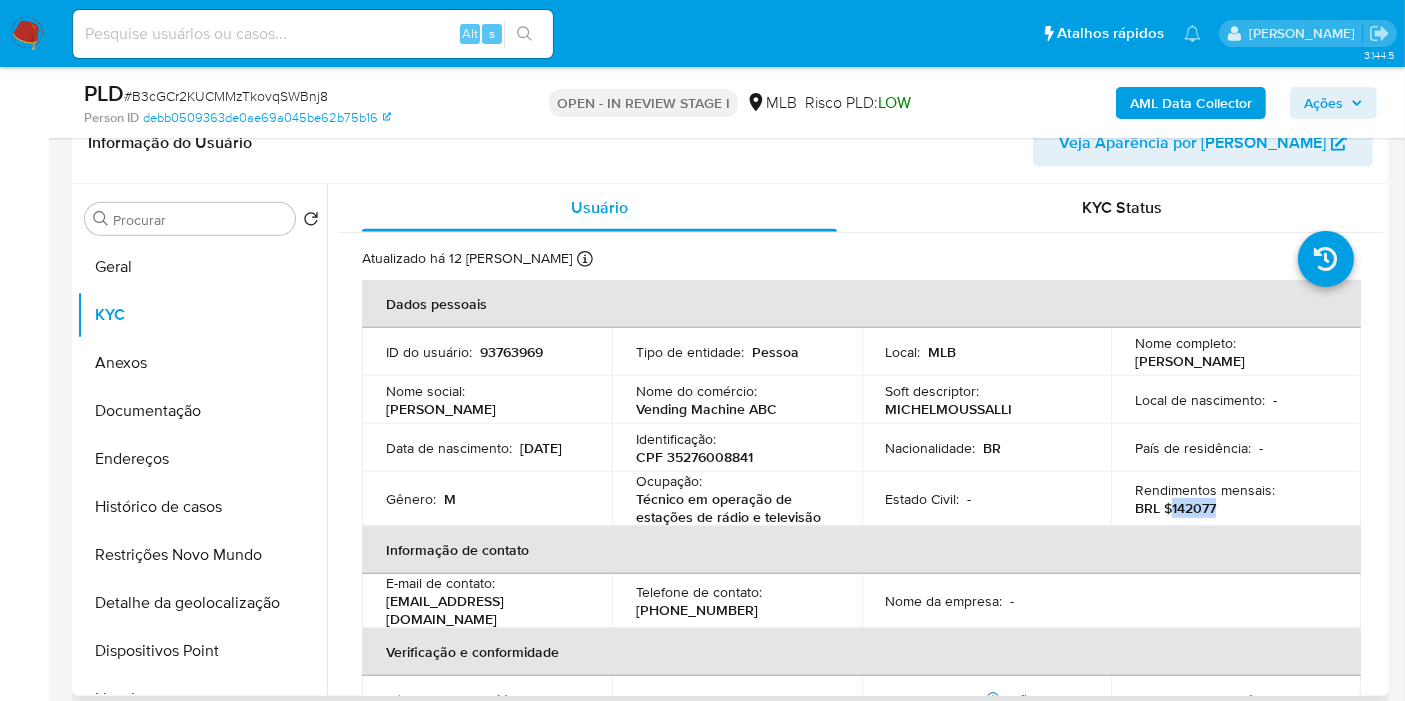 drag, startPoint x: 1167, startPoint y: 503, endPoint x: 1211, endPoint y: 505, distance: 44.04543 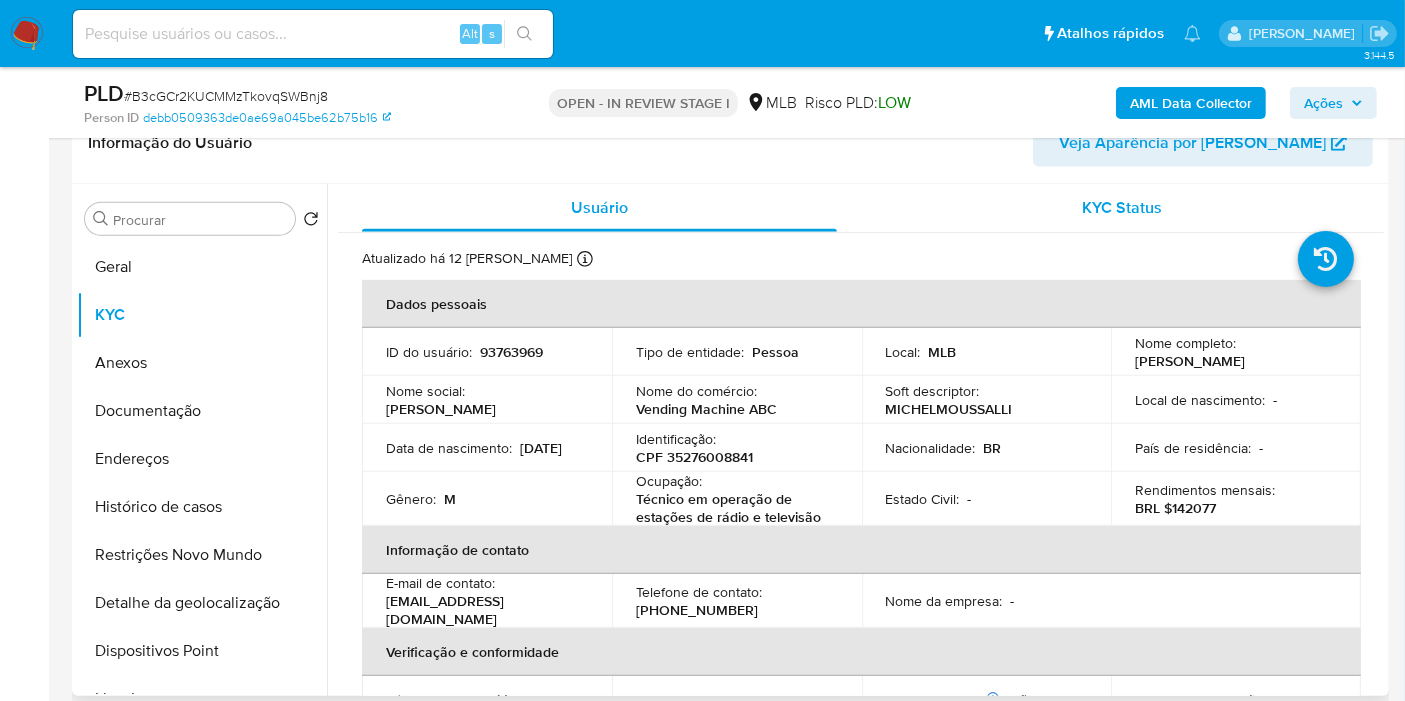 drag, startPoint x: 1210, startPoint y: 505, endPoint x: 889, endPoint y: 213, distance: 433.94125 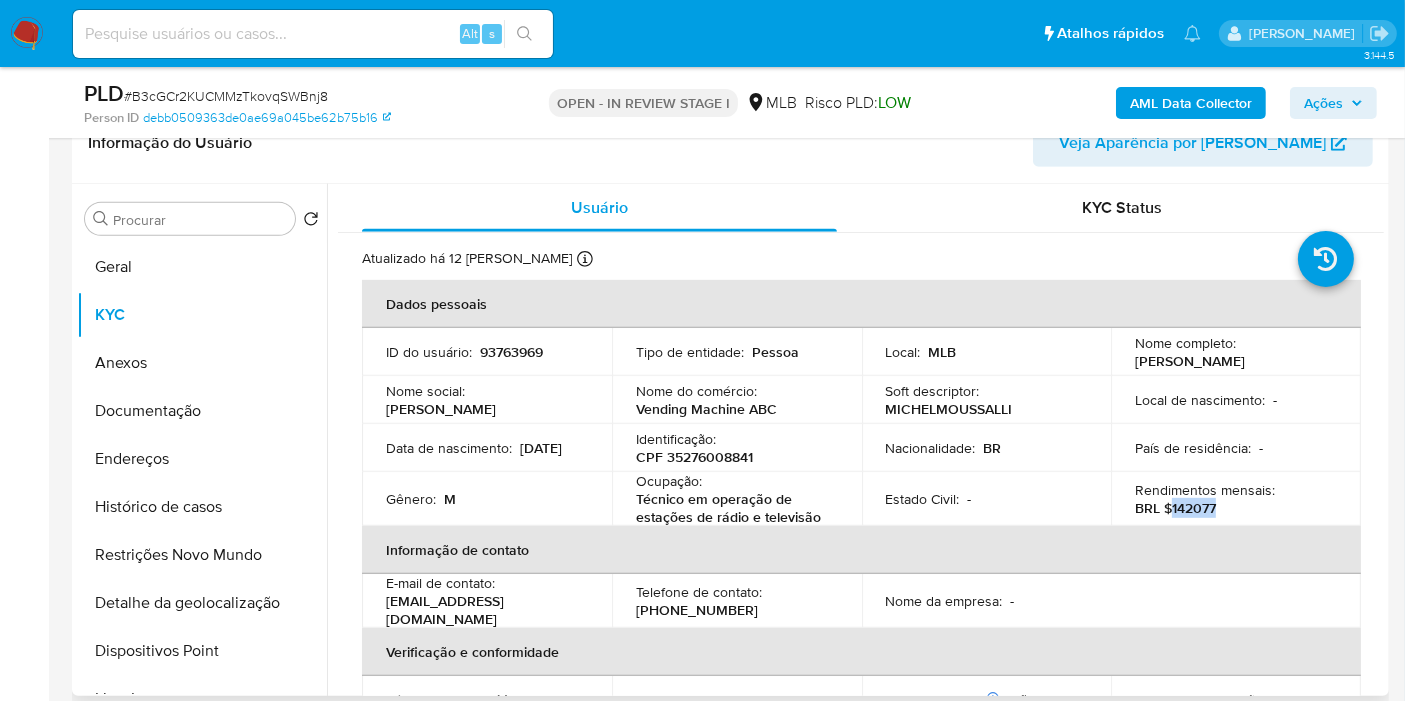 drag, startPoint x: 1168, startPoint y: 508, endPoint x: 1221, endPoint y: 506, distance: 53.037724 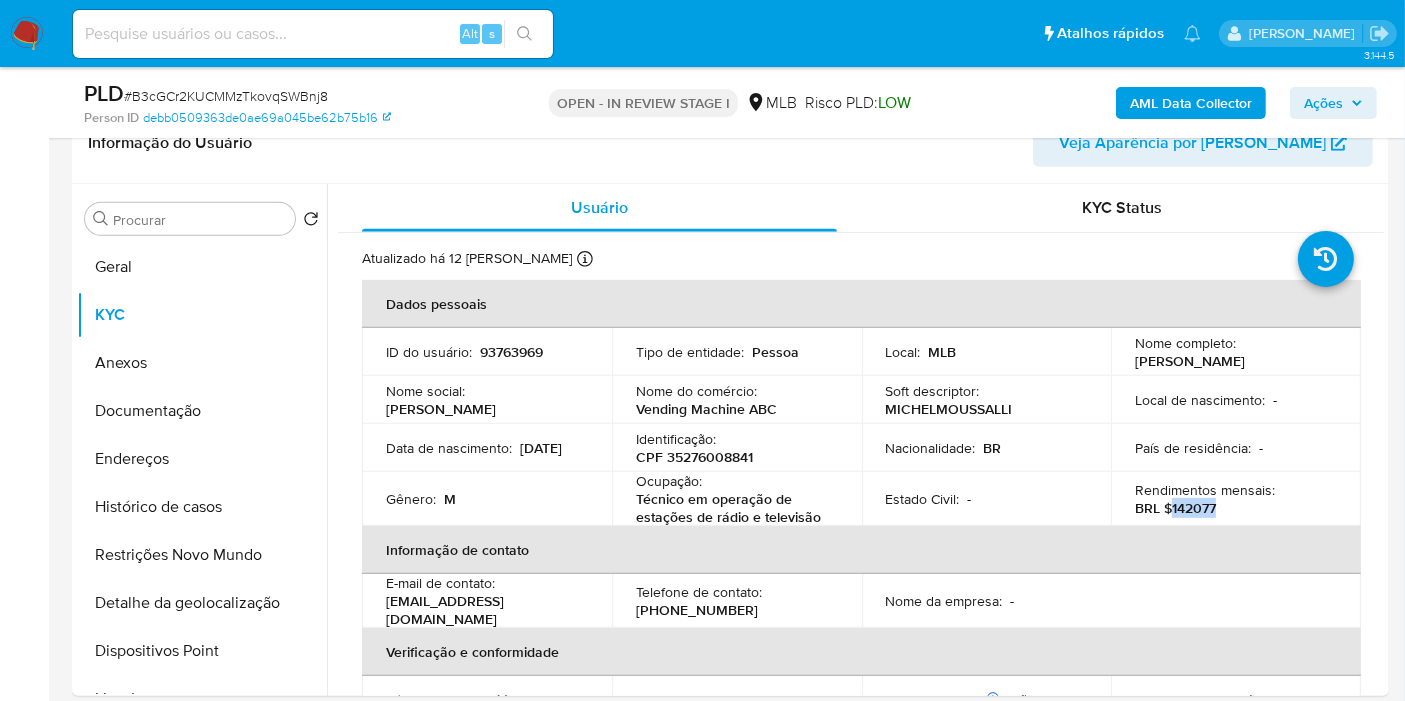 click on "Ações" at bounding box center [1323, 103] 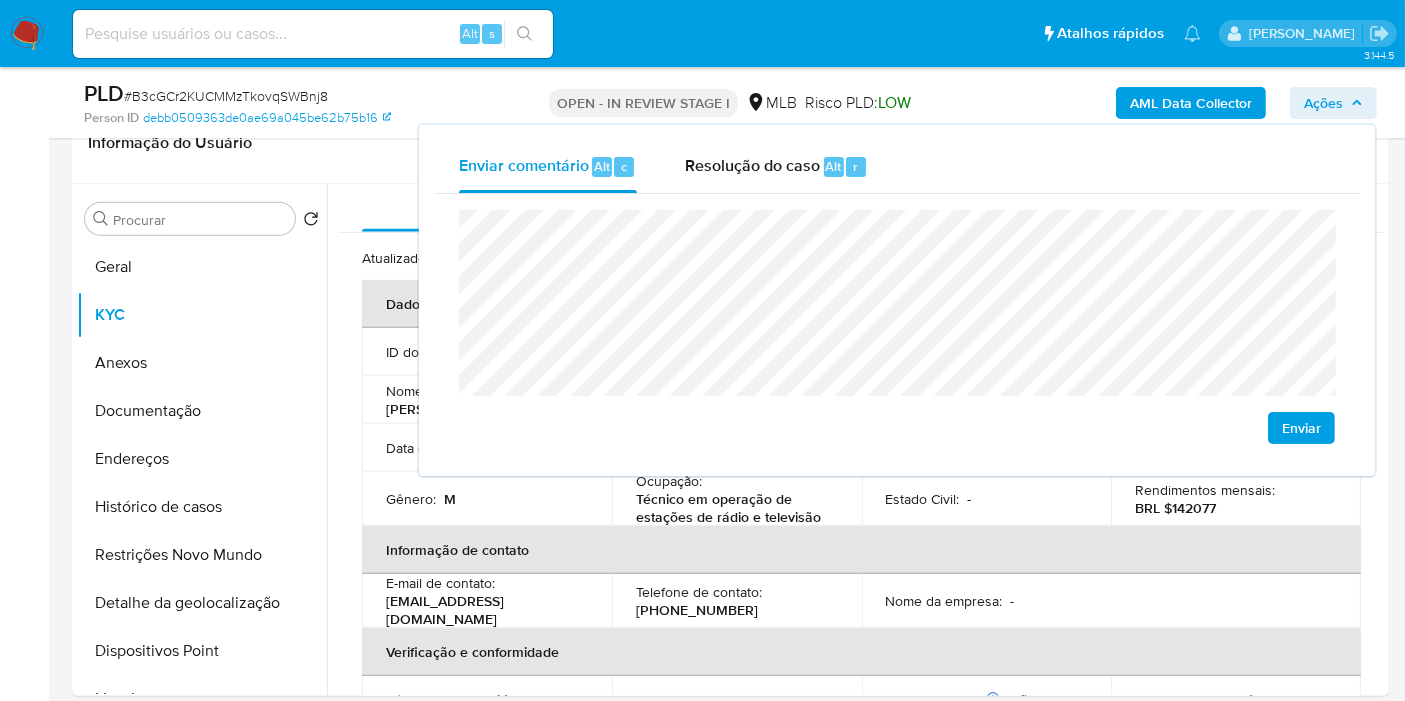 click on "econômica" 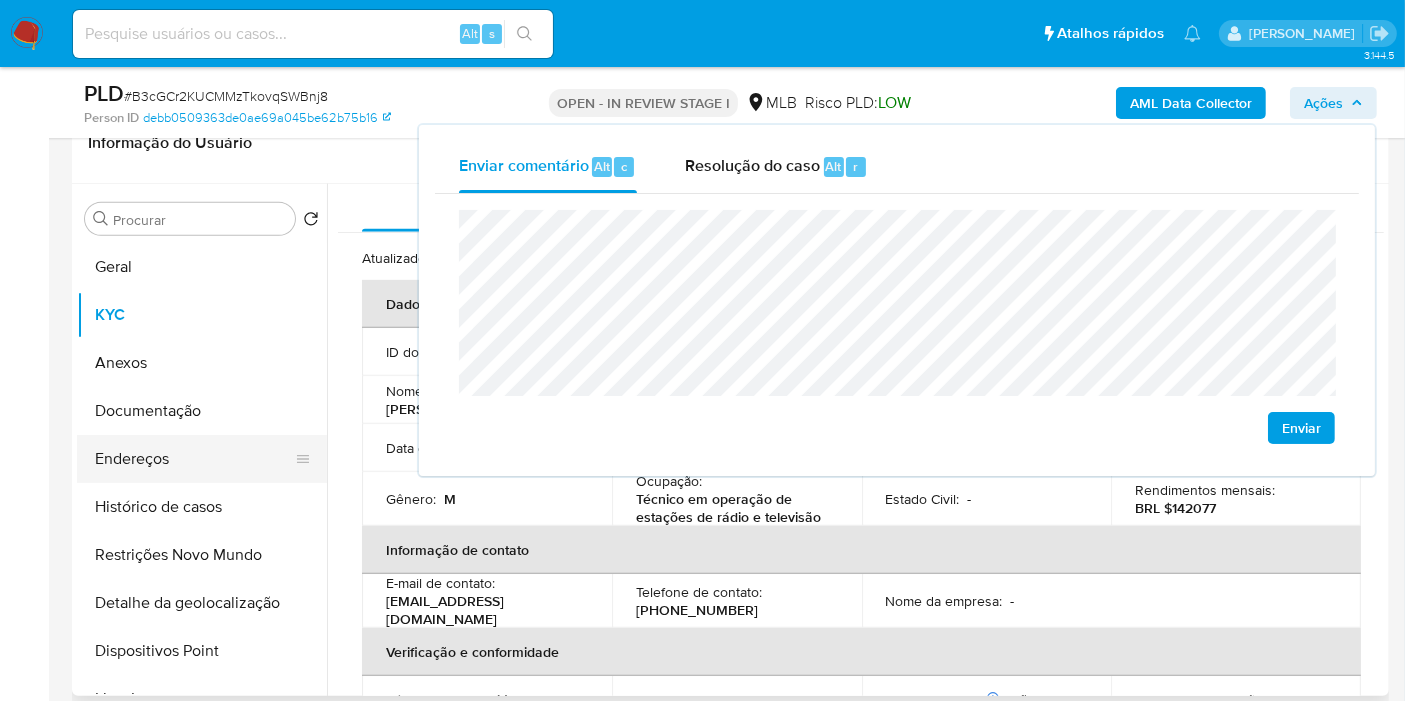 click on "Endereços" at bounding box center (194, 459) 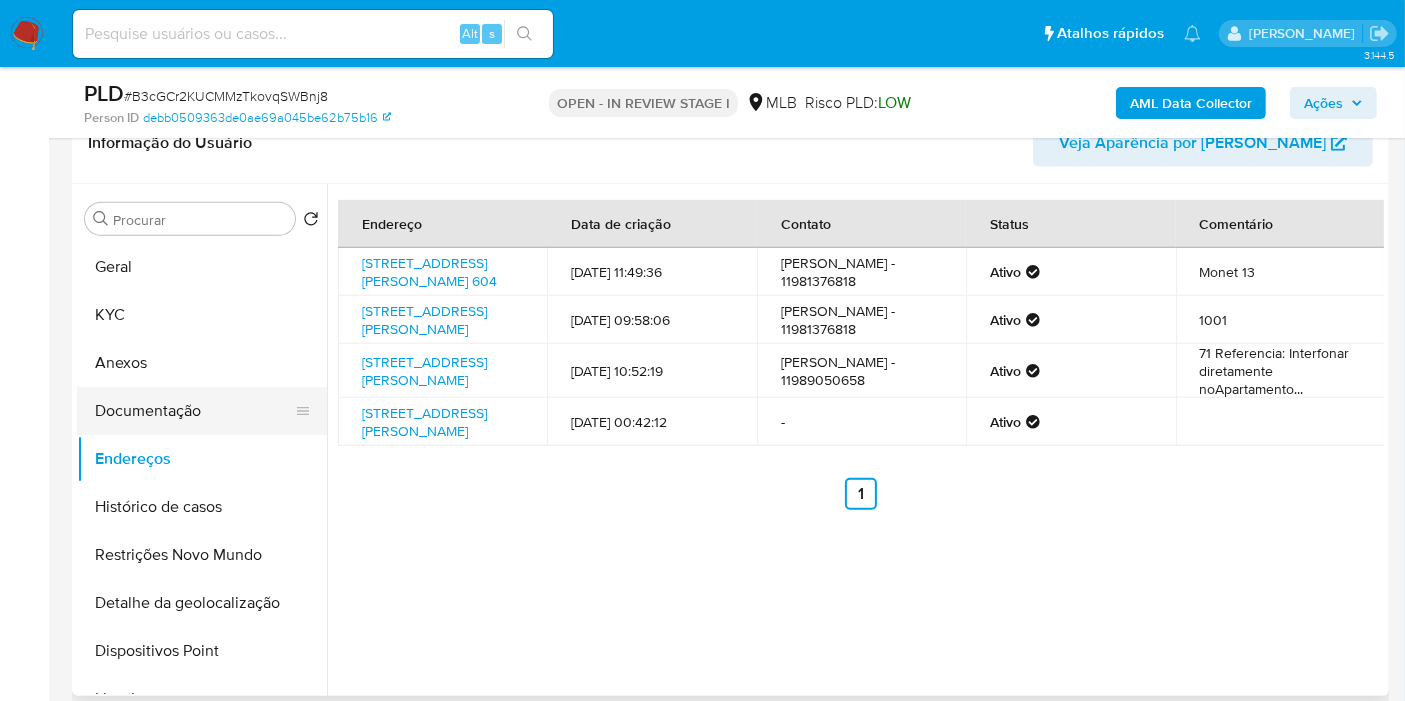 click on "Documentação" at bounding box center (194, 411) 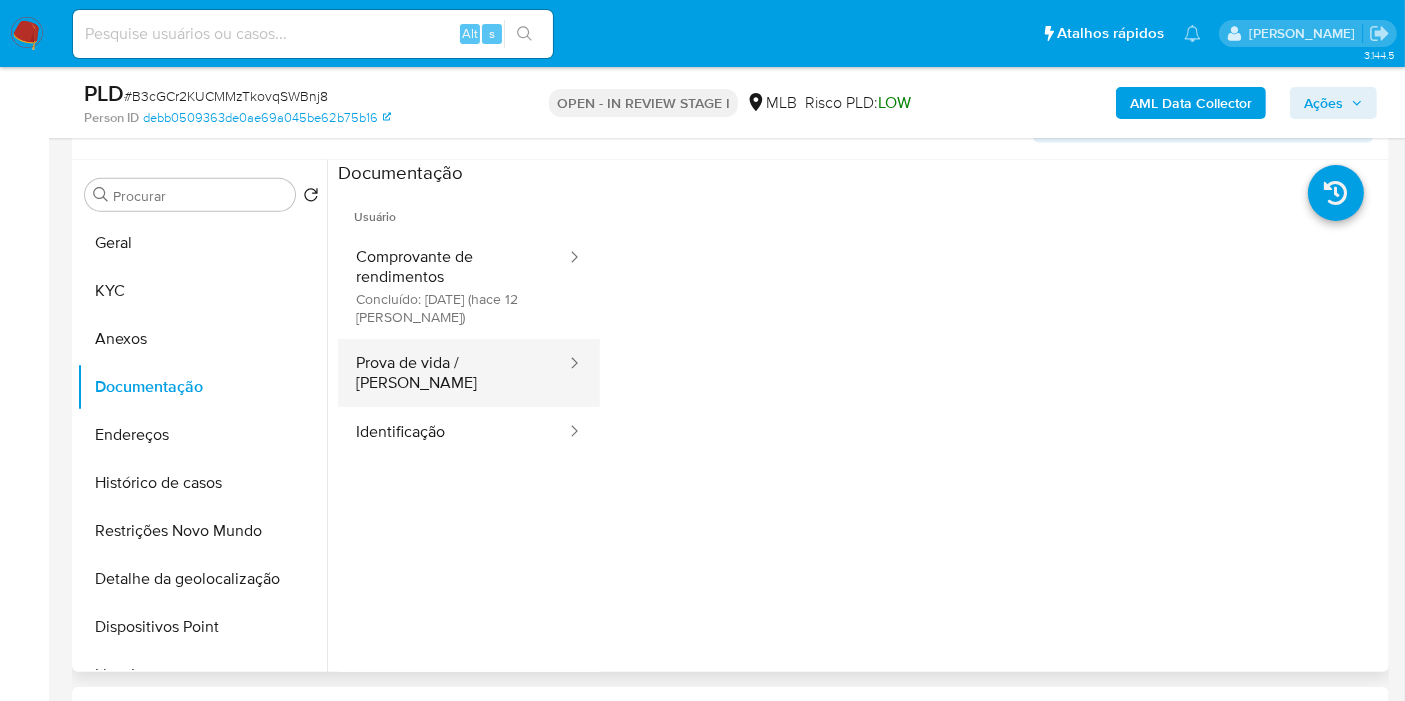 click on "Prova de vida / Selfie" at bounding box center [453, 373] 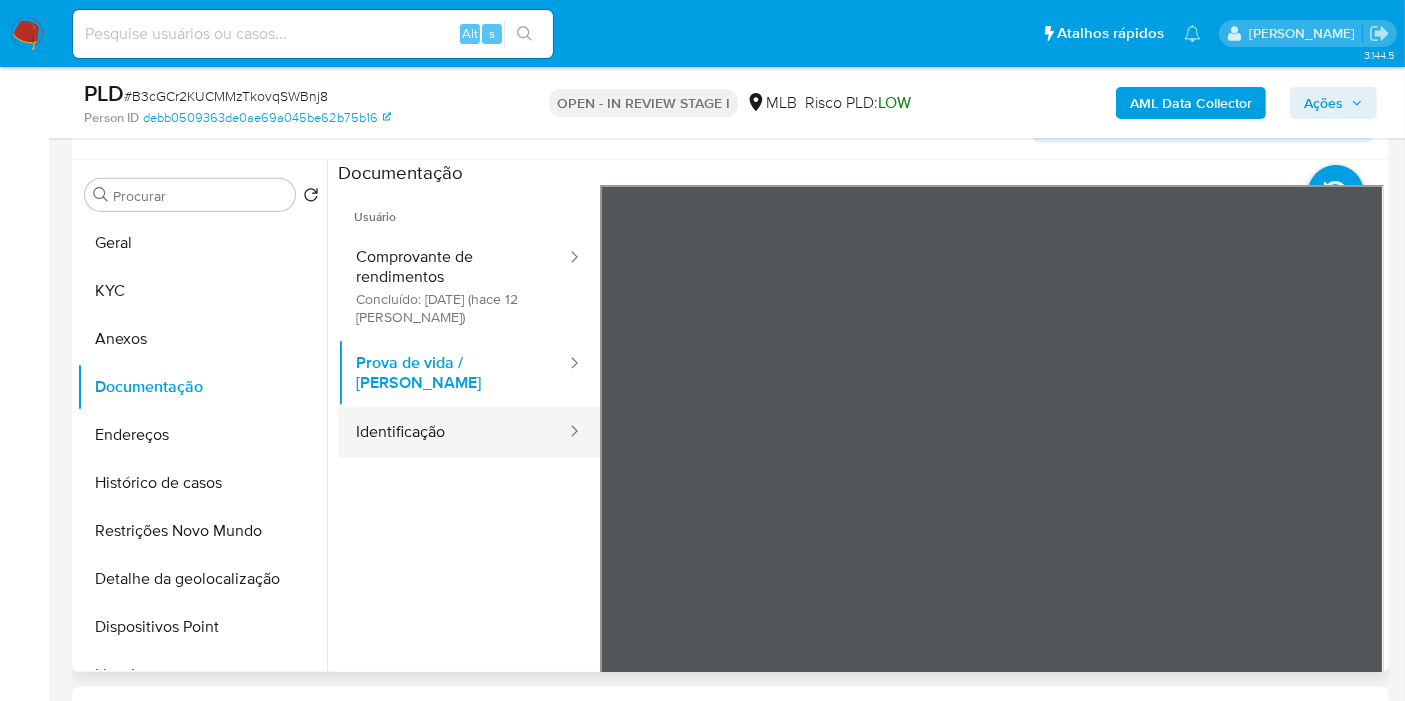 click on "Identificação" at bounding box center [453, 432] 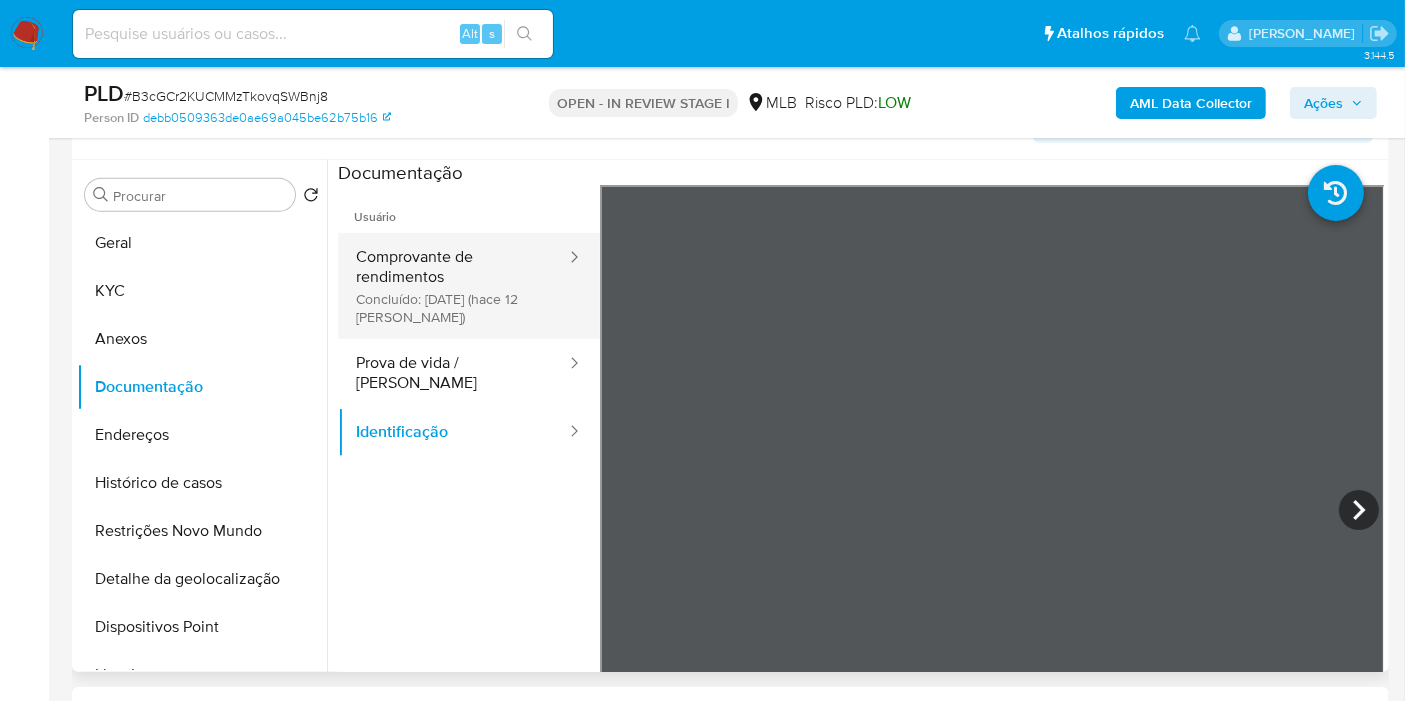 click on "Comprovante de rendimentos Concluído: 02/07/2025 (hace 12 días)" at bounding box center (453, 286) 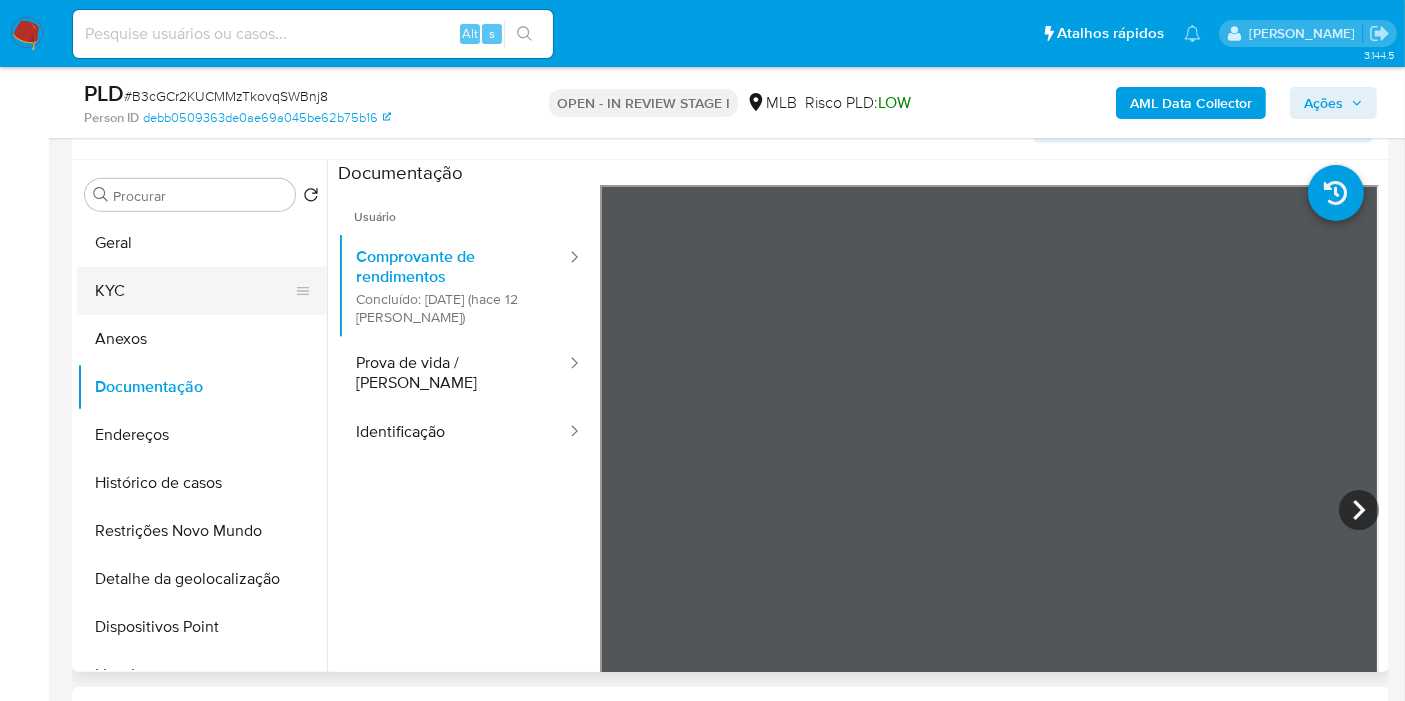 click on "KYC" at bounding box center [194, 291] 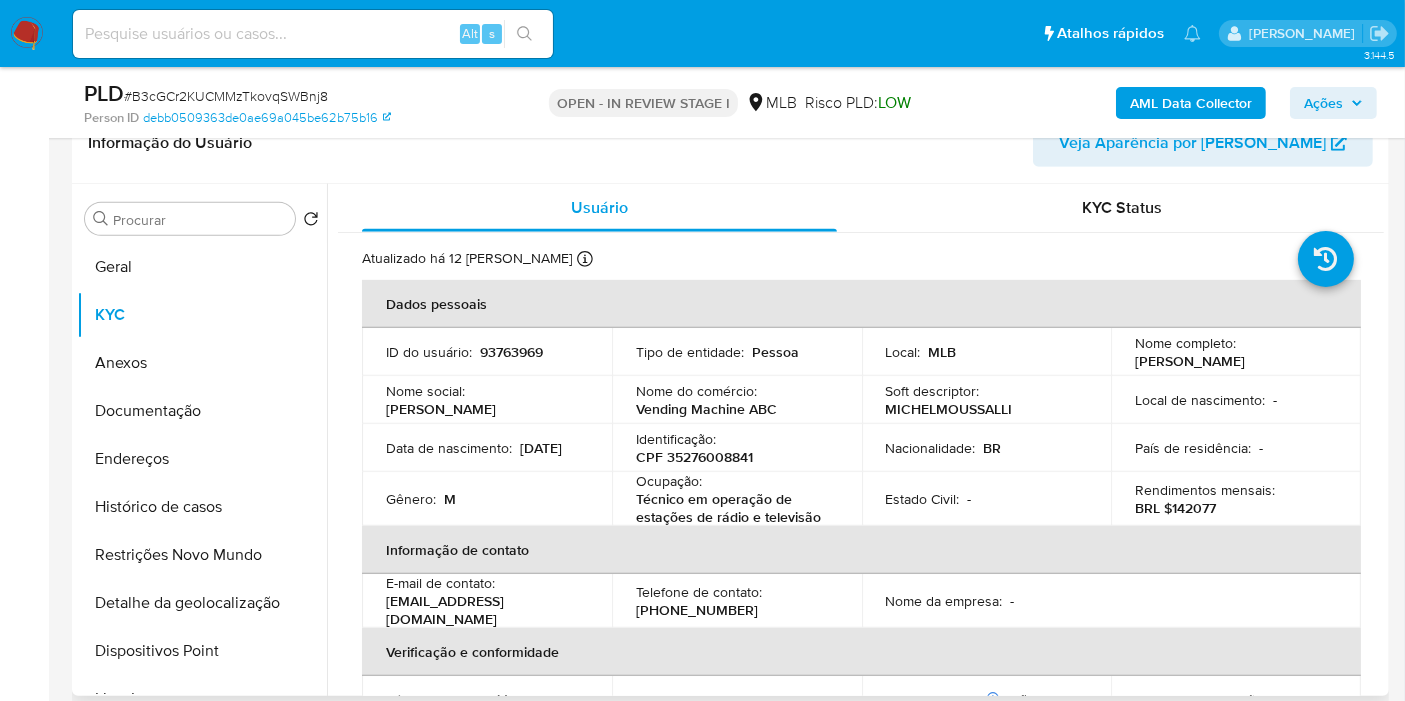 type 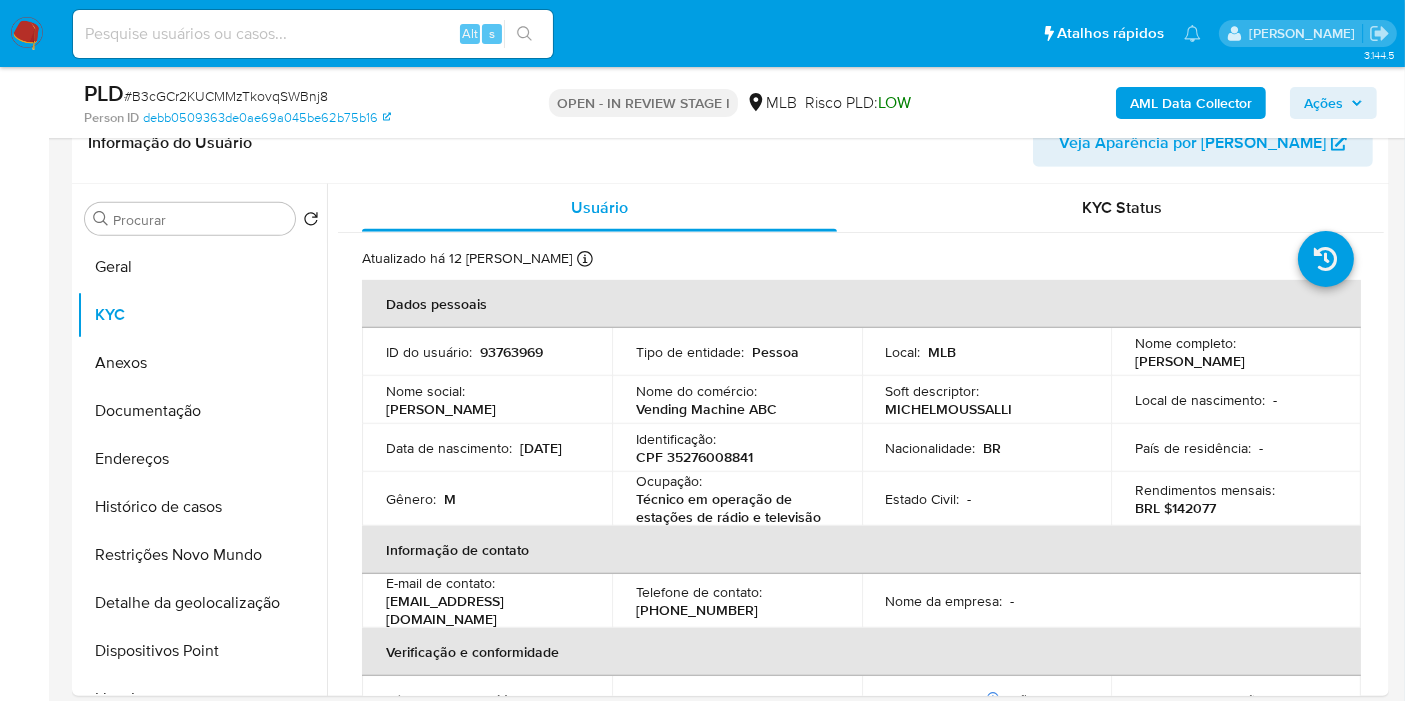click 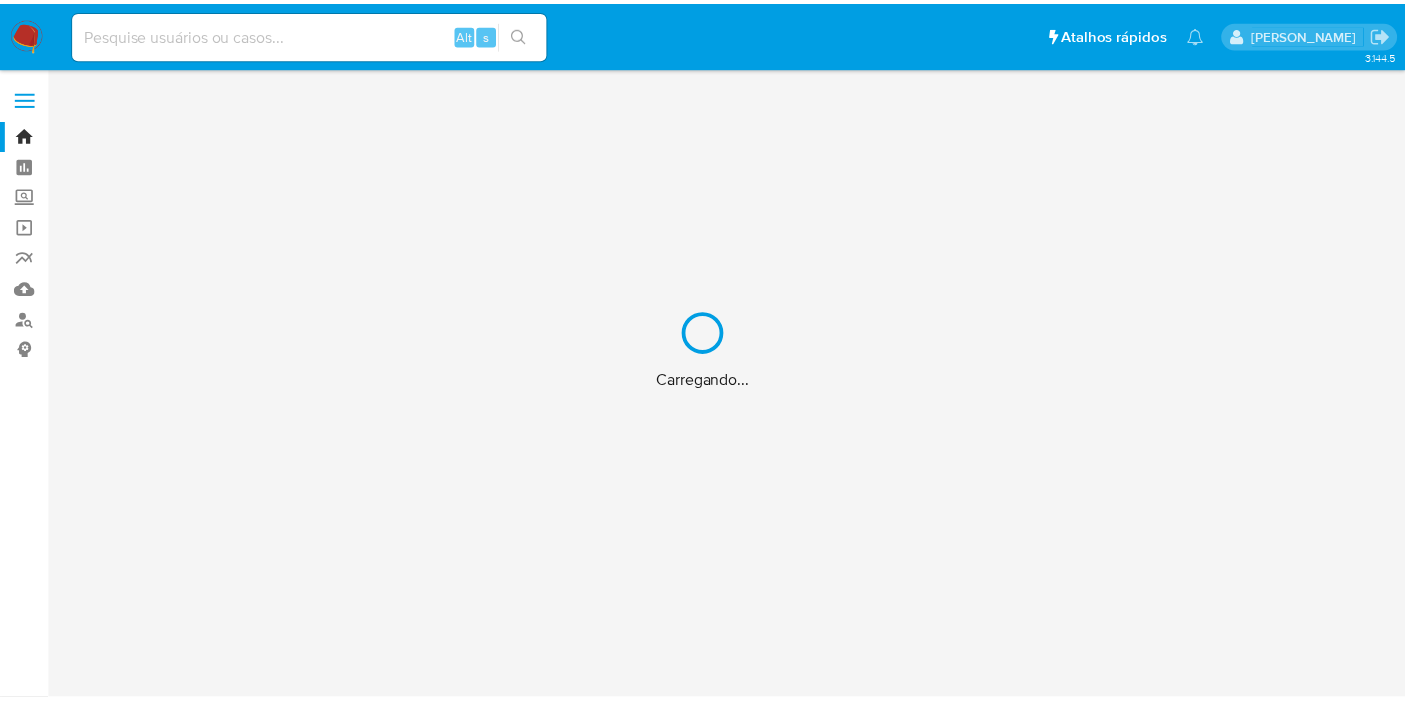 scroll, scrollTop: 0, scrollLeft: 0, axis: both 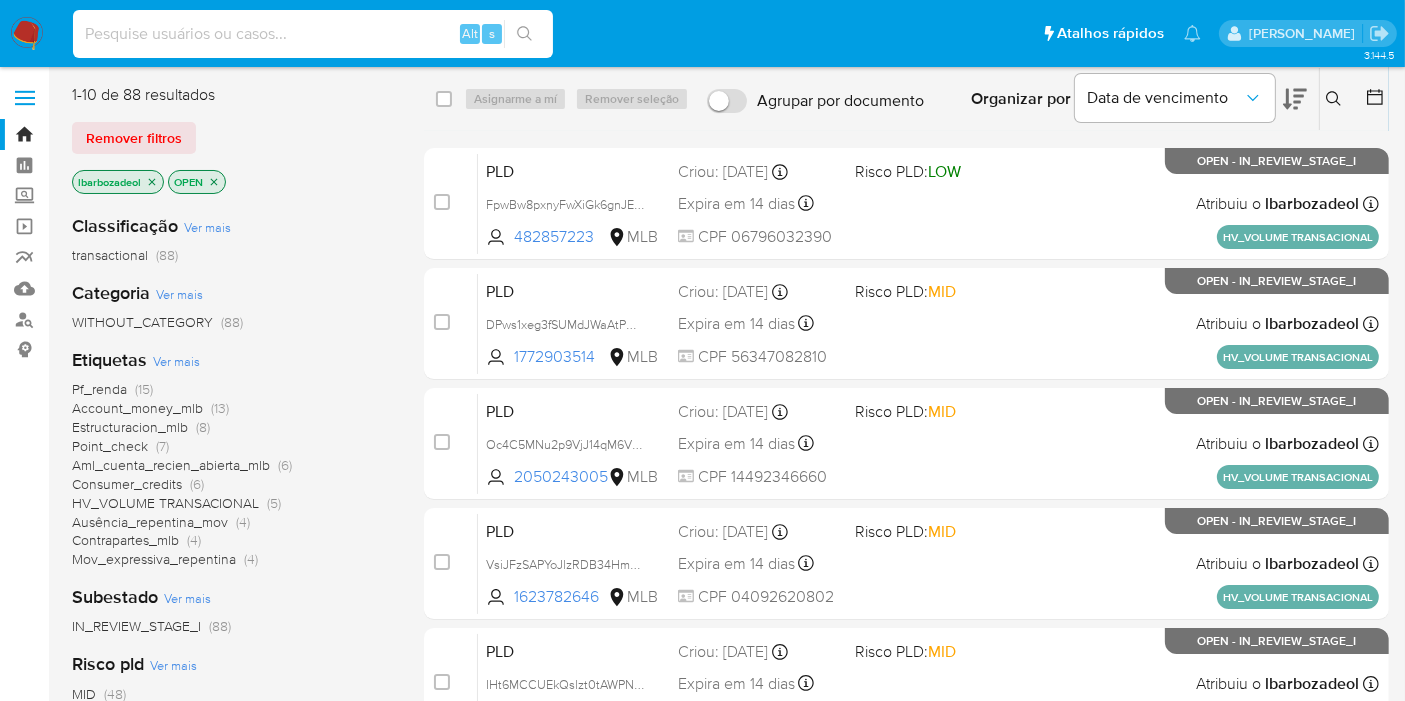 click at bounding box center (313, 34) 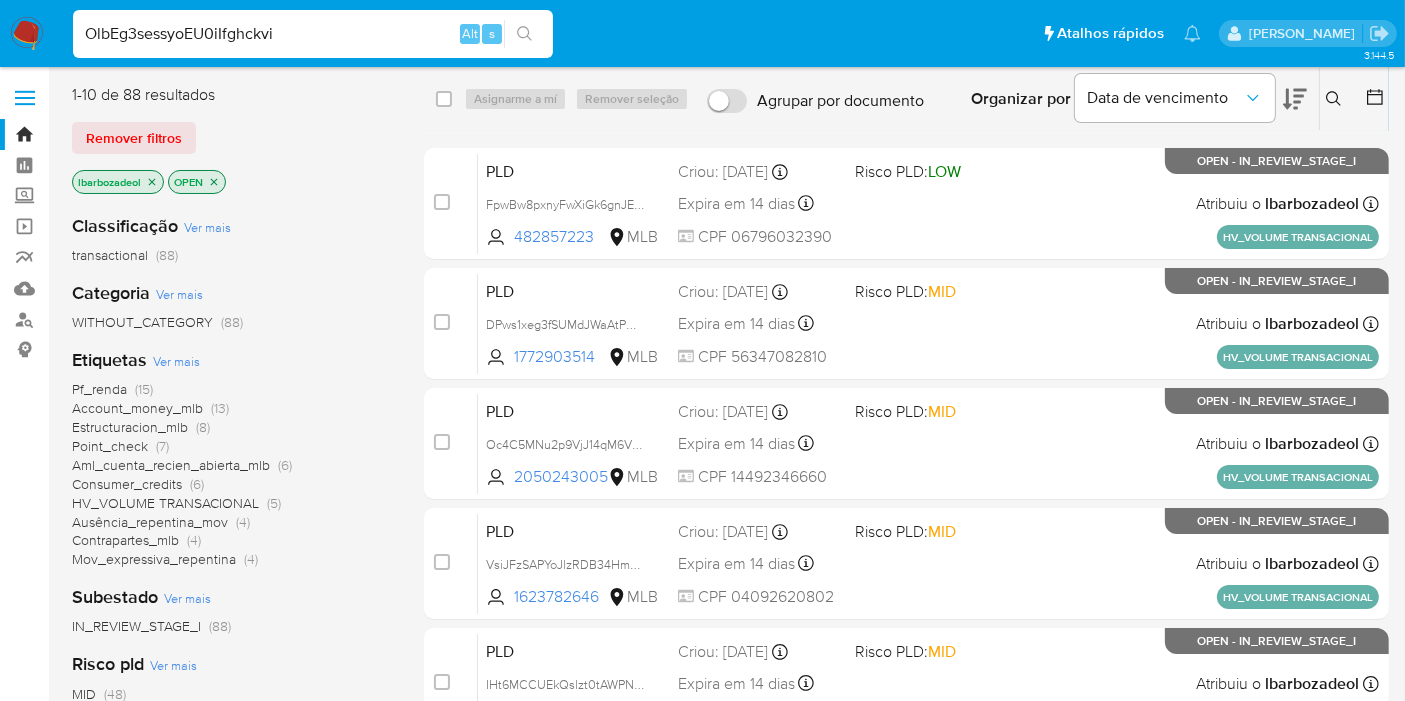 type on "OlbEg3sessyoEU0iIfghckvi" 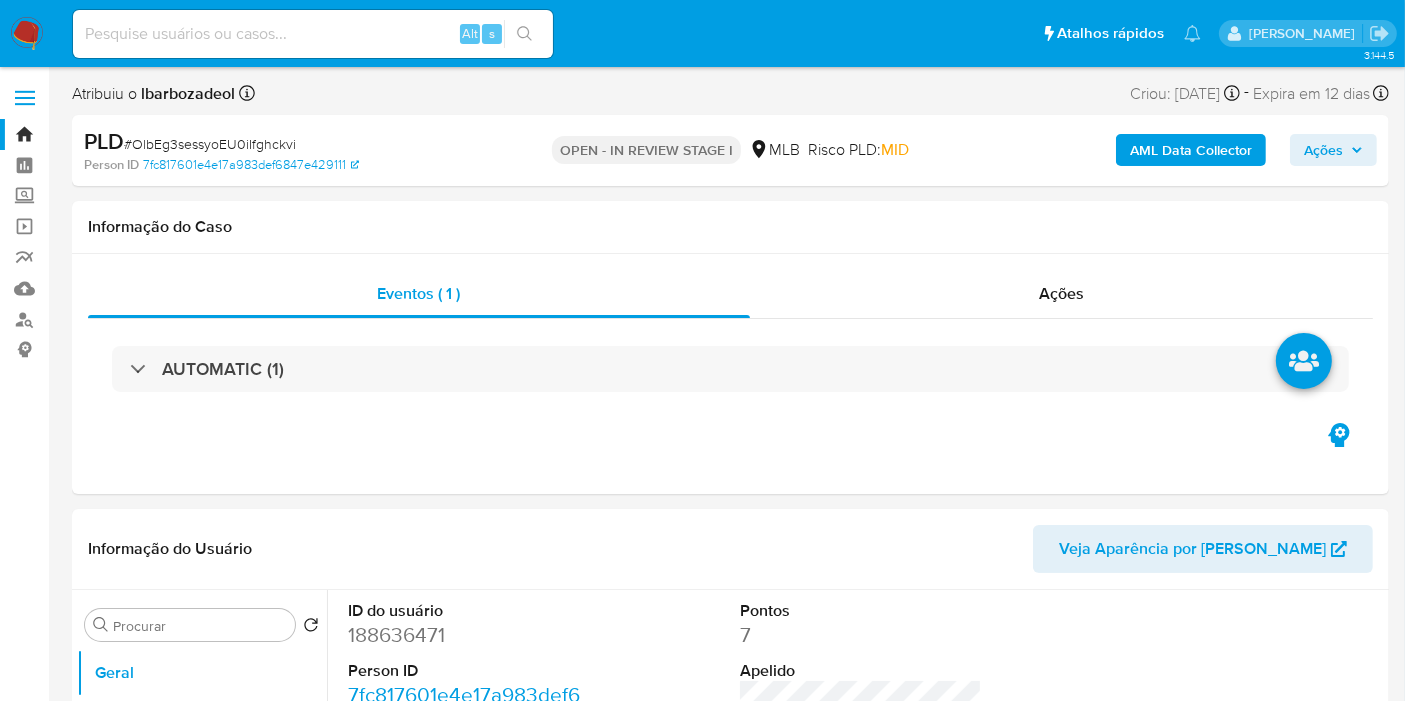 select on "10" 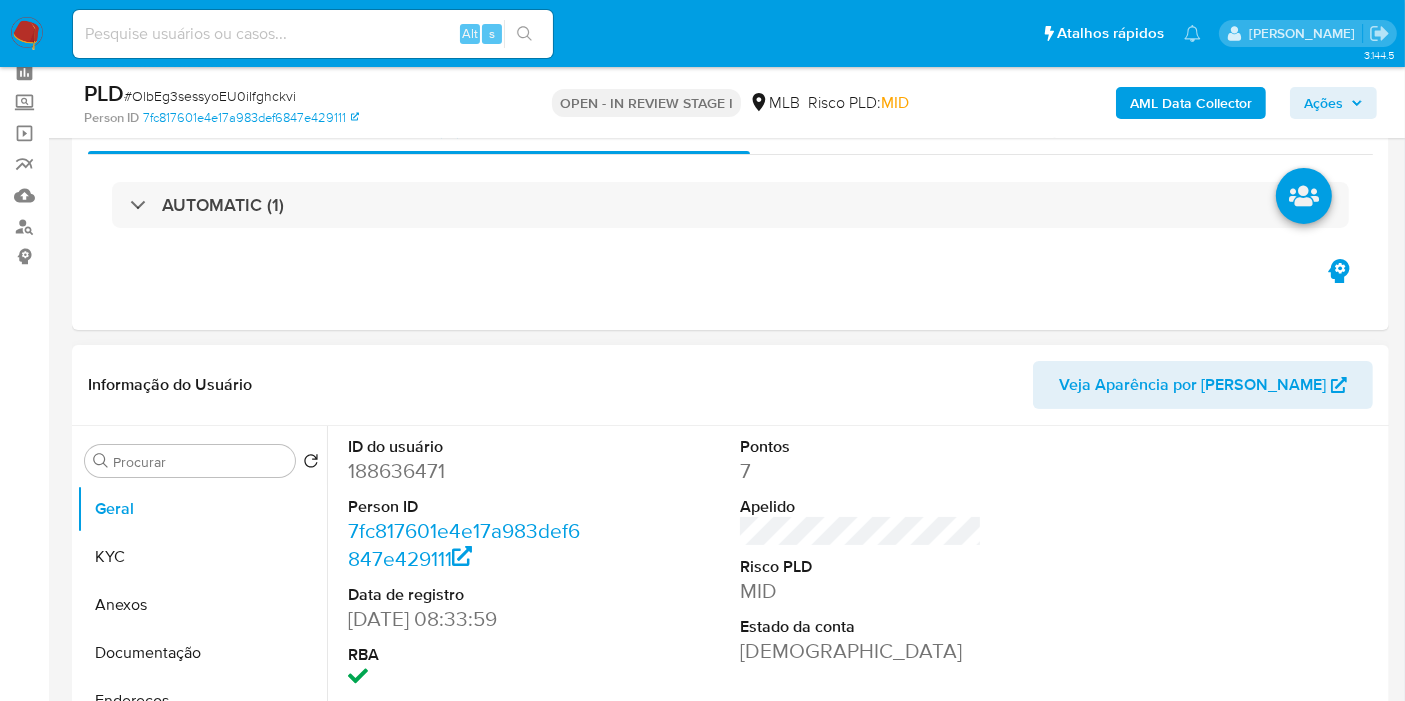 scroll, scrollTop: 111, scrollLeft: 0, axis: vertical 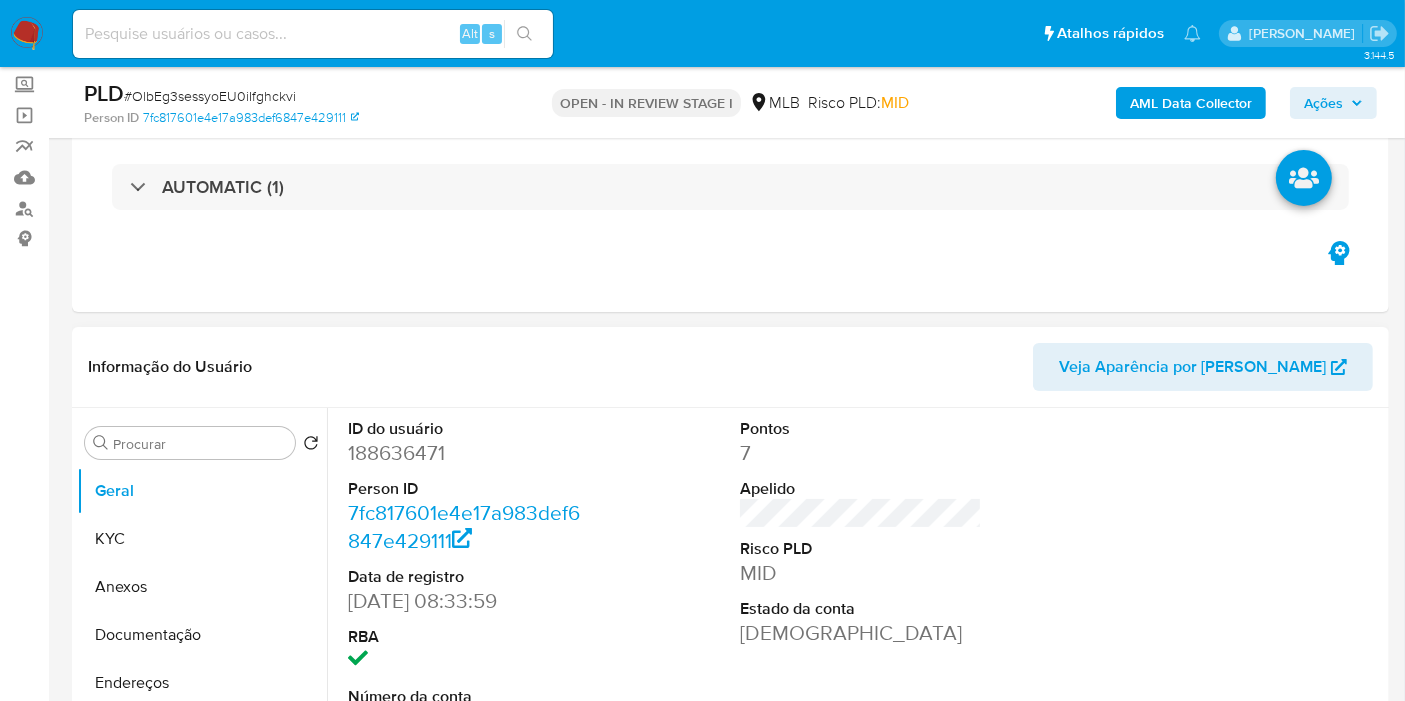 click on "188636471" at bounding box center [469, 453] 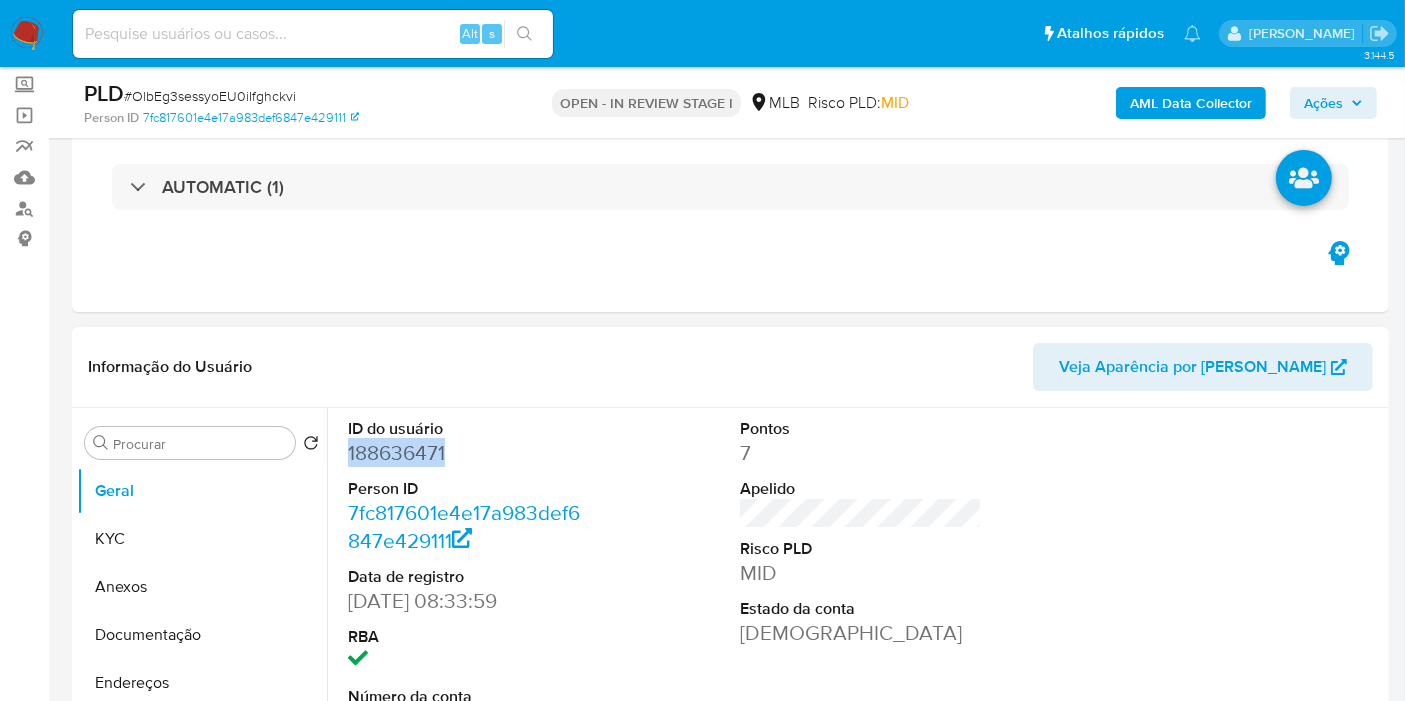 click on "188636471" at bounding box center (469, 453) 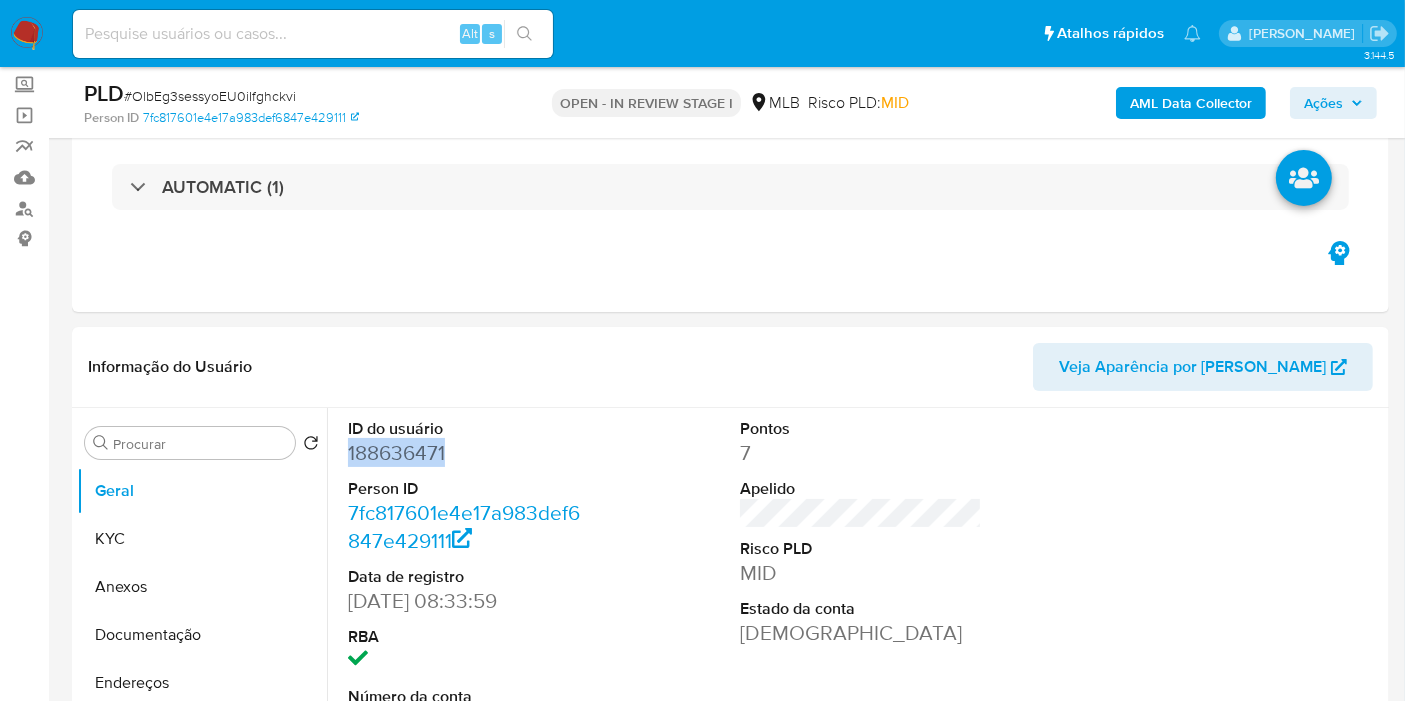 copy on "188636471" 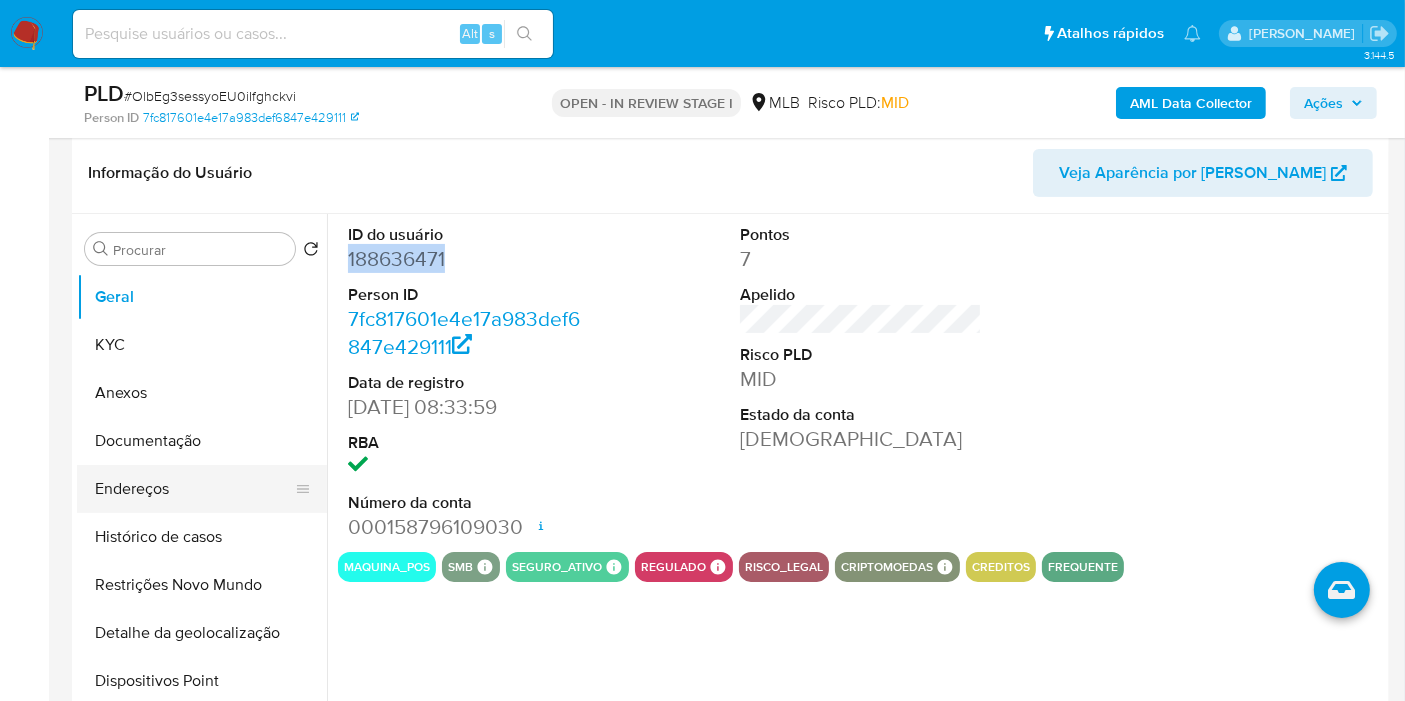 scroll, scrollTop: 333, scrollLeft: 0, axis: vertical 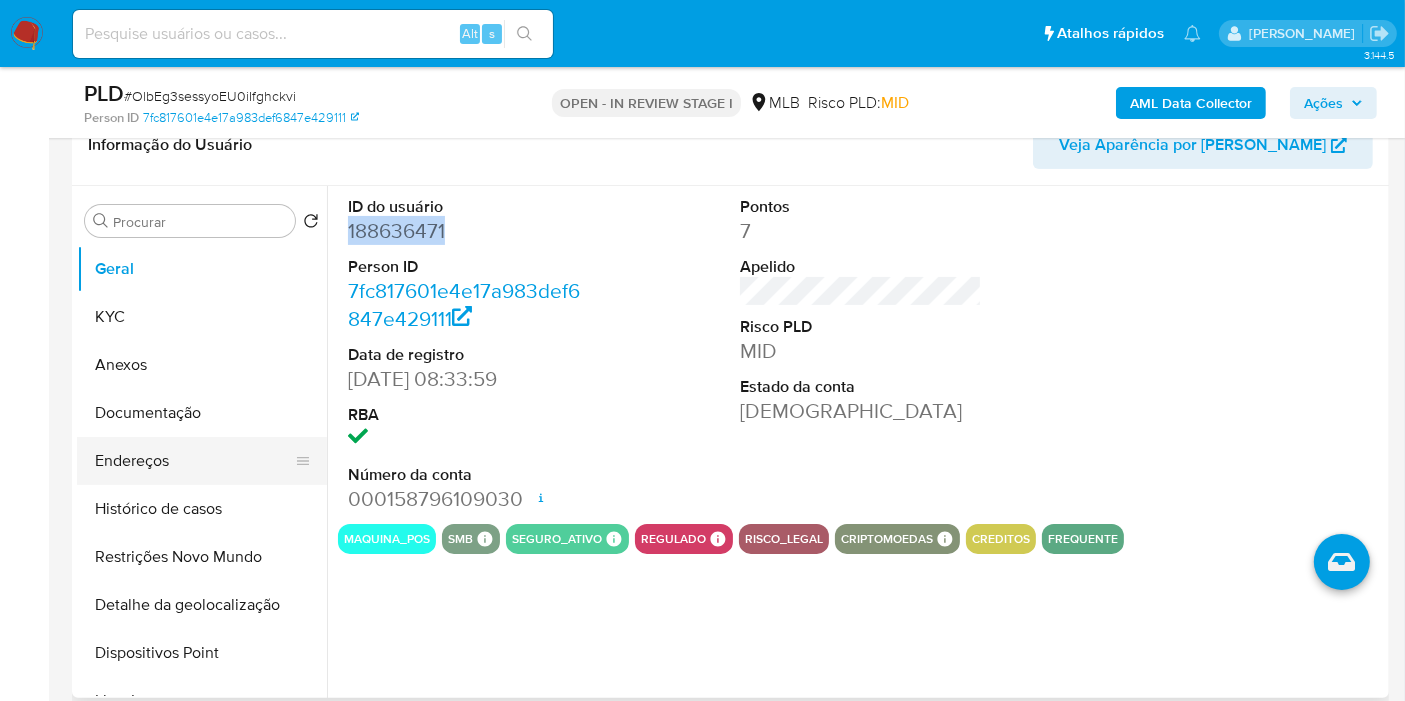 click on "Endereços" at bounding box center [194, 461] 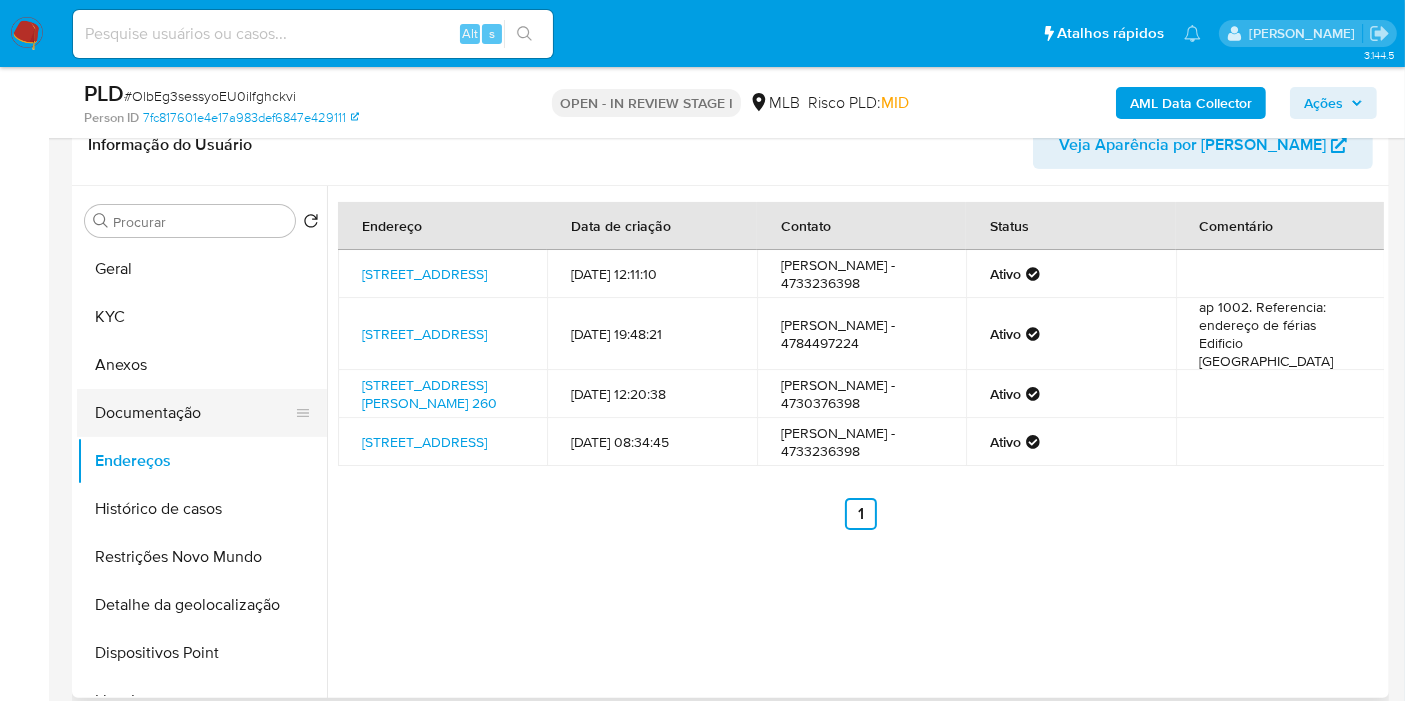 click on "Documentação" at bounding box center [194, 413] 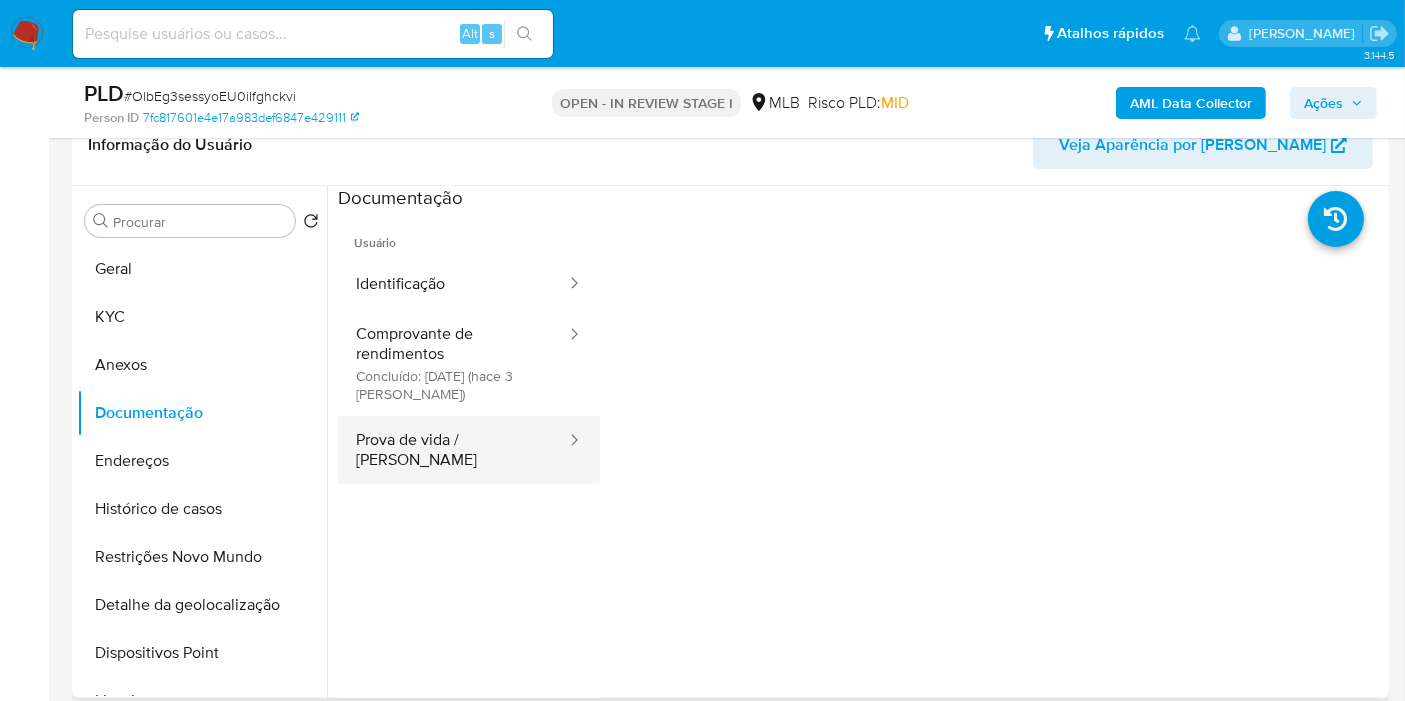 click on "Prova de vida / Selfie" at bounding box center [453, 450] 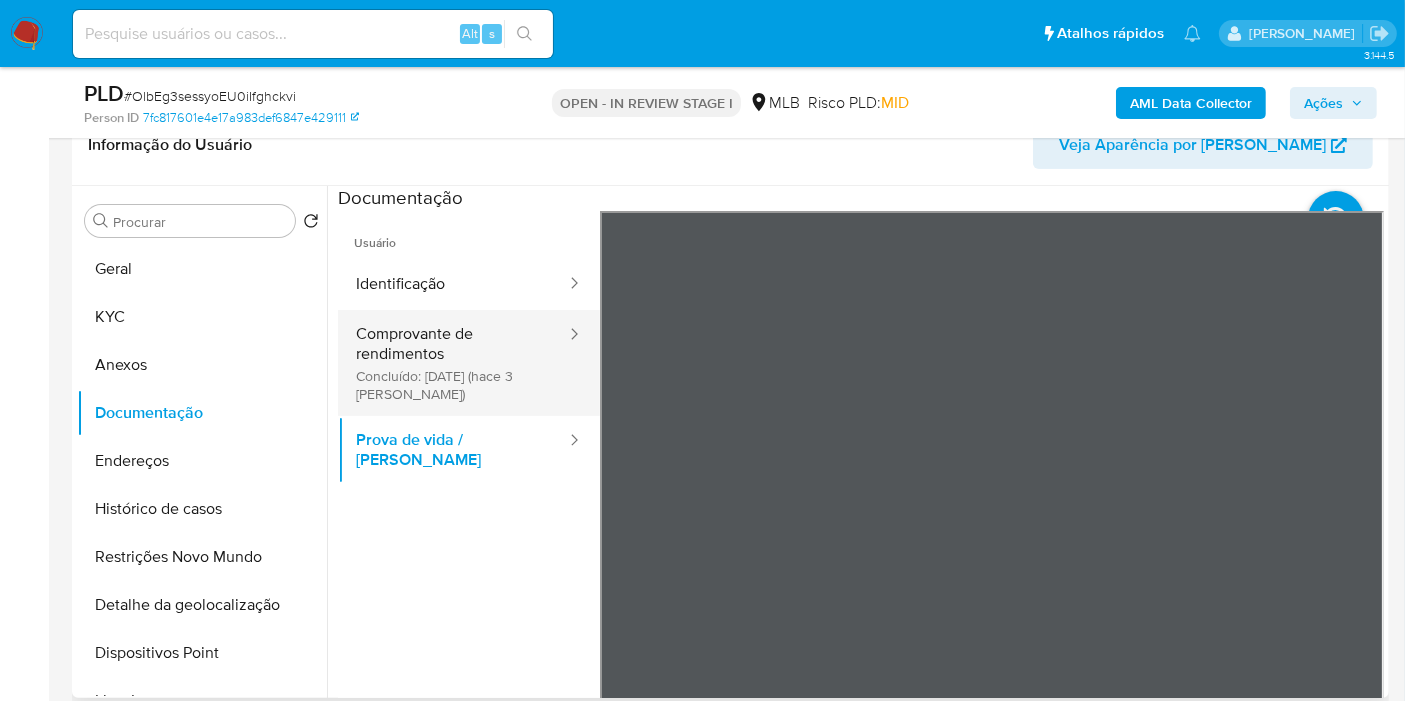 click on "Comprovante de rendimentos Concluído: 11/07/2025 (hace 3 días)" at bounding box center (453, 363) 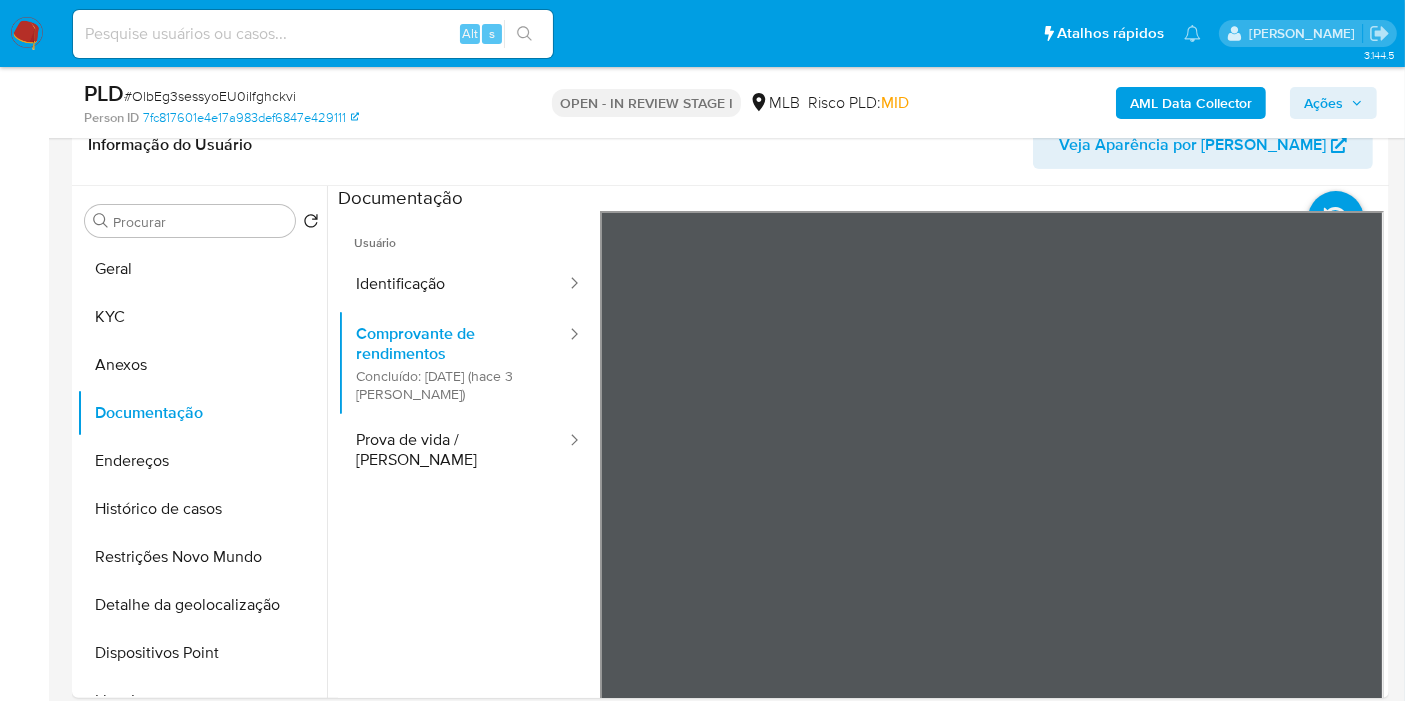 click on "PLD # OlbEg3sessyoEU0iIfghckvi Person ID 7fc817601e4e17a983def6847e429111 OPEN - IN REVIEW STAGE I  MLB Risco PLD:  MID AML Data Collector Ações" at bounding box center [730, 102] 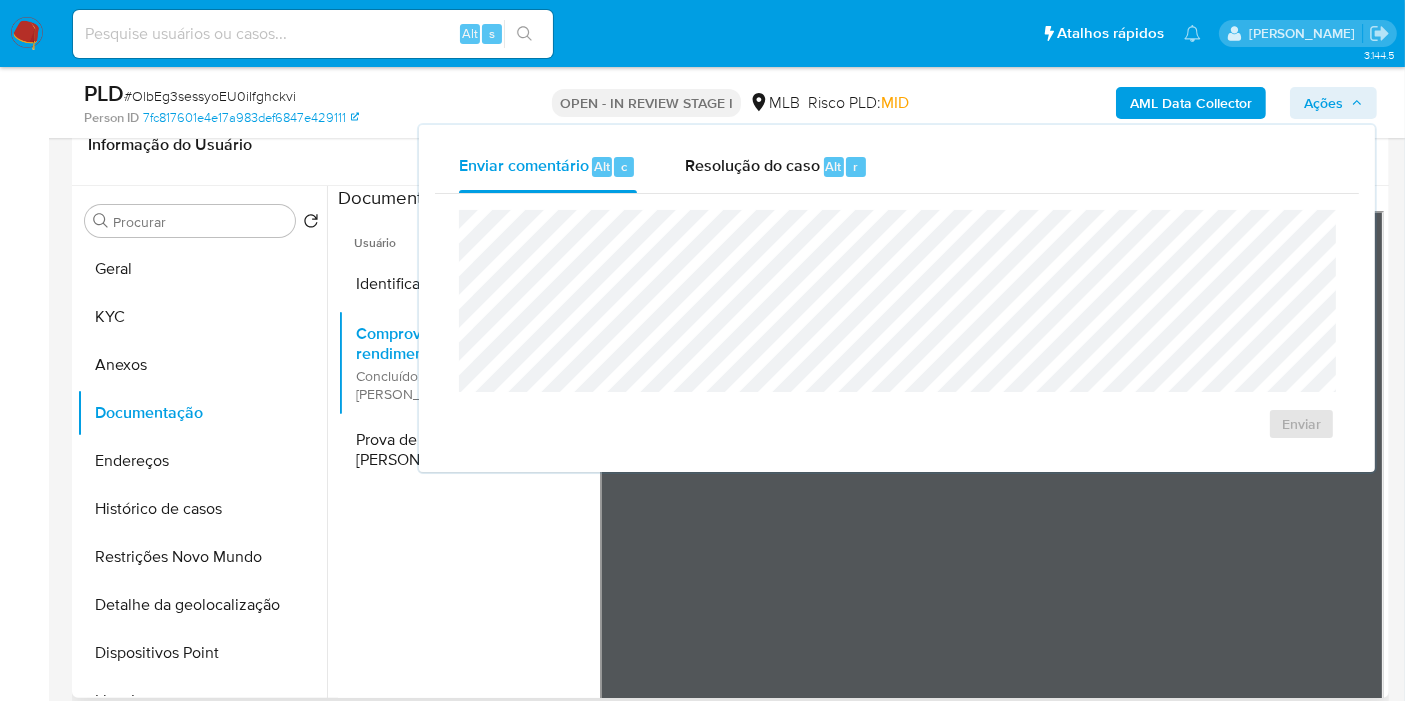 drag, startPoint x: 1347, startPoint y: 100, endPoint x: 1266, endPoint y: 172, distance: 108.37435 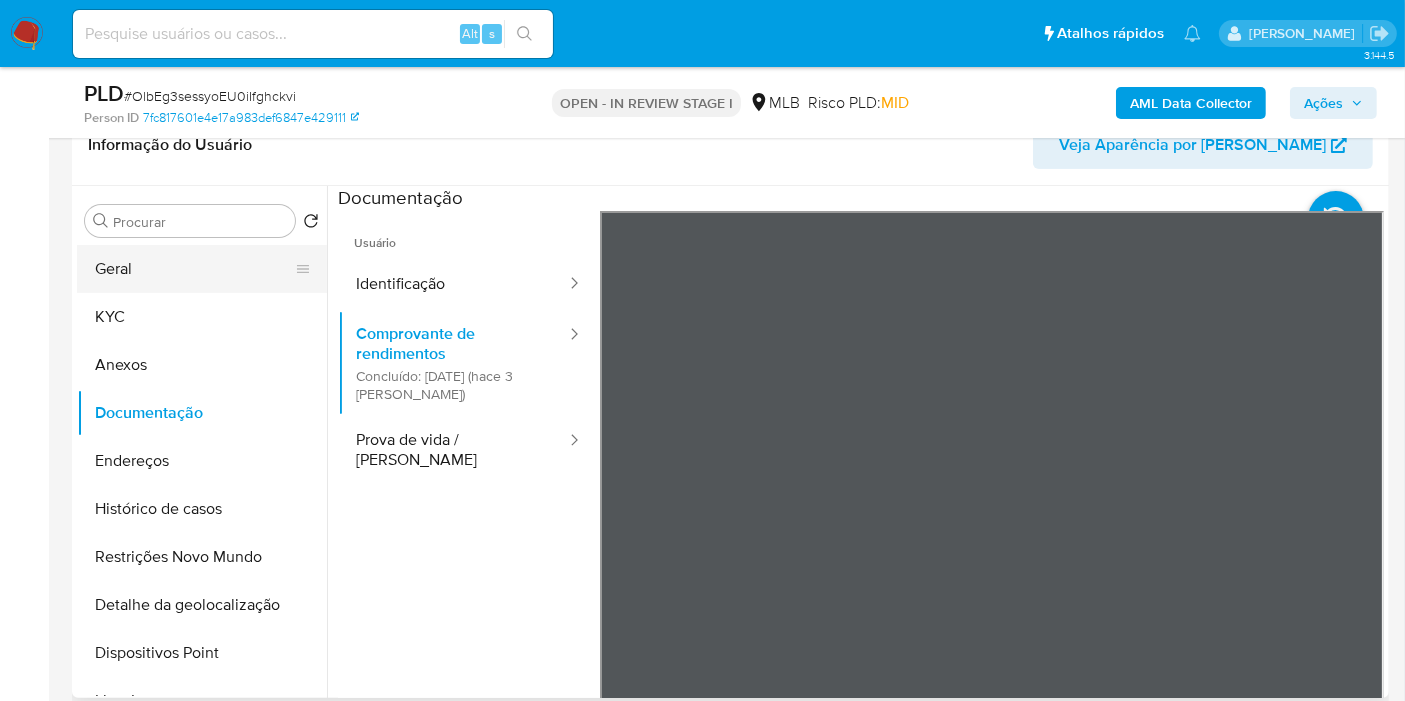 click on "Geral" at bounding box center [194, 269] 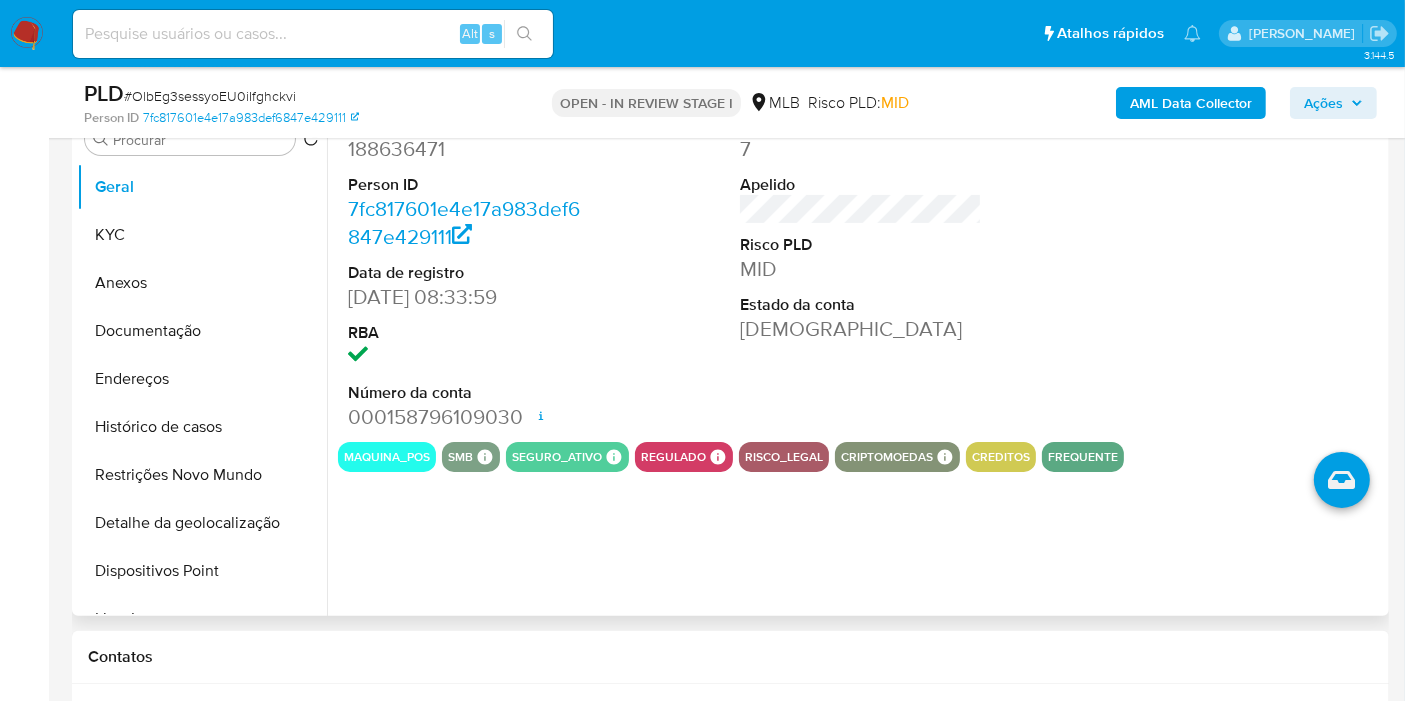 scroll, scrollTop: 444, scrollLeft: 0, axis: vertical 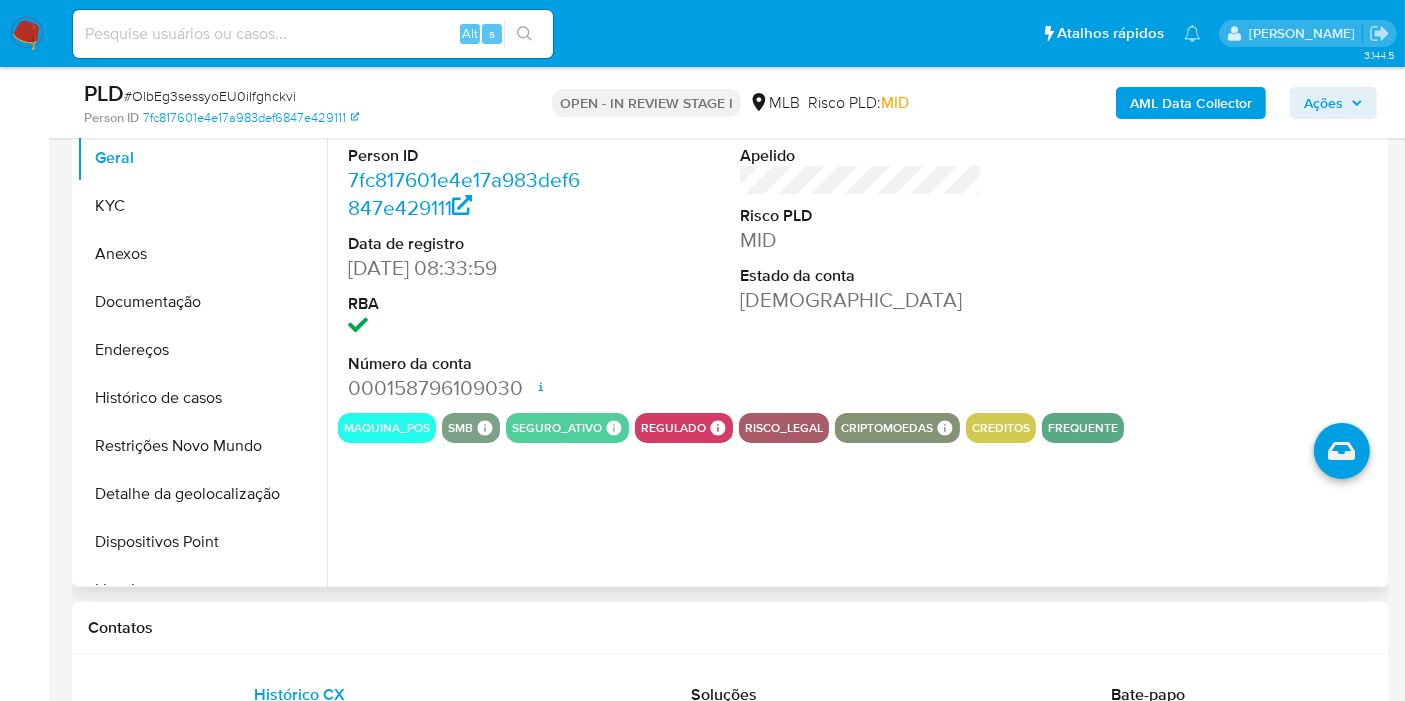 type 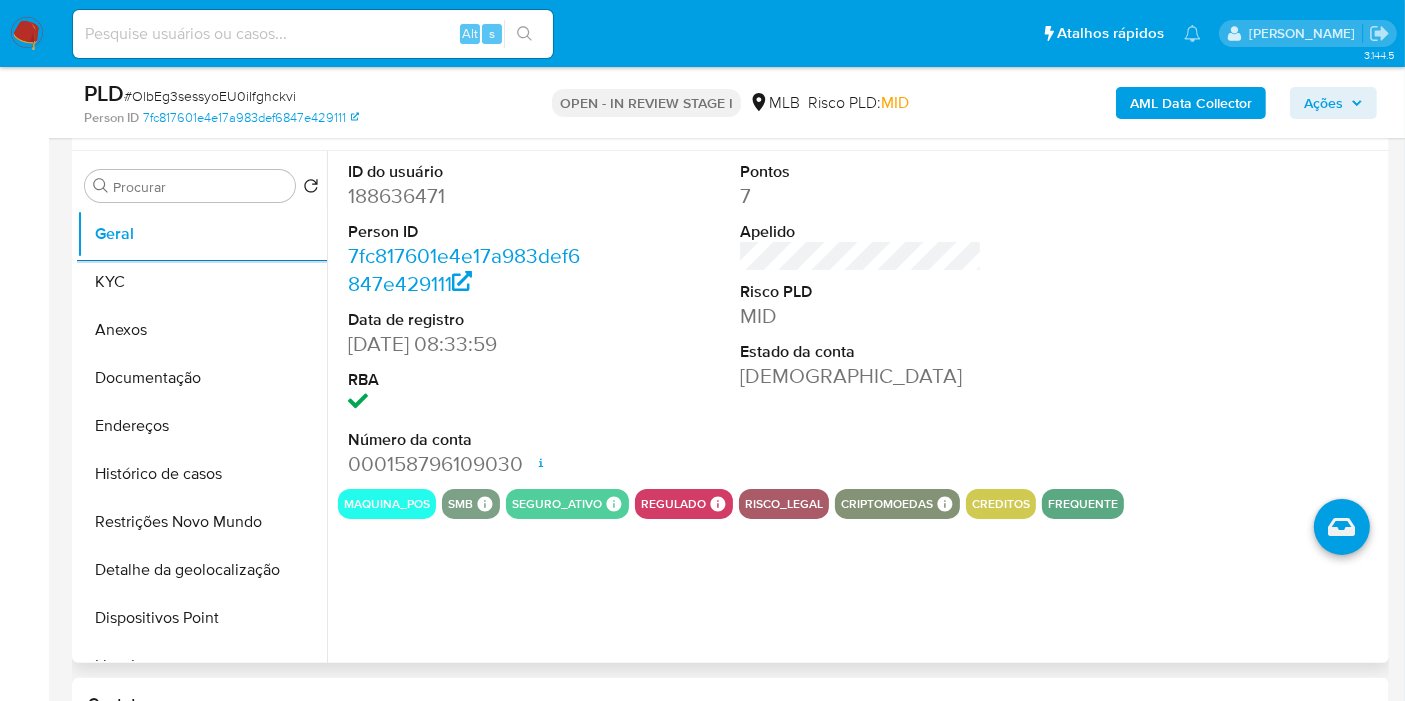 scroll, scrollTop: 333, scrollLeft: 0, axis: vertical 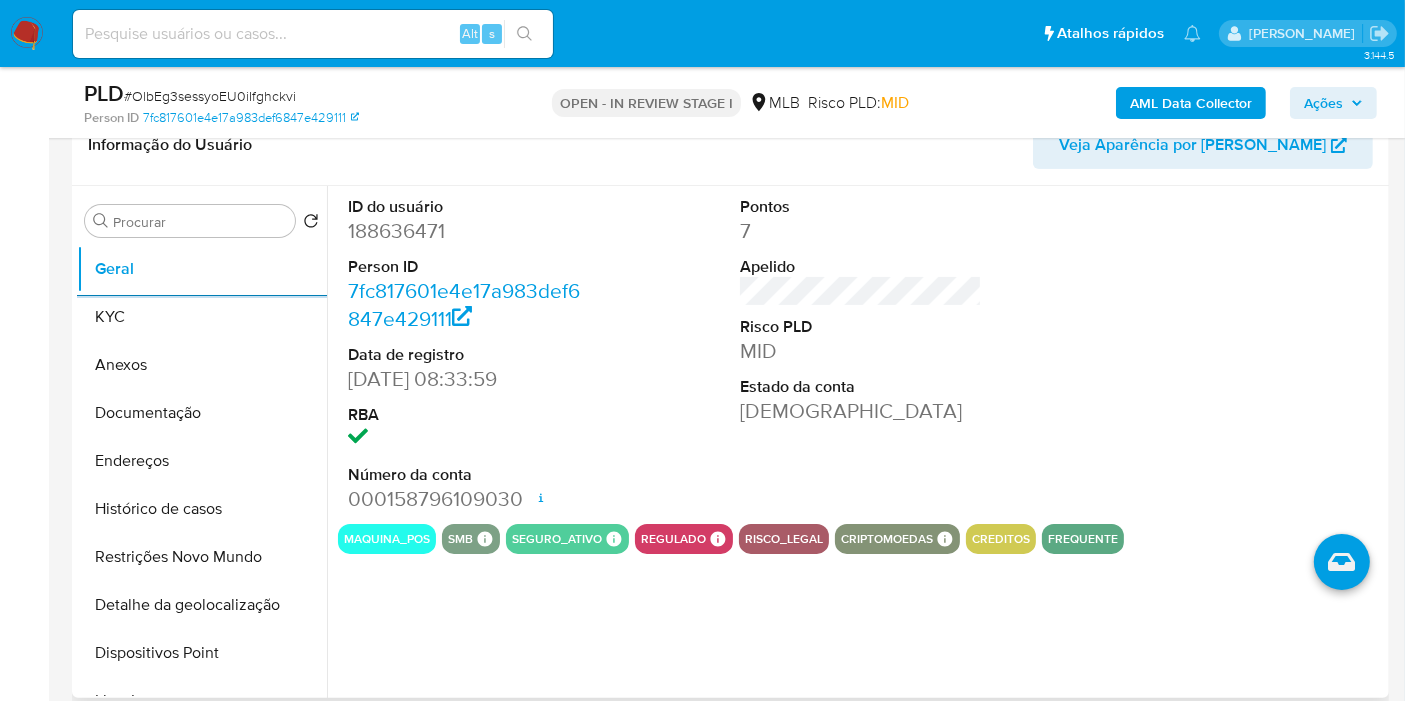 click on "188636471" at bounding box center [469, 231] 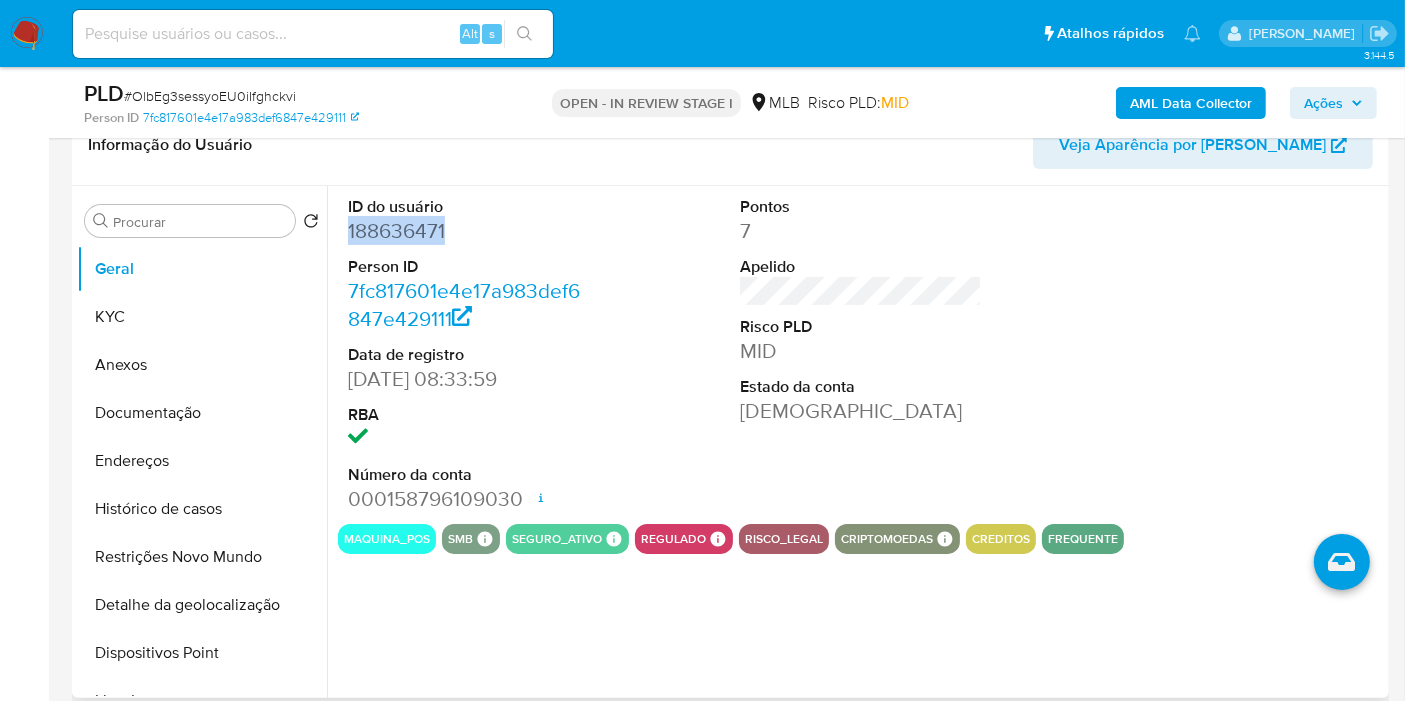 click on "188636471" at bounding box center [469, 231] 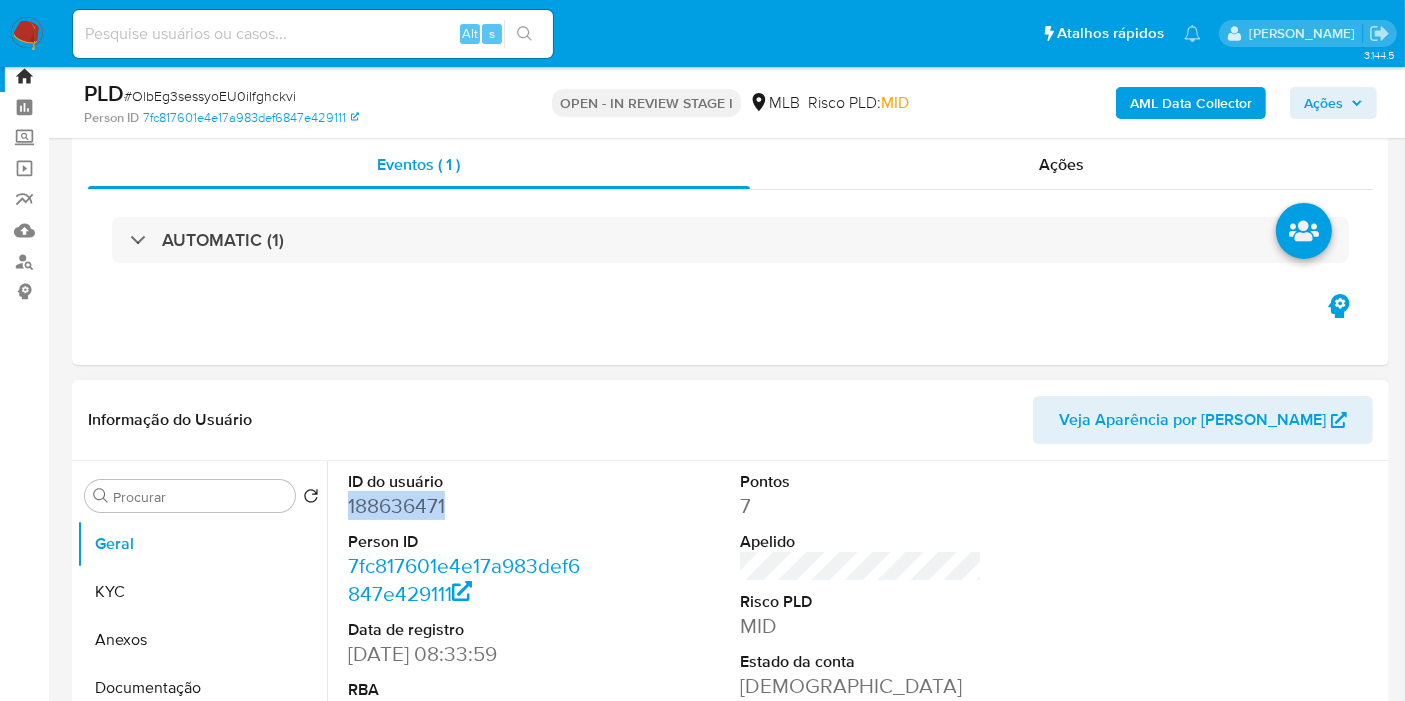 scroll, scrollTop: 0, scrollLeft: 0, axis: both 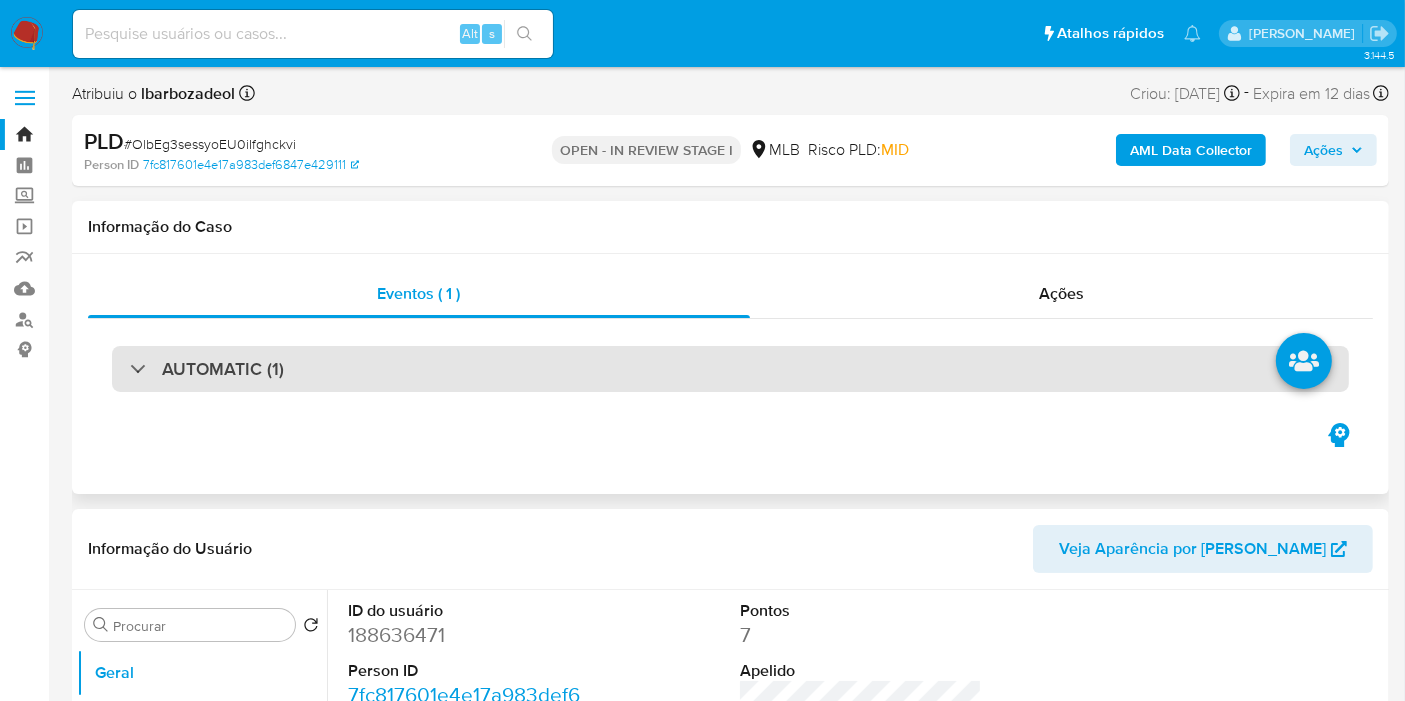 click on "AUTOMATIC (1)" at bounding box center (730, 369) 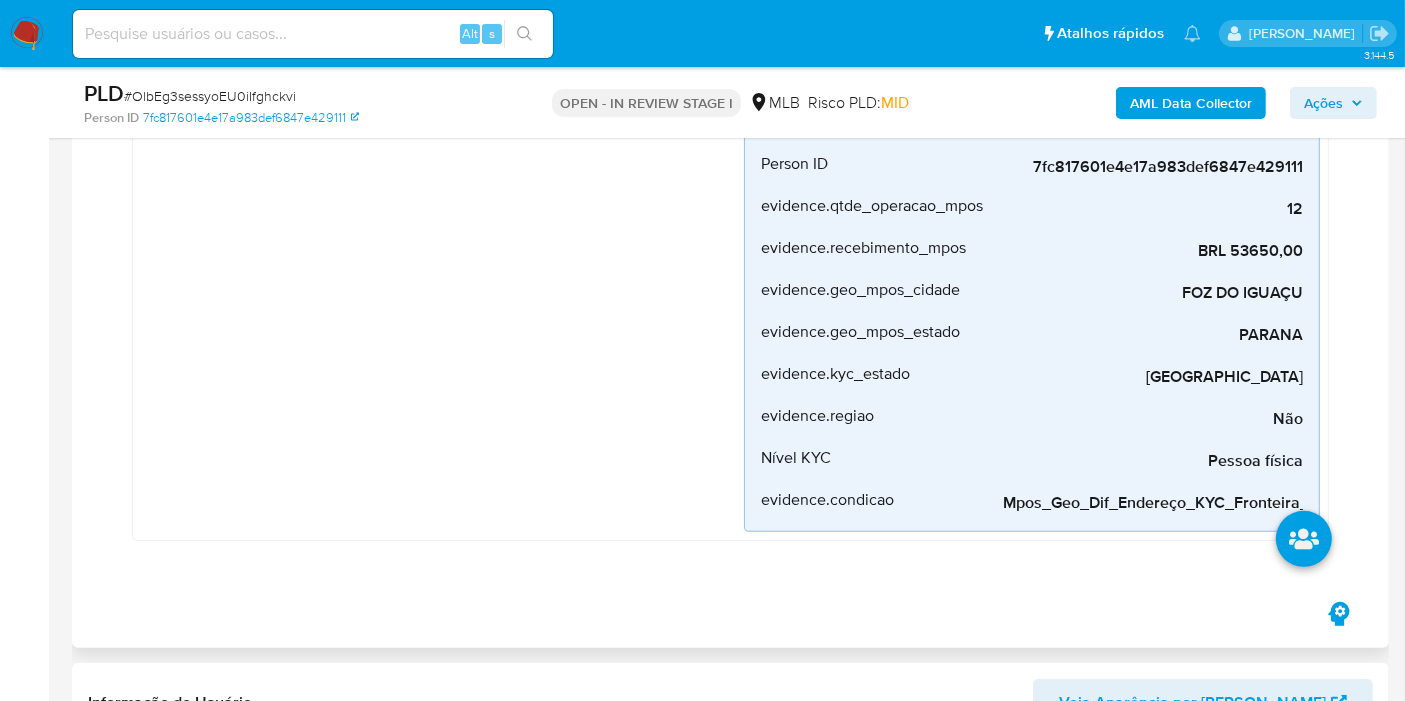 scroll, scrollTop: 555, scrollLeft: 0, axis: vertical 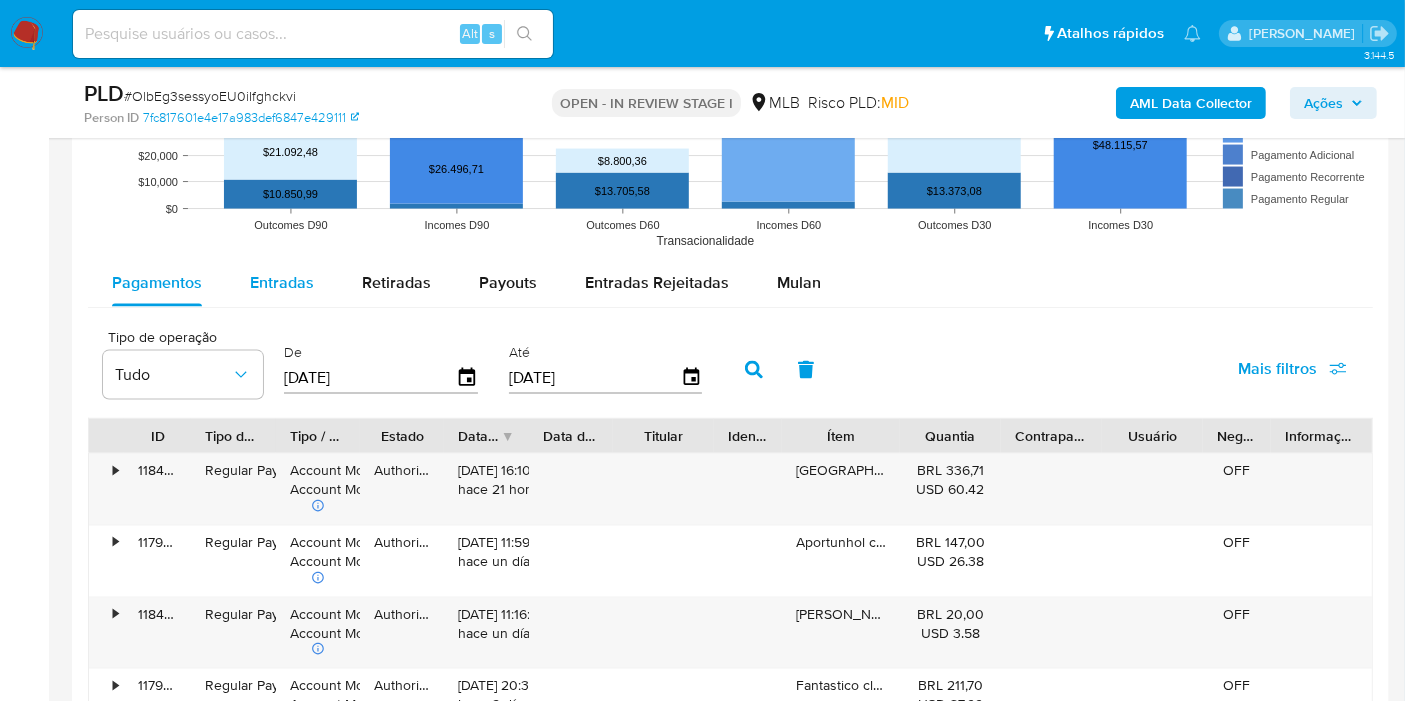 click on "Entradas" at bounding box center (282, 282) 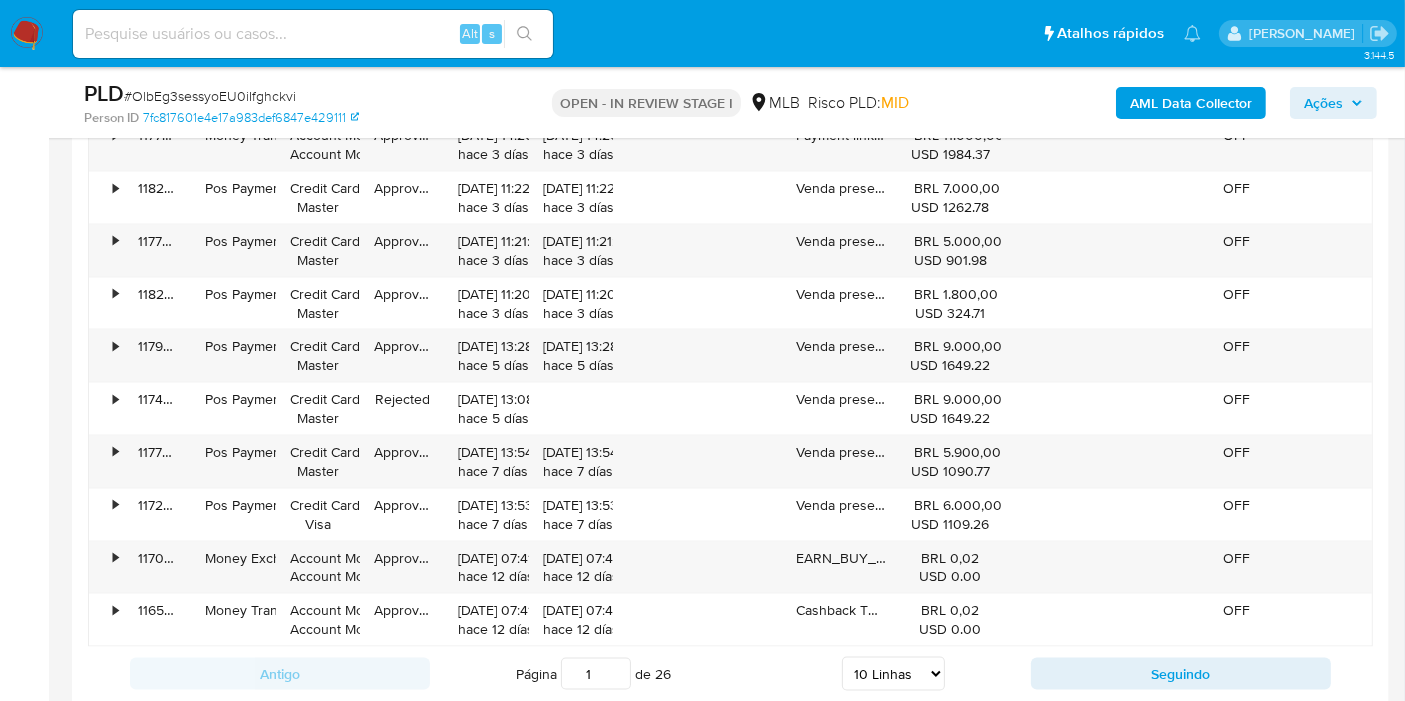 scroll, scrollTop: 3222, scrollLeft: 0, axis: vertical 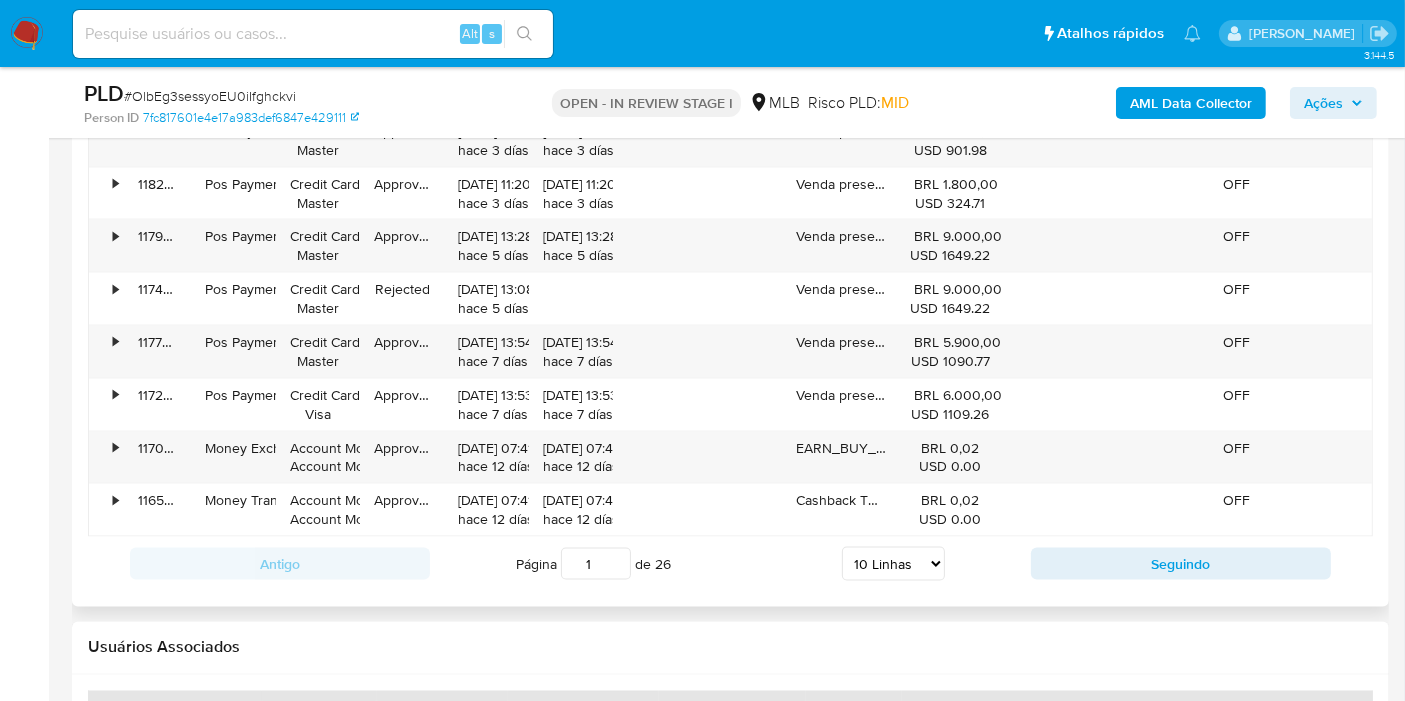 click on "5   Linhas 10   Linhas 20   Linhas 25   Linhas 50   Linhas 100   Linhas" at bounding box center [893, 564] 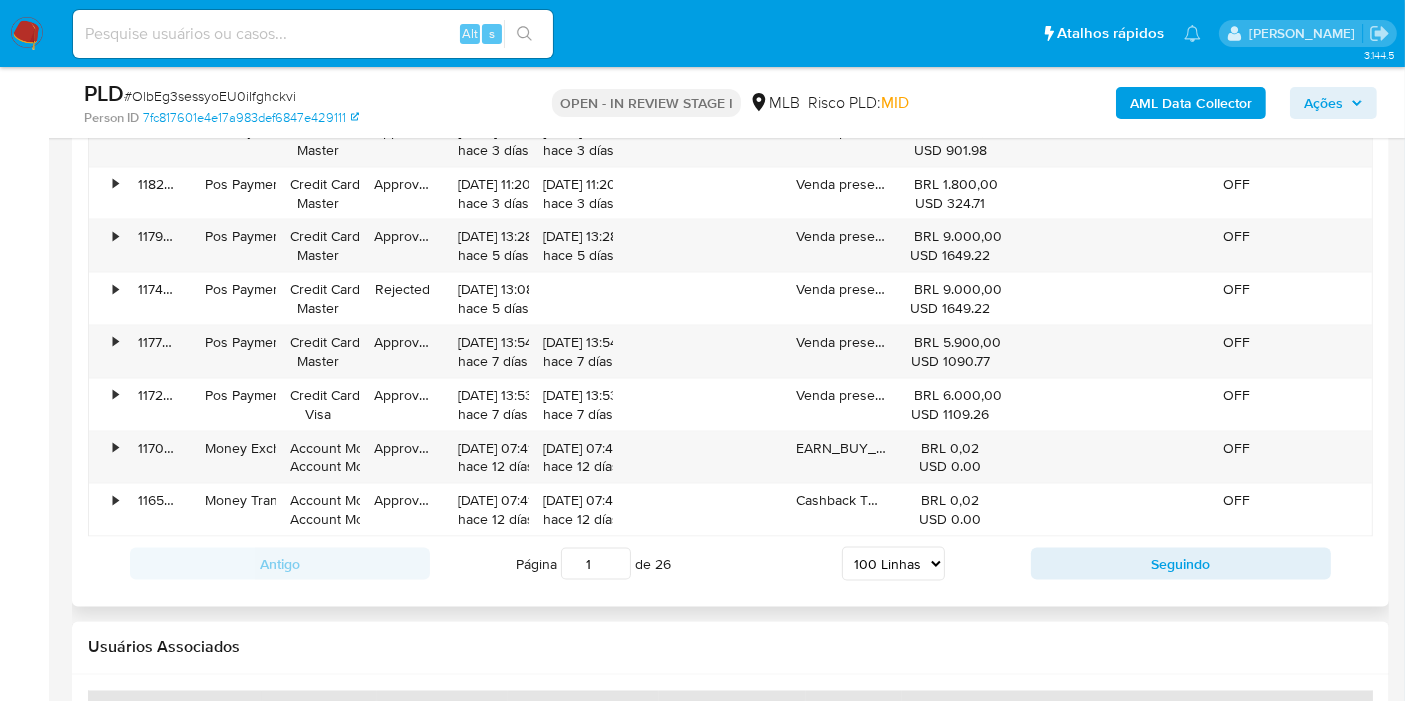 click on "5   Linhas 10   Linhas 20   Linhas 25   Linhas 50   Linhas 100   Linhas" at bounding box center (893, 564) 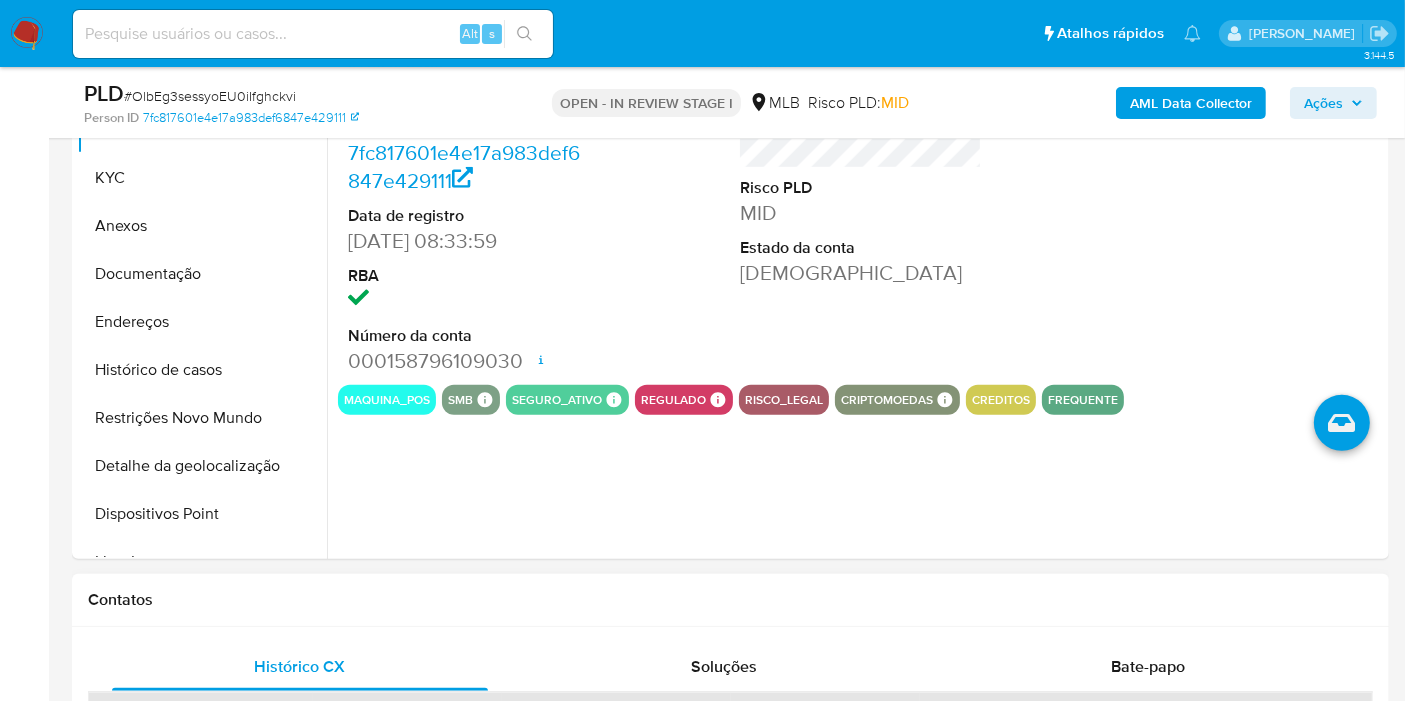 scroll, scrollTop: 1222, scrollLeft: 0, axis: vertical 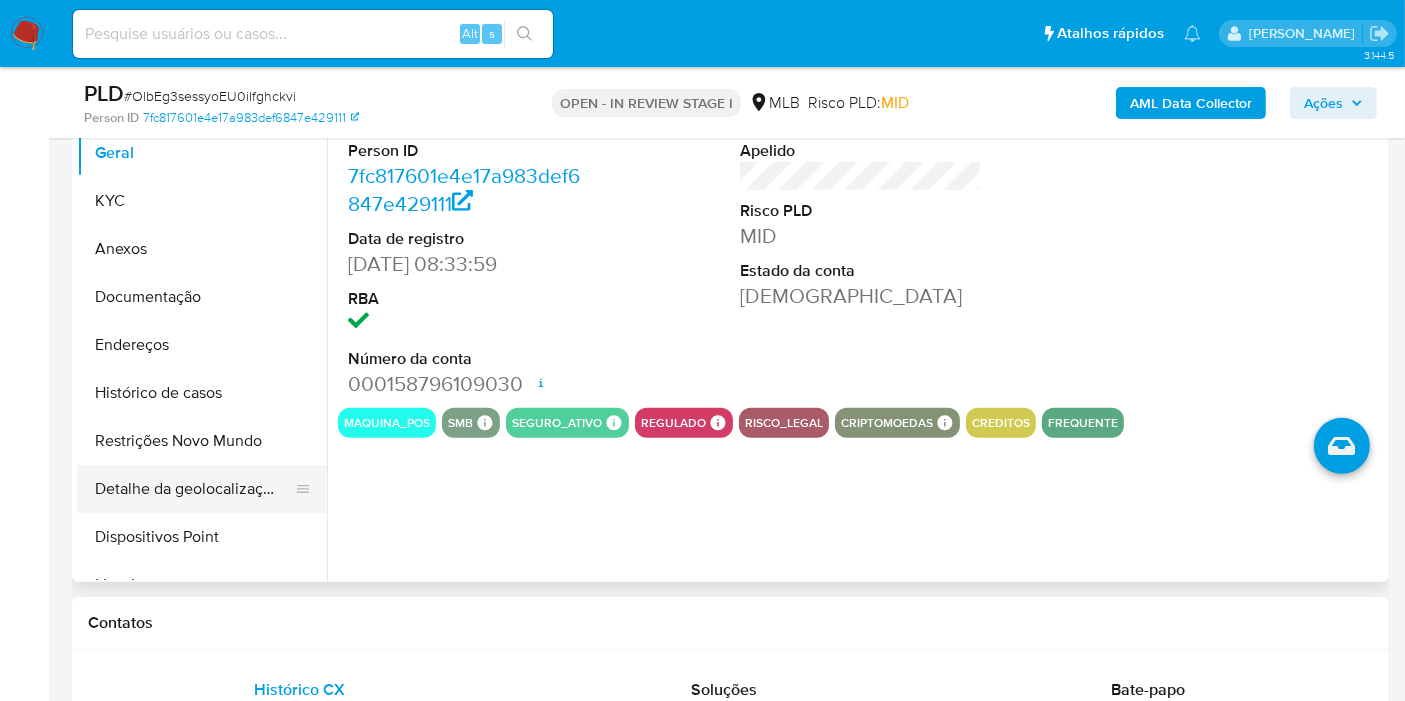 click on "Detalhe da geolocalização" at bounding box center [194, 489] 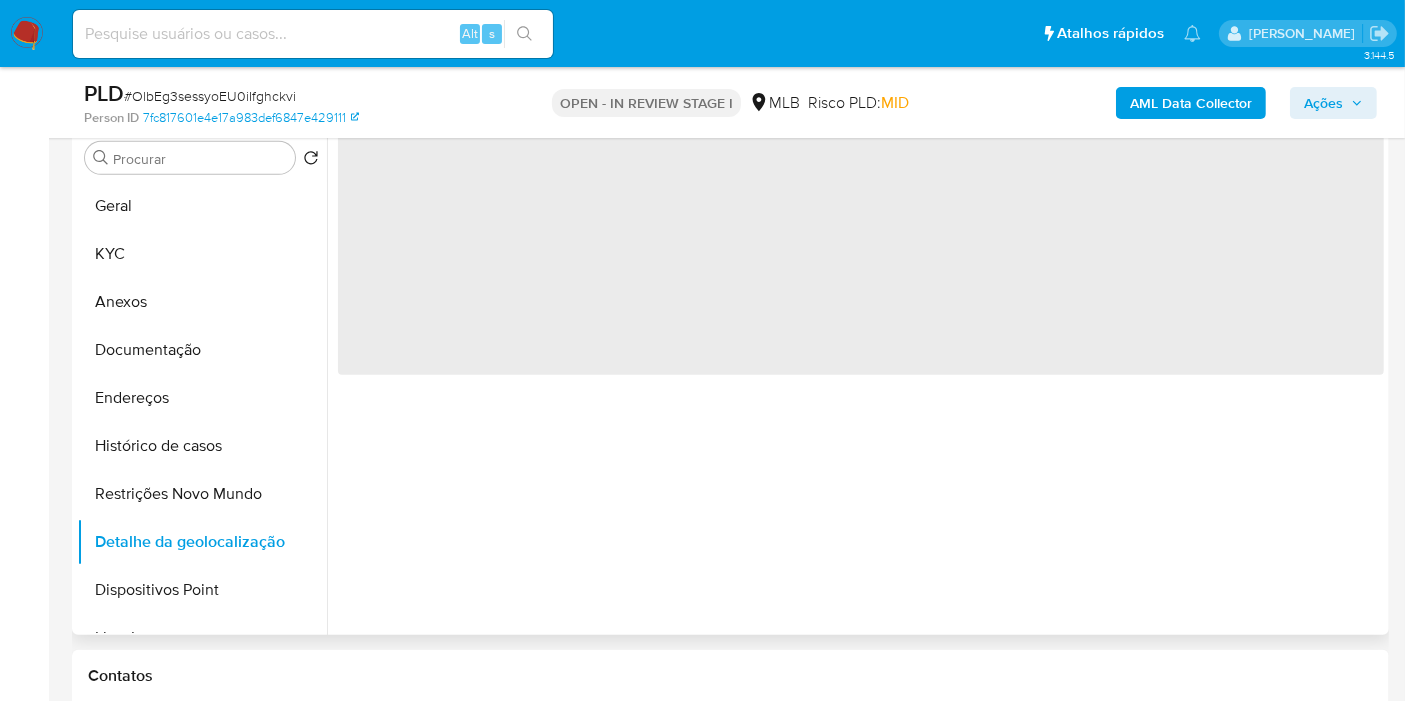 scroll, scrollTop: 1111, scrollLeft: 0, axis: vertical 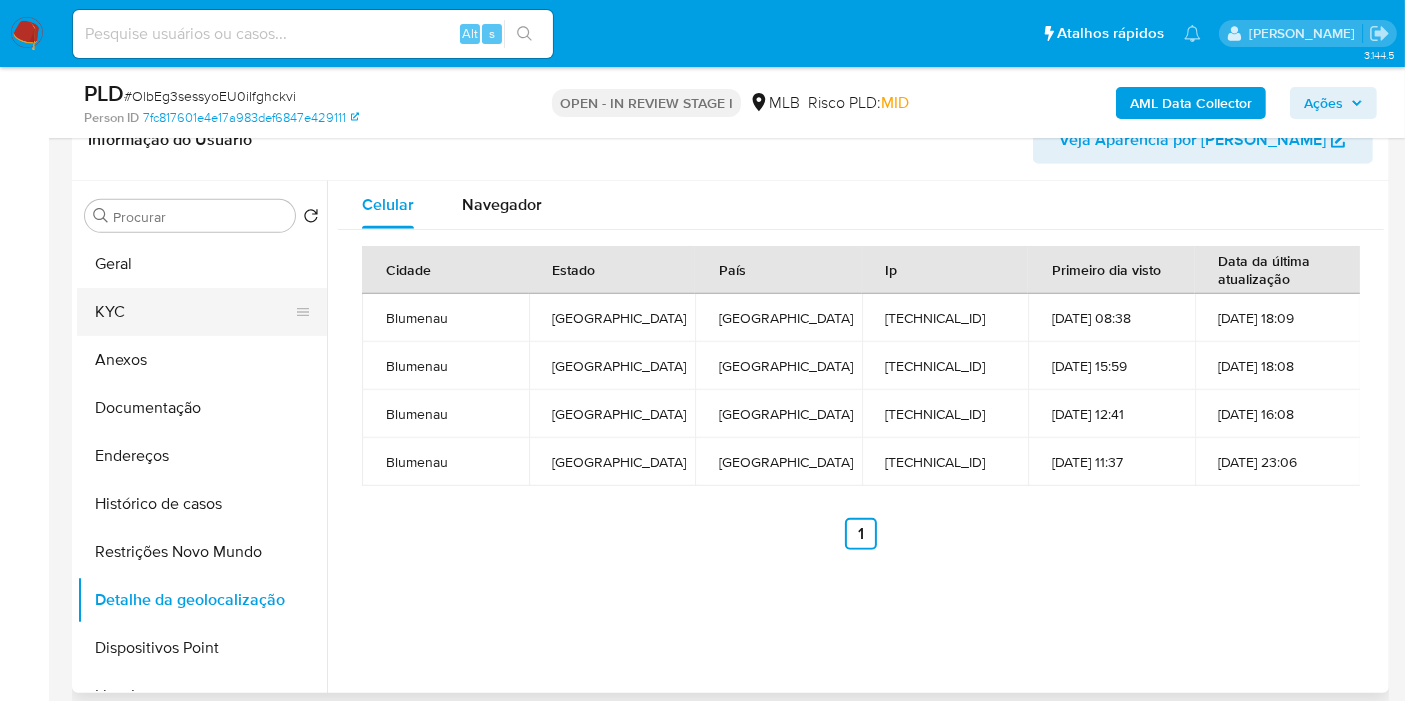 click on "KYC" at bounding box center (194, 312) 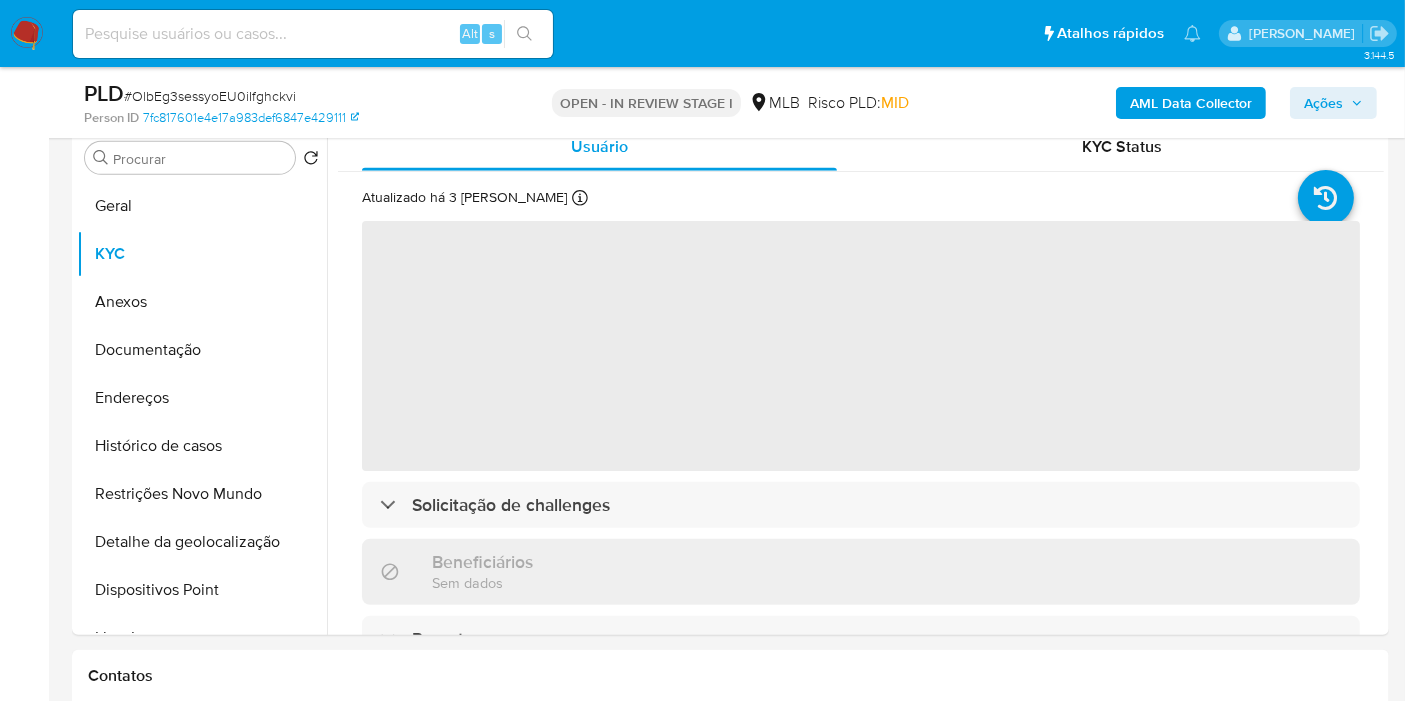 scroll, scrollTop: 1111, scrollLeft: 0, axis: vertical 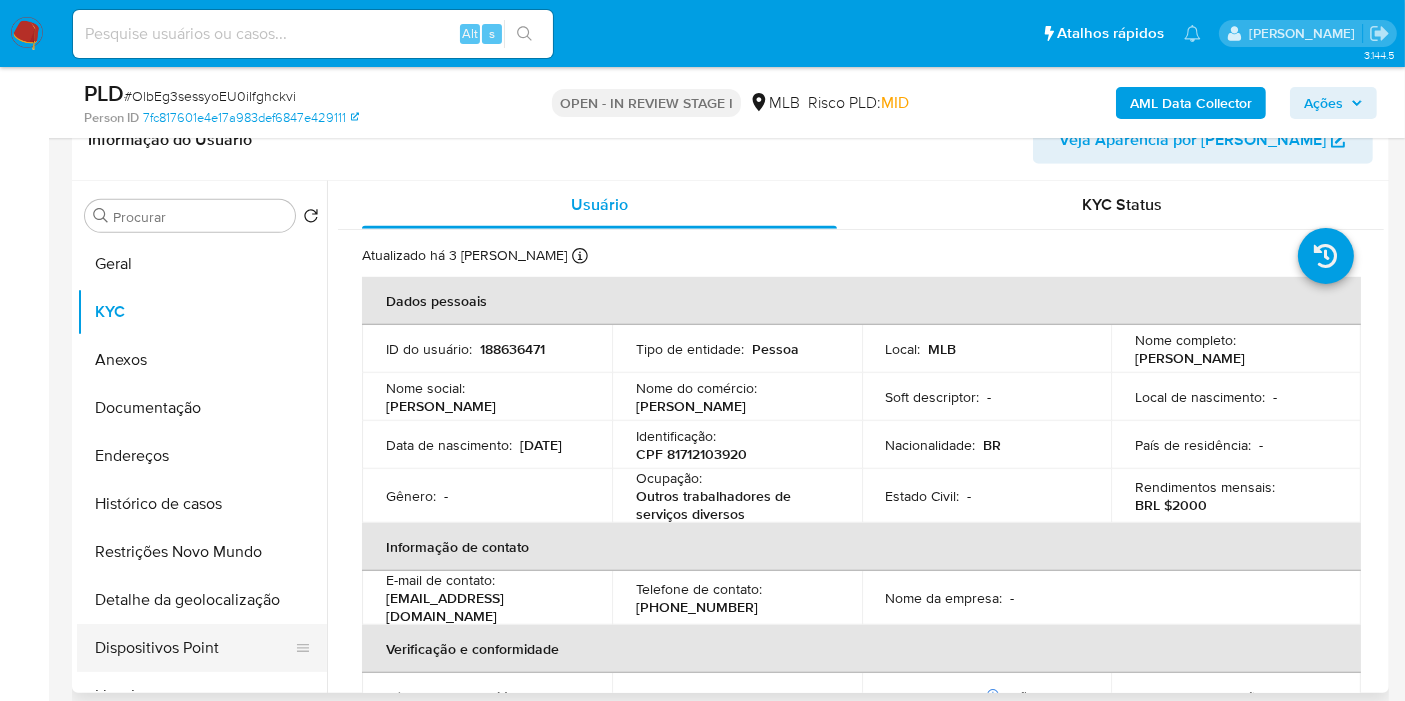 click on "Dispositivos Point" at bounding box center [194, 648] 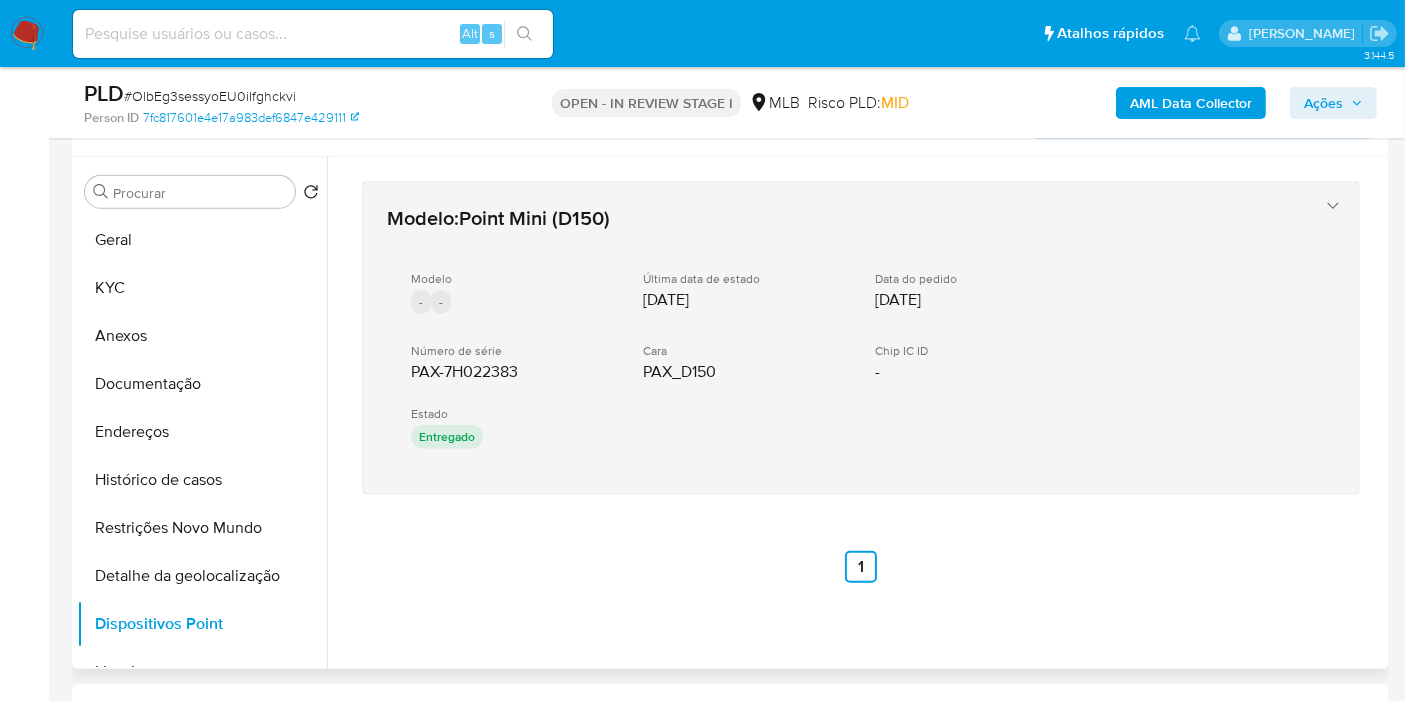 drag, startPoint x: 523, startPoint y: 369, endPoint x: 402, endPoint y: 368, distance: 121.004135 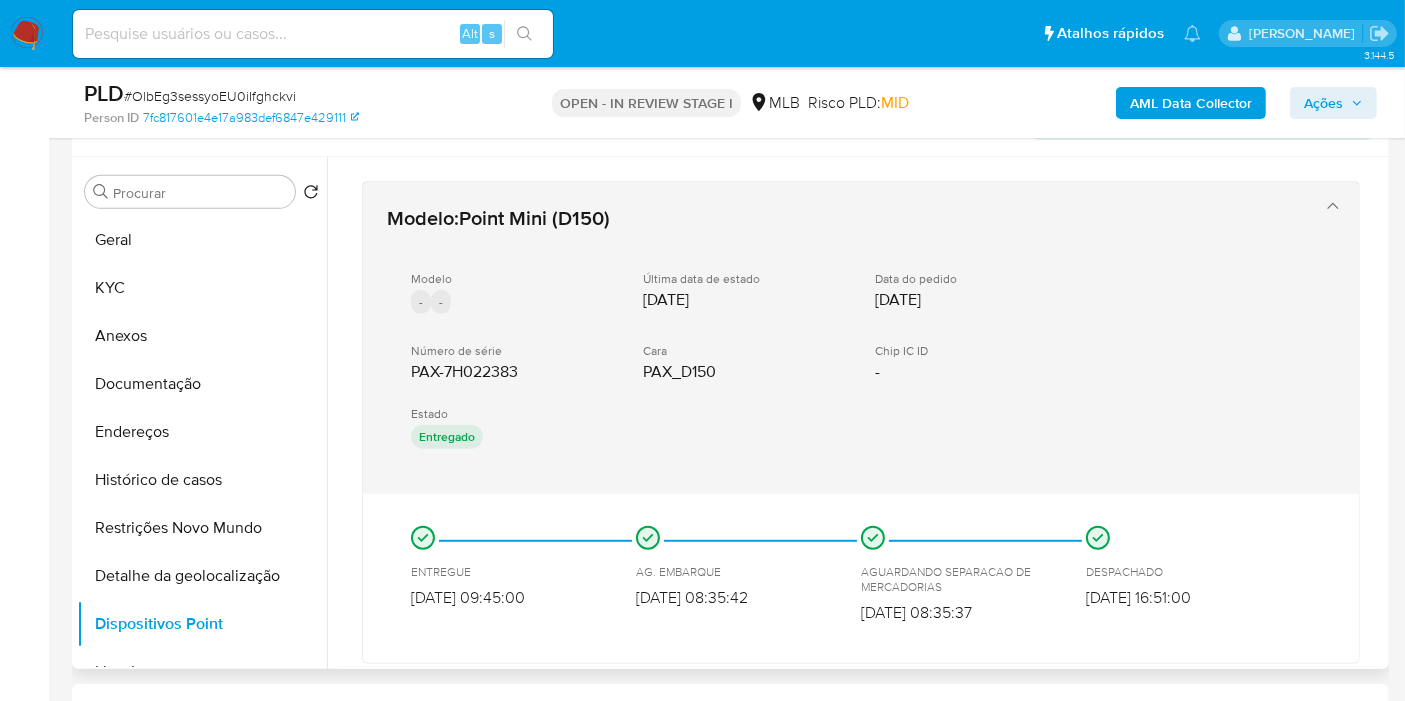 click on "PAX-7H022383" at bounding box center (464, 372) 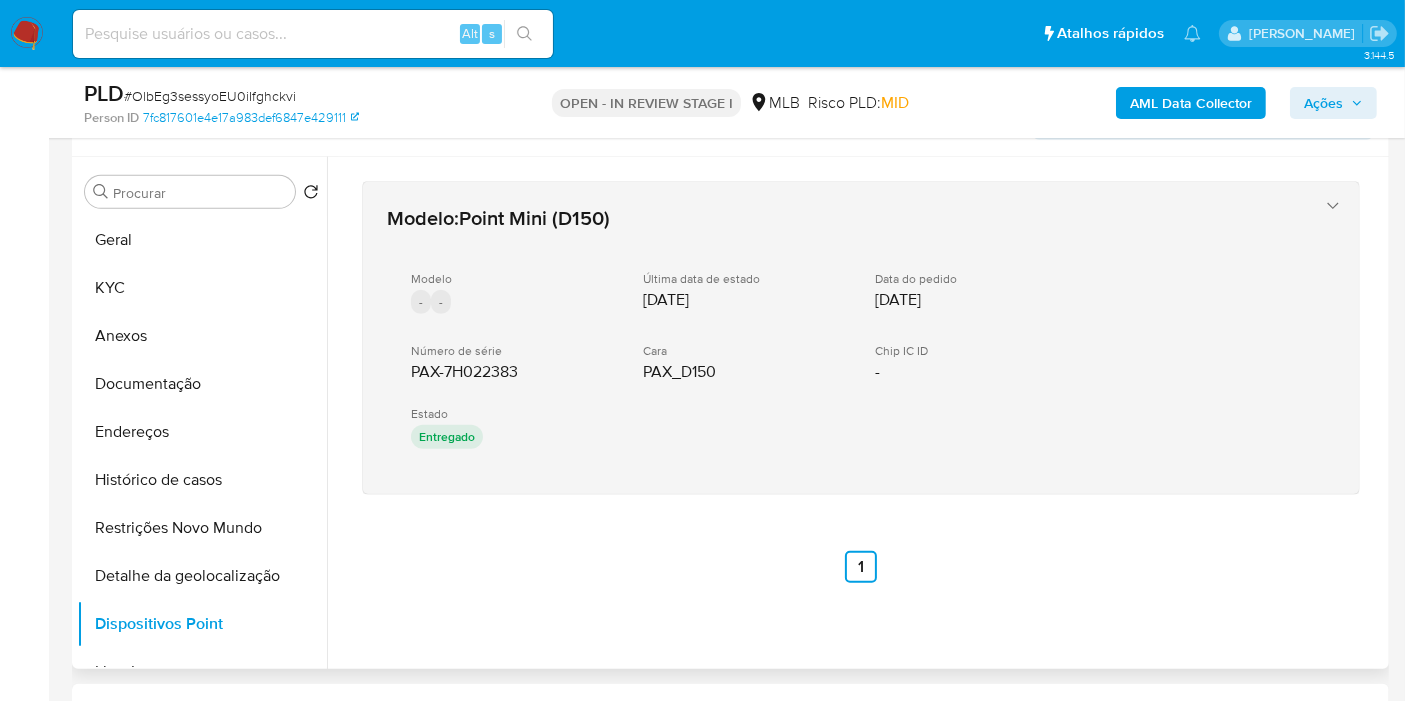 type 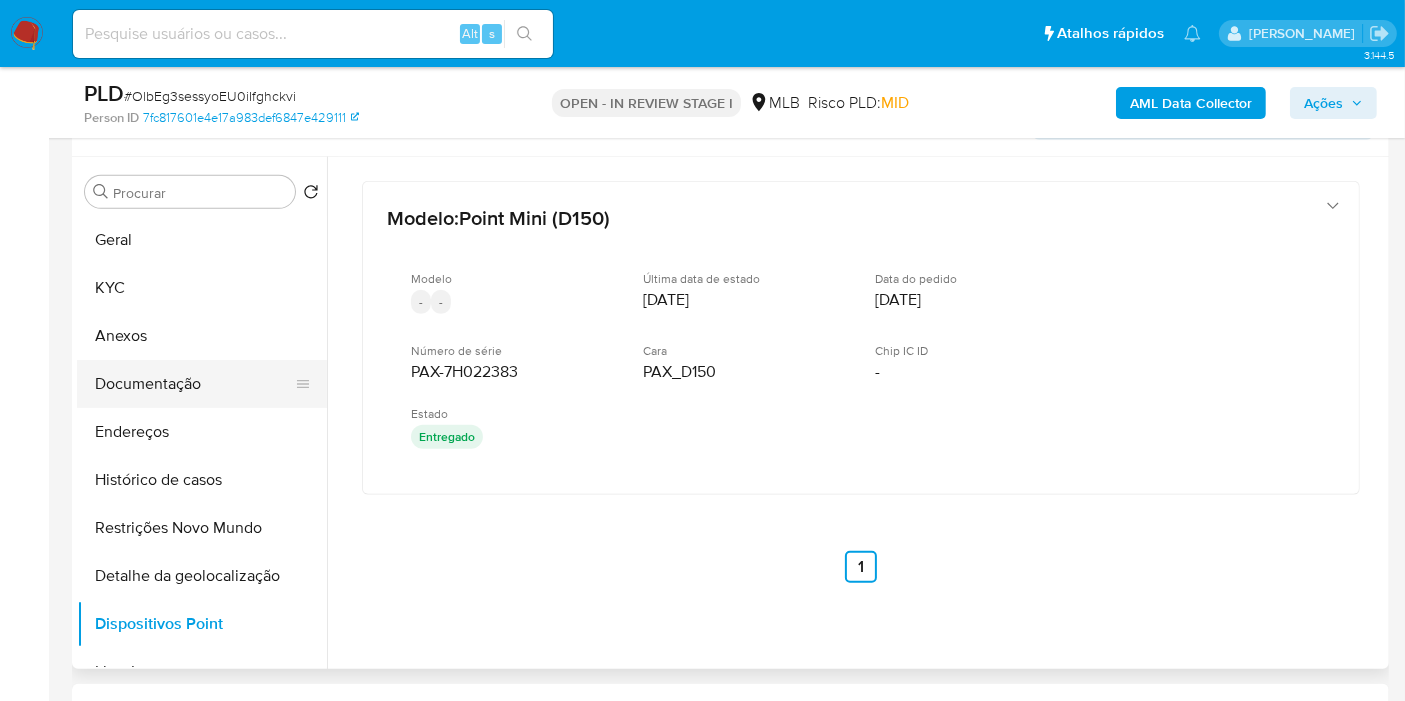 click on "Documentação" at bounding box center [194, 384] 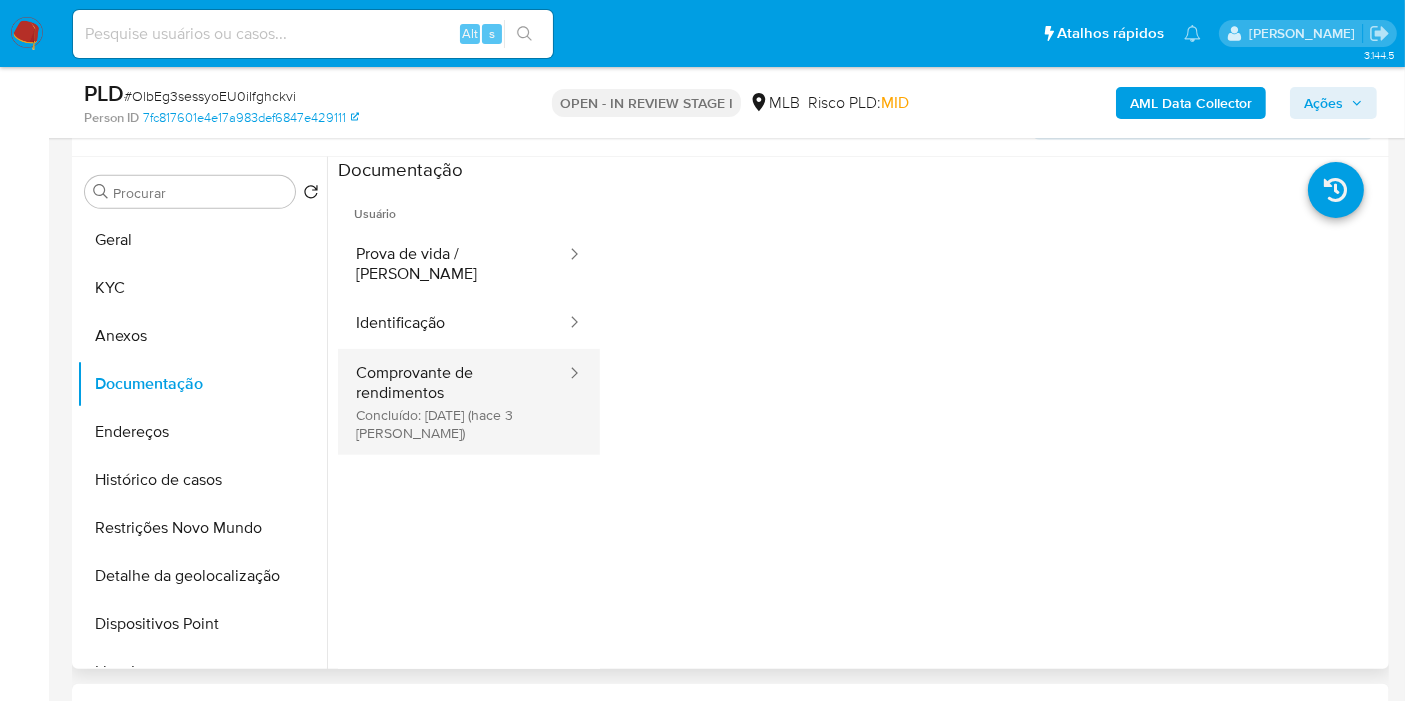click on "Comprovante de rendimentos Concluído: 11/07/2025 (hace 3 días)" at bounding box center [453, 402] 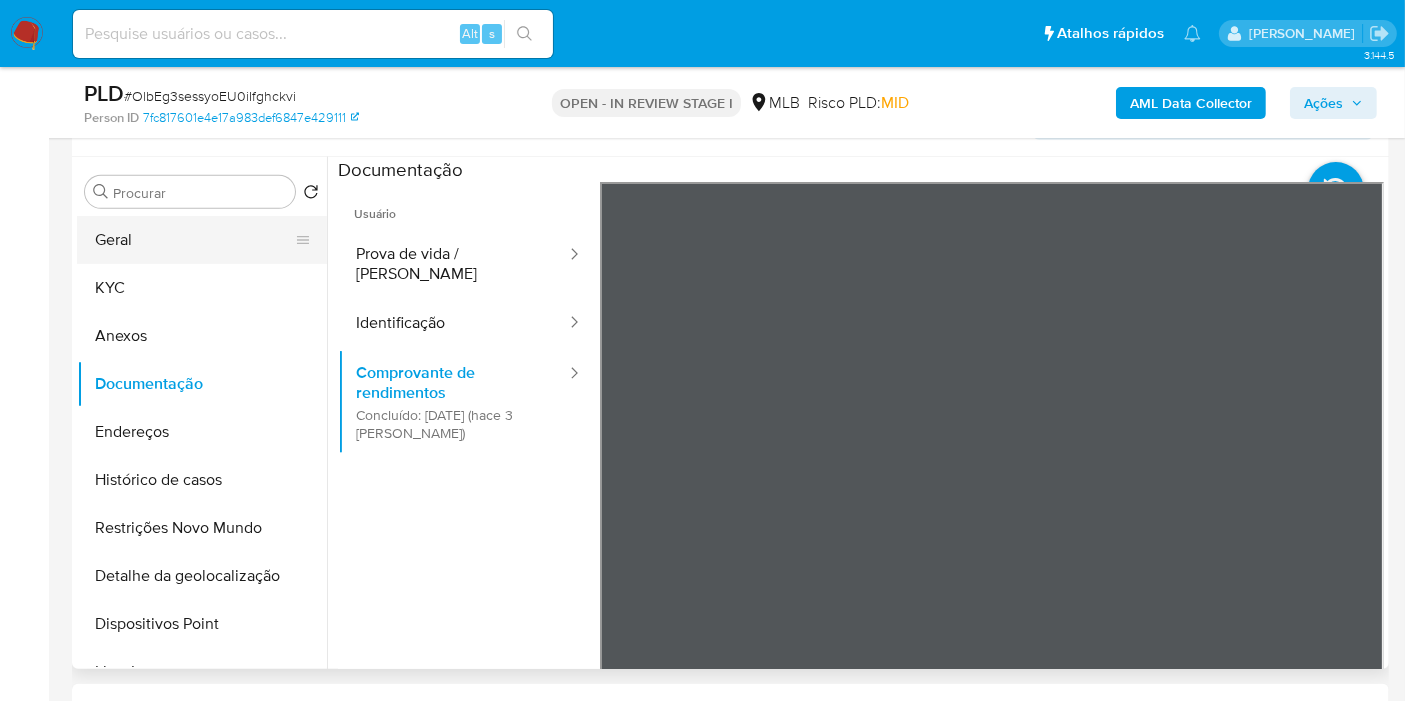 click on "Geral" at bounding box center (194, 240) 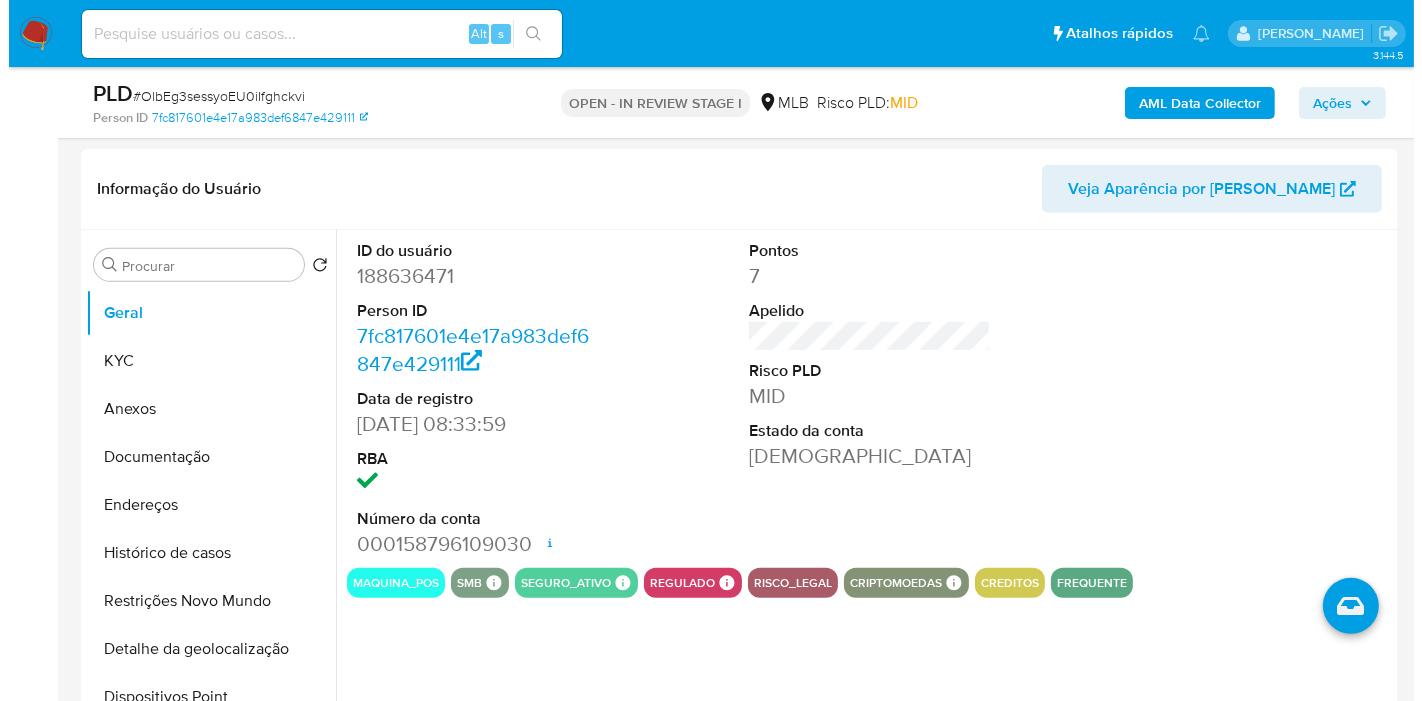 scroll, scrollTop: 1094, scrollLeft: 0, axis: vertical 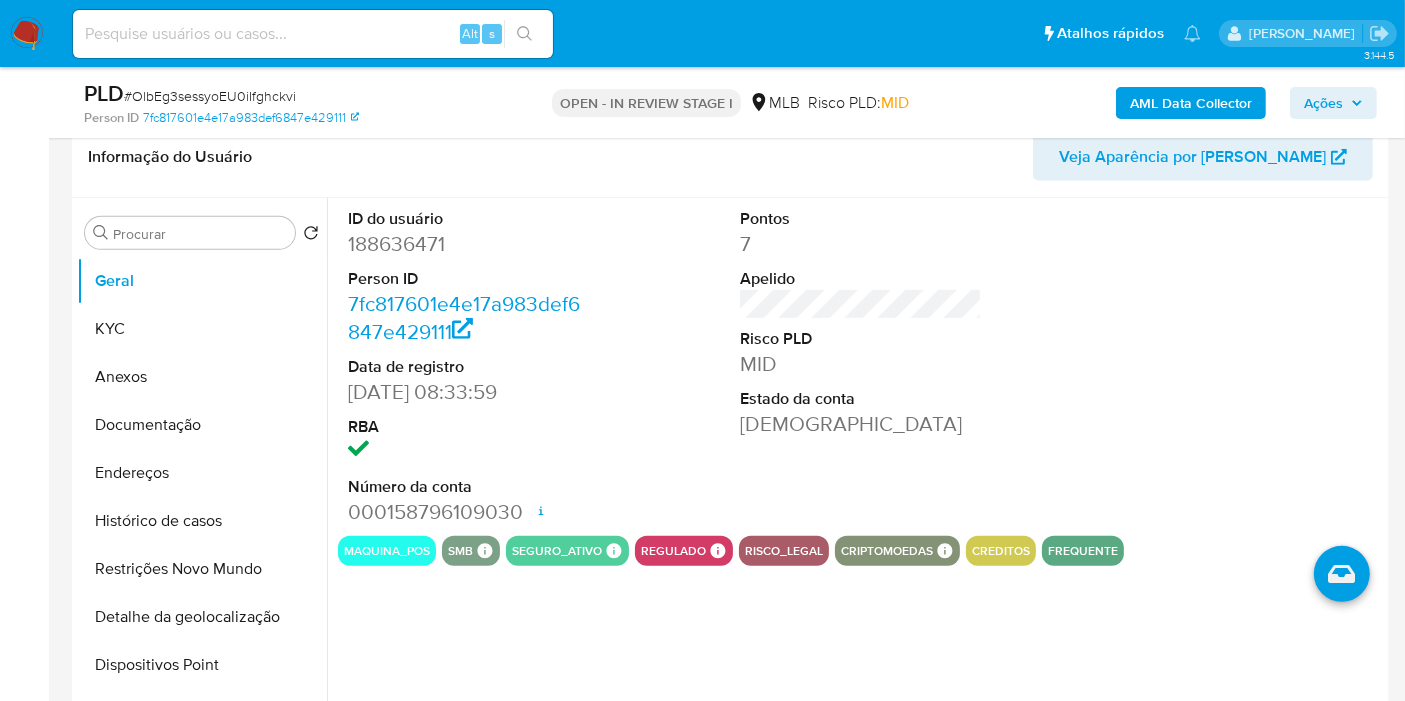 click at bounding box center [1254, 367] 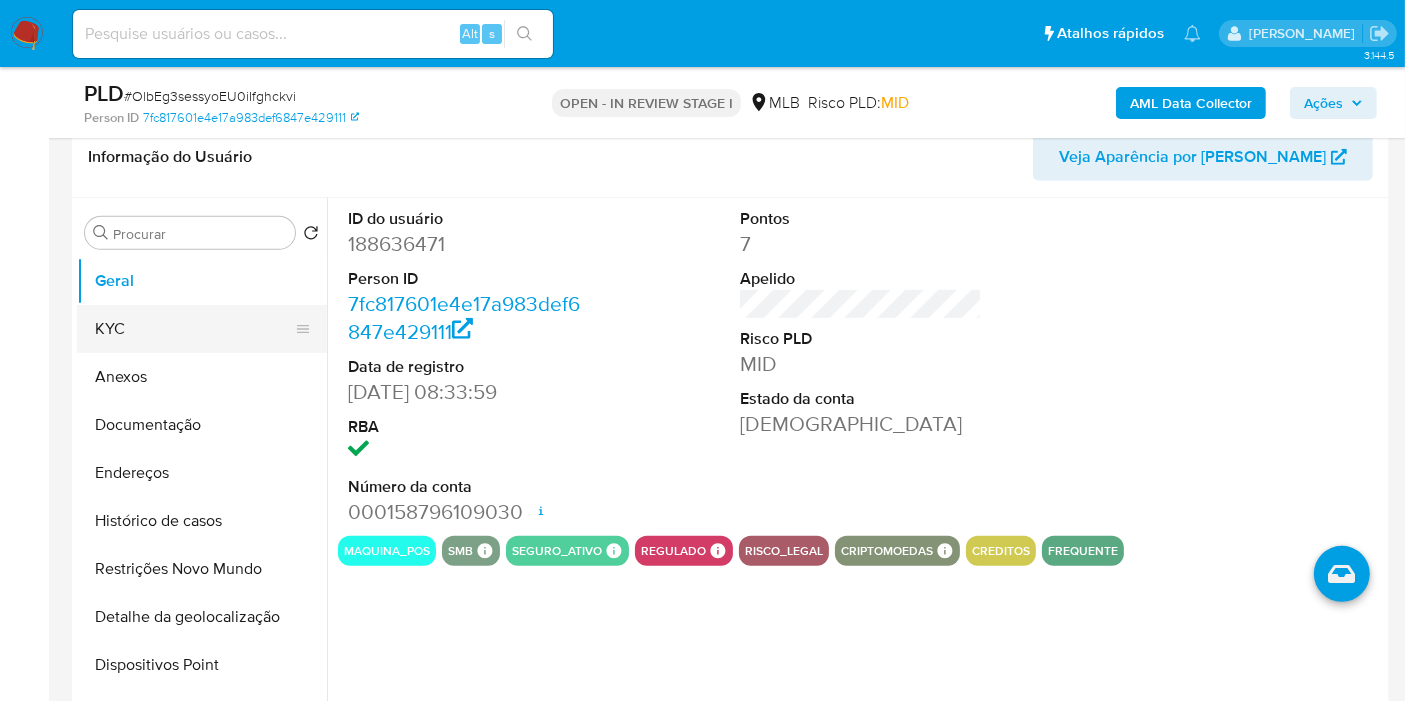 click on "KYC" at bounding box center [194, 329] 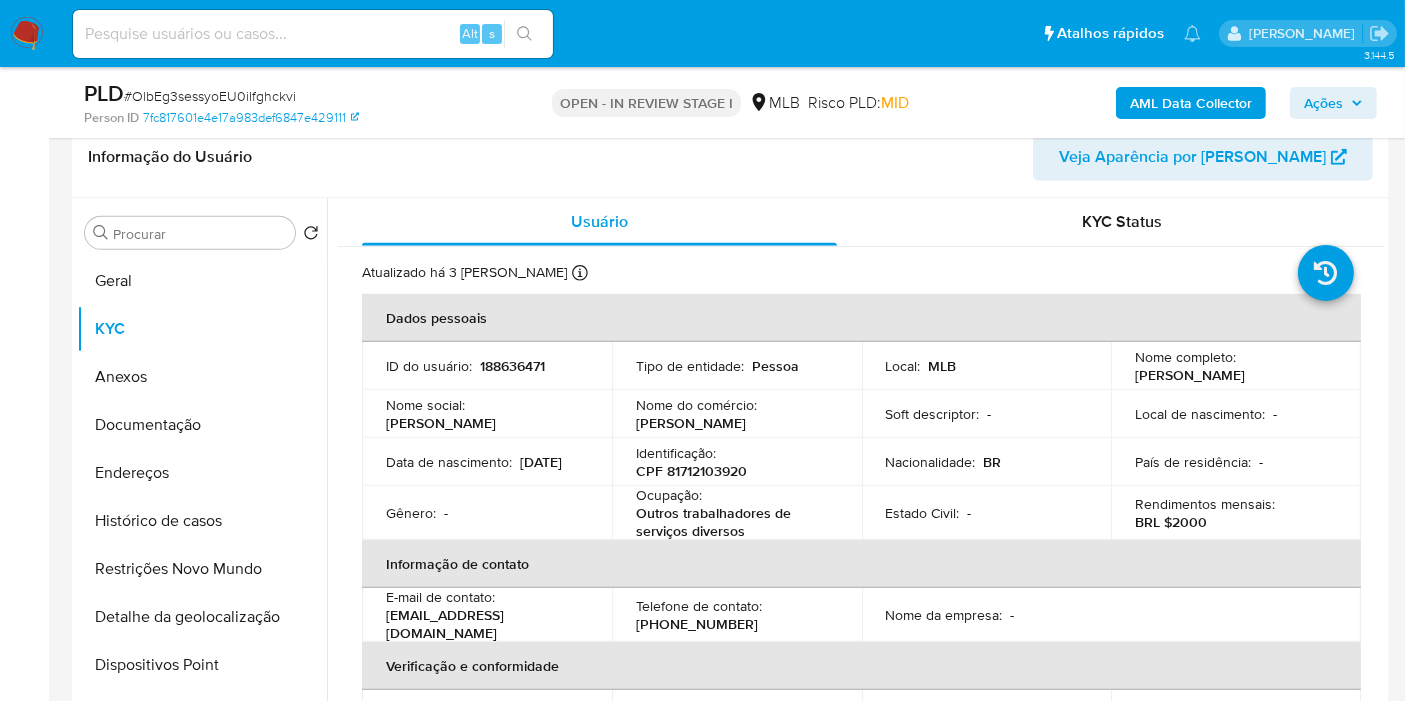 type 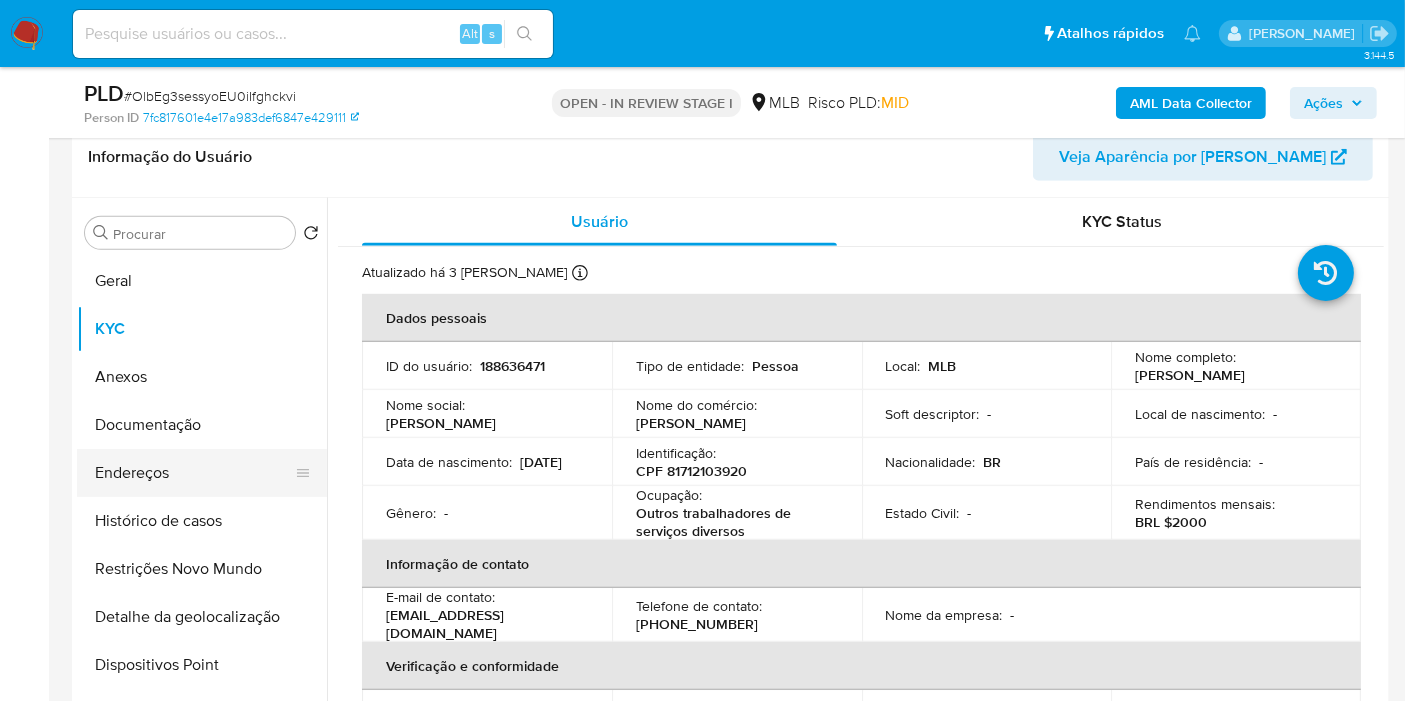 click on "Endereços" at bounding box center [194, 473] 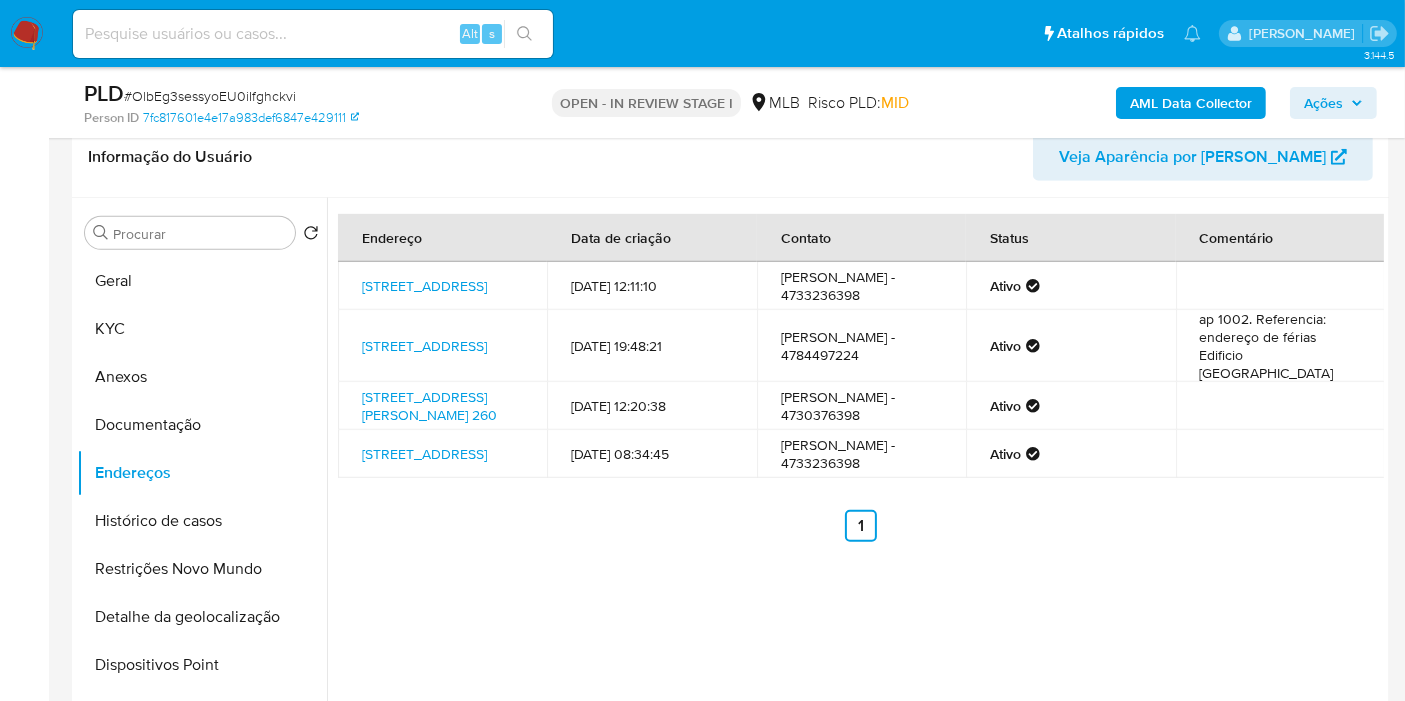 type 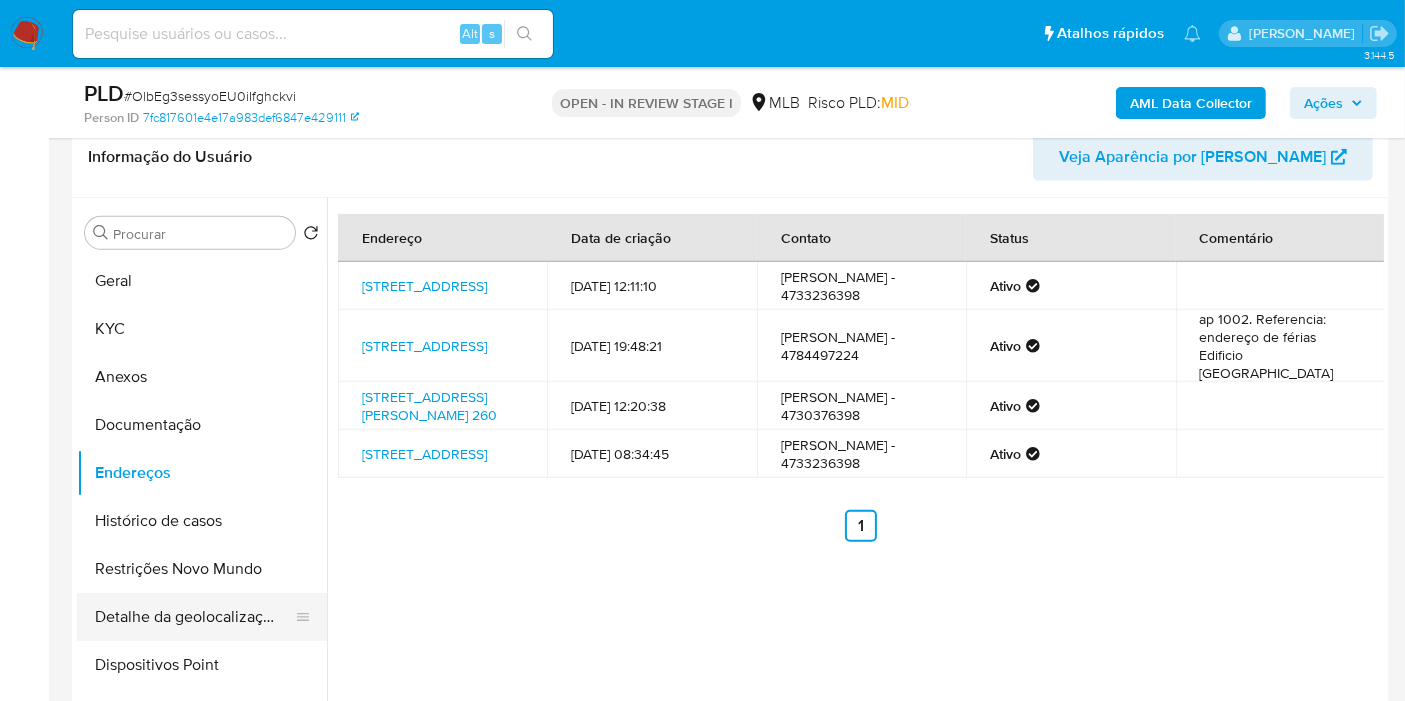 click on "Detalhe da geolocalização" at bounding box center (194, 617) 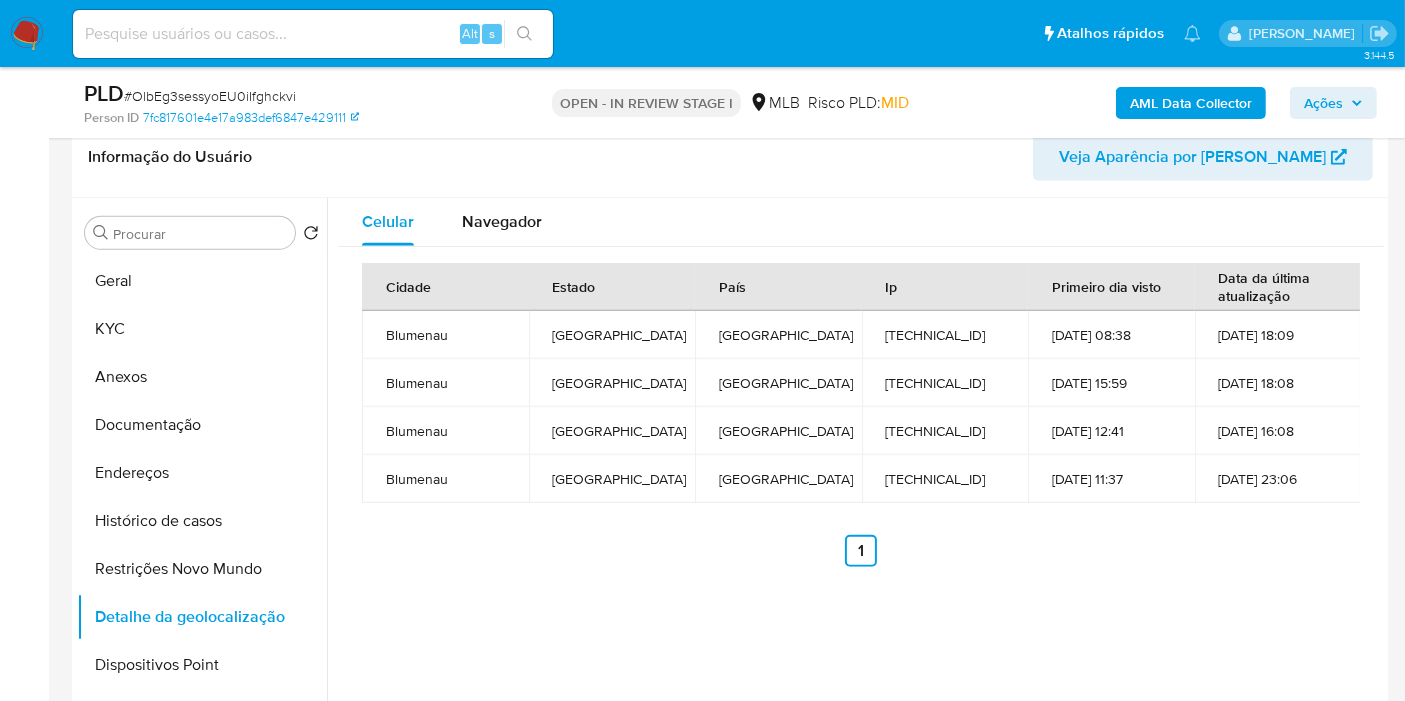 type 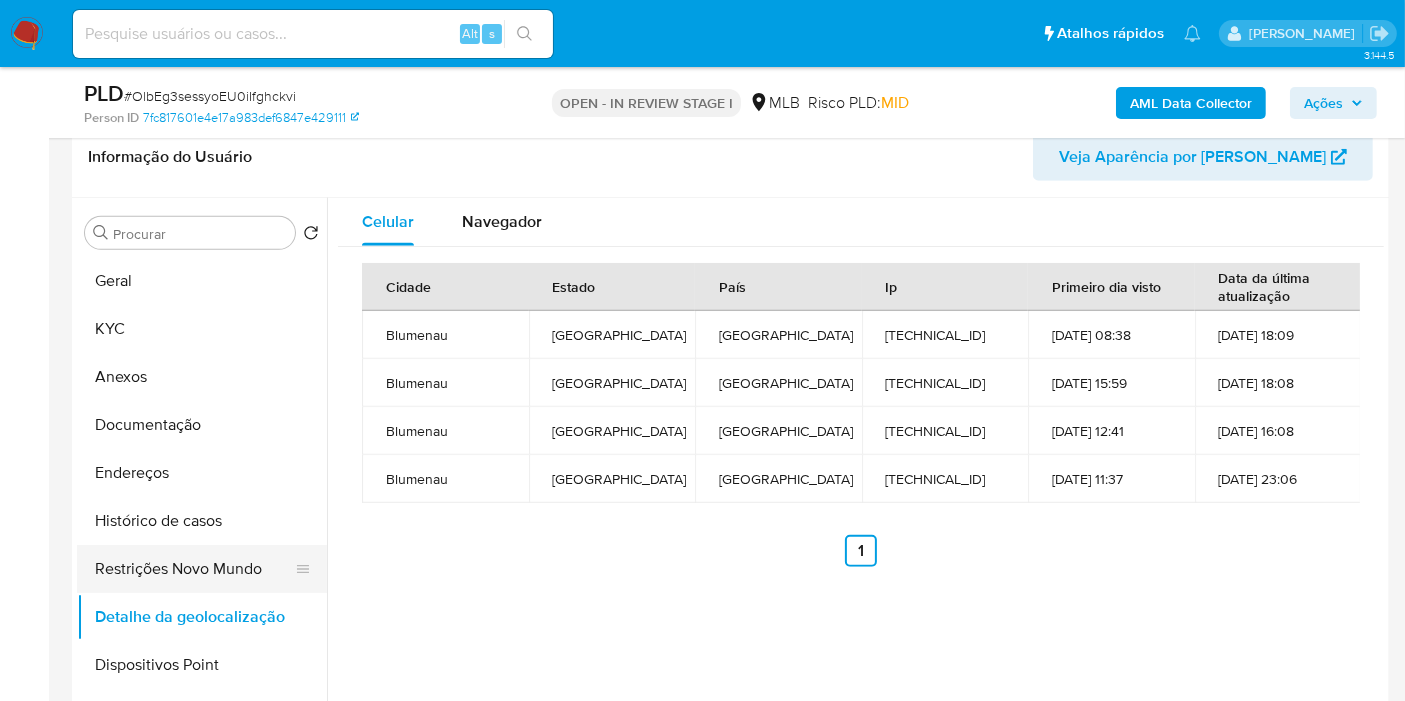 click on "Restrições Novo Mundo" at bounding box center (194, 569) 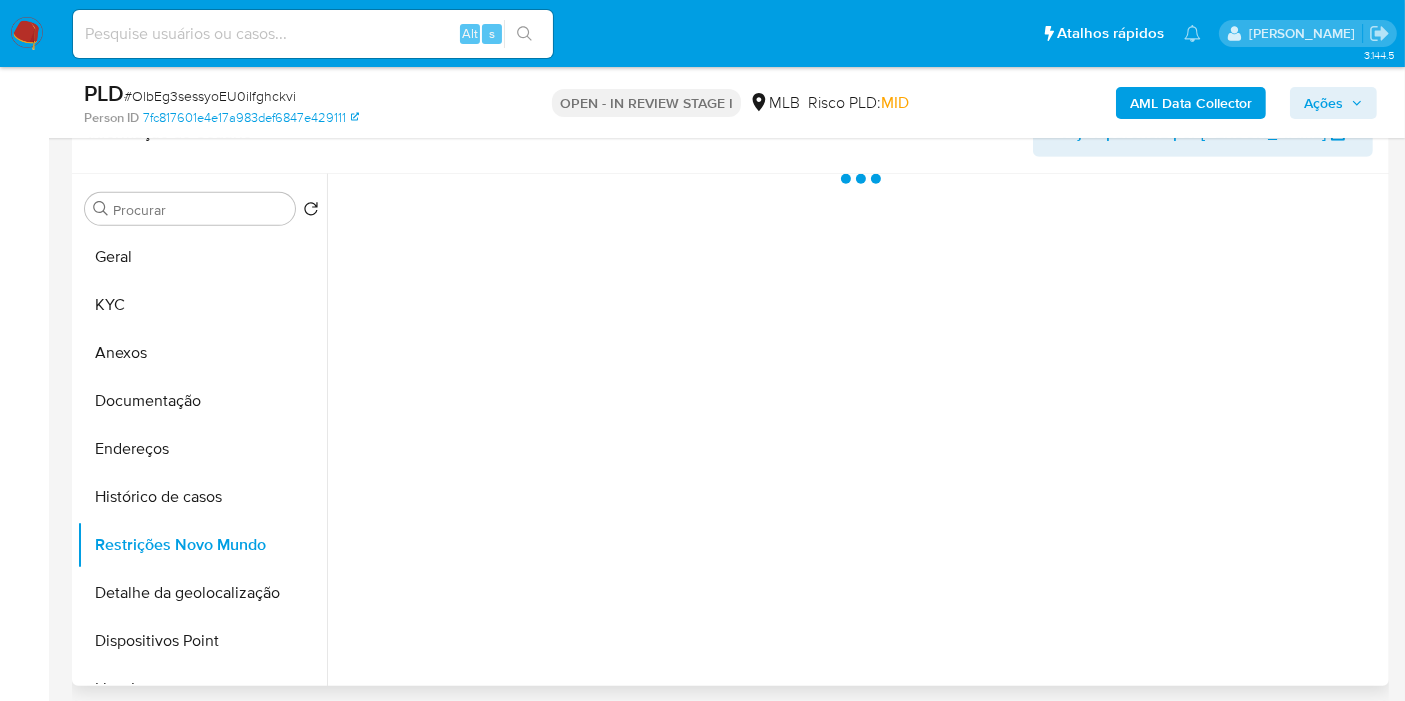 type 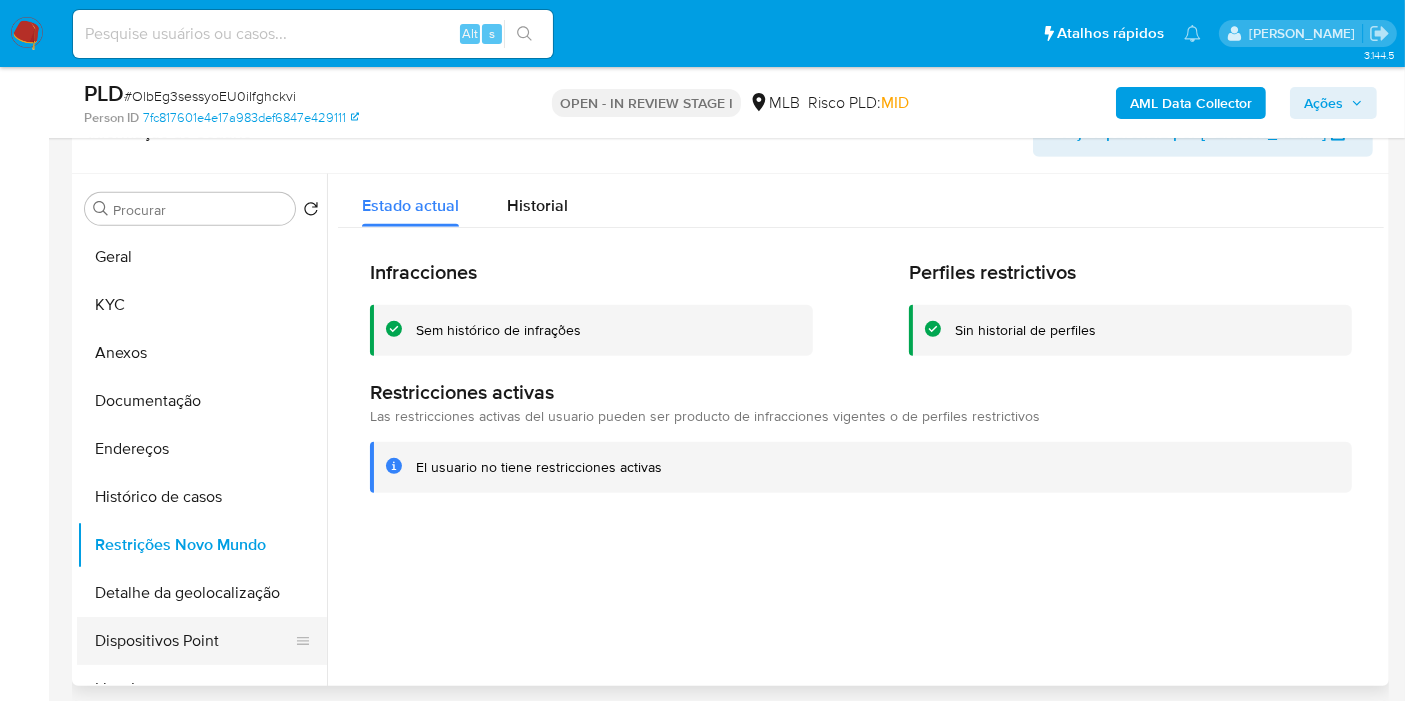 click on "Dispositivos Point" at bounding box center (194, 641) 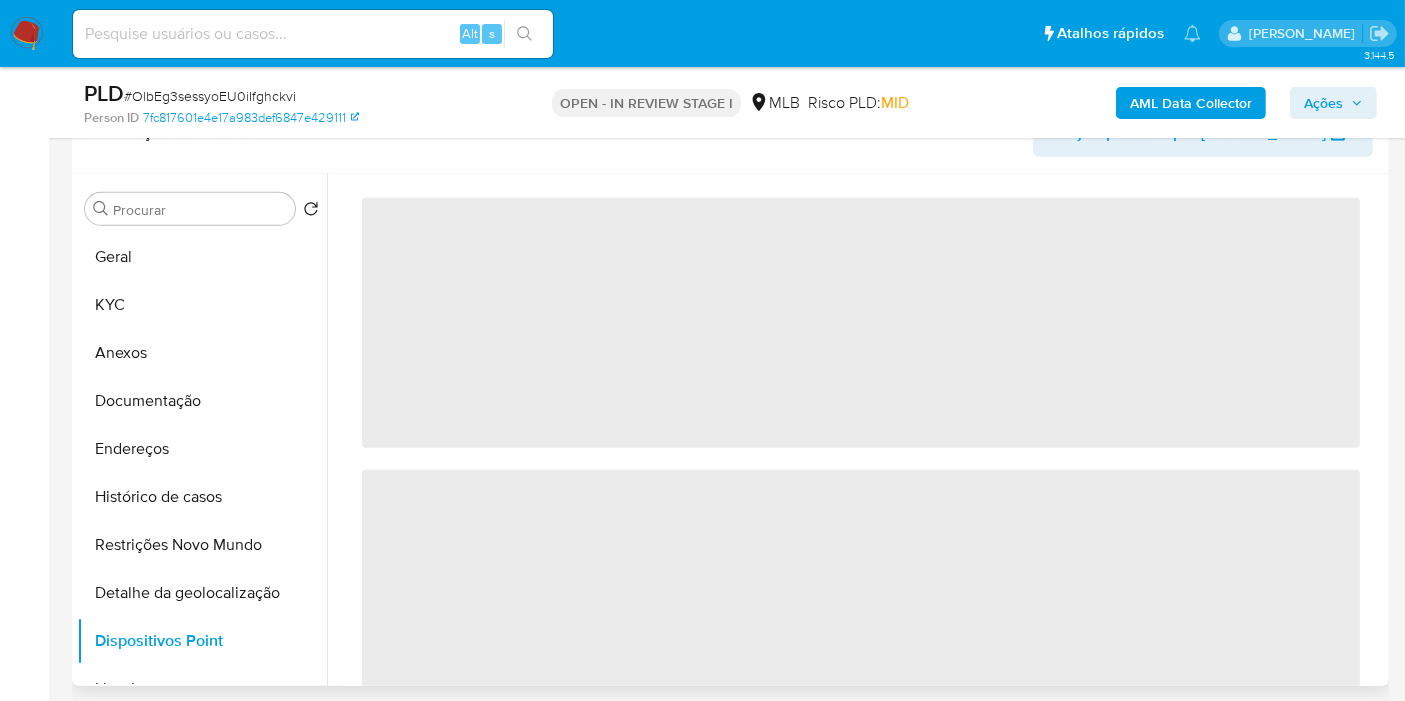 type 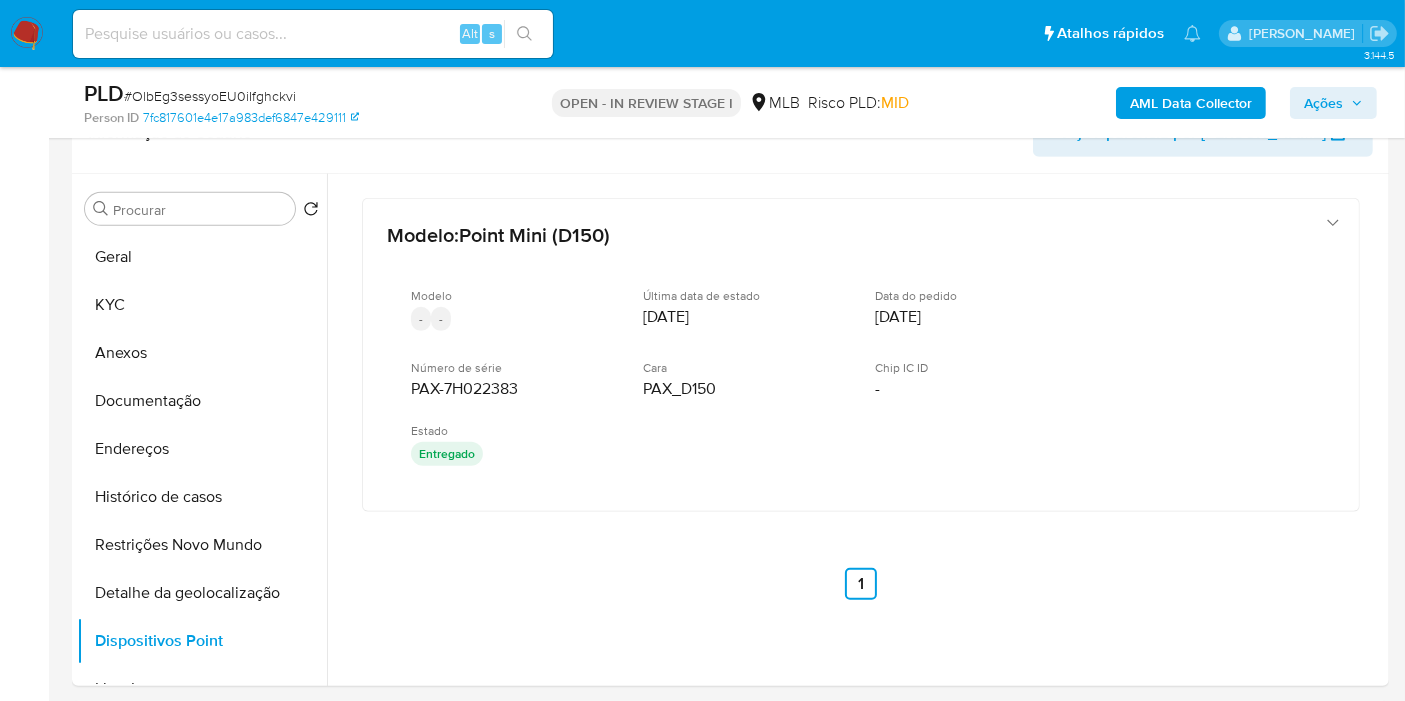 click on "Ações" at bounding box center [1333, 103] 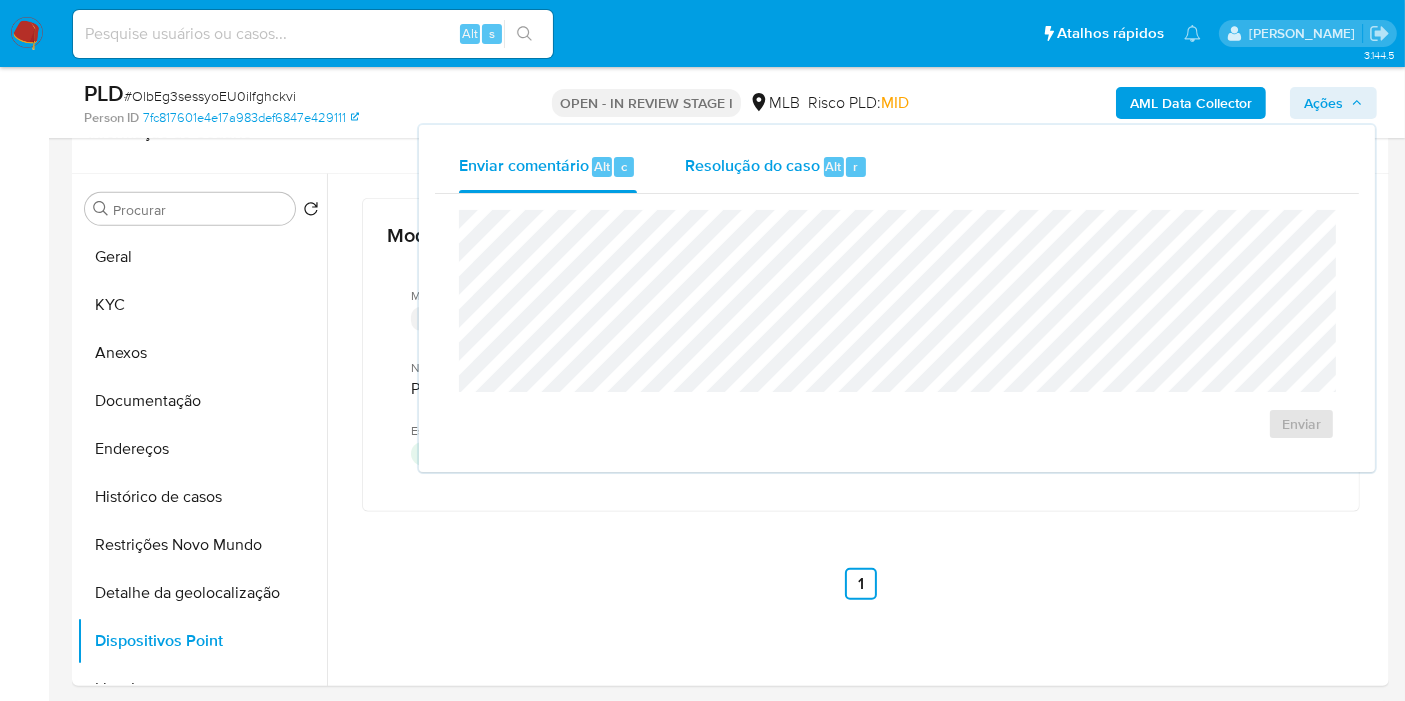 click on "Resolução do caso Alt r" at bounding box center (776, 167) 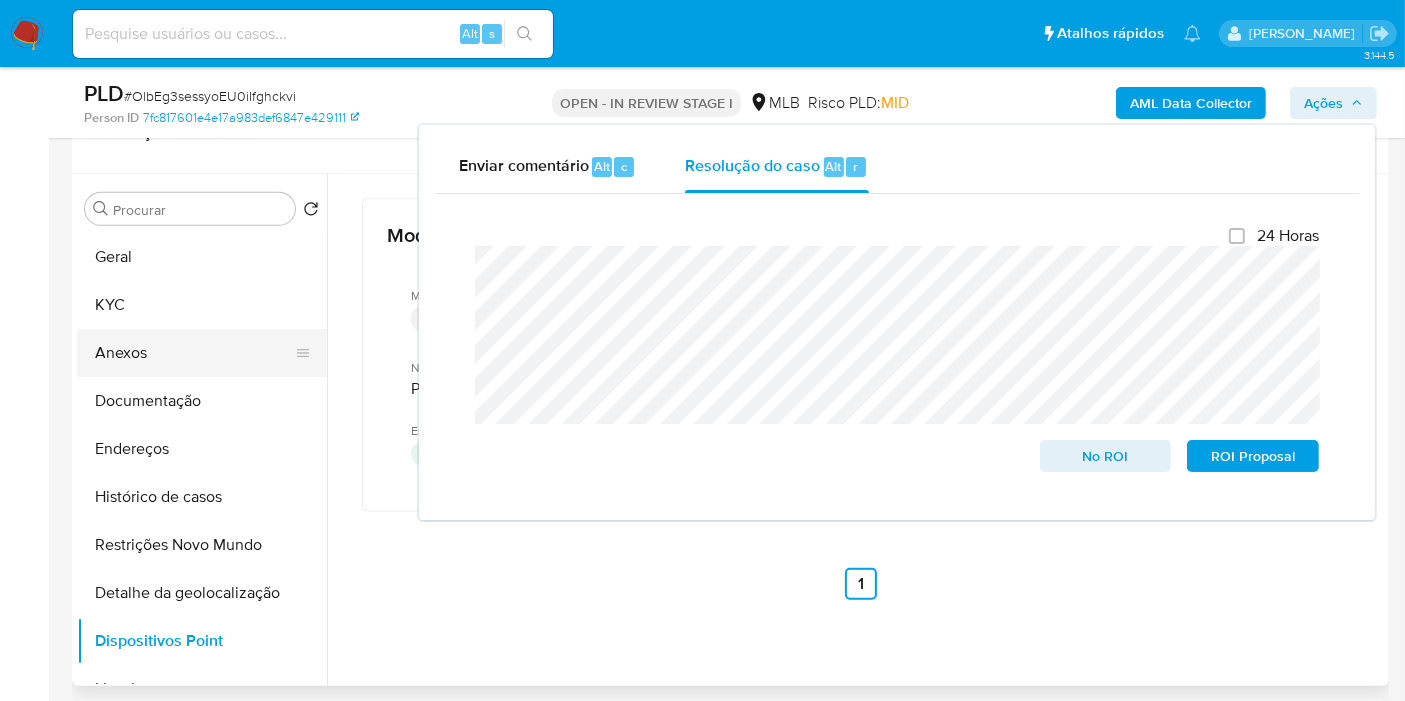click on "Anexos" at bounding box center (194, 353) 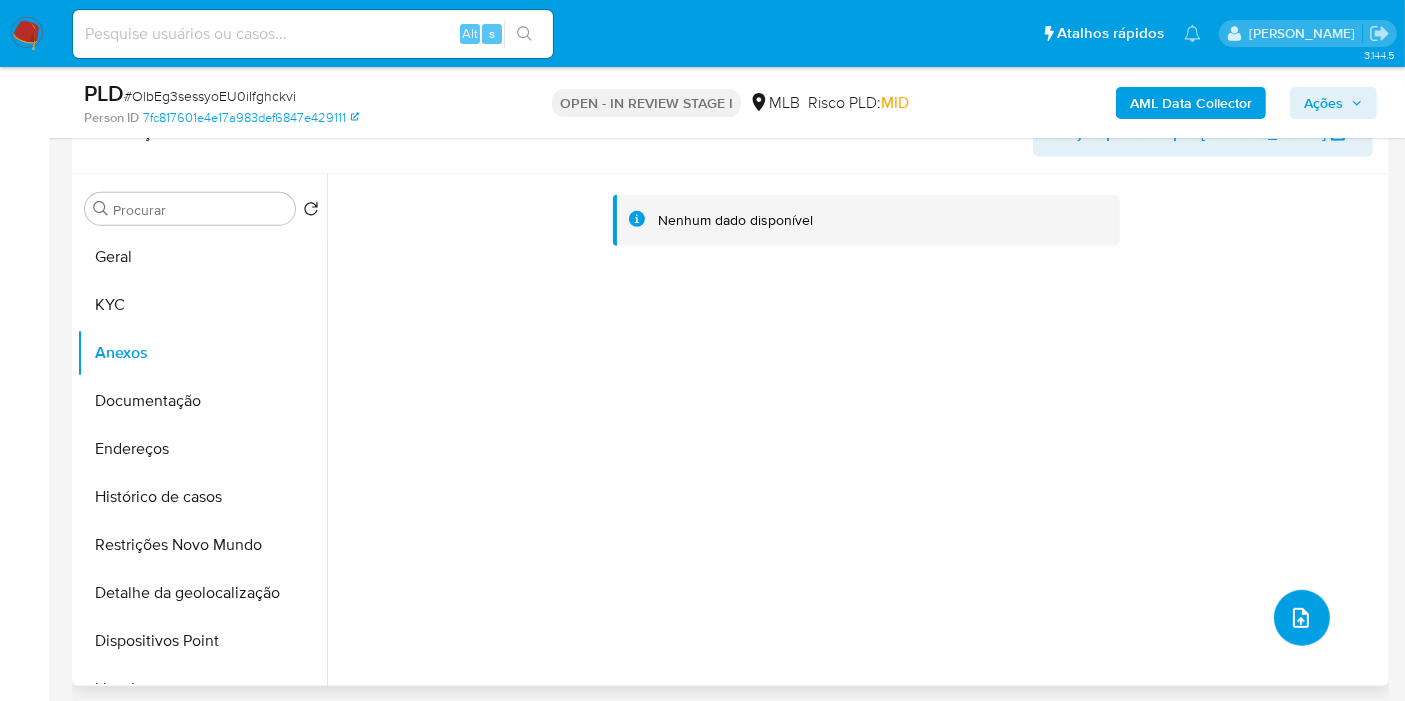 click 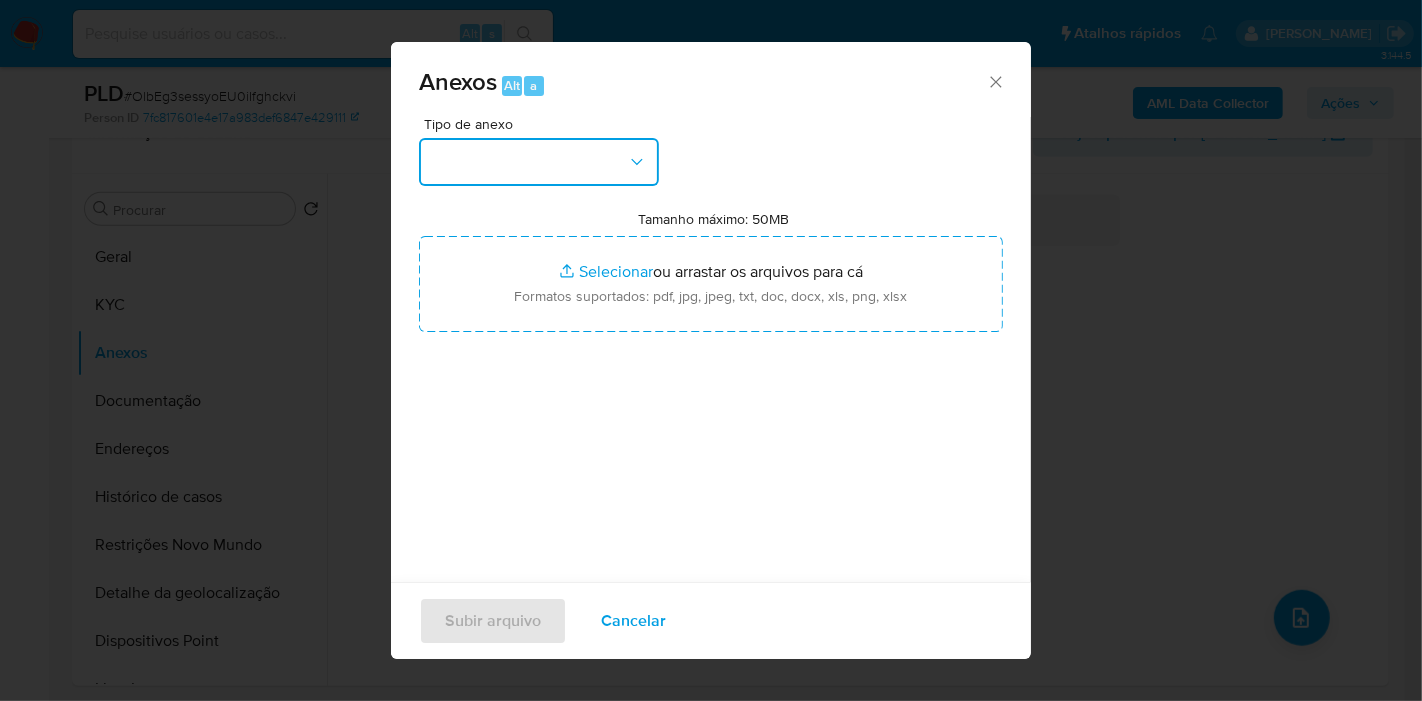 click at bounding box center [539, 162] 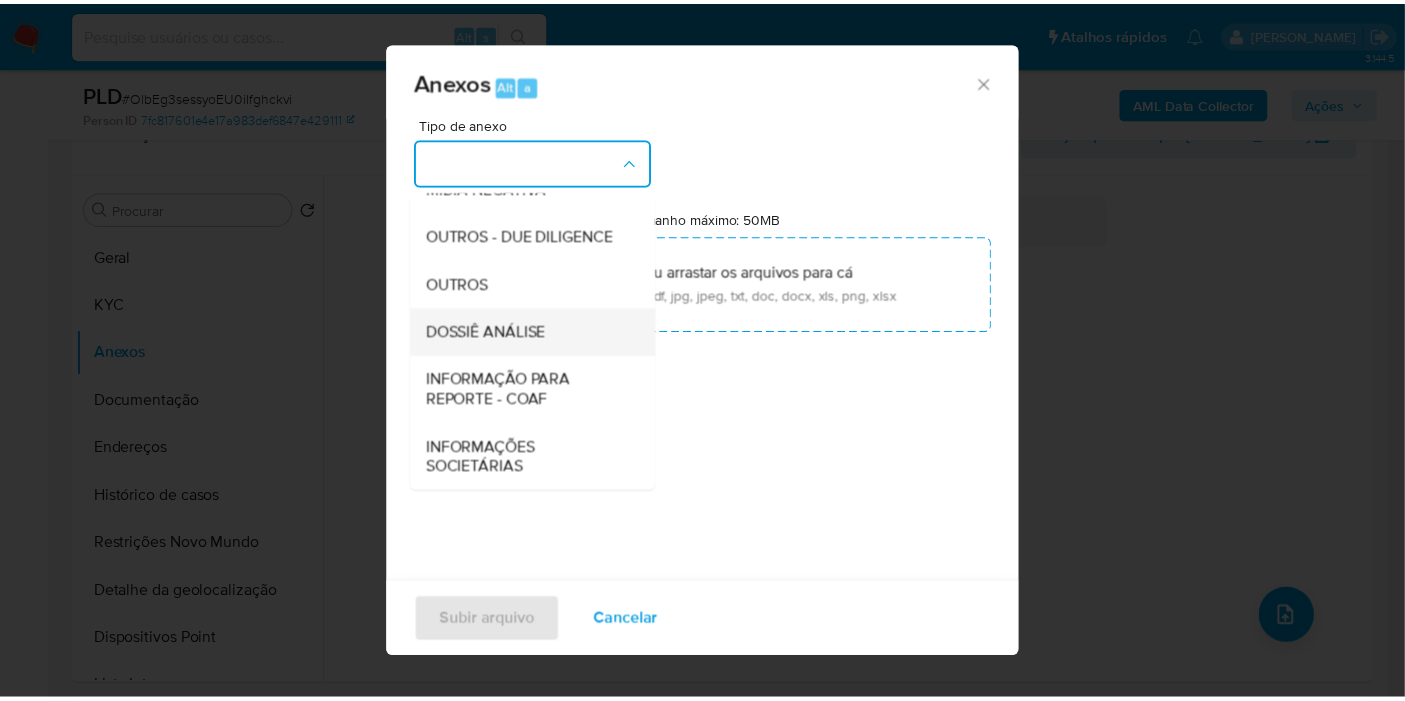 scroll, scrollTop: 307, scrollLeft: 0, axis: vertical 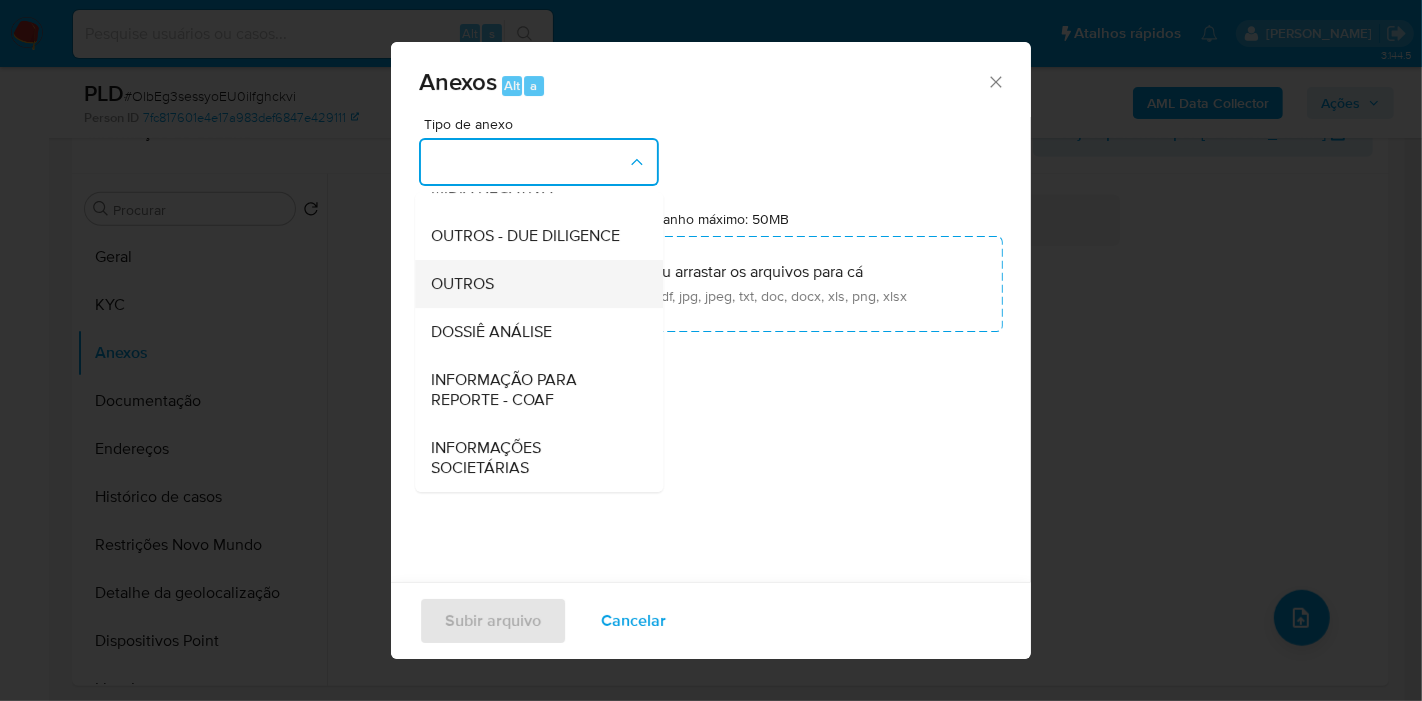 click on "OUTROS" at bounding box center [533, 284] 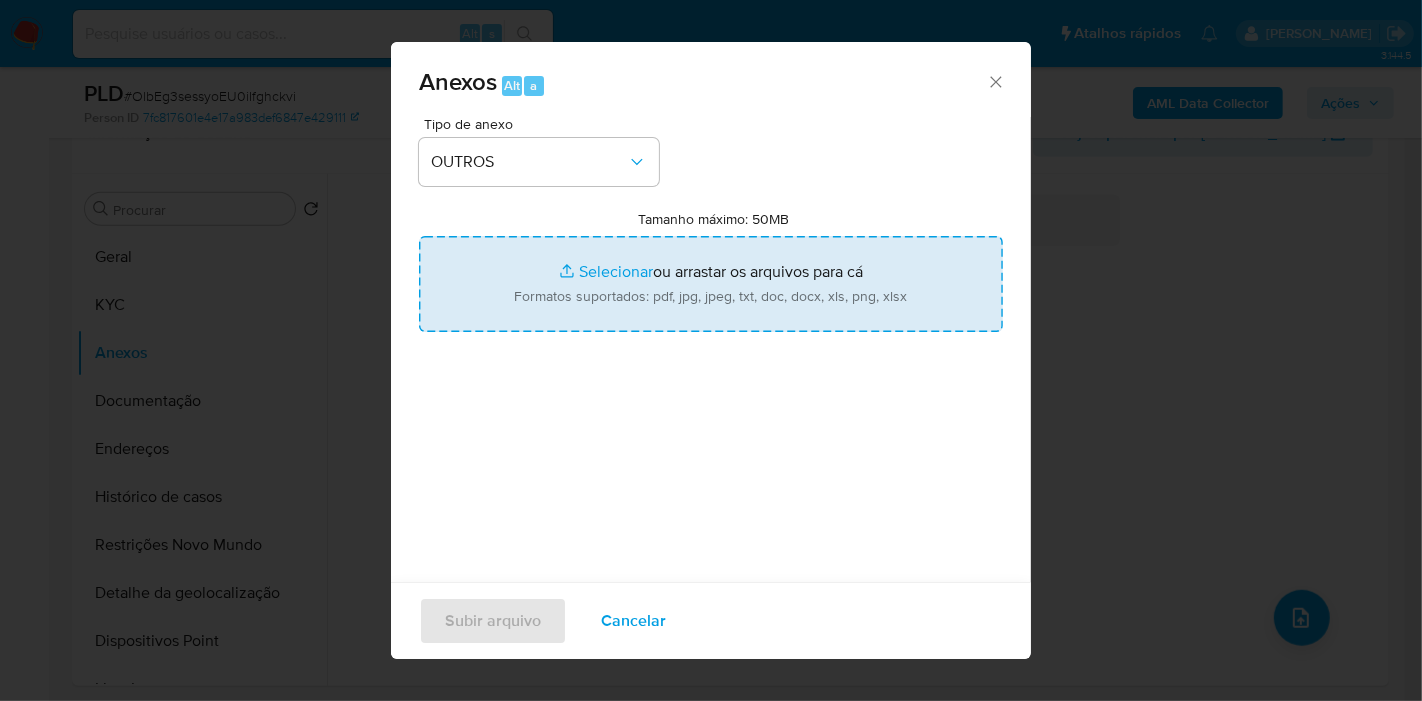 click on "Tamanho máximo: 50MB Selecionar arquivos" at bounding box center (711, 284) 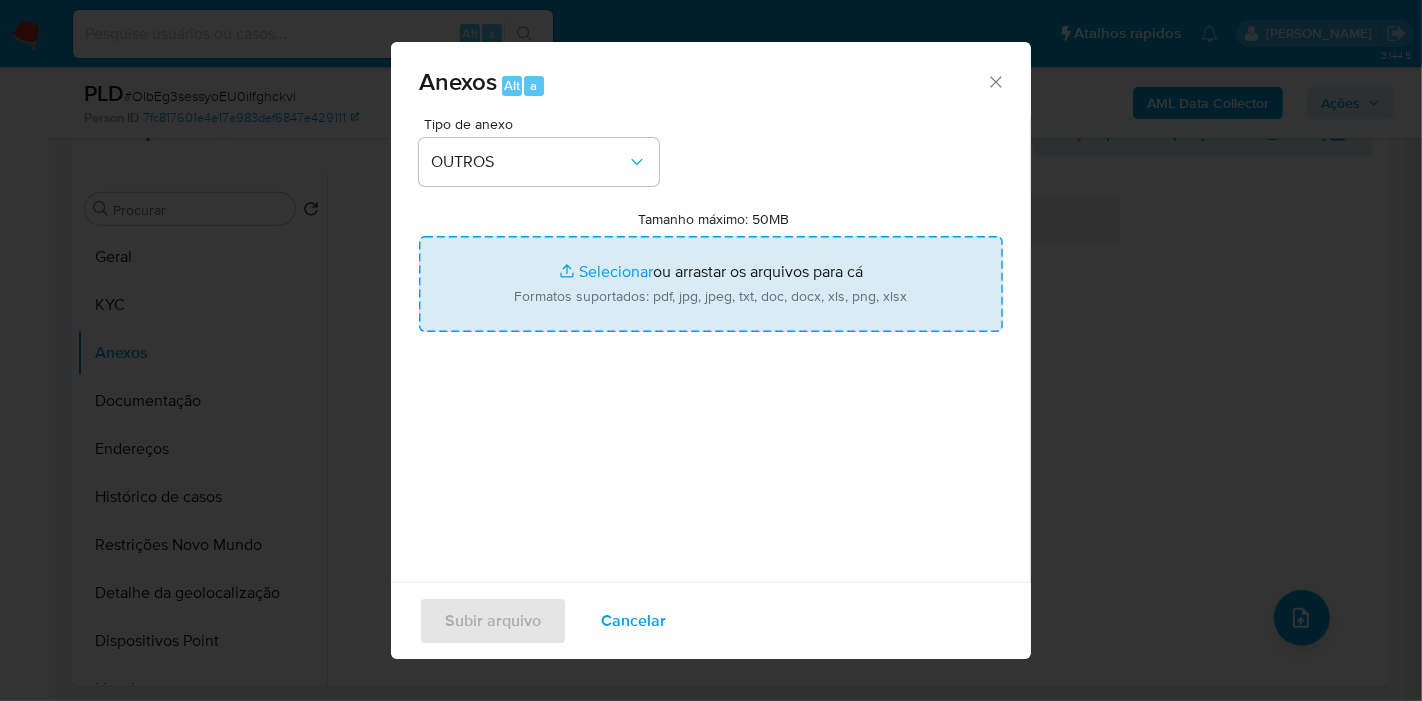 type on "C:\fakepath\SAR - XXX - CPF 81712103920 - ROSANA HOSTIN.pdf" 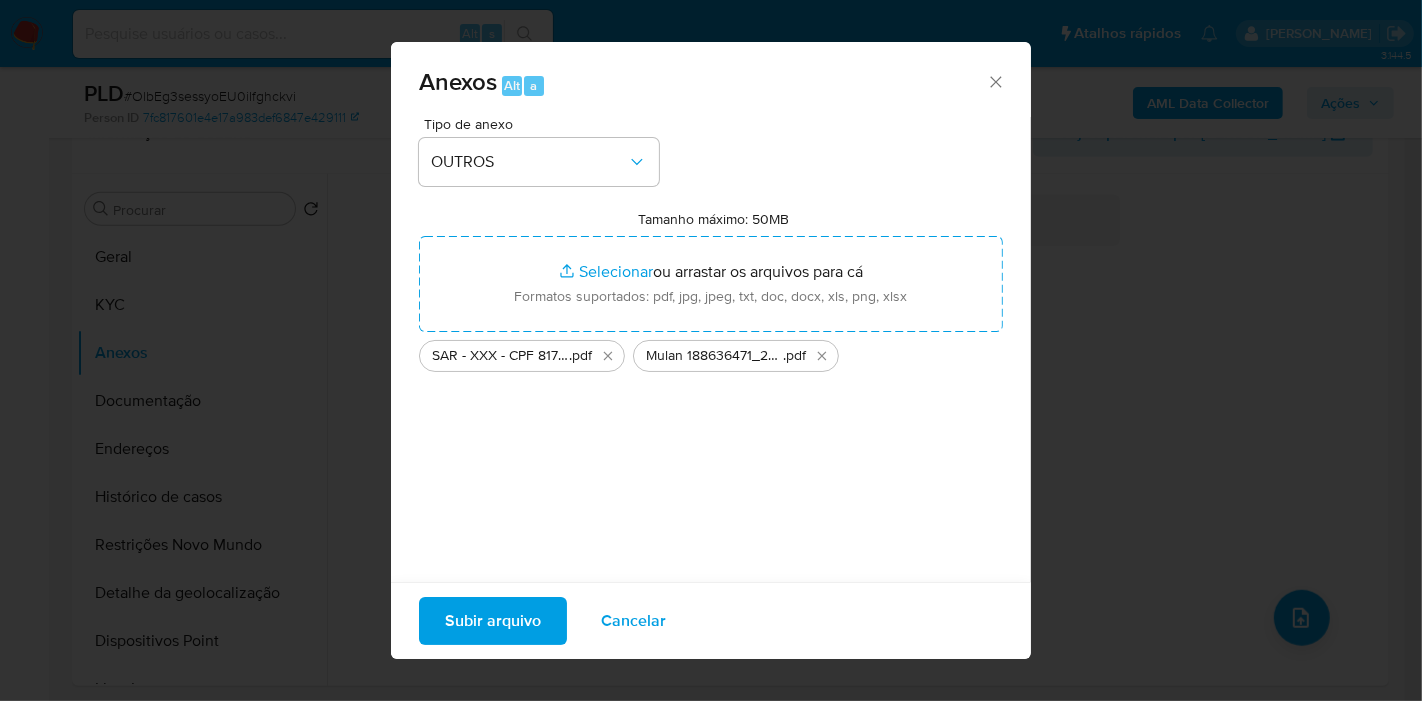 click on "Subir arquivo" at bounding box center (493, 621) 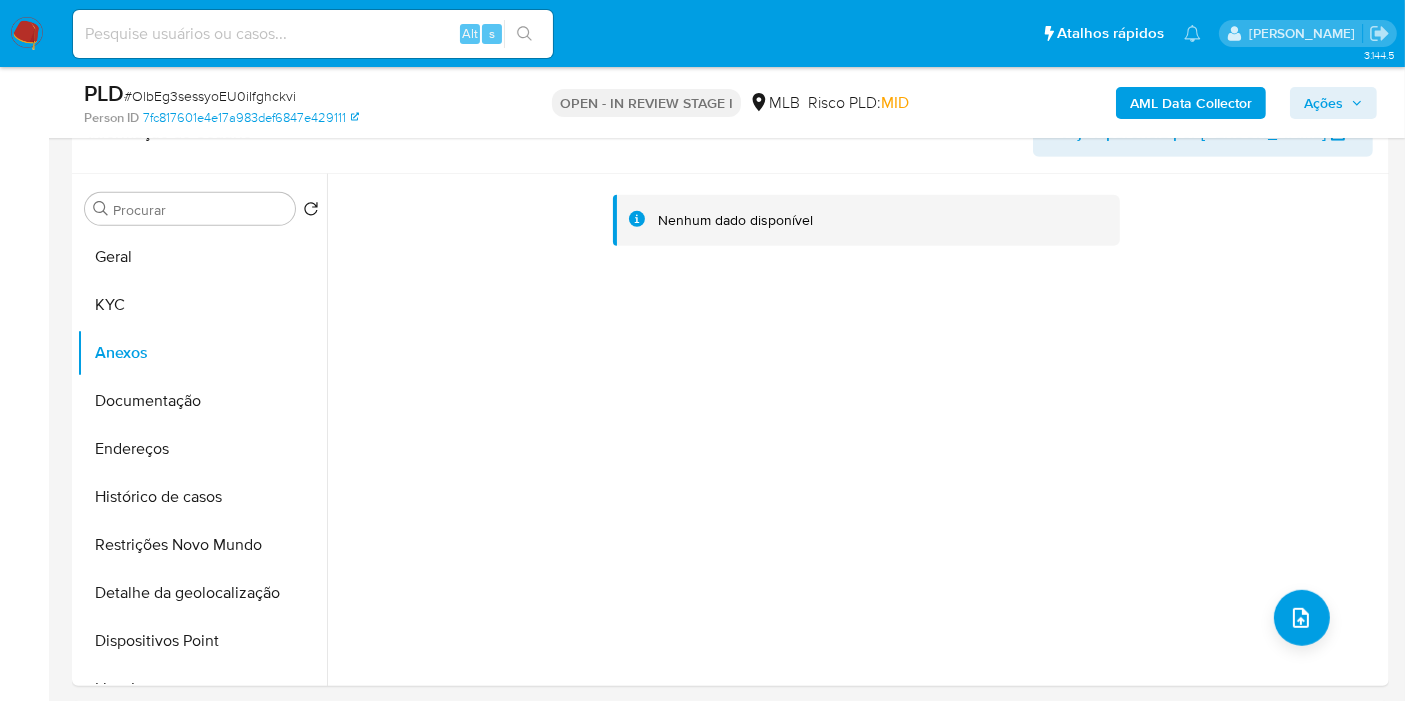 click on "Ações" at bounding box center (1323, 103) 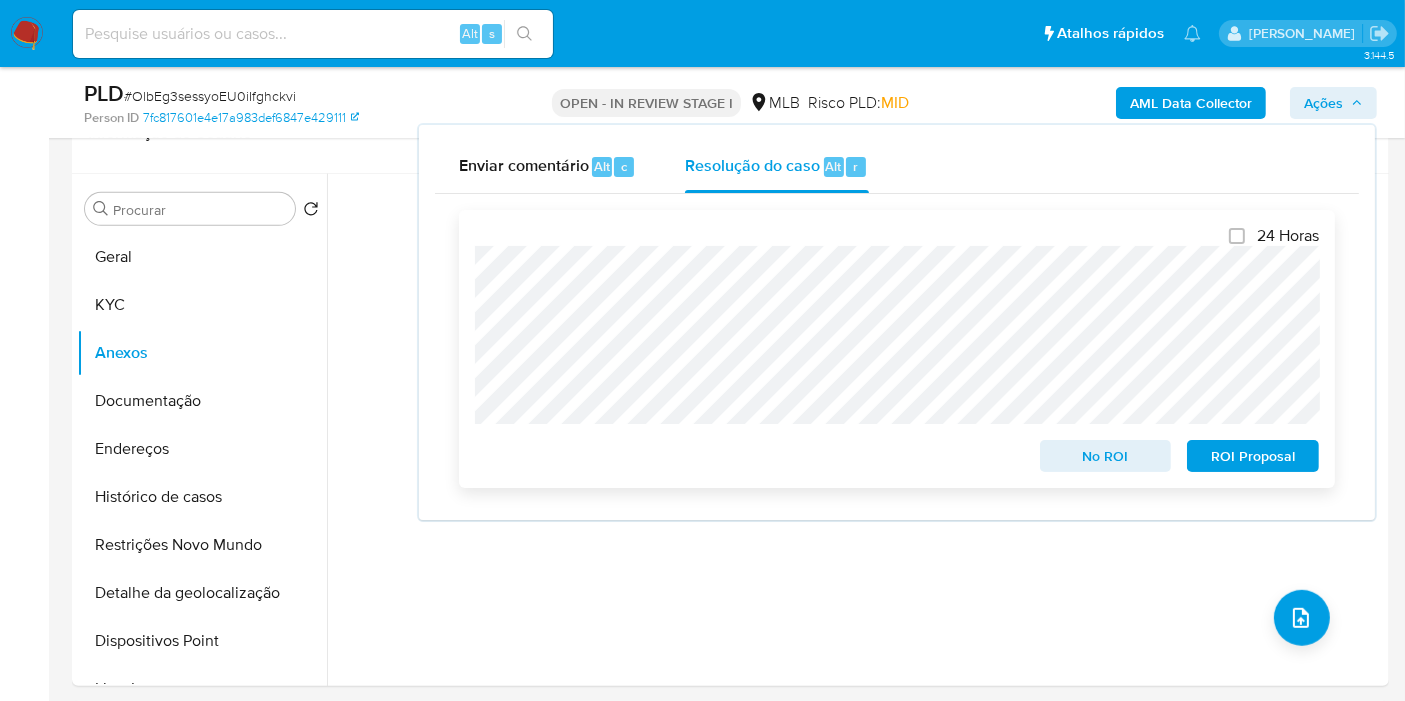 click on "ROI Proposal" at bounding box center [1253, 456] 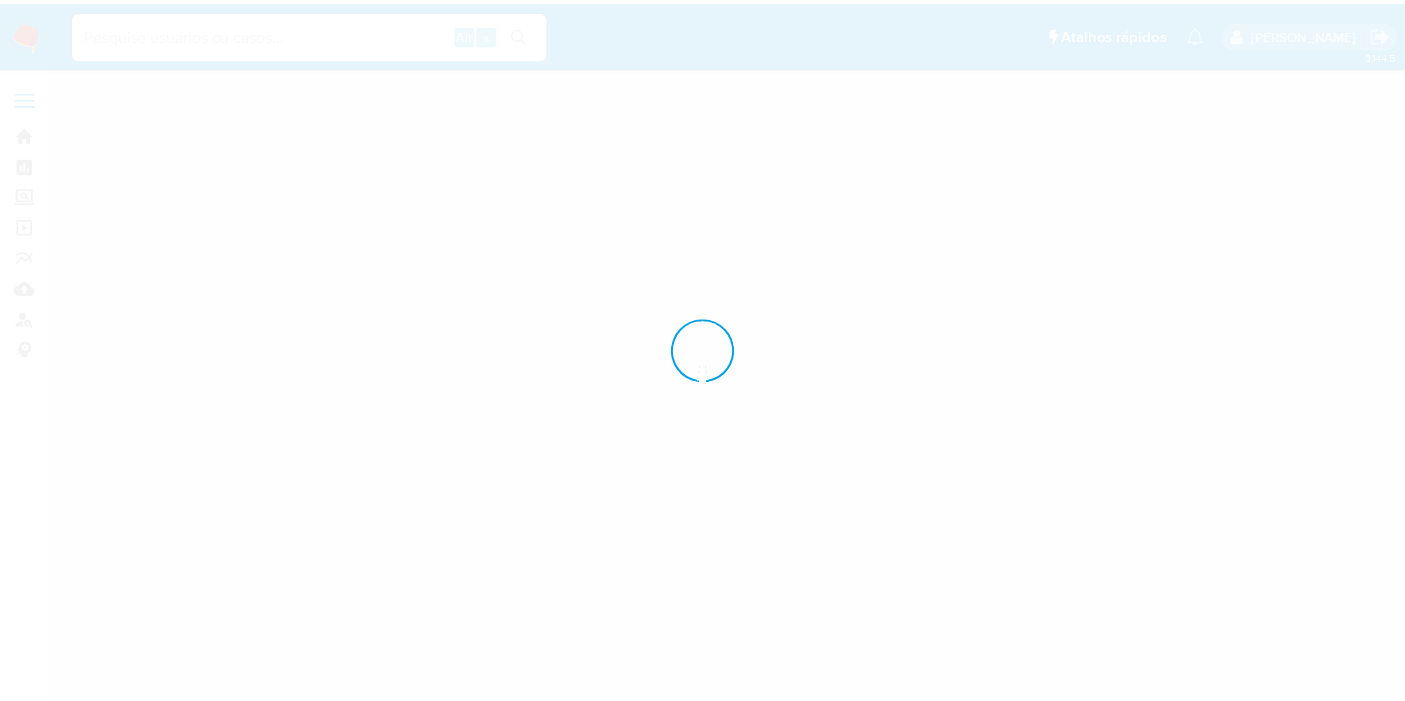 scroll, scrollTop: 0, scrollLeft: 0, axis: both 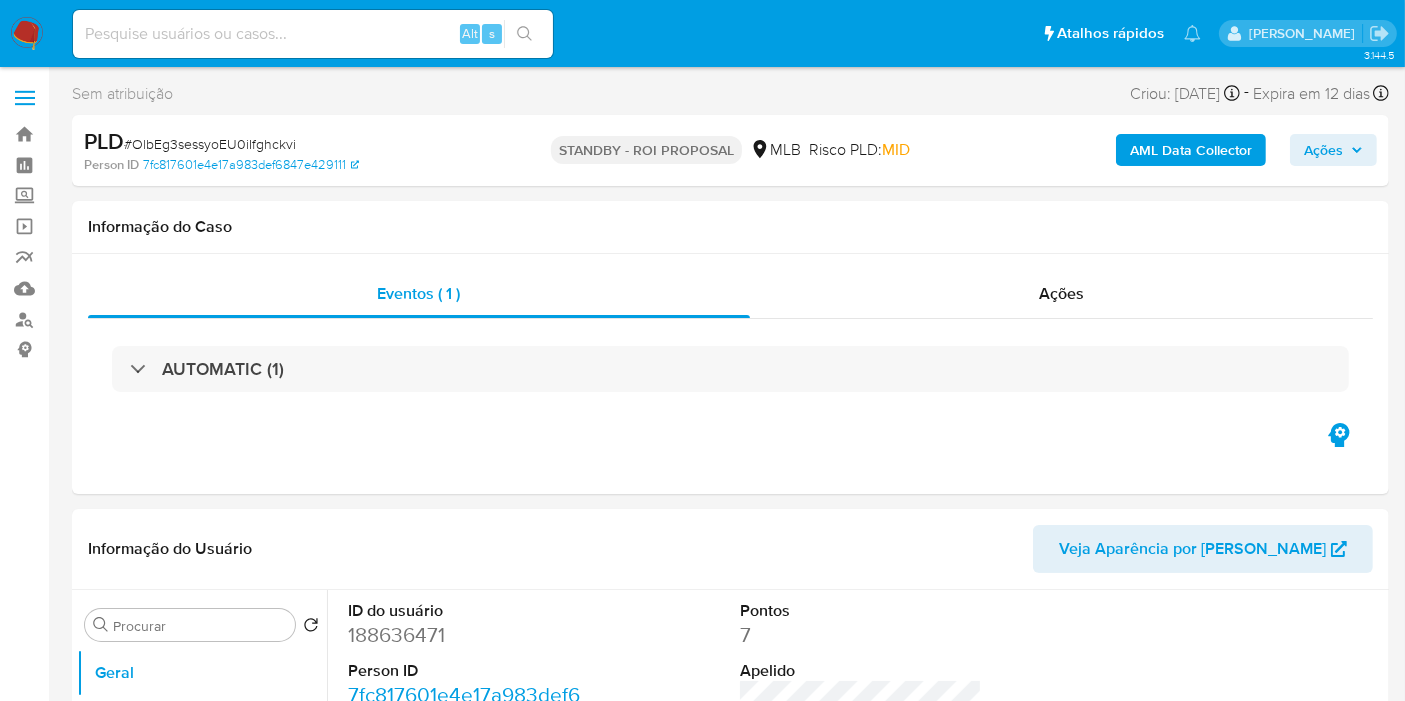 select on "10" 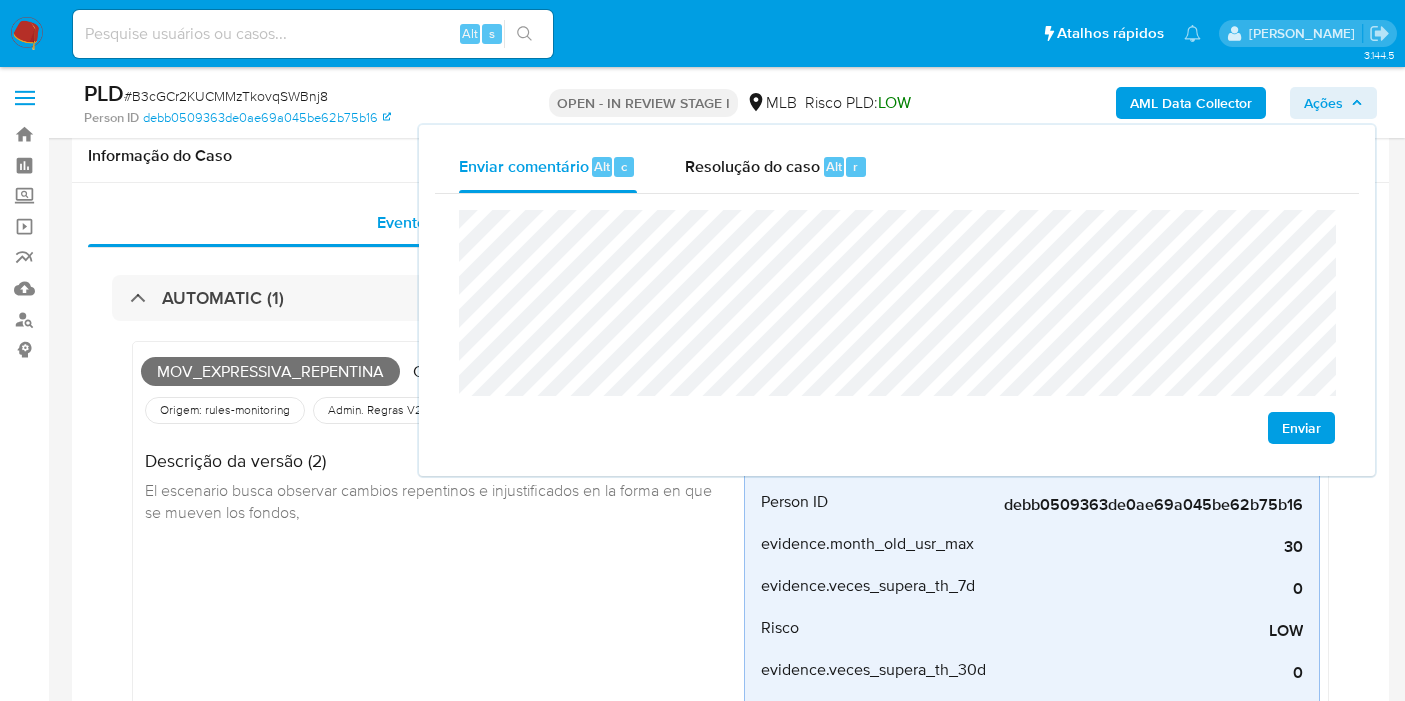 scroll, scrollTop: 856, scrollLeft: 0, axis: vertical 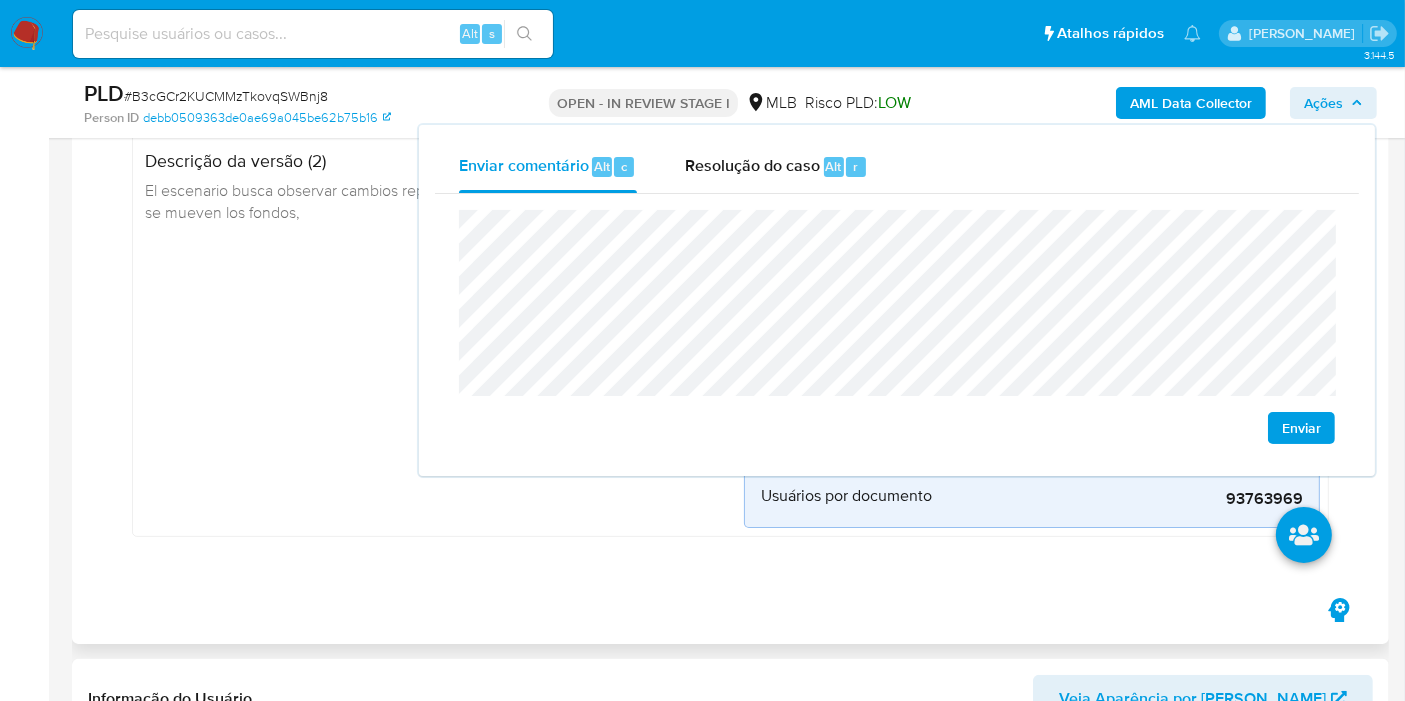 click on "Mov_expressiva_repentina Criado há um mês   Criado: [DATE] 00:15:11 Origem: rules-monitoring    Referência ao id da tabela de resultados da regra em rules-monitoring Admin. Regras V2 Descrição da versão (2) El escenario busca observar cambios repentinos e injustificados en la forma en que se mueven los fondos," at bounding box center [442, 289] 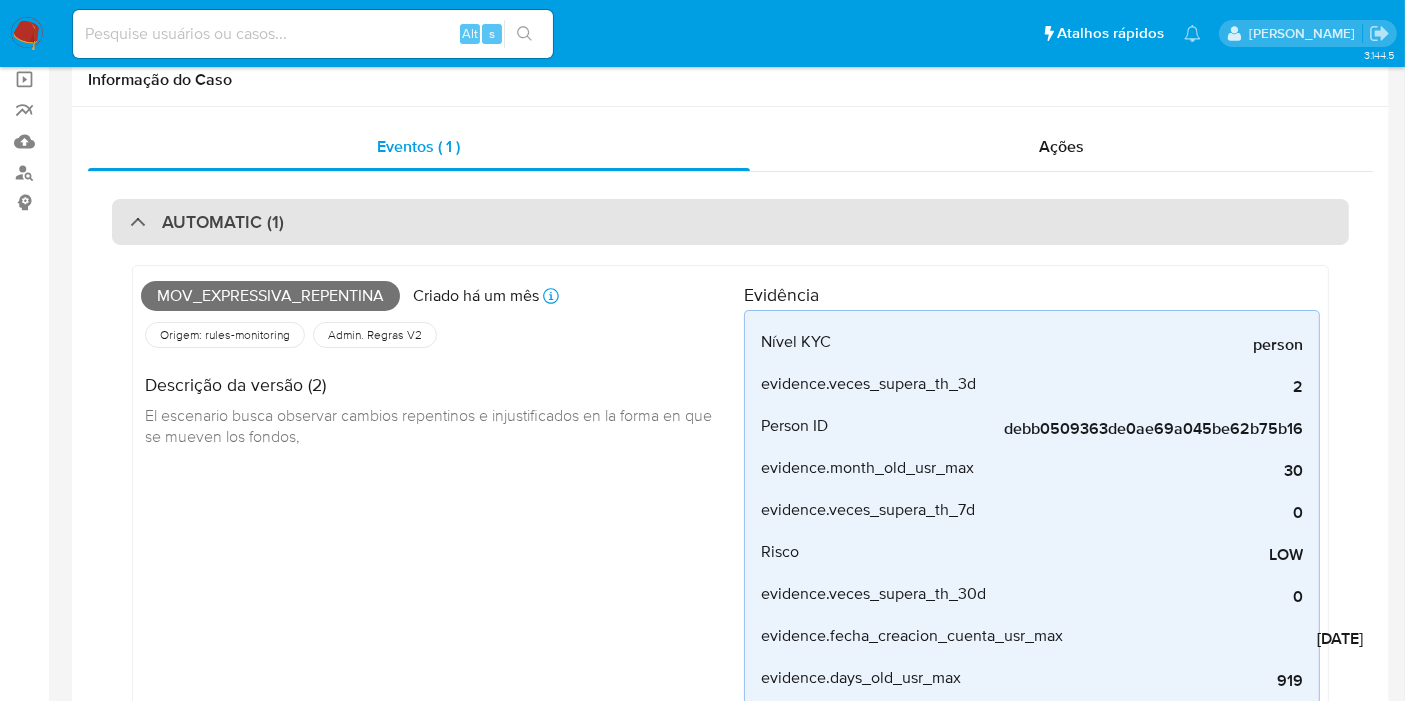 scroll, scrollTop: 0, scrollLeft: 0, axis: both 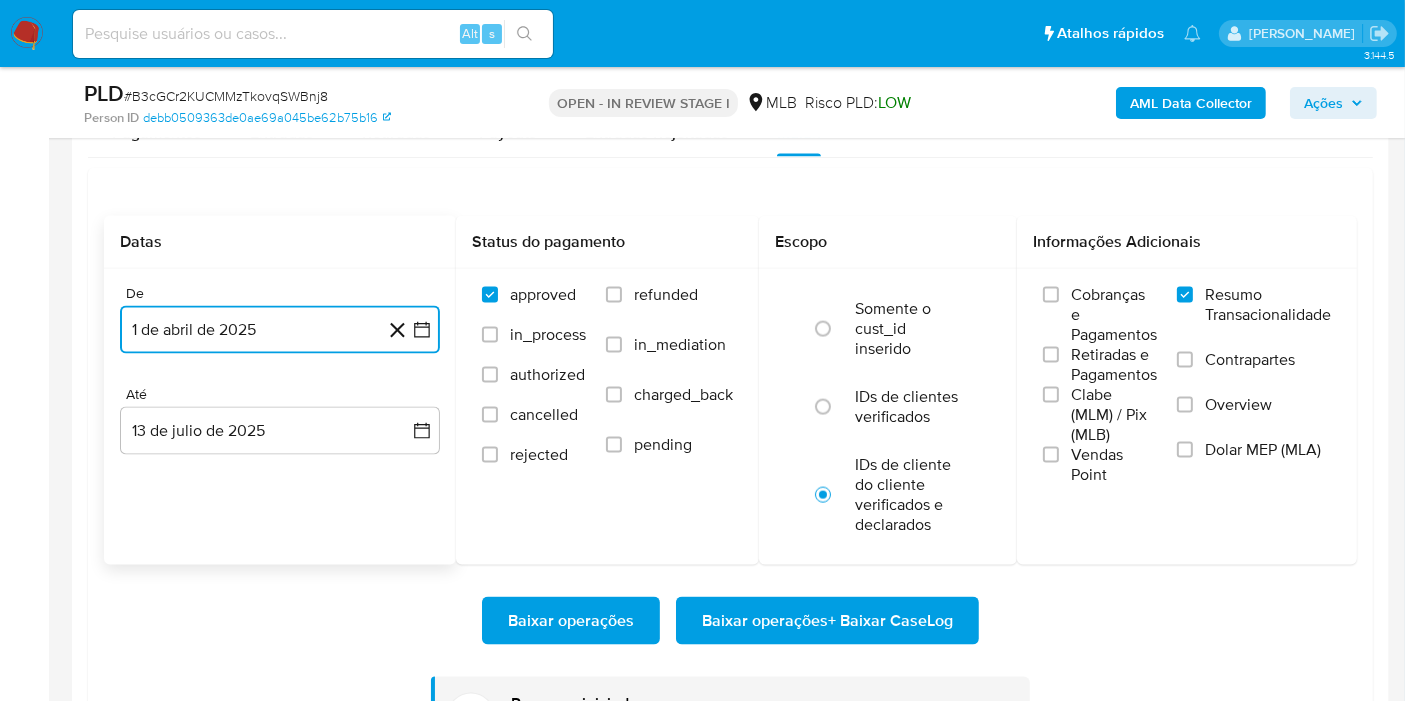 click on "1 de abril de 2025" at bounding box center [280, 330] 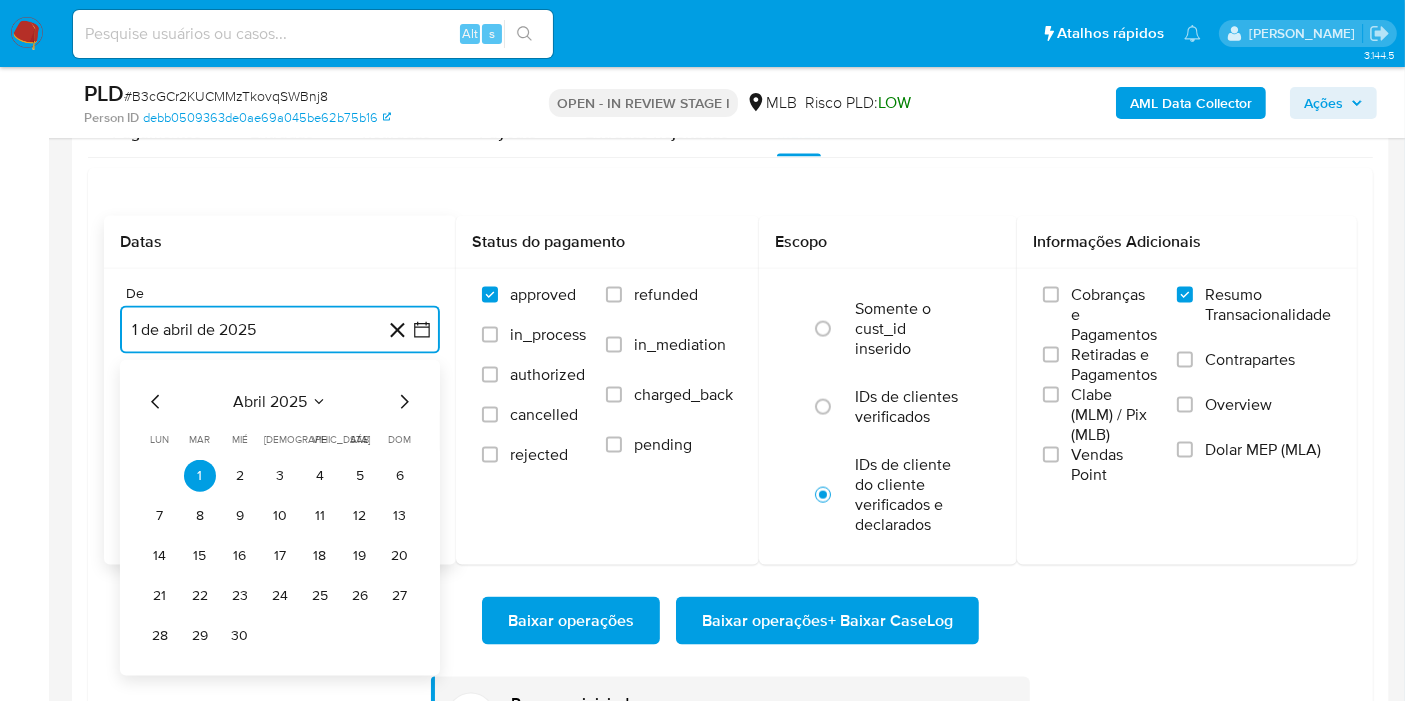 click on "abril 2025" at bounding box center (270, 402) 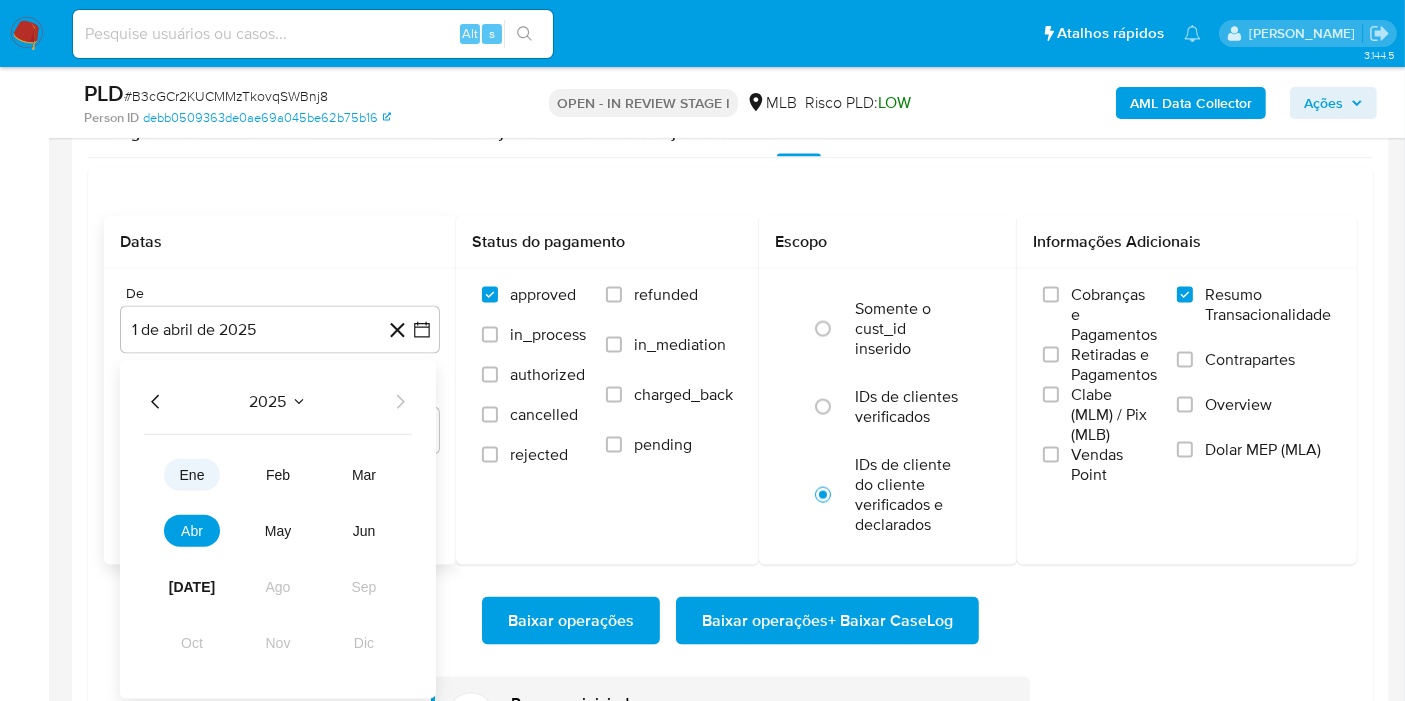 click on "ene" at bounding box center (192, 475) 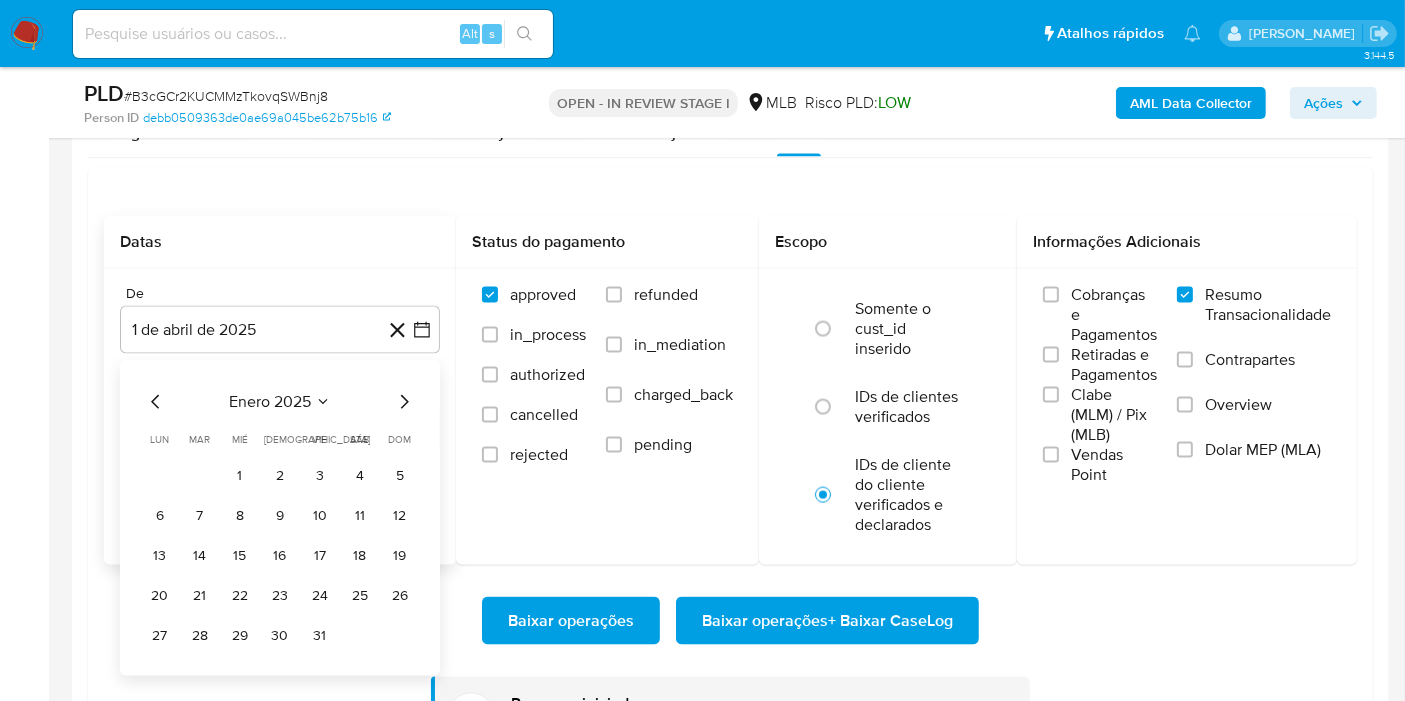 click on "1 2 3 4 5" at bounding box center (280, 476) 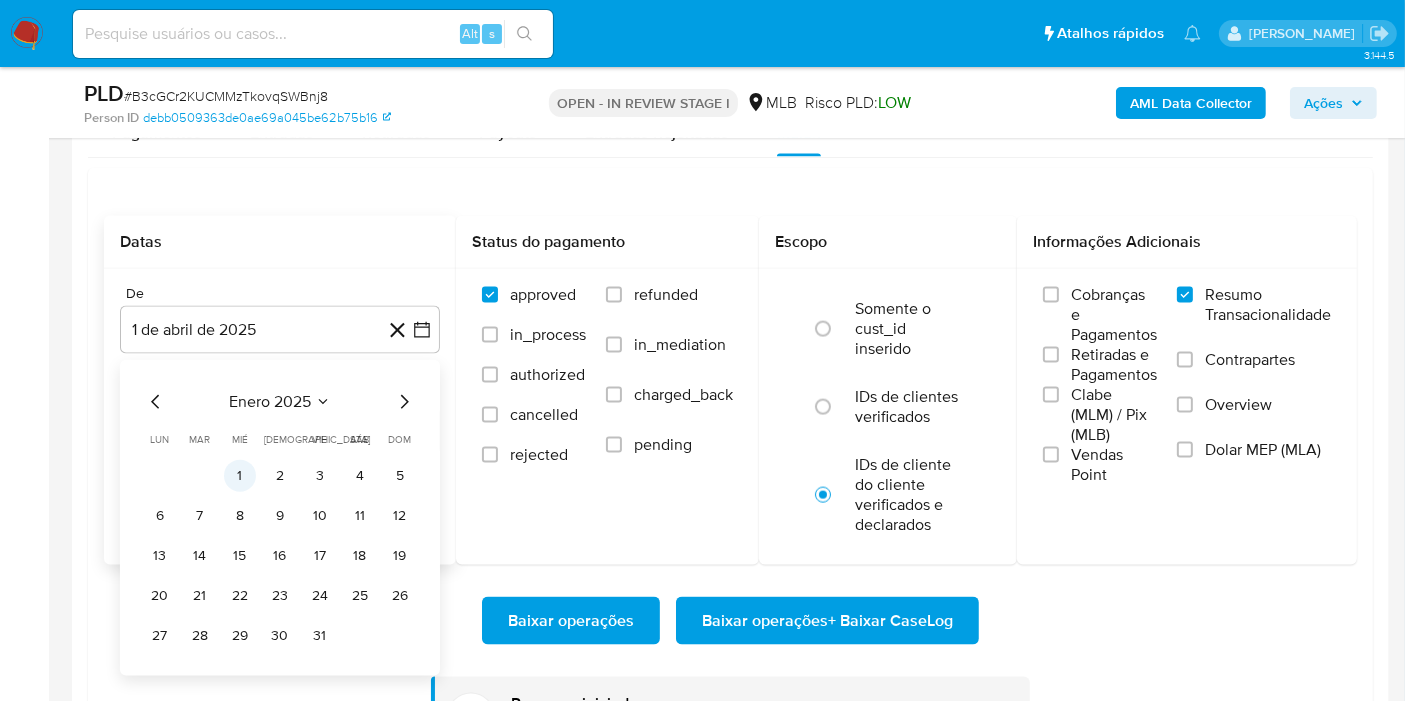 click on "1" at bounding box center (240, 476) 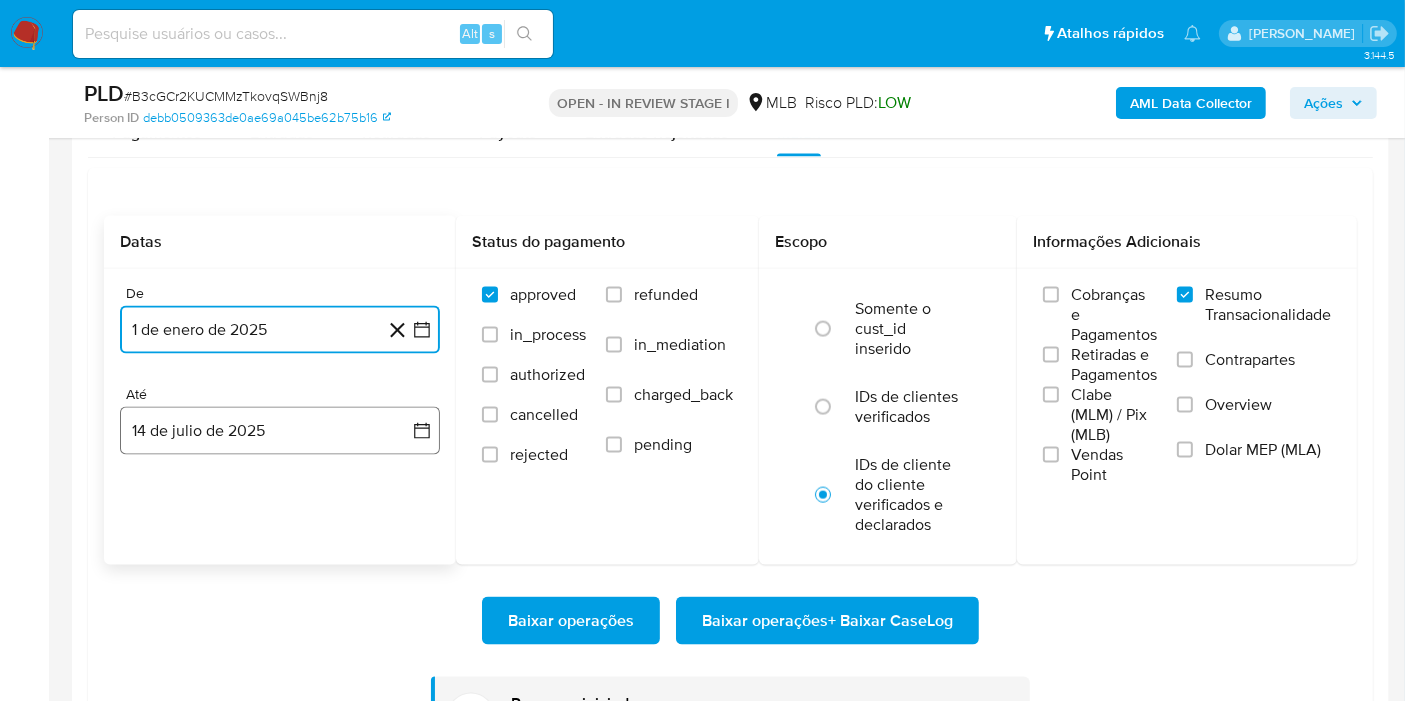 click on "14 de julio de 2025" at bounding box center (280, 431) 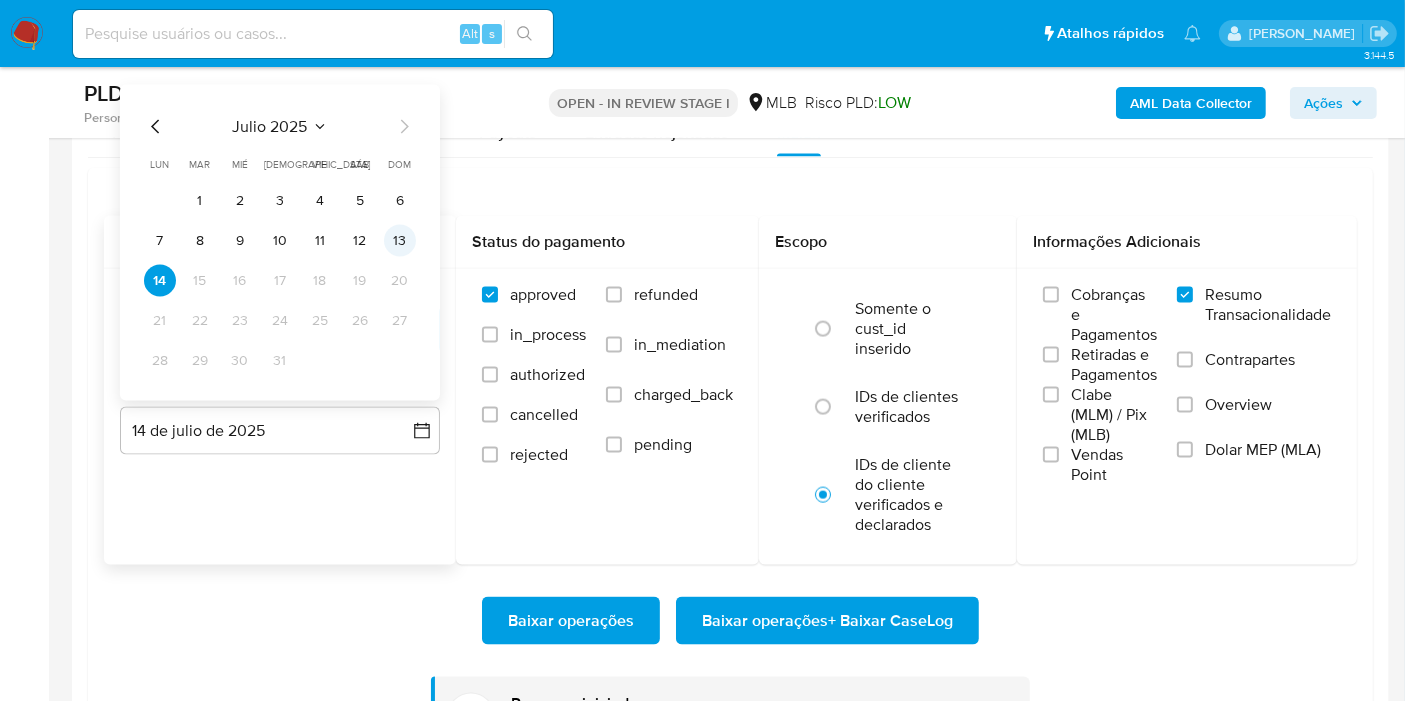 click on "13" at bounding box center (400, 241) 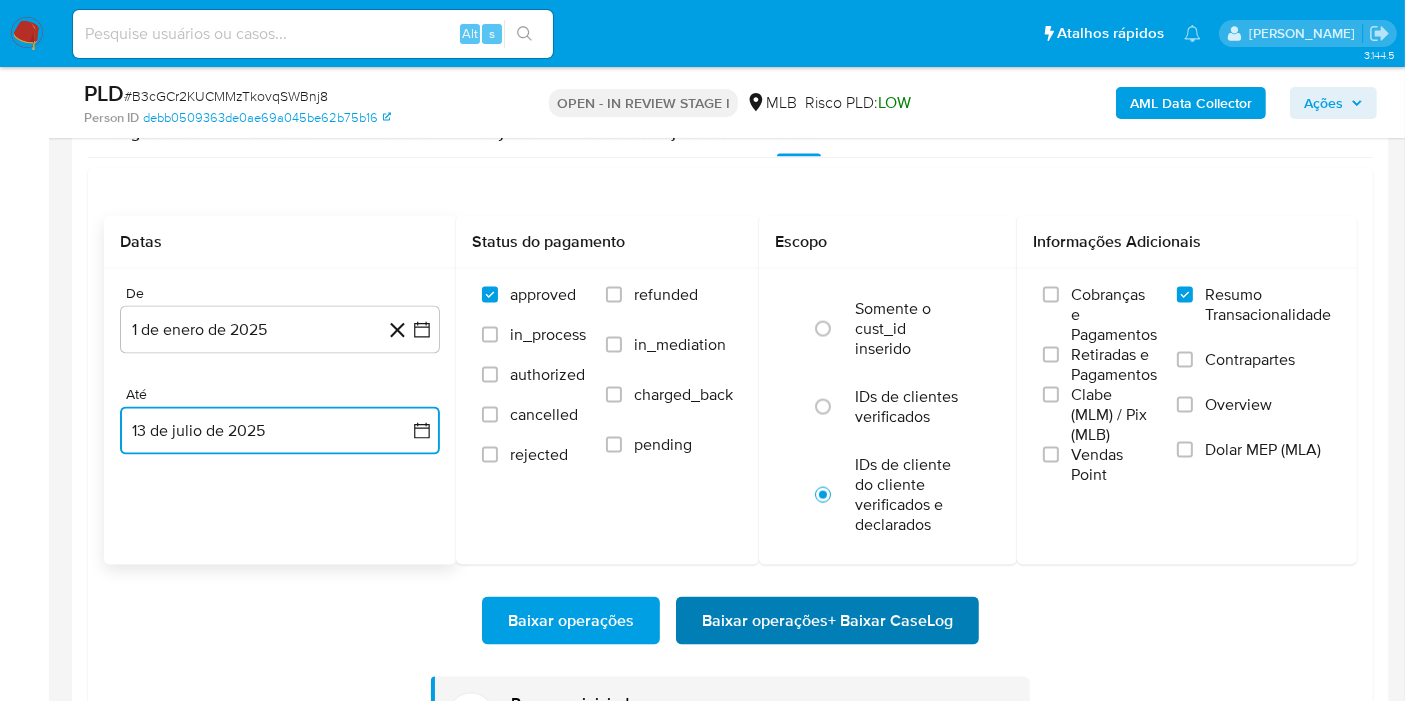 click on "Baixar operações  +   Baixar CaseLog" at bounding box center (827, 621) 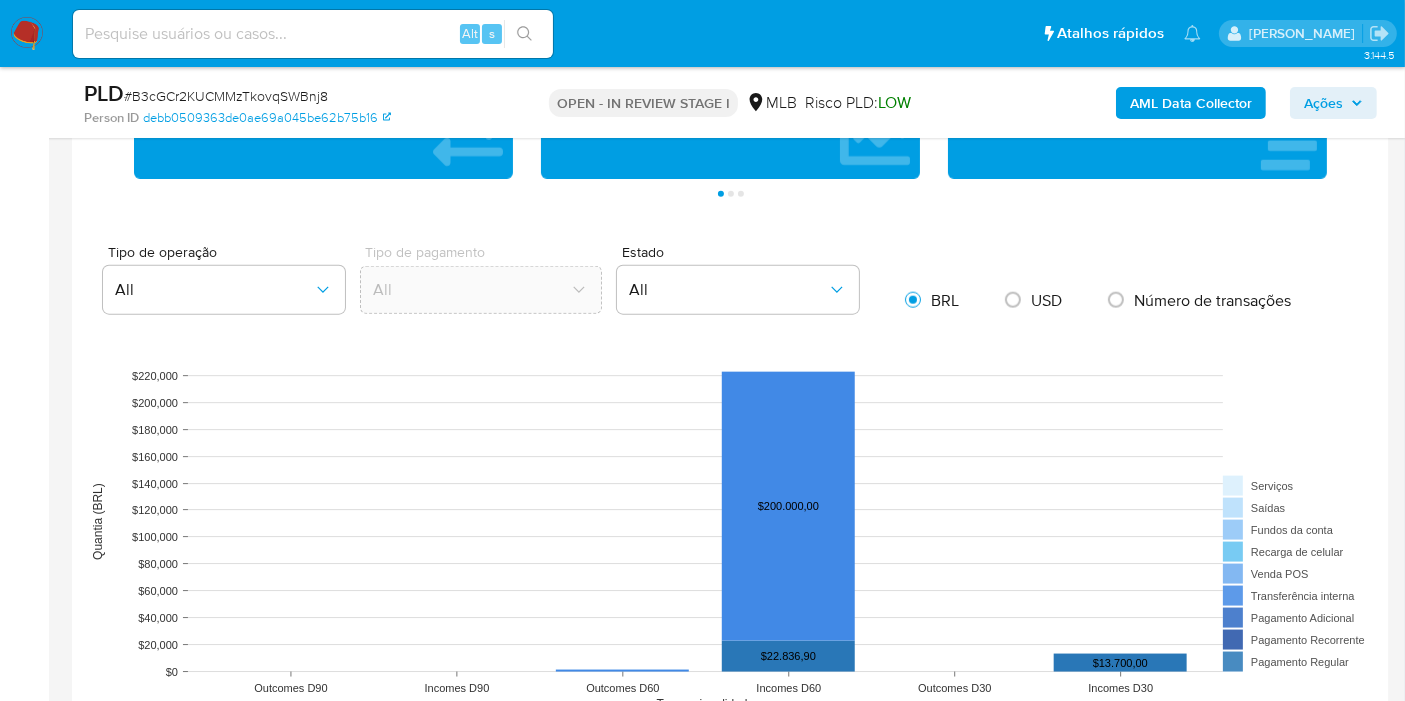 scroll, scrollTop: 121, scrollLeft: 0, axis: vertical 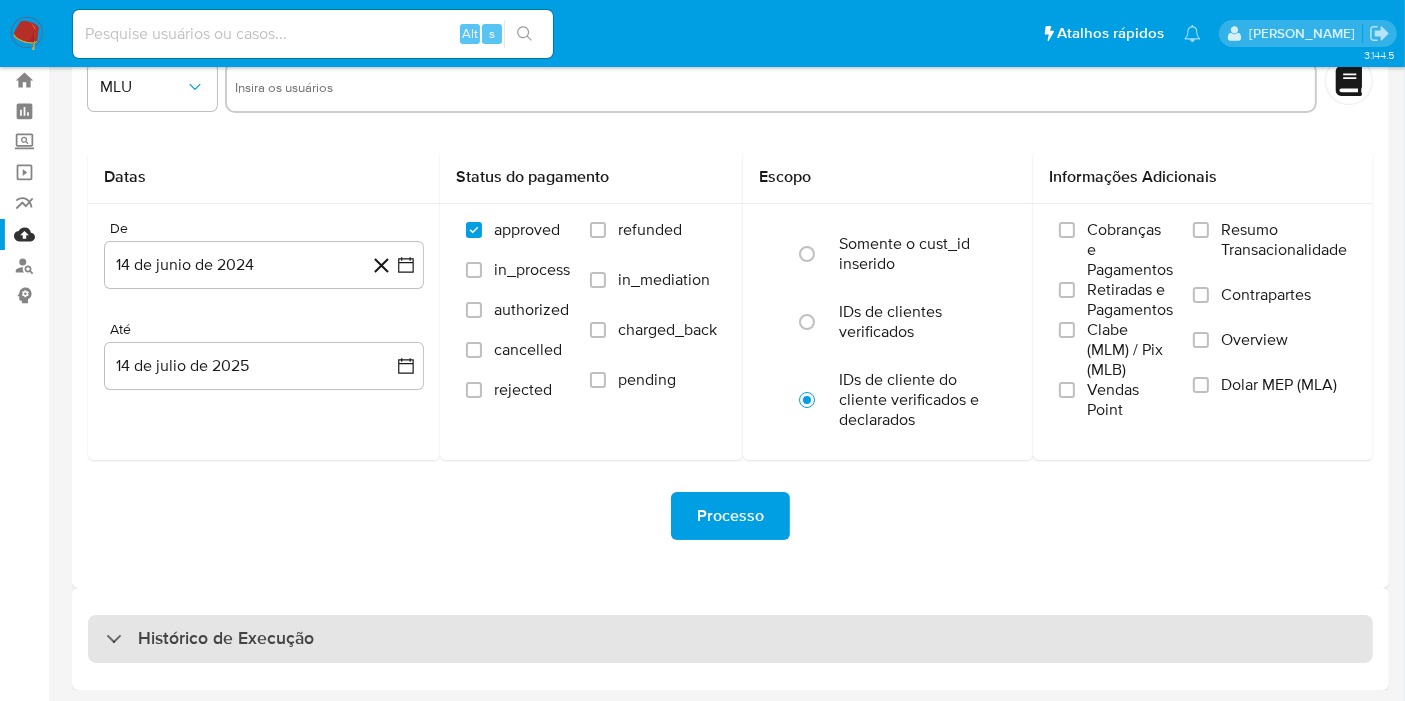 click on "Histórico de Execução" at bounding box center [730, 639] 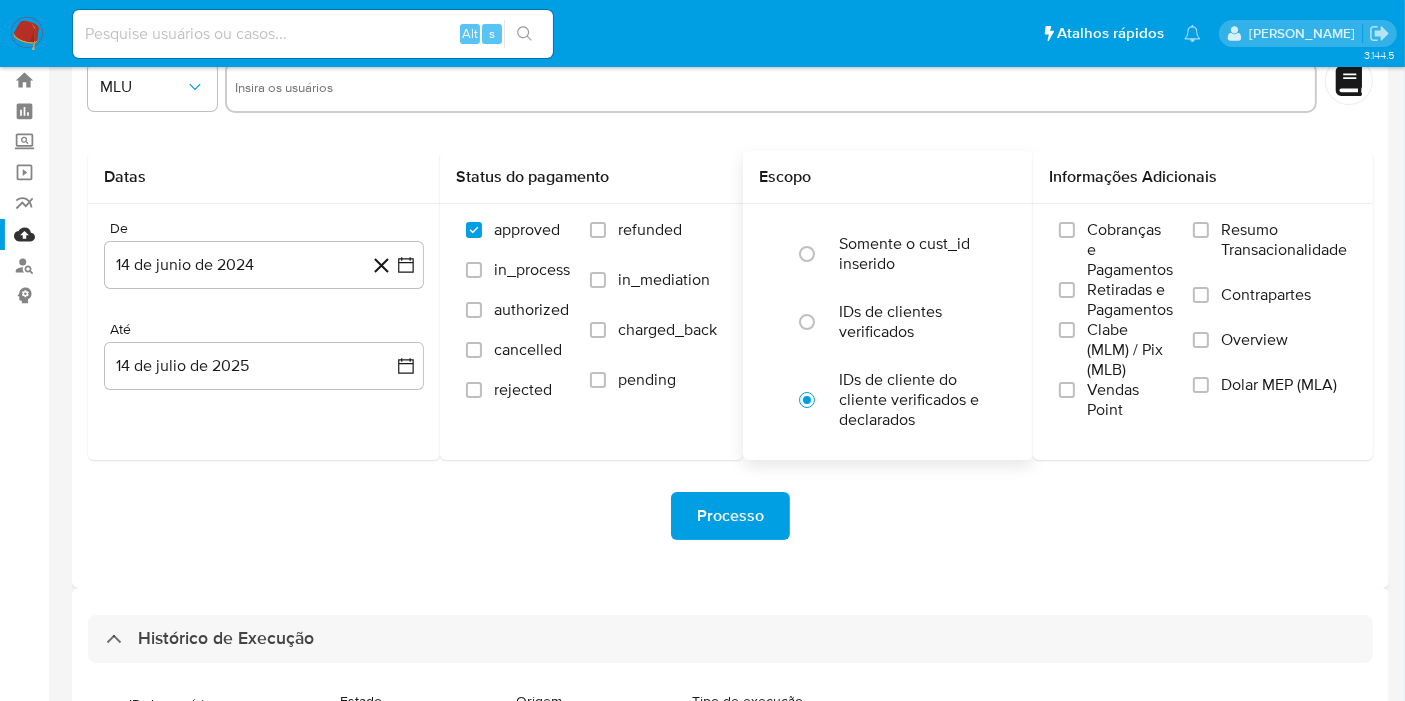 scroll, scrollTop: 610, scrollLeft: 0, axis: vertical 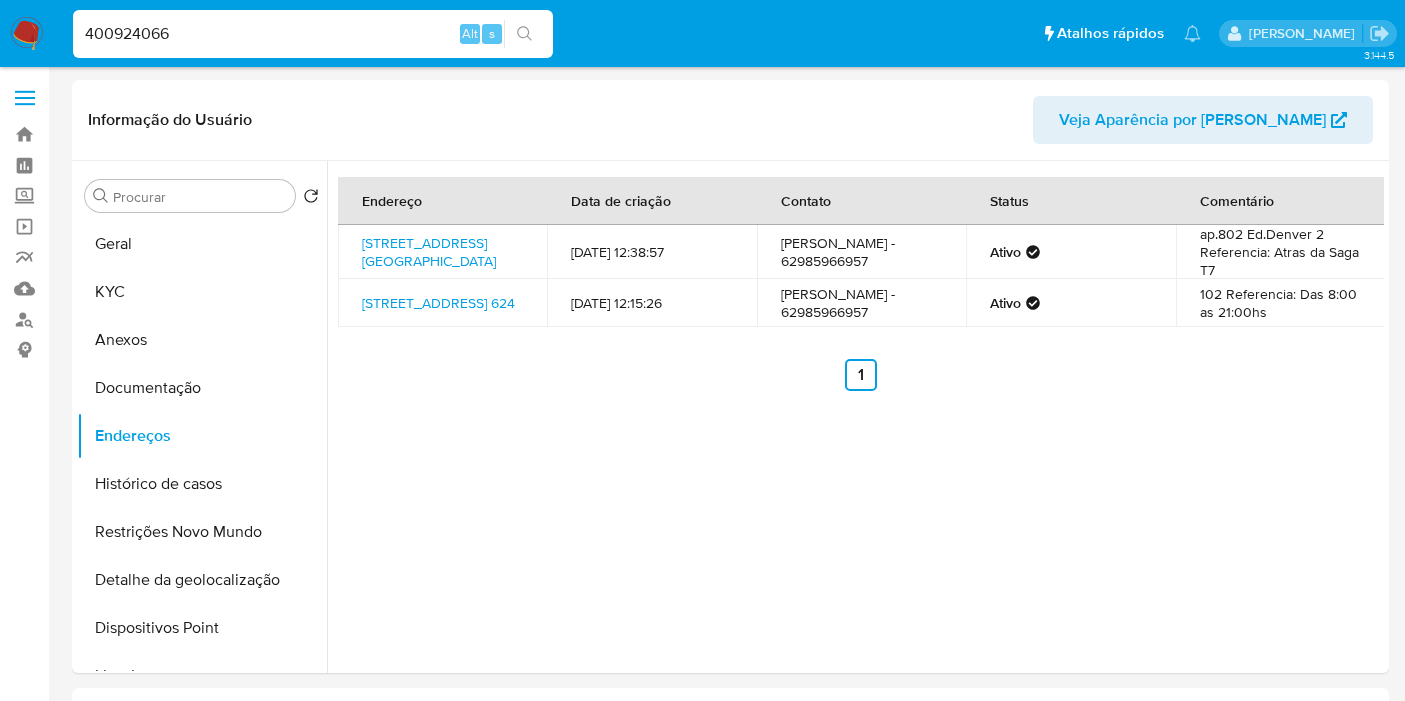 select on "10" 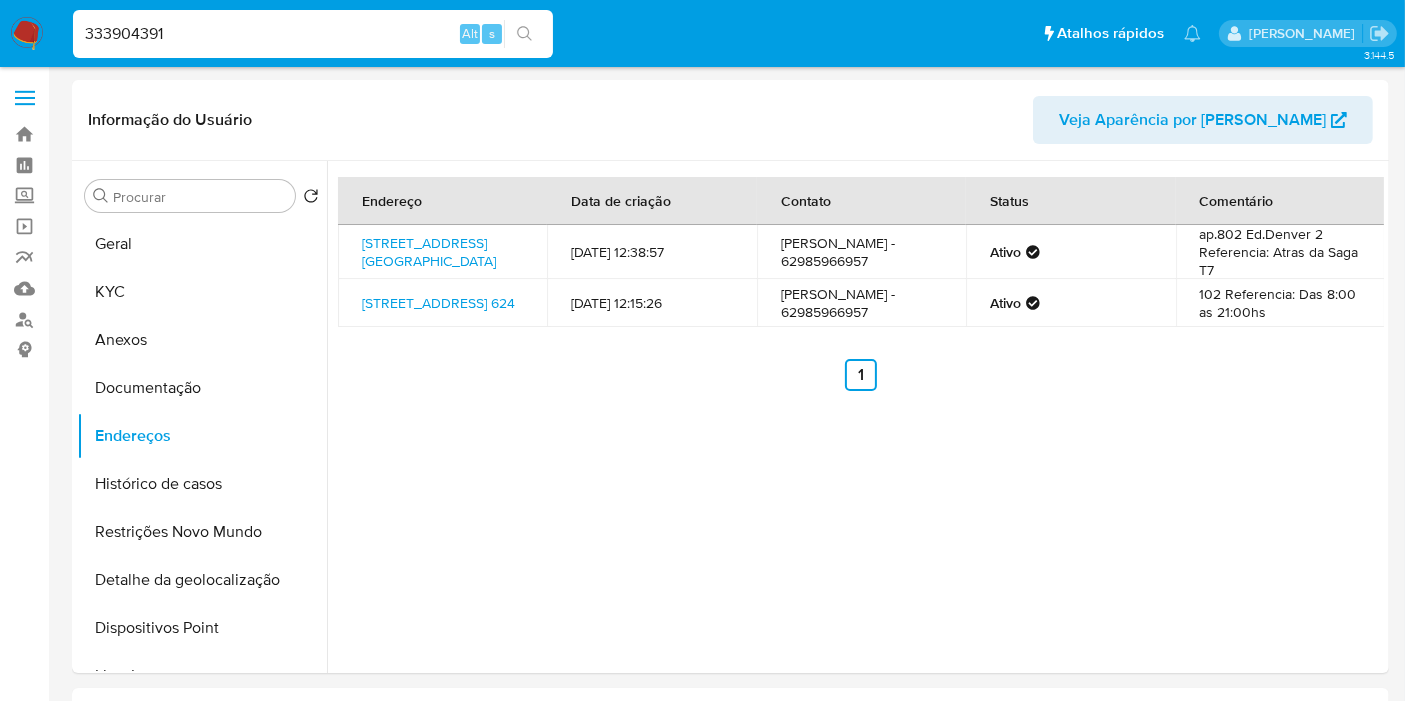 type on "333904391" 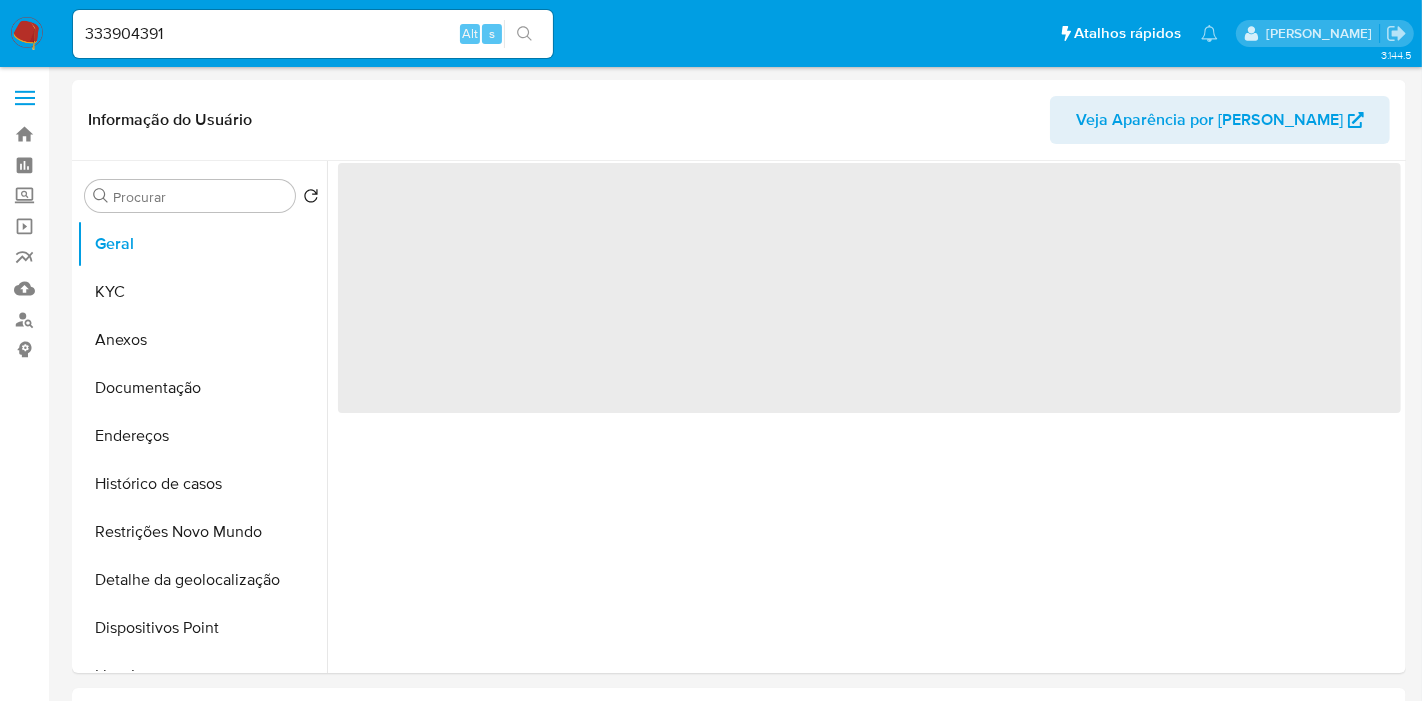 select on "10" 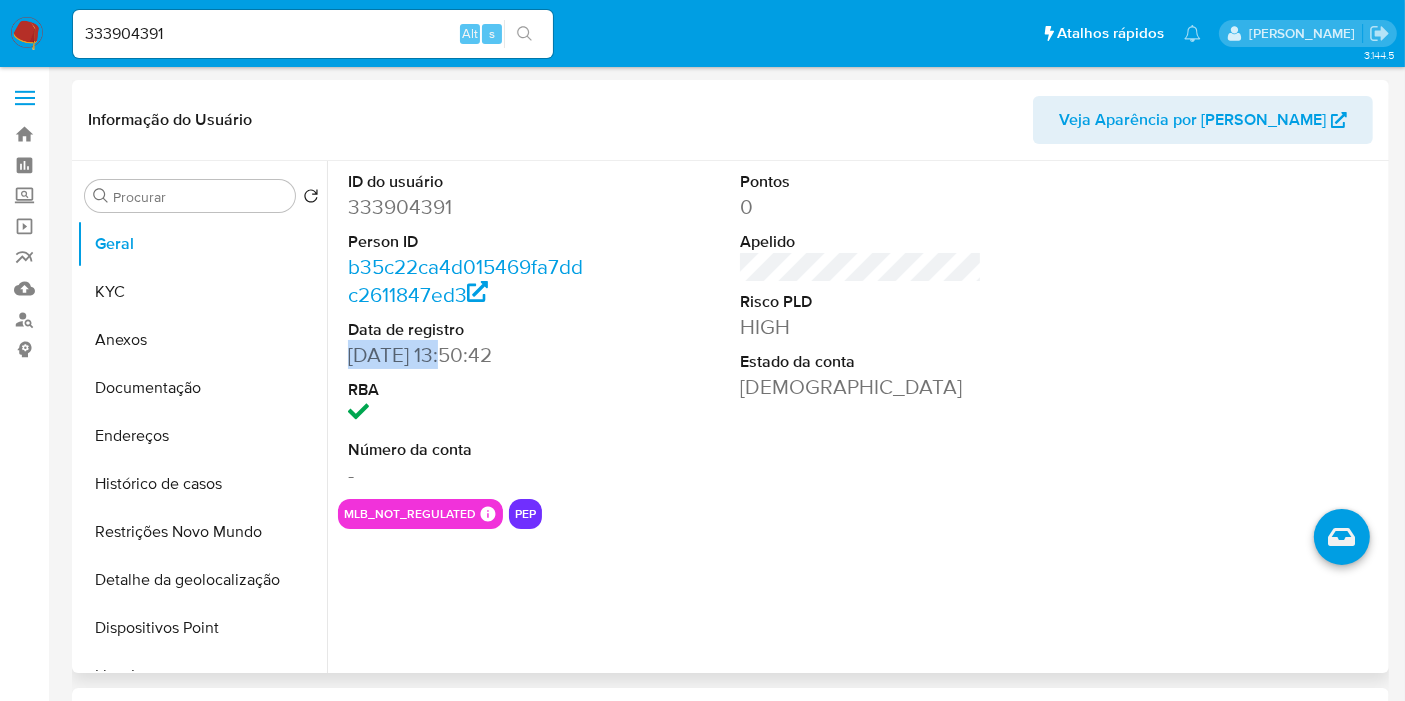 drag, startPoint x: 448, startPoint y: 354, endPoint x: 345, endPoint y: 350, distance: 103.077644 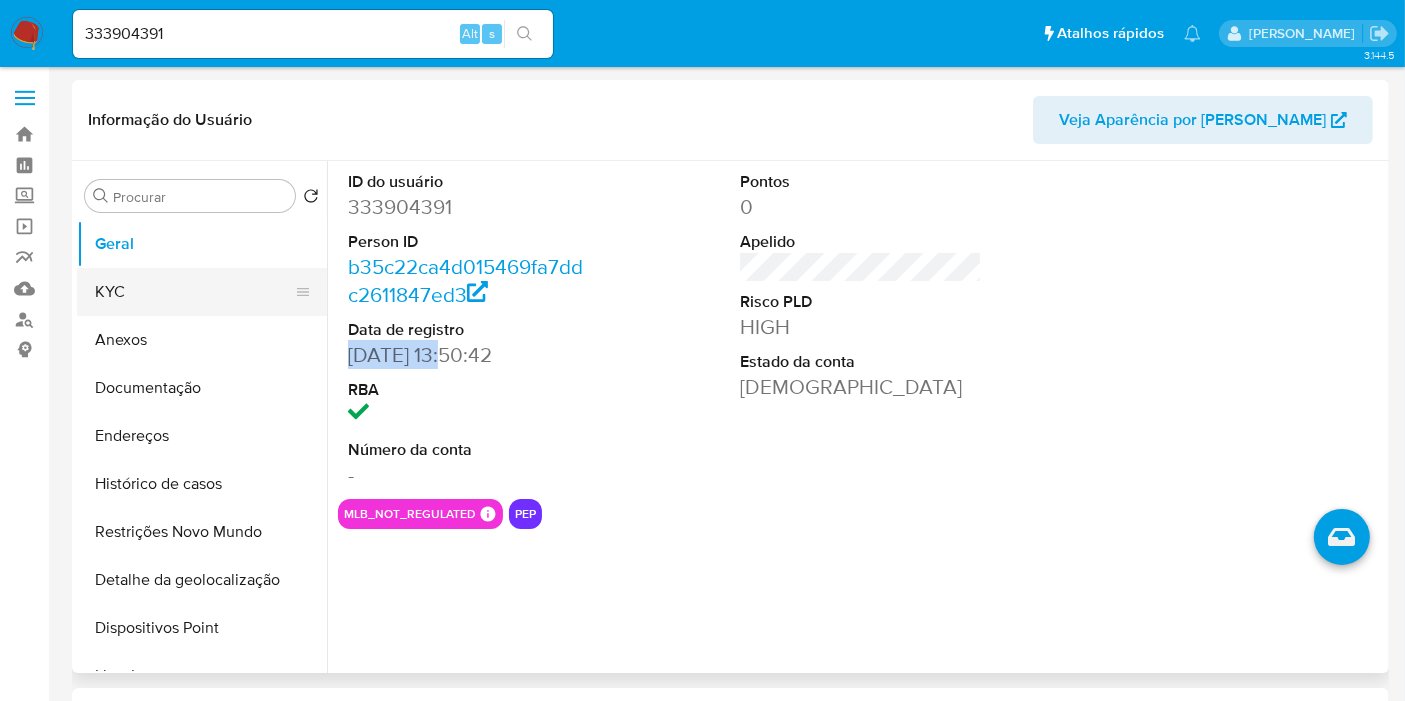 click on "KYC" at bounding box center (194, 292) 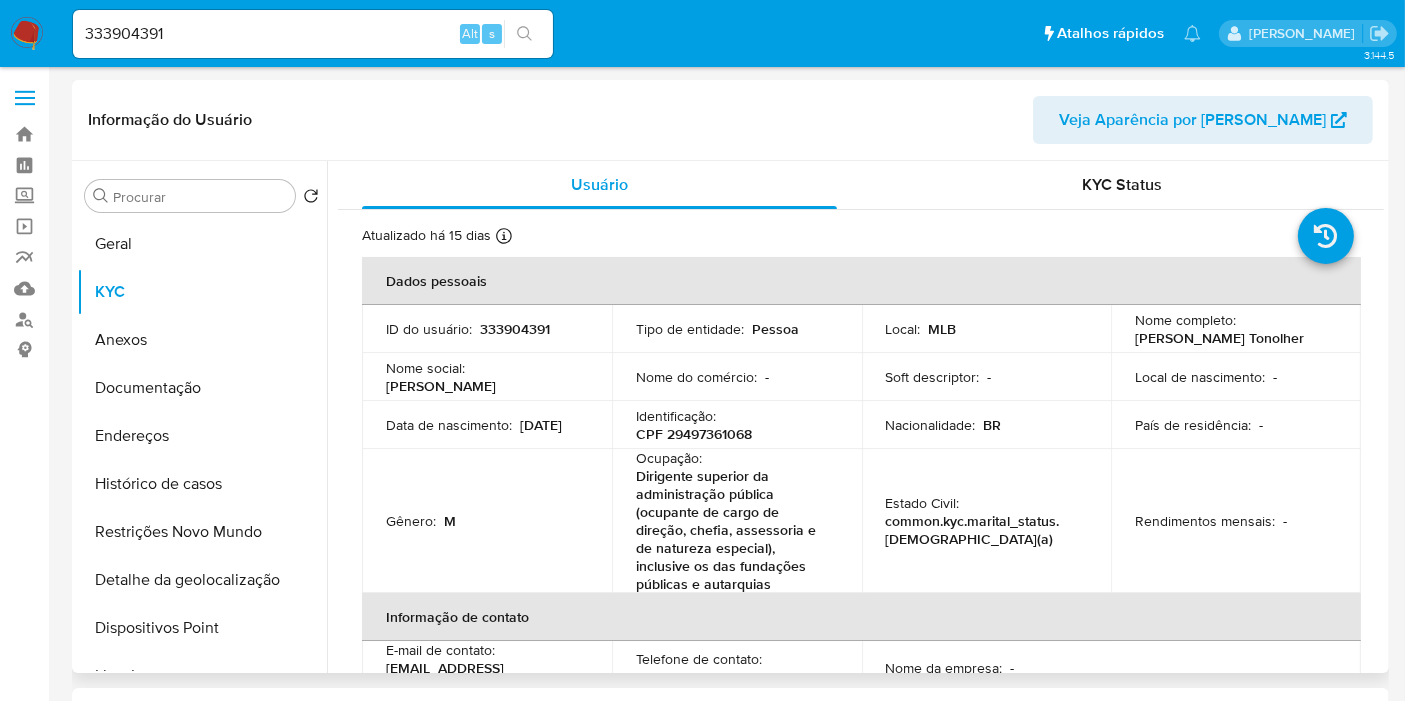 type 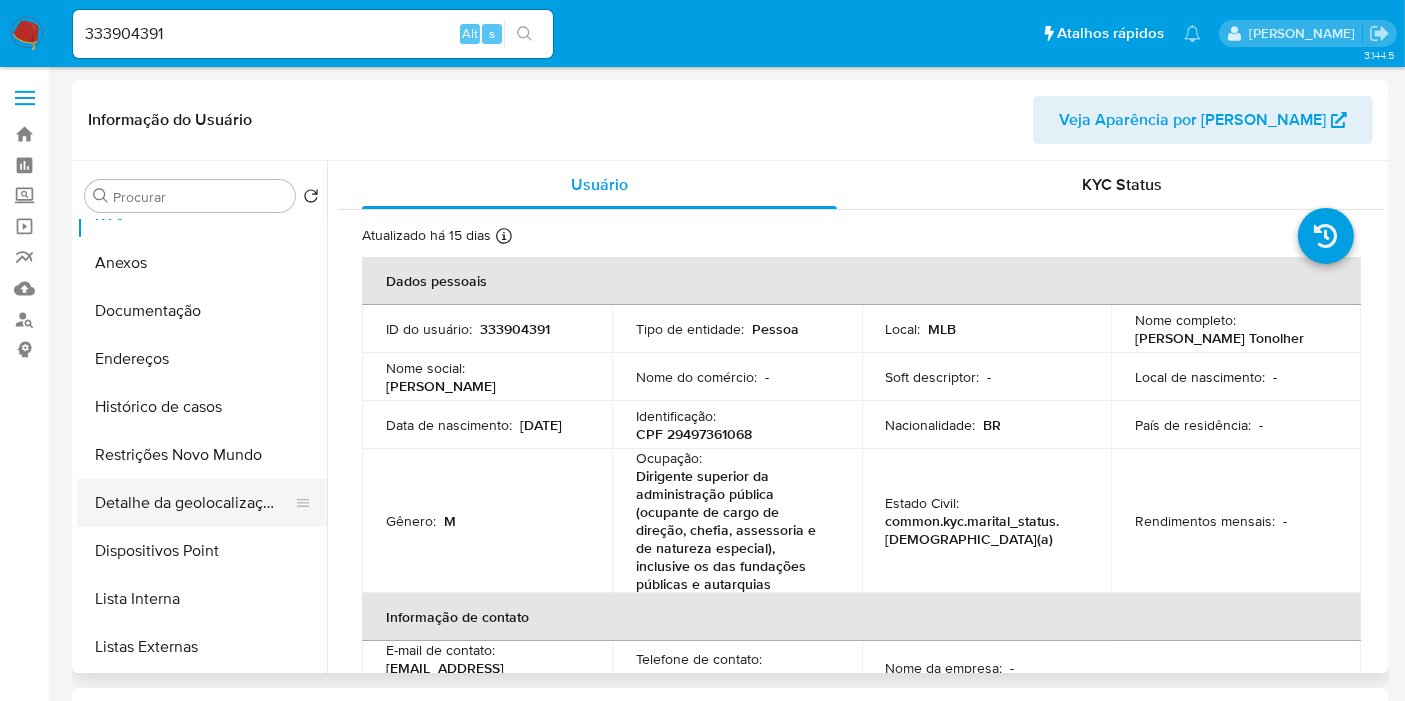 scroll, scrollTop: 111, scrollLeft: 0, axis: vertical 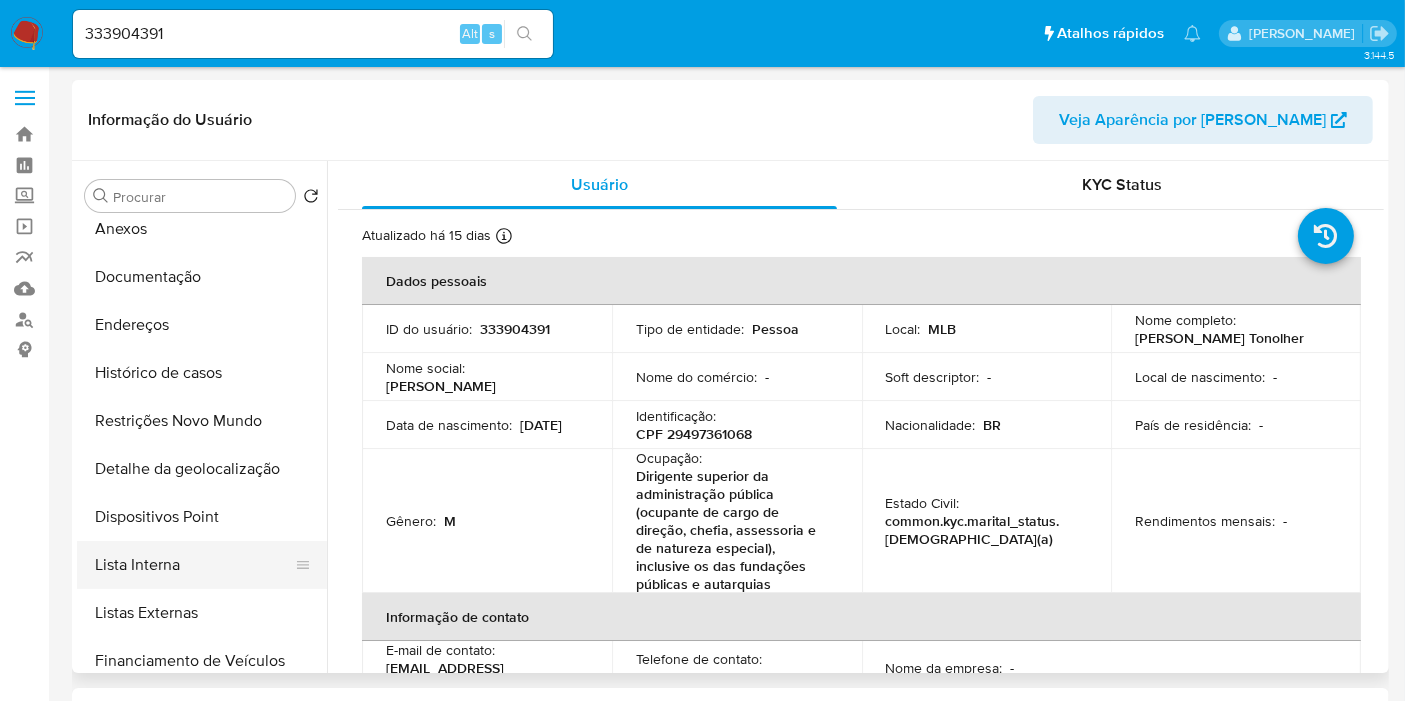 click on "Lista Interna" at bounding box center (194, 565) 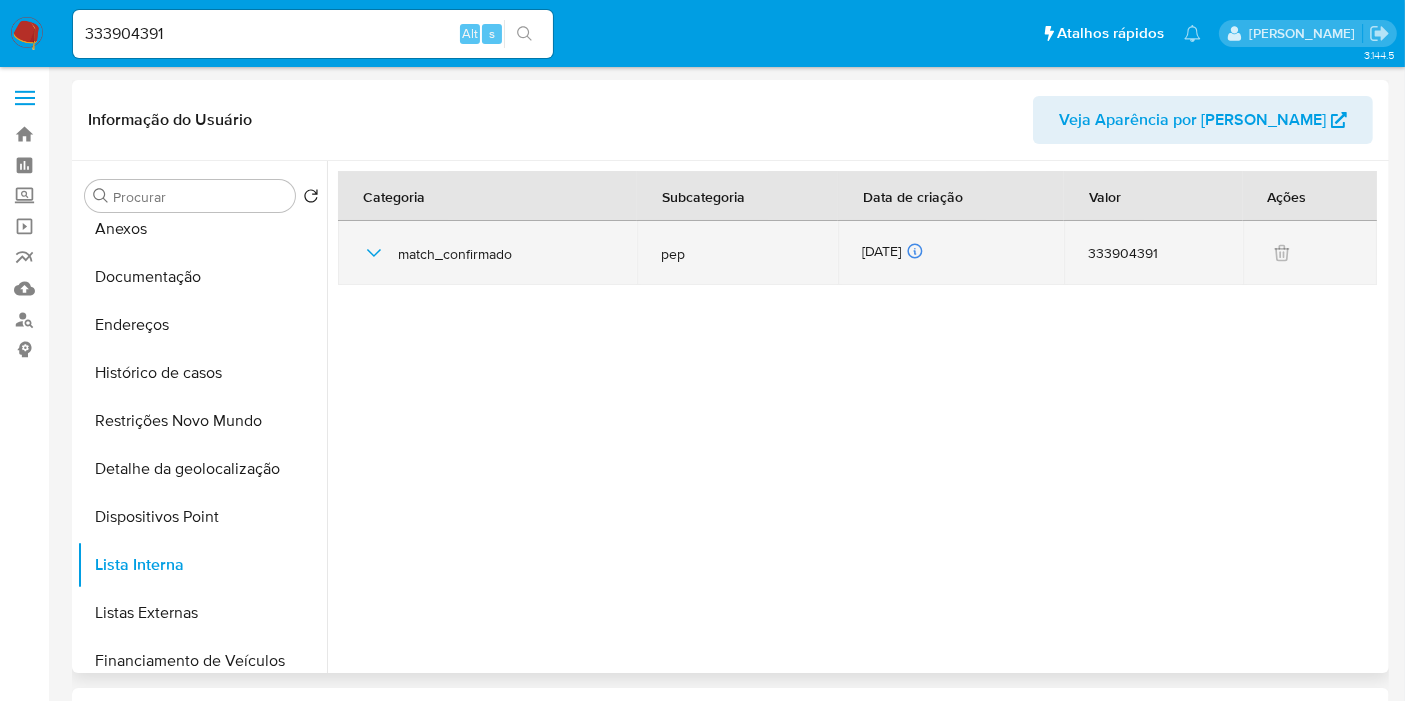 click on "29/06/2025   29/06/2025 09:46:29" at bounding box center (951, 253) 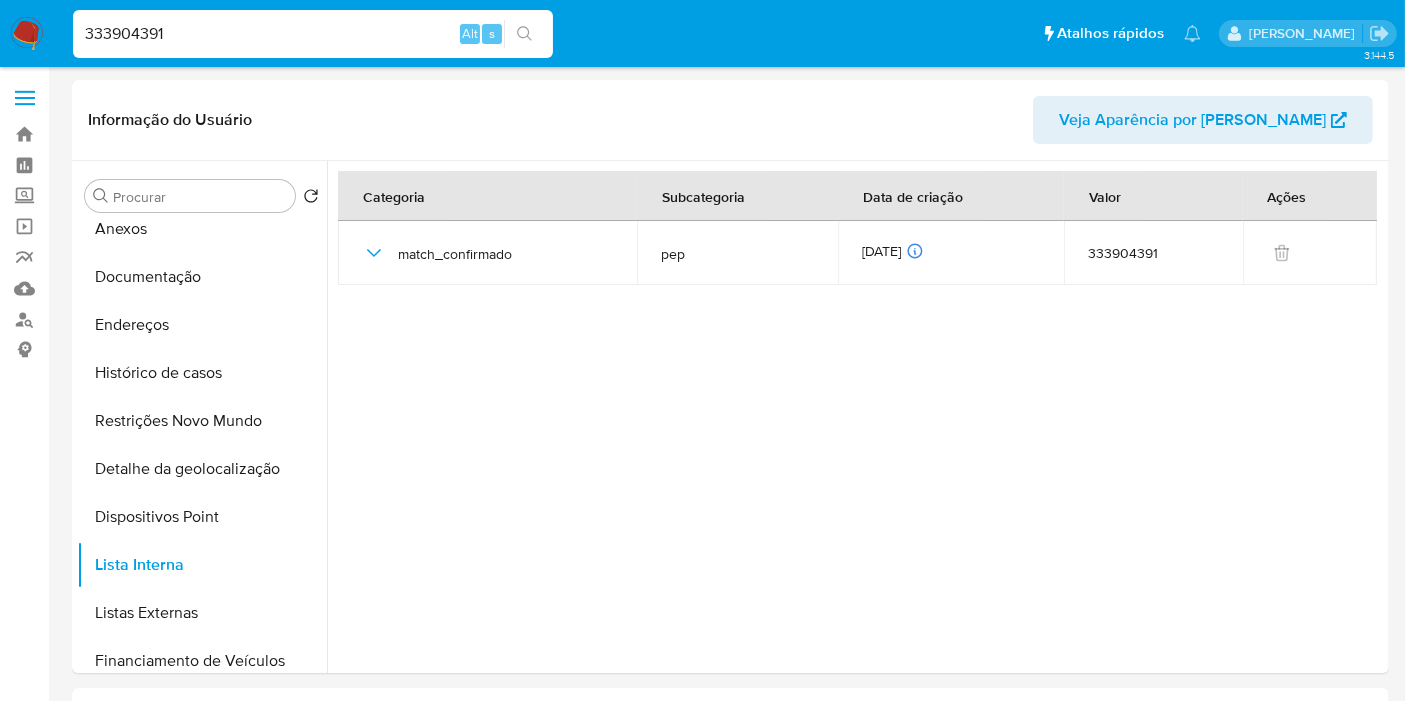 click on "333904391" at bounding box center (313, 34) 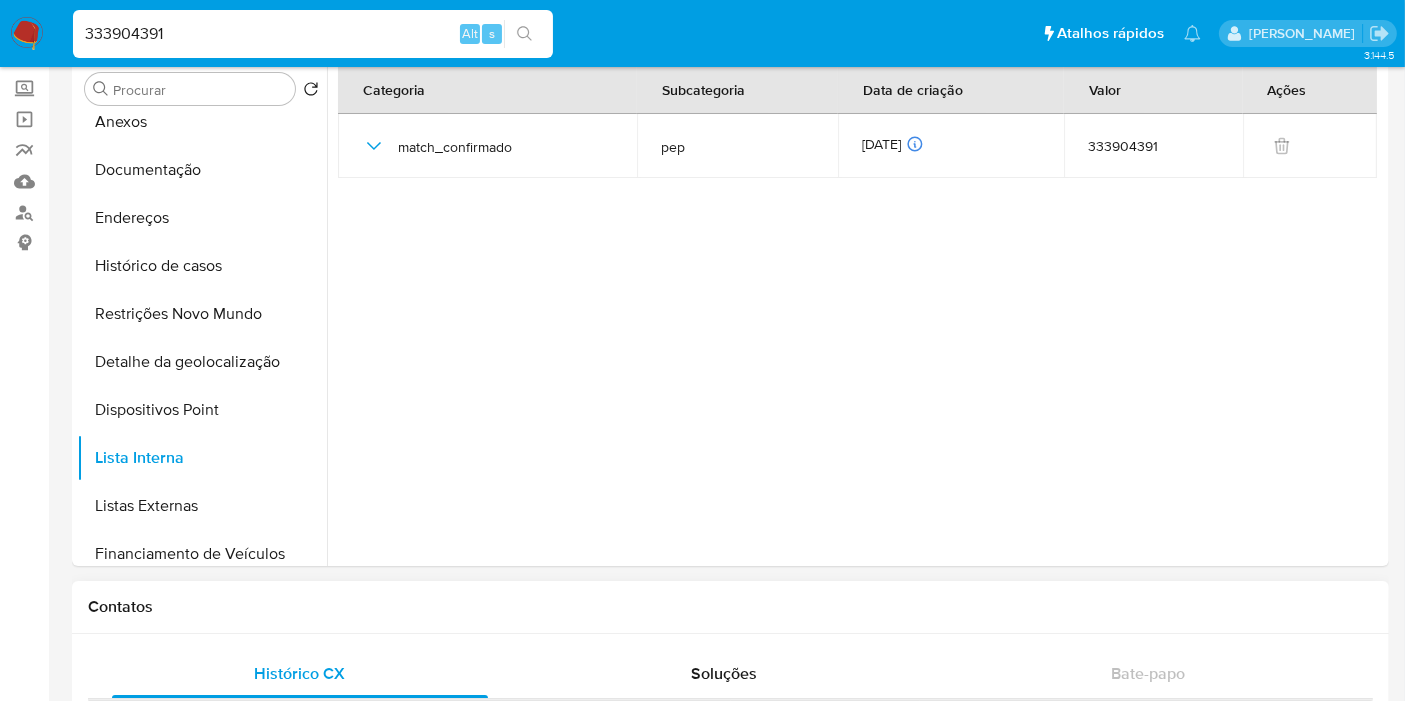 scroll, scrollTop: 111, scrollLeft: 0, axis: vertical 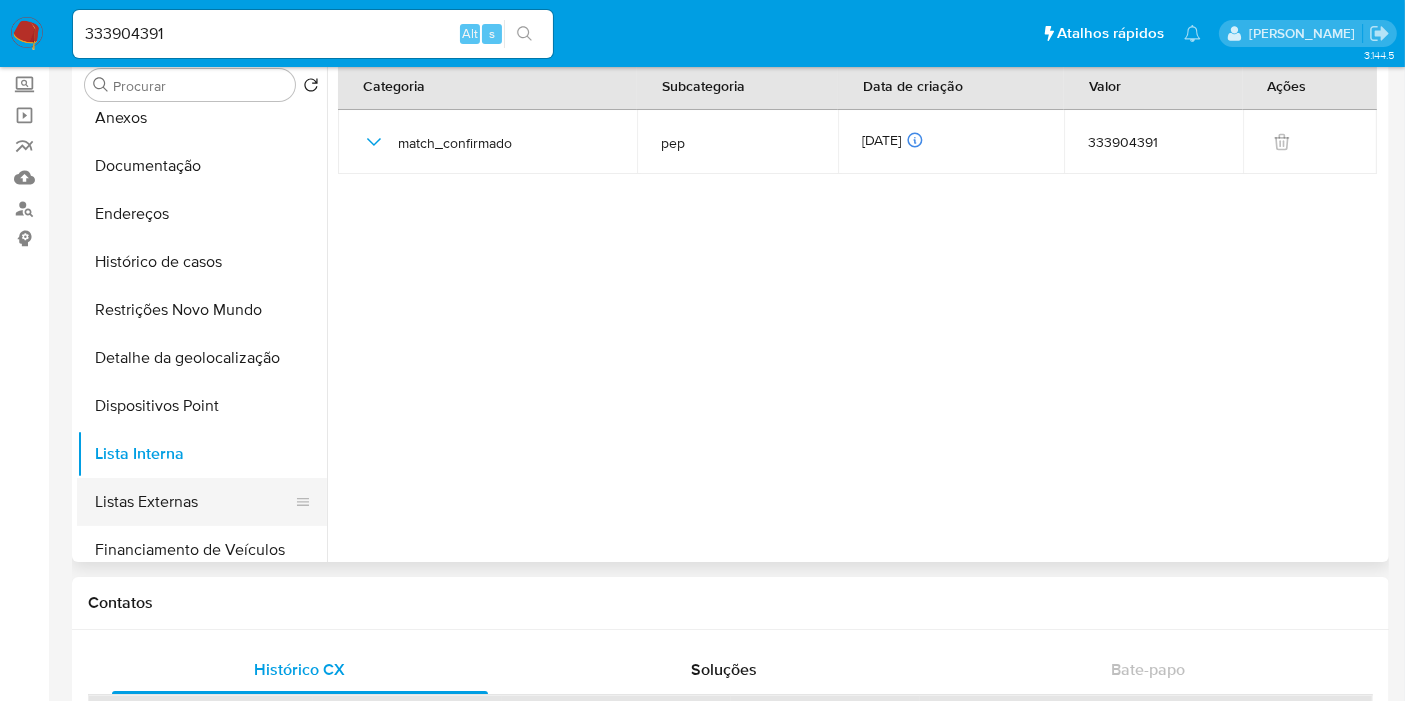 click on "Listas Externas" at bounding box center (194, 502) 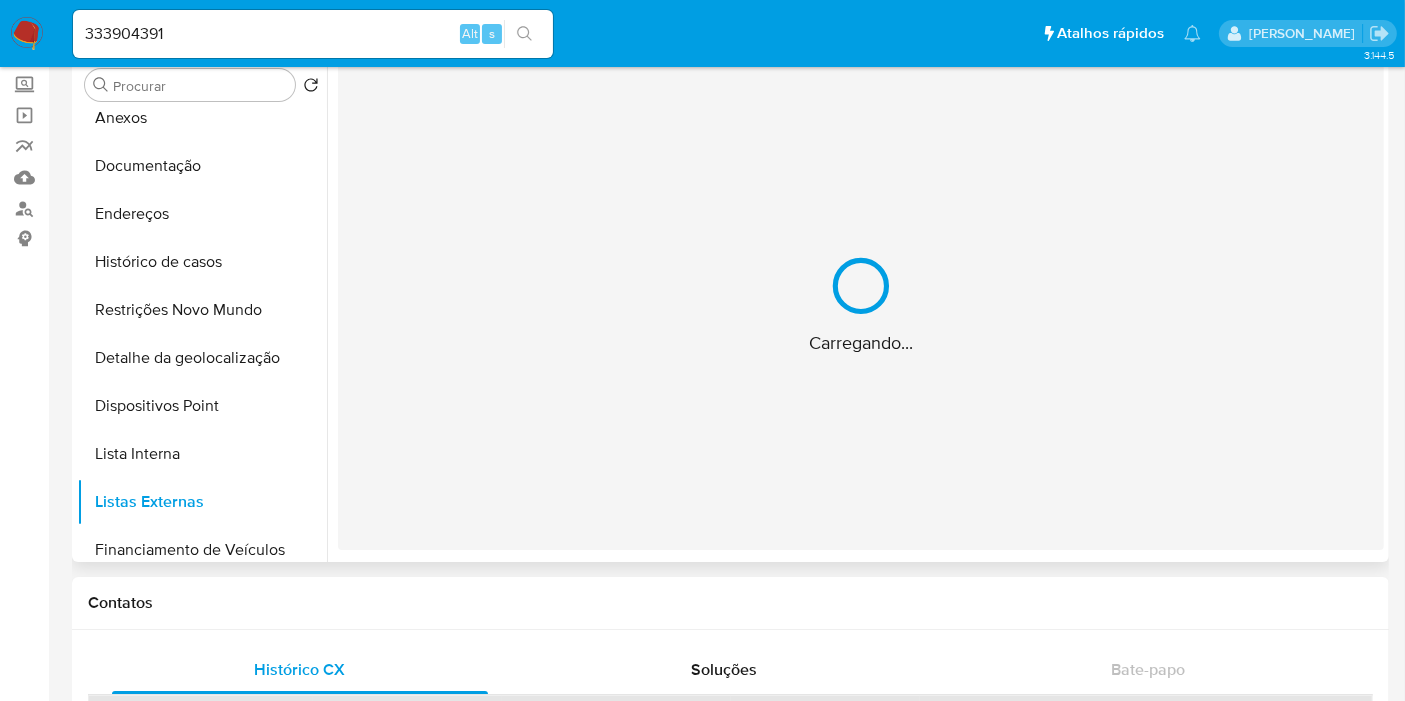 scroll, scrollTop: 0, scrollLeft: 0, axis: both 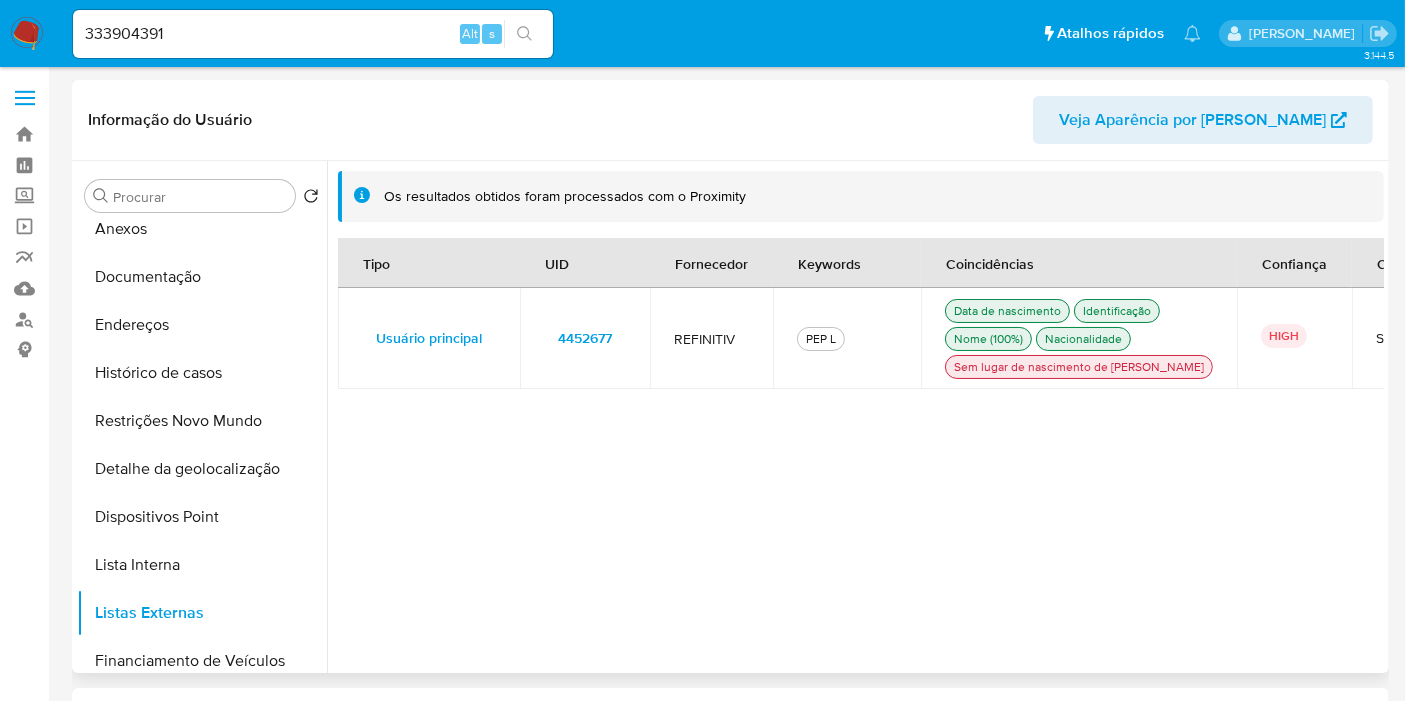 click on "4452677" at bounding box center [585, 338] 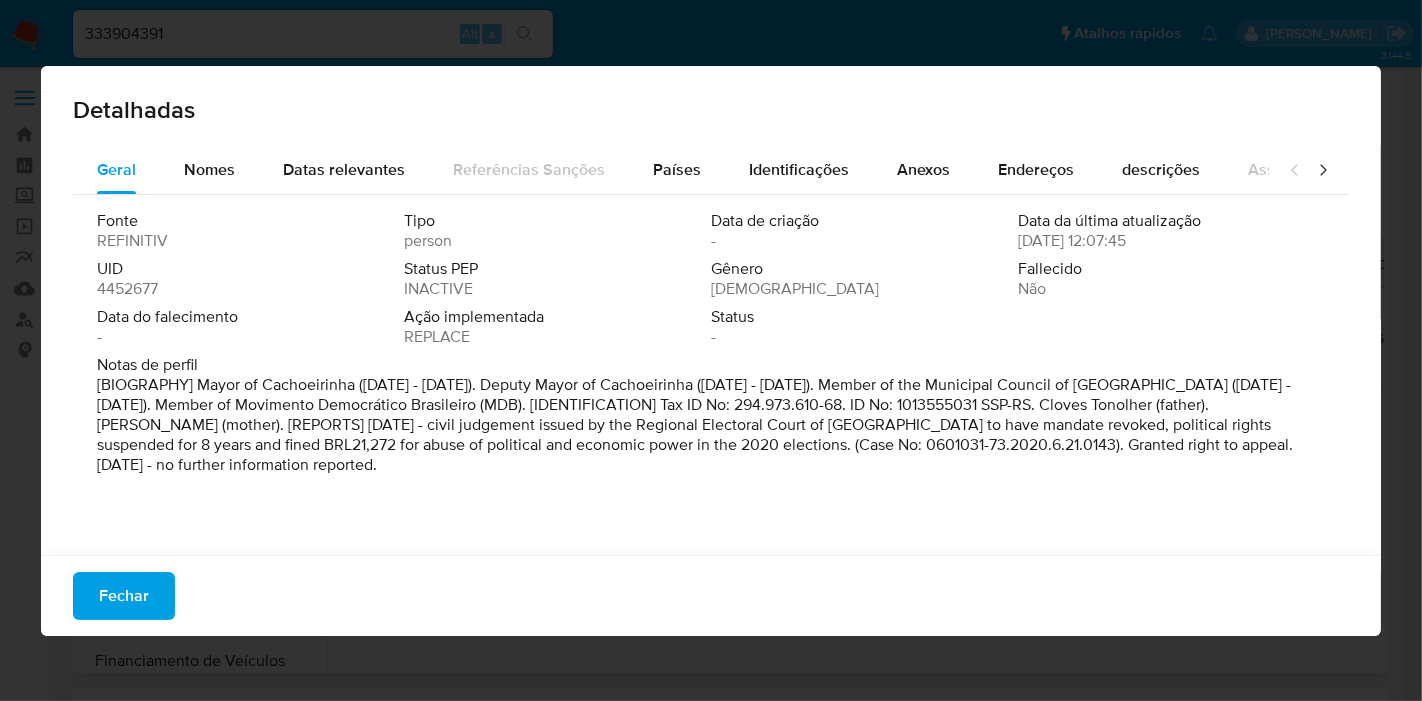 click on "4452677" at bounding box center (127, 289) 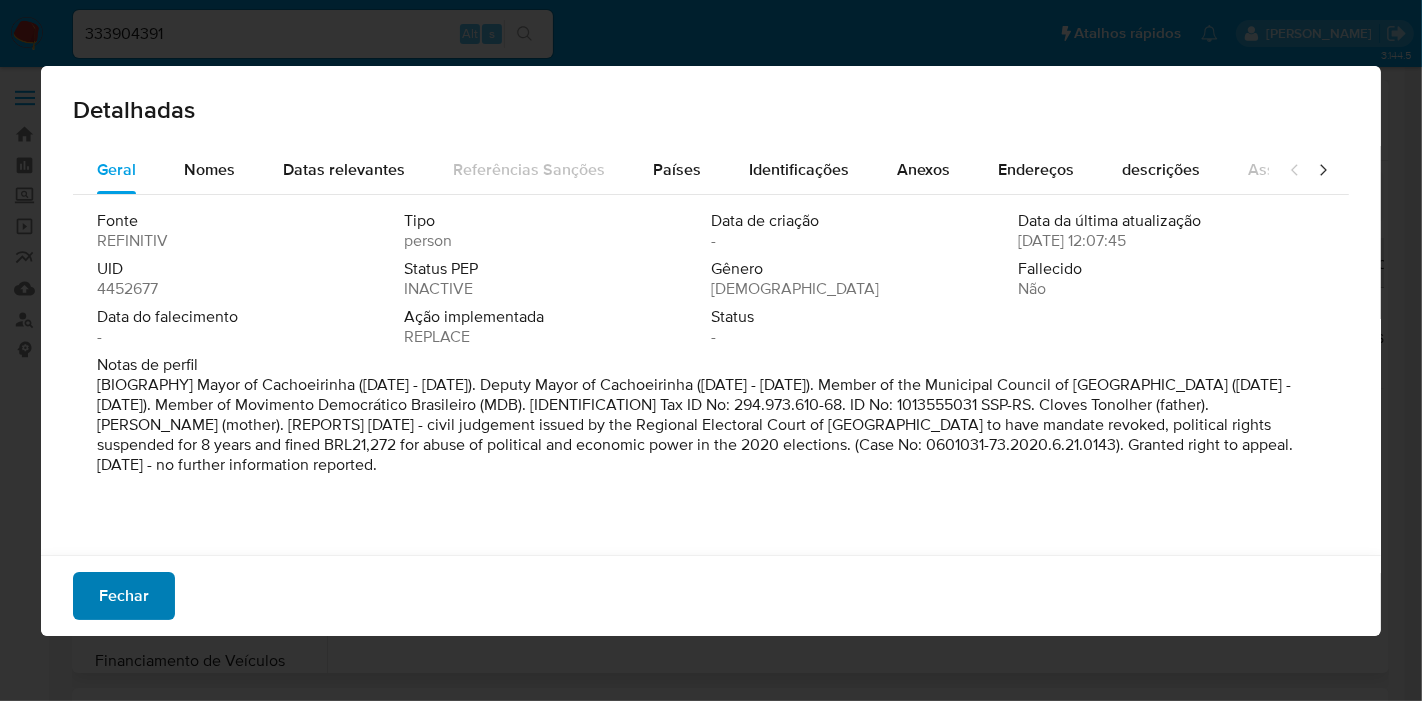 click on "Fechar" at bounding box center [124, 596] 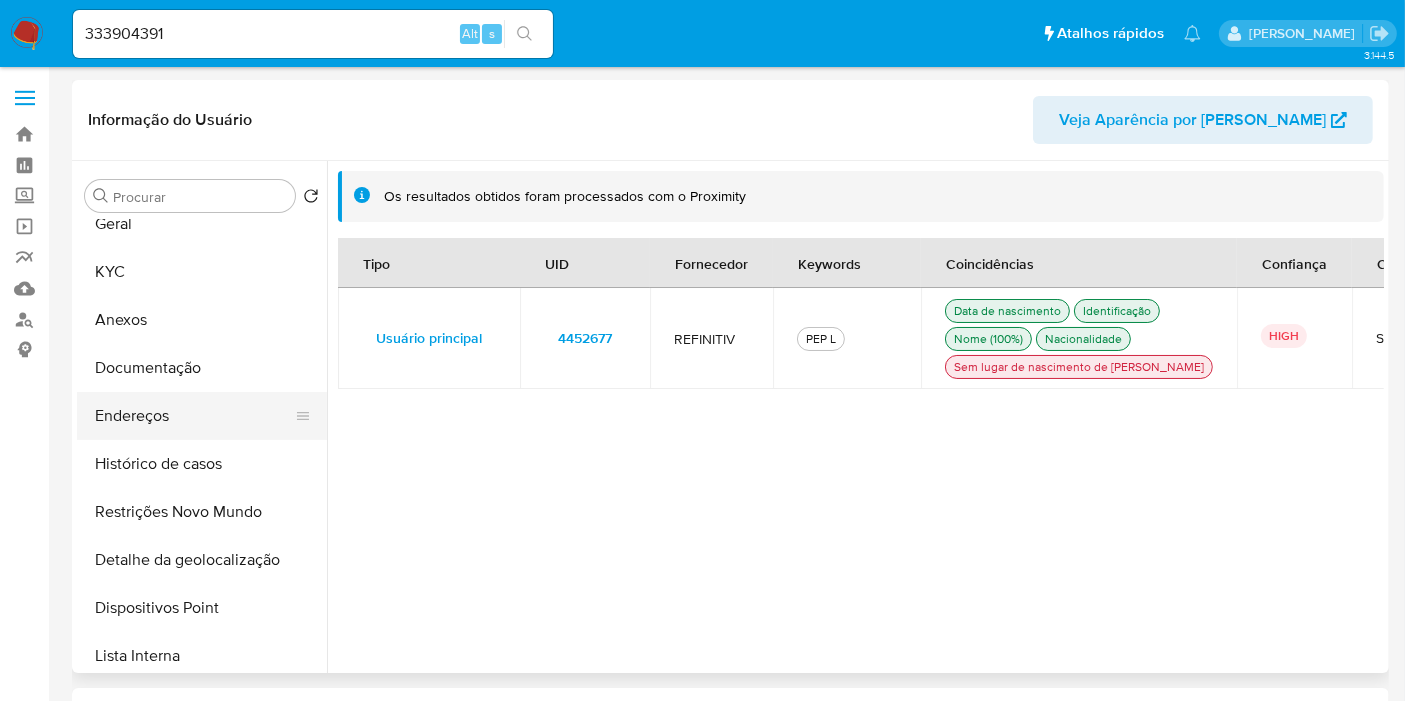 scroll, scrollTop: 0, scrollLeft: 0, axis: both 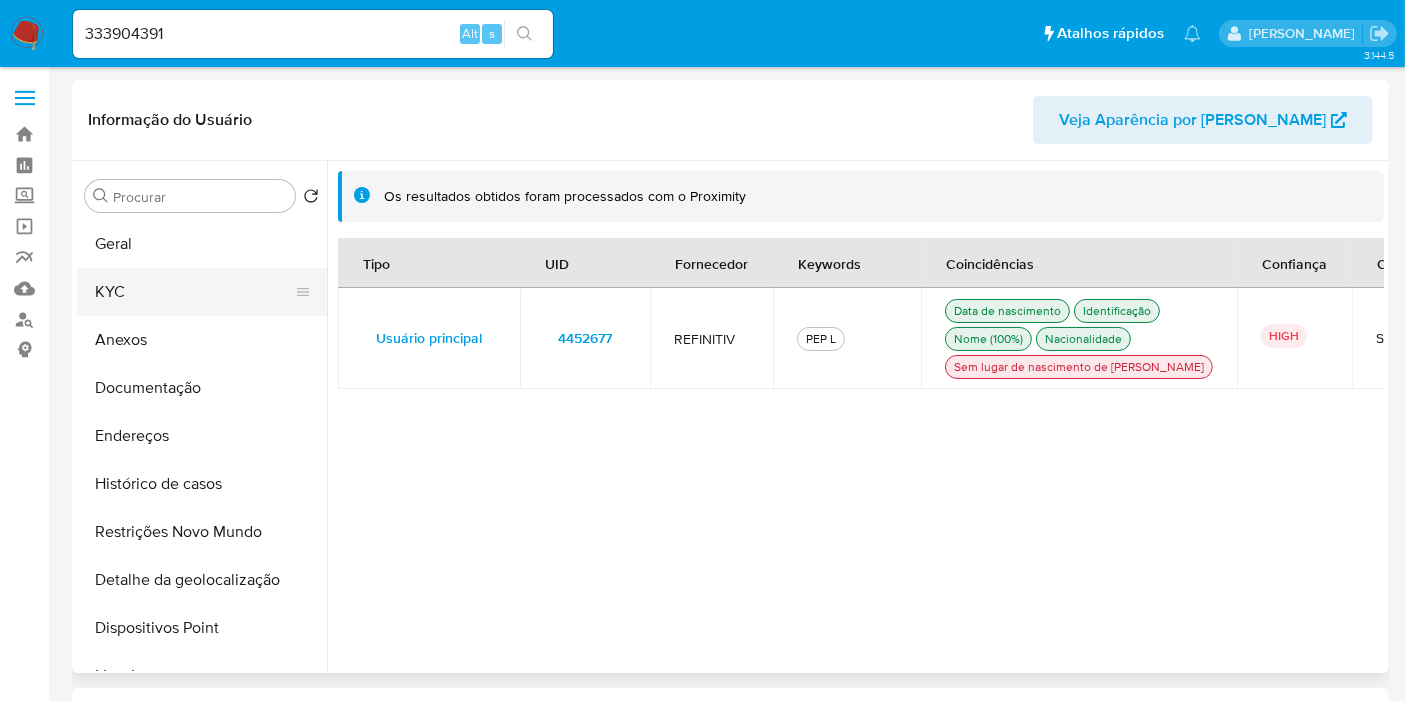 click on "KYC" at bounding box center (194, 292) 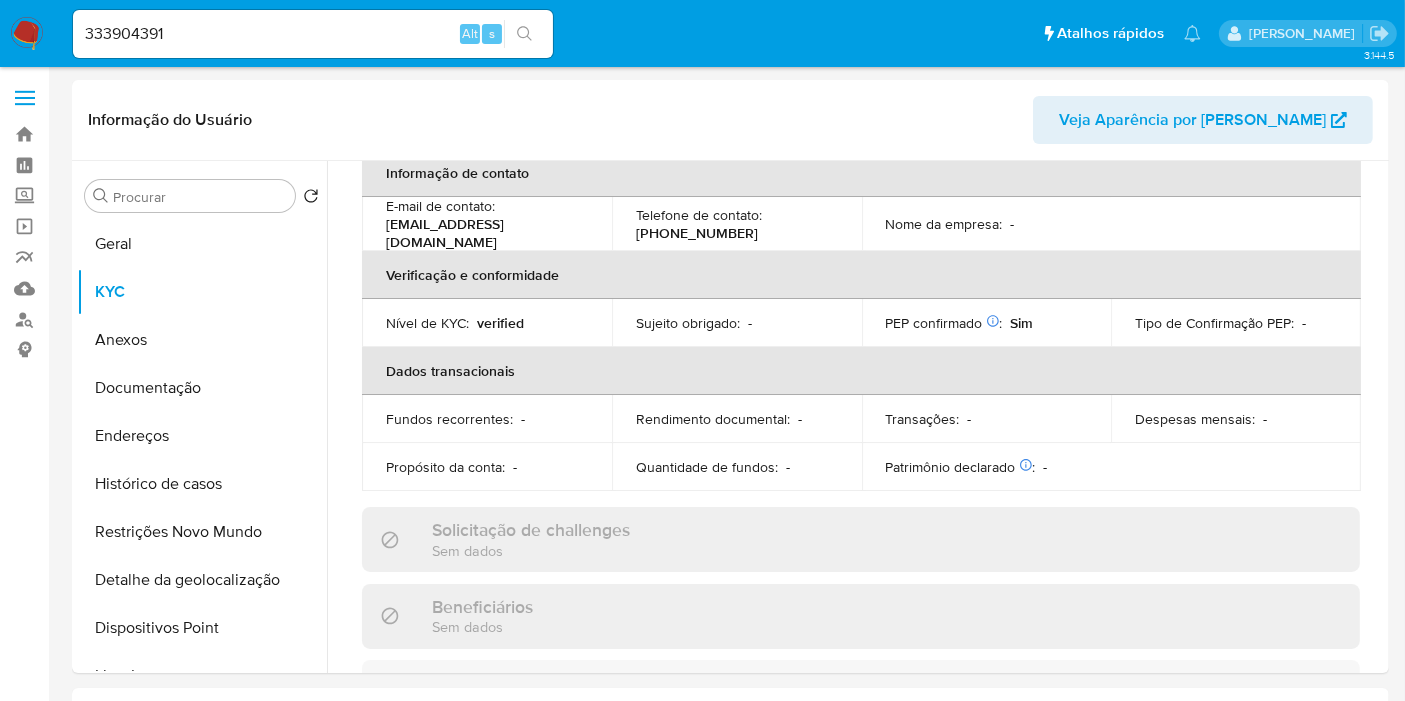 scroll, scrollTop: 1000, scrollLeft: 0, axis: vertical 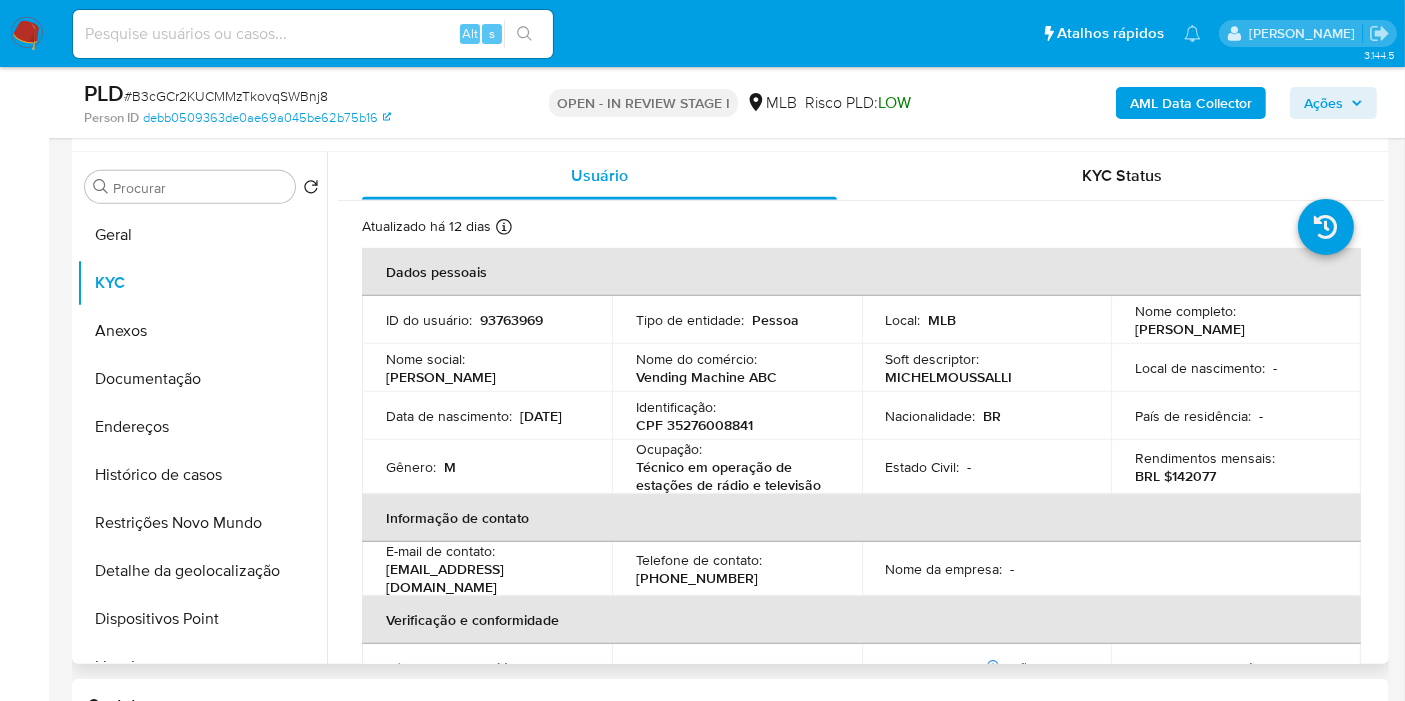 click on "93763969" at bounding box center [511, 320] 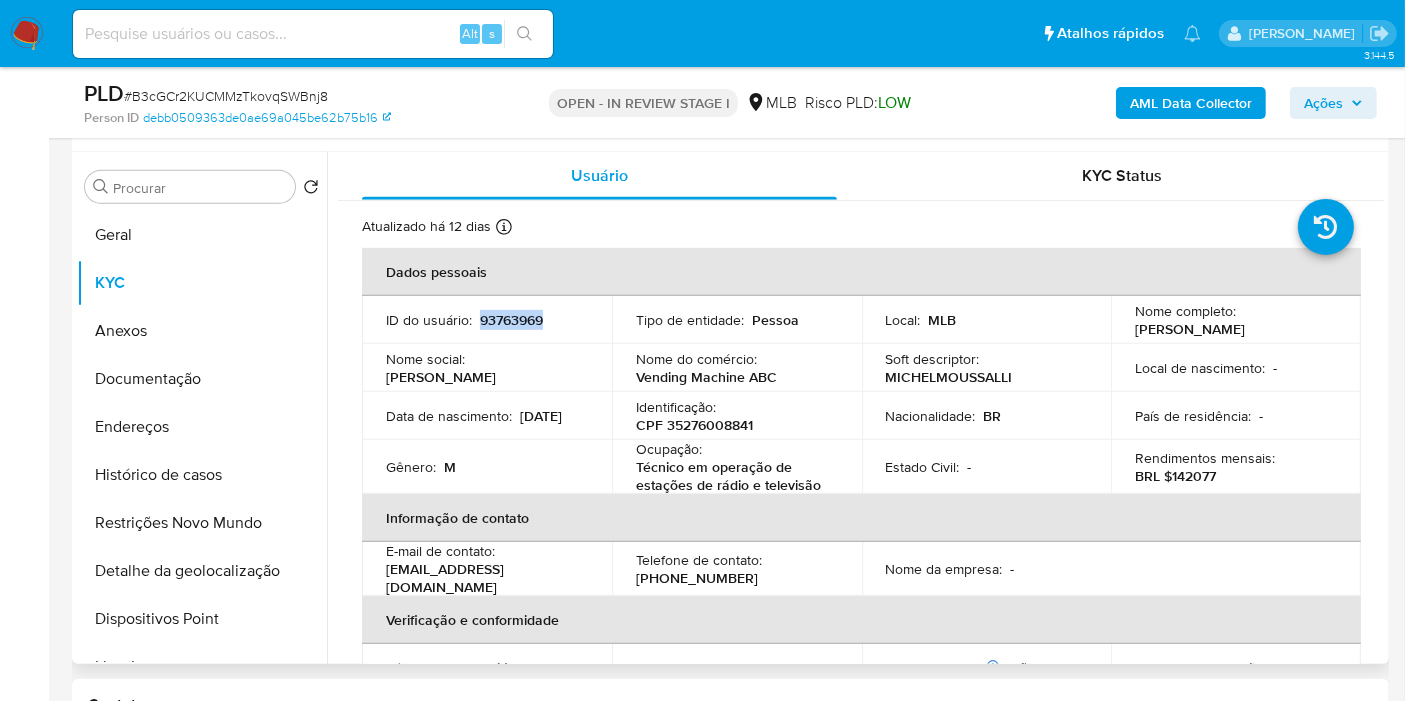 click on "93763969" at bounding box center (511, 320) 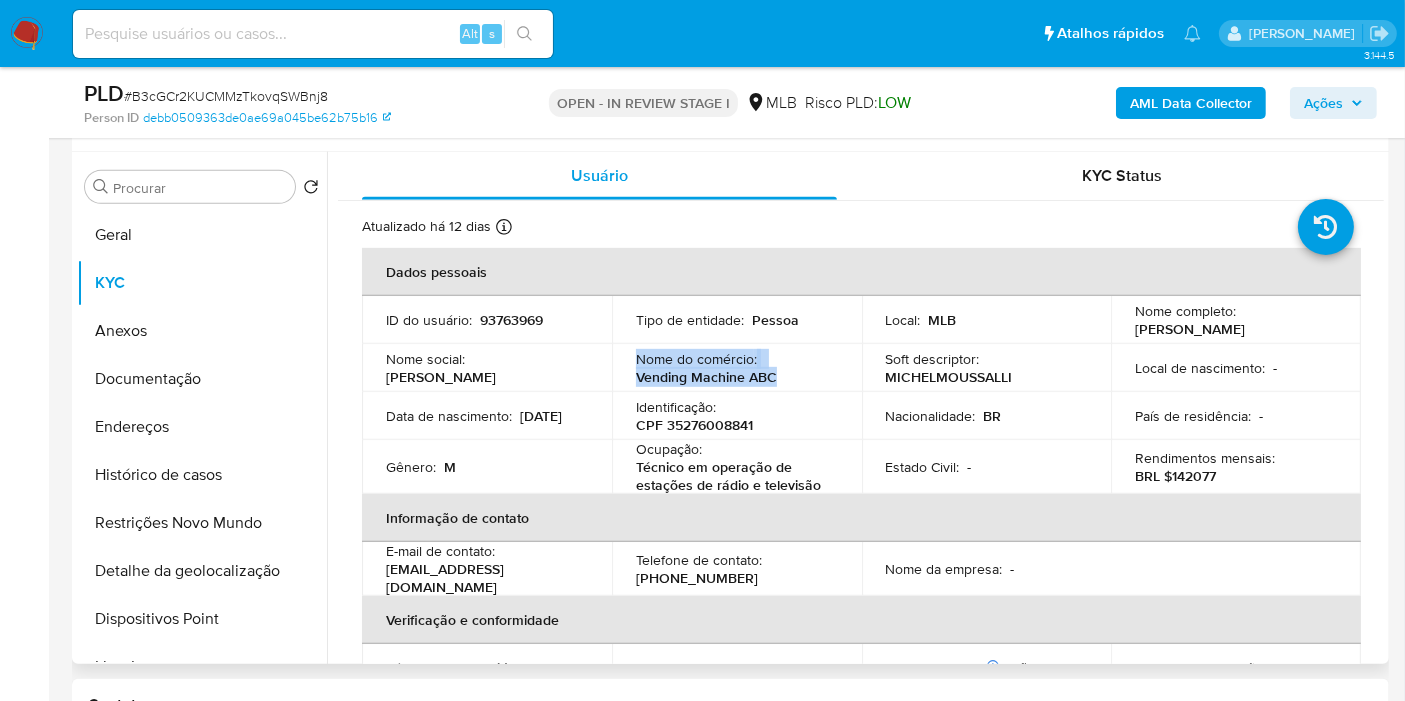 drag, startPoint x: 785, startPoint y: 377, endPoint x: 633, endPoint y: 358, distance: 153.18289 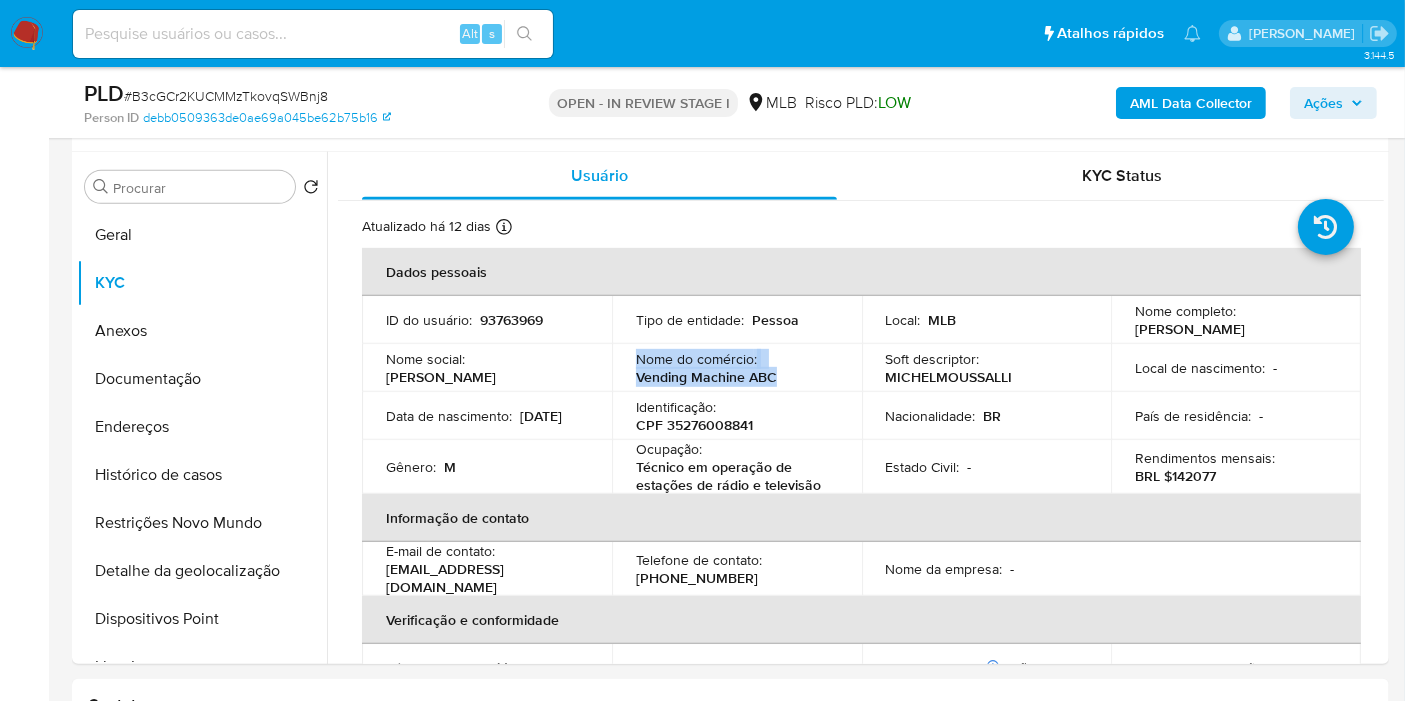 click on "Ações" at bounding box center [1323, 103] 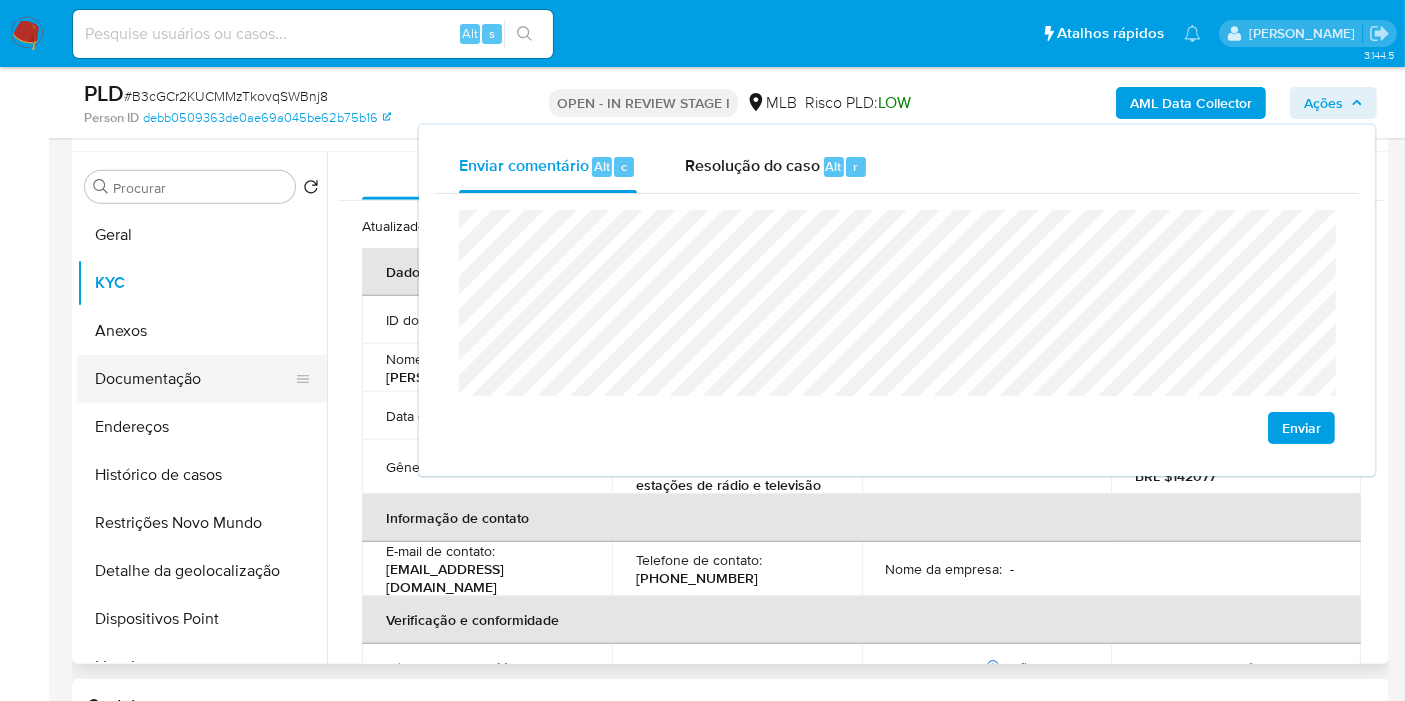 click on "Documentação" at bounding box center [194, 379] 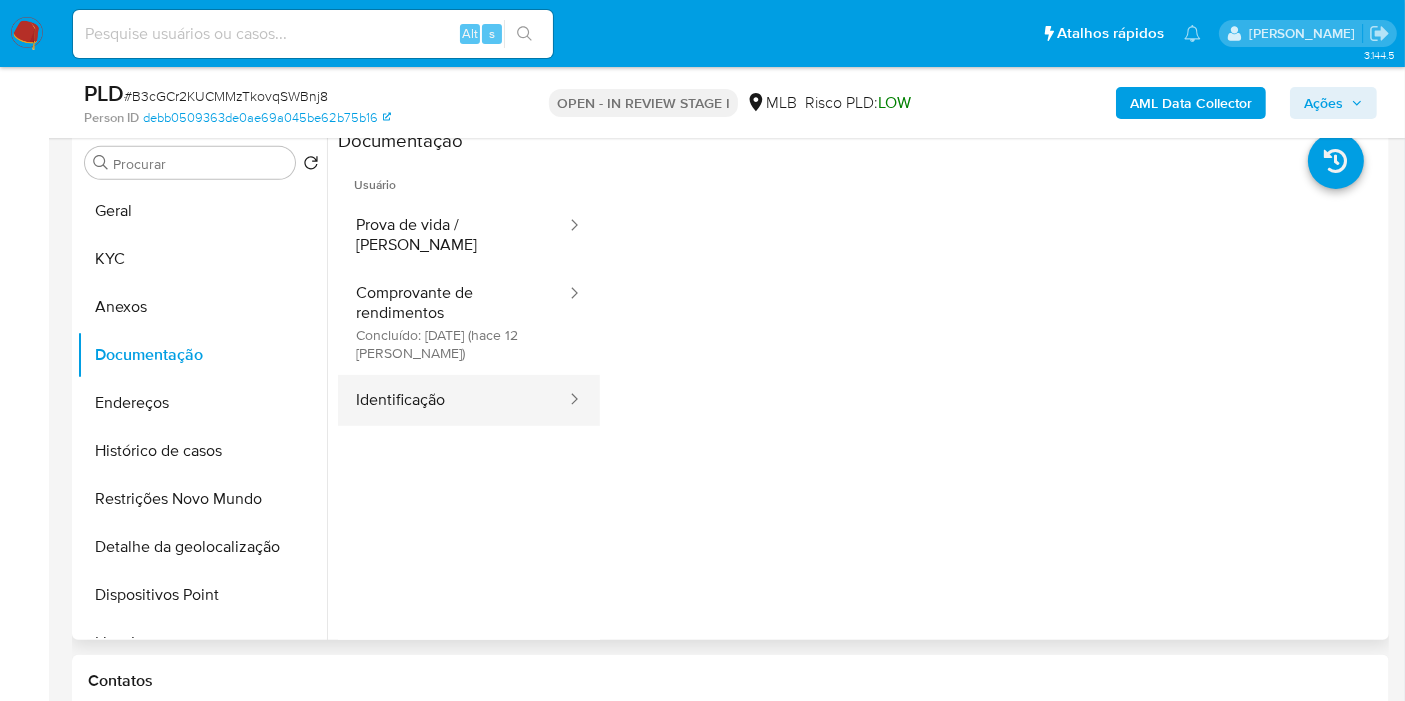 click on "Identificação" at bounding box center [453, 400] 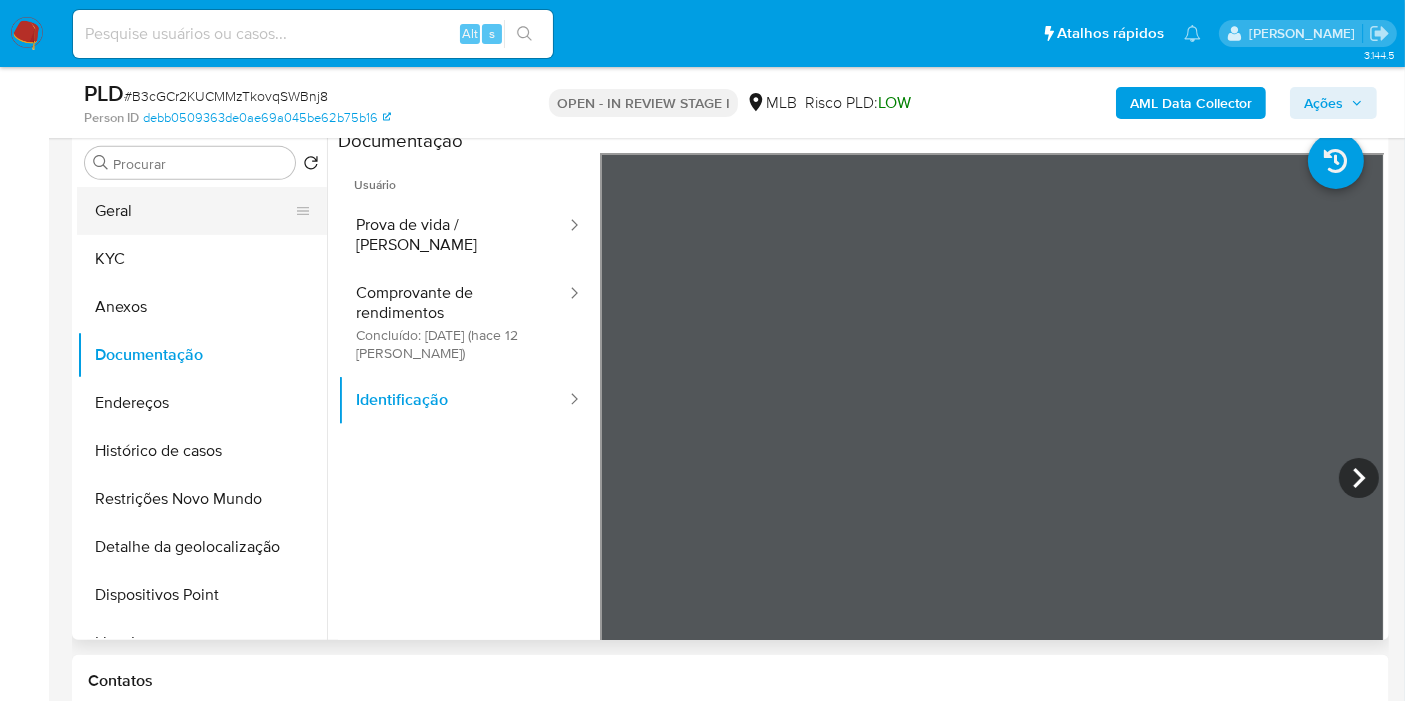click on "Geral" at bounding box center [194, 211] 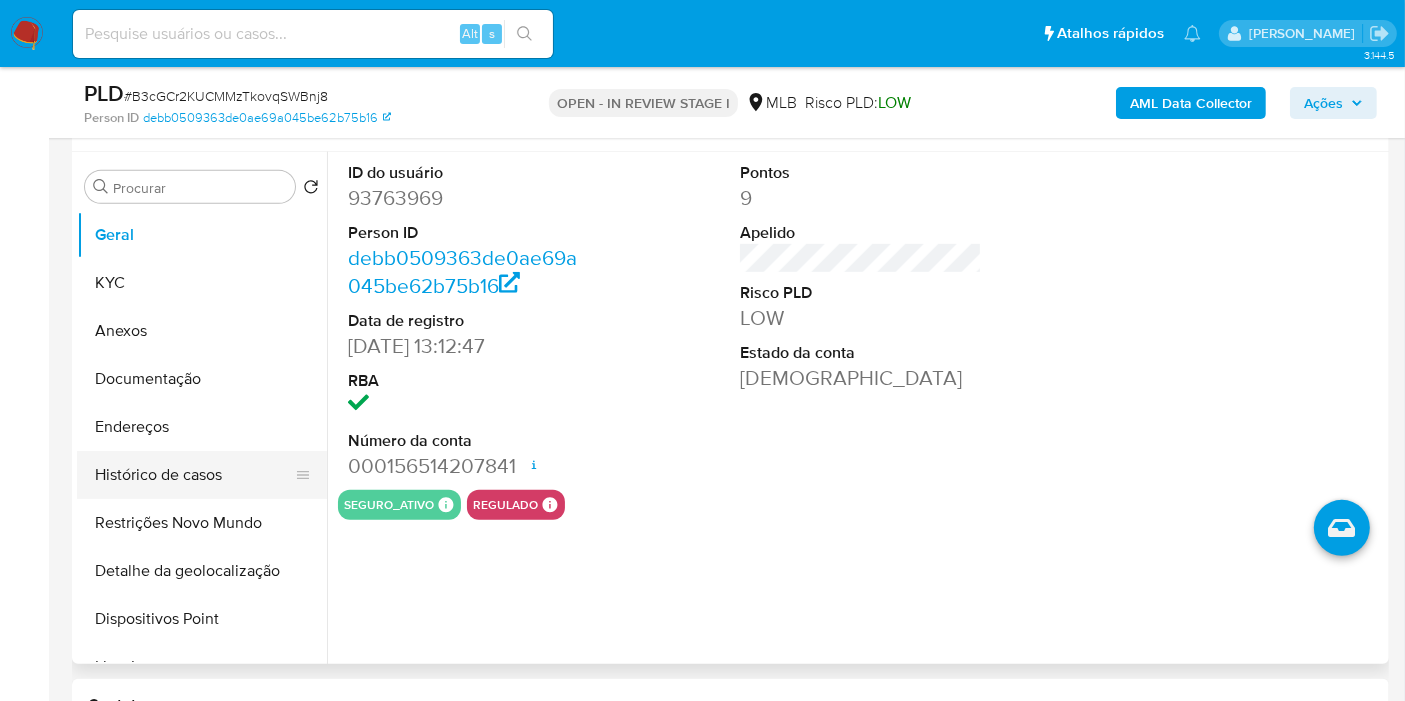 click on "Histórico de casos" at bounding box center (194, 475) 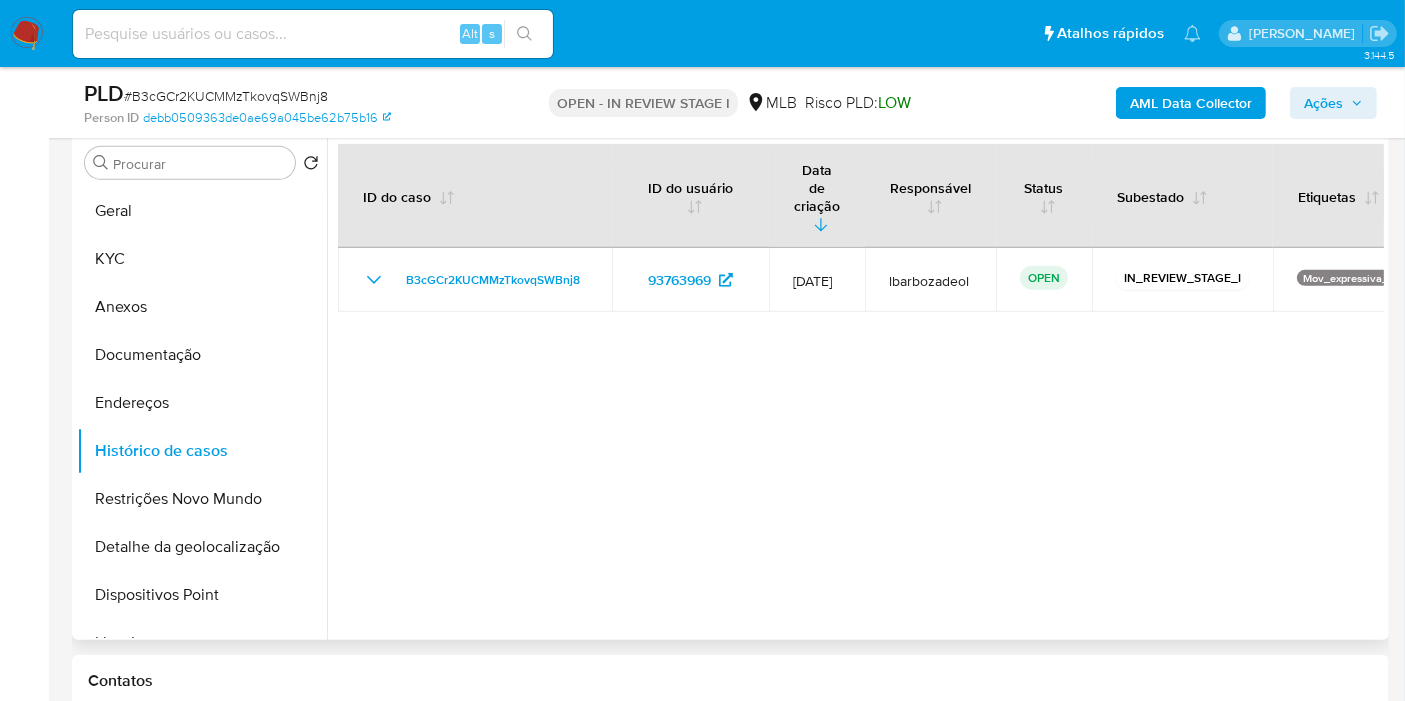 type 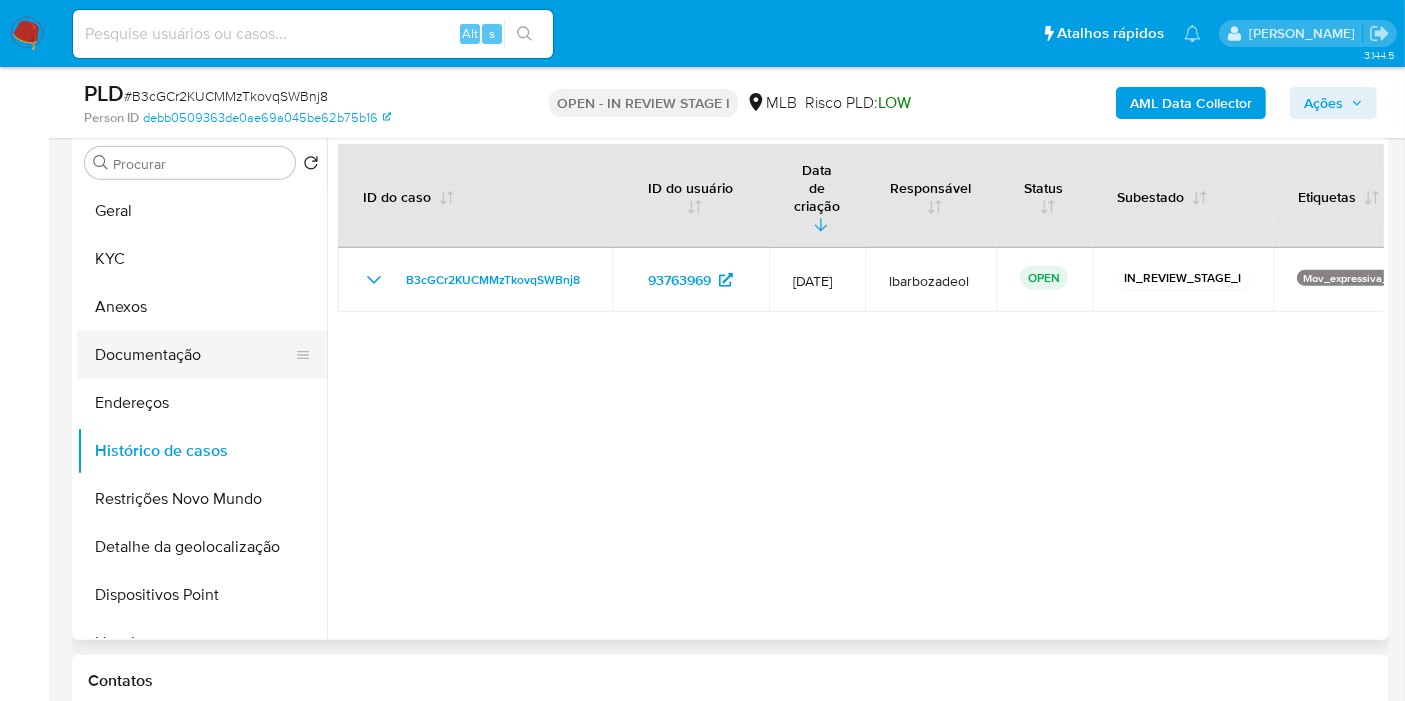click on "Documentação" at bounding box center (194, 355) 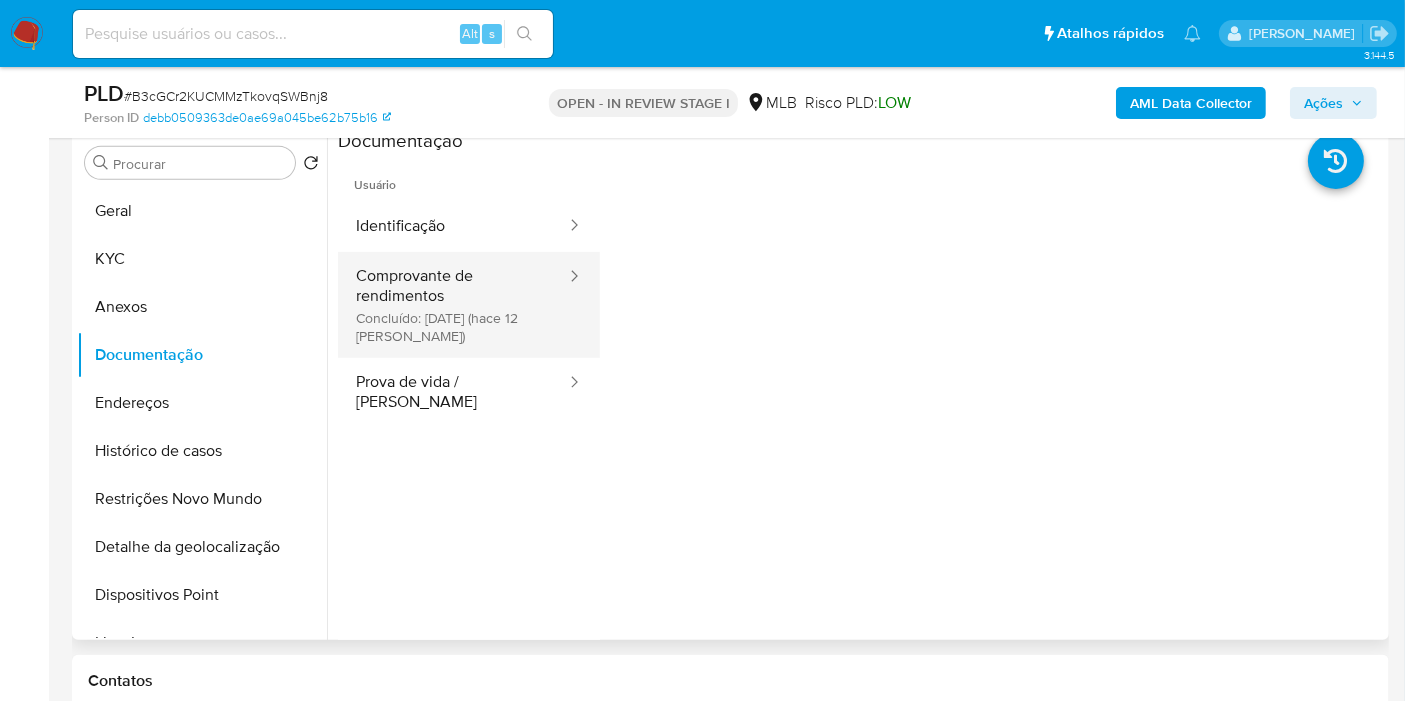 click on "Comprovante de rendimentos Concluído: 02/07/2025 (hace 12 días)" at bounding box center [453, 305] 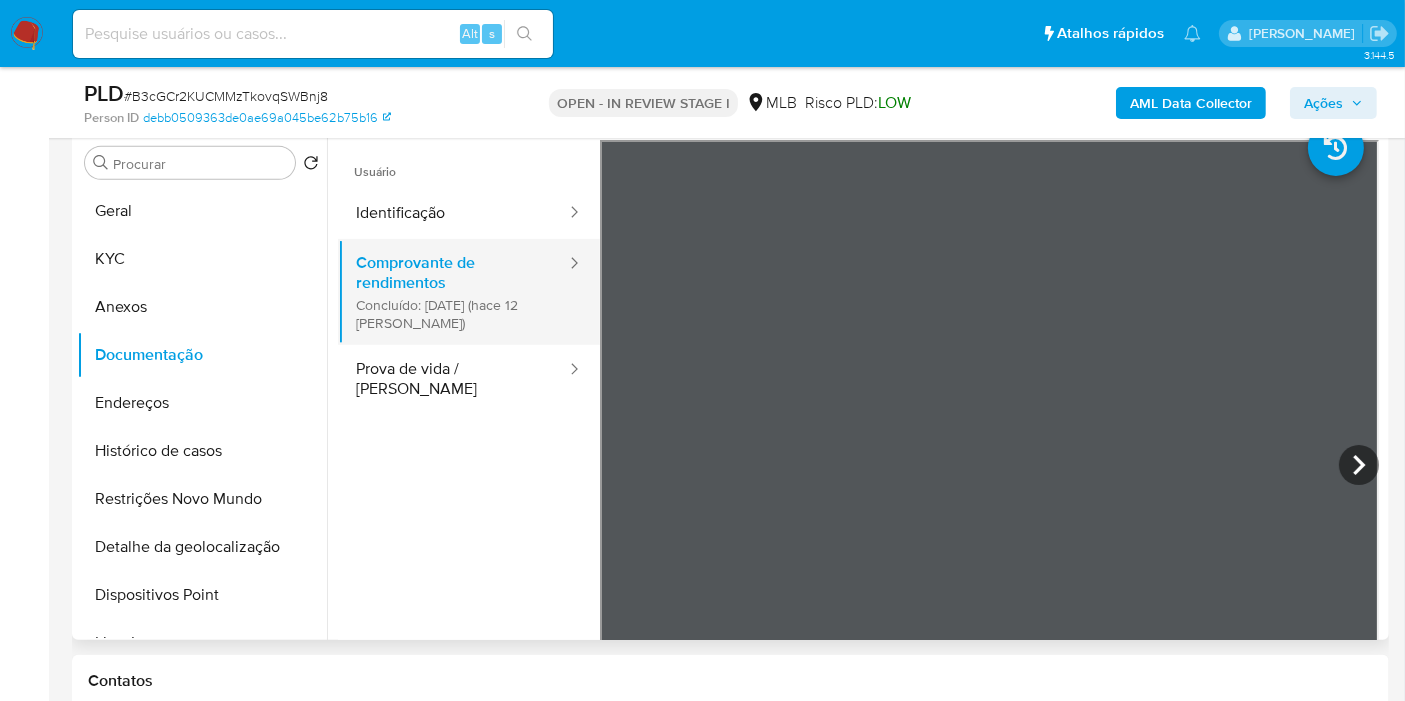 scroll, scrollTop: 0, scrollLeft: 0, axis: both 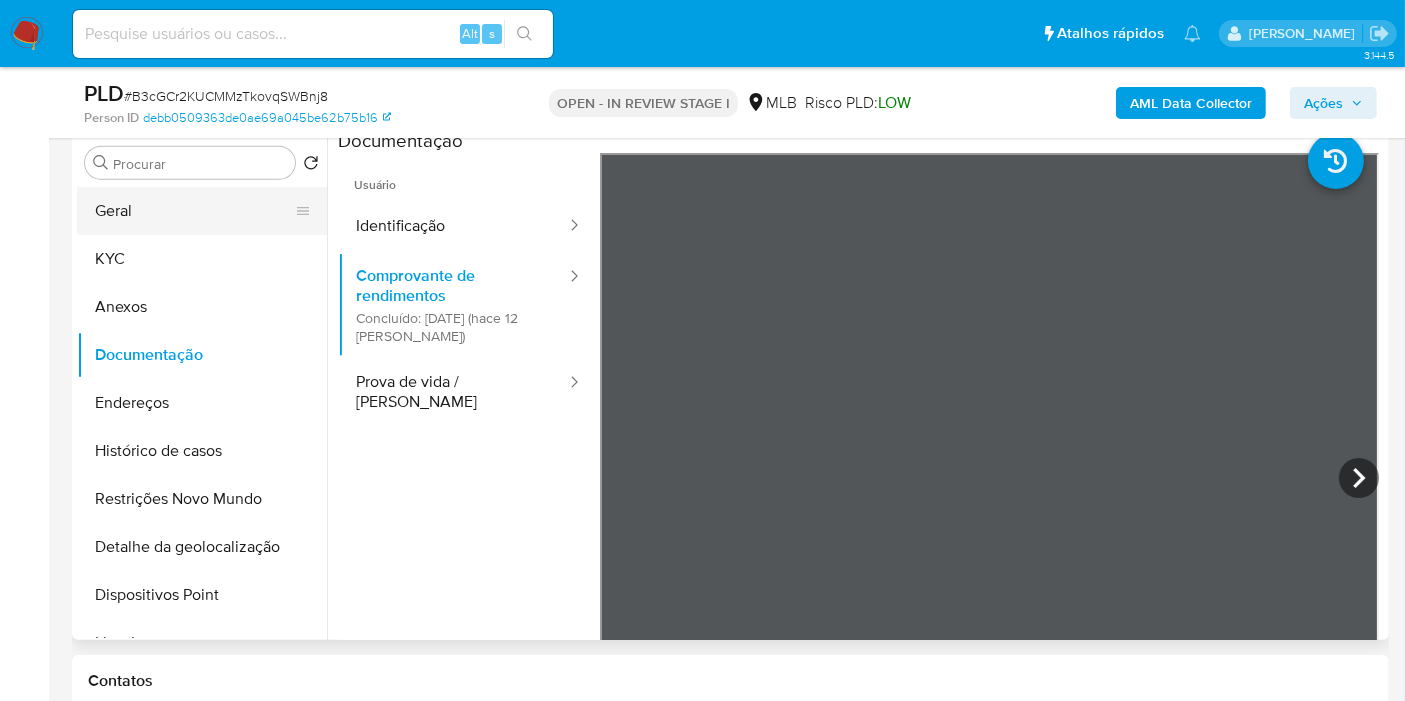 click on "Geral" at bounding box center (194, 211) 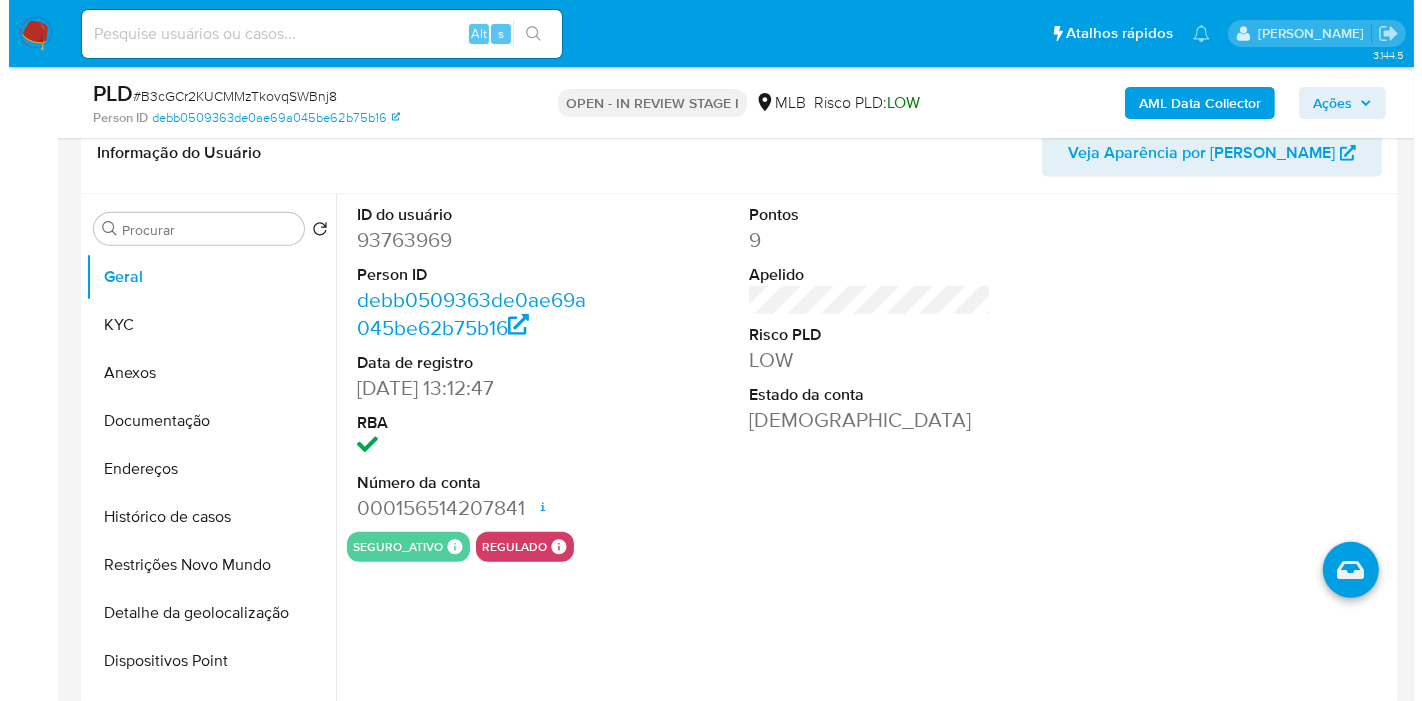 scroll, scrollTop: 831, scrollLeft: 0, axis: vertical 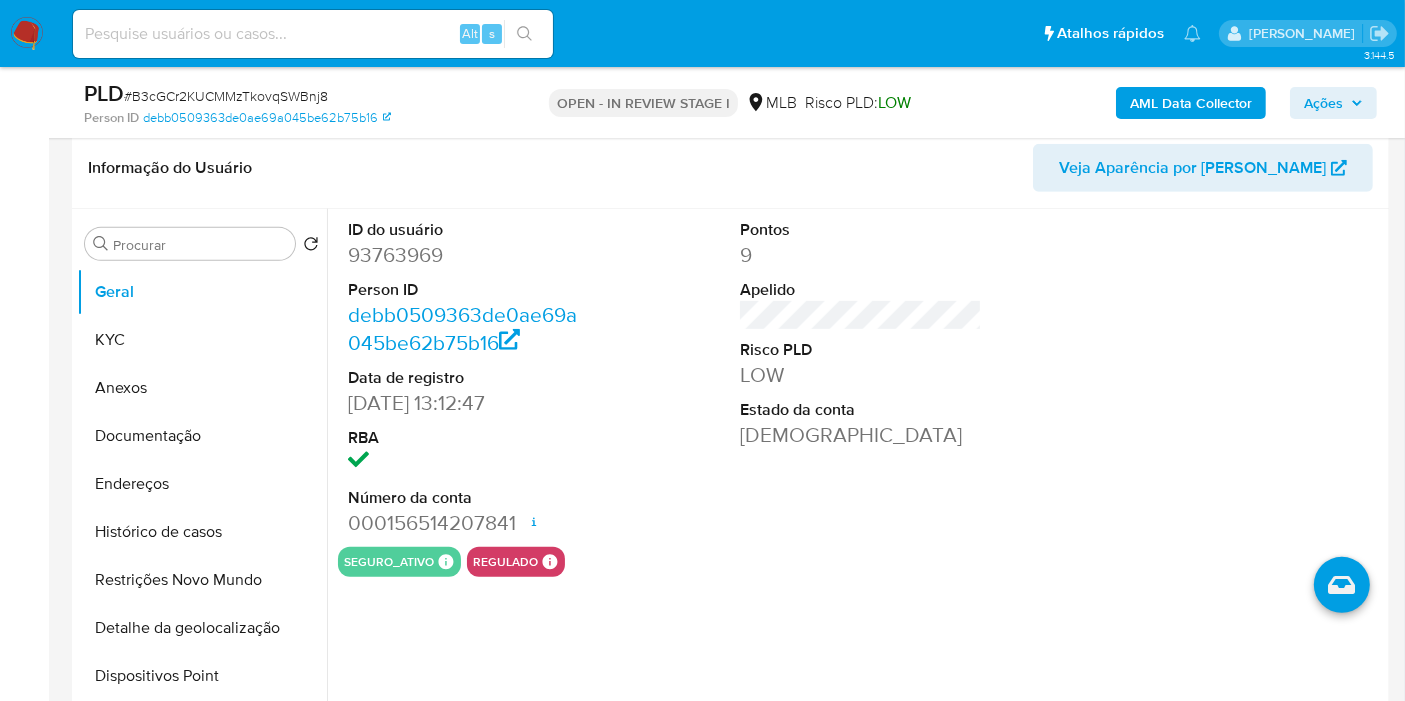 type 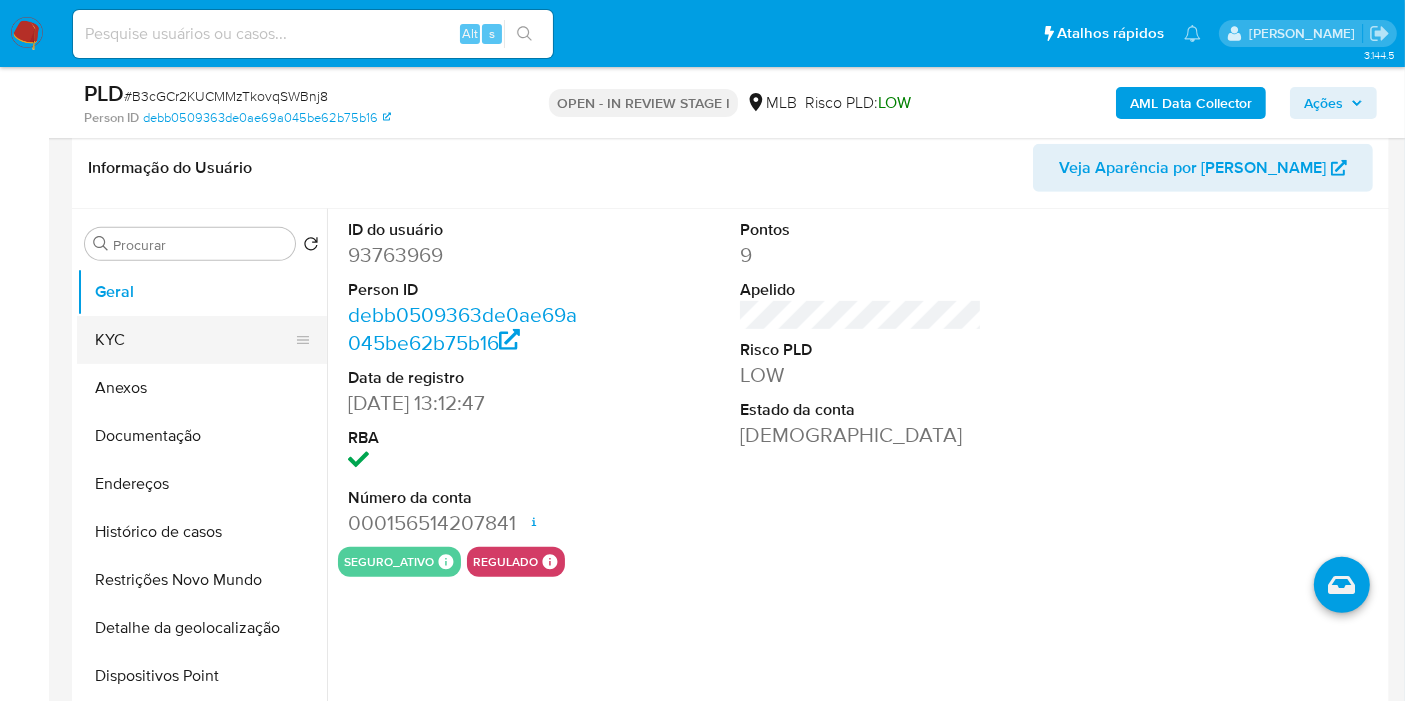 click on "KYC" at bounding box center (194, 340) 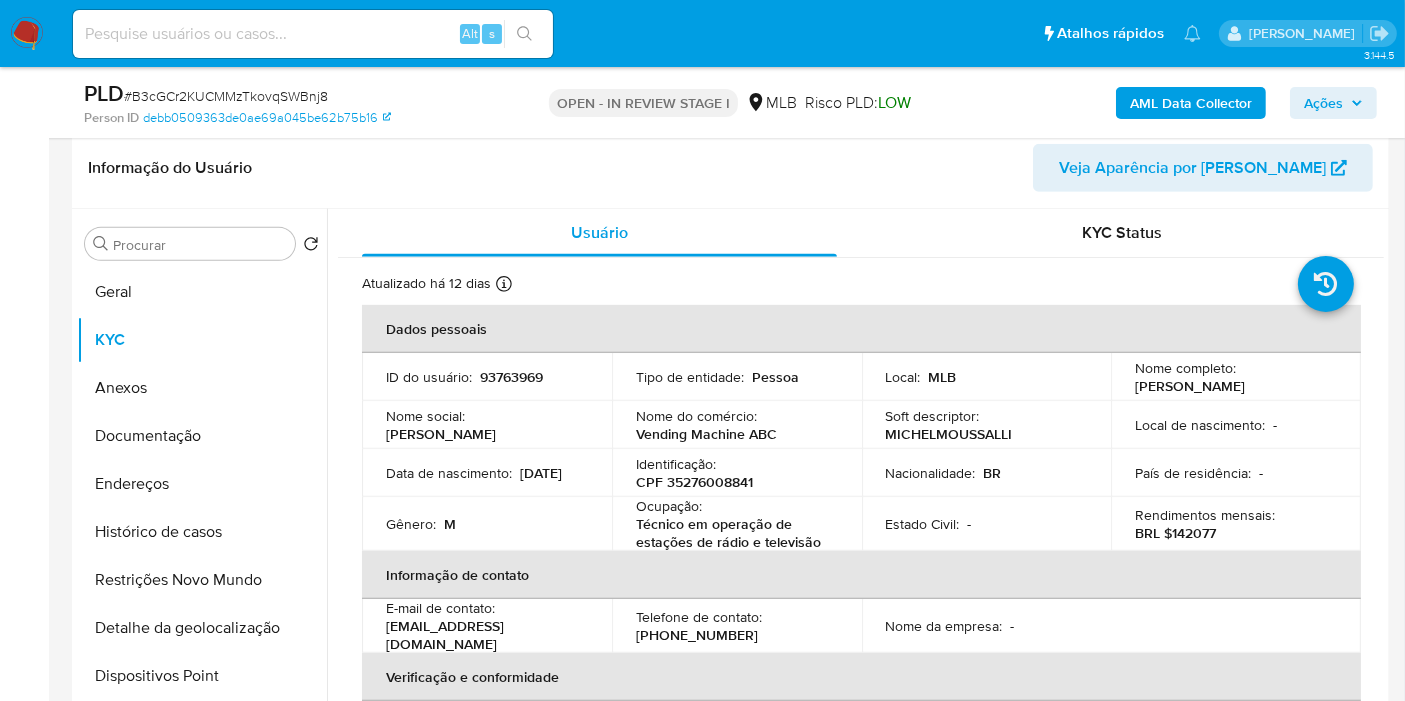 type 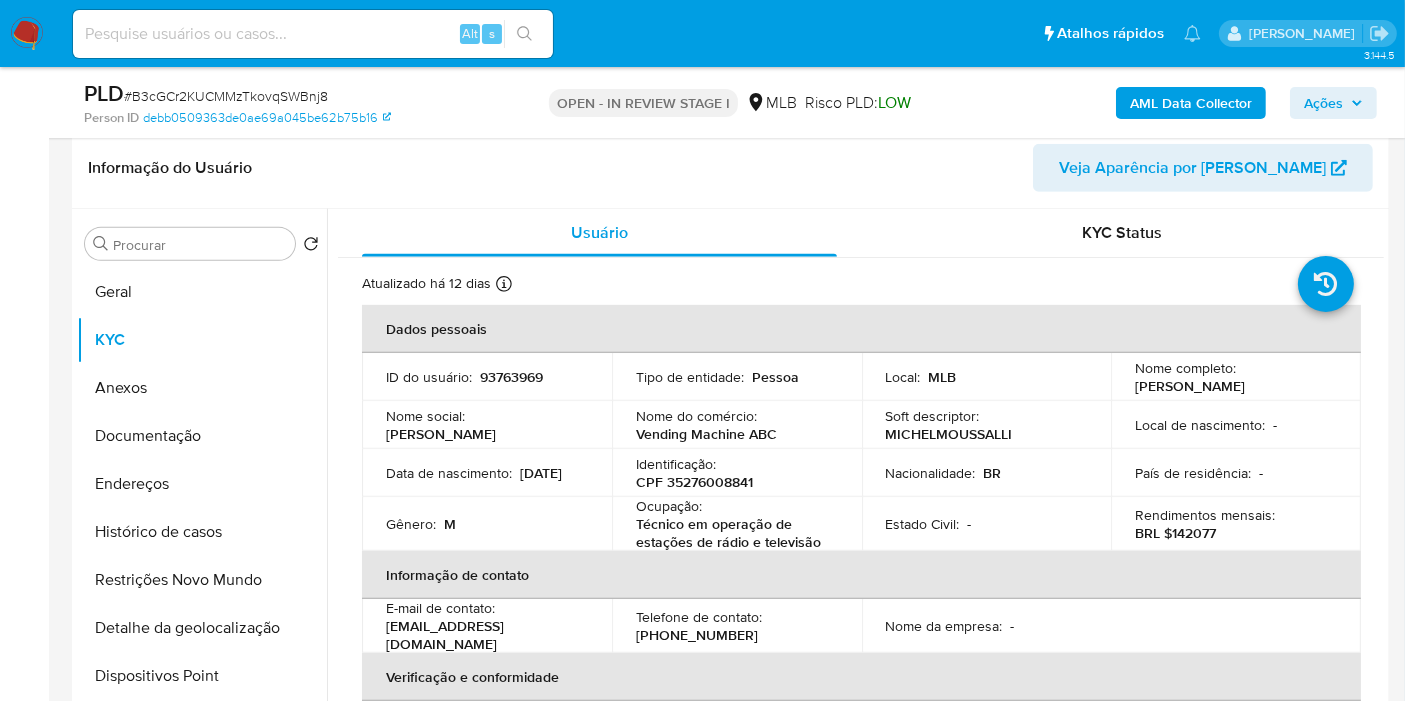 drag, startPoint x: 212, startPoint y: 480, endPoint x: 882, endPoint y: 444, distance: 670.9665 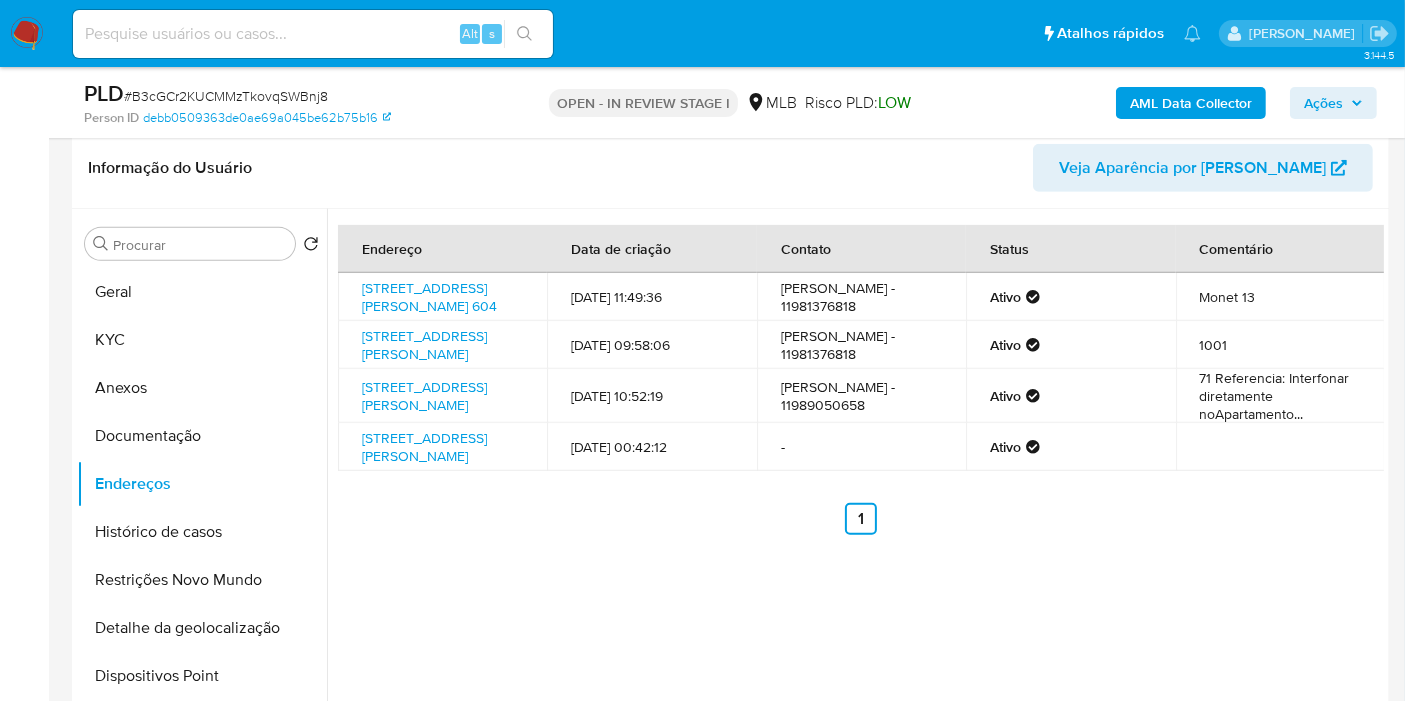 type 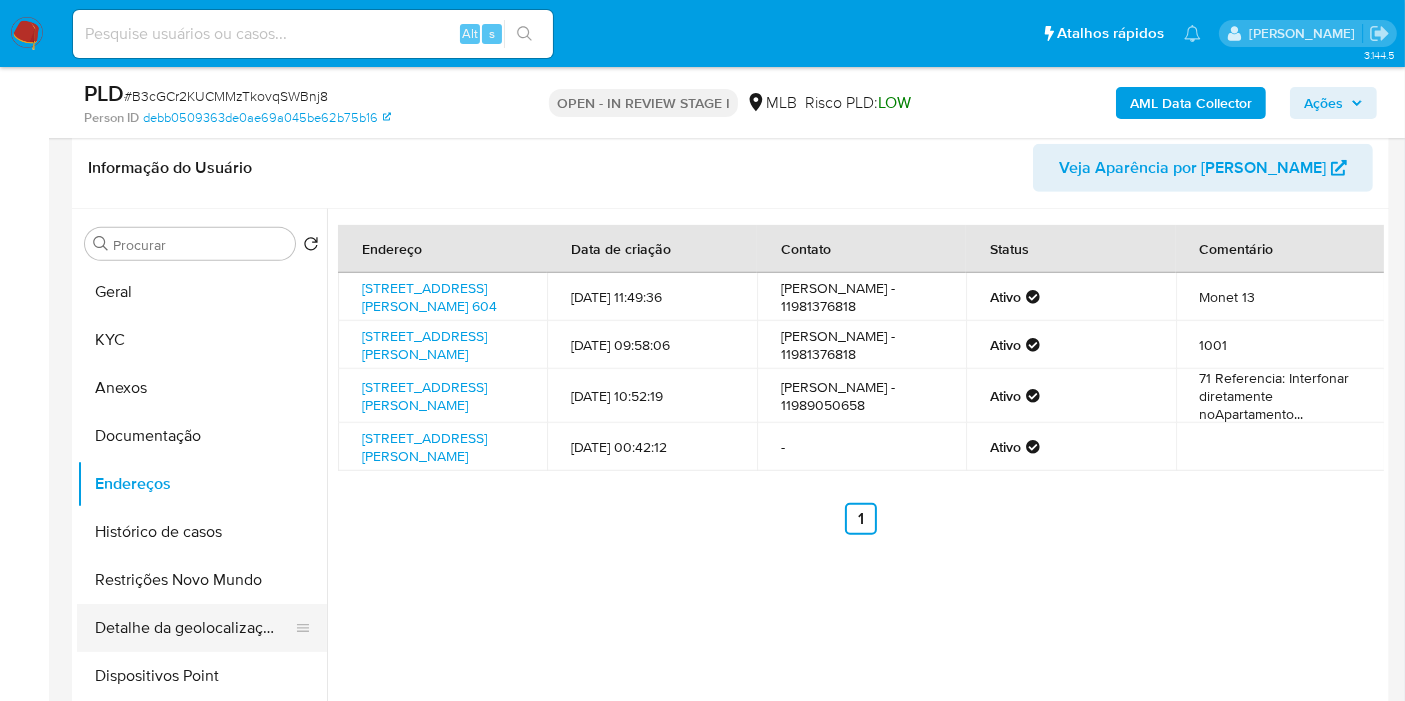 click on "Detalhe da geolocalização" at bounding box center (194, 628) 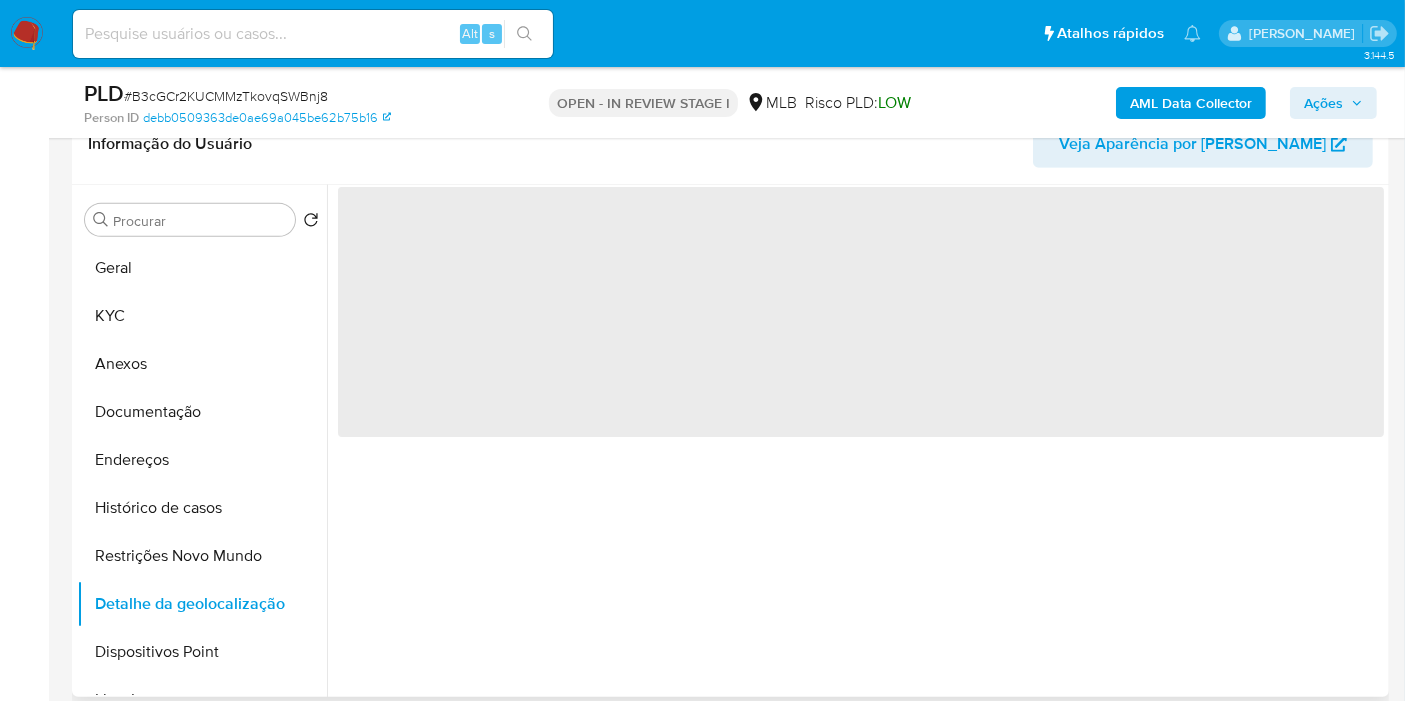 type 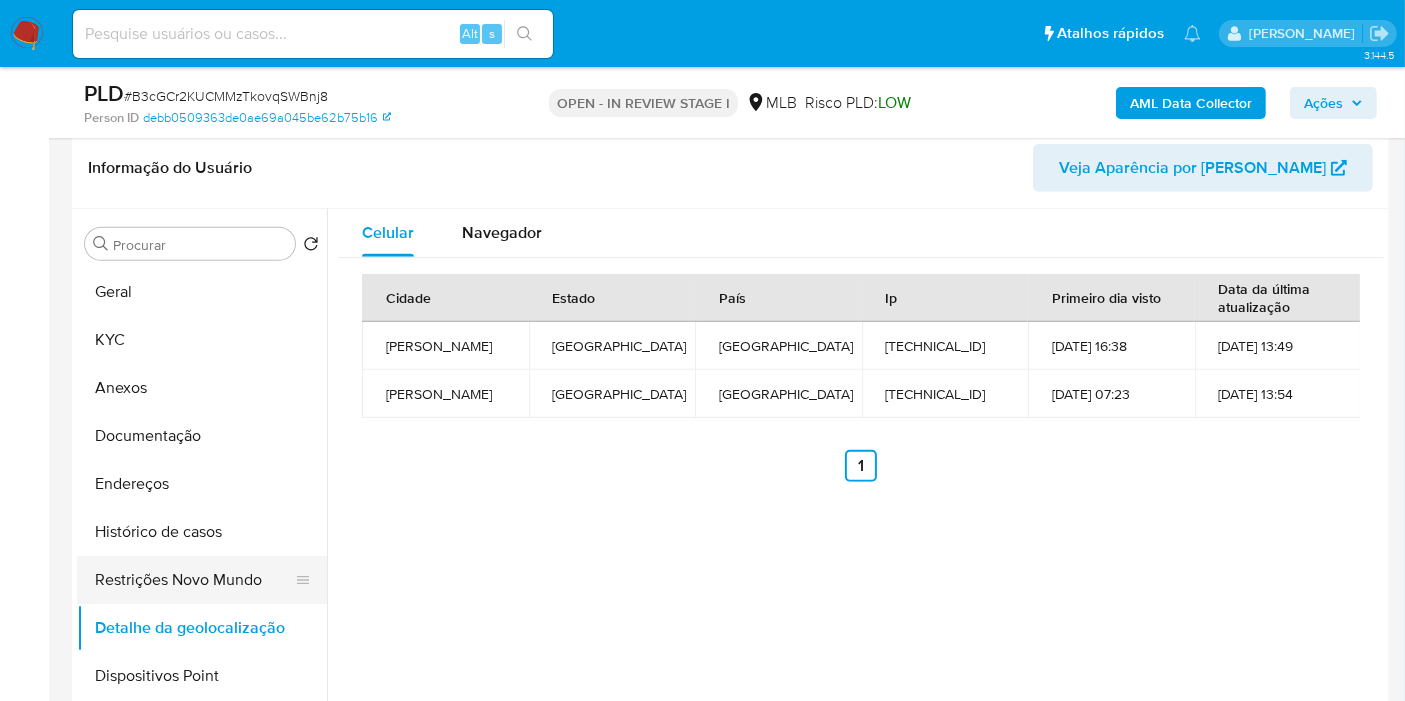 click on "Restrições Novo Mundo" at bounding box center [194, 580] 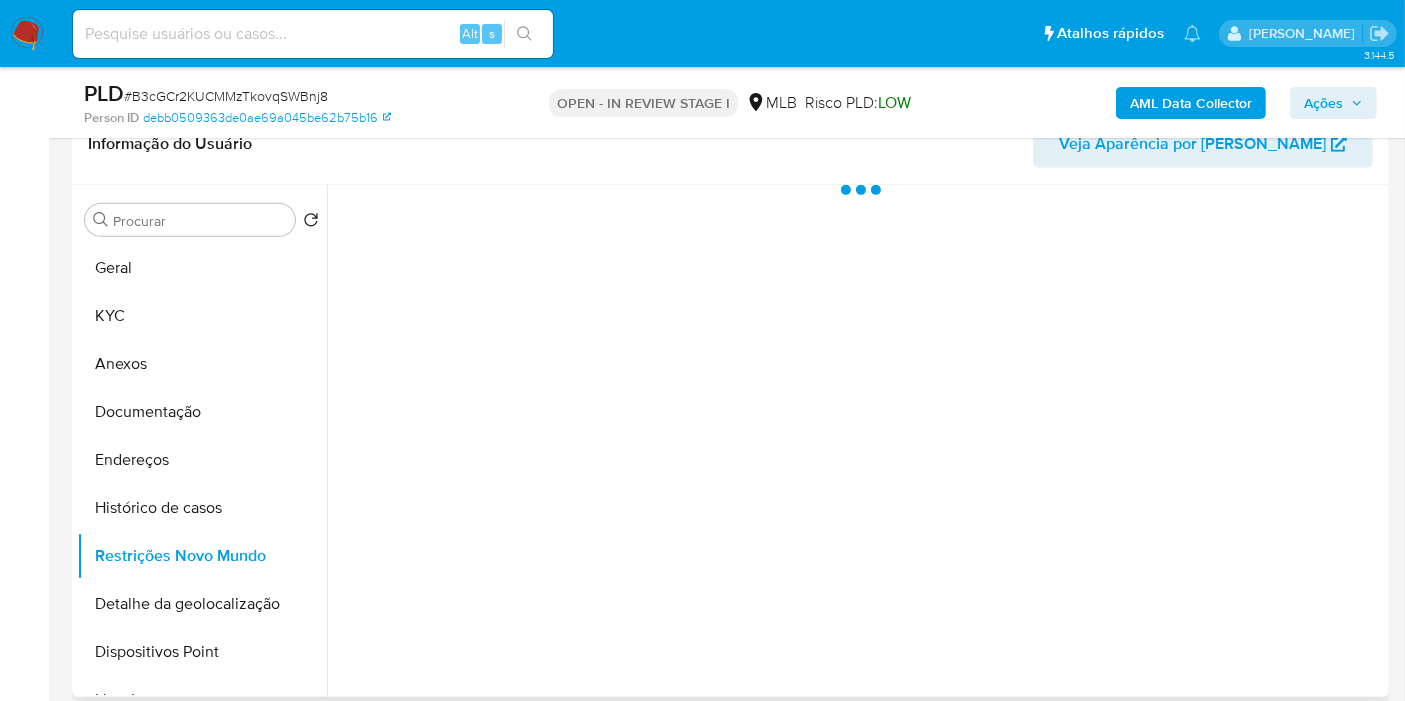 type 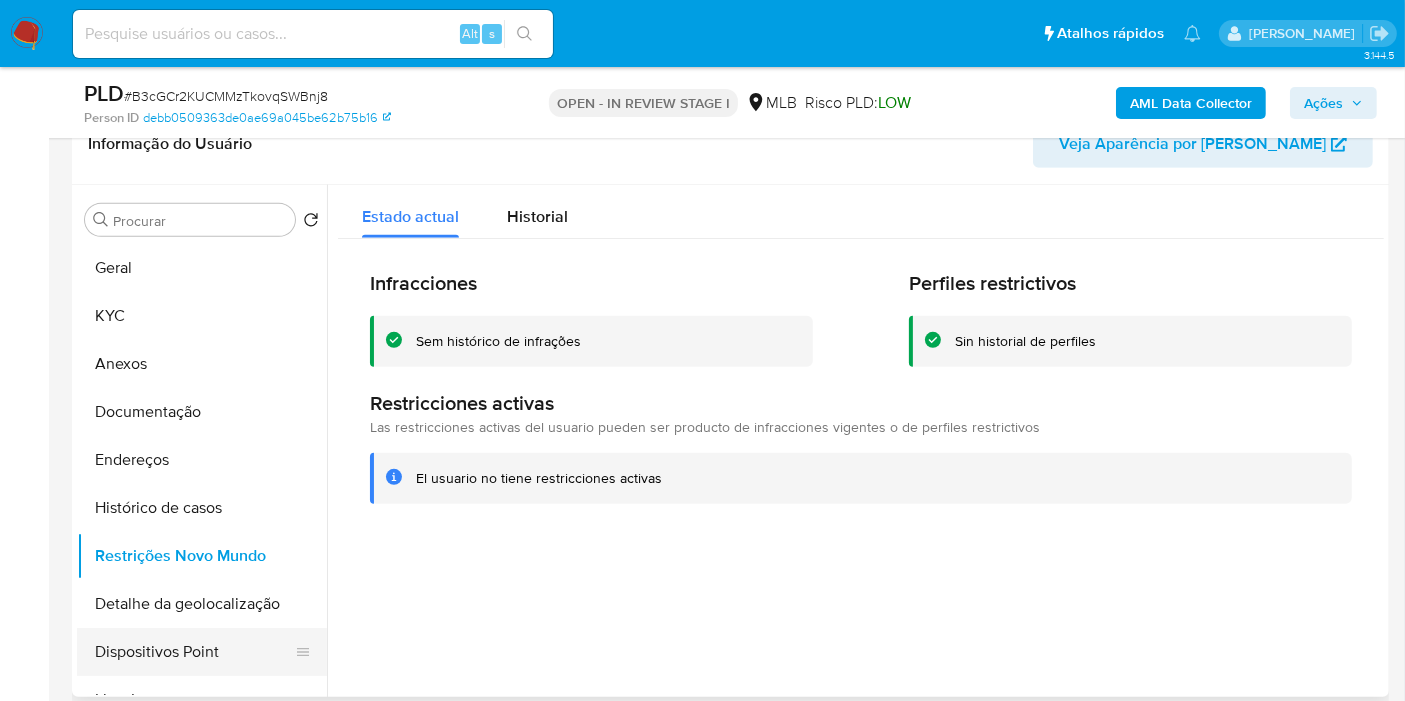 click on "Dispositivos Point" at bounding box center [194, 652] 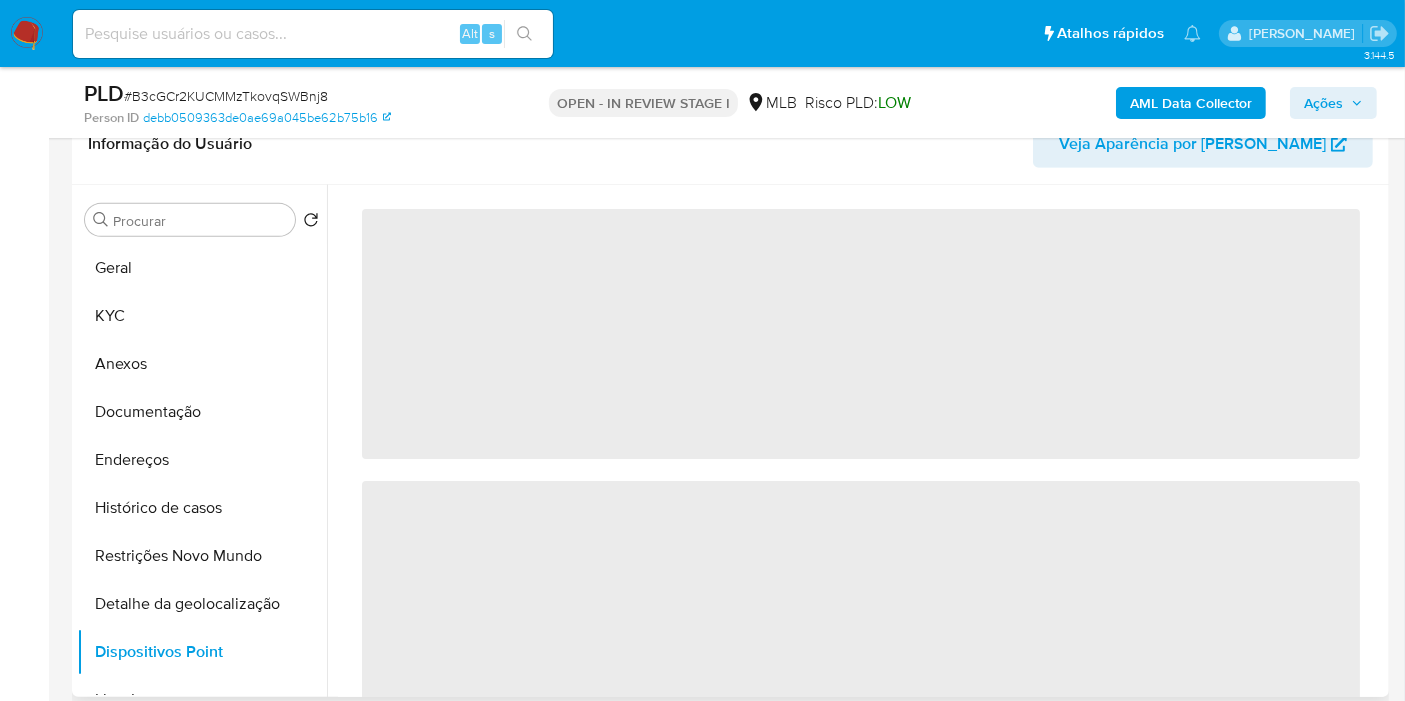 type 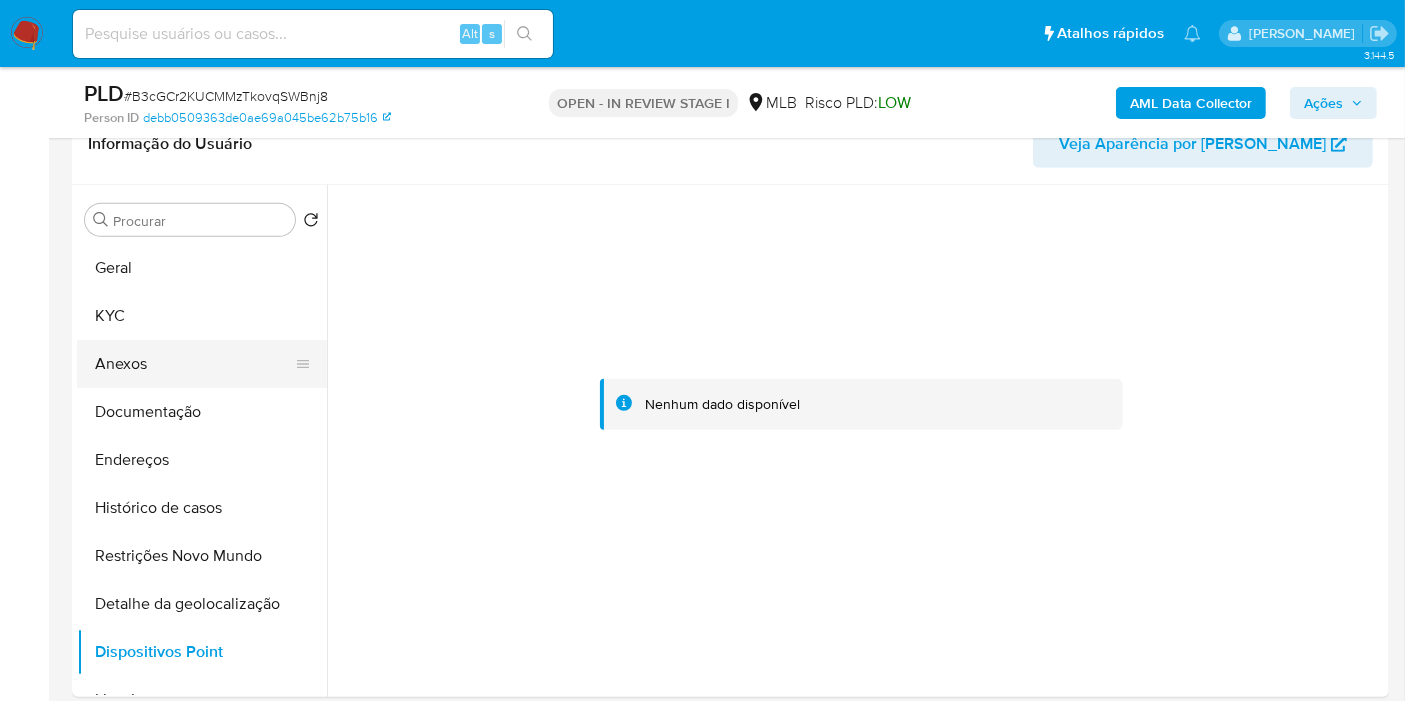 click on "Anexos" at bounding box center (194, 364) 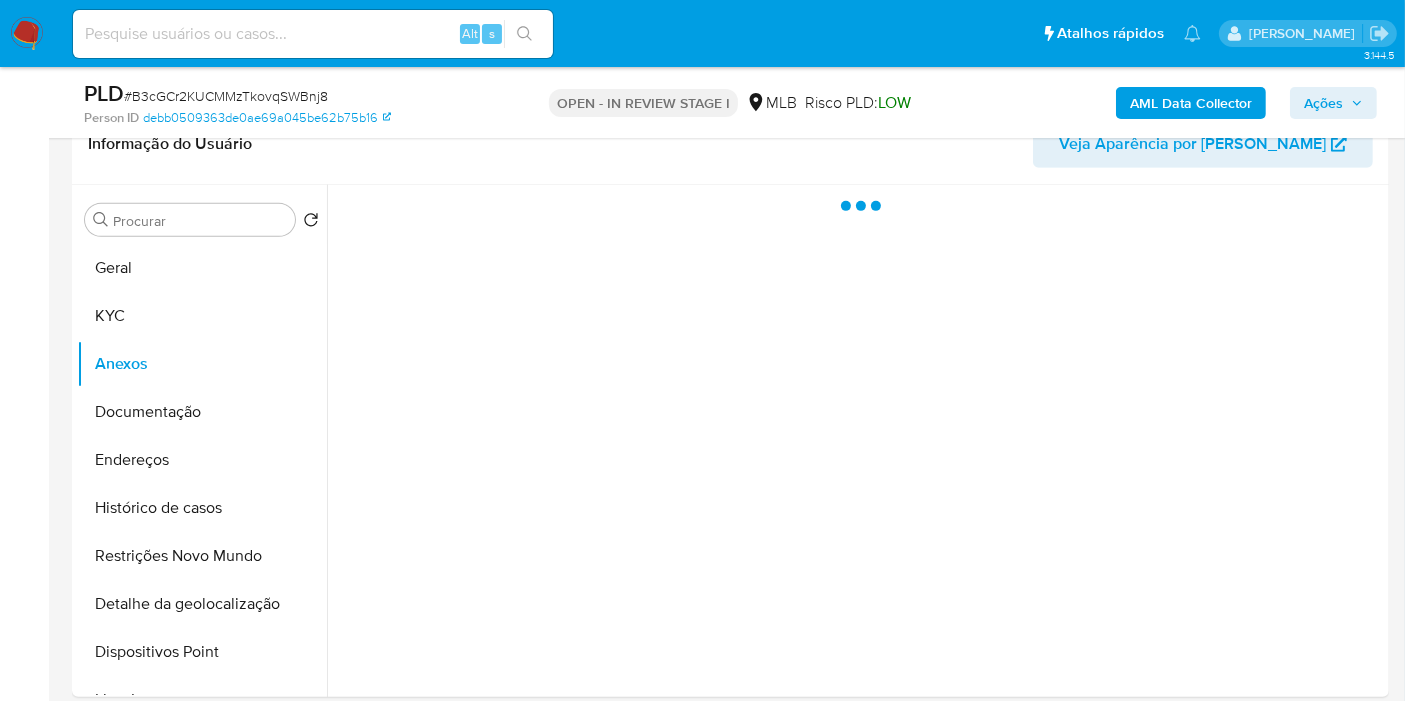 click on "Ações" at bounding box center (1323, 103) 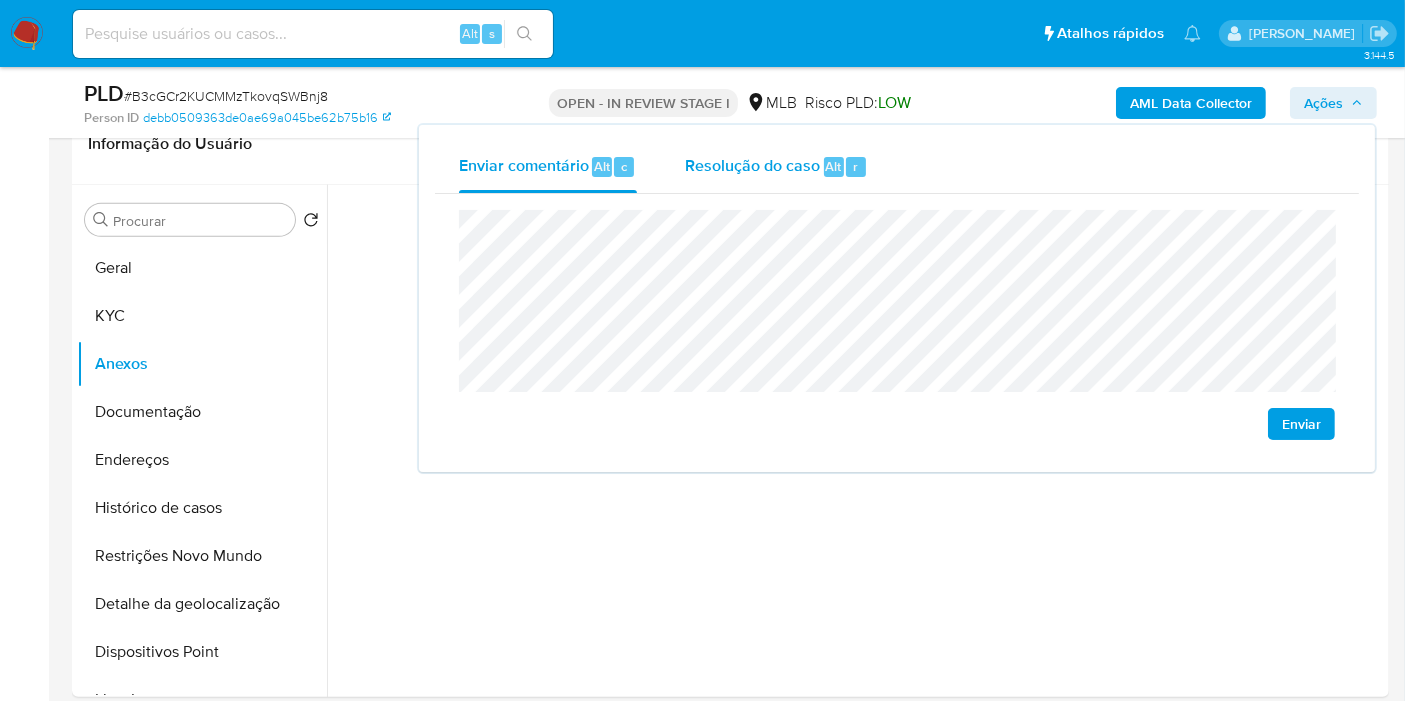 click on "Resolução do caso Alt r" at bounding box center (776, 167) 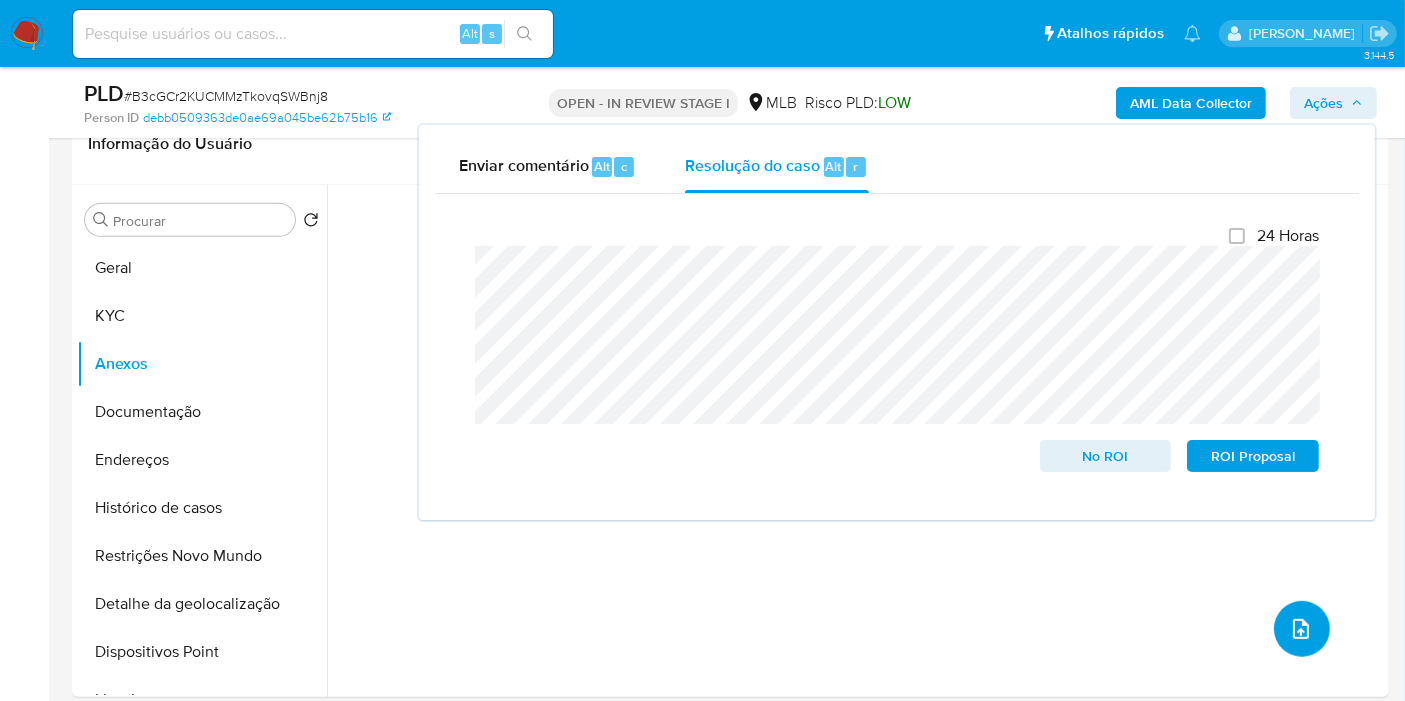 click 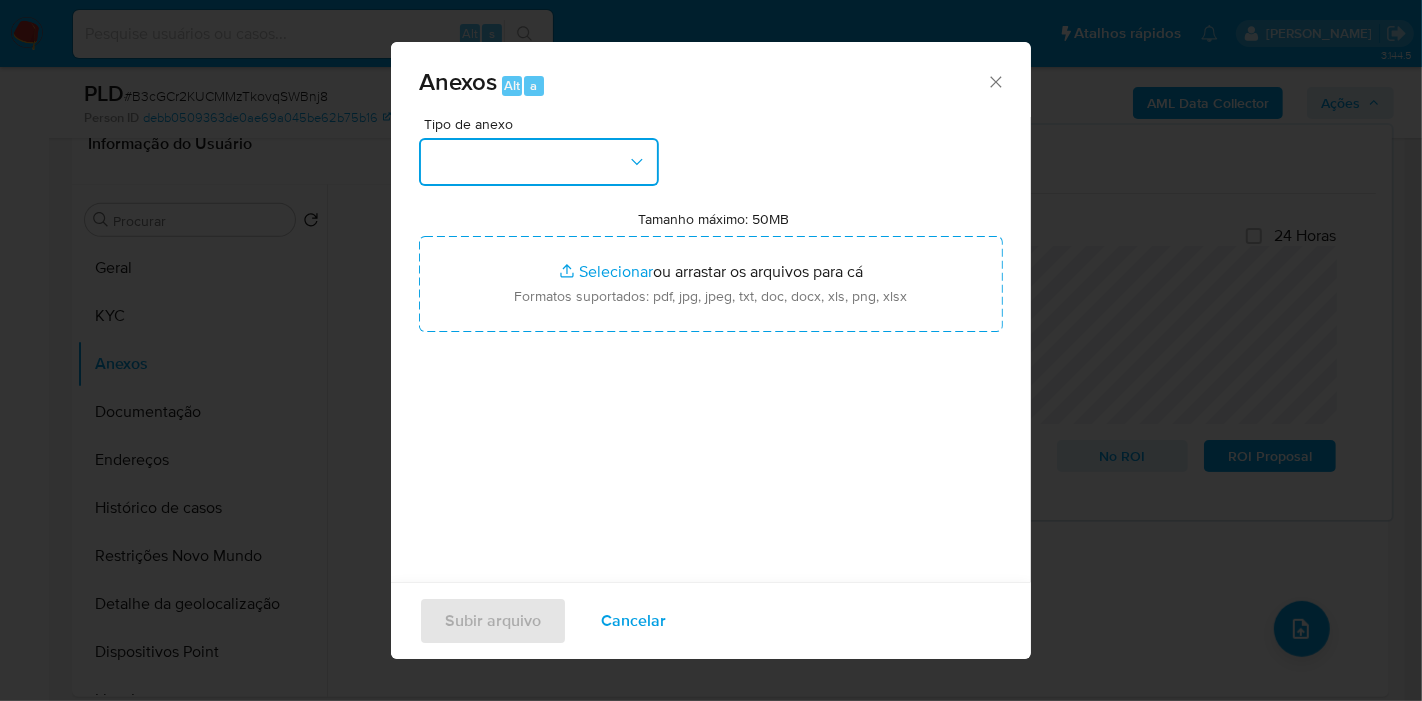 click at bounding box center [539, 162] 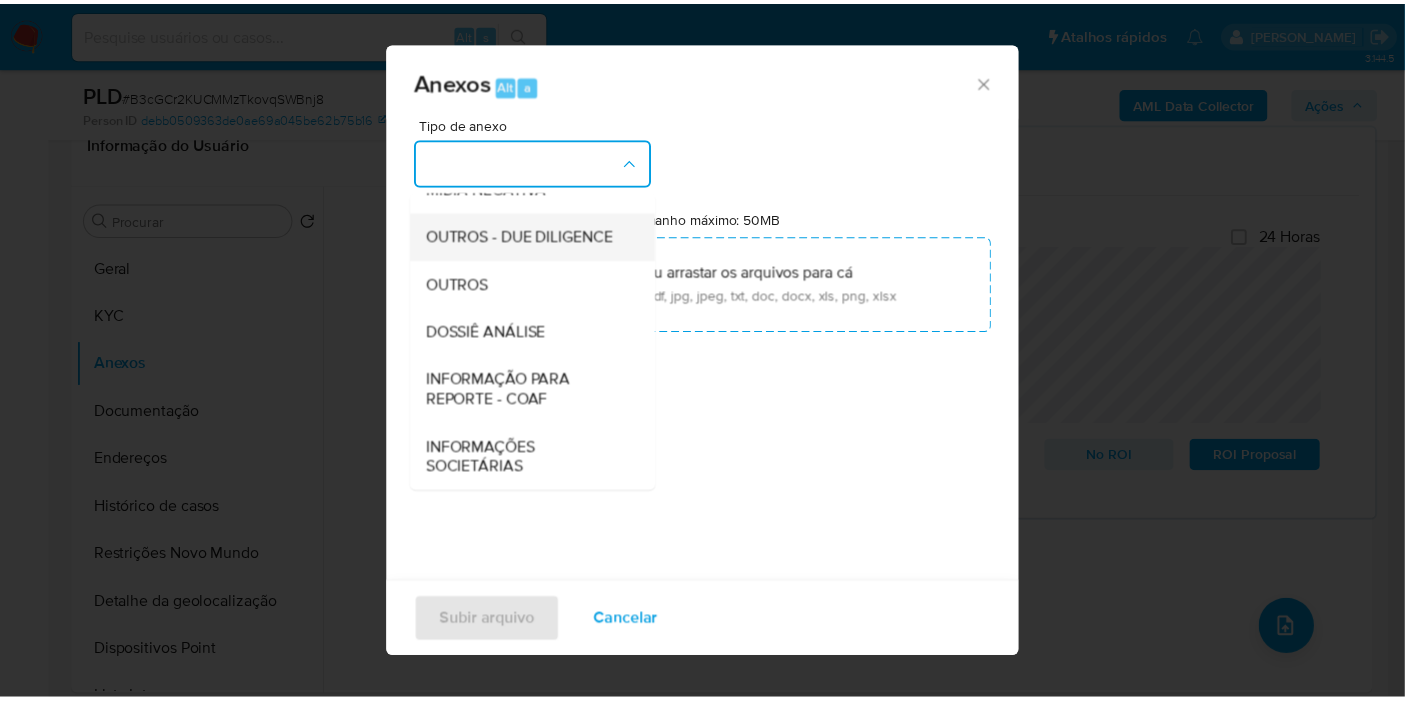 scroll, scrollTop: 307, scrollLeft: 0, axis: vertical 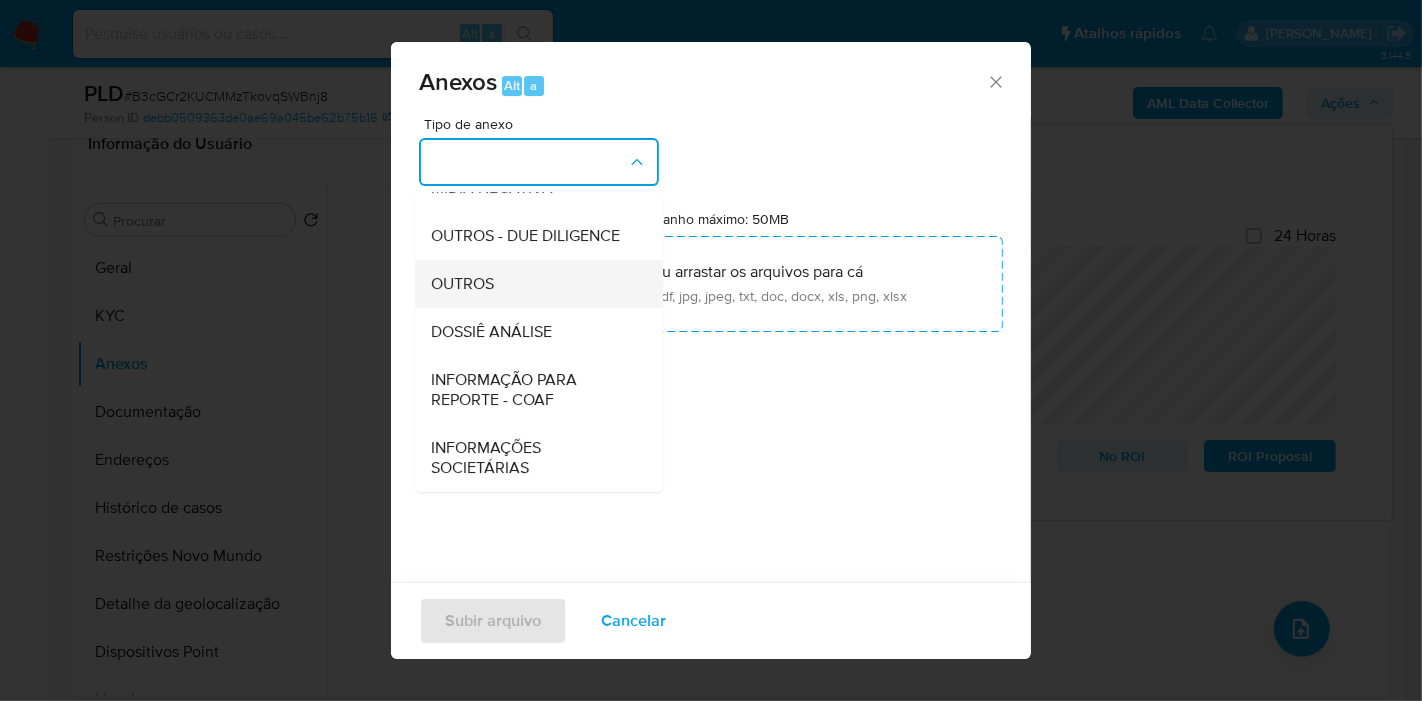 click on "OUTROS" at bounding box center (533, 284) 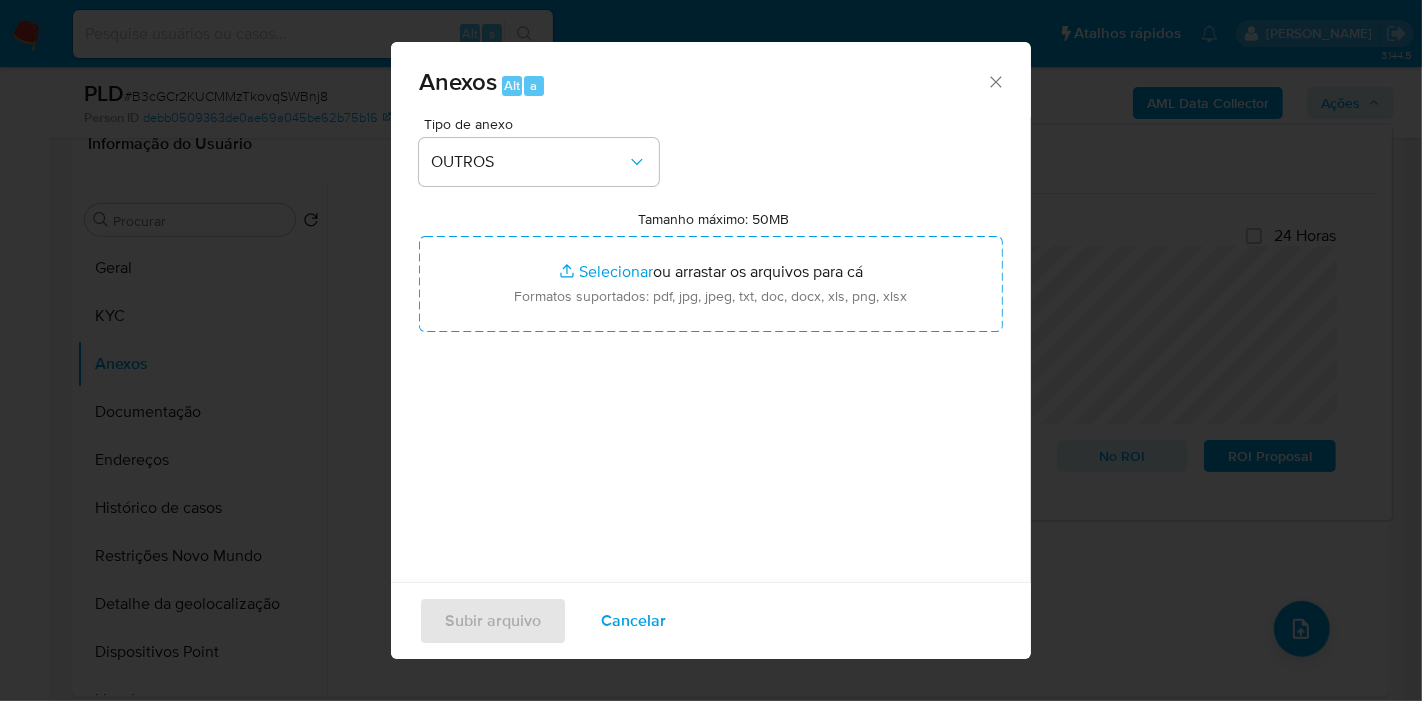 click on "Tamanho máximo: 50MB Selecionar arquivos" at bounding box center (711, 284) 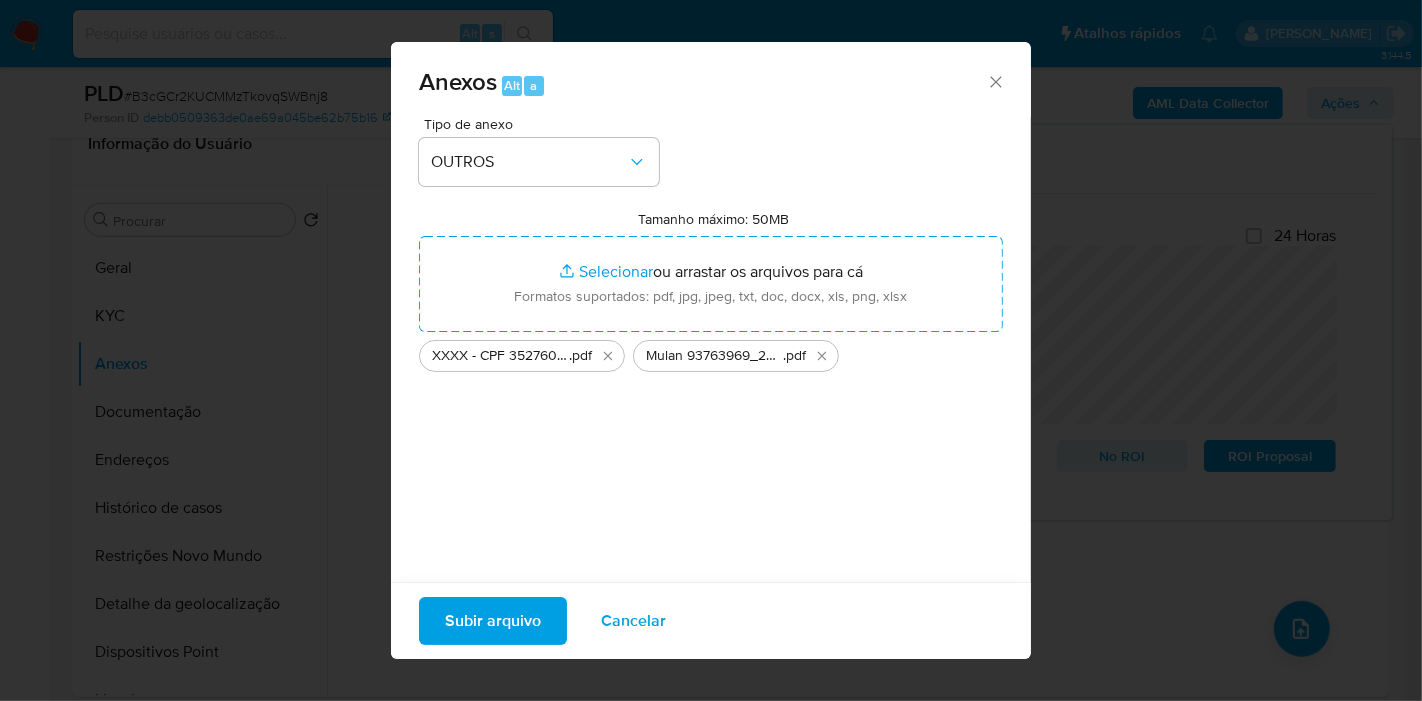 click on "Subir arquivo" at bounding box center (493, 621) 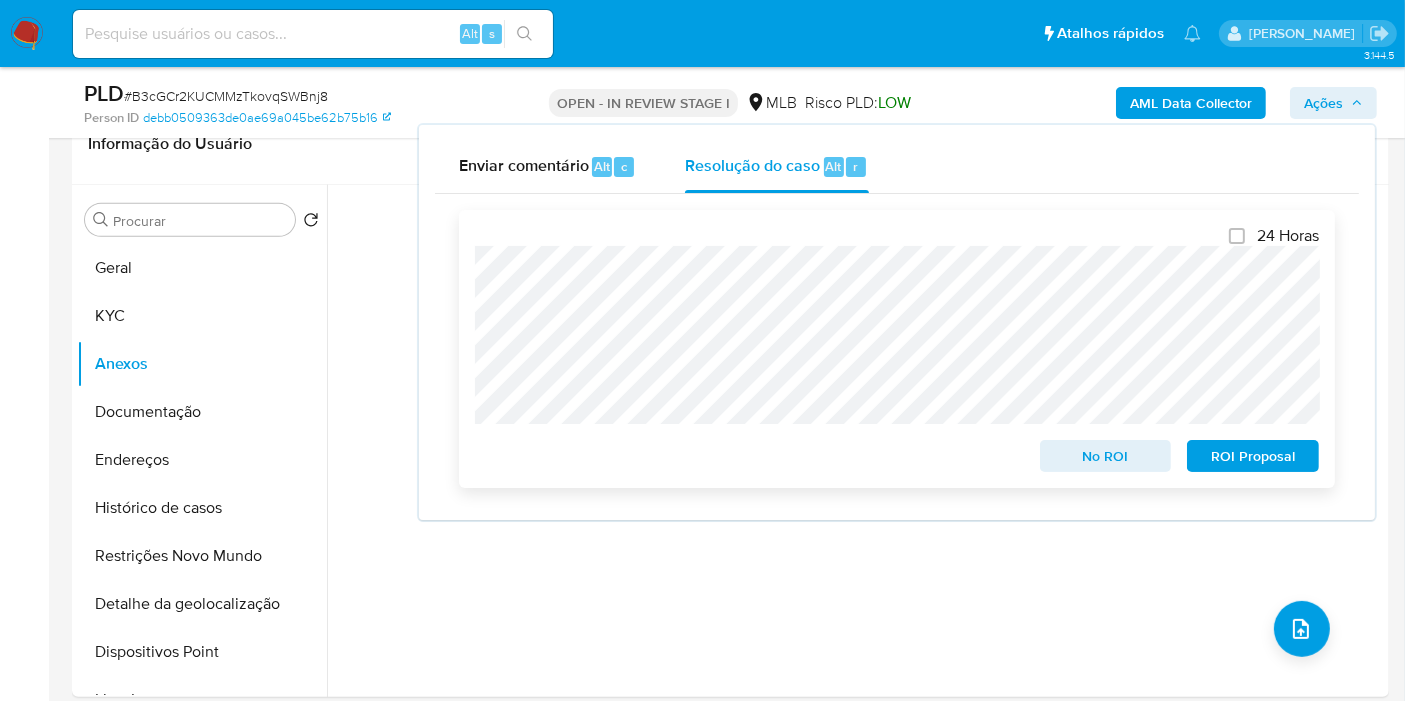 click on "No ROI" at bounding box center [1106, 456] 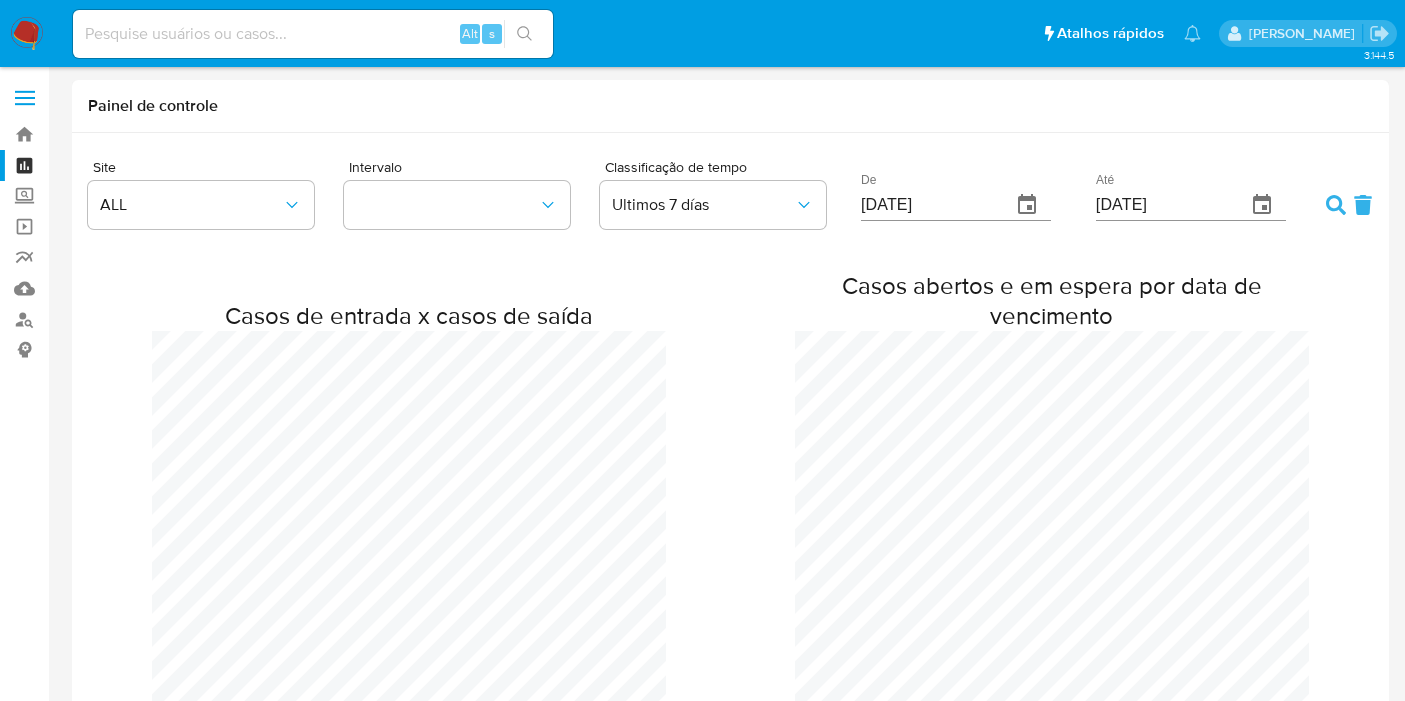 scroll, scrollTop: 0, scrollLeft: 0, axis: both 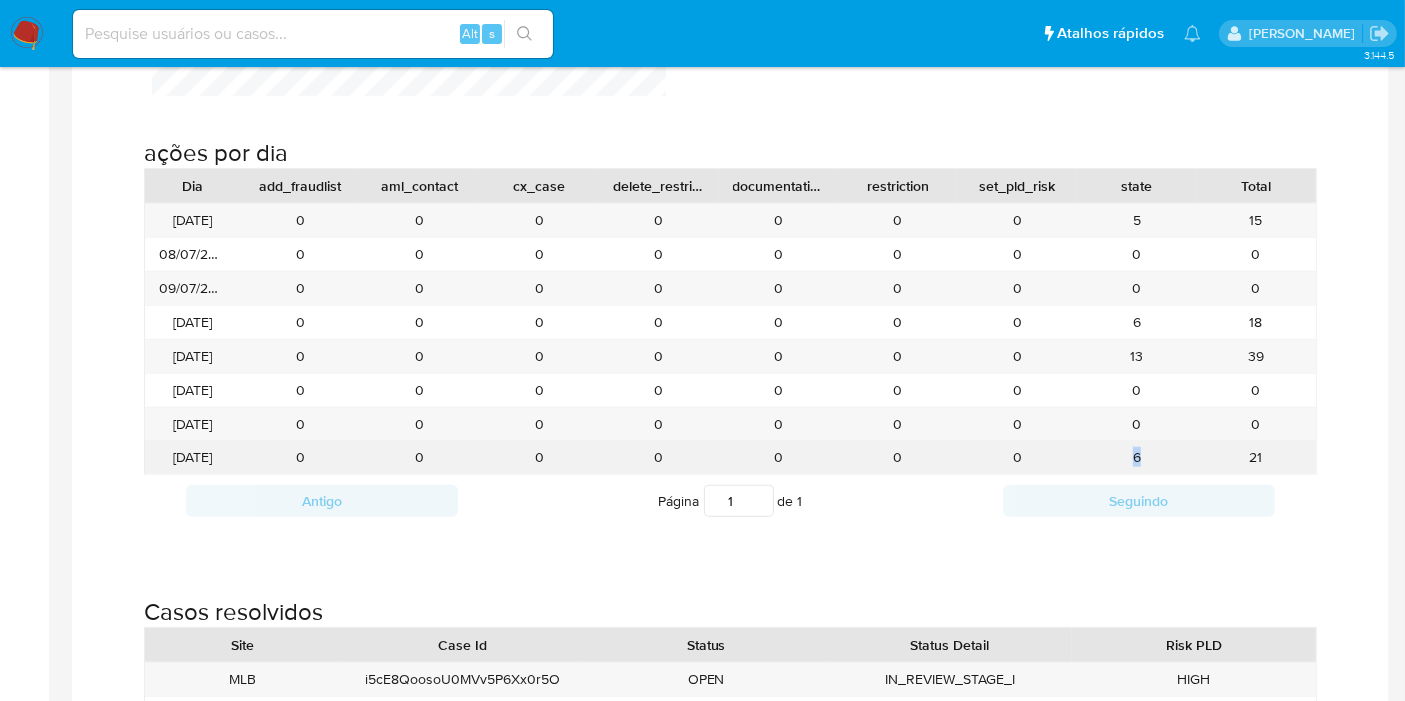 drag, startPoint x: 1134, startPoint y: 452, endPoint x: 1146, endPoint y: 454, distance: 12.165525 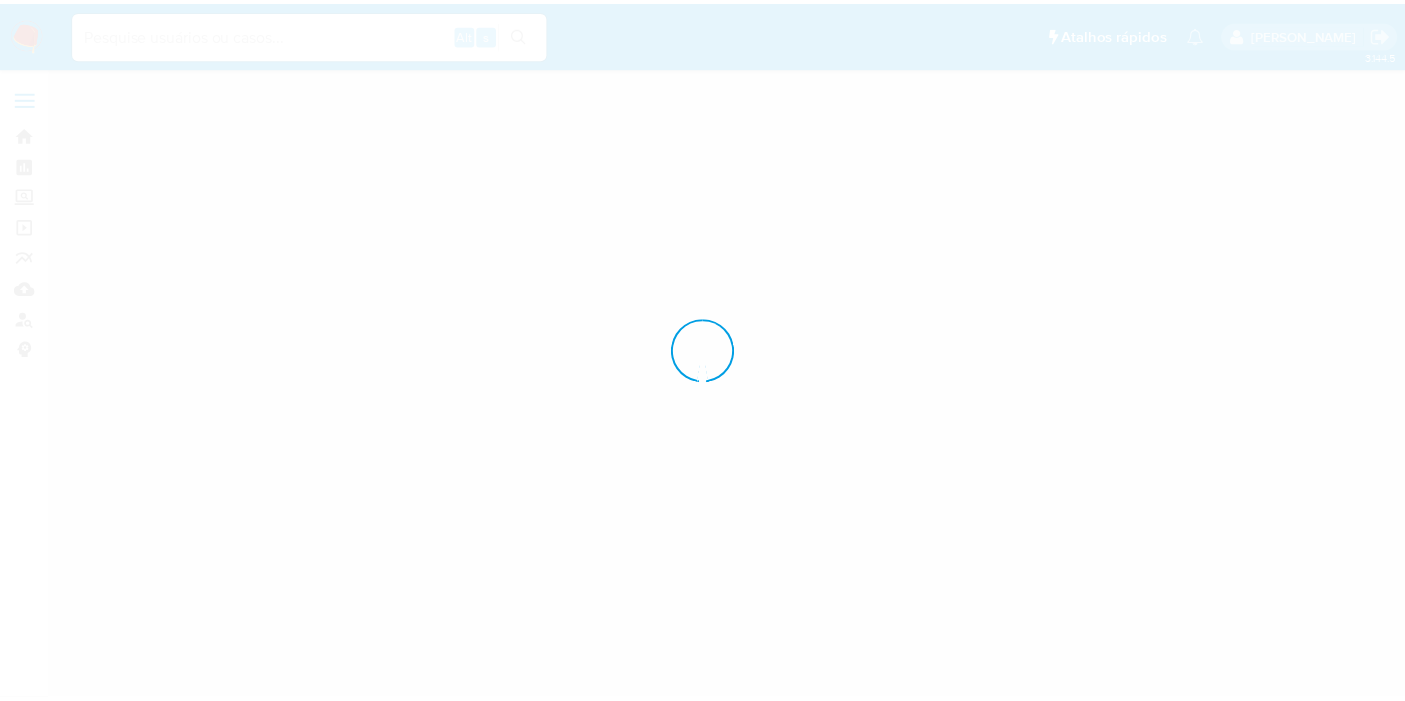 scroll, scrollTop: 0, scrollLeft: 0, axis: both 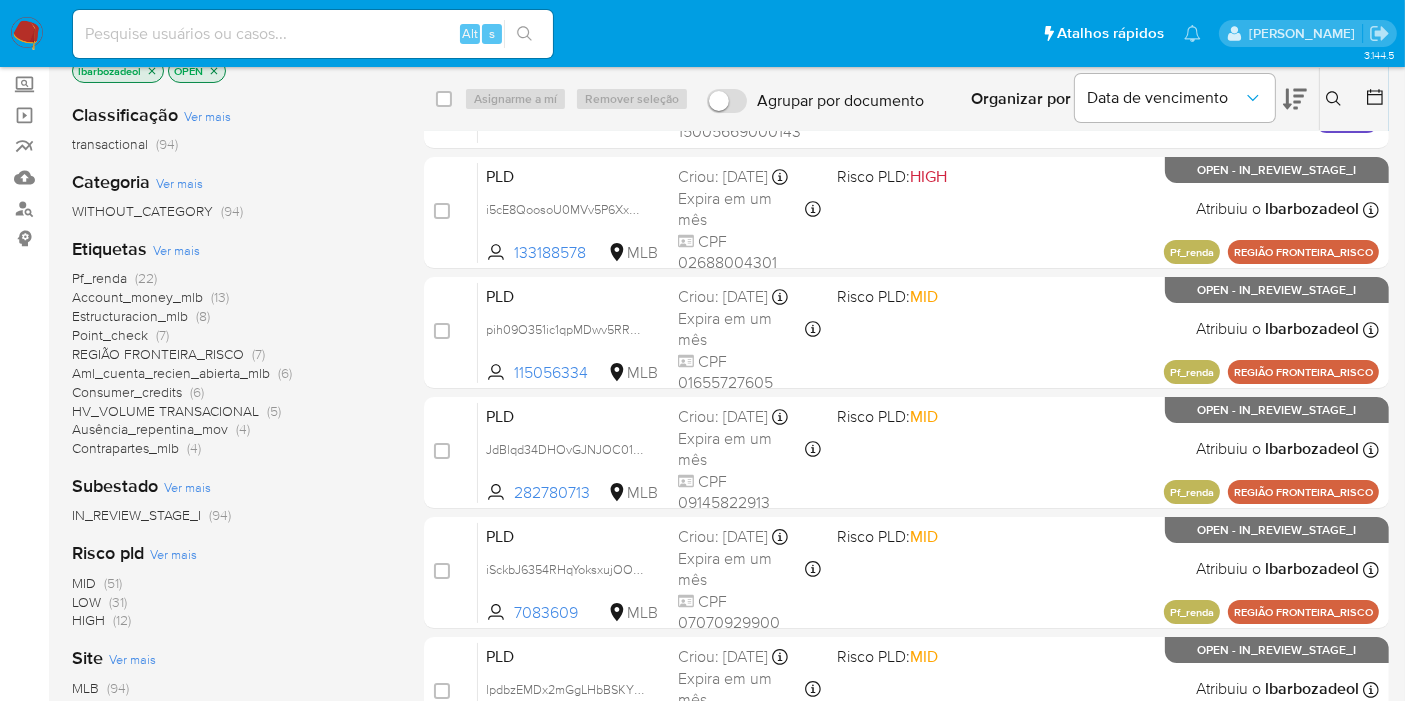 click on "(12)" at bounding box center (122, 620) 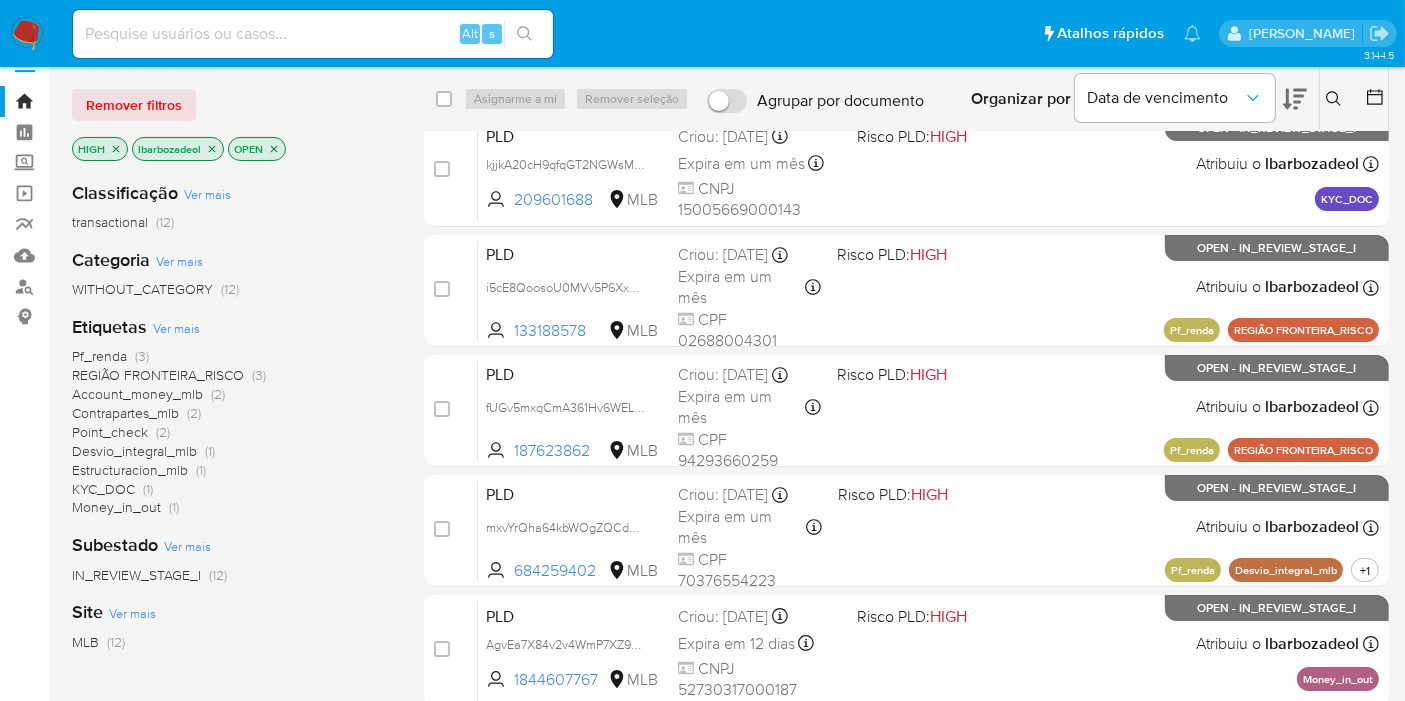 scroll, scrollTop: 0, scrollLeft: 0, axis: both 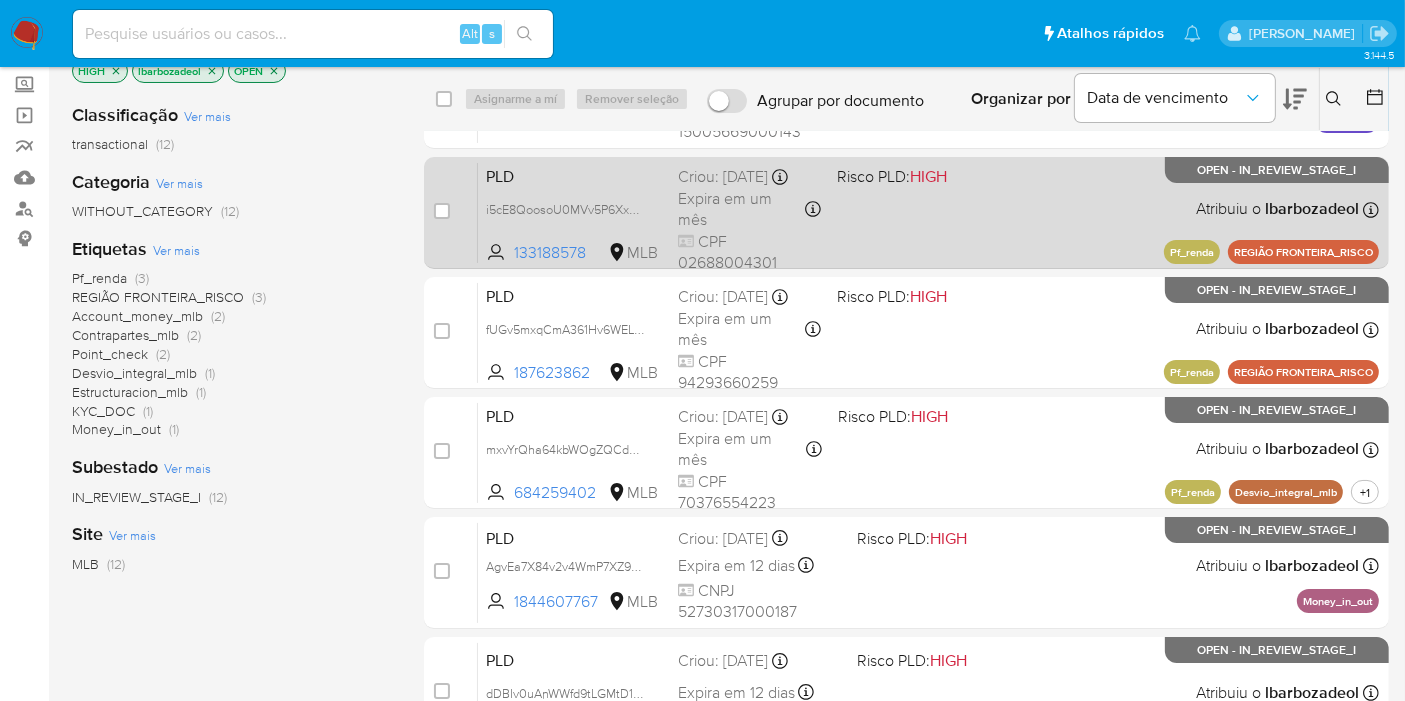 click on "PLD i5cE8QoosoU0MVv5P6Xx0r5O 133188578 MLB Risco PLD:  HIGH Criou: [DATE]   Criou: [DATE] 01:13:31 Expira em um mês   Expira em [DATE] 01:13:31 CPF   02688004301 Atribuiu o   lbarbozadeol   Asignado el: [DATE] 15:25:34 Pf_renda REGIÃO FRONTEIRA_RISCO OPEN - IN_REVIEW_STAGE_I" at bounding box center [928, 212] 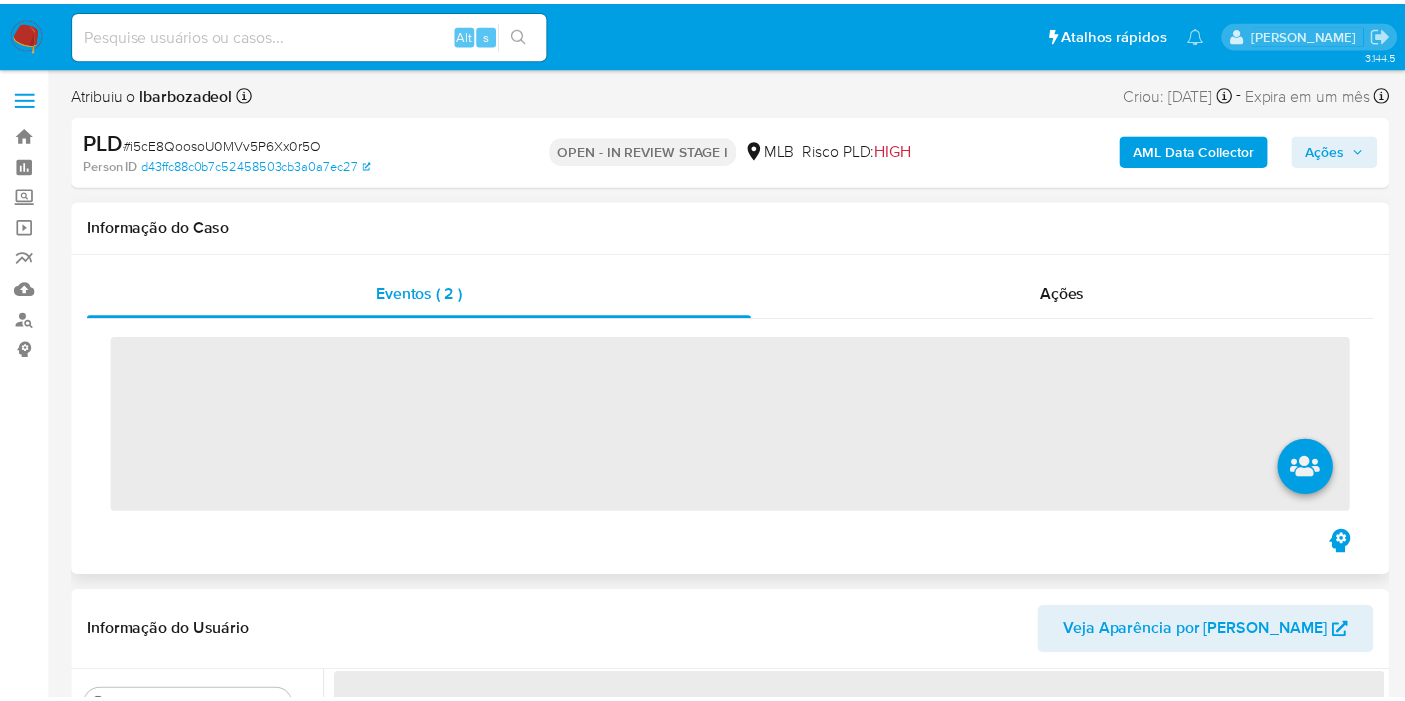 scroll, scrollTop: 0, scrollLeft: 0, axis: both 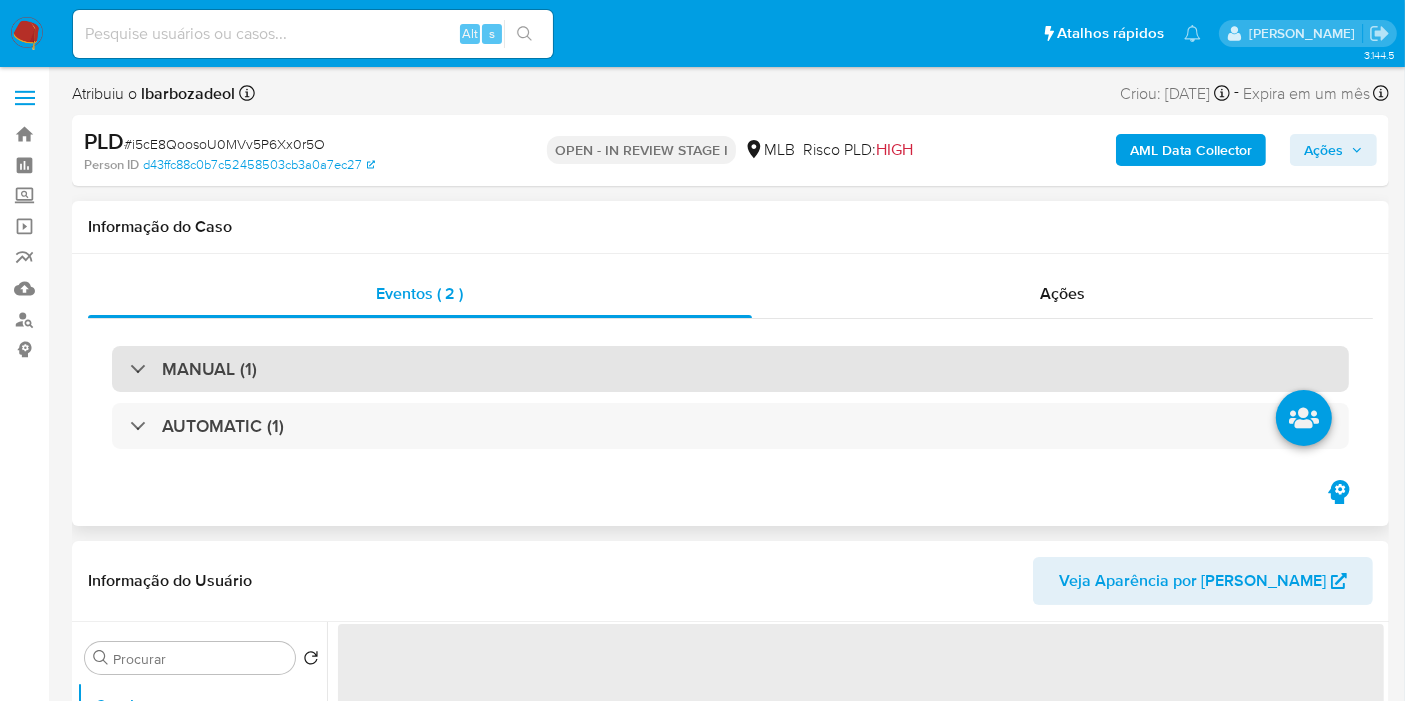 click on "MANUAL (1)" at bounding box center (730, 369) 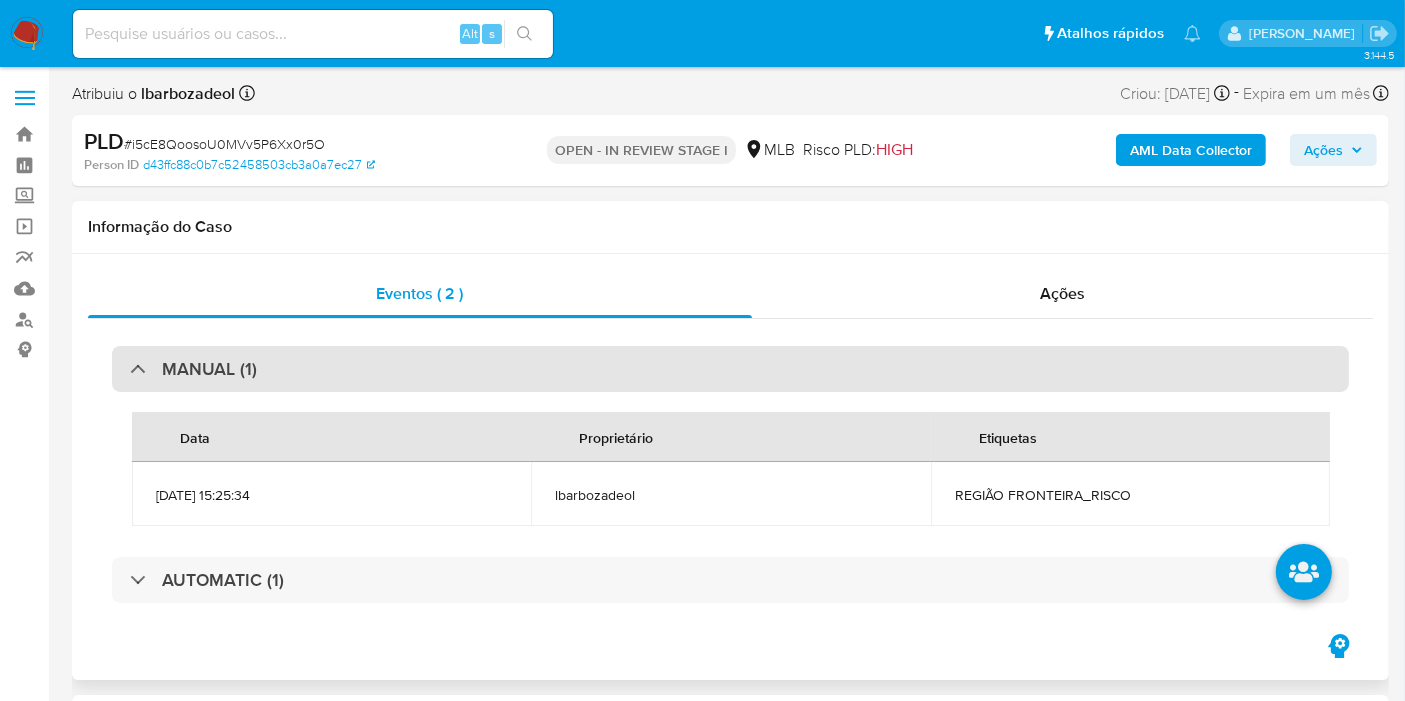 click on "MANUAL (1)" at bounding box center [730, 369] 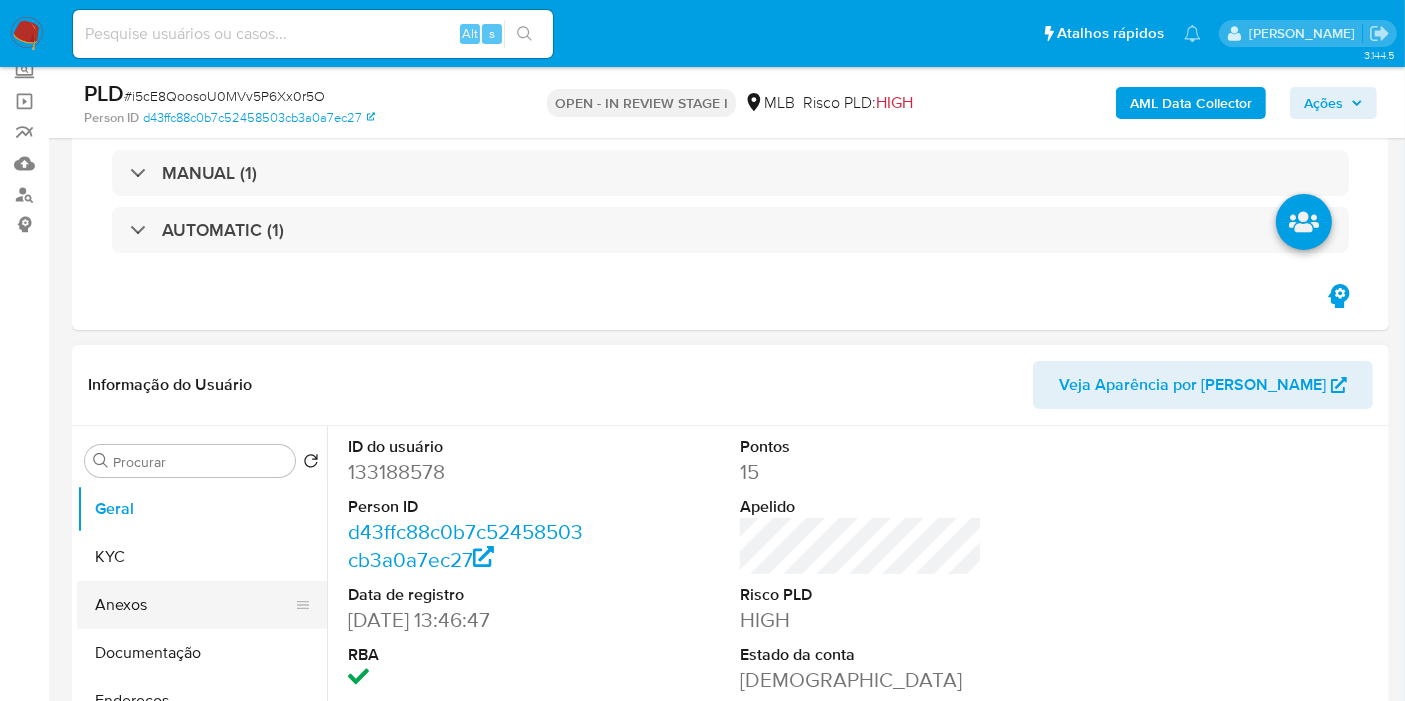 scroll, scrollTop: 333, scrollLeft: 0, axis: vertical 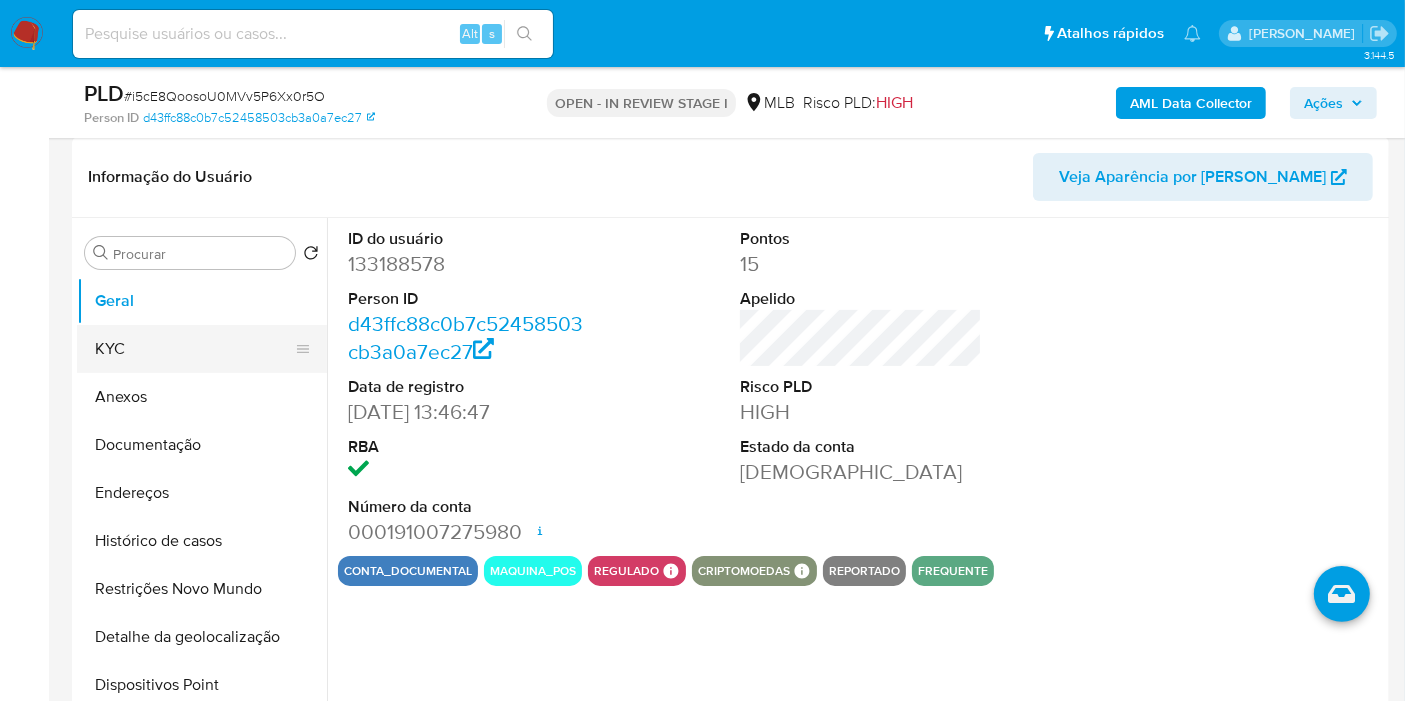click on "KYC" at bounding box center [194, 349] 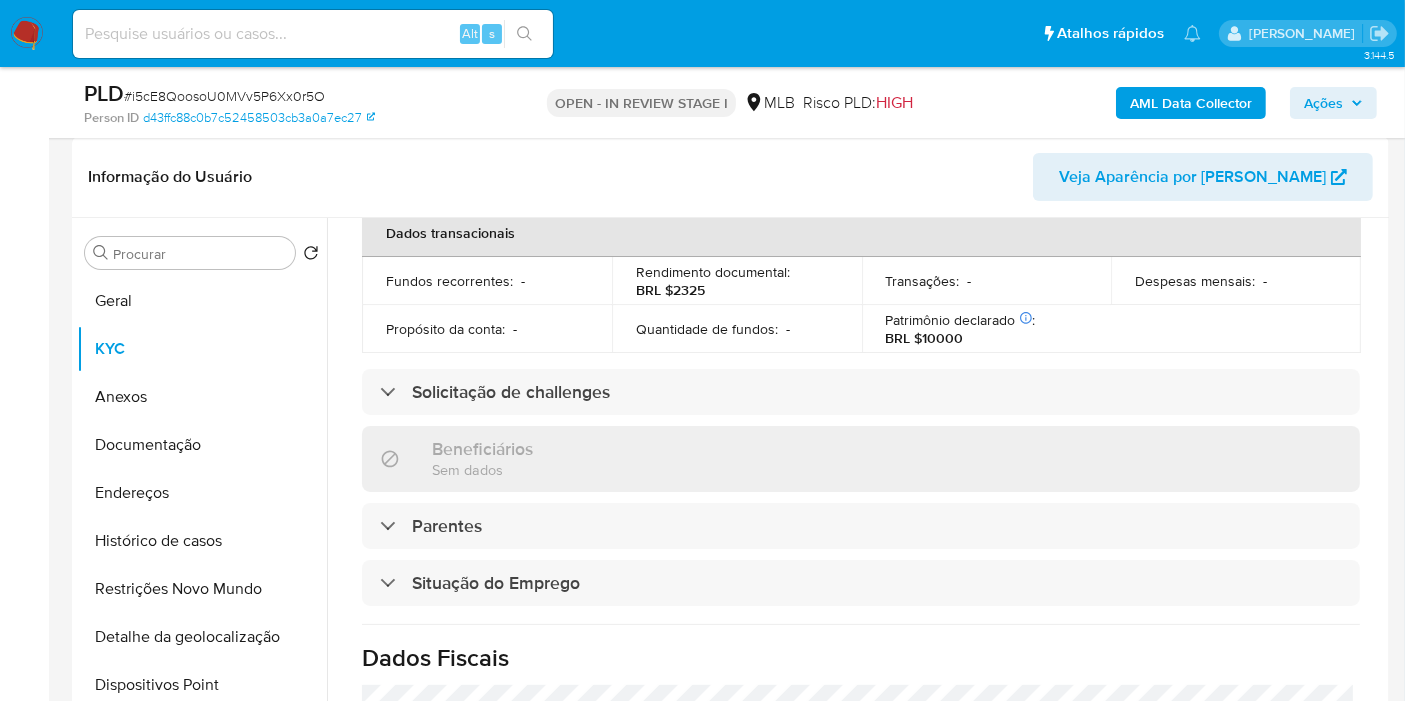 scroll, scrollTop: 889, scrollLeft: 0, axis: vertical 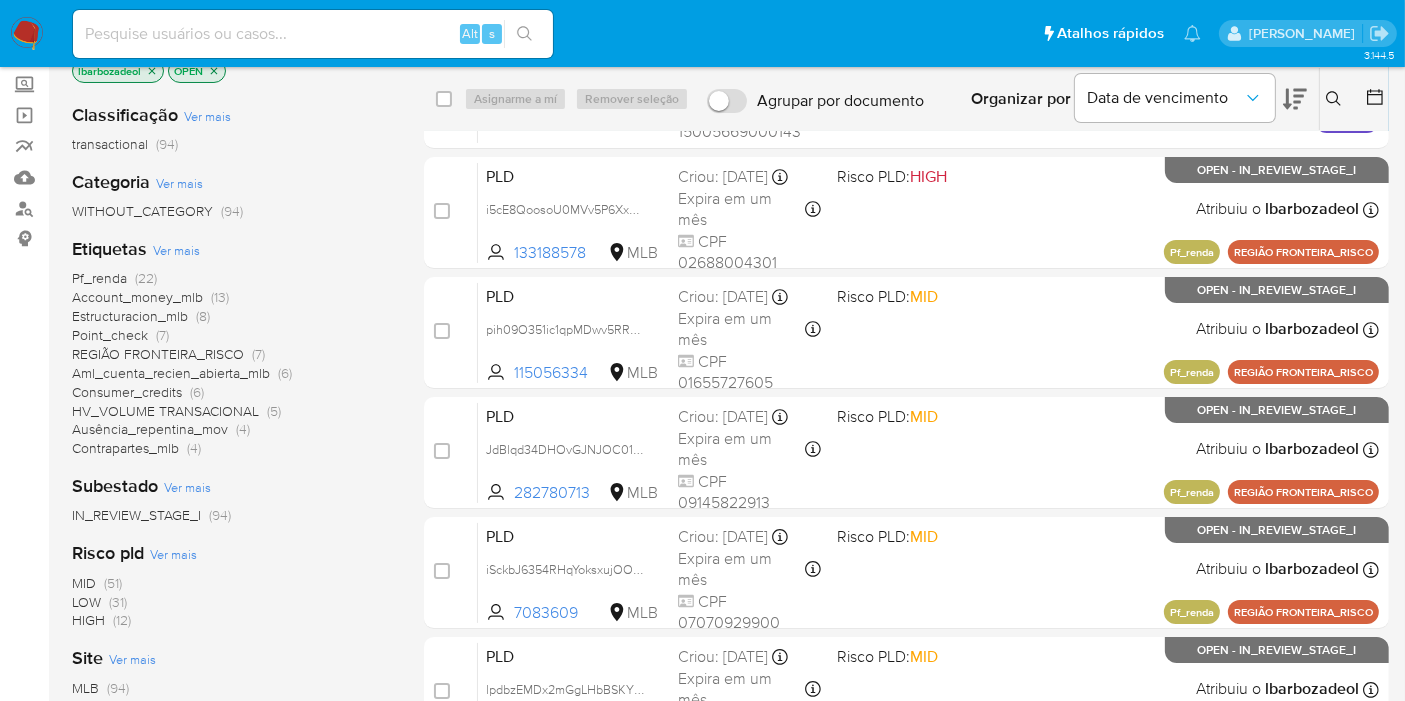 click on "(12)" at bounding box center [122, 620] 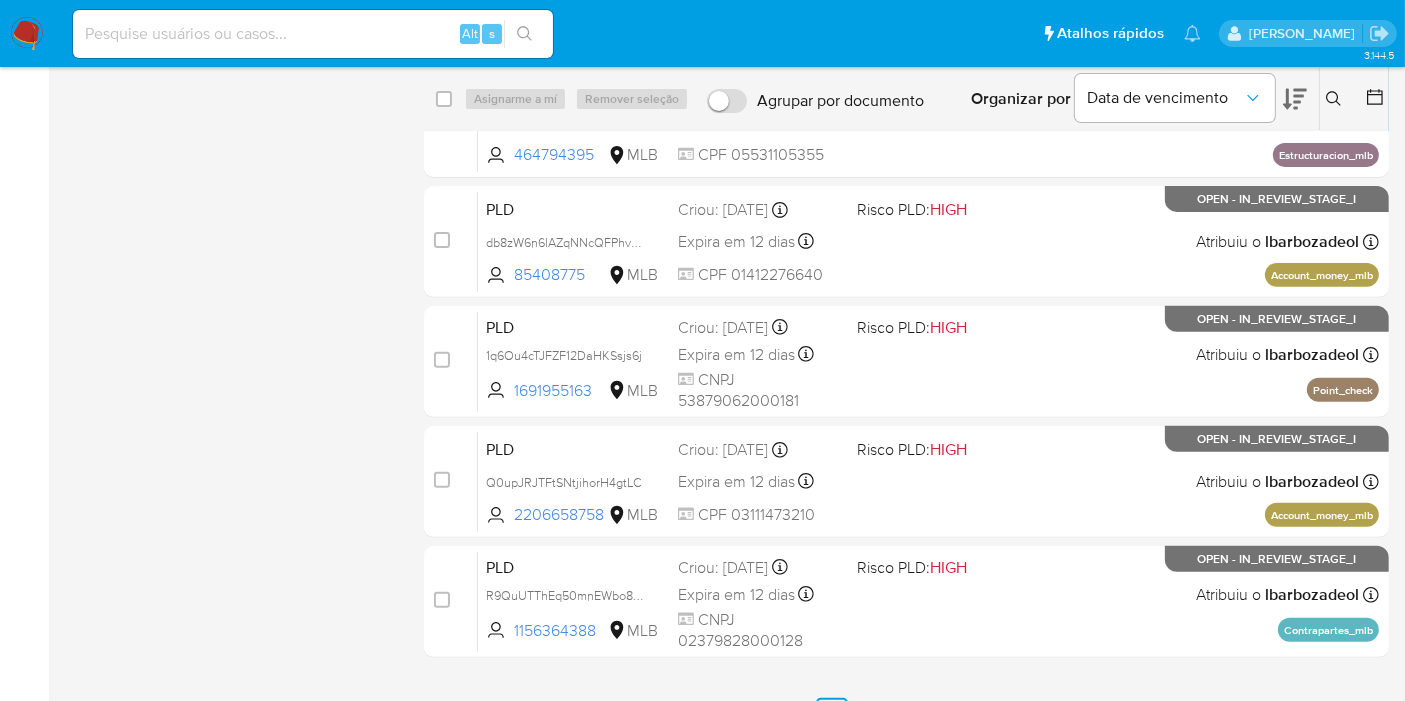 scroll, scrollTop: 722, scrollLeft: 0, axis: vertical 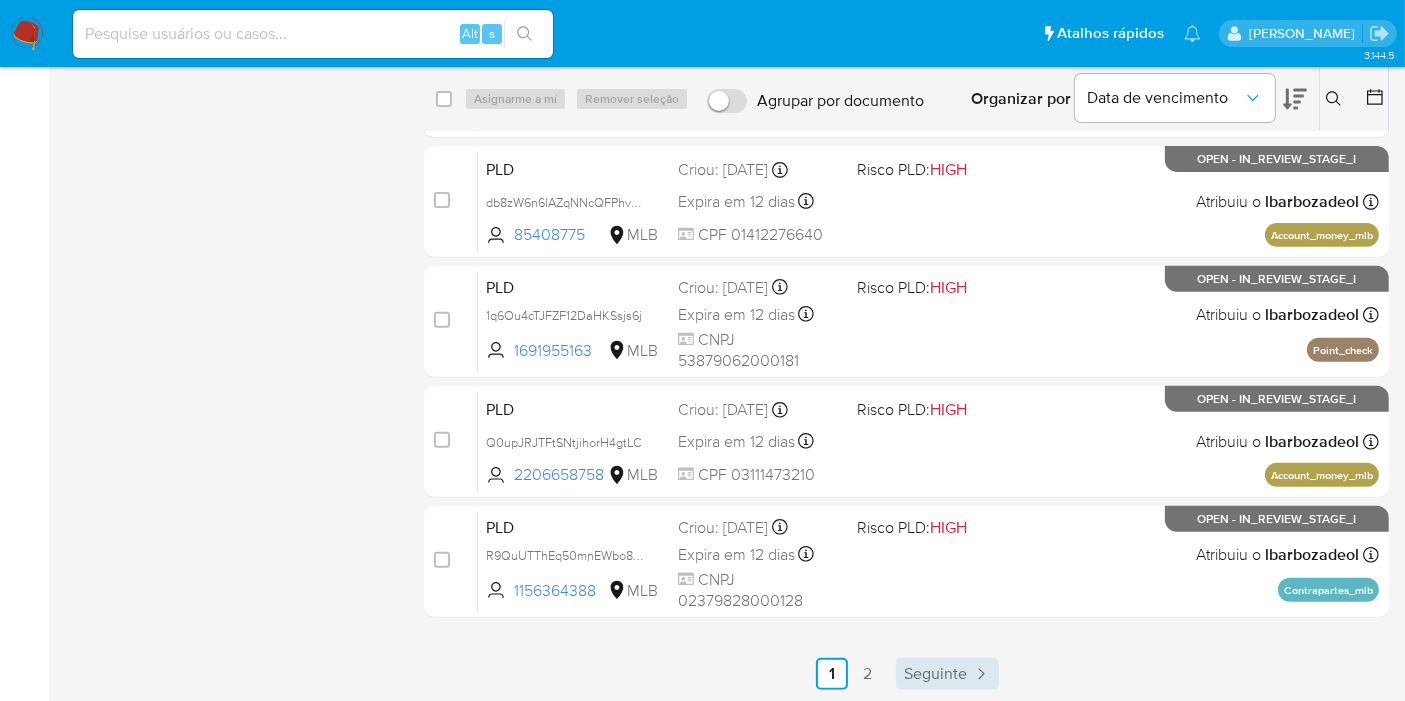 click on "Seguinte" at bounding box center (935, 674) 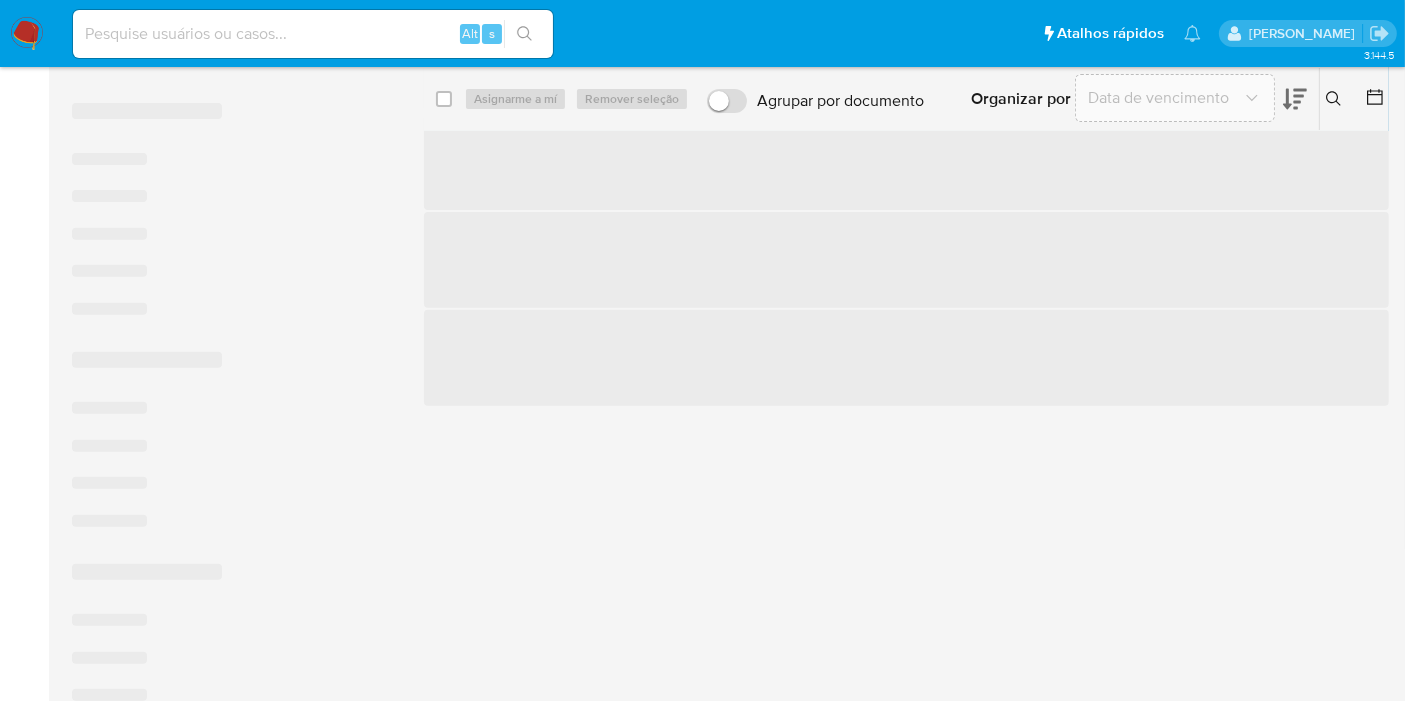 scroll, scrollTop: 0, scrollLeft: 0, axis: both 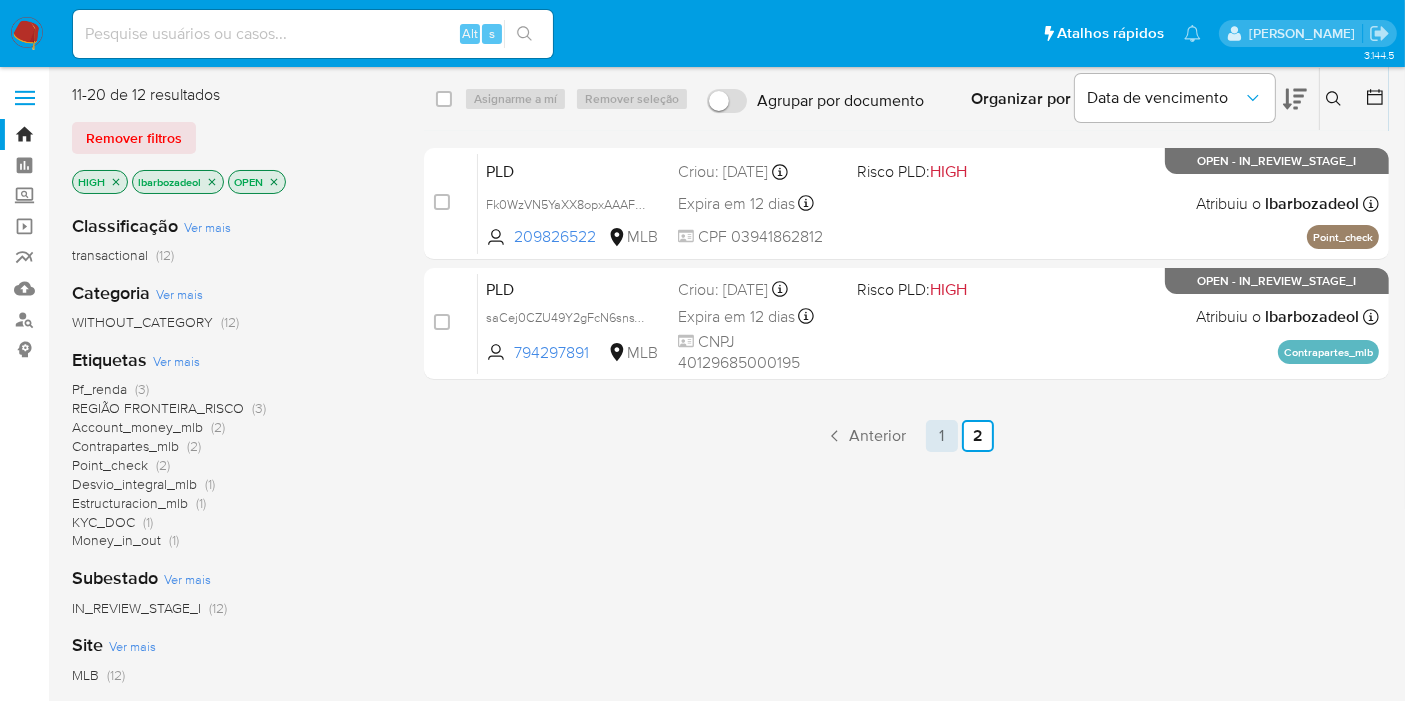 click on "1" at bounding box center [942, 436] 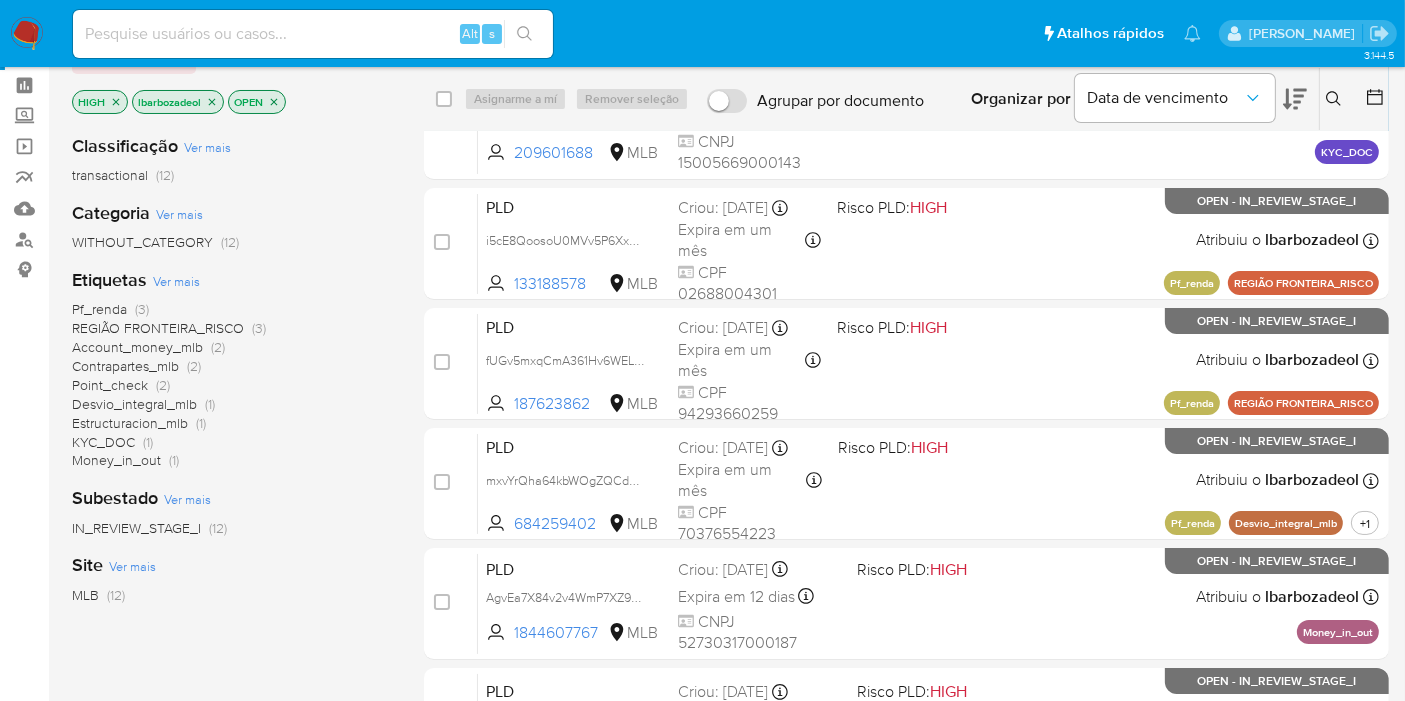 scroll, scrollTop: 111, scrollLeft: 0, axis: vertical 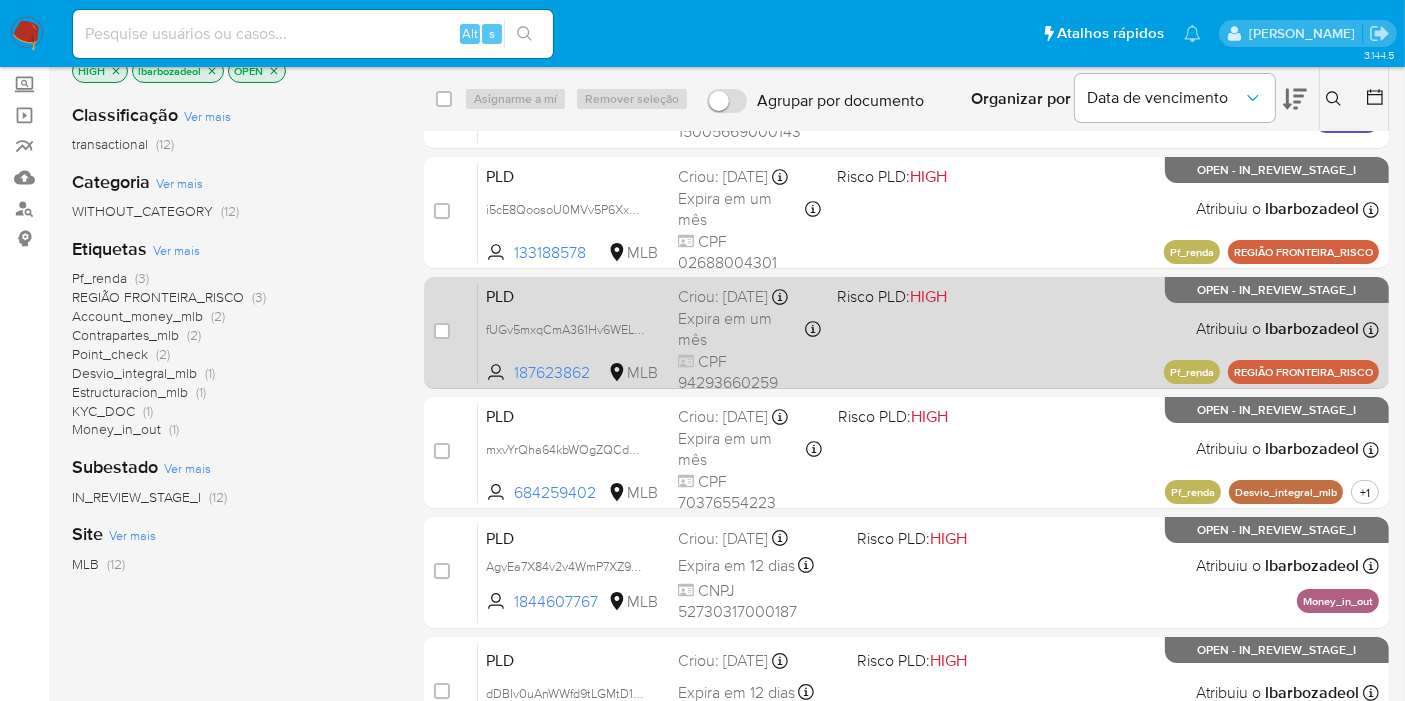 click on "PLD fUGv5mxqCmA361Hv6WELlXt7 187623862 MLB Risco PLD:  HIGH Criou: 12/07/2025   Criou: 12/07/2025 01:00:53 Expira em um mês   Expira em 26/08/2025 01:00:54 CPF   94293660259 Atribuiu o   lbarbozadeol   Asignado el: 14/07/2025 15:25:24 Pf_renda REGIÃO FRONTEIRA_RISCO OPEN - IN_REVIEW_STAGE_I" at bounding box center (928, 332) 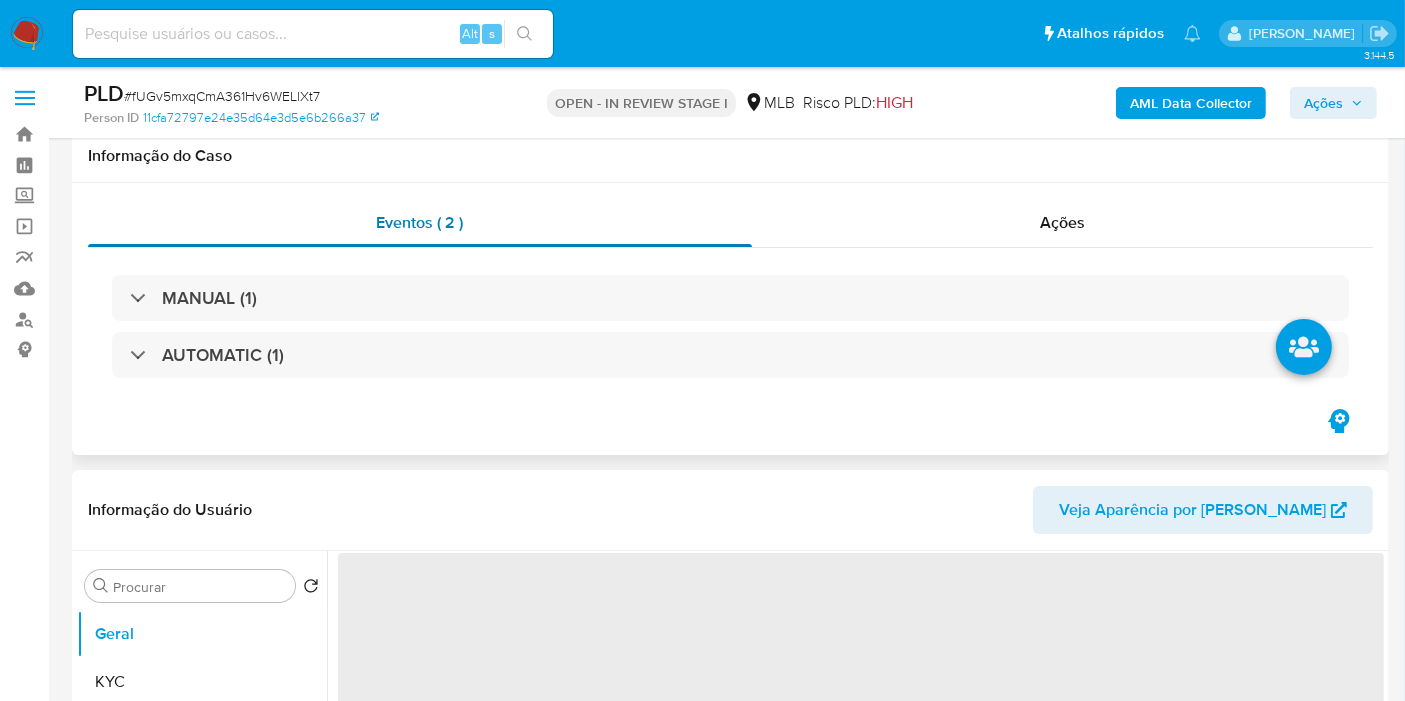 scroll, scrollTop: 444, scrollLeft: 0, axis: vertical 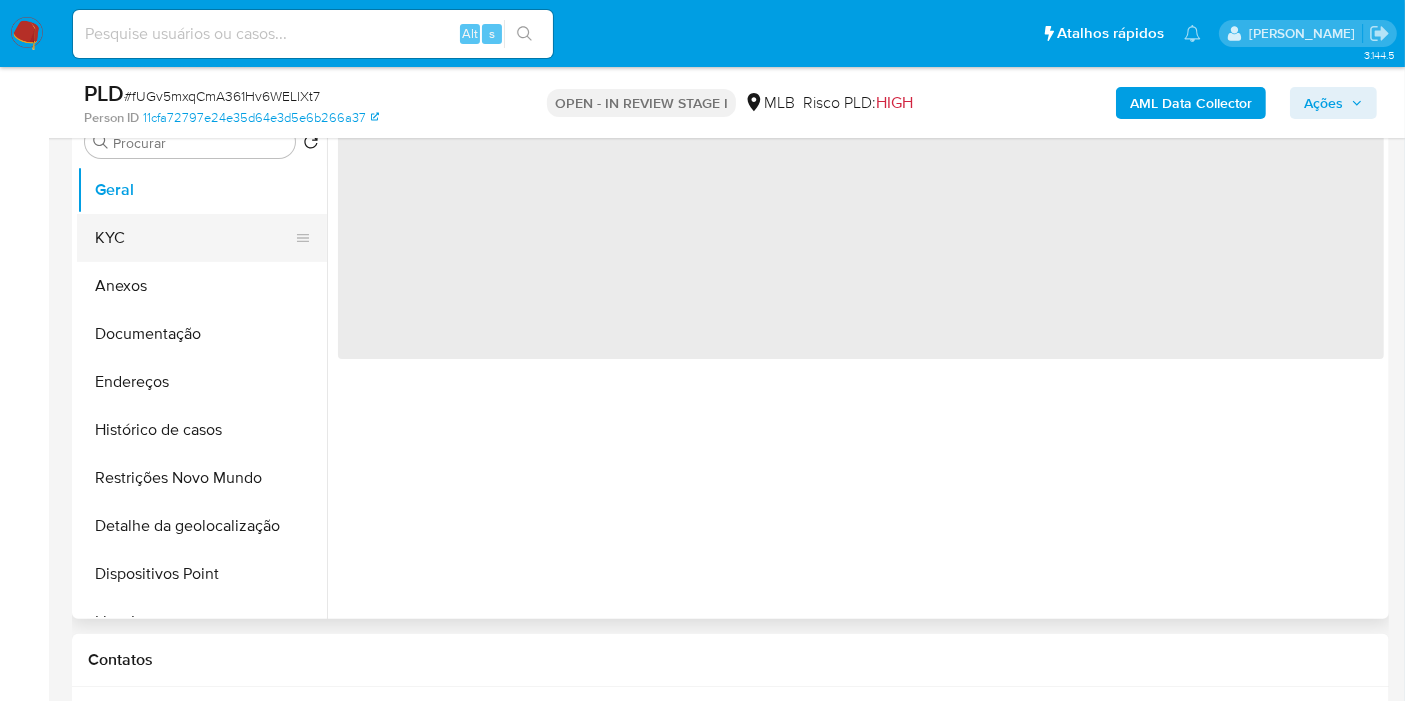 click on "KYC" at bounding box center (194, 238) 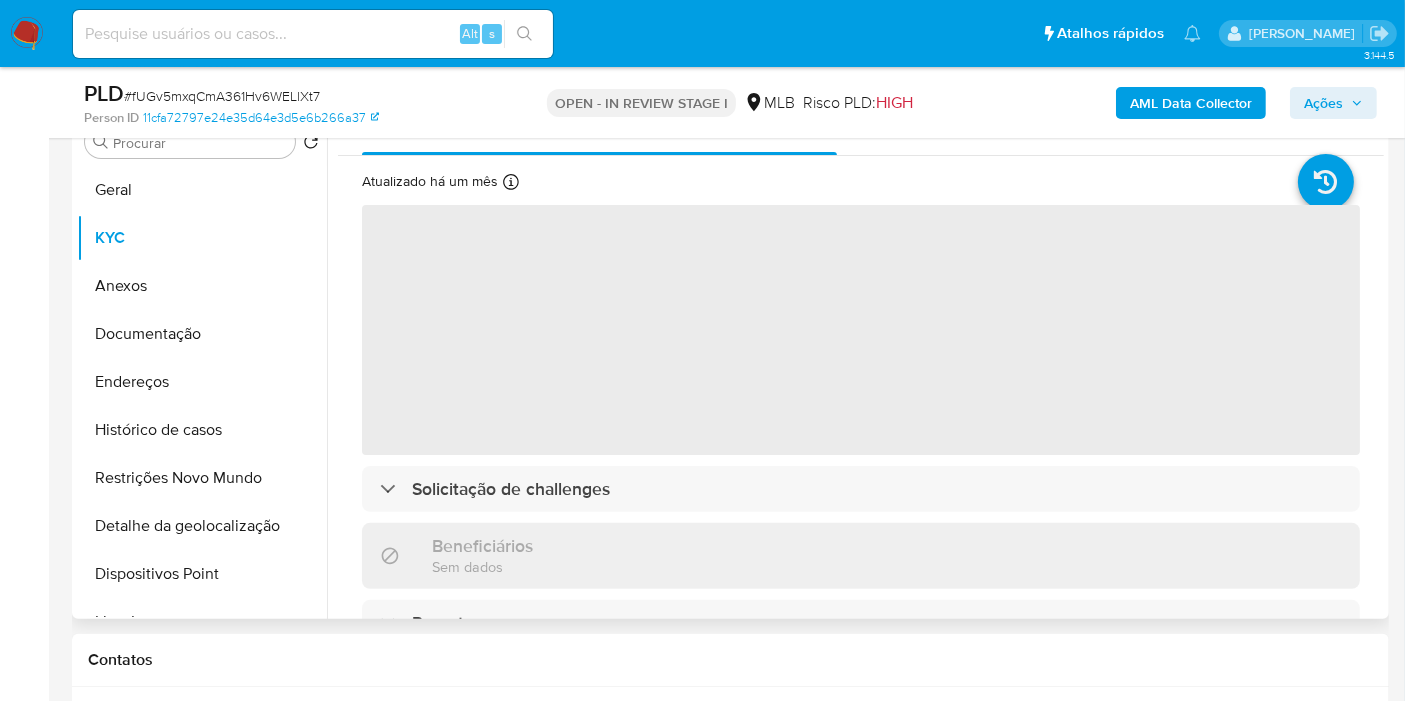 select on "10" 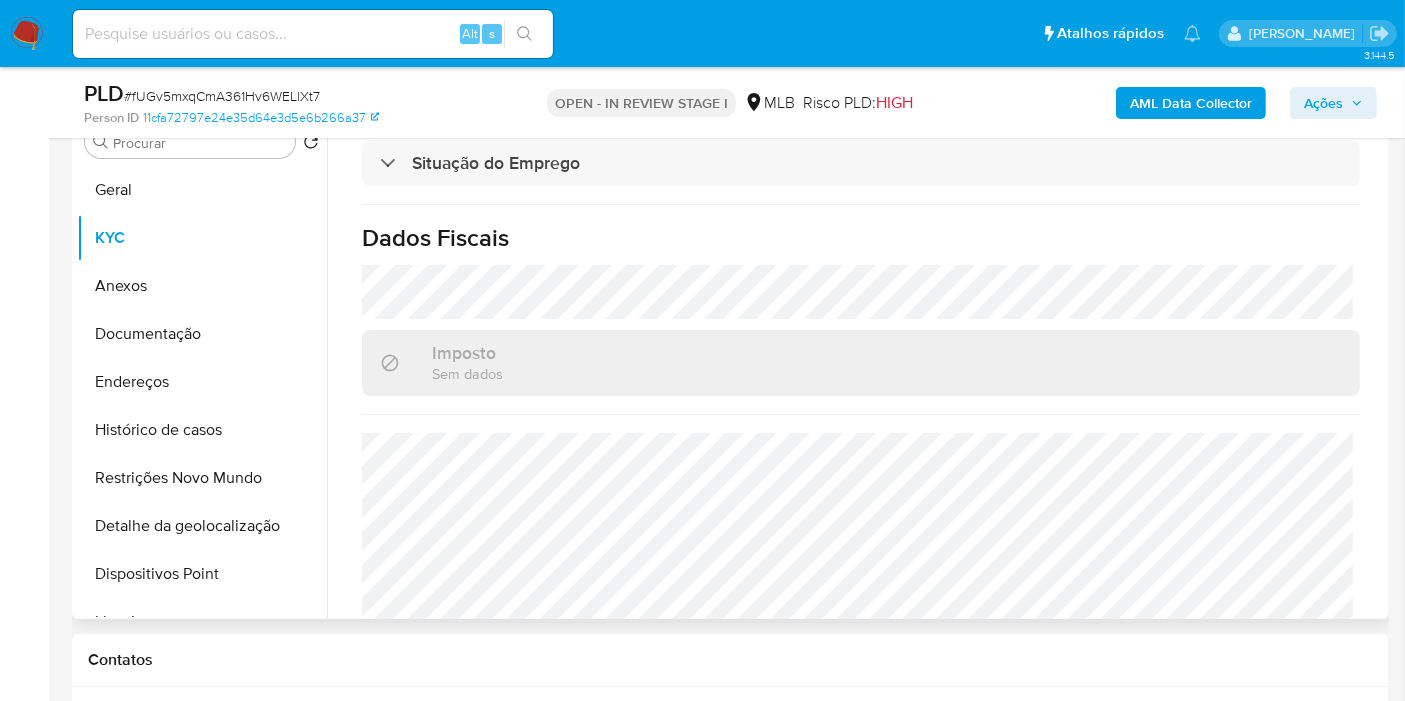 scroll, scrollTop: 914, scrollLeft: 0, axis: vertical 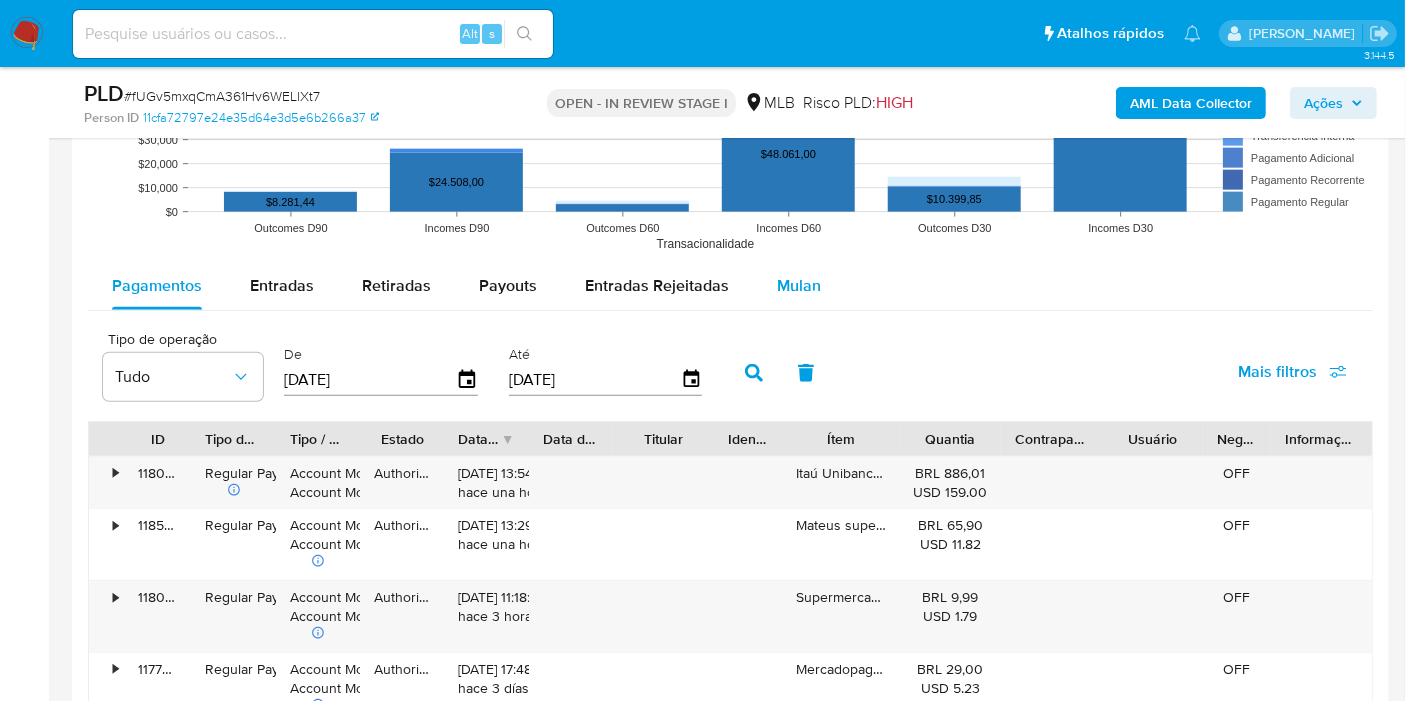 click on "Mulan" at bounding box center (799, 285) 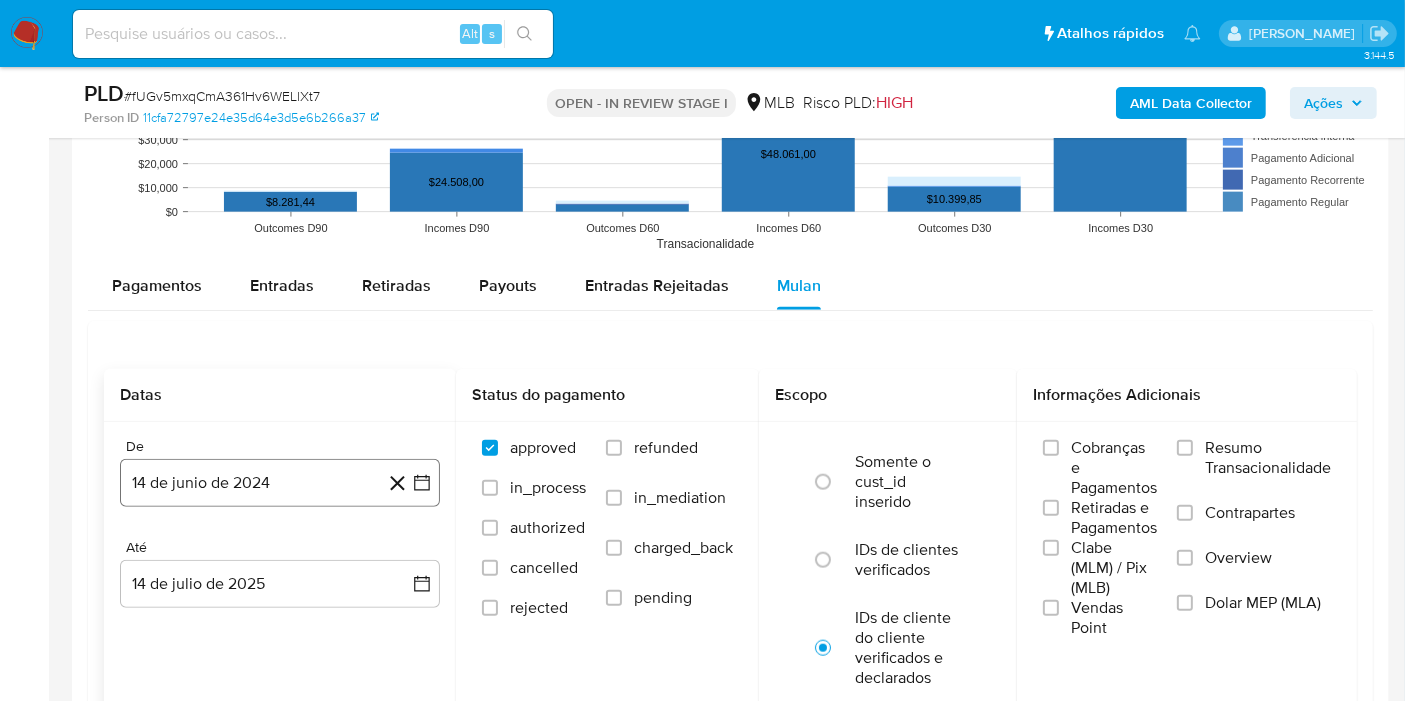 click on "14 de junio de 2024" at bounding box center [280, 483] 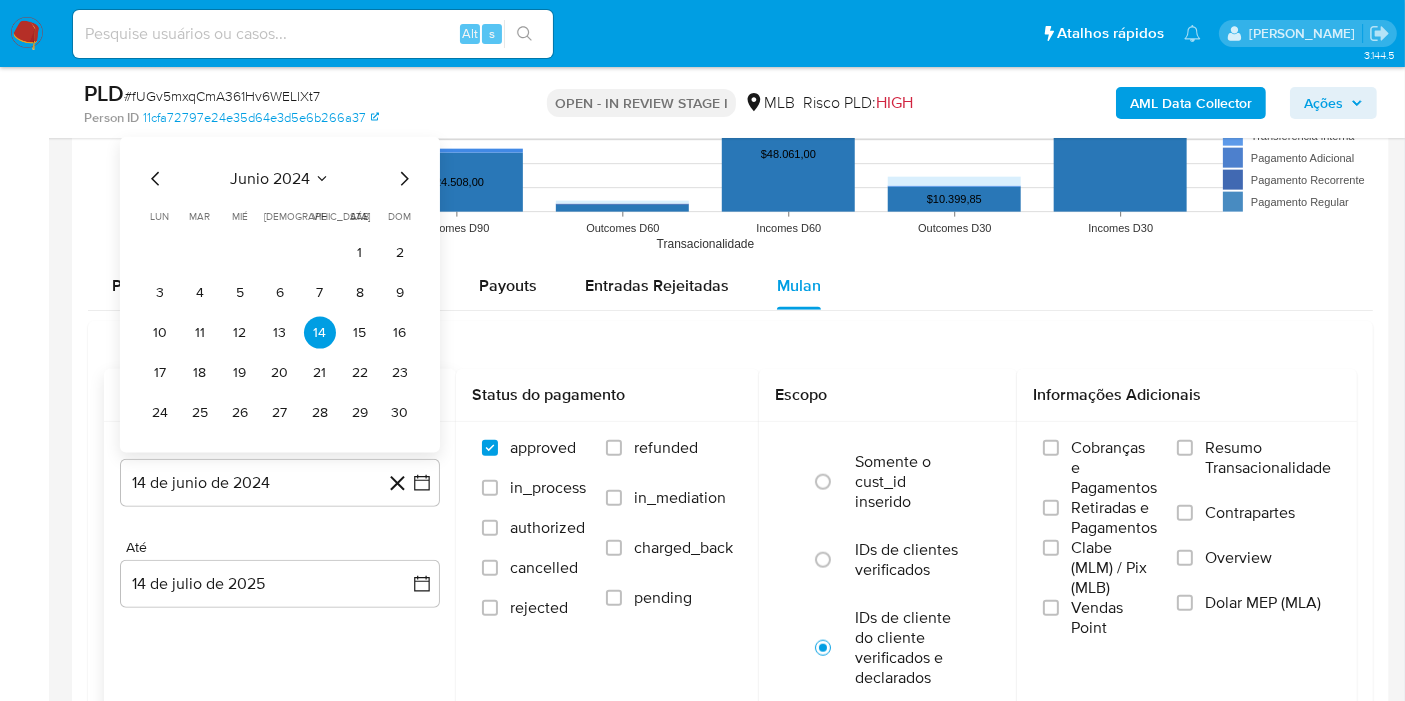 click on "junio 2024" at bounding box center (270, 179) 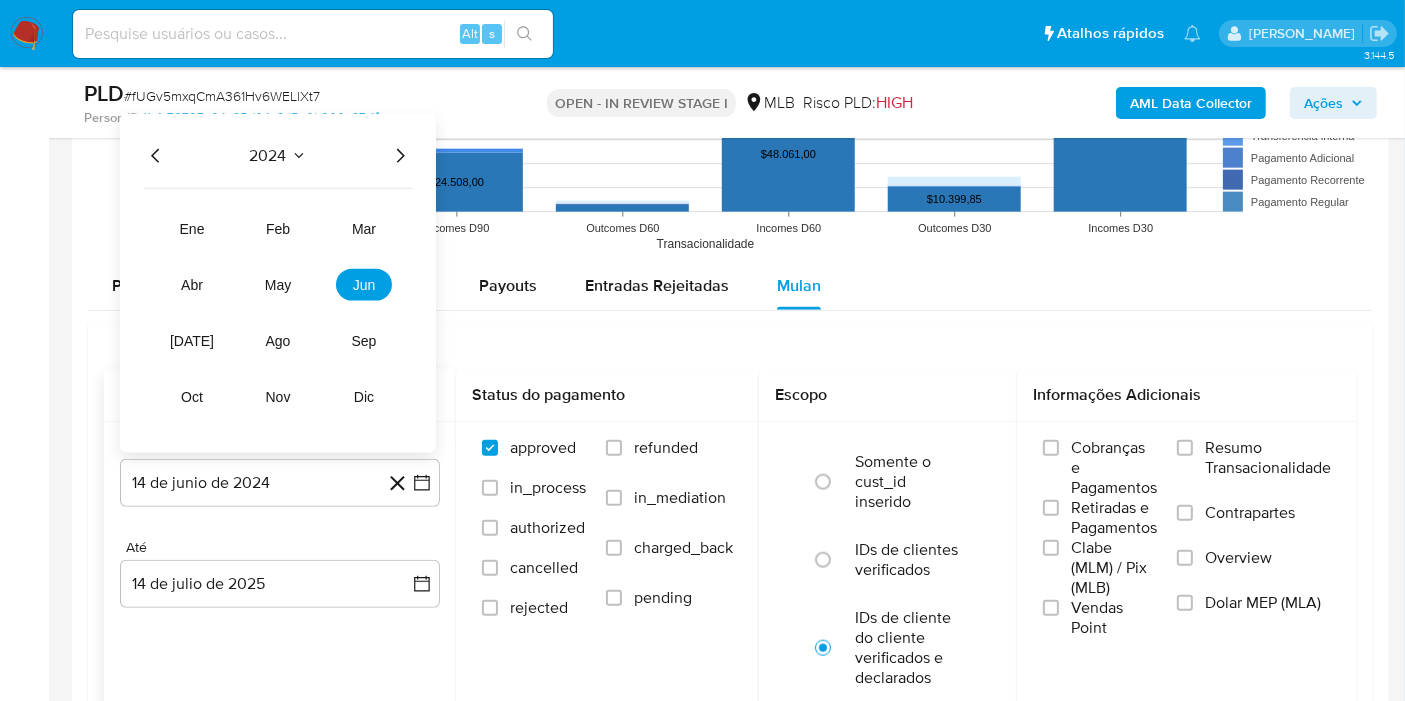 click 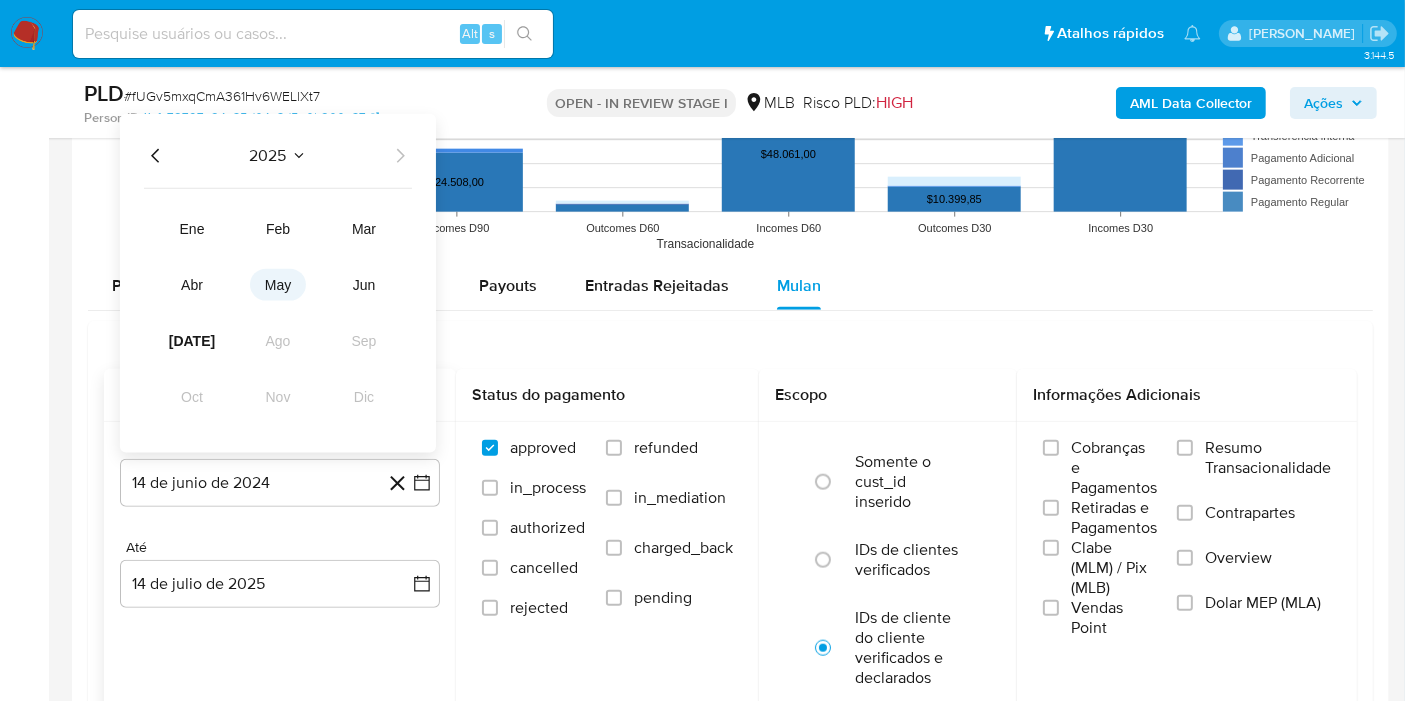 click on "may" at bounding box center [278, 285] 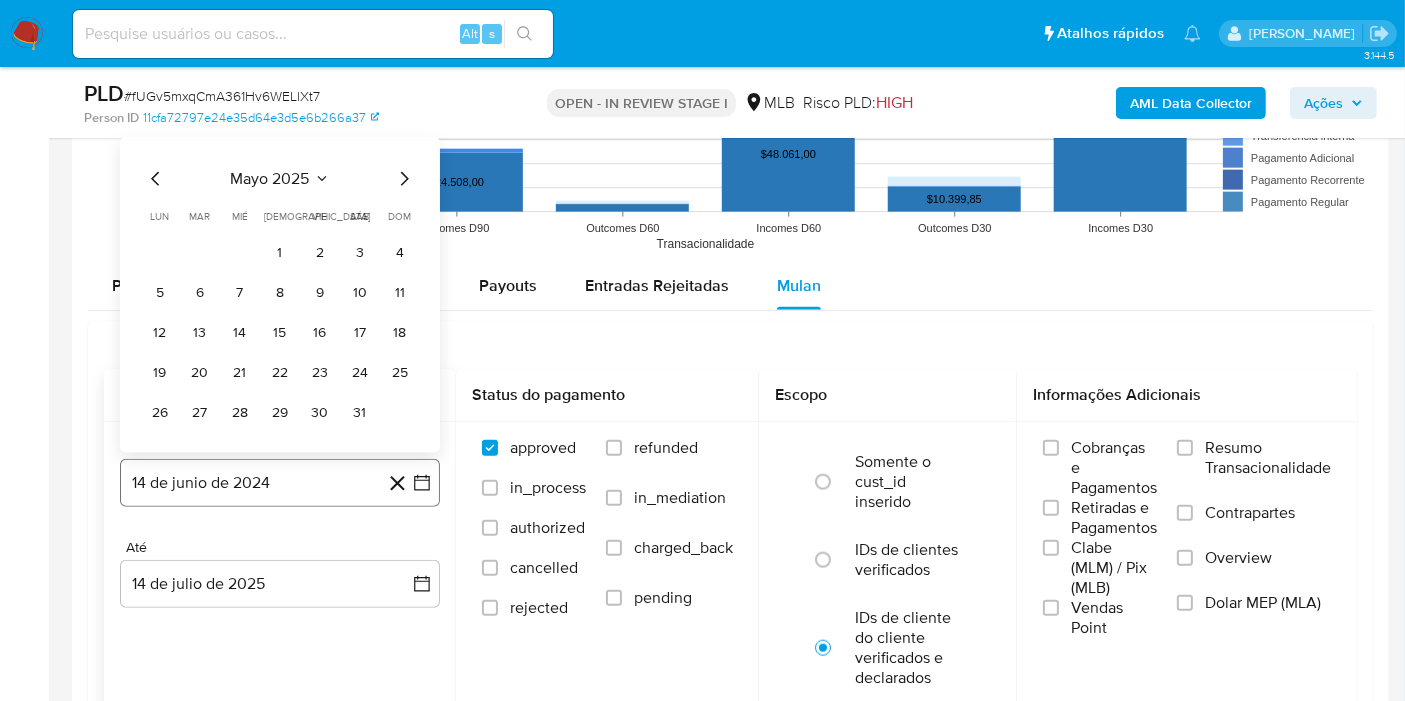 drag, startPoint x: 274, startPoint y: 252, endPoint x: 261, endPoint y: 464, distance: 212.39821 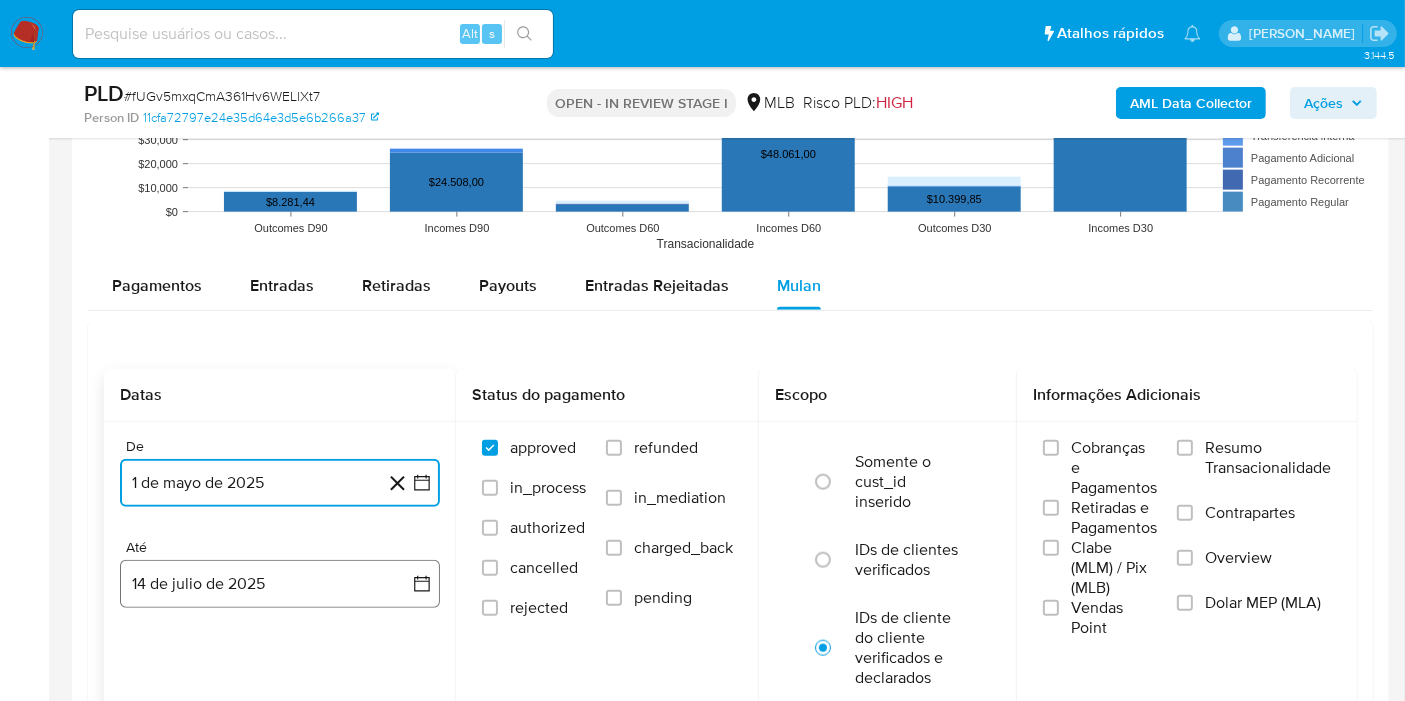 click on "14 de julio de 2025" at bounding box center (280, 584) 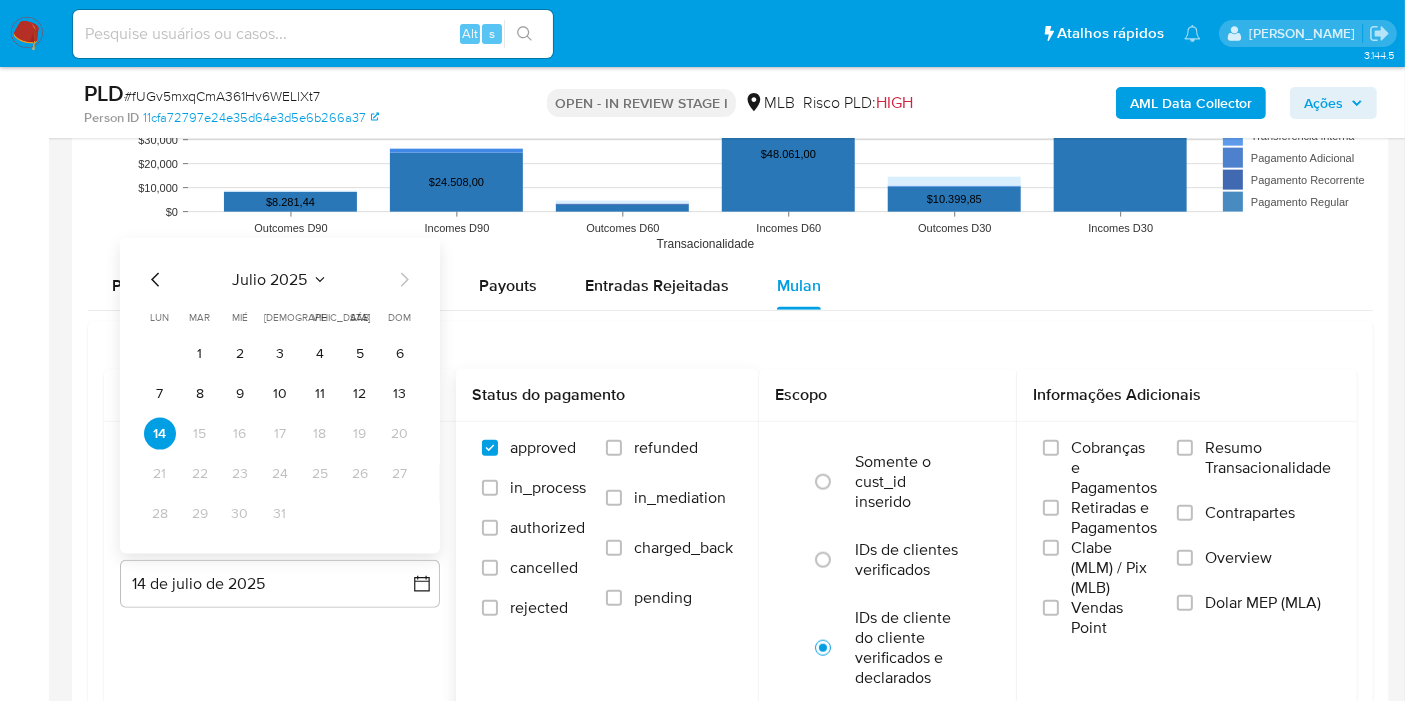 drag, startPoint x: 410, startPoint y: 385, endPoint x: 723, endPoint y: 389, distance: 313.02554 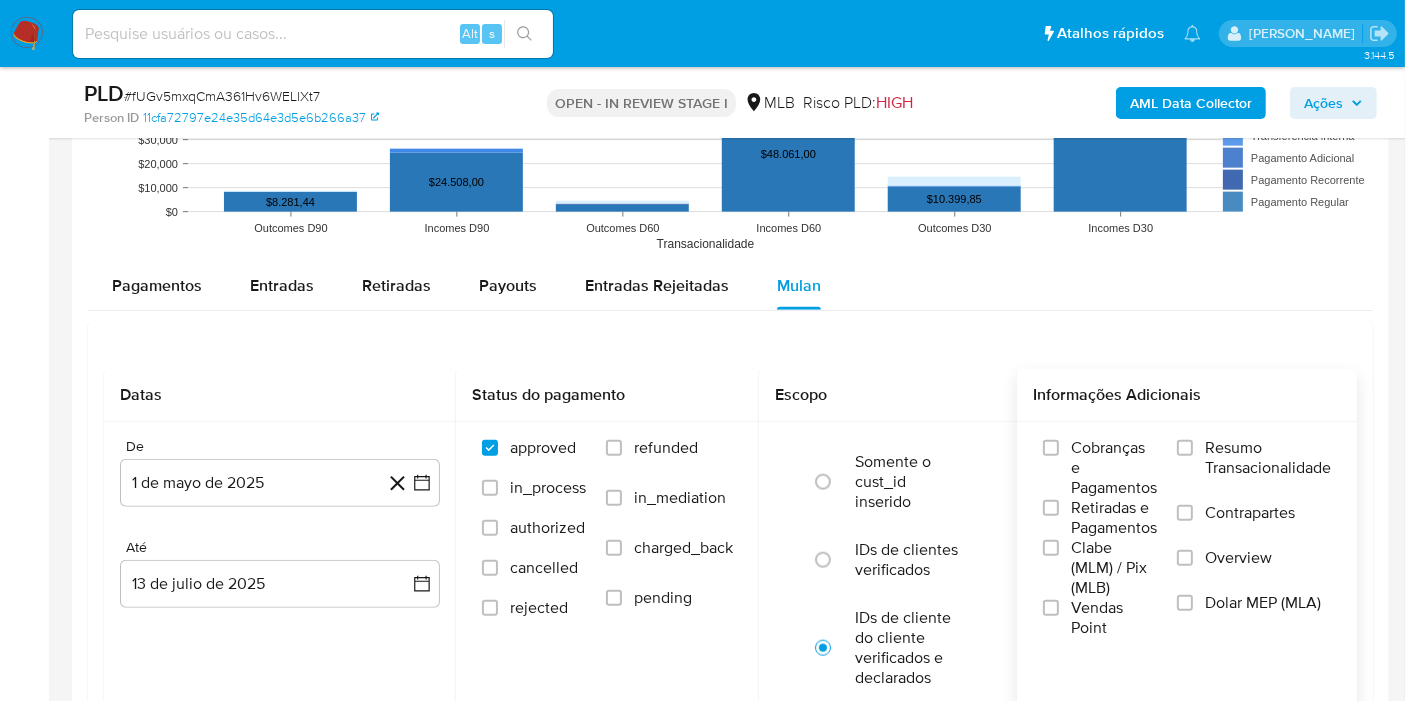 click on "Resumo Transacionalidade" at bounding box center [1268, 458] 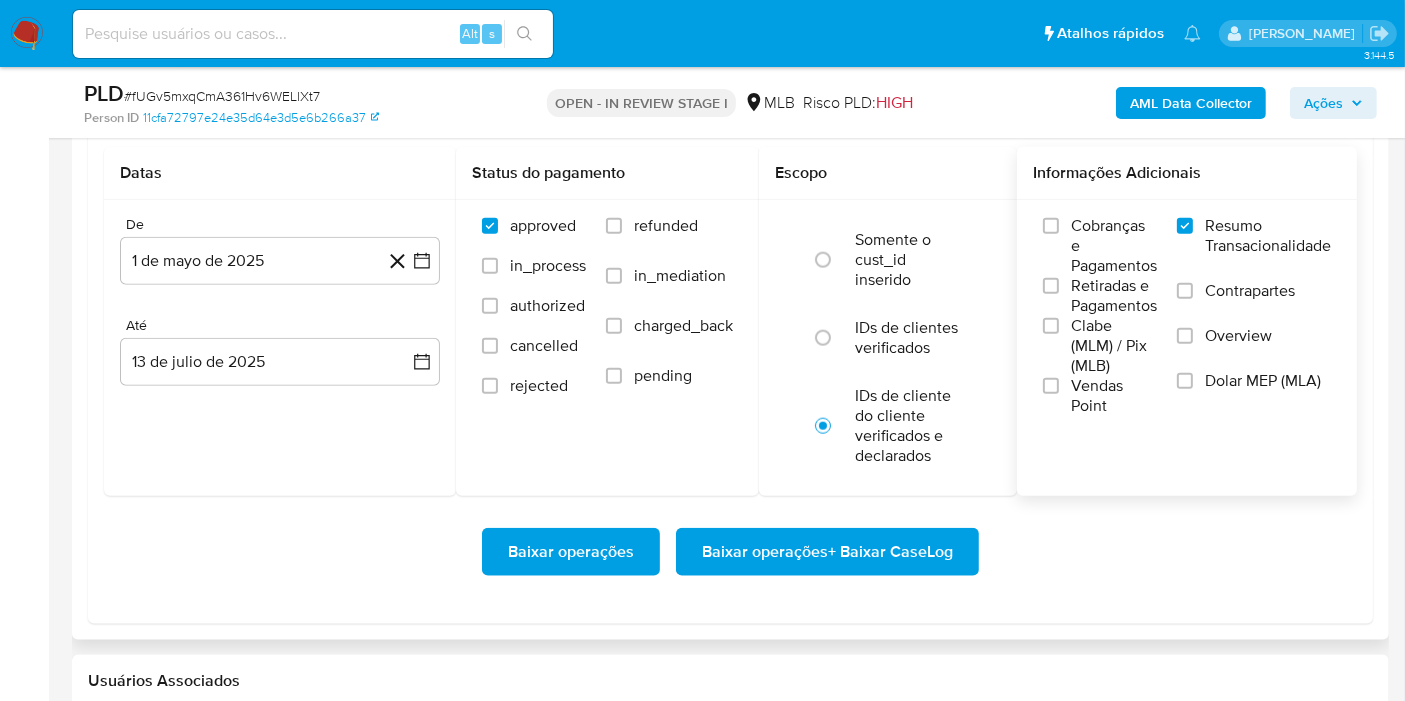 click on "Baixar operações  +   Baixar CaseLog" at bounding box center [827, 552] 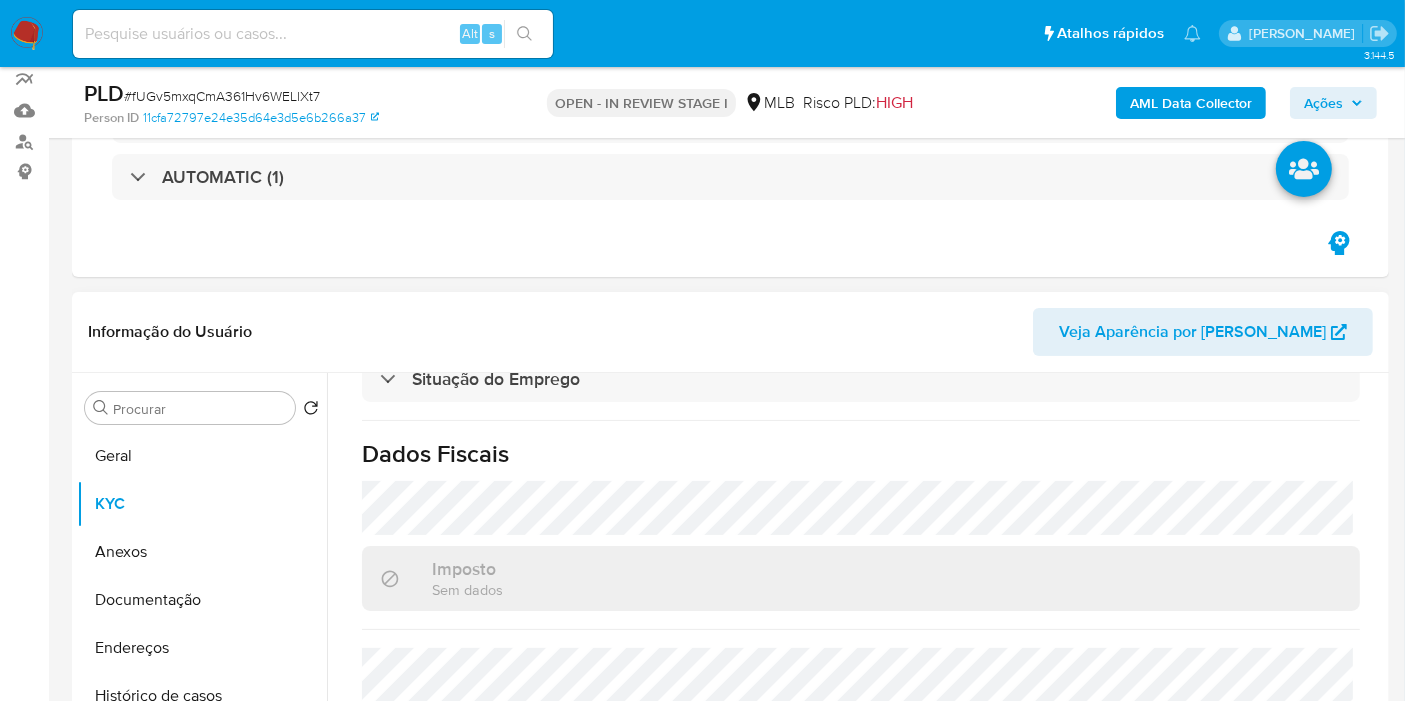 scroll, scrollTop: 67, scrollLeft: 0, axis: vertical 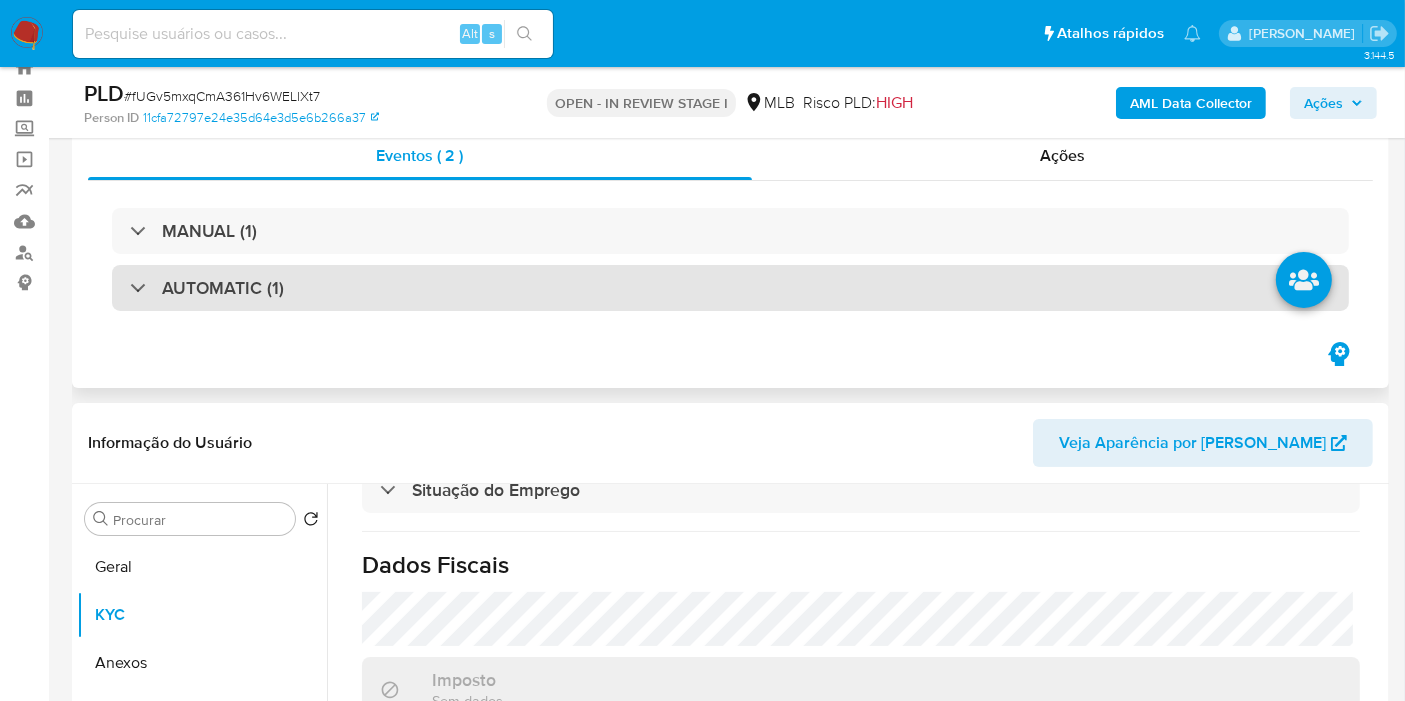 click on "AUTOMATIC (1)" at bounding box center (730, 288) 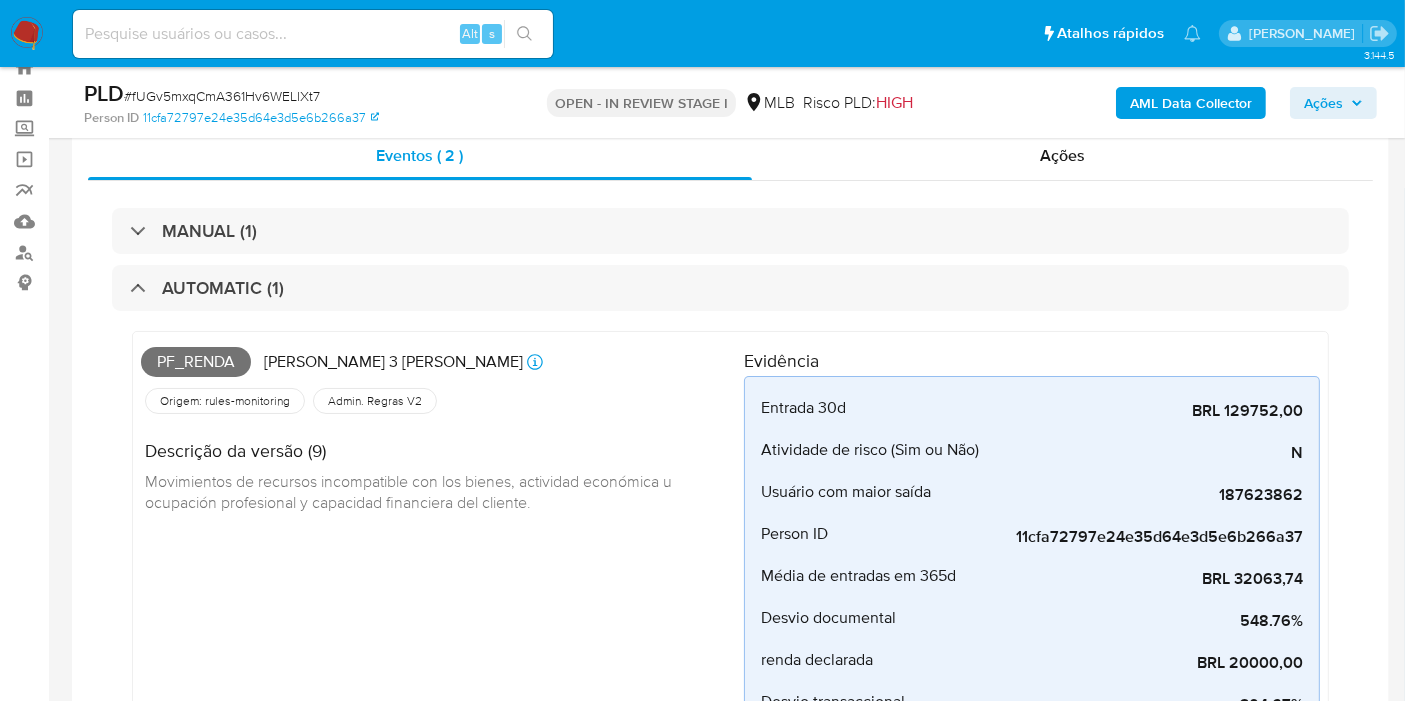 click on "Pf_renda" at bounding box center (196, 362) 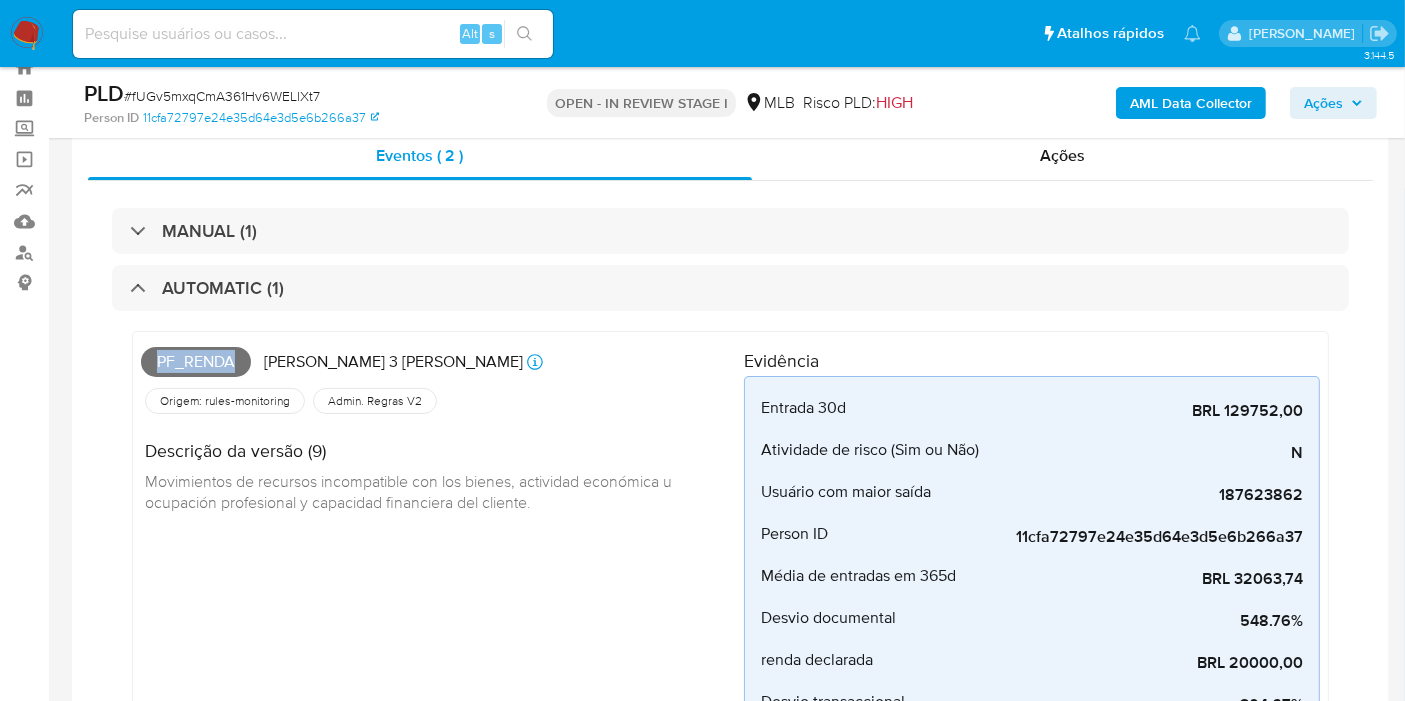 click on "Pf_renda" at bounding box center (196, 362) 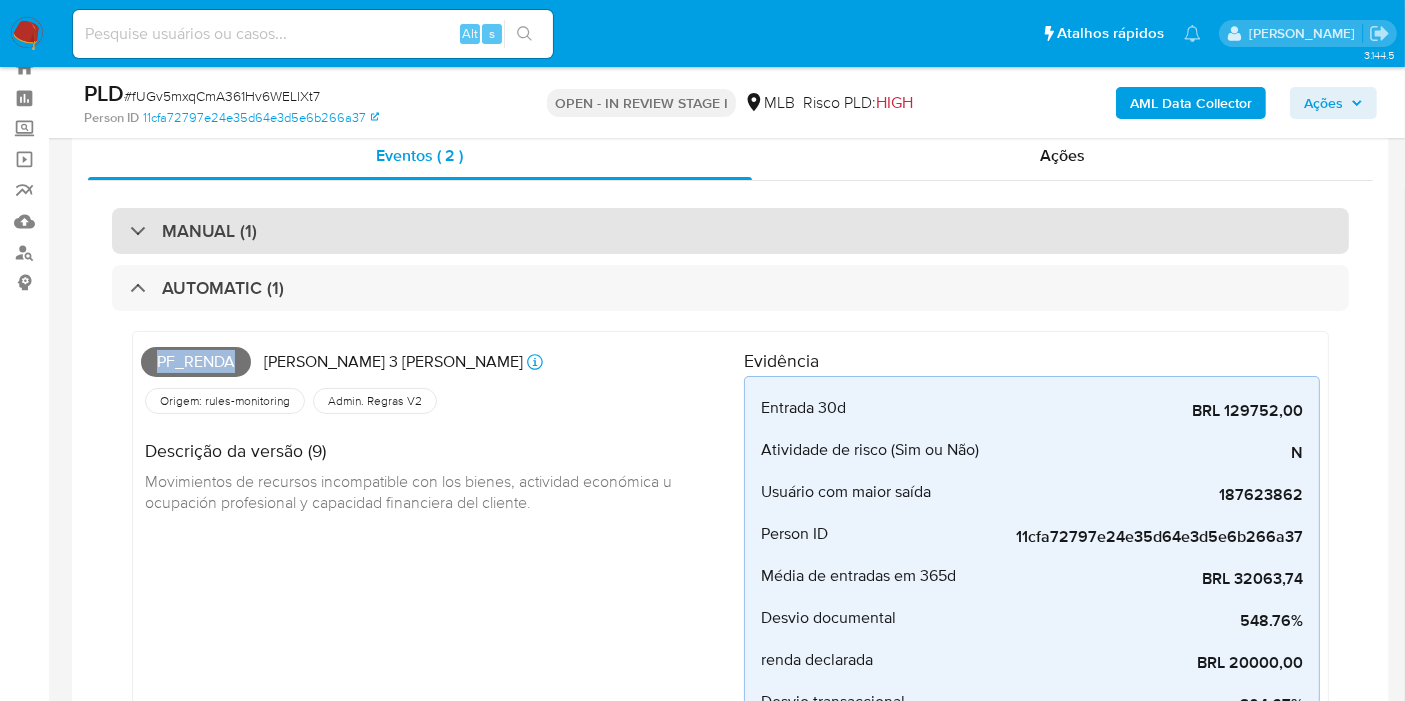 copy on "Pf_renda" 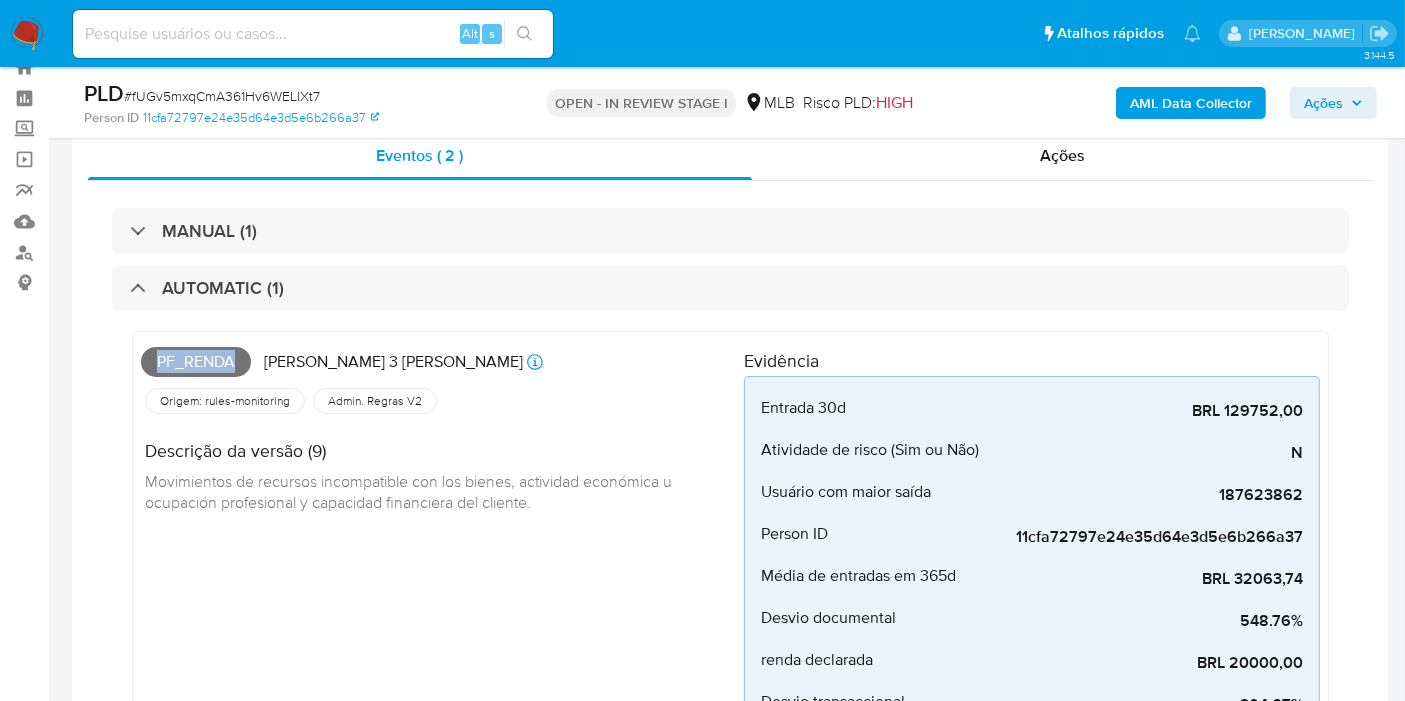 click on "Ações" at bounding box center [1333, 103] 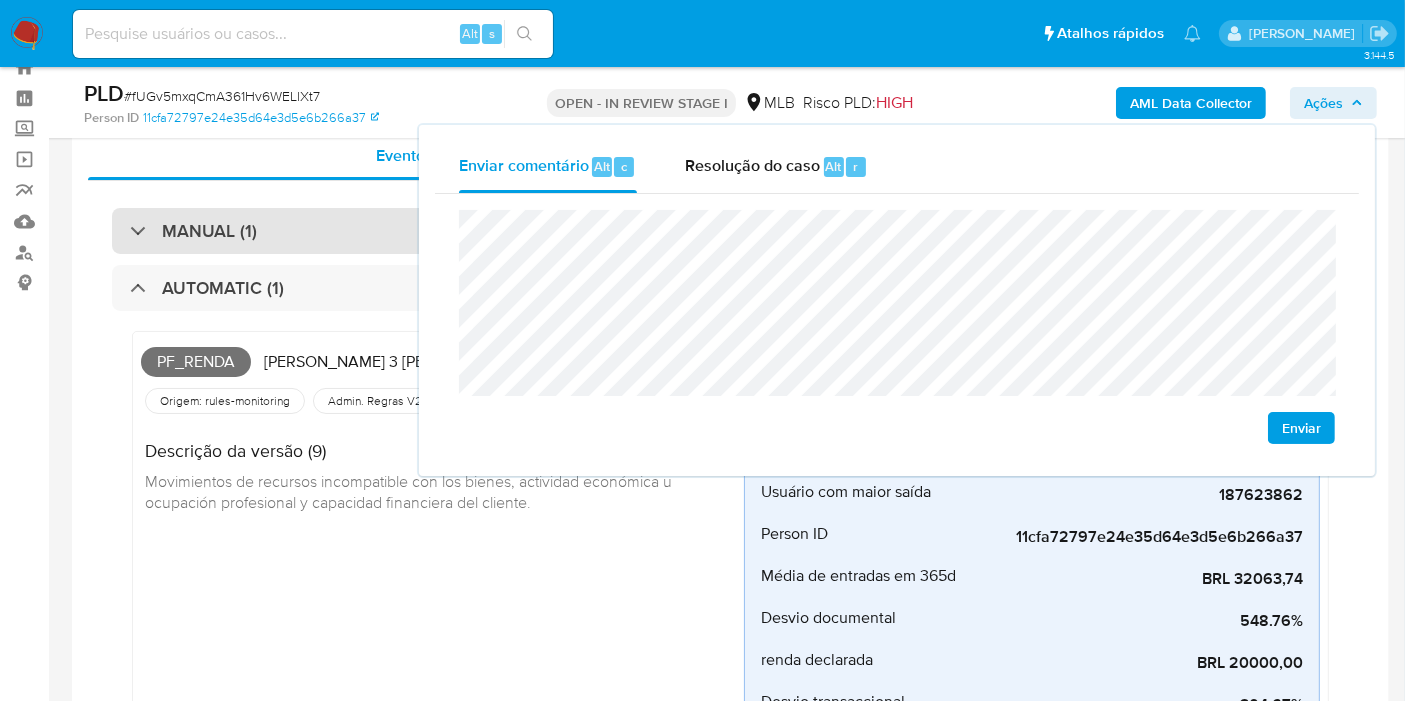click on "MANUAL (1)" at bounding box center (209, 231) 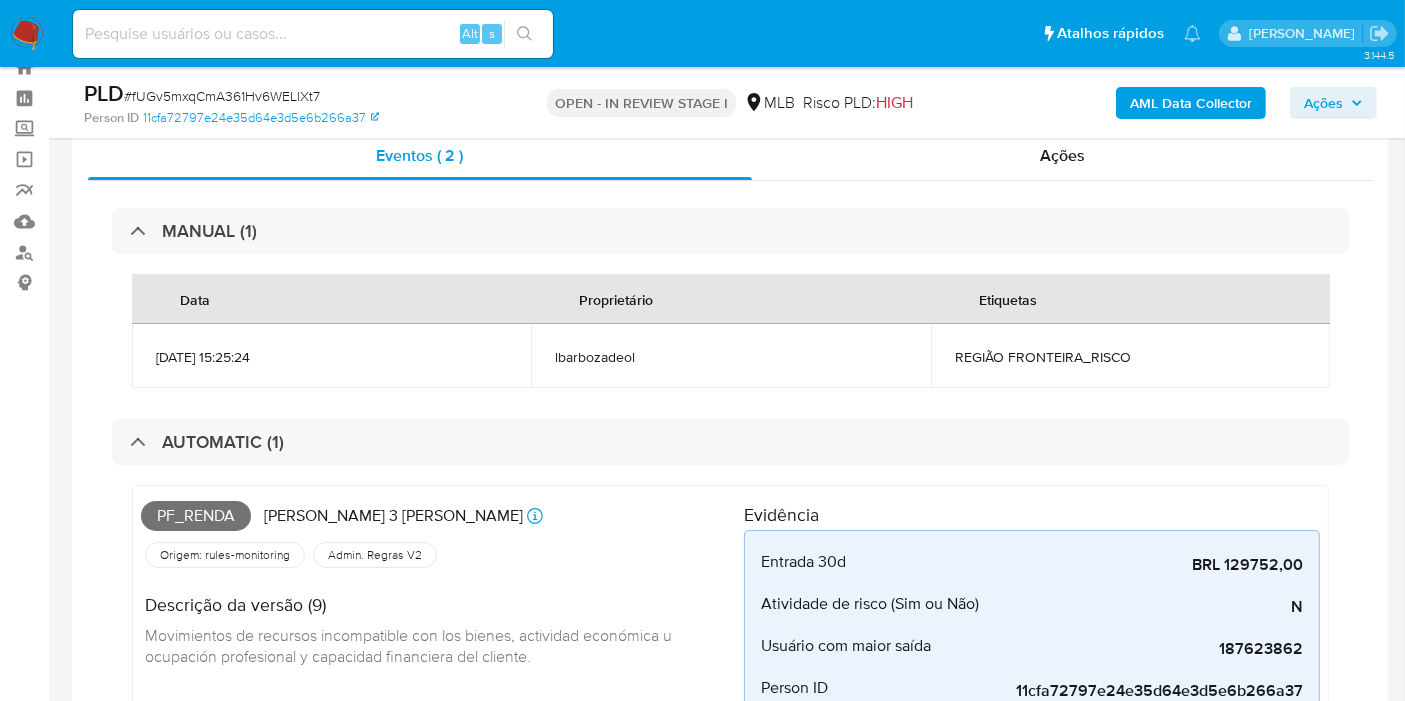 click on "REGIÃO FRONTEIRA_RISCO" at bounding box center [1130, 357] 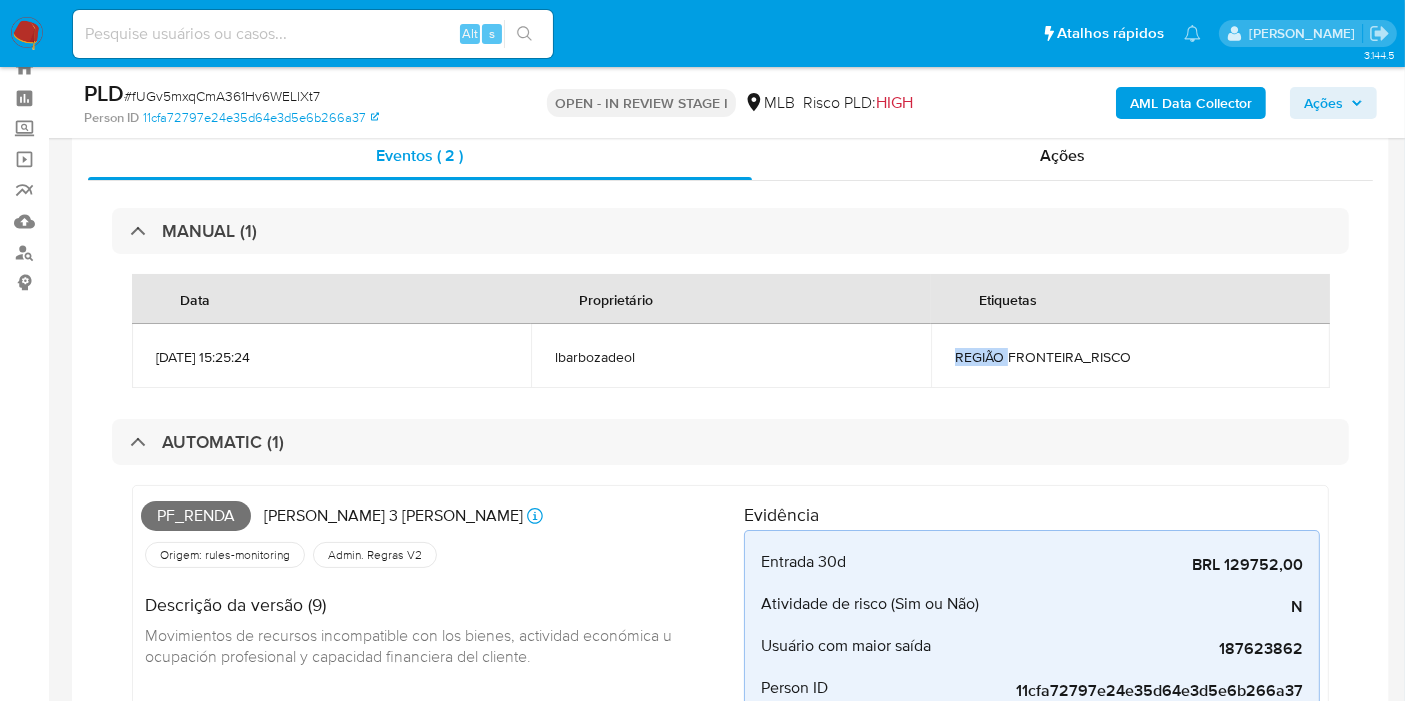 click on "REGIÃO FRONTEIRA_RISCO" at bounding box center [1130, 357] 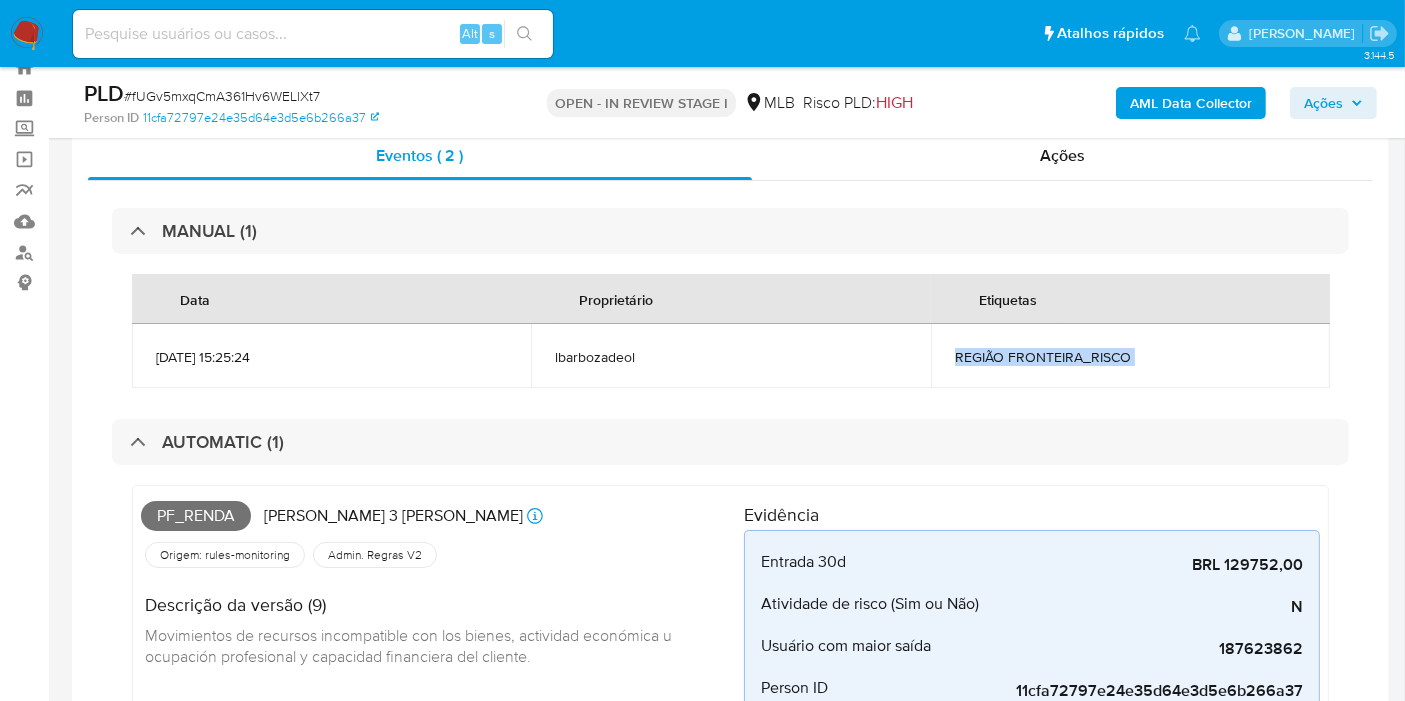 click on "REGIÃO FRONTEIRA_RISCO" at bounding box center (1130, 357) 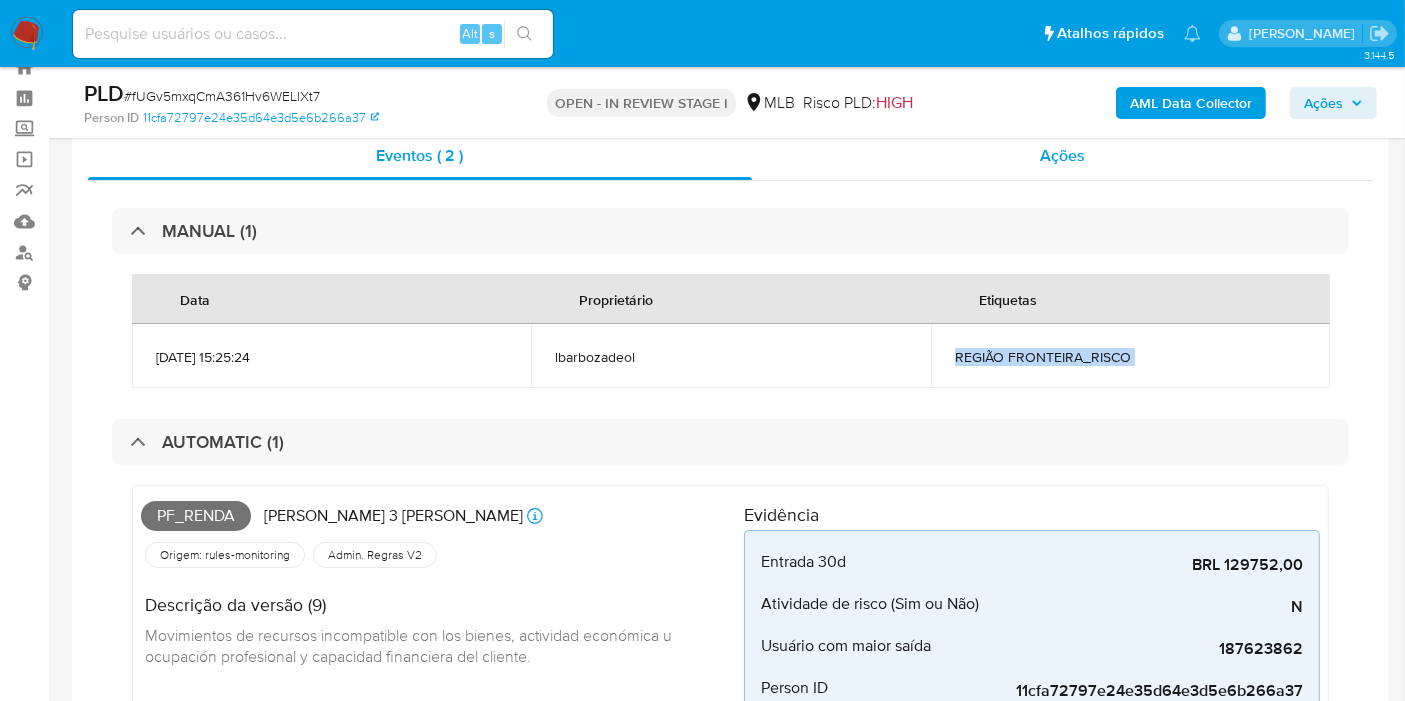 copy on "REGIÃO FRONTEIRA_RISCO" 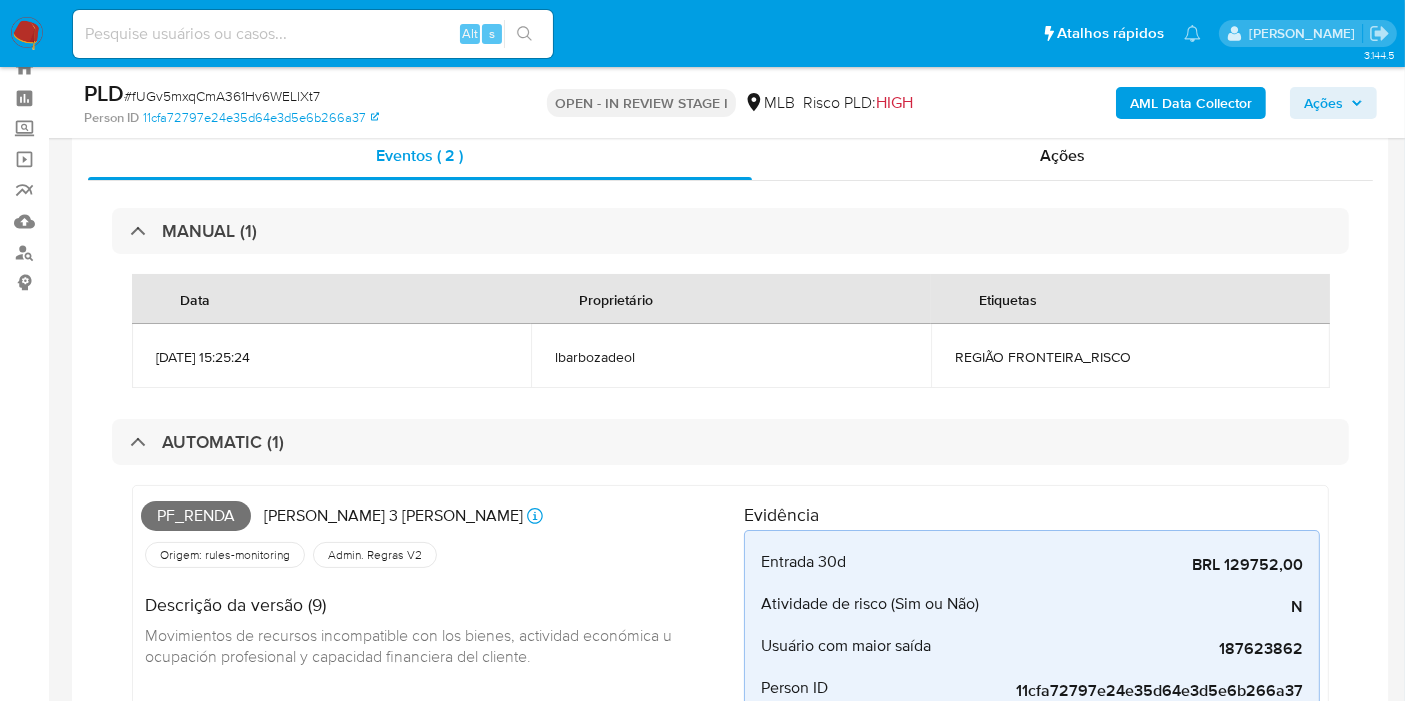 click on "PLD # fUGv5mxqCmA361Hv6WELlXt7 Person ID 11cfa72797e24e35d64e3d5e6b266a37 OPEN - IN REVIEW STAGE I  MLB Risco PLD:  HIGH AML Data Collector Ações" at bounding box center (730, 102) 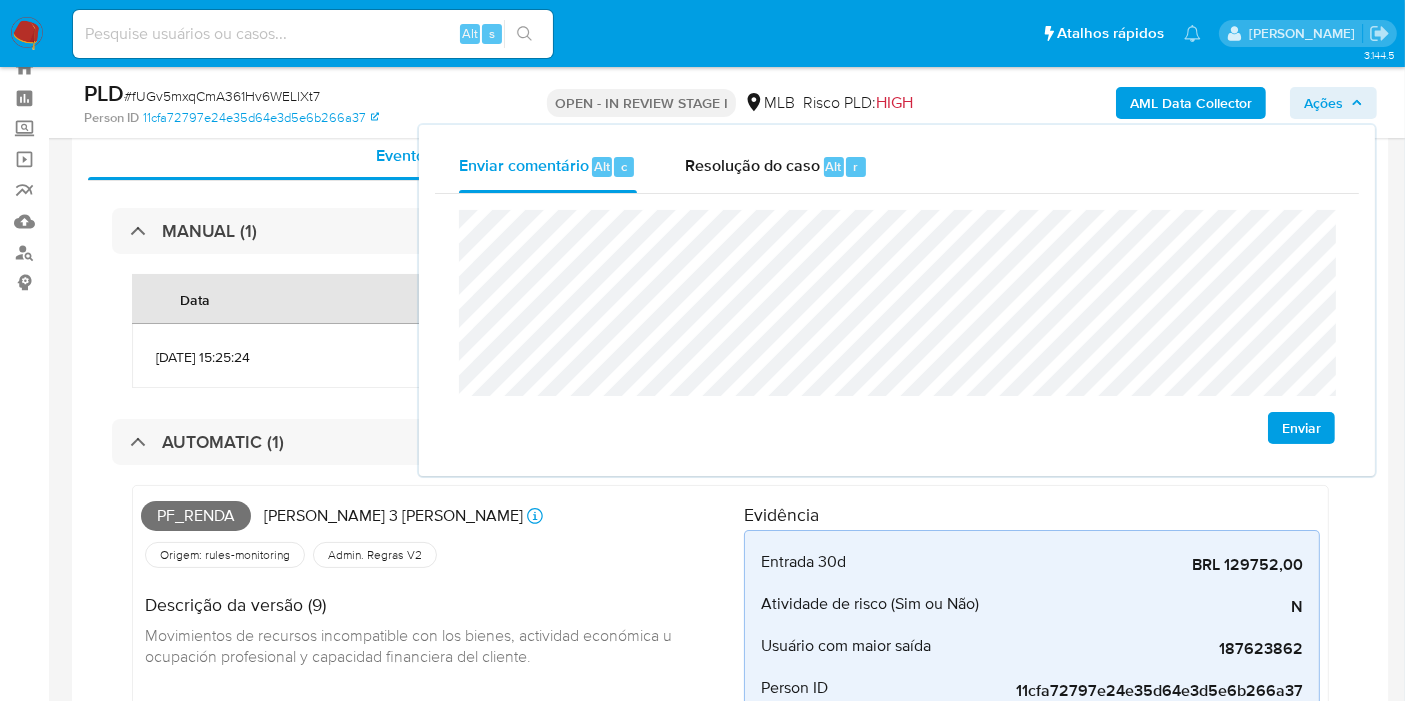 click on "Enviar" at bounding box center (897, 327) 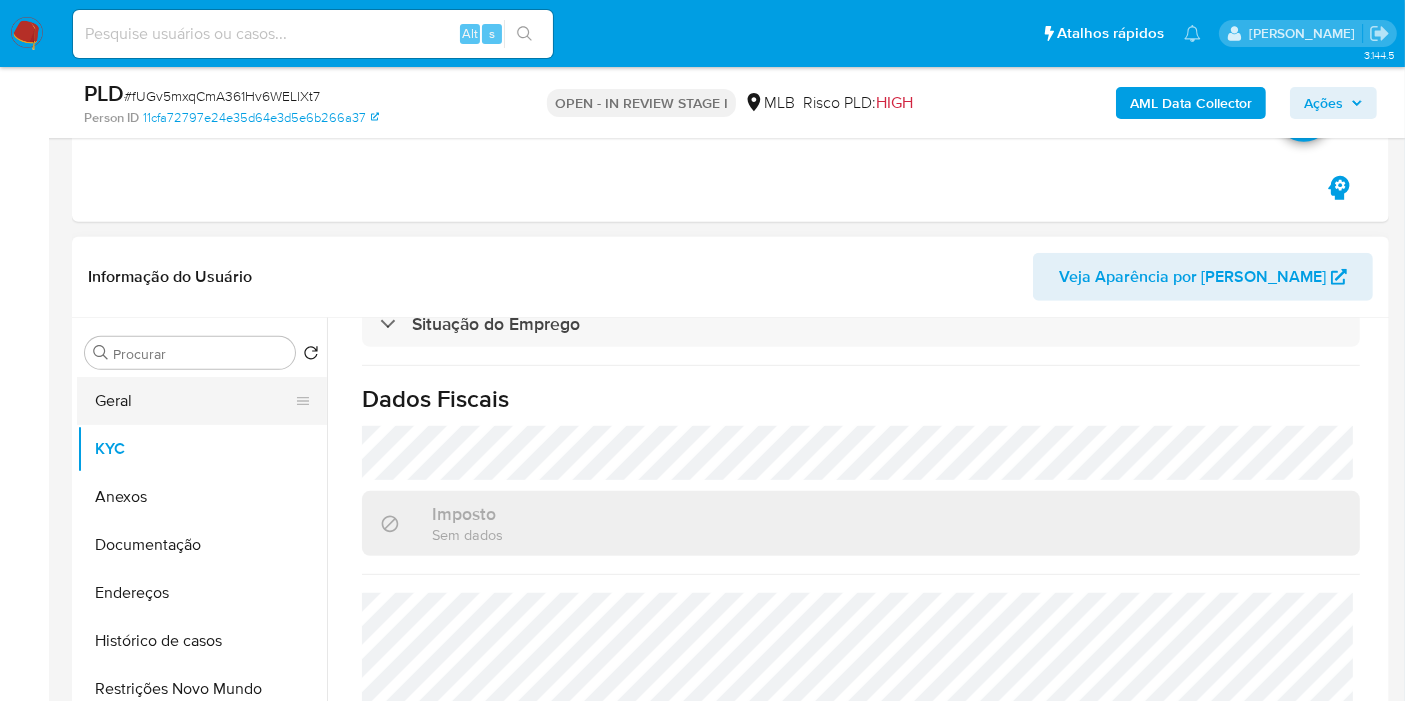 scroll, scrollTop: 1067, scrollLeft: 0, axis: vertical 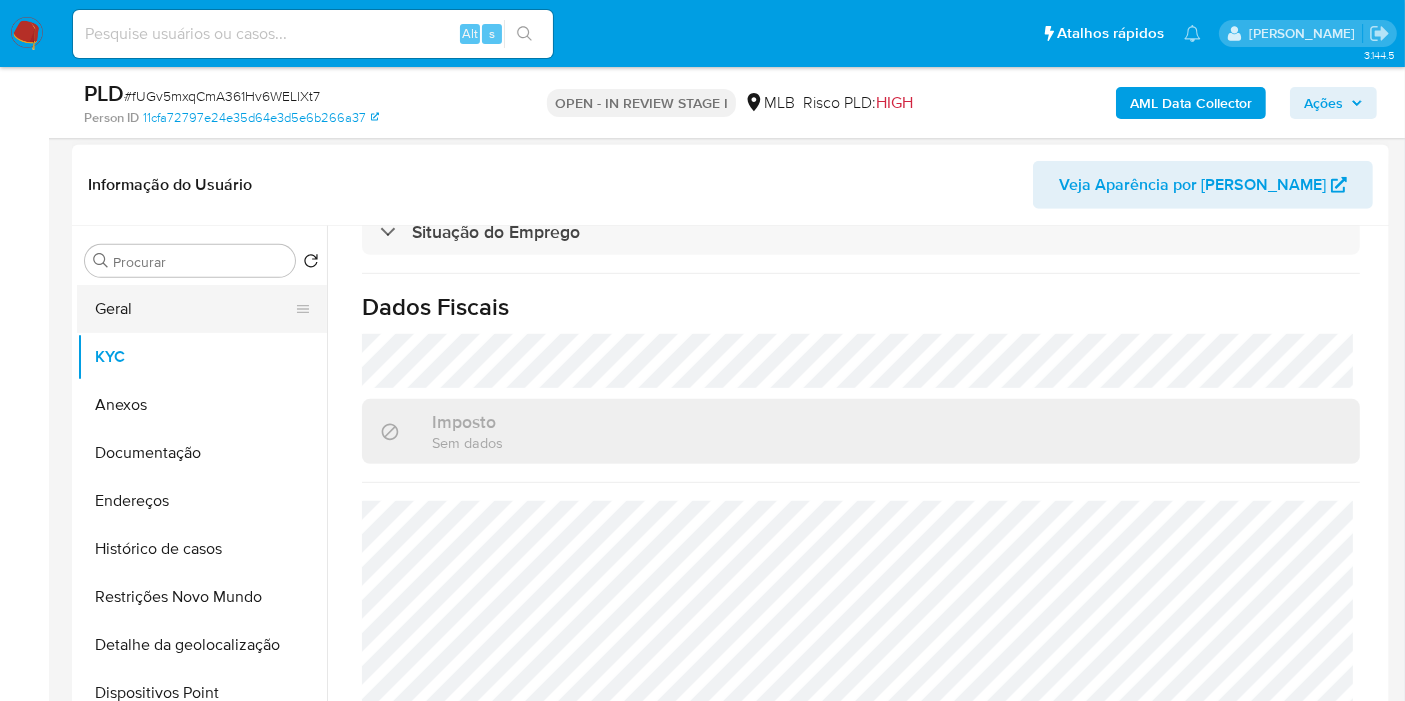 click on "Geral" at bounding box center (194, 309) 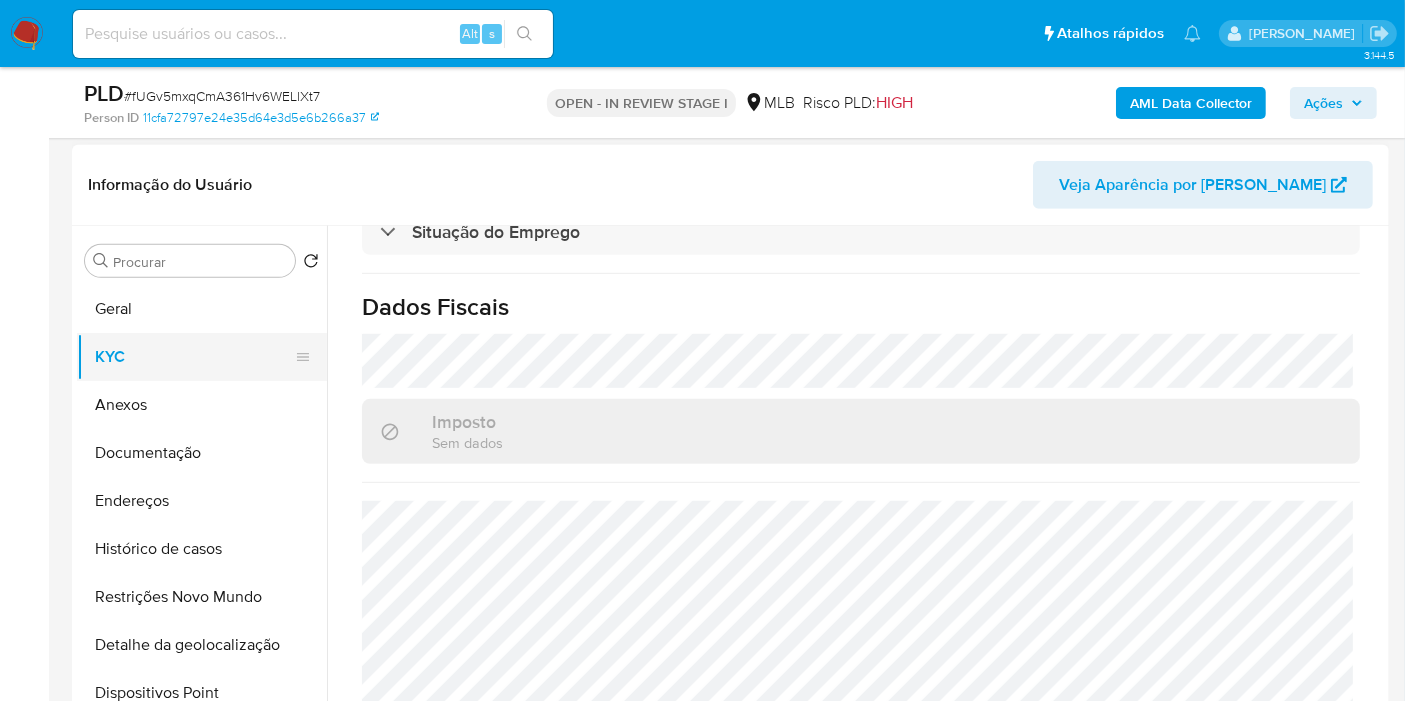 scroll, scrollTop: 0, scrollLeft: 0, axis: both 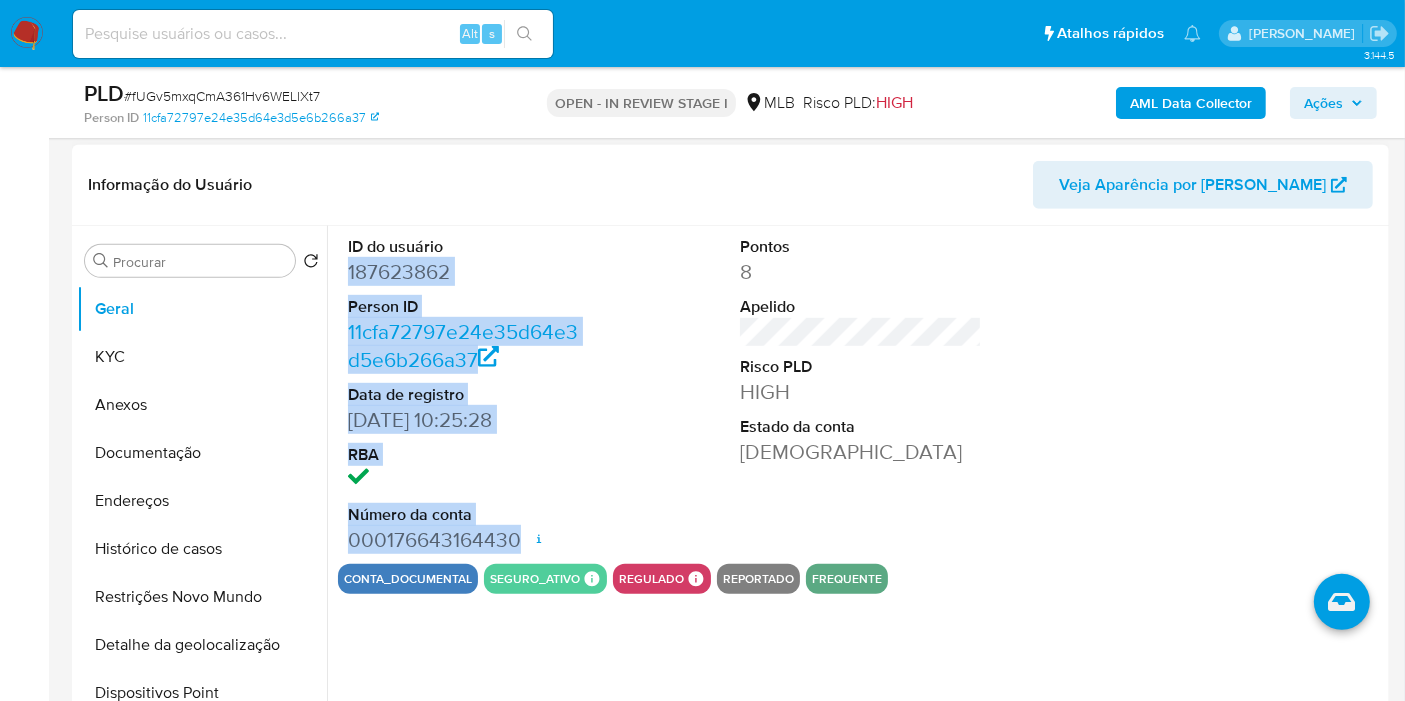 drag, startPoint x: 348, startPoint y: 270, endPoint x: 517, endPoint y: 527, distance: 307.58737 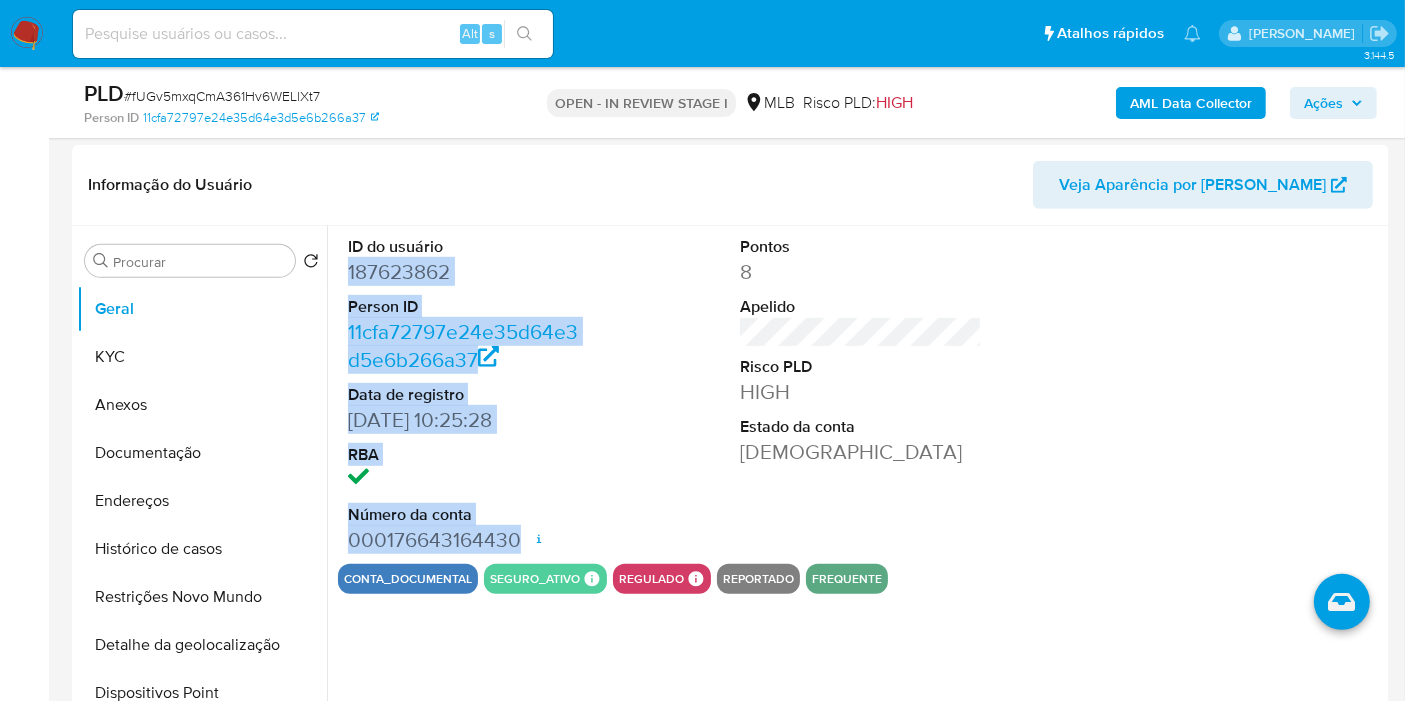 click on "Ações" at bounding box center (1333, 103) 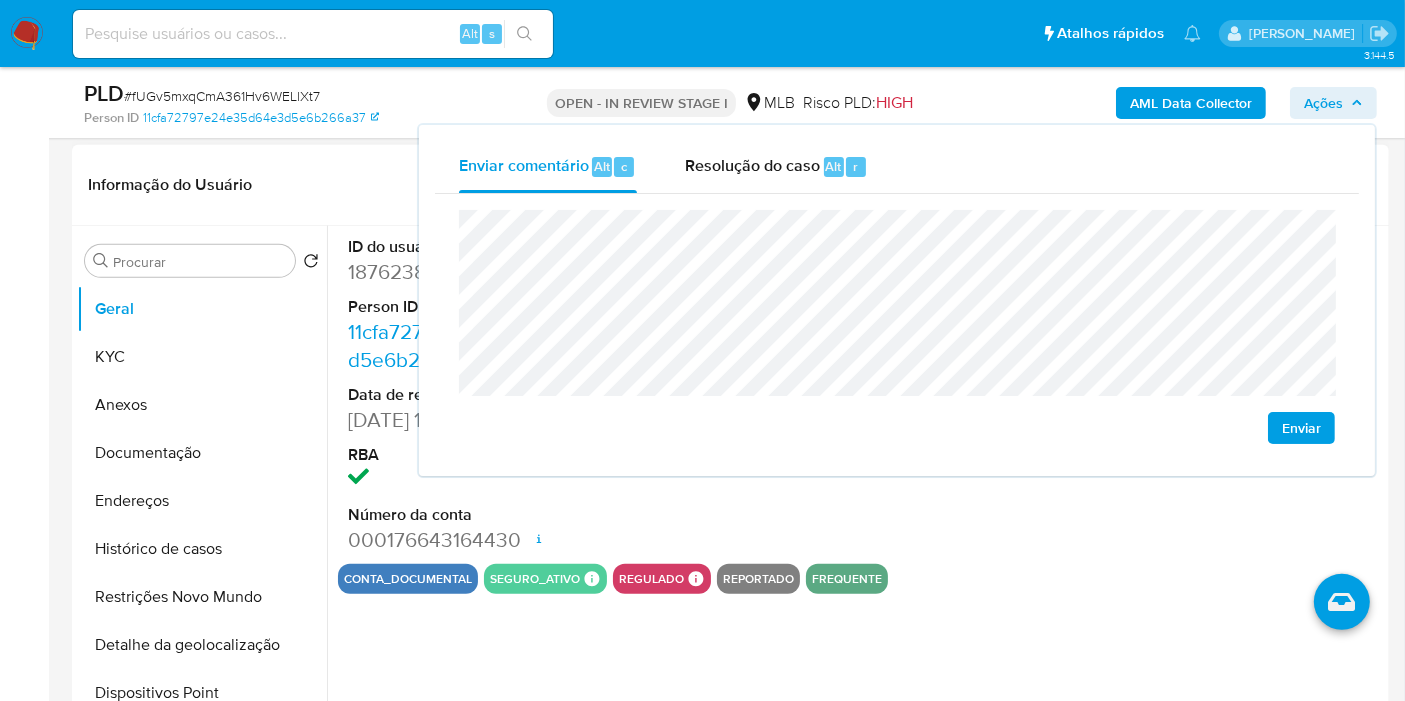 click on "Informação do Usuário Veja Aparência por Pessoa" at bounding box center (730, 185) 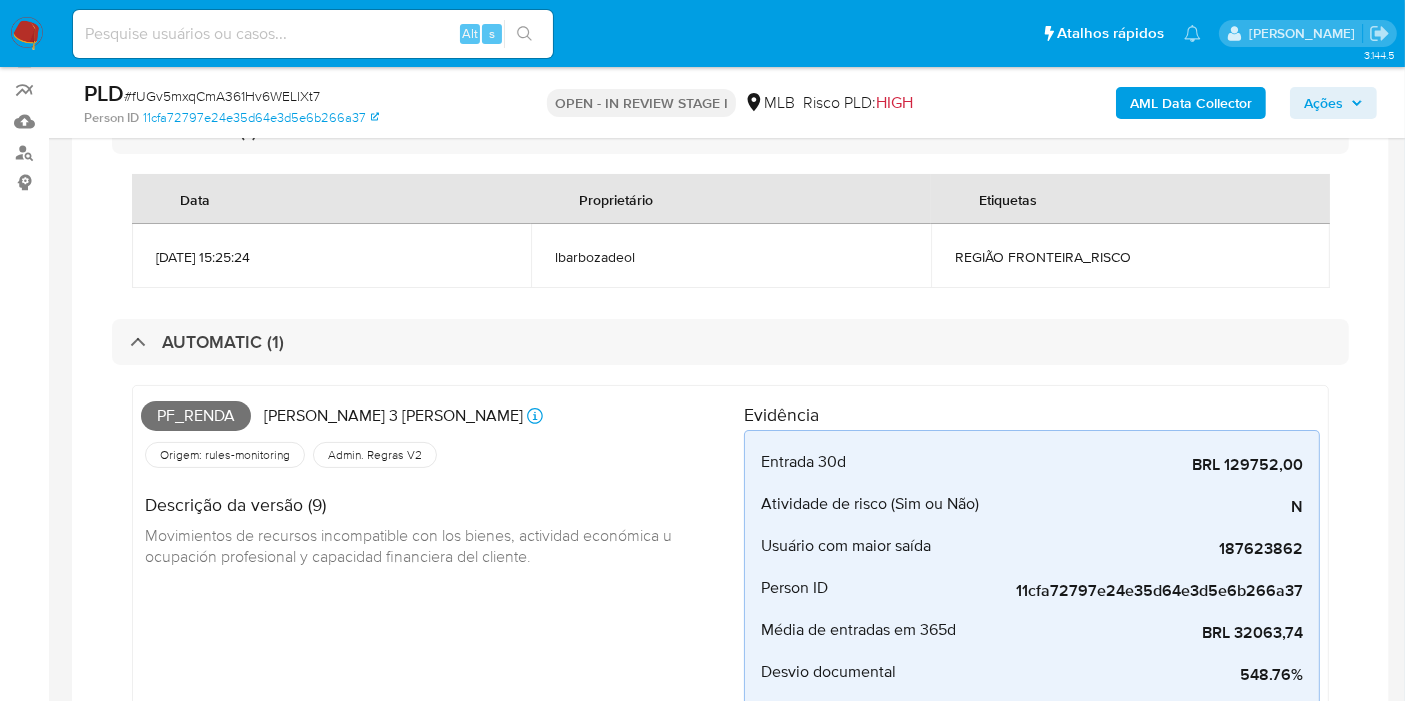 scroll, scrollTop: 333, scrollLeft: 0, axis: vertical 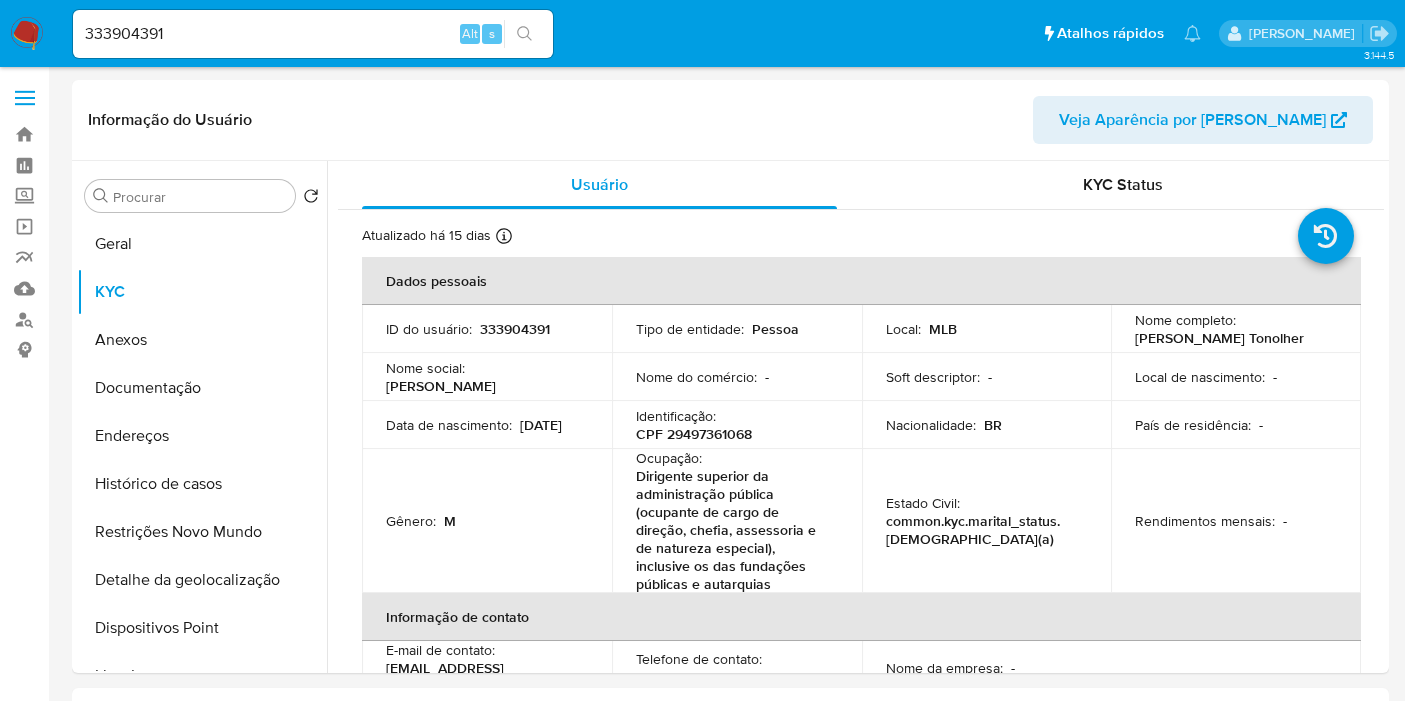 select on "10" 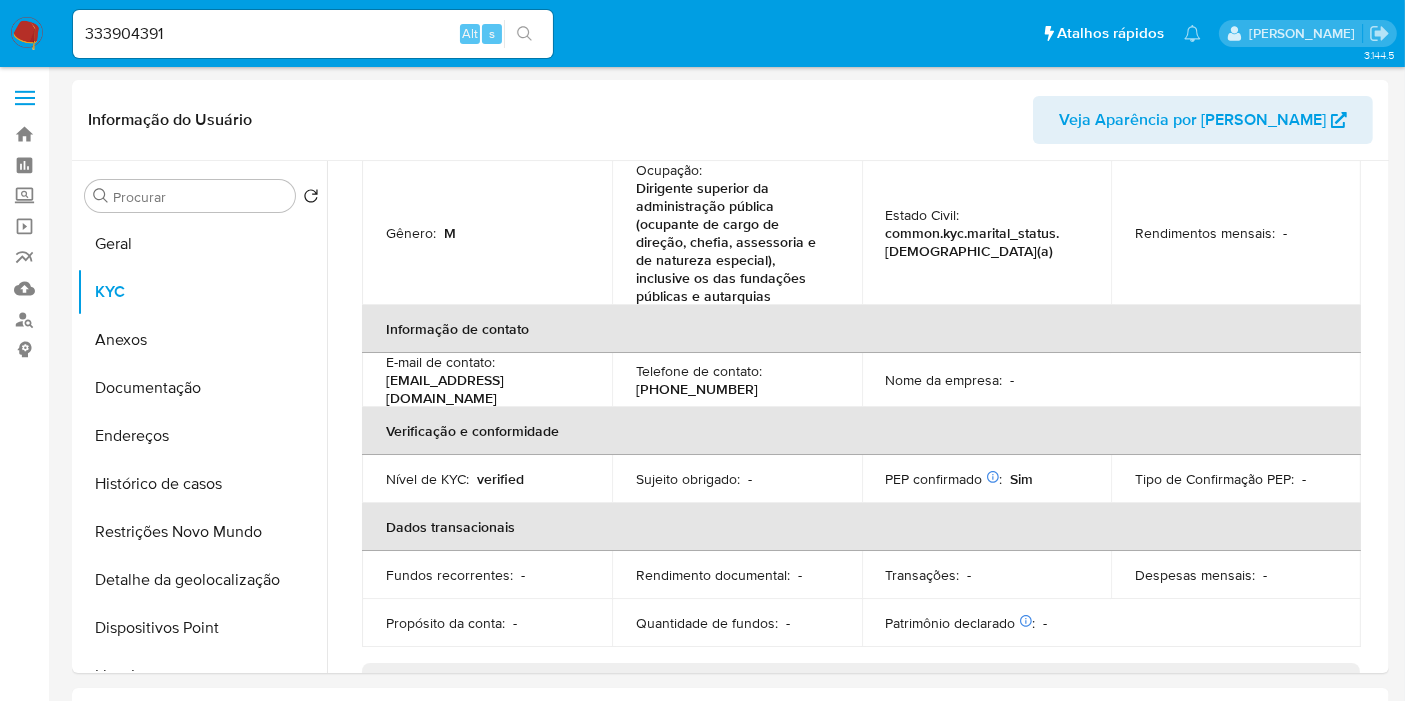 scroll, scrollTop: 0, scrollLeft: 0, axis: both 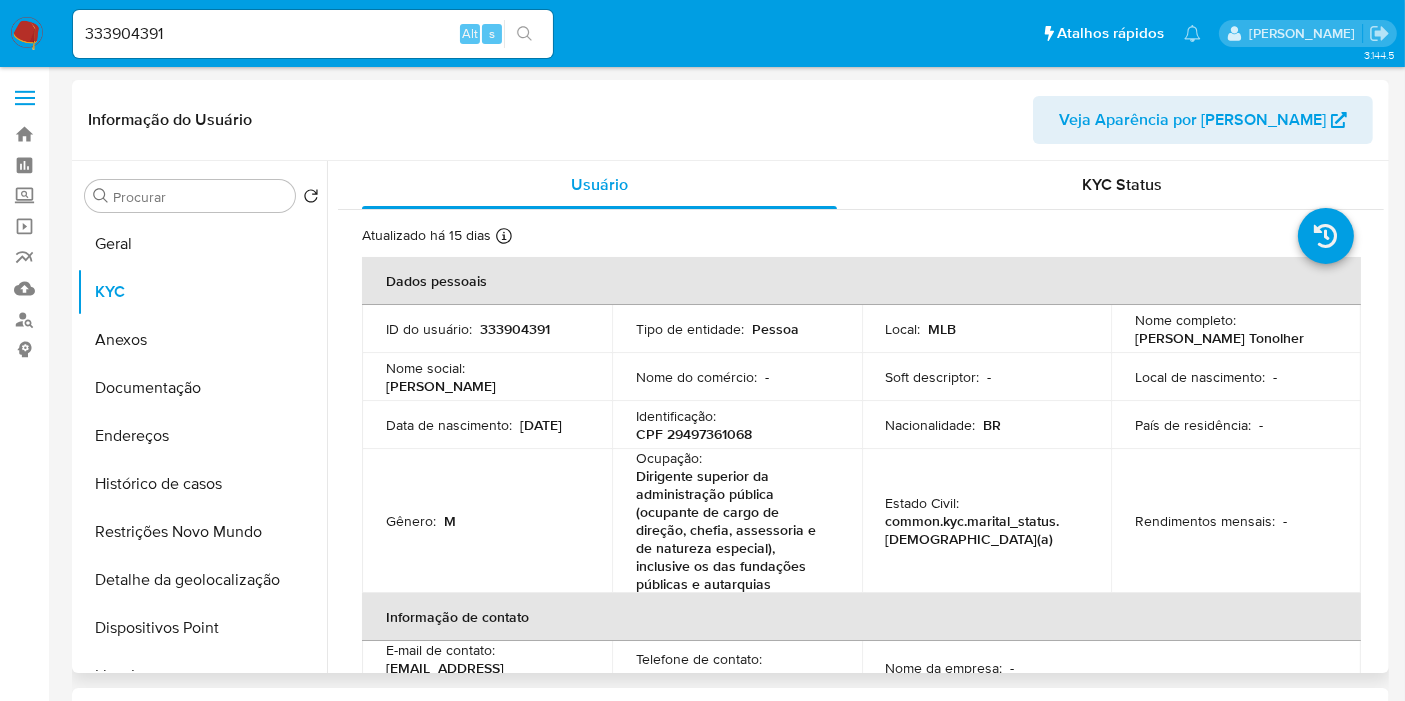 click on "CPF 29497361068" at bounding box center (694, 434) 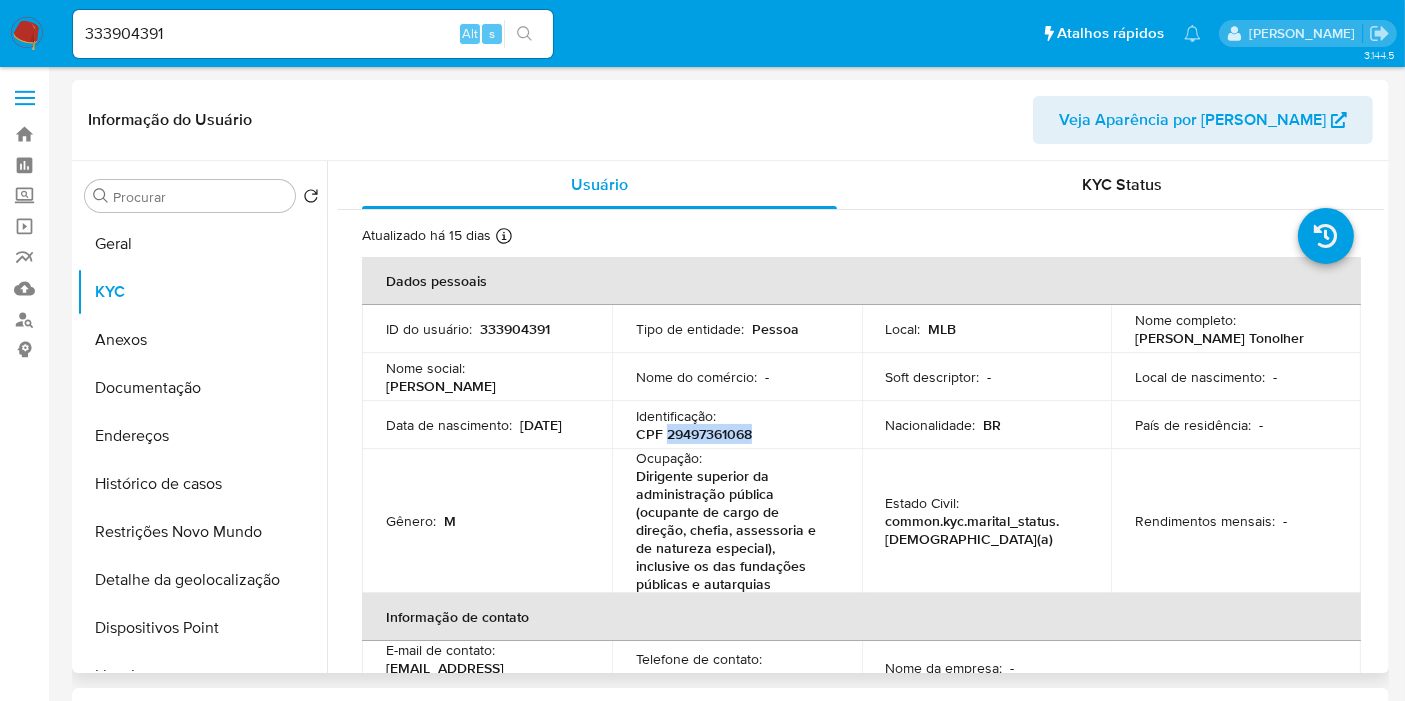 click on "CPF 29497361068" at bounding box center [694, 434] 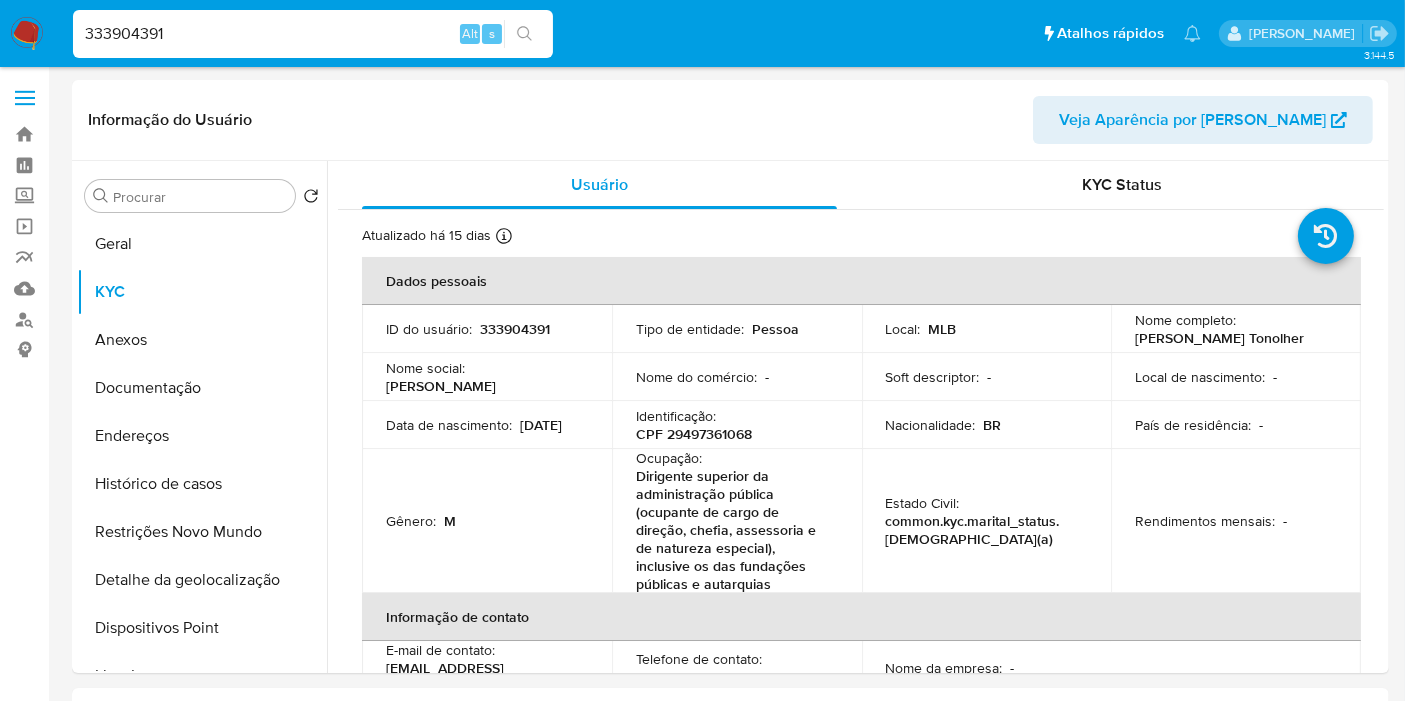 click on "333904391" at bounding box center [313, 34] 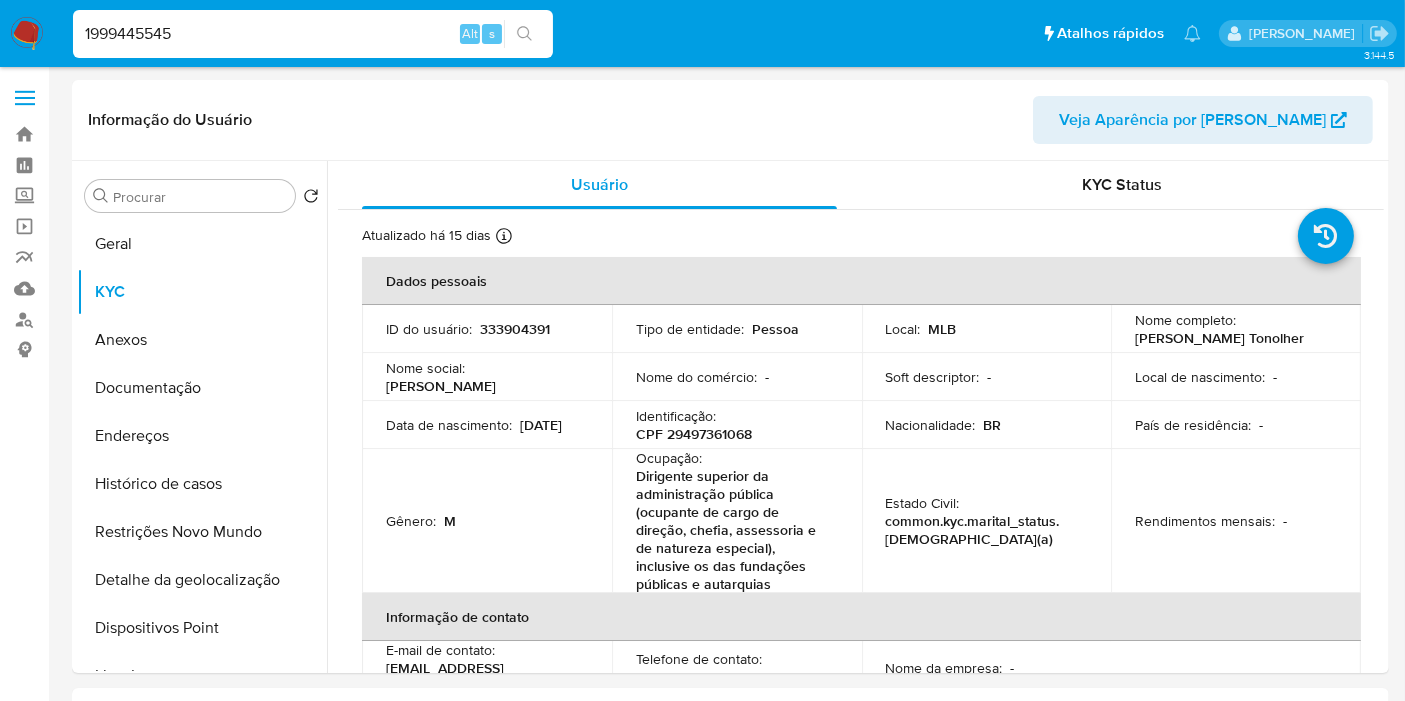 type on "1999445545" 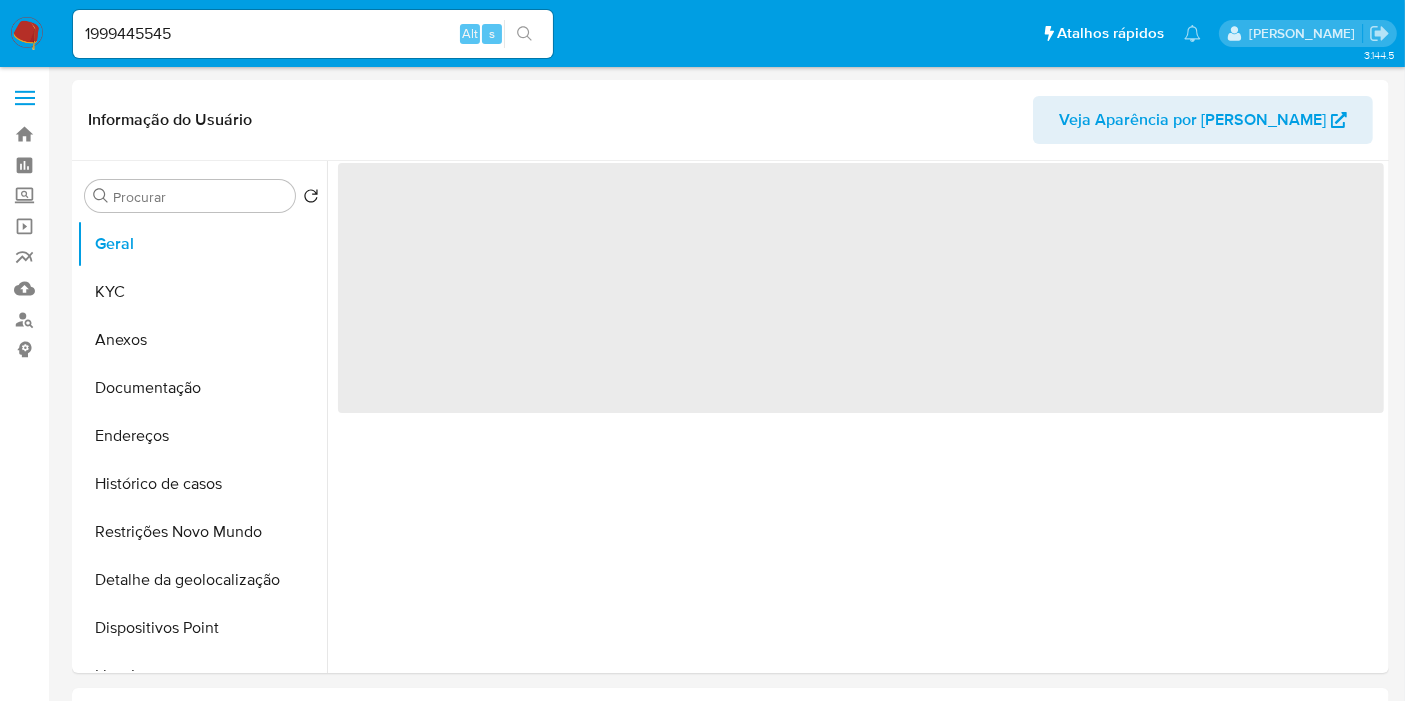 select on "10" 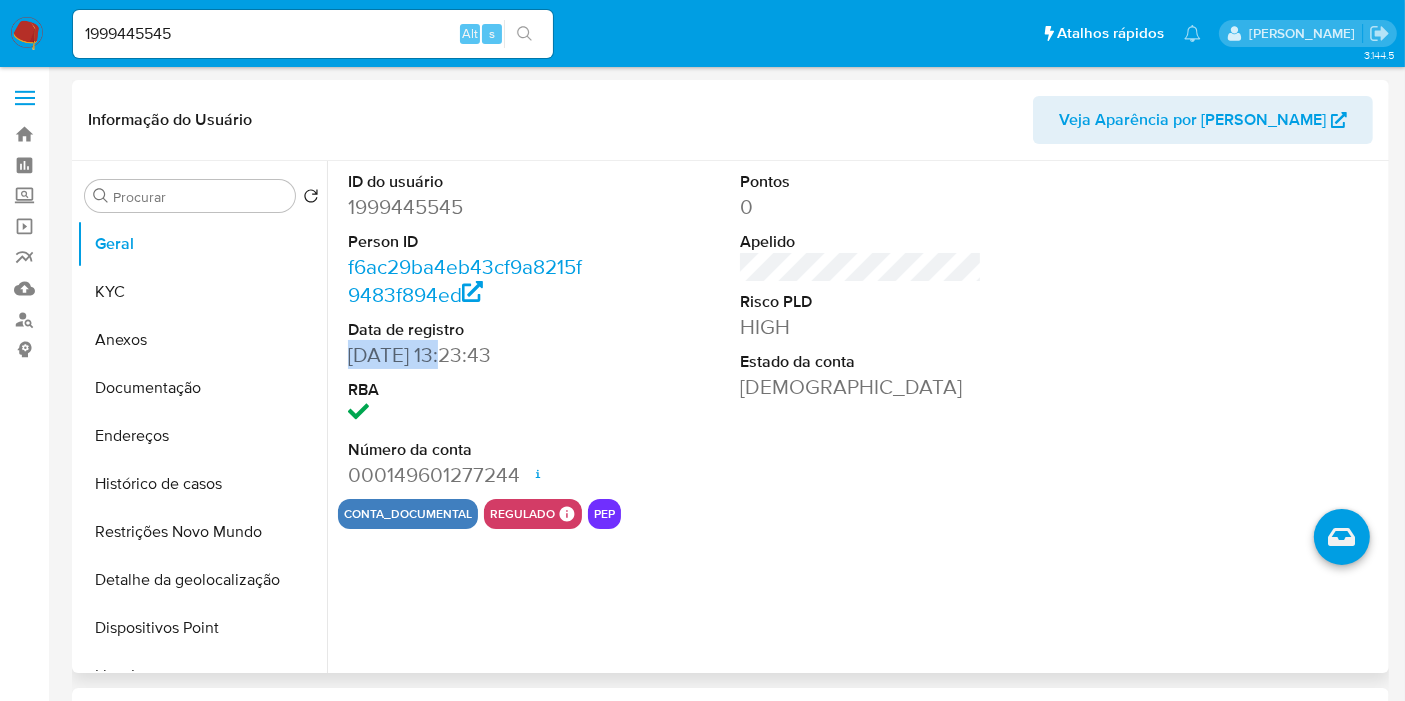 drag, startPoint x: 452, startPoint y: 356, endPoint x: 348, endPoint y: 356, distance: 104 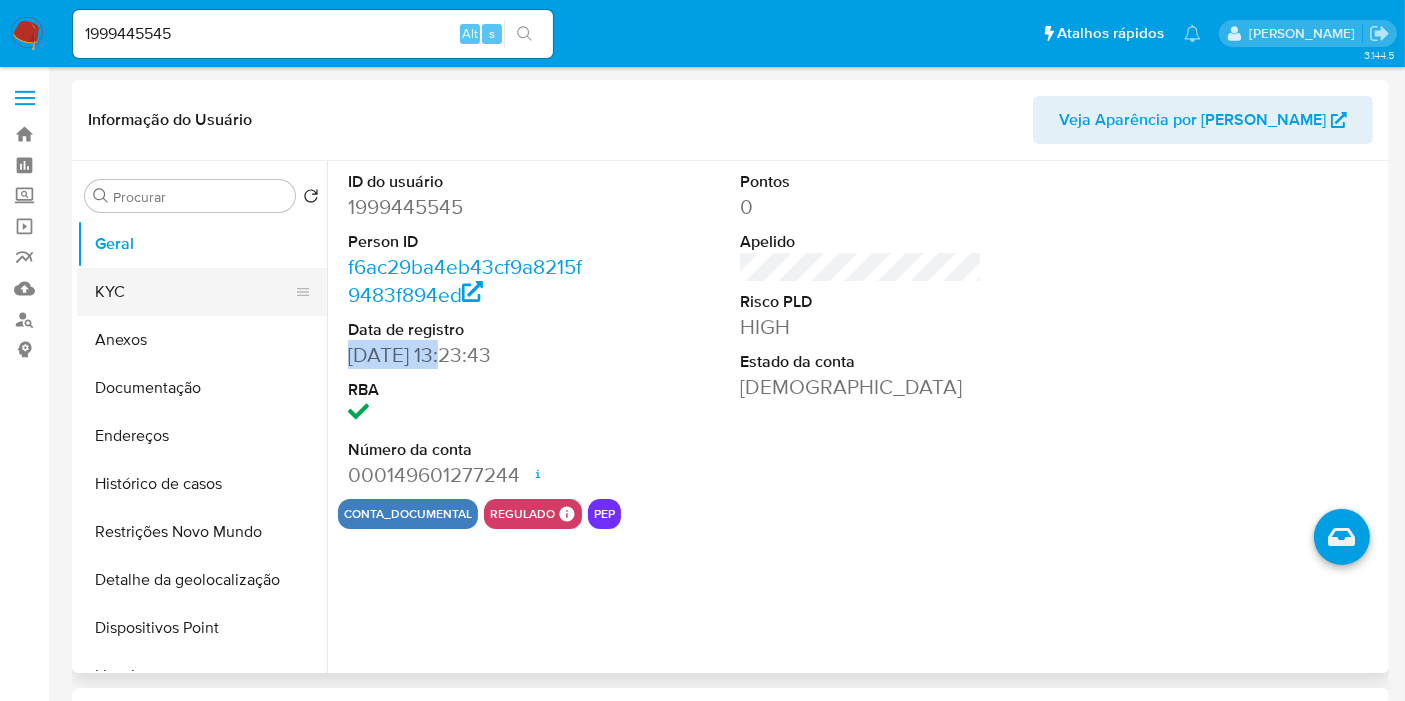 click on "KYC" at bounding box center [194, 292] 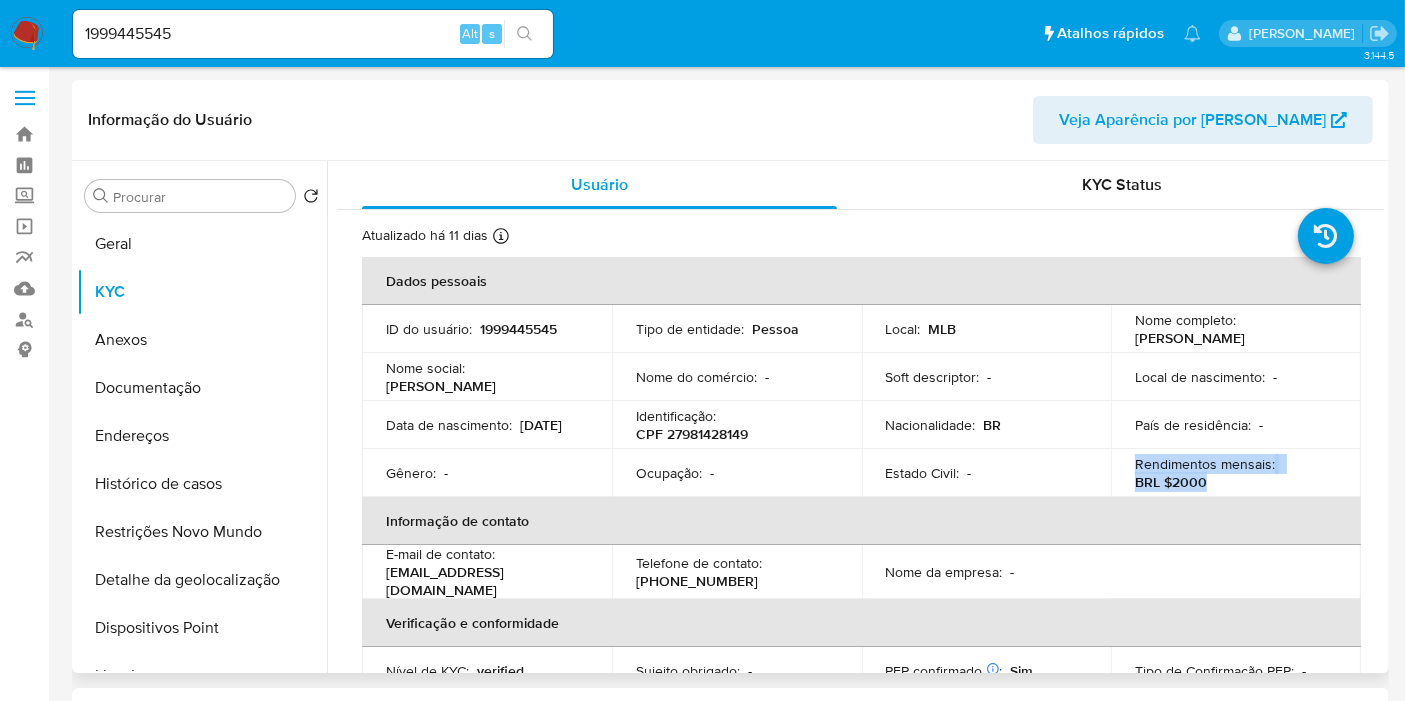 drag, startPoint x: 1131, startPoint y: 472, endPoint x: 1221, endPoint y: 483, distance: 90.66973 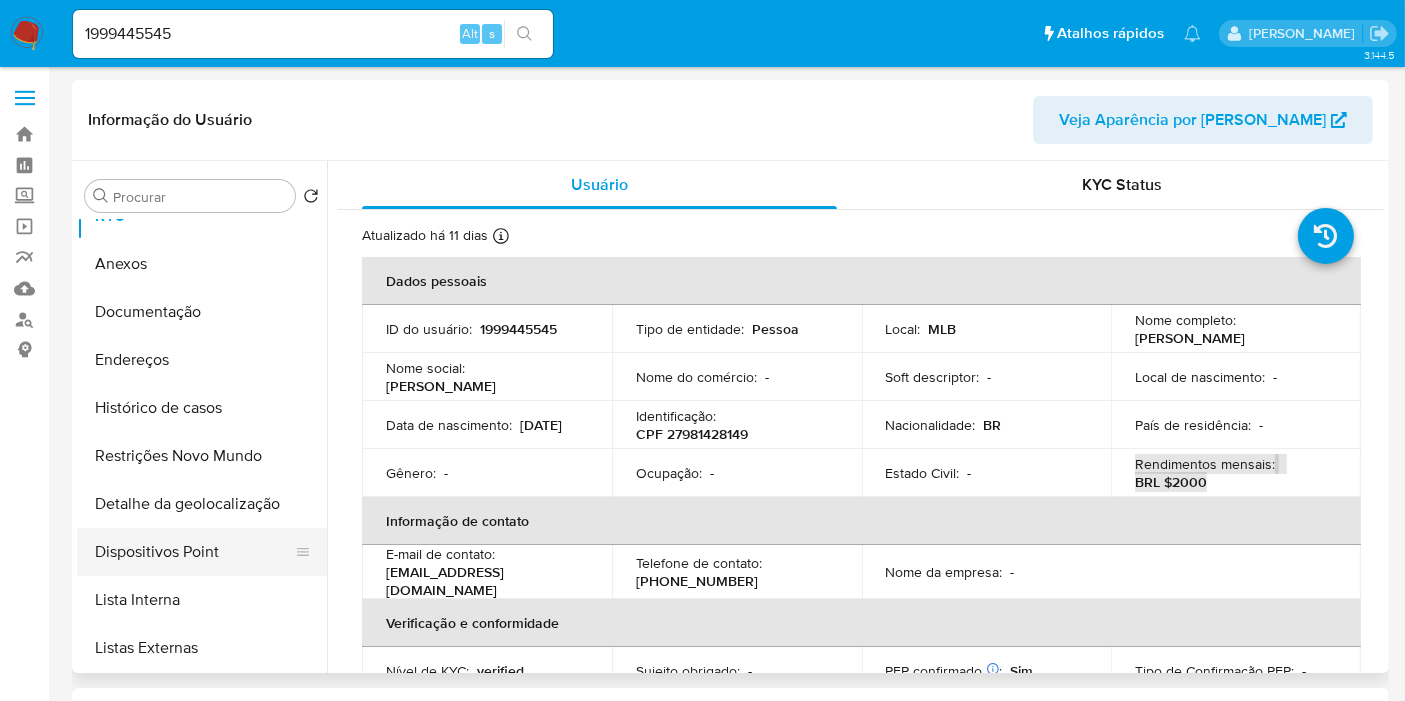 scroll, scrollTop: 111, scrollLeft: 0, axis: vertical 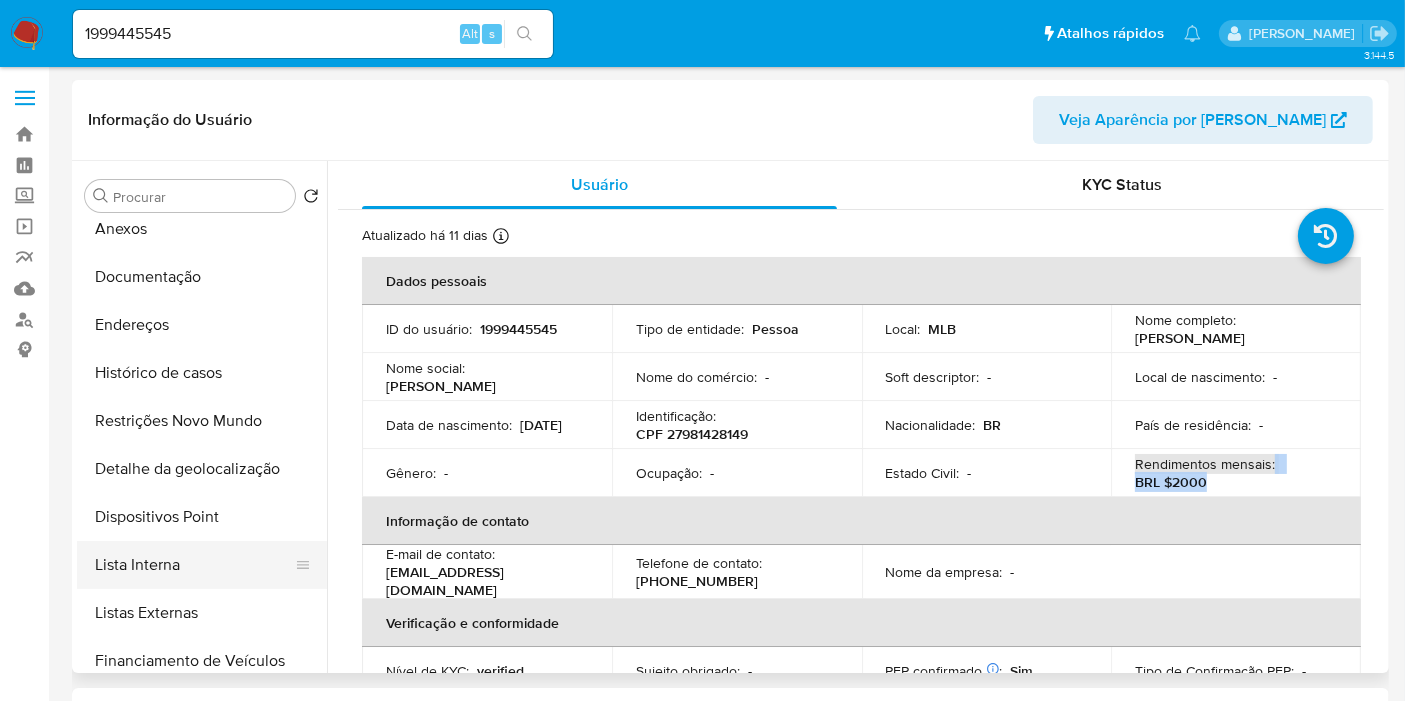 click on "Lista Interna" at bounding box center [194, 565] 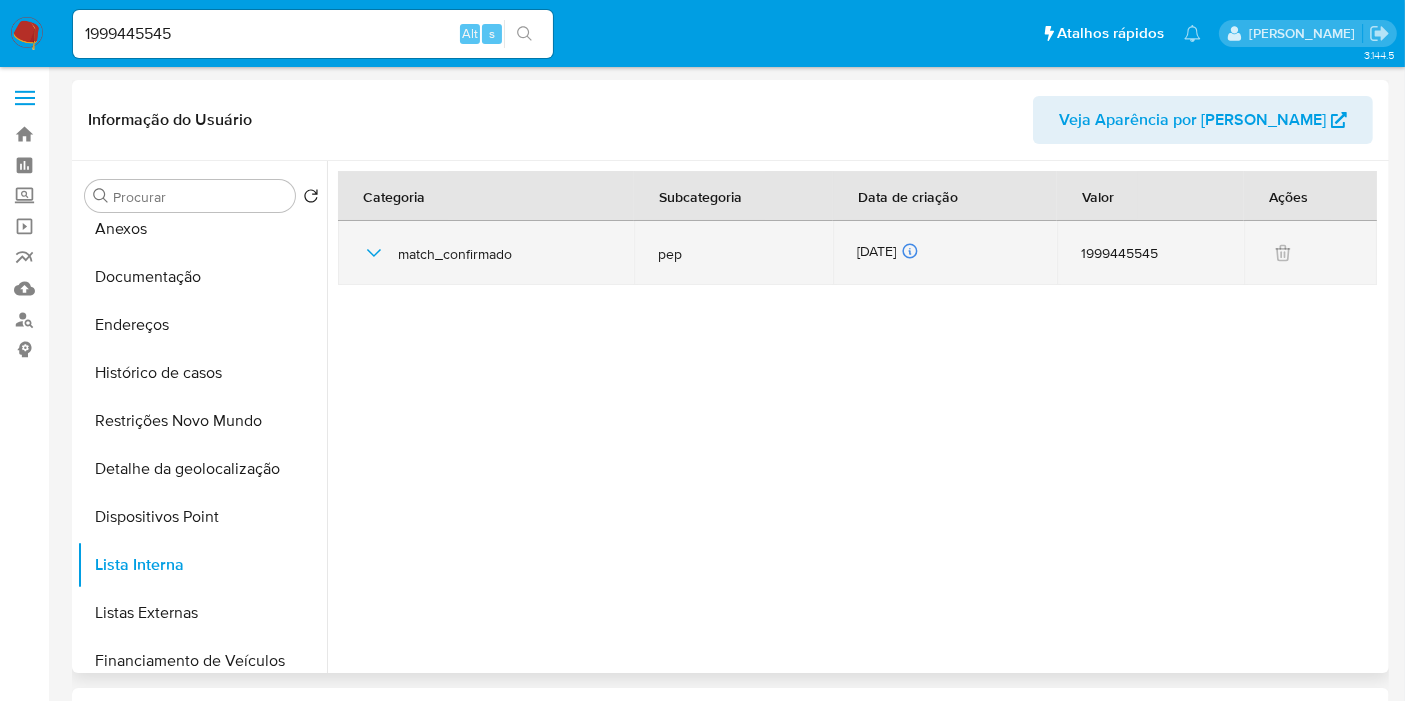 click on "[DATE]   [DATE] 11:17:22" at bounding box center (945, 253) 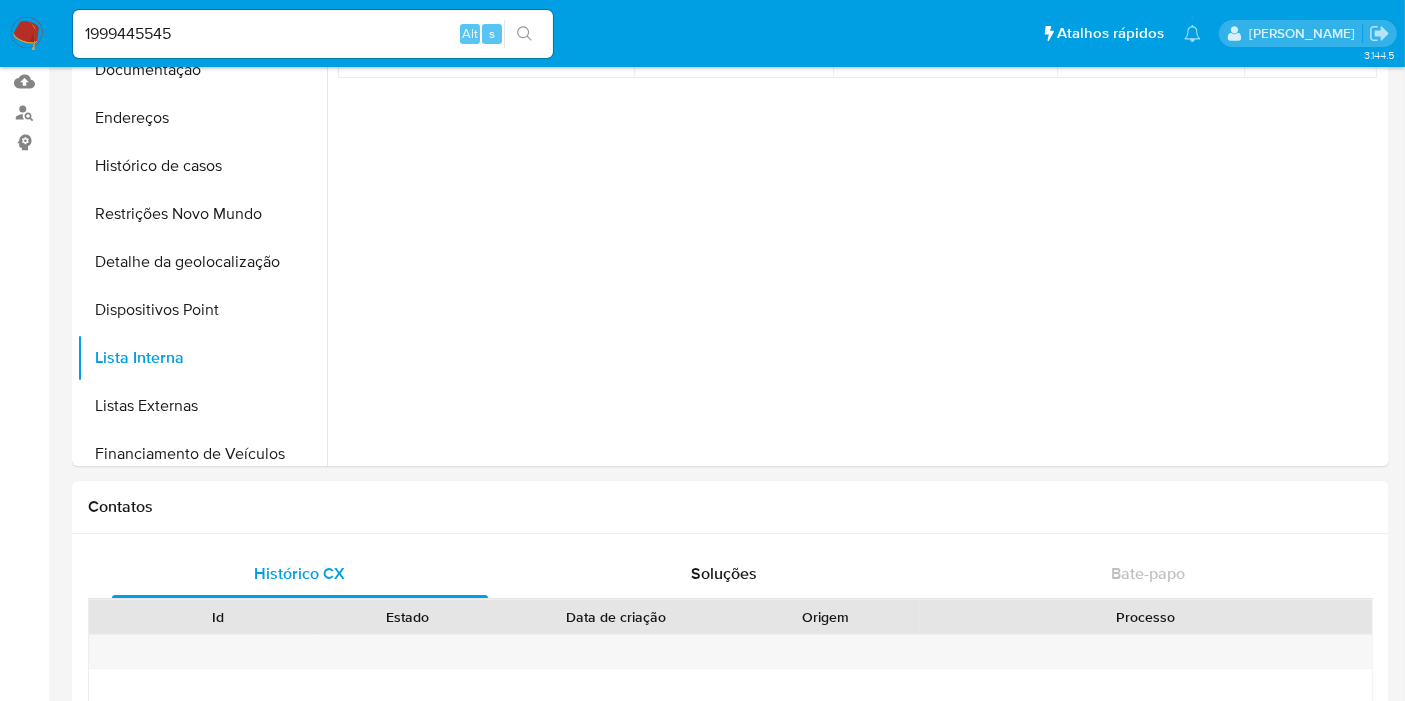 scroll, scrollTop: 0, scrollLeft: 0, axis: both 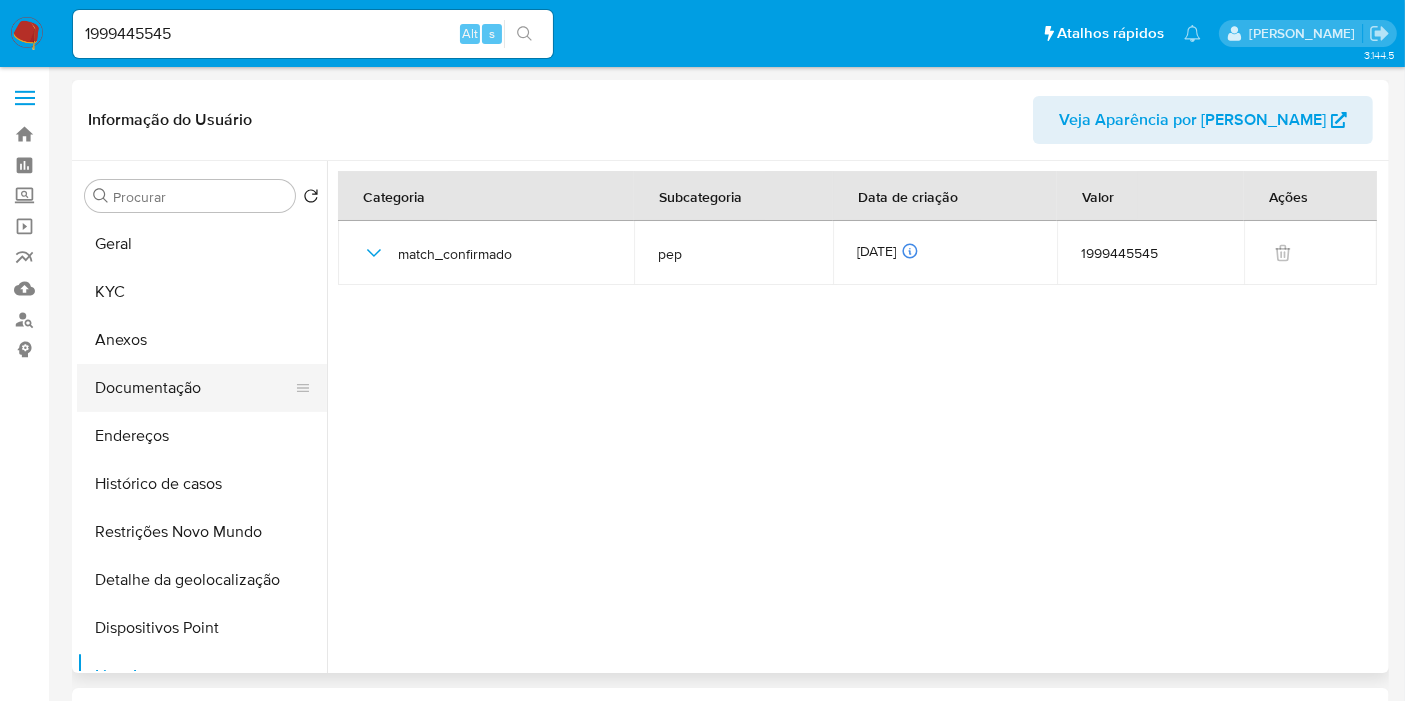click on "Documentação" at bounding box center [194, 388] 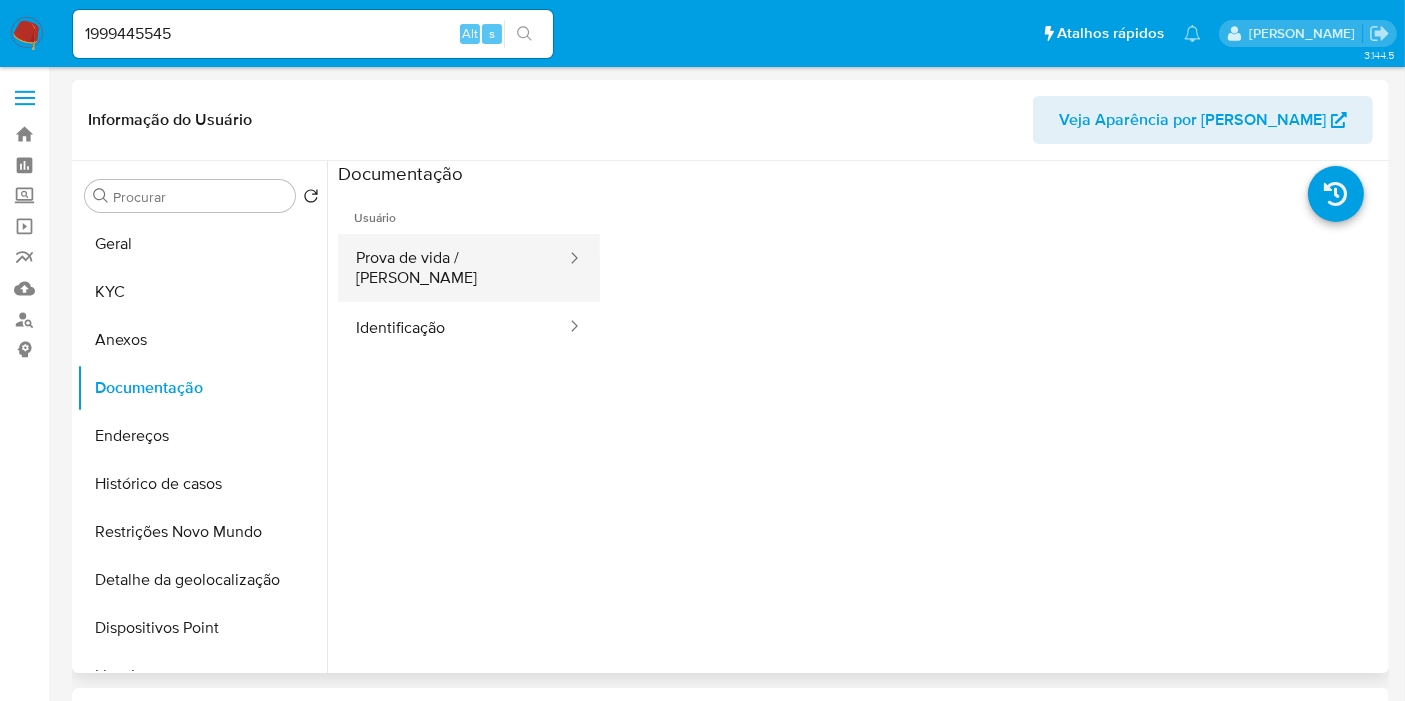 click on "Prova de vida / [PERSON_NAME]" at bounding box center [453, 268] 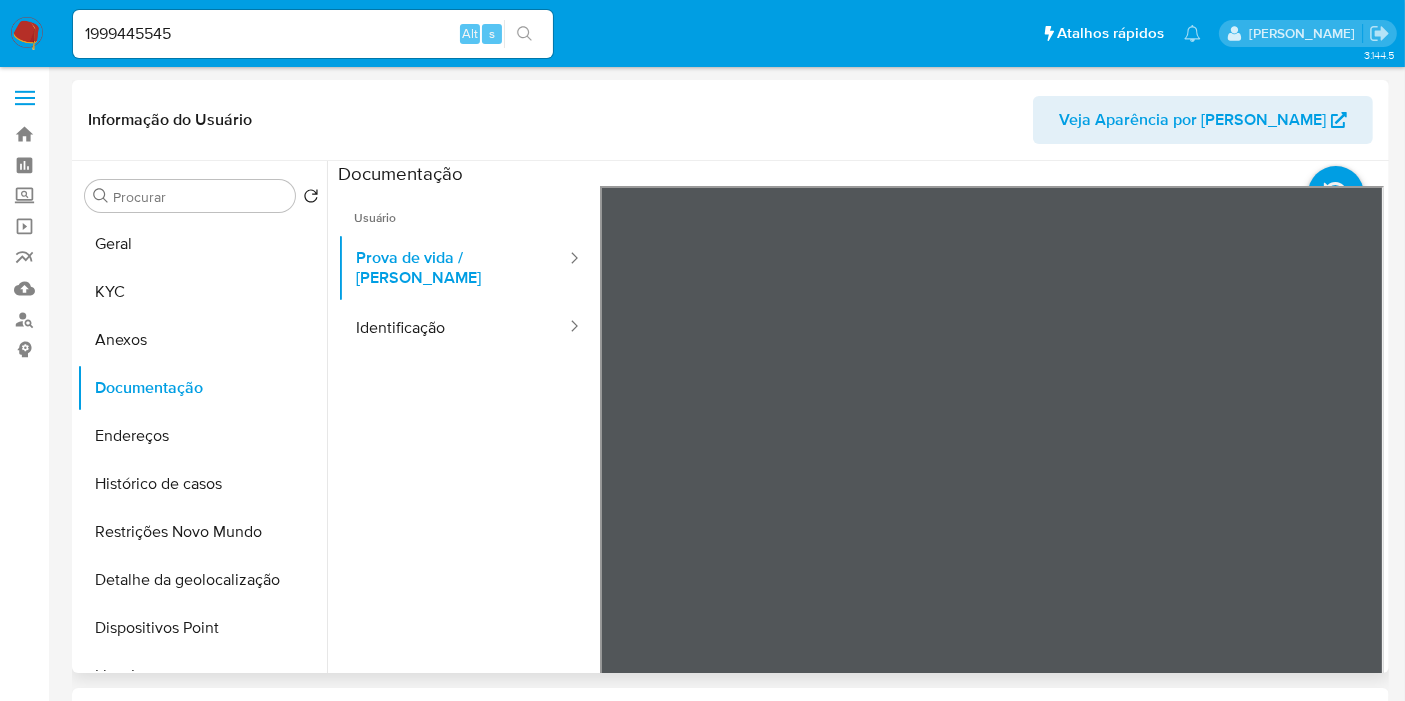 type 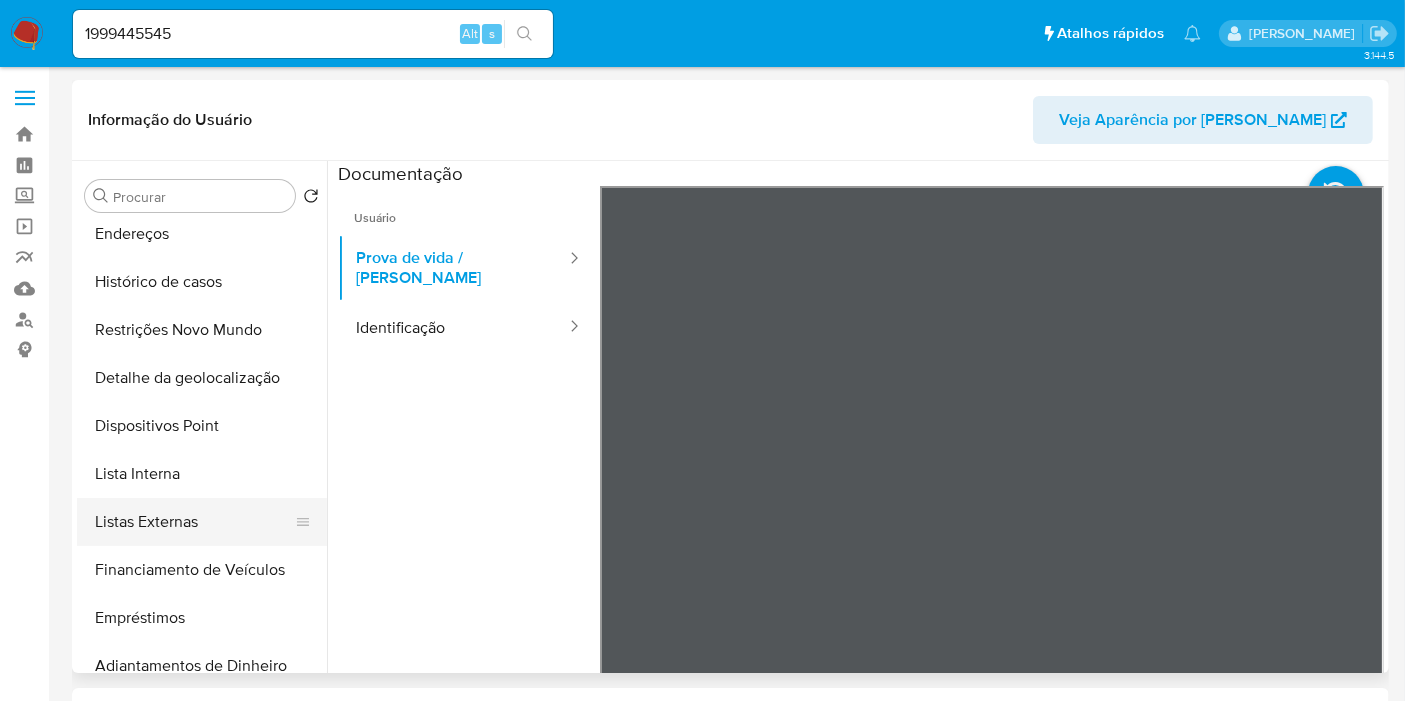 scroll, scrollTop: 222, scrollLeft: 0, axis: vertical 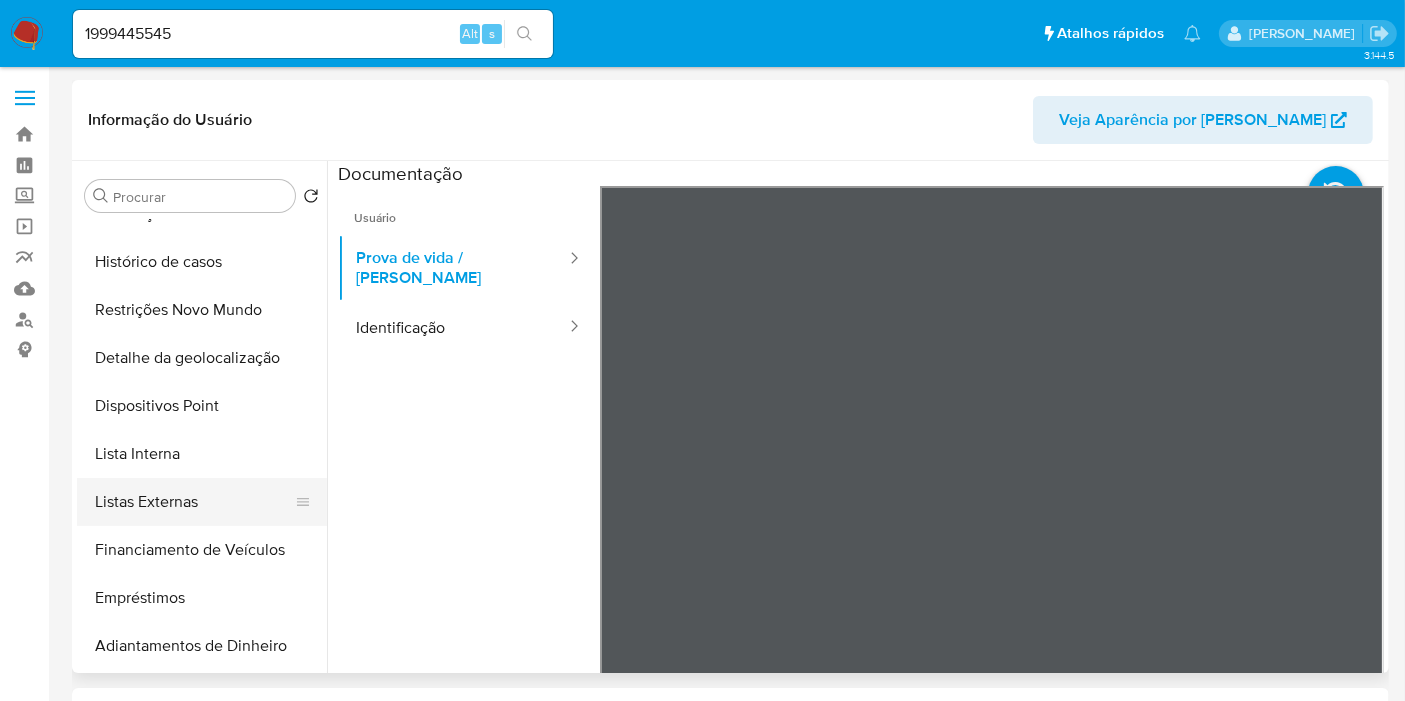 click on "Listas Externas" at bounding box center [194, 502] 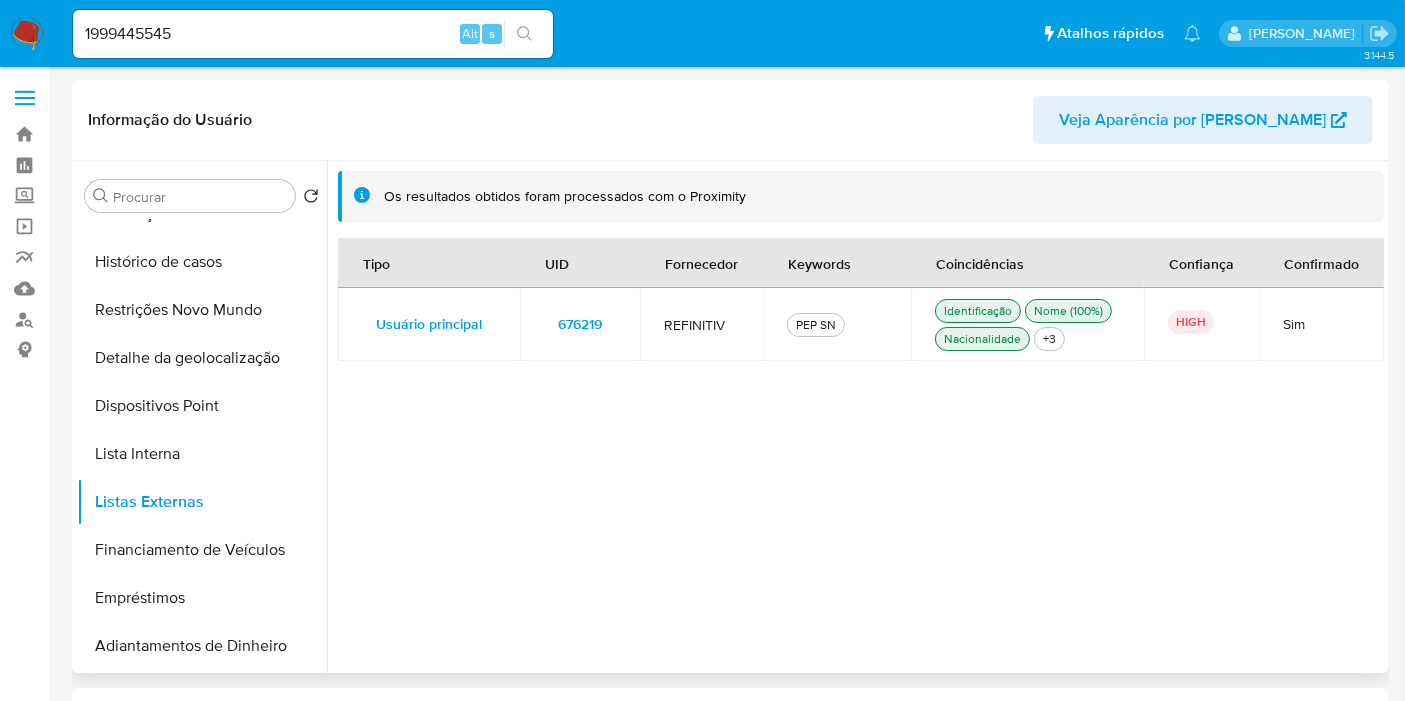 click on "676219" at bounding box center (580, 324) 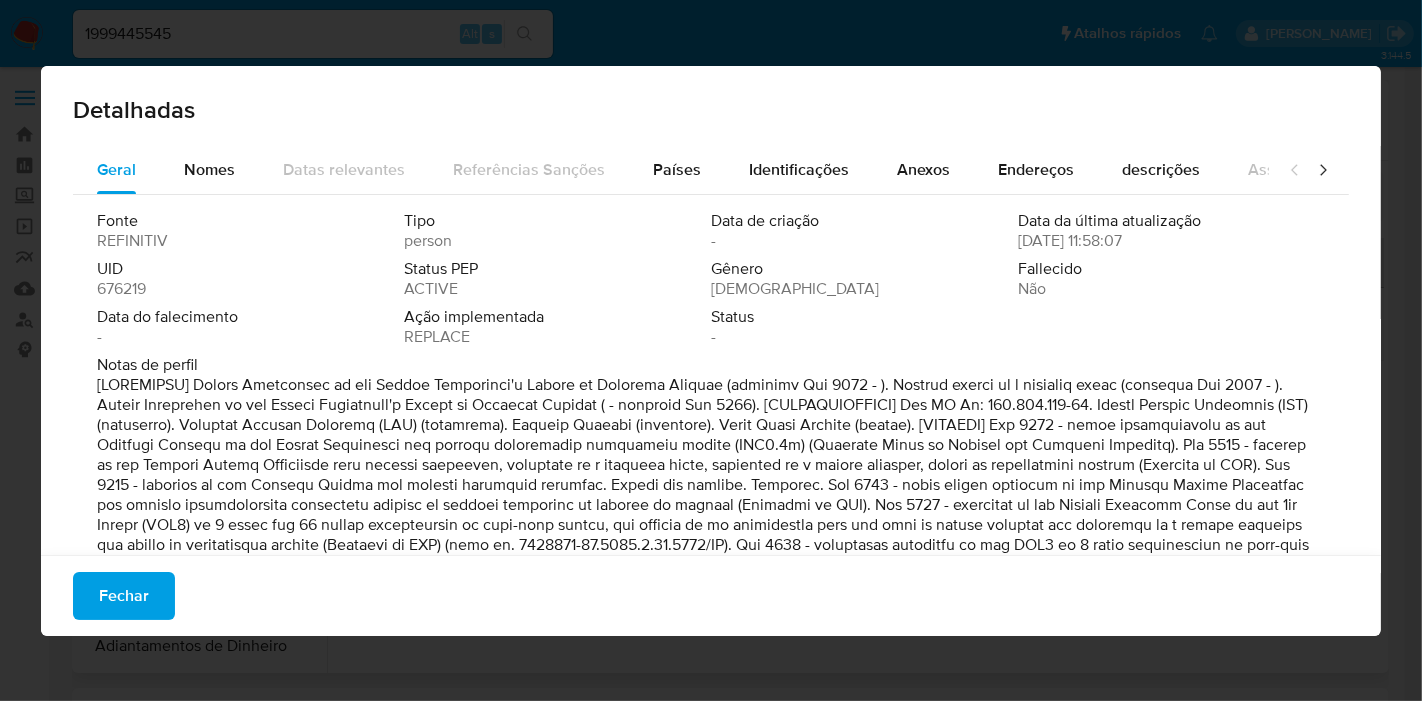 click on "676219" at bounding box center (121, 289) 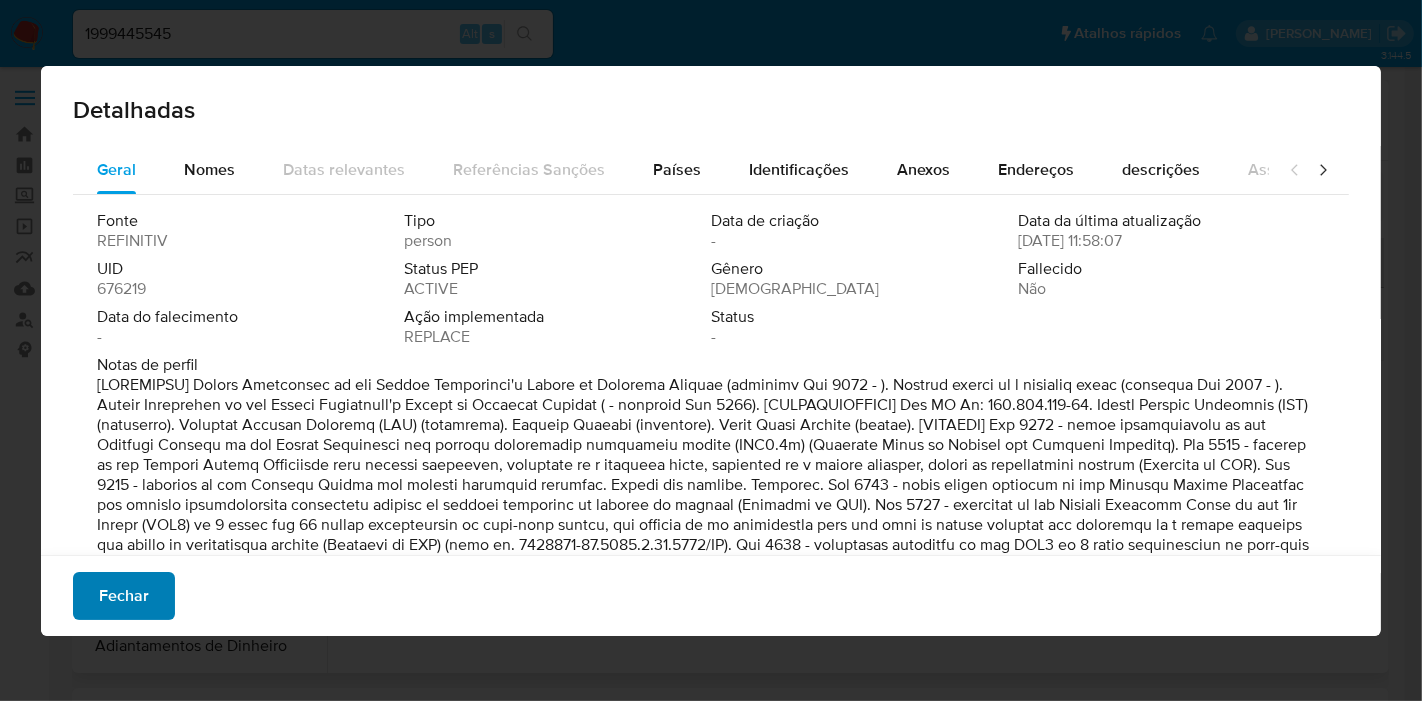 click on "Fechar" at bounding box center (124, 596) 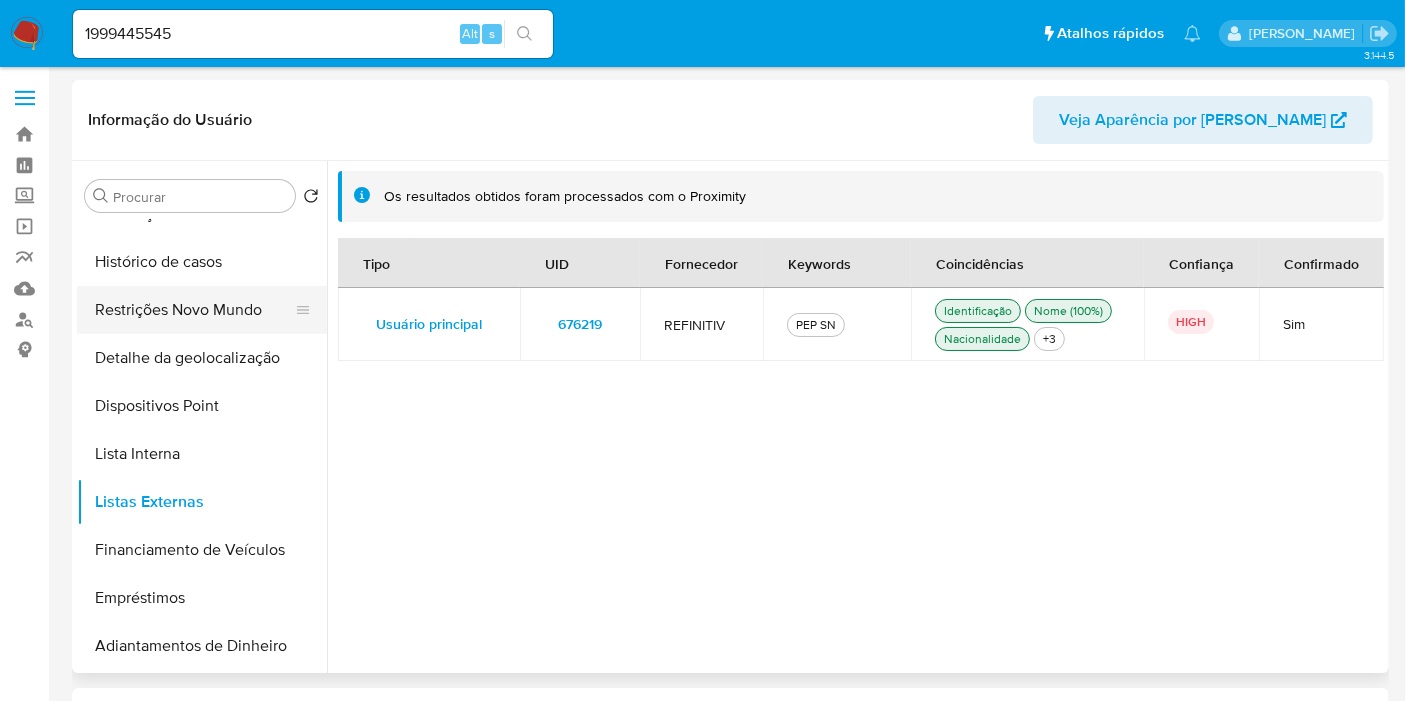 scroll, scrollTop: 0, scrollLeft: 0, axis: both 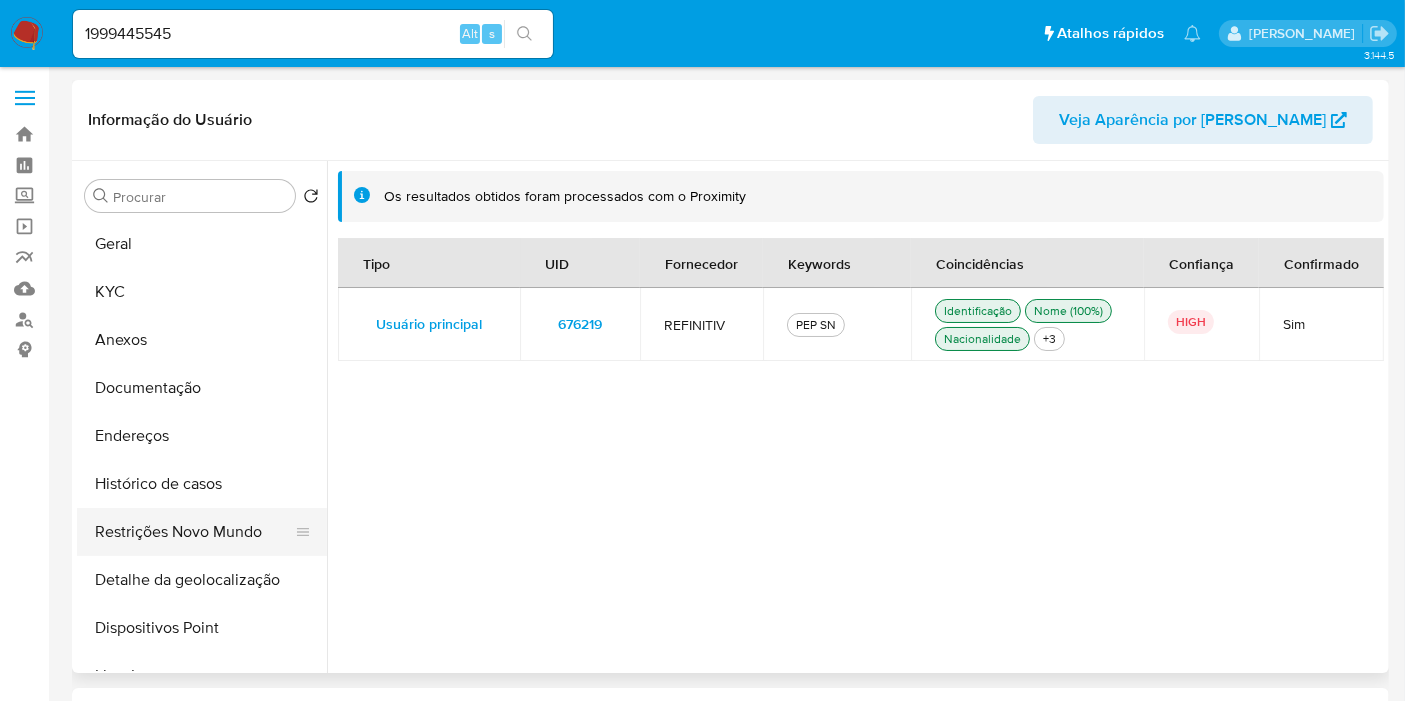click on "KYC" at bounding box center (202, 292) 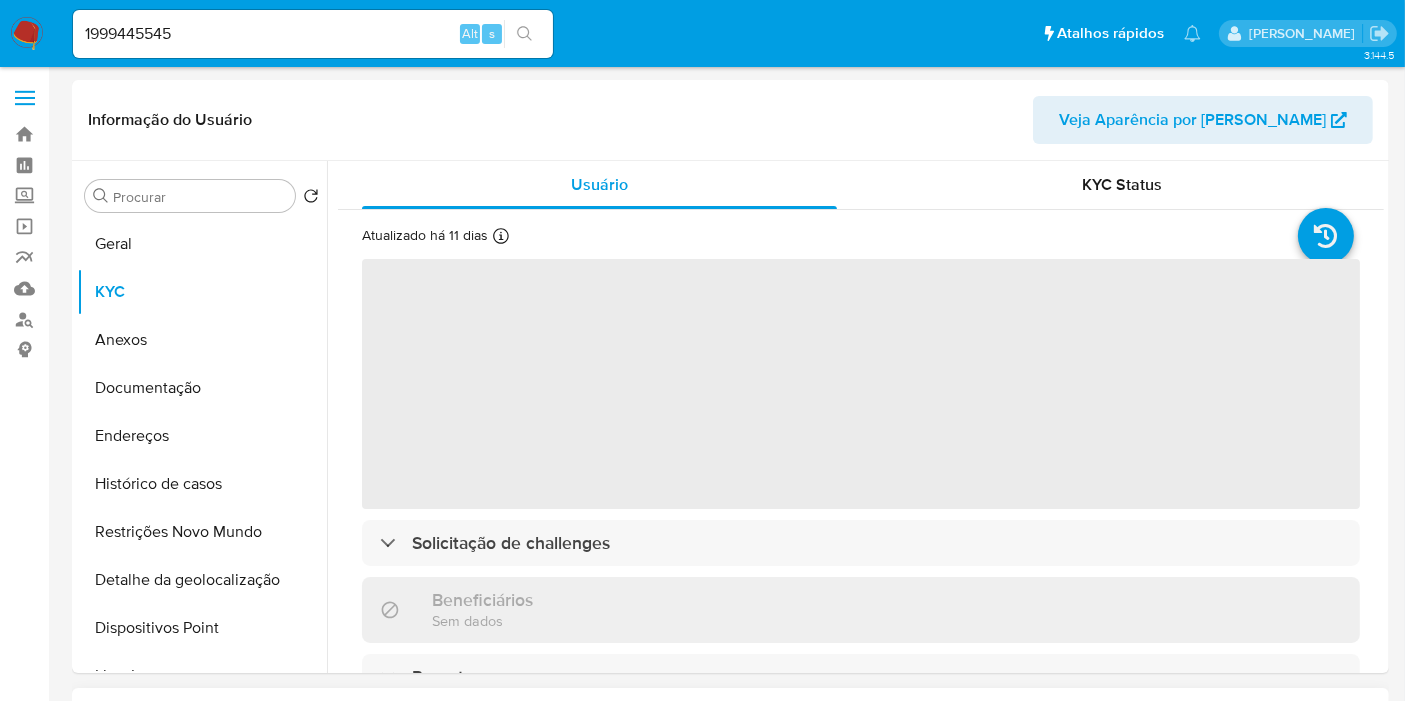 type 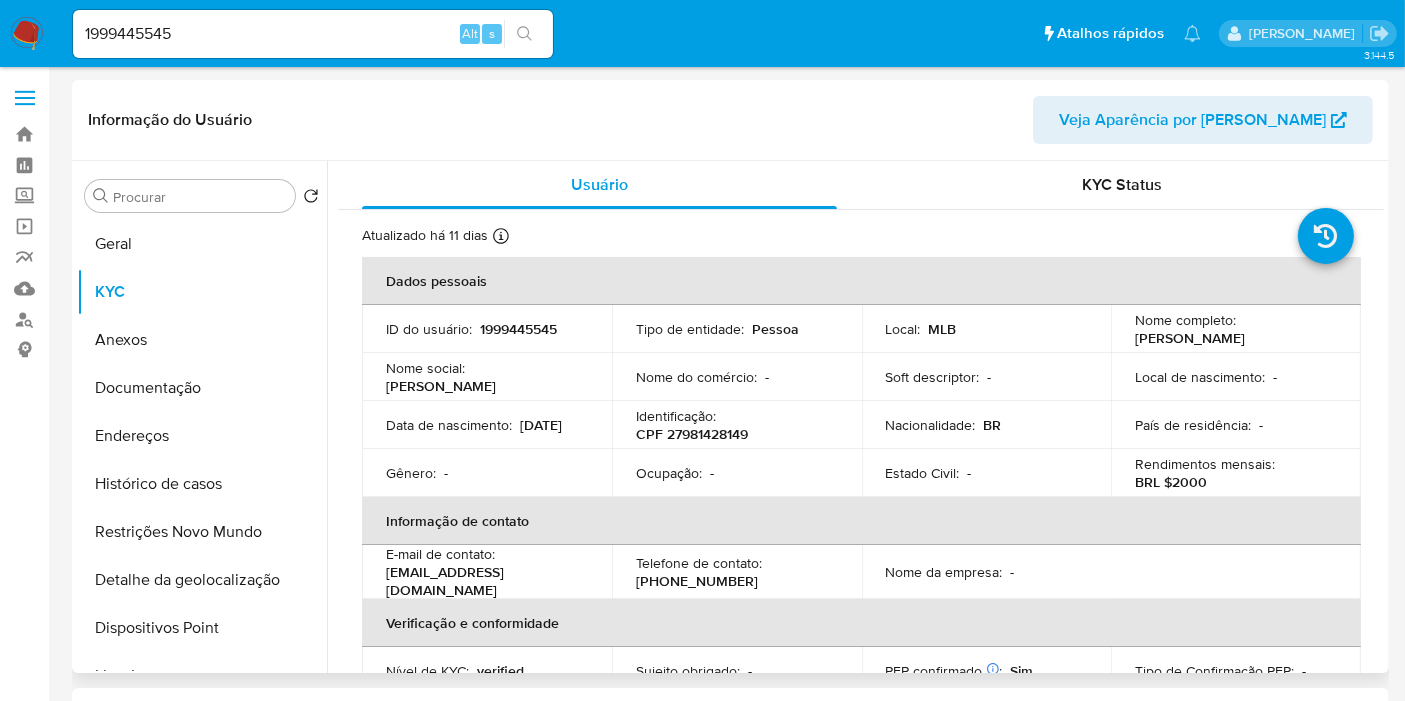 click on "Informação do Usuário Veja Aparência por Pessoa" at bounding box center (730, 120) 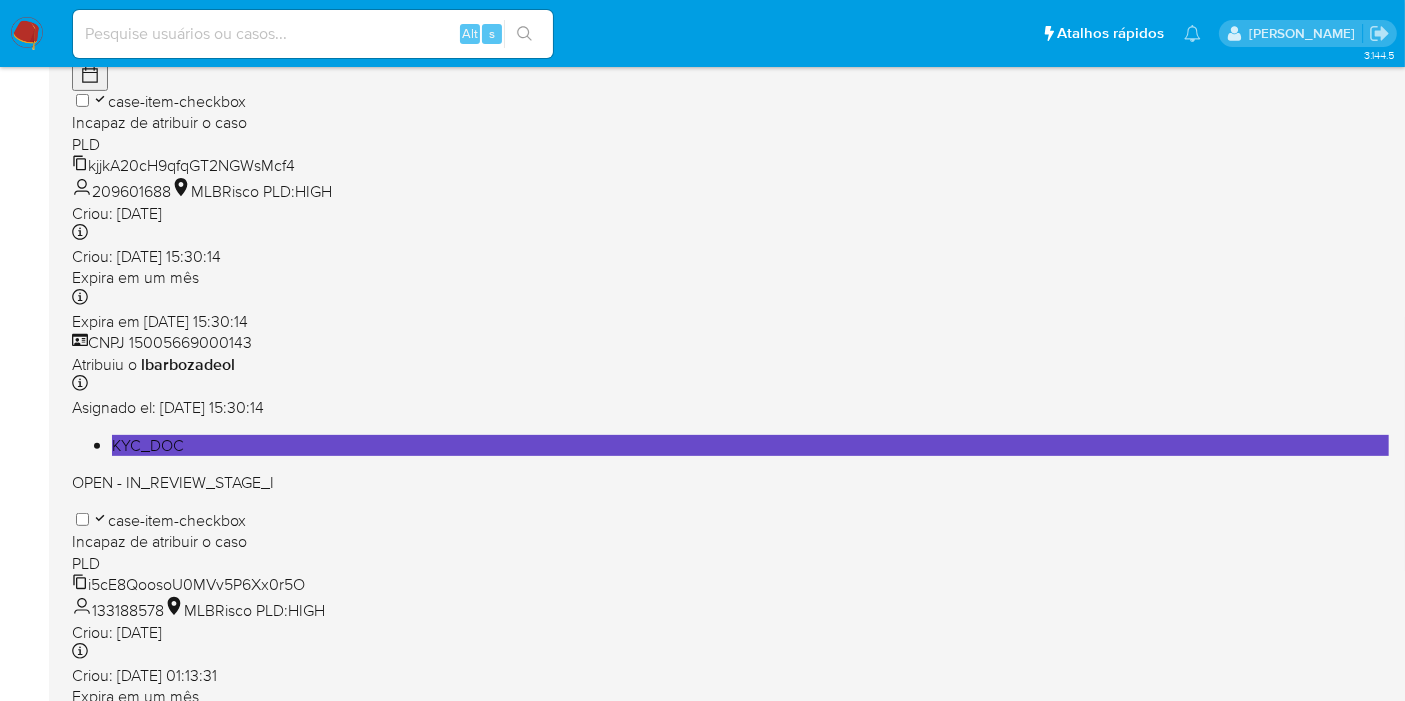 scroll, scrollTop: 722, scrollLeft: 0, axis: vertical 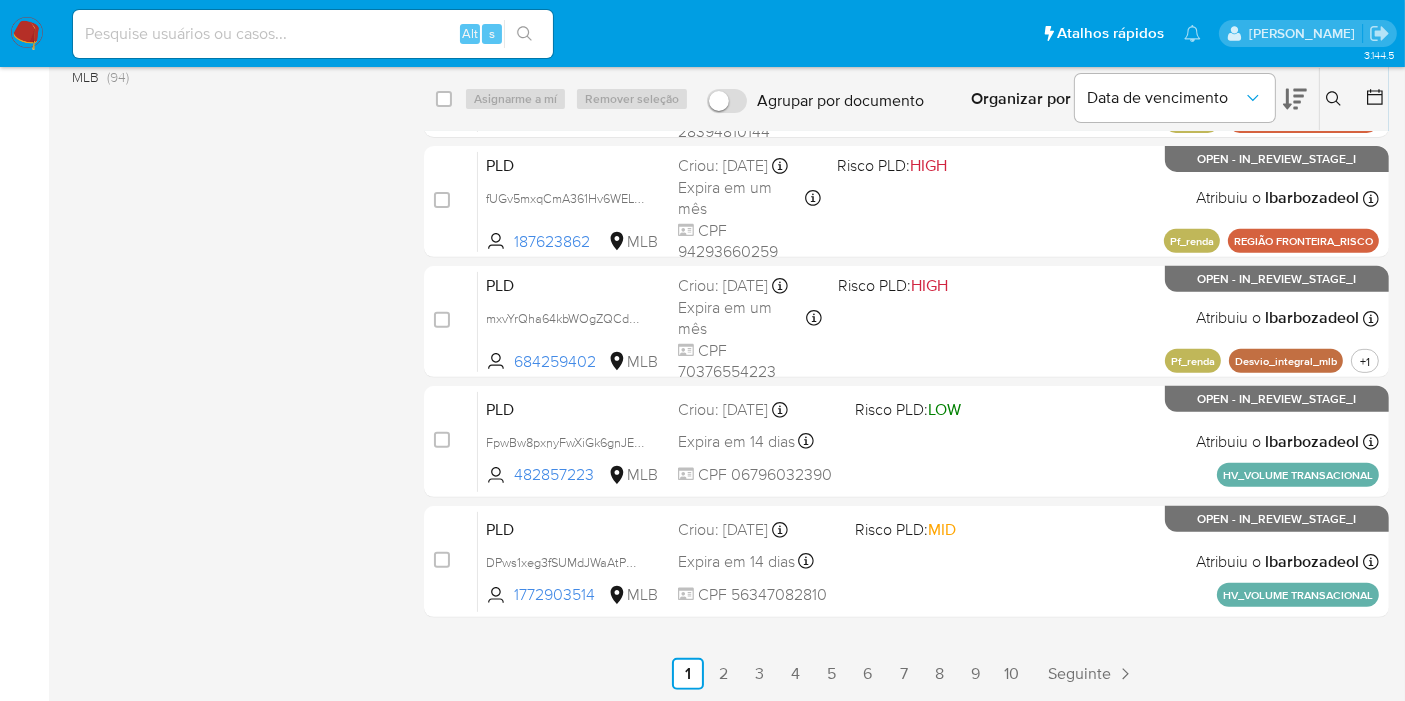 click on "10" at bounding box center (1012, 674) 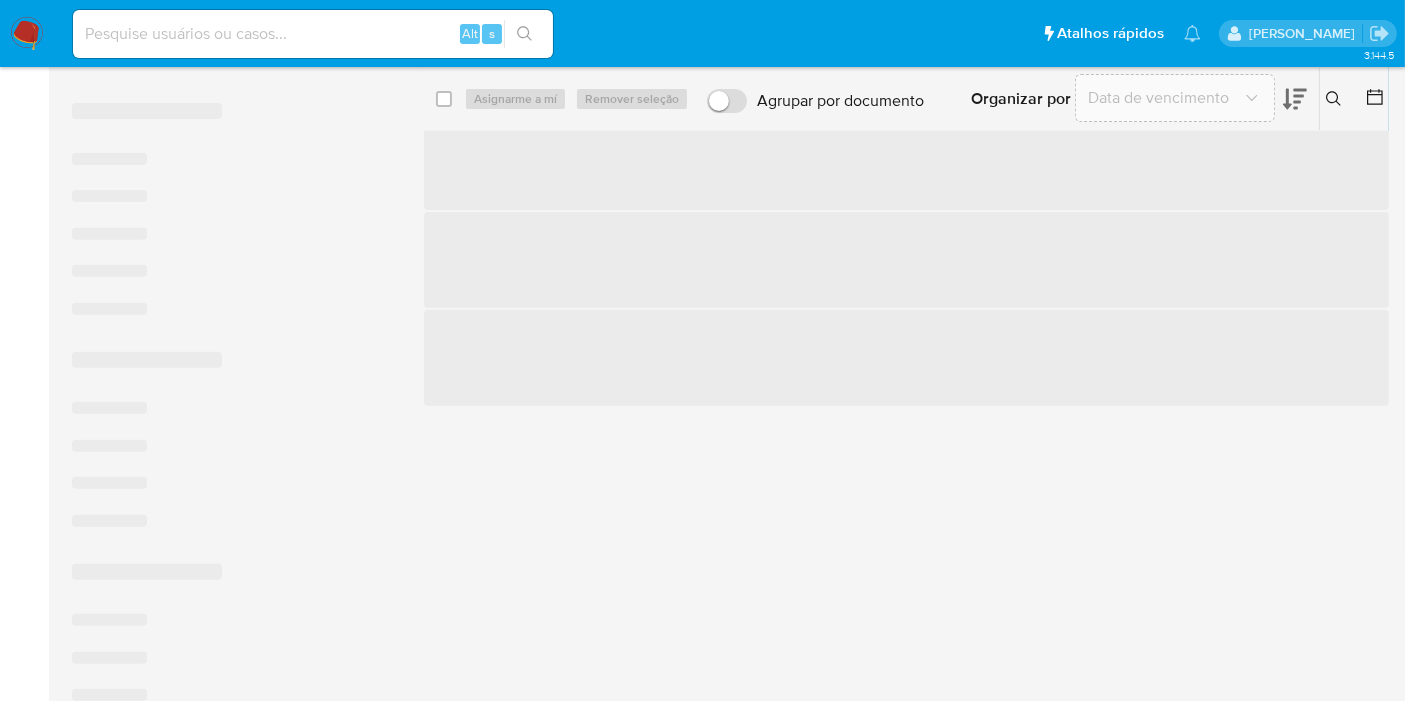 scroll, scrollTop: 0, scrollLeft: 0, axis: both 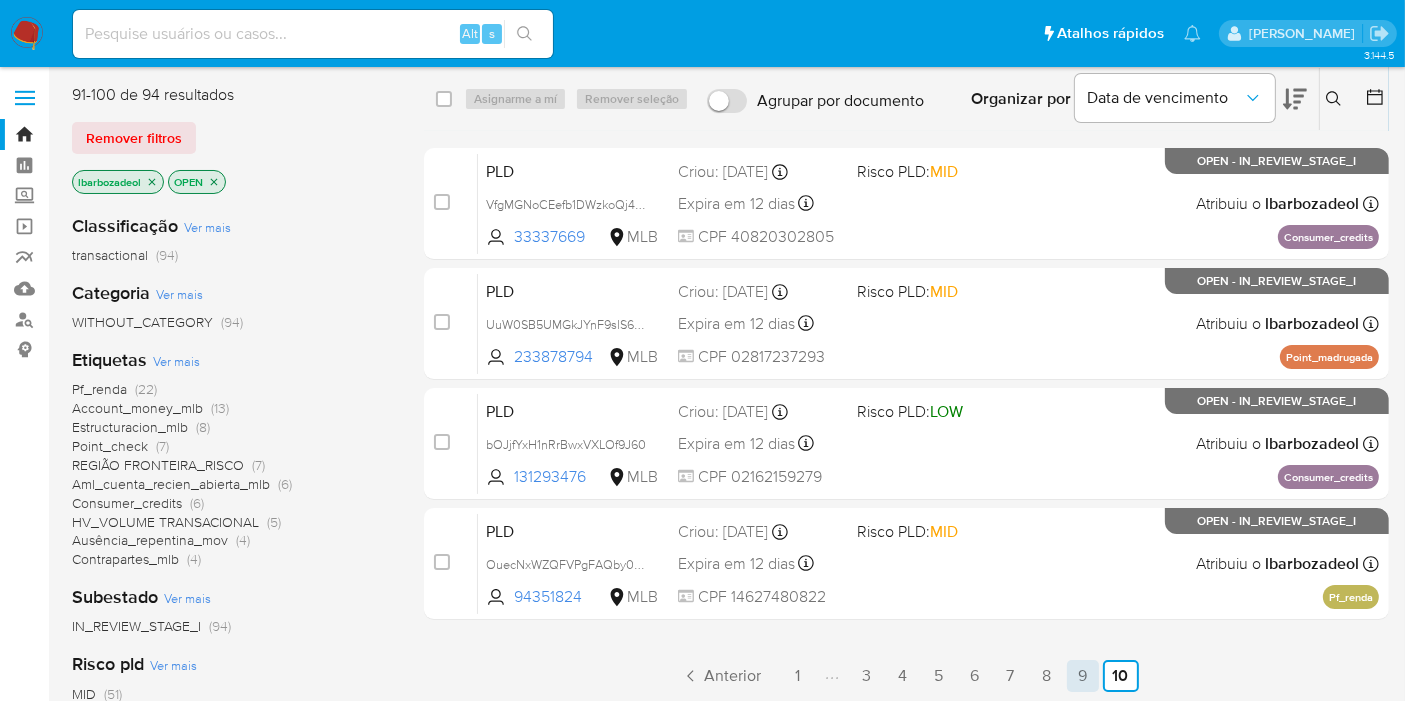 click on "9" at bounding box center [1083, 676] 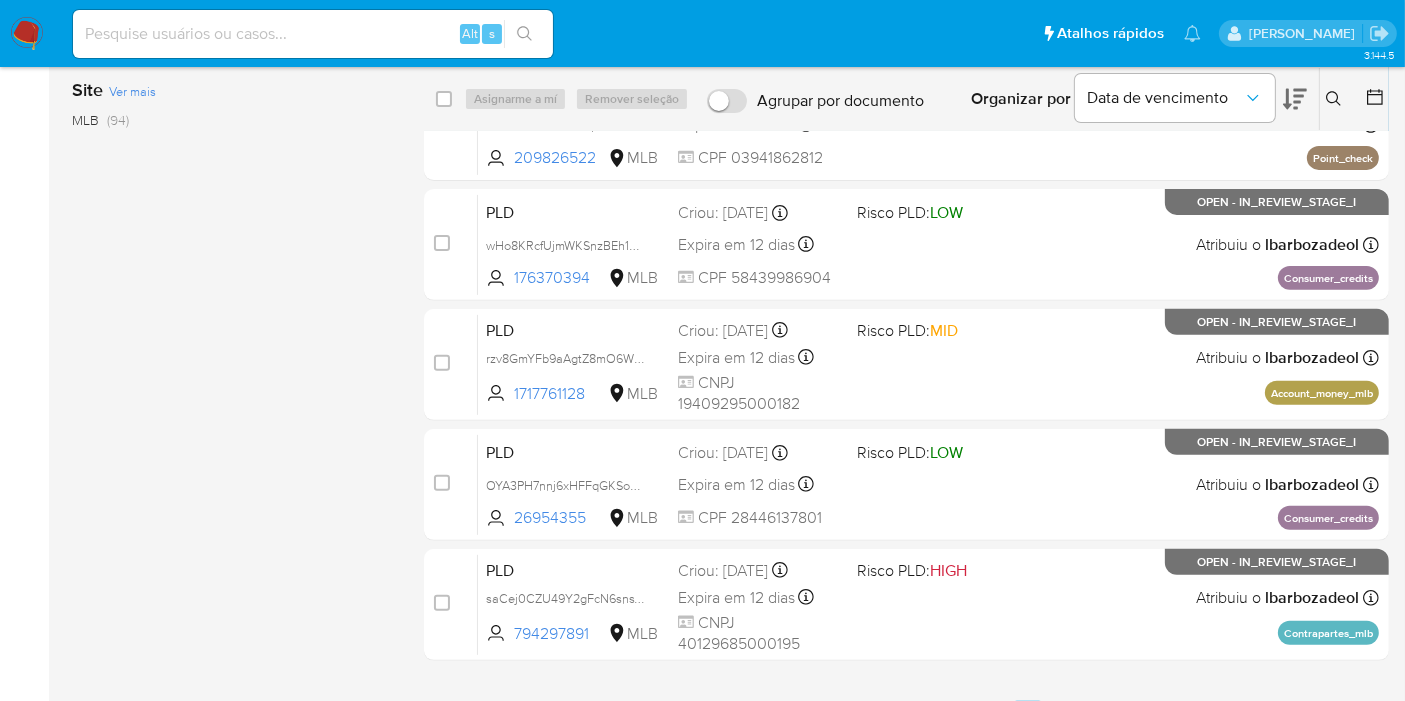 scroll, scrollTop: 722, scrollLeft: 0, axis: vertical 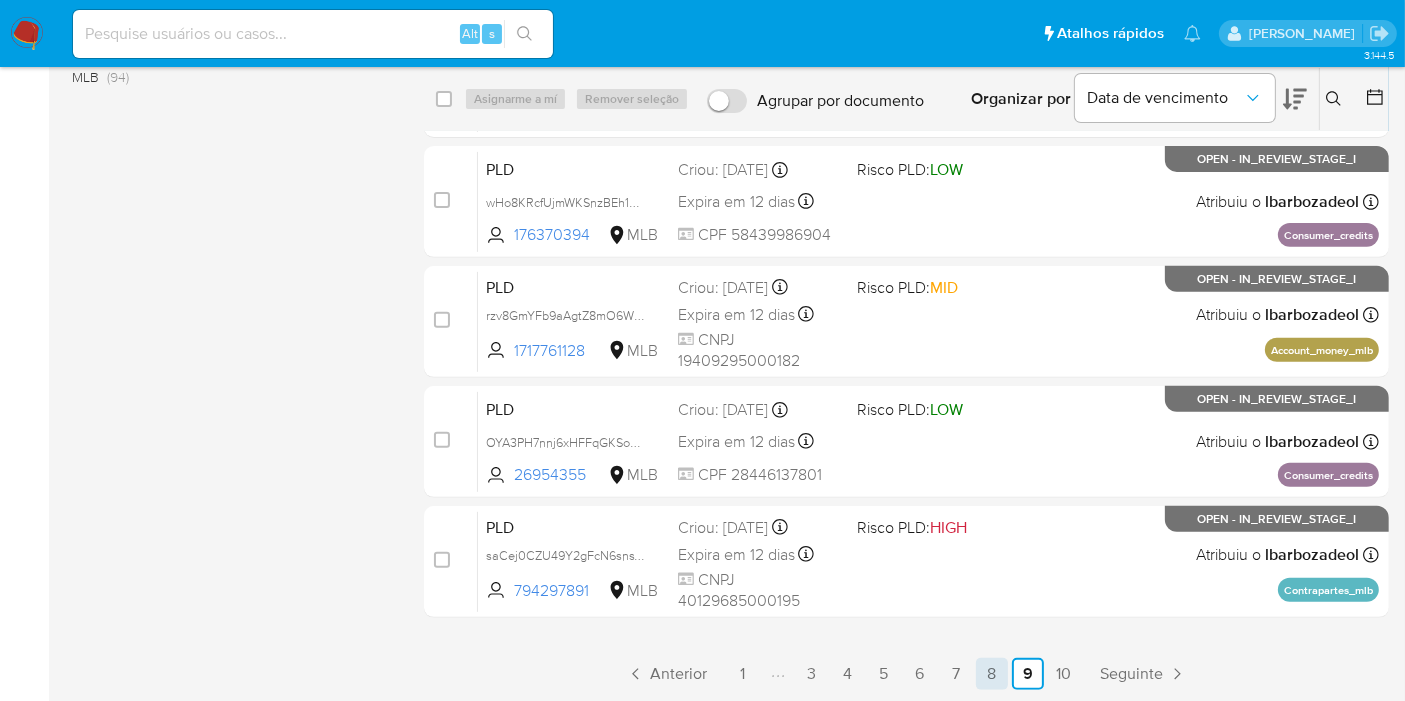 click on "8" at bounding box center (992, 674) 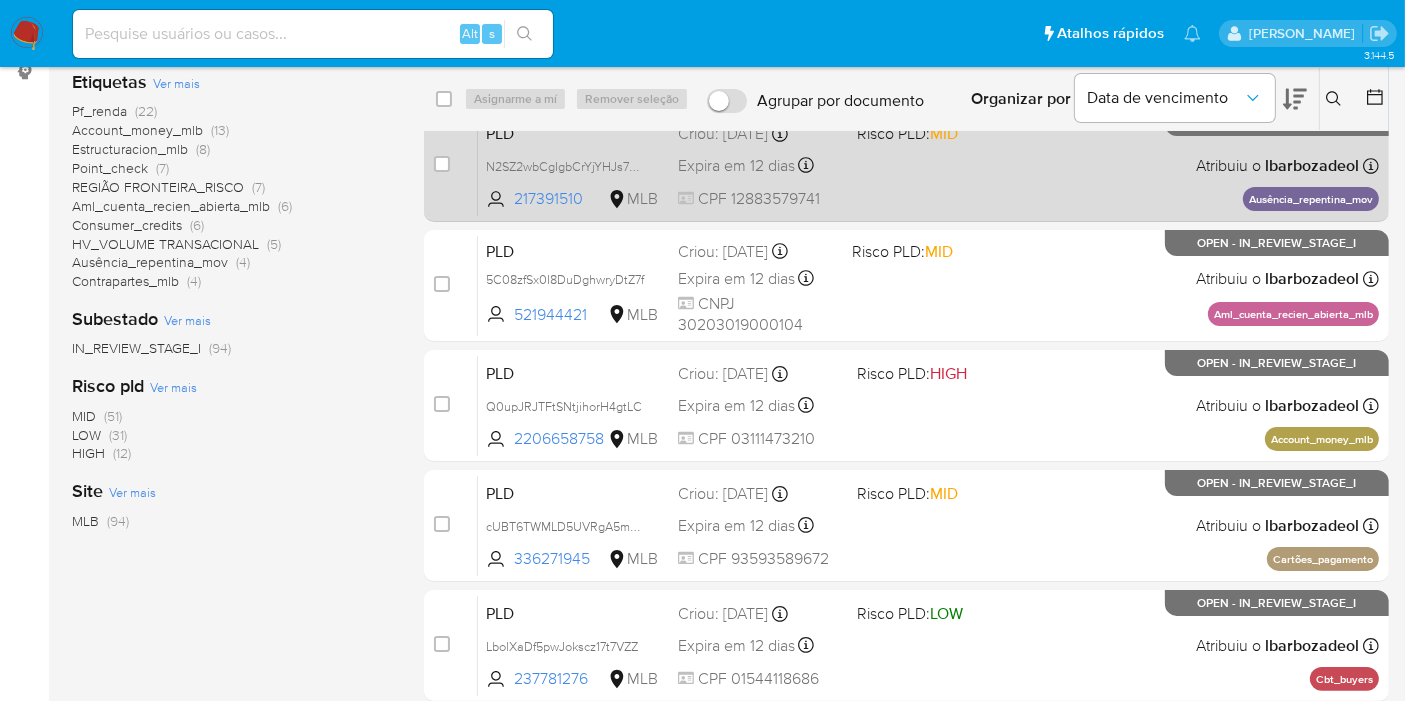 scroll, scrollTop: 167, scrollLeft: 0, axis: vertical 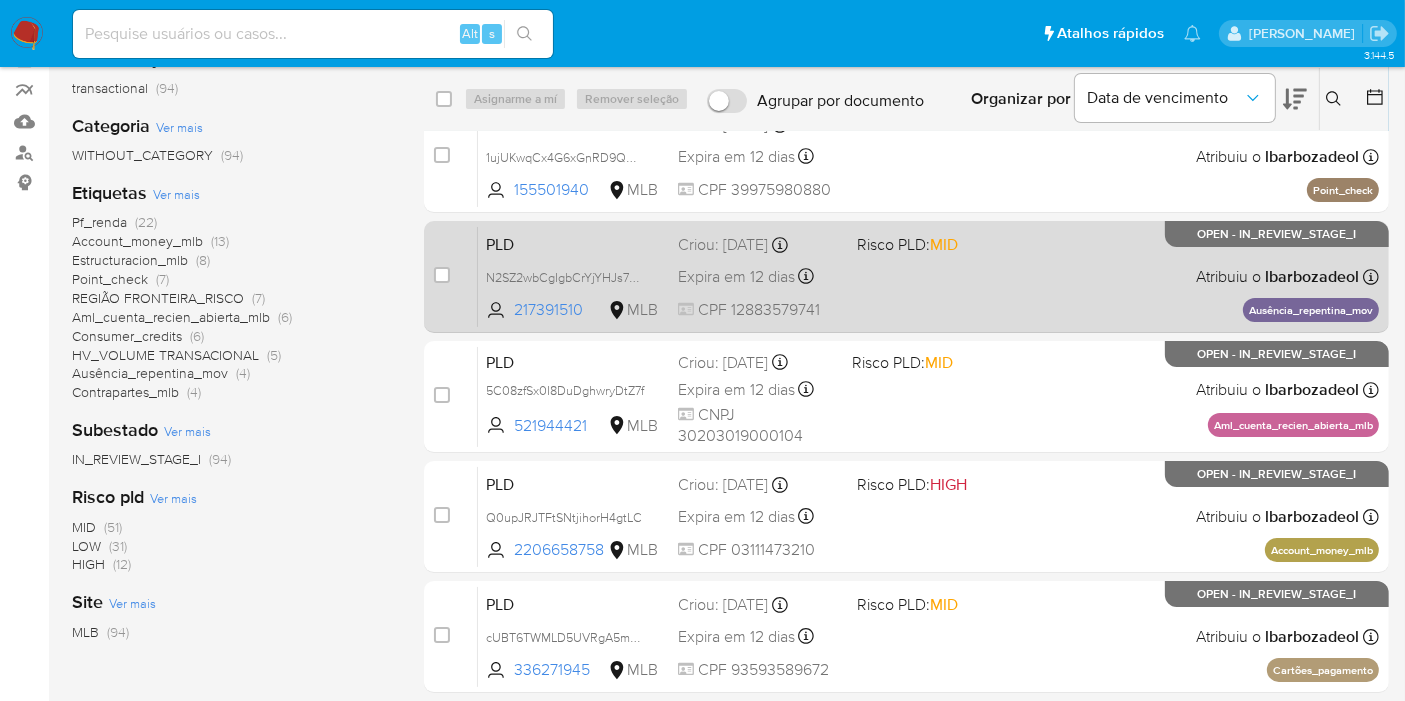 click on "PLD N2SZ2wbCgIgbCrYjYHJs7BUt 217391510 MLB Risco PLD:  MID Criou: [DATE]   Criou: [DATE] 00:10:30 Expira em 12 dias   Expira em [DATE] 00:10:31 CPF   12883579741 Atribuiu o   lbarbozadeol   Asignado el: [DATE] 14:26:14 Ausência_repentina_mov OPEN - IN_REVIEW_STAGE_I" at bounding box center [928, 276] 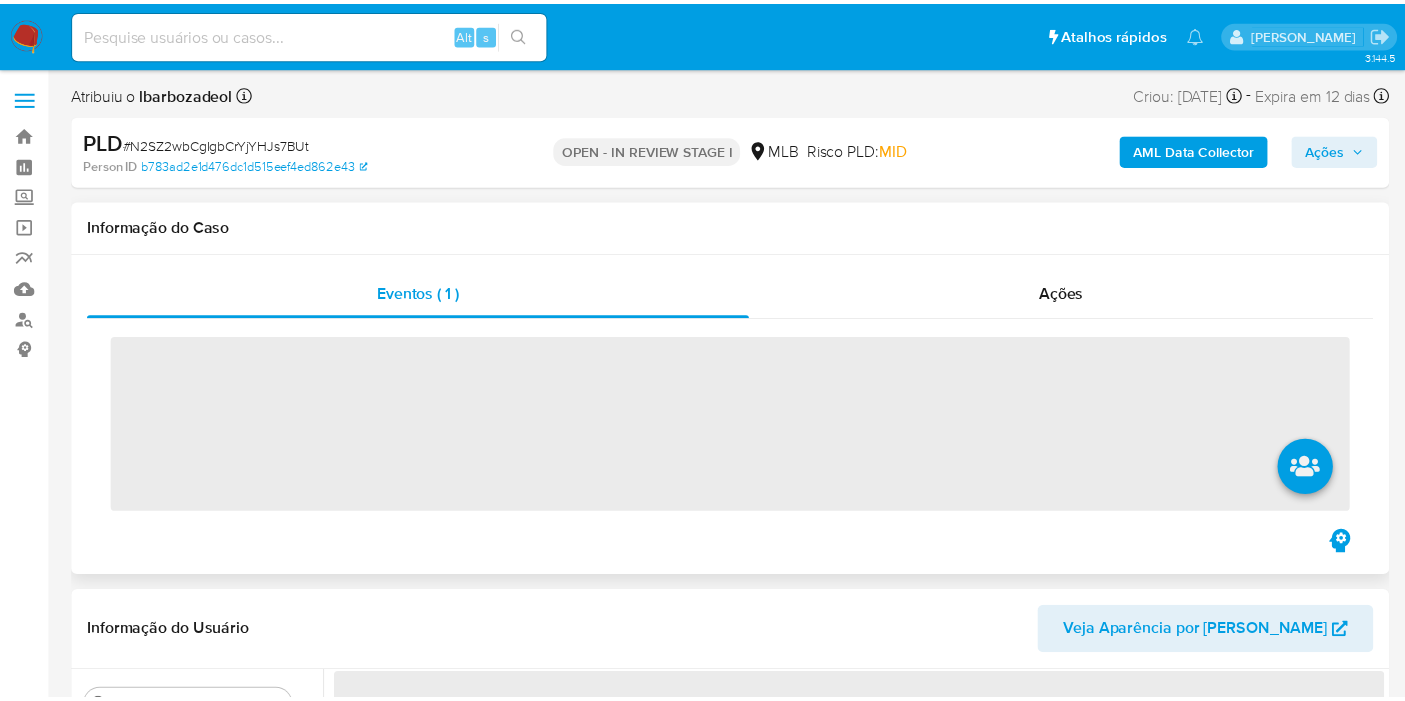scroll, scrollTop: 0, scrollLeft: 0, axis: both 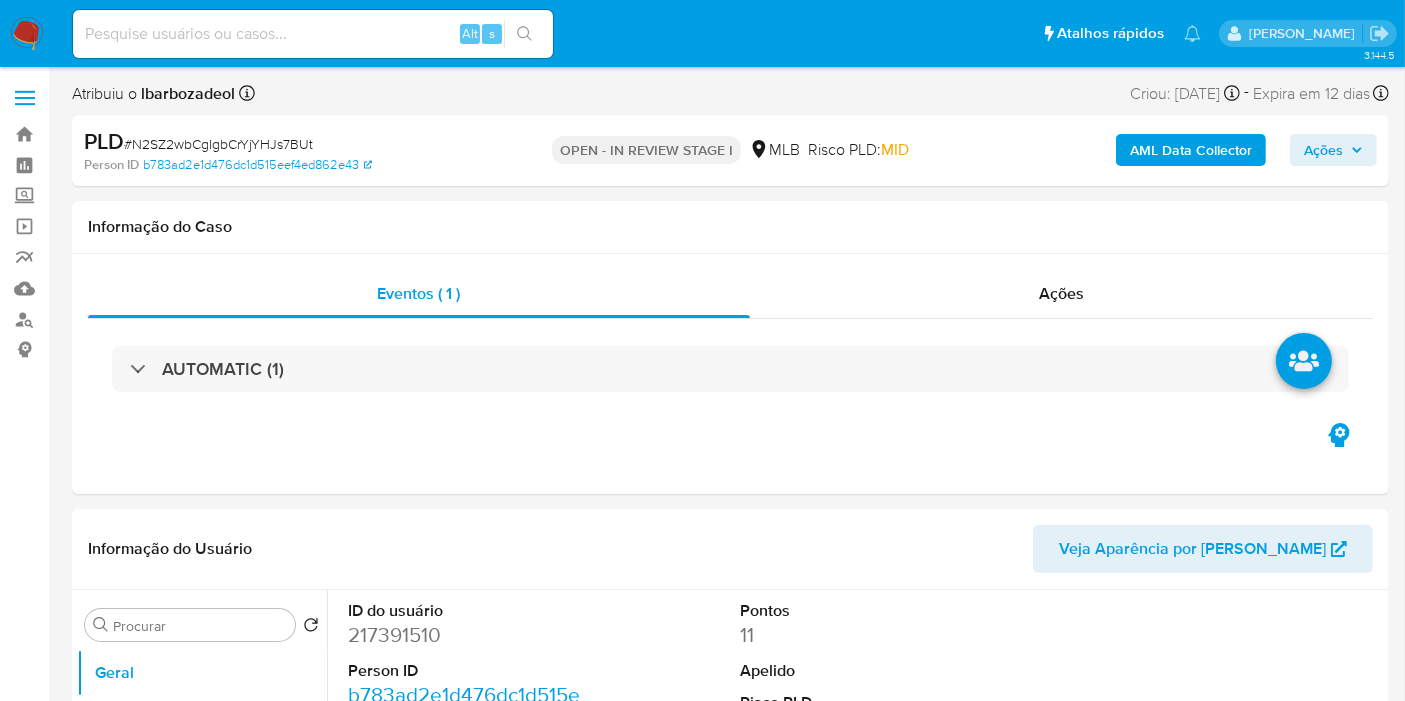 select on "10" 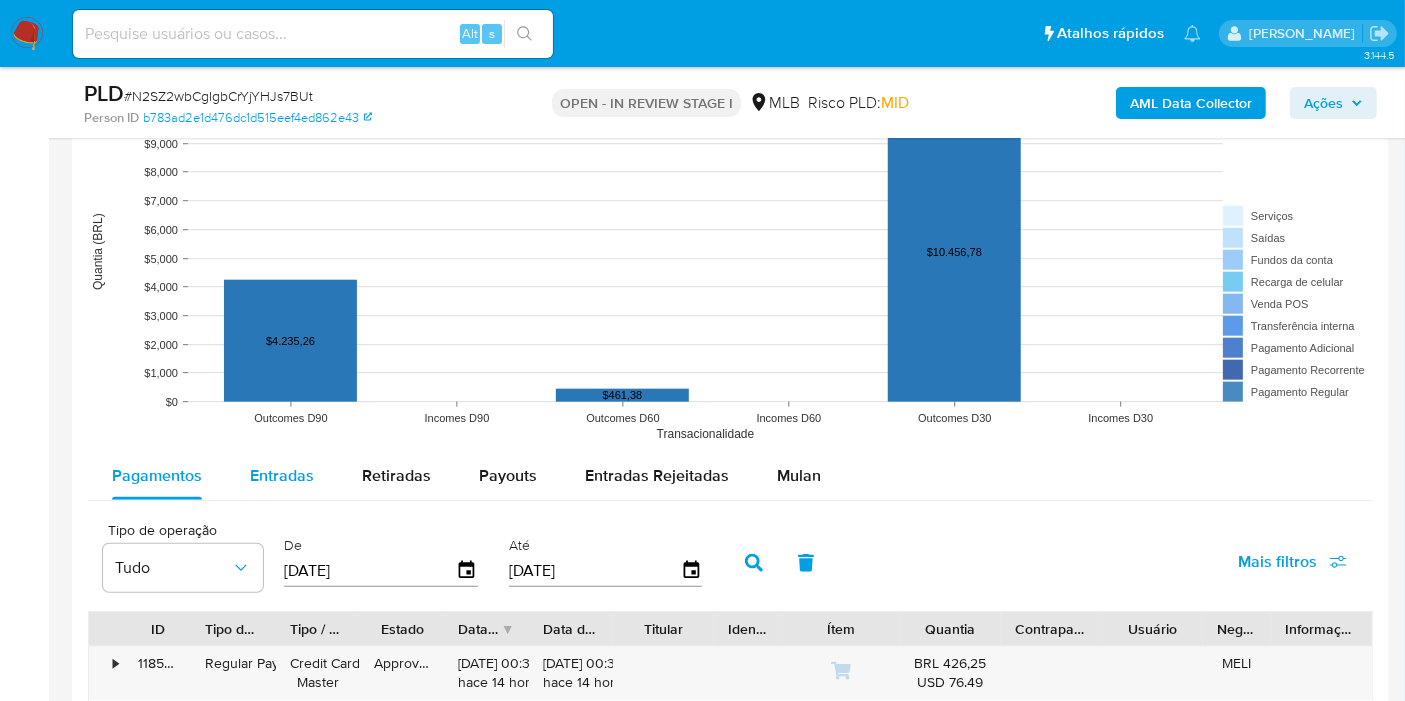 click on "Entradas" at bounding box center (282, 475) 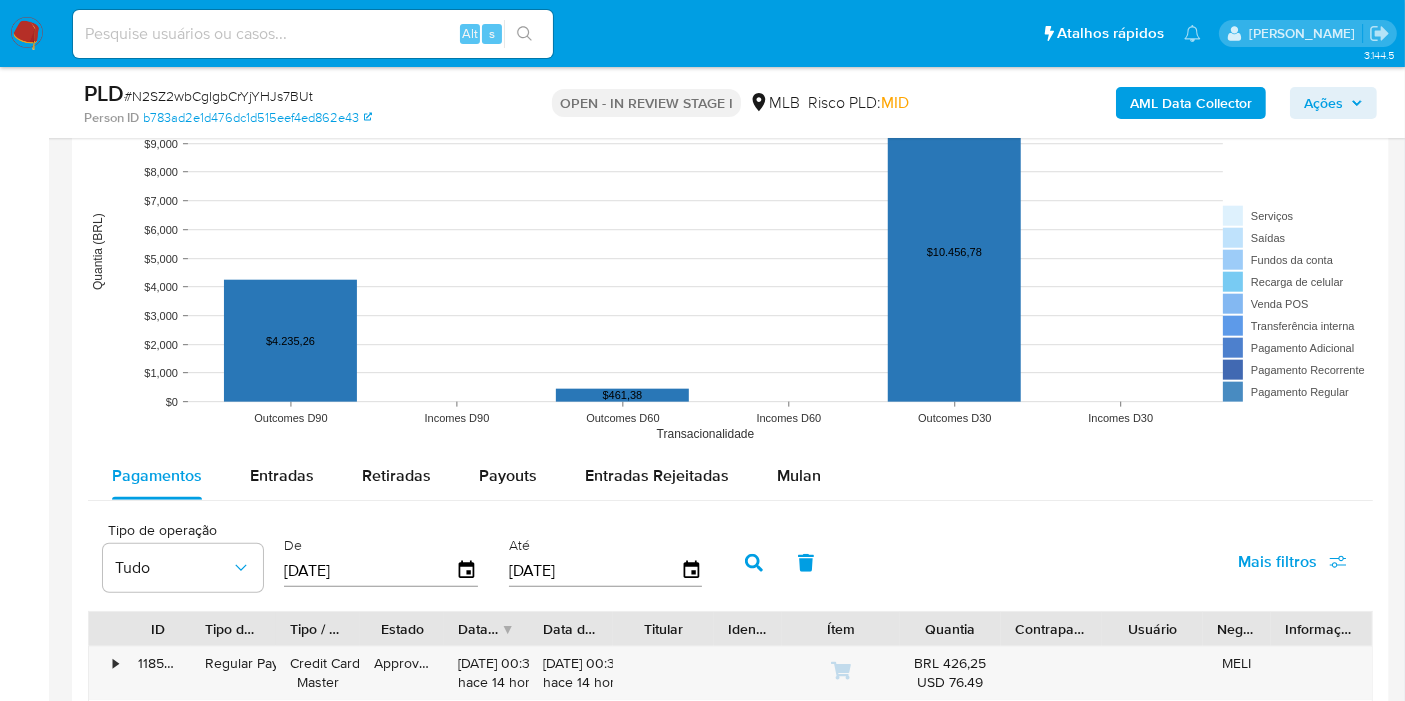 select on "10" 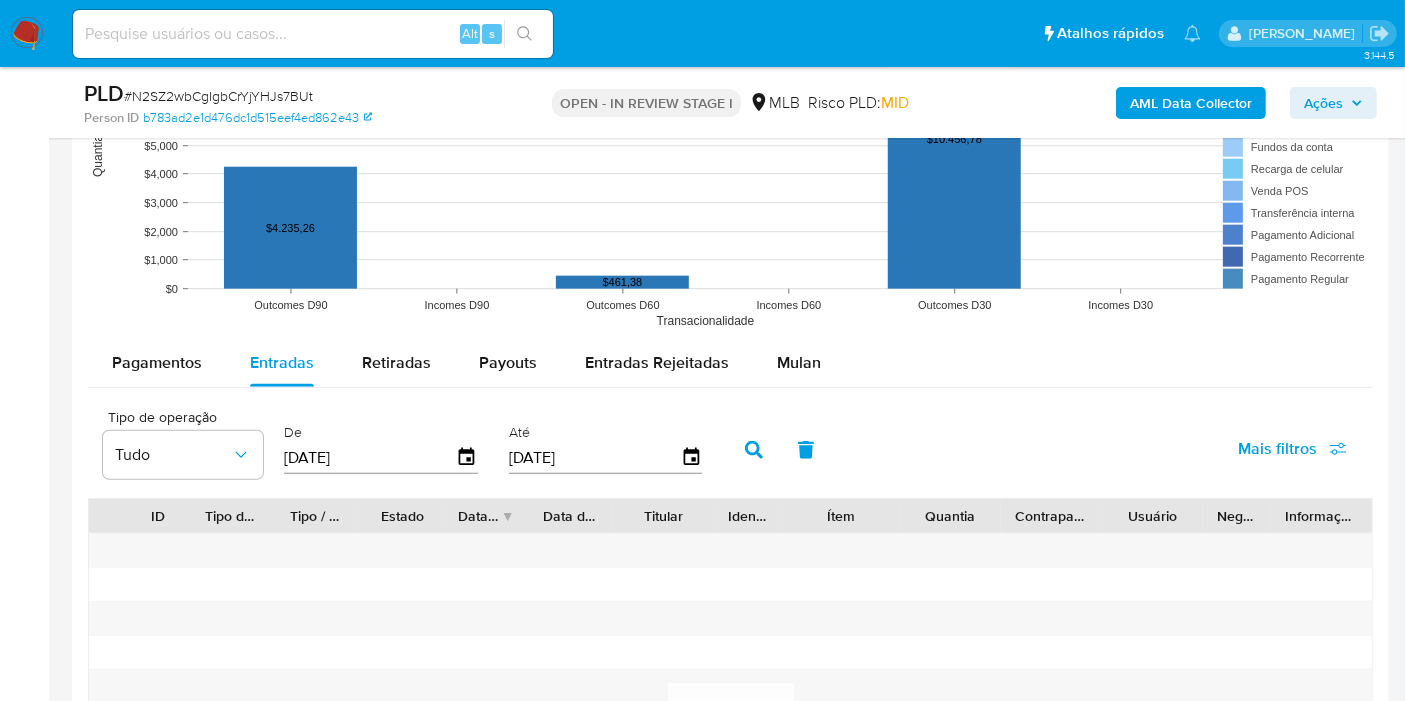 scroll, scrollTop: 2111, scrollLeft: 0, axis: vertical 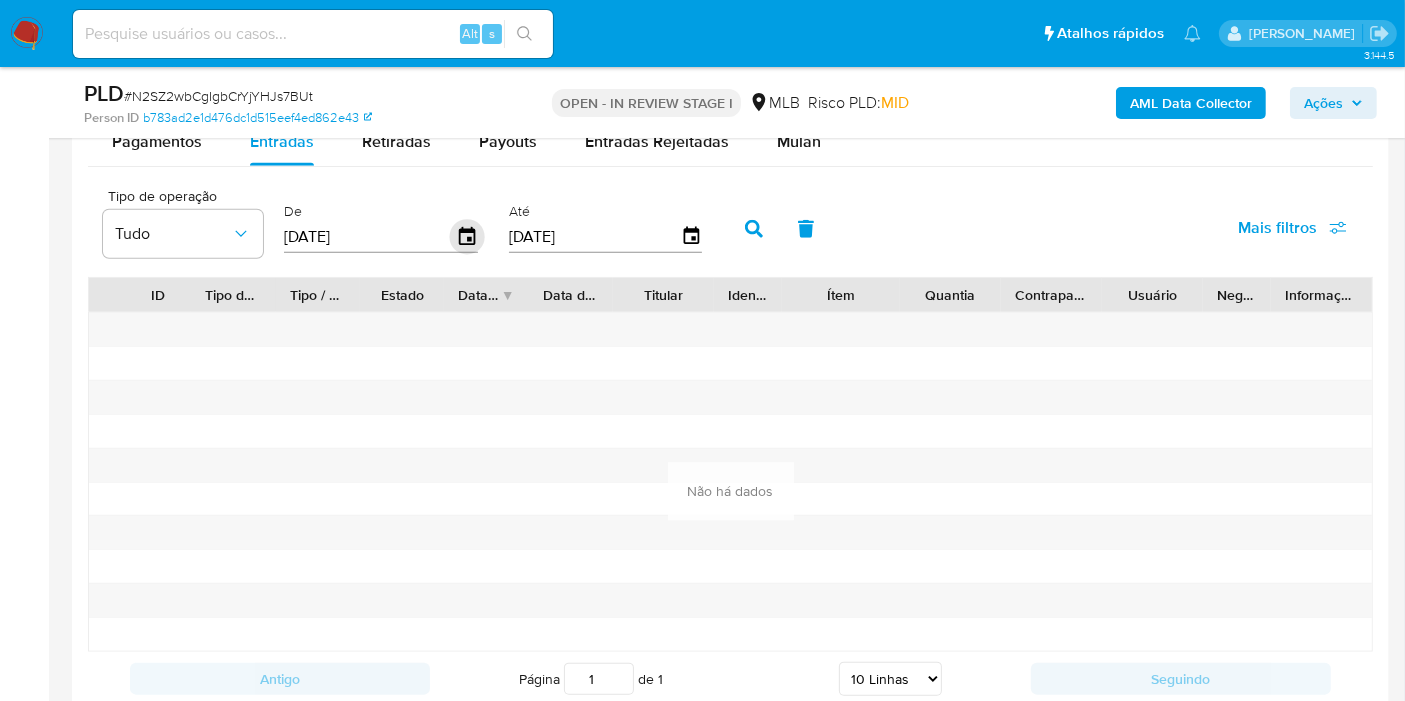 click 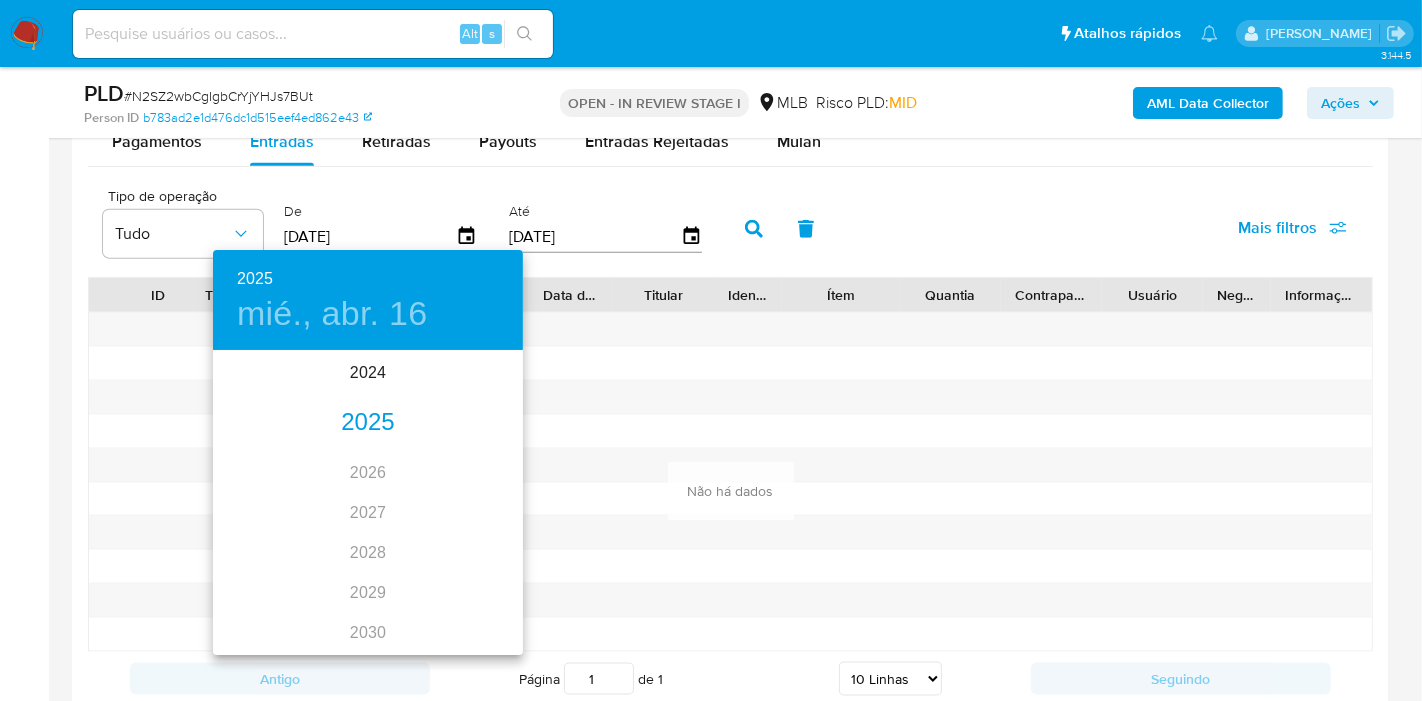 click on "2025" at bounding box center [368, 423] 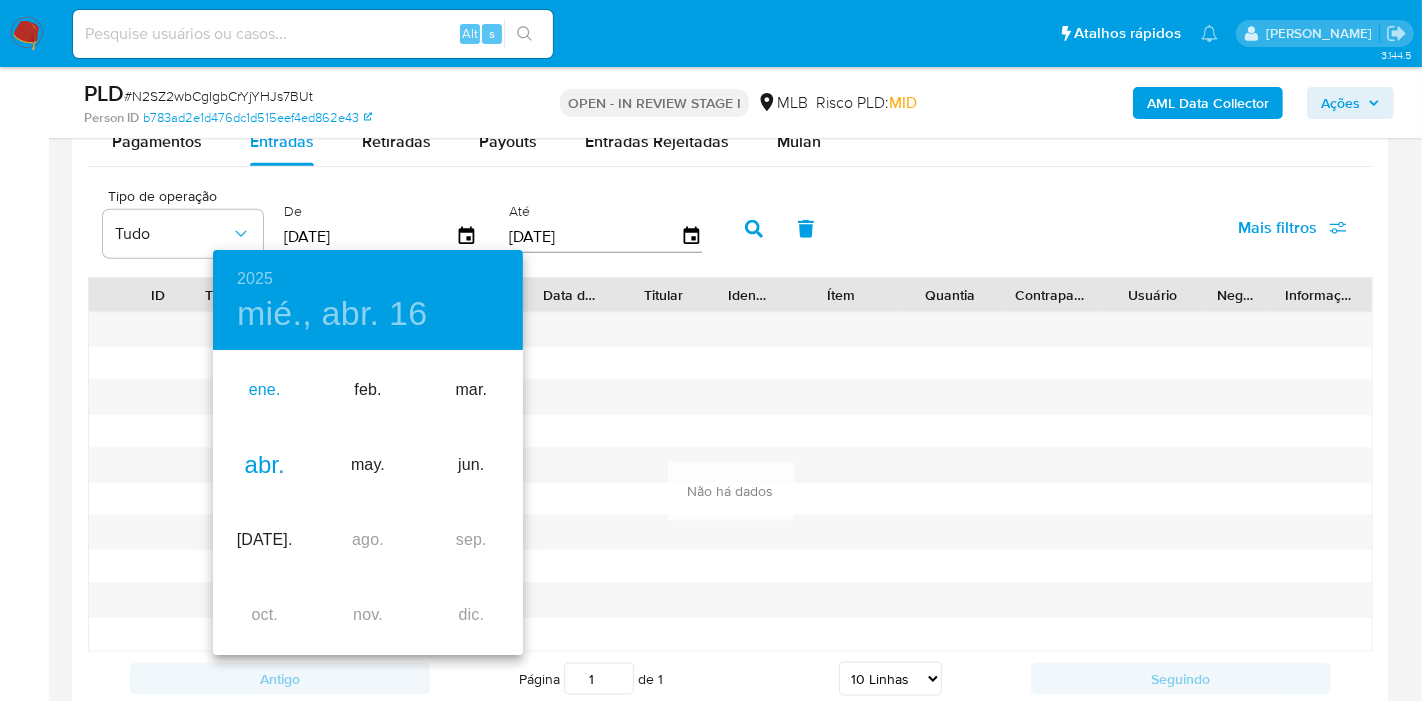click on "ene." at bounding box center (264, 390) 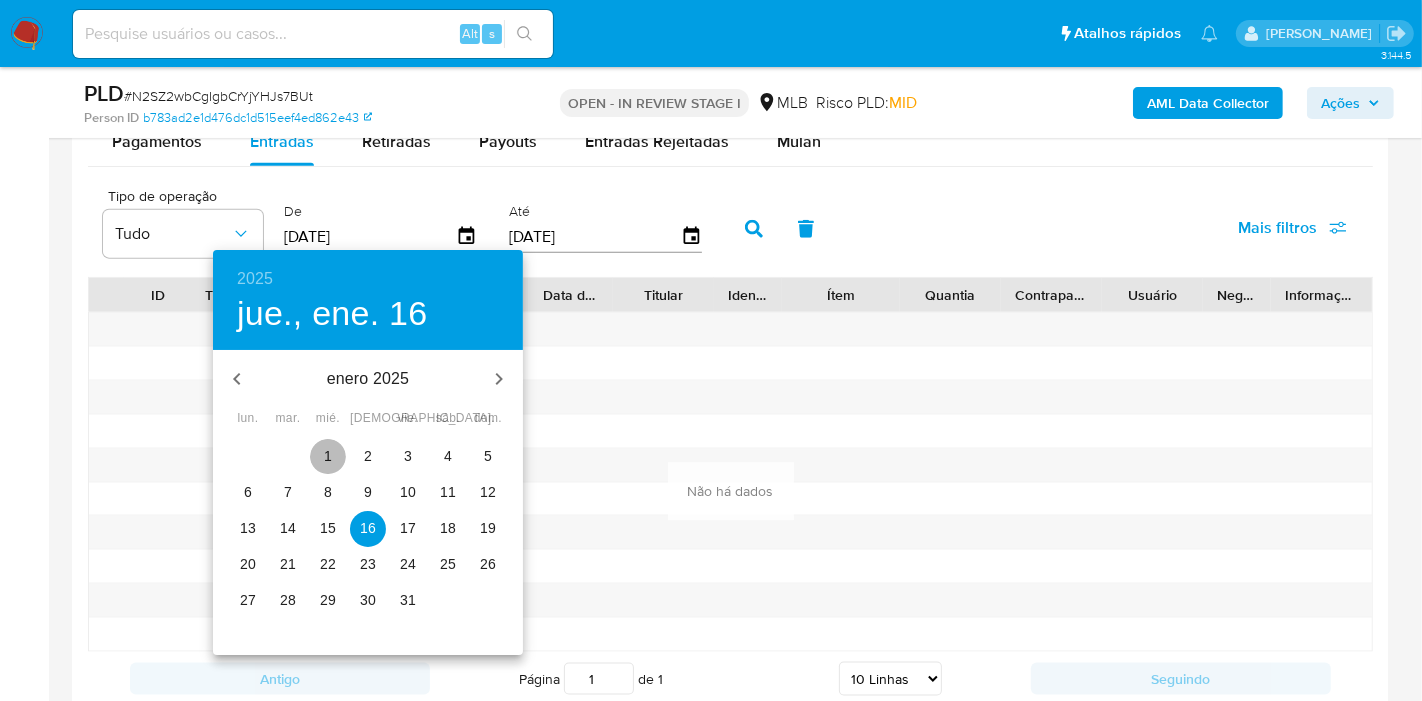 click on "1" at bounding box center [328, 456] 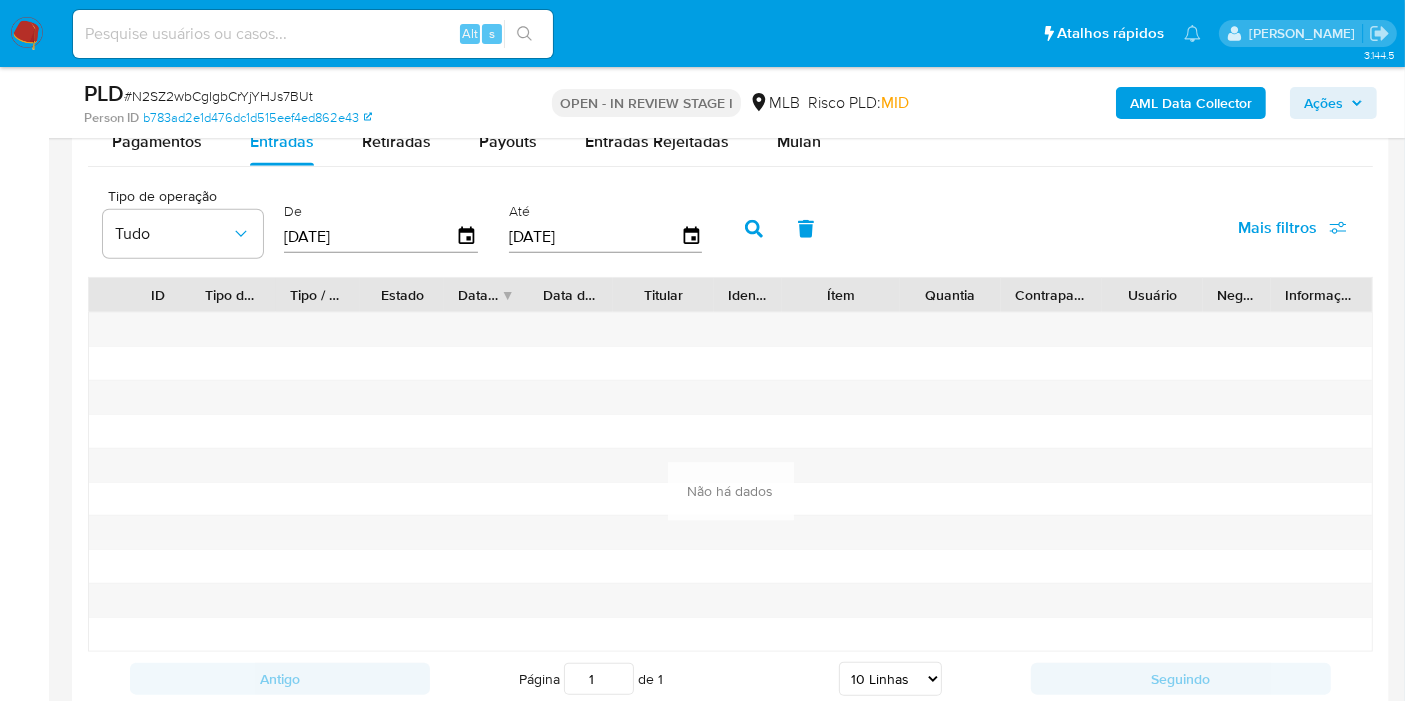 click 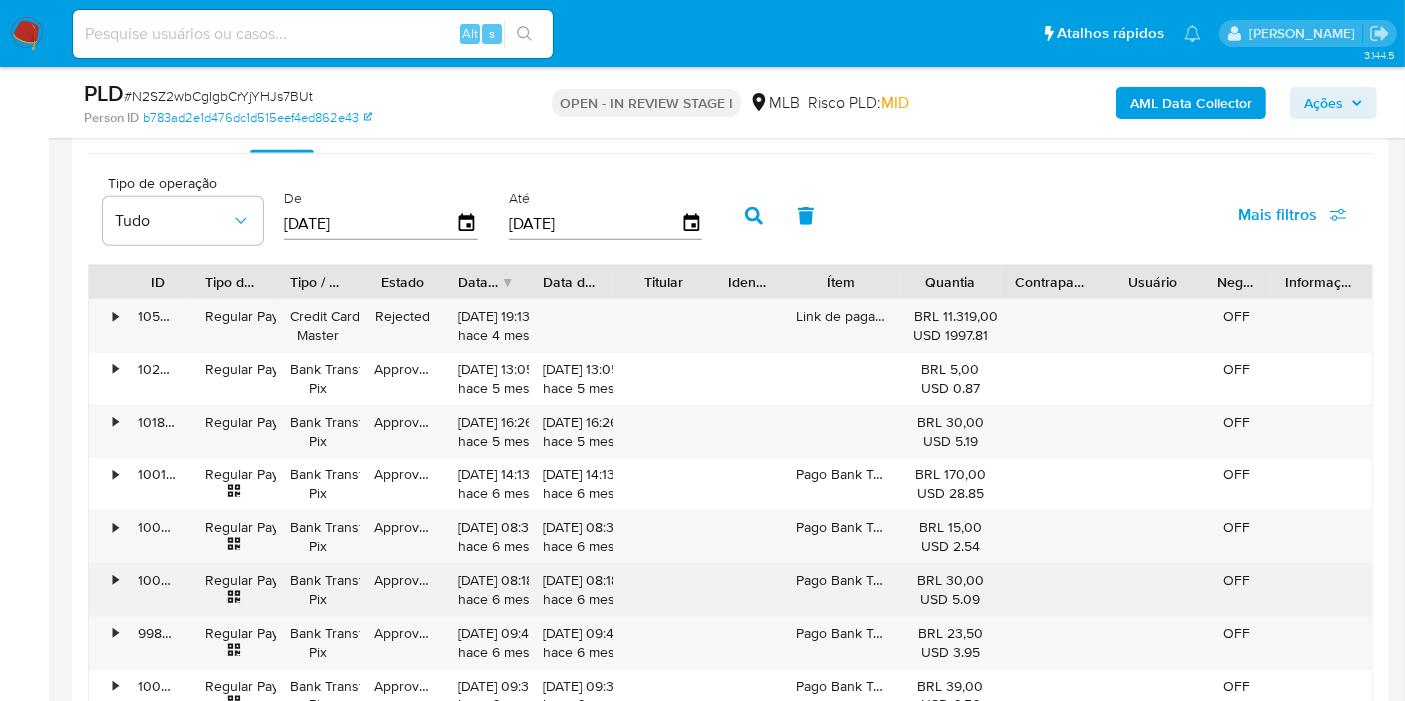 scroll, scrollTop: 2111, scrollLeft: 0, axis: vertical 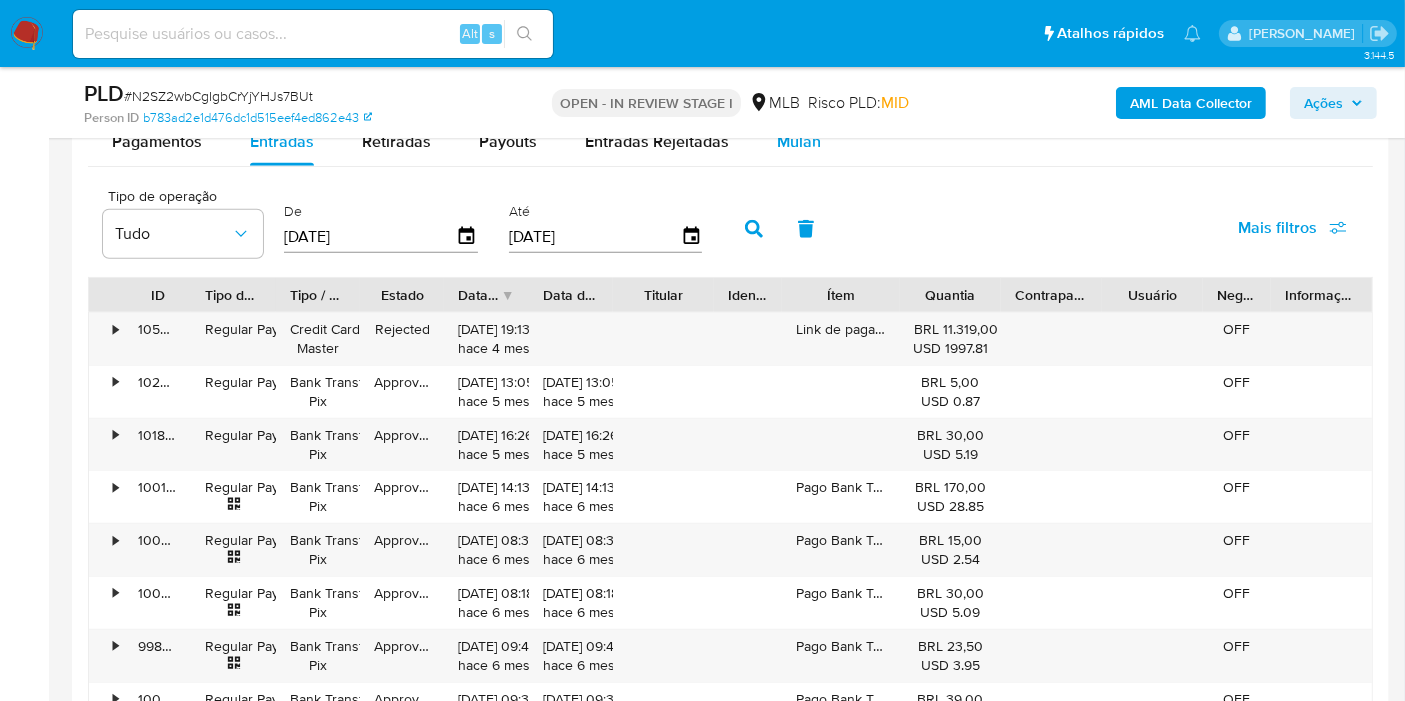 click on "Mulan" at bounding box center [799, 142] 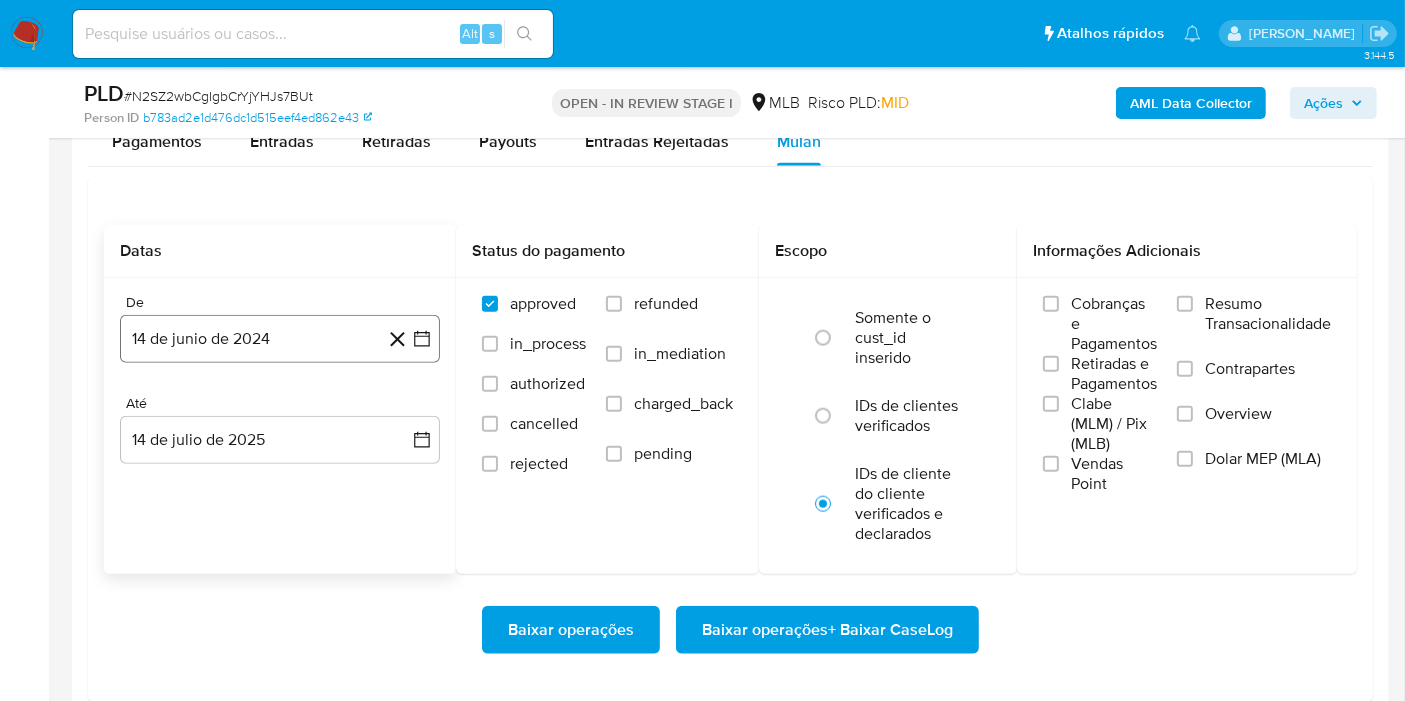 click on "14 de junio de 2024" at bounding box center (280, 339) 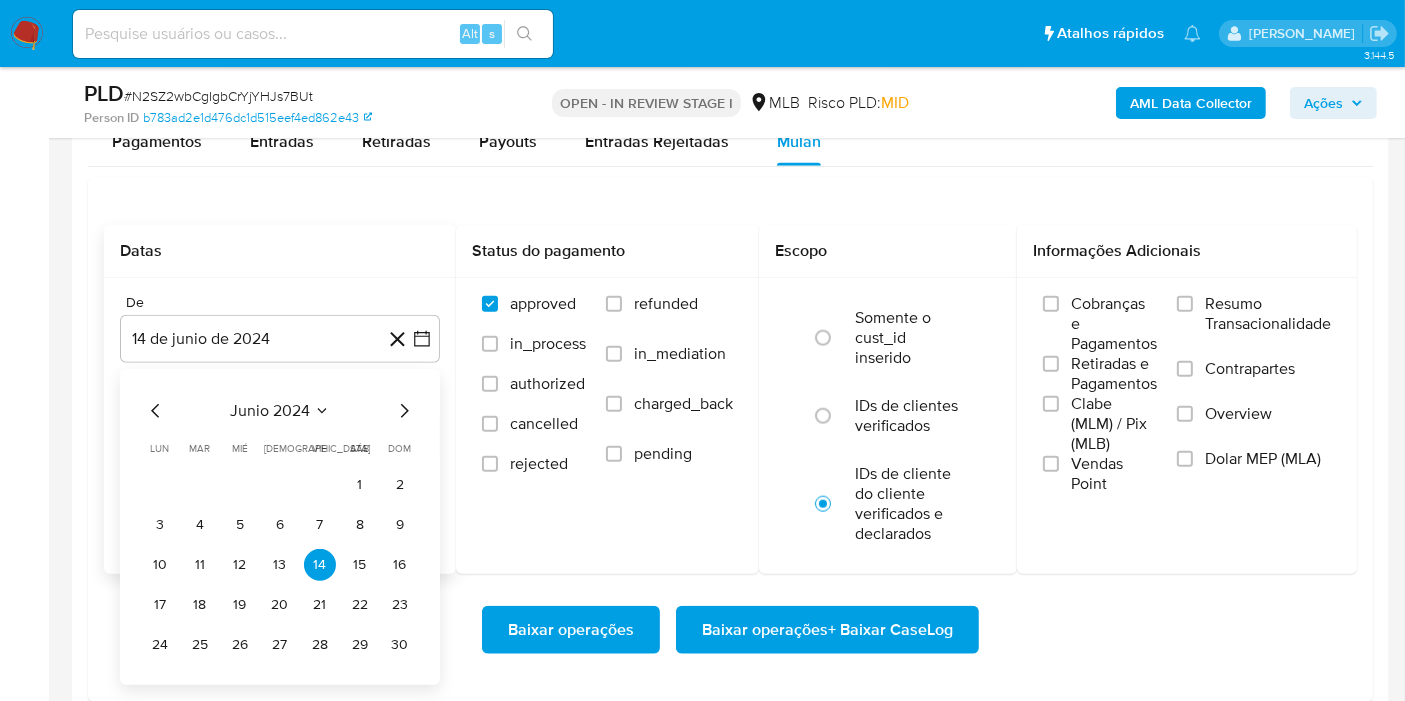 click on "junio 2024" at bounding box center [270, 411] 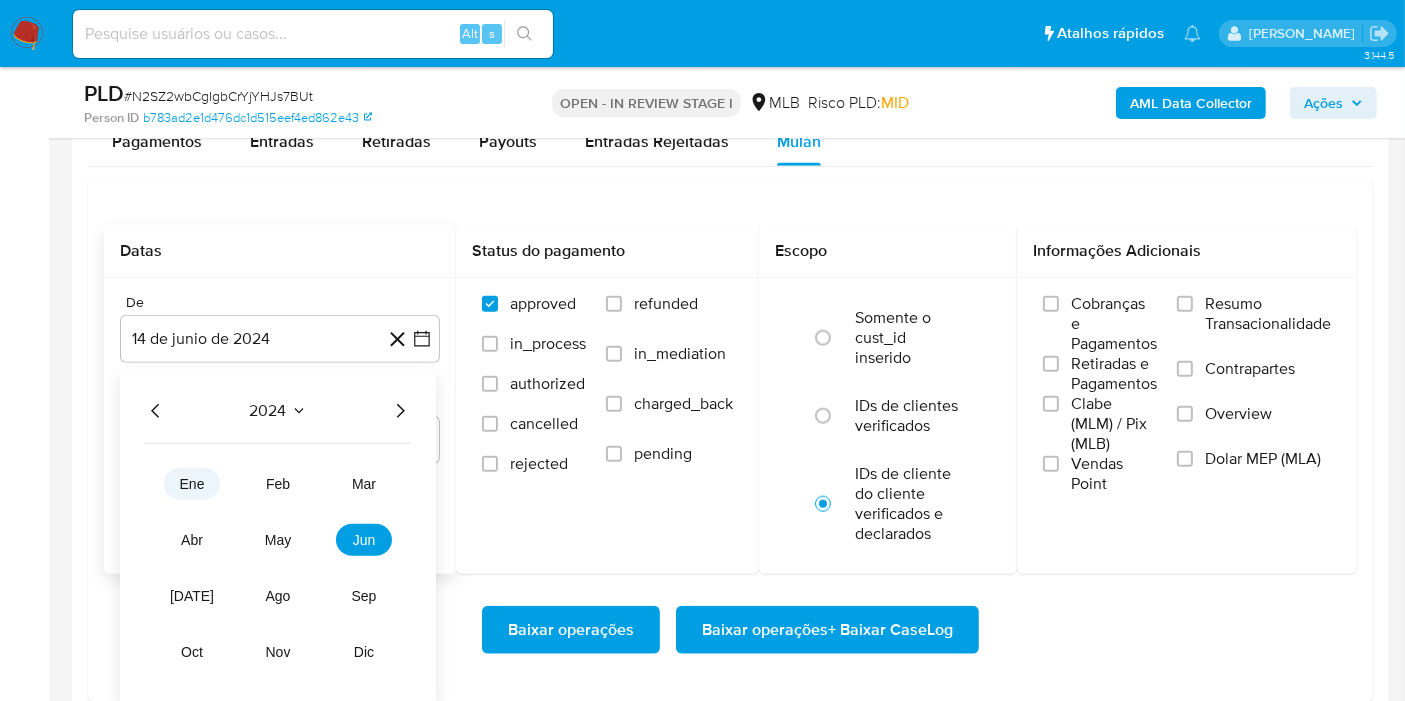 click on "ene" at bounding box center [192, 484] 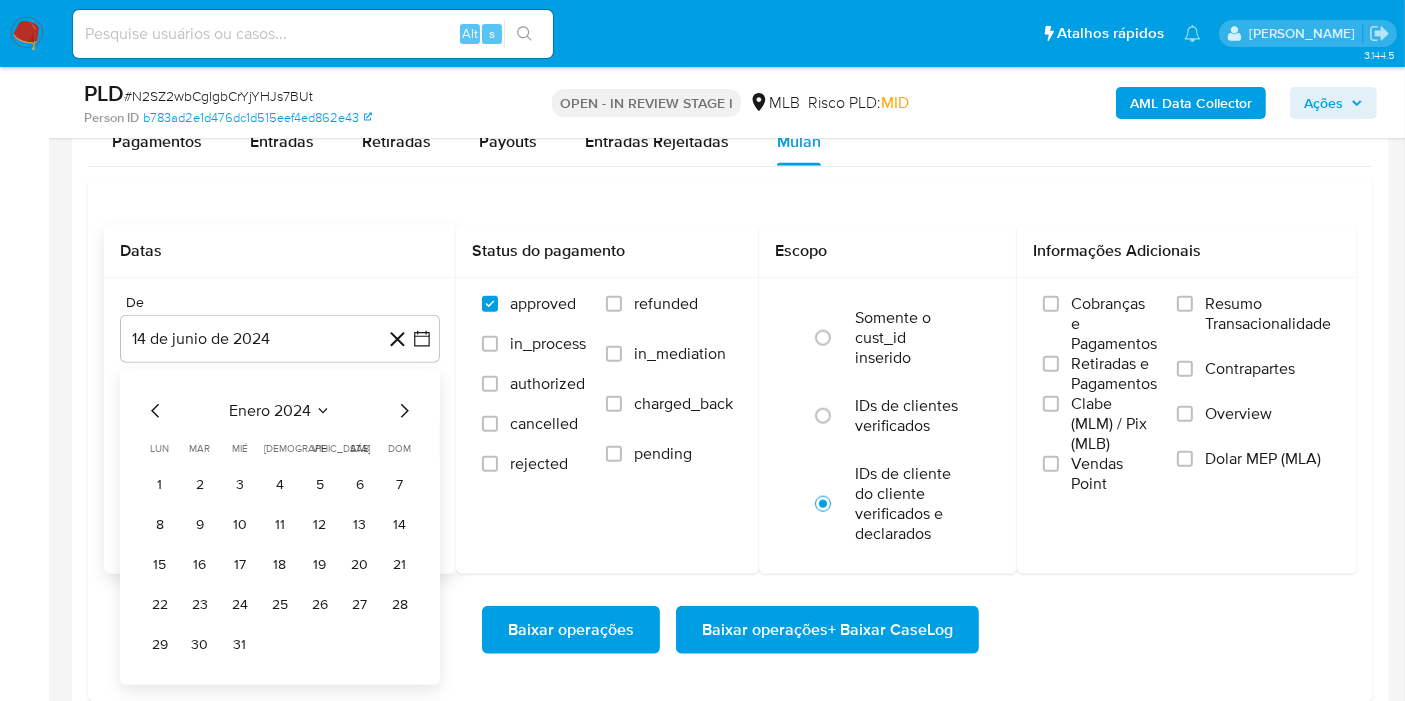 click on "1" at bounding box center [160, 485] 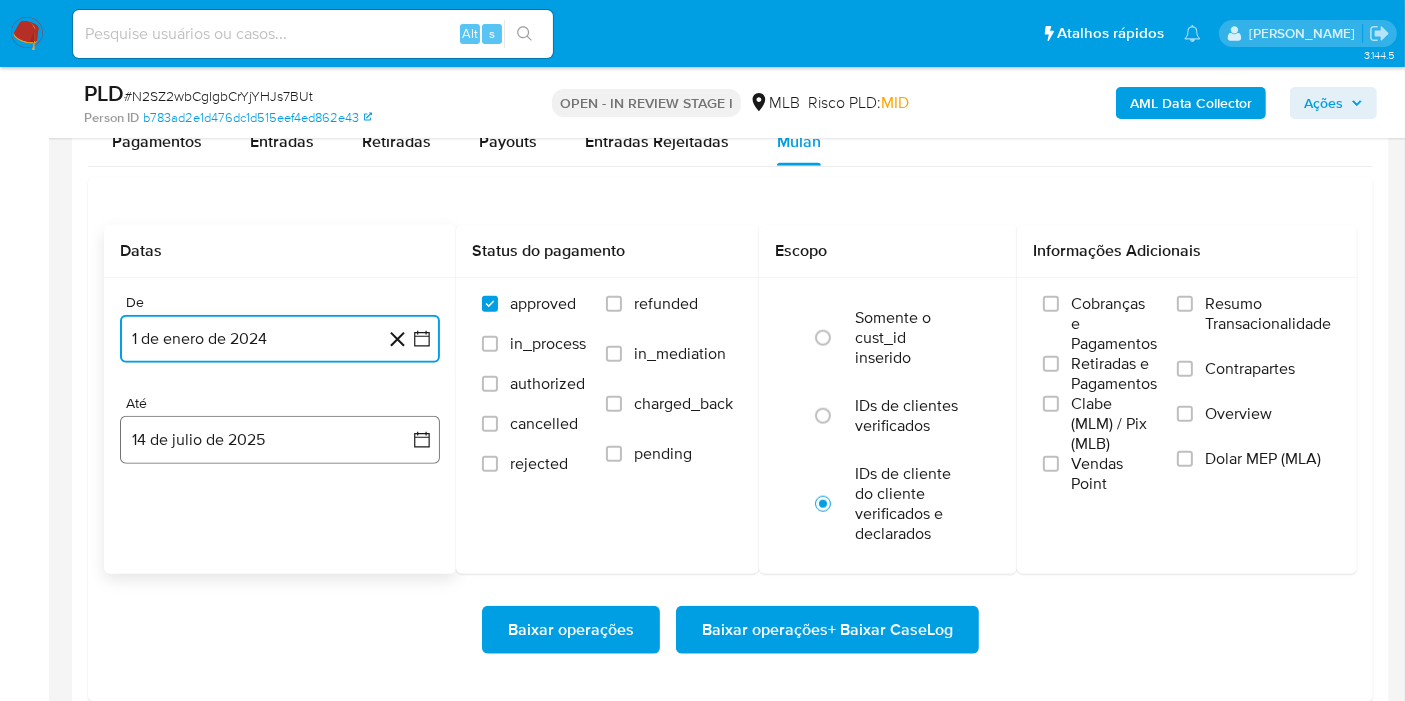 click on "14 de julio de 2025" at bounding box center [280, 440] 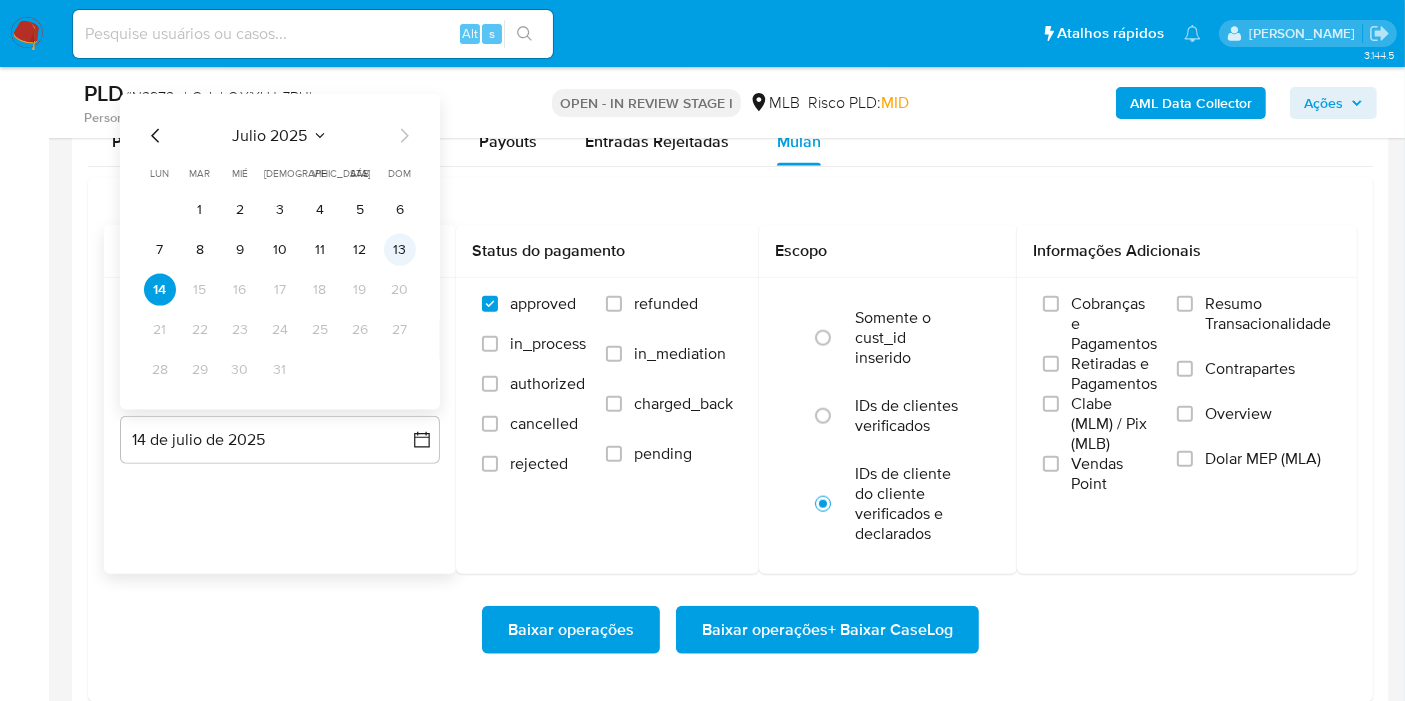 click on "13" at bounding box center [400, 250] 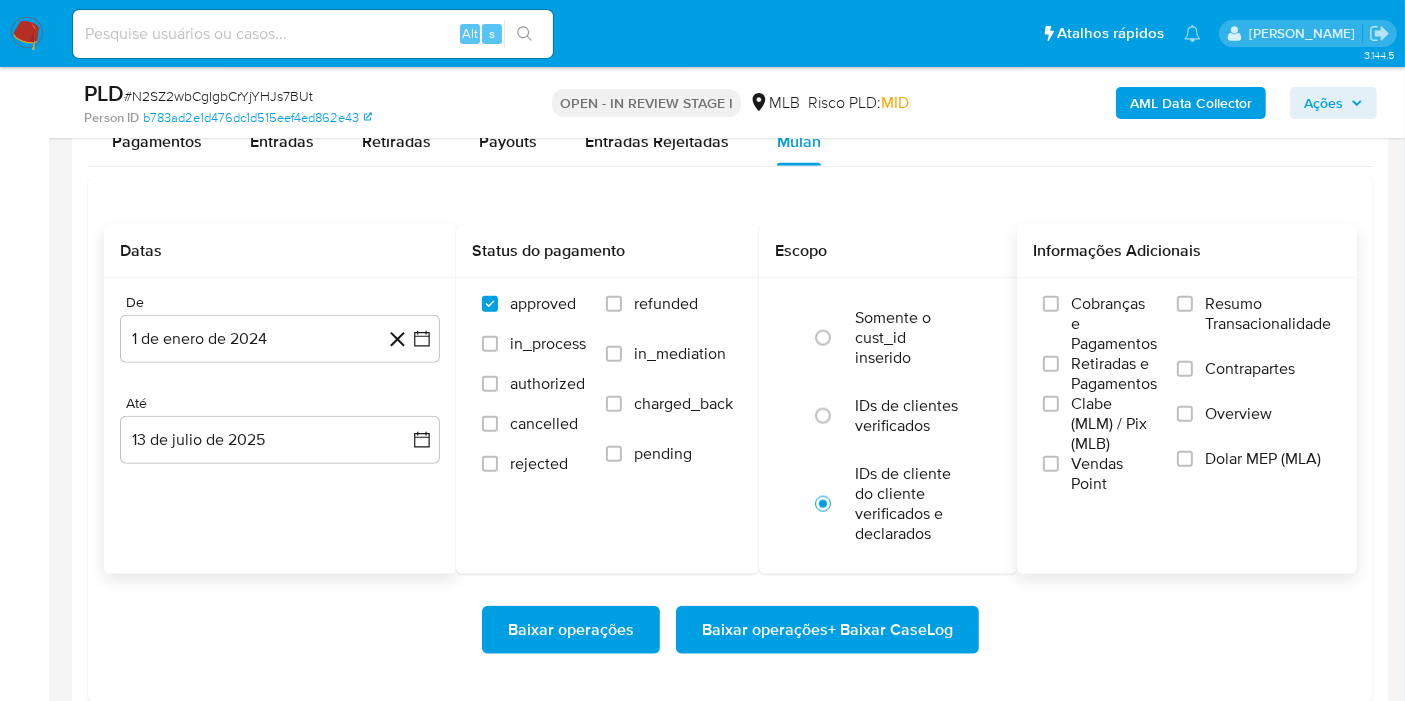 click on "Resumo Transacionalidade" at bounding box center [1254, 326] 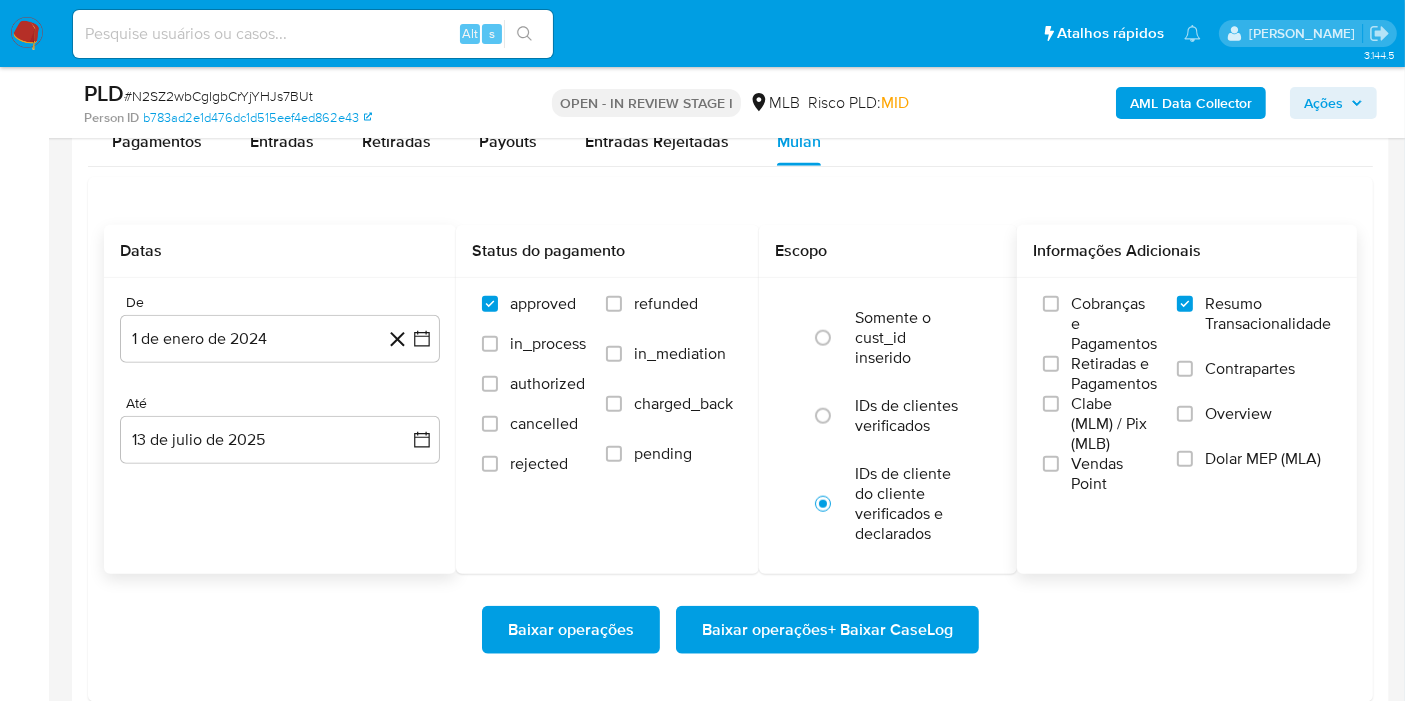 click on "Baixar operações  +   Baixar CaseLog" at bounding box center (827, 630) 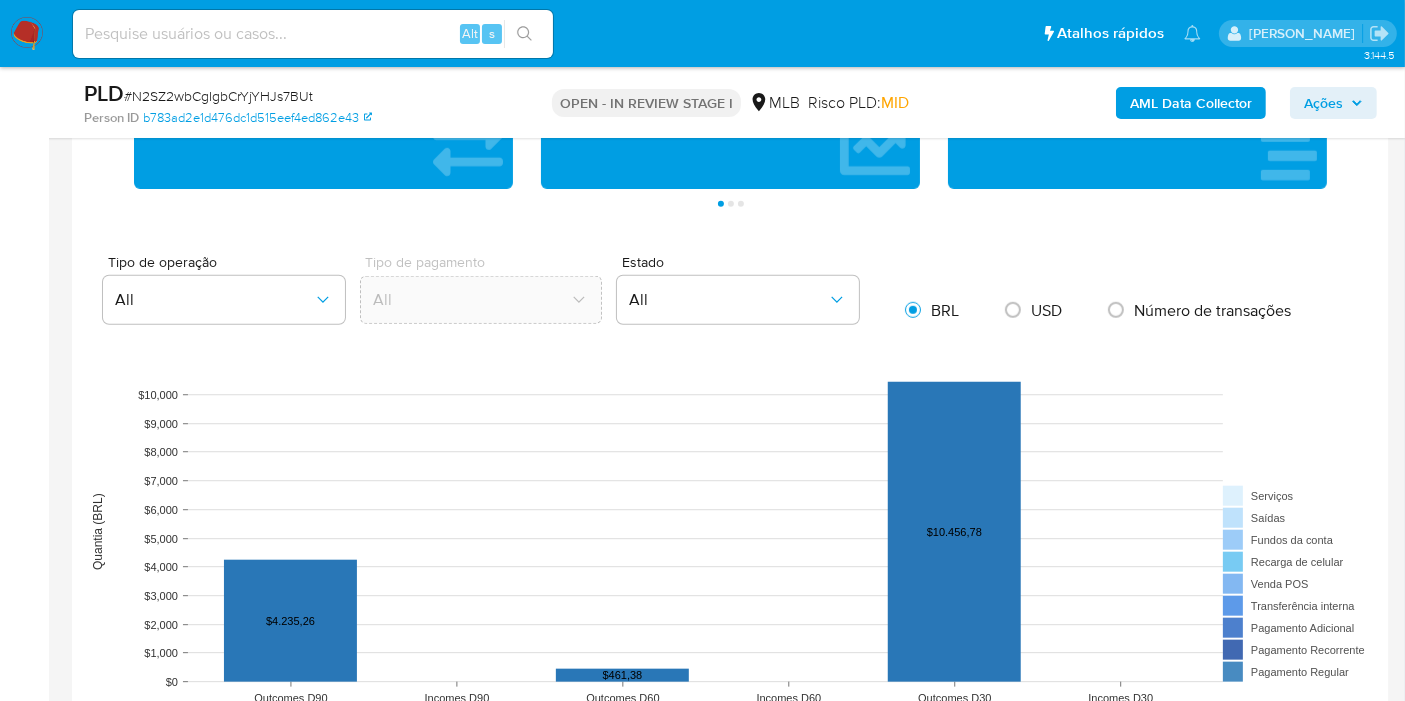 scroll, scrollTop: 271, scrollLeft: 0, axis: vertical 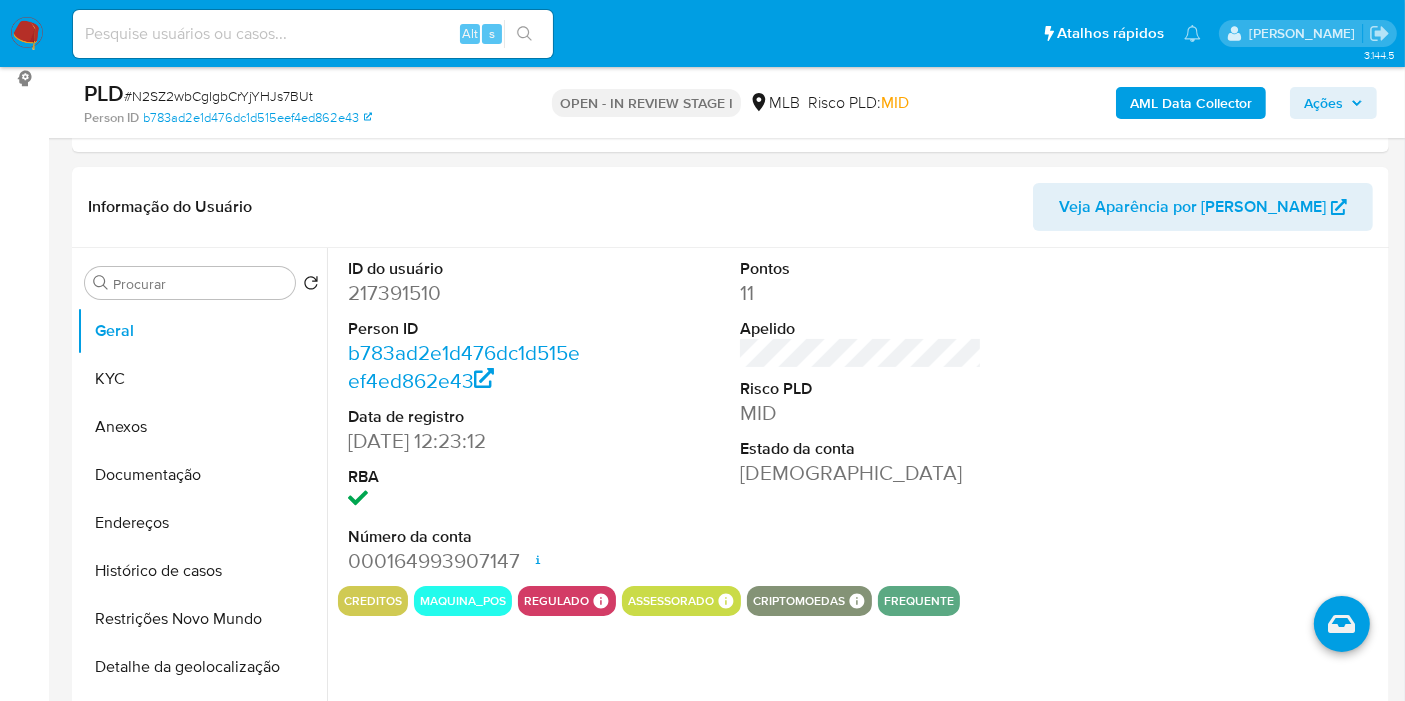 click on "Ações" at bounding box center [1323, 103] 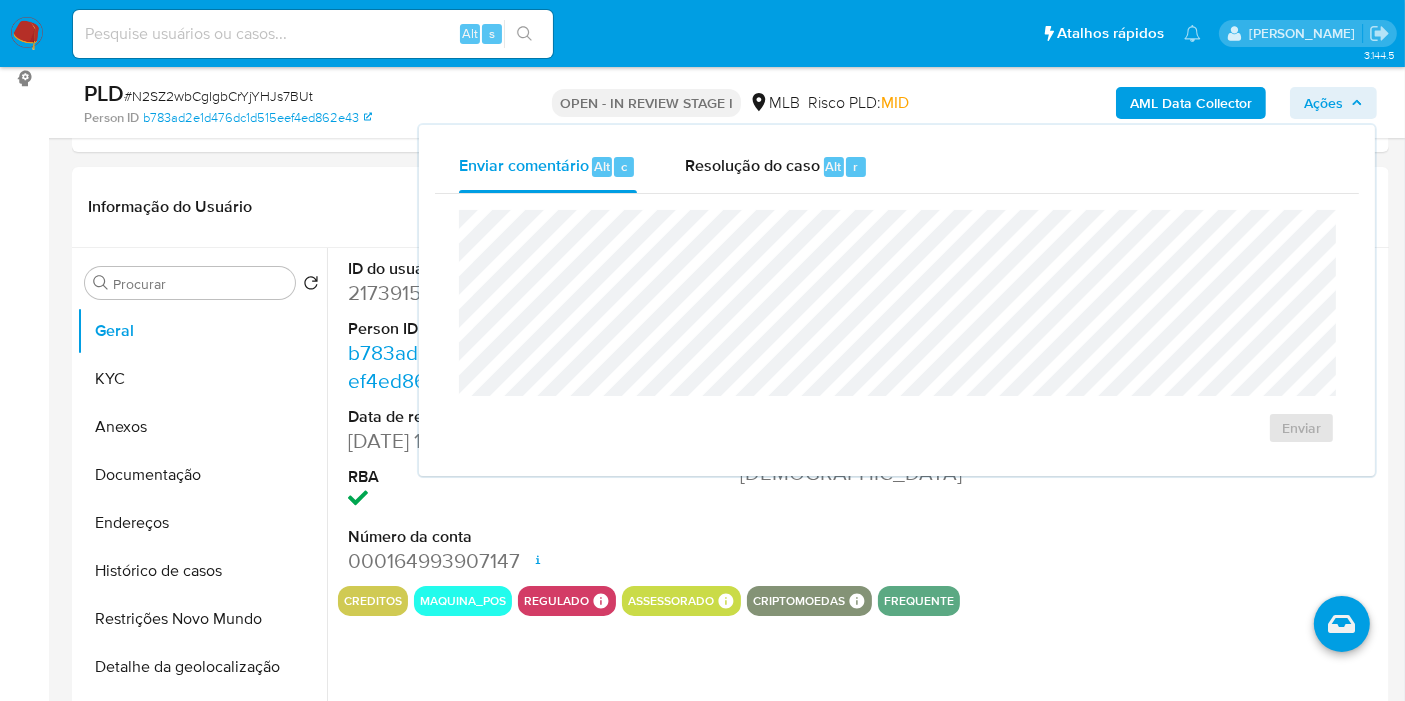 click on "Ações" at bounding box center [1323, 103] 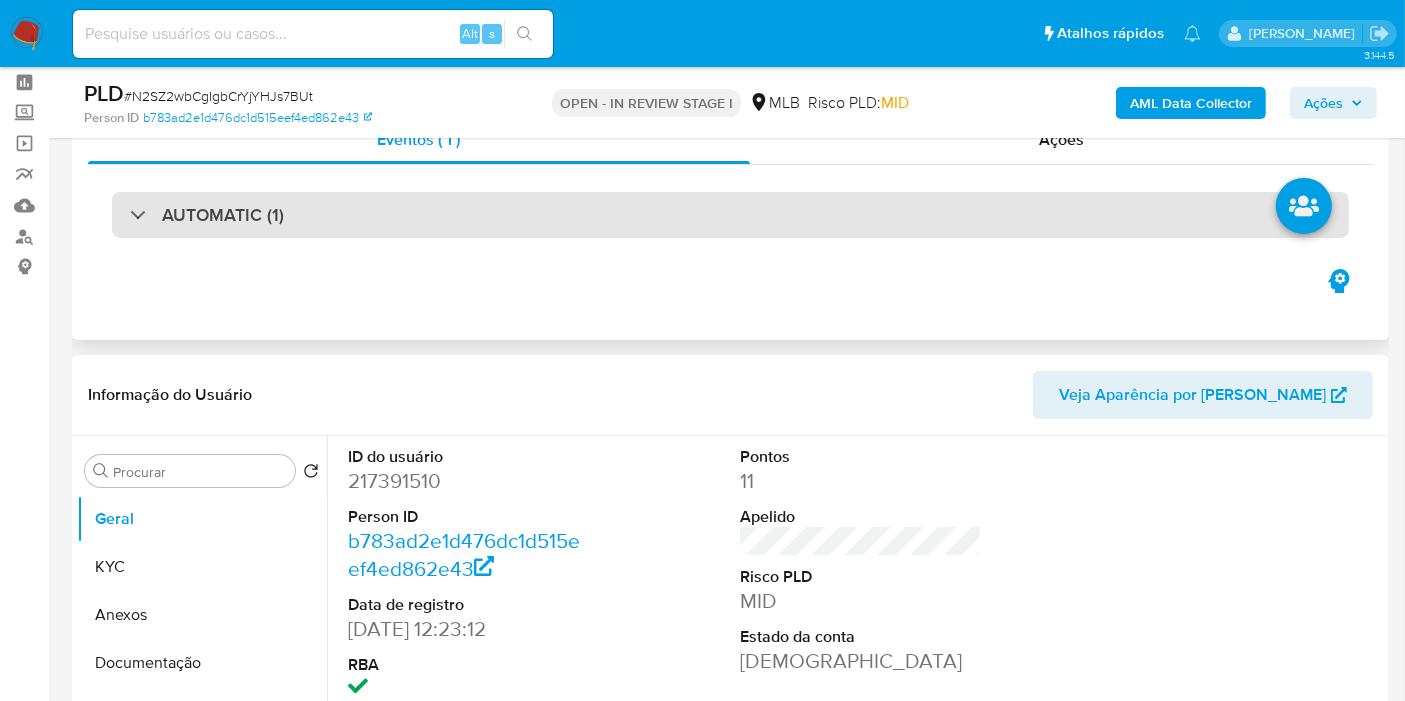 scroll, scrollTop: 48, scrollLeft: 0, axis: vertical 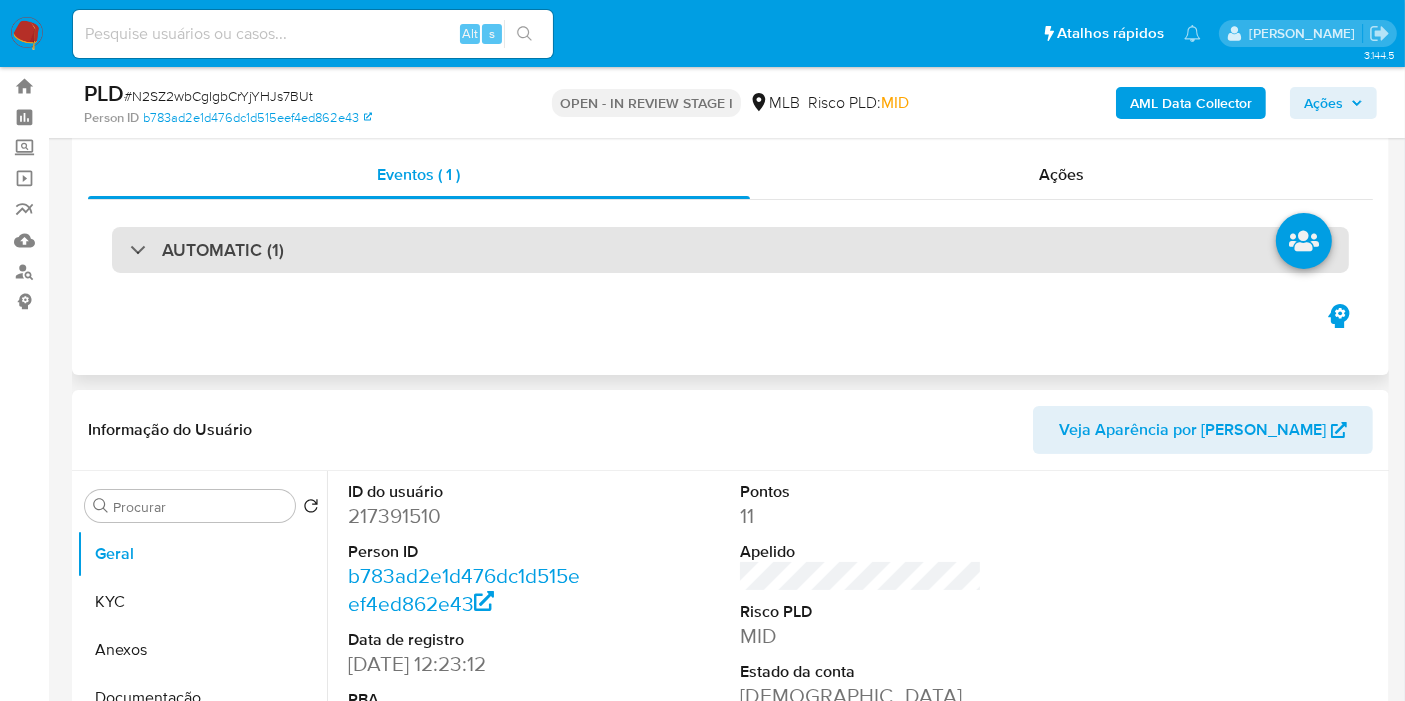 click on "AUTOMATIC (1)" at bounding box center (730, 250) 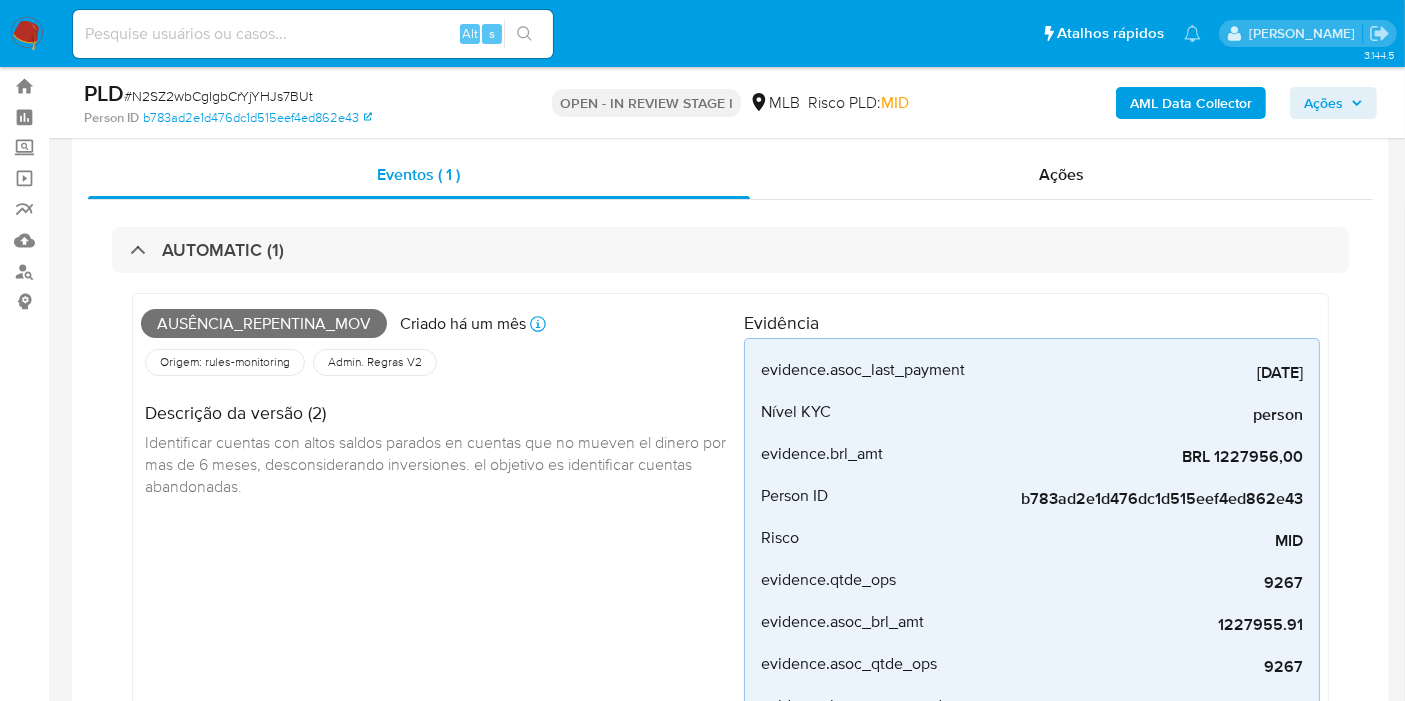 click on "Ausência_repentina_mov" at bounding box center [264, 324] 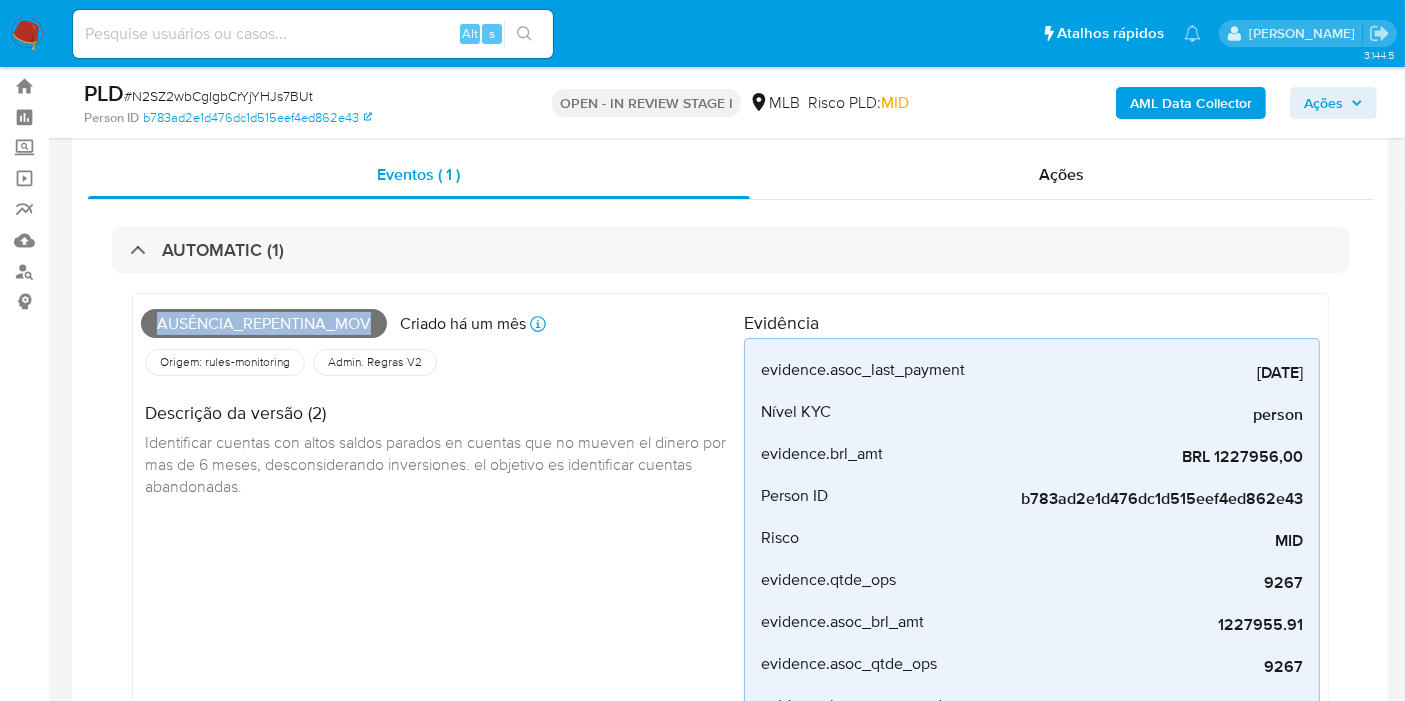 click on "Ausência_repentina_mov" at bounding box center [264, 324] 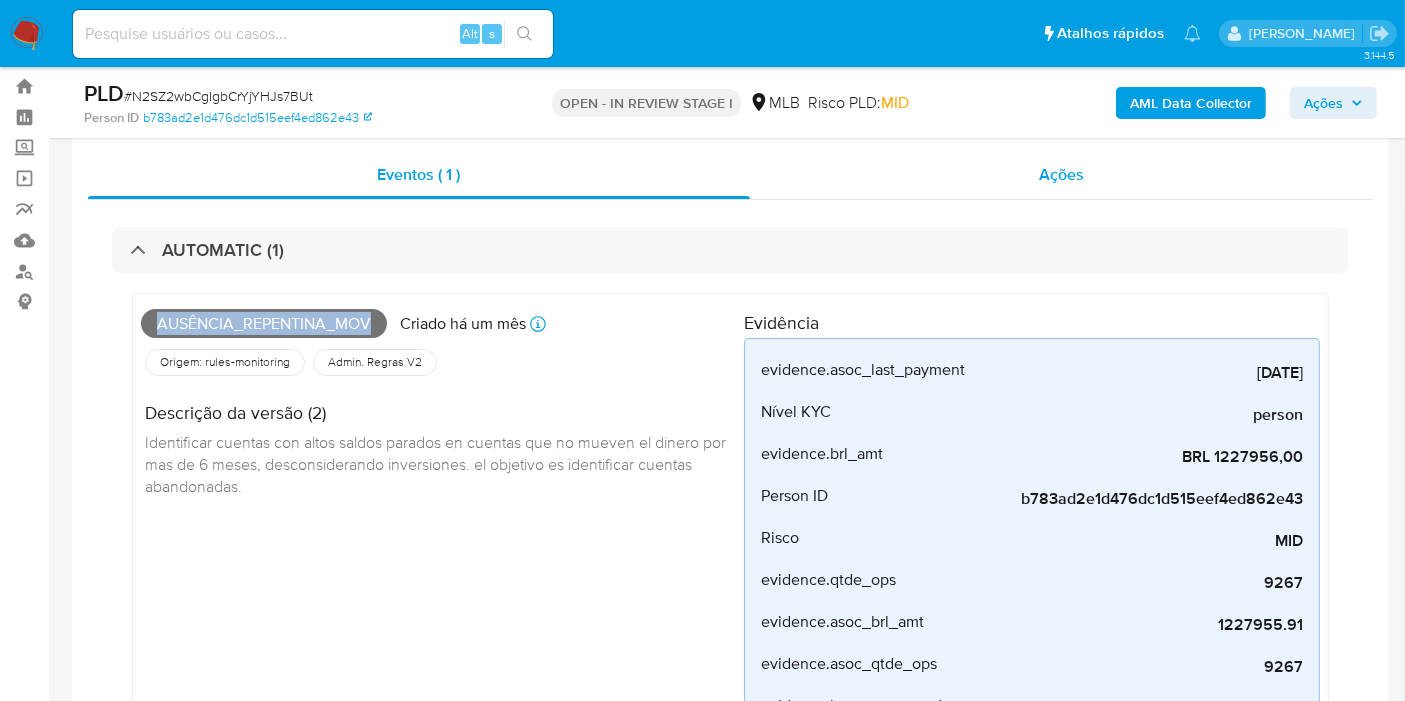 copy on "Ausência_repentina_mov" 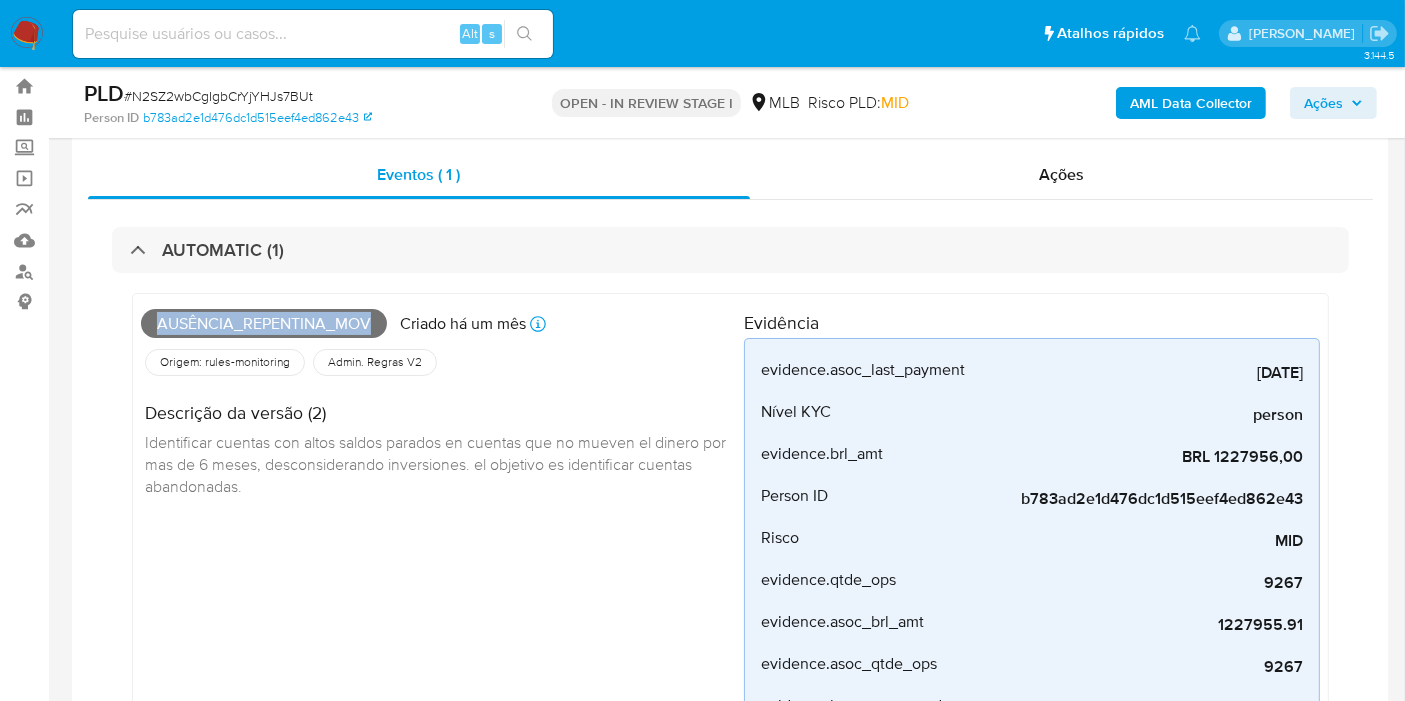 click on "Ações" at bounding box center [1323, 103] 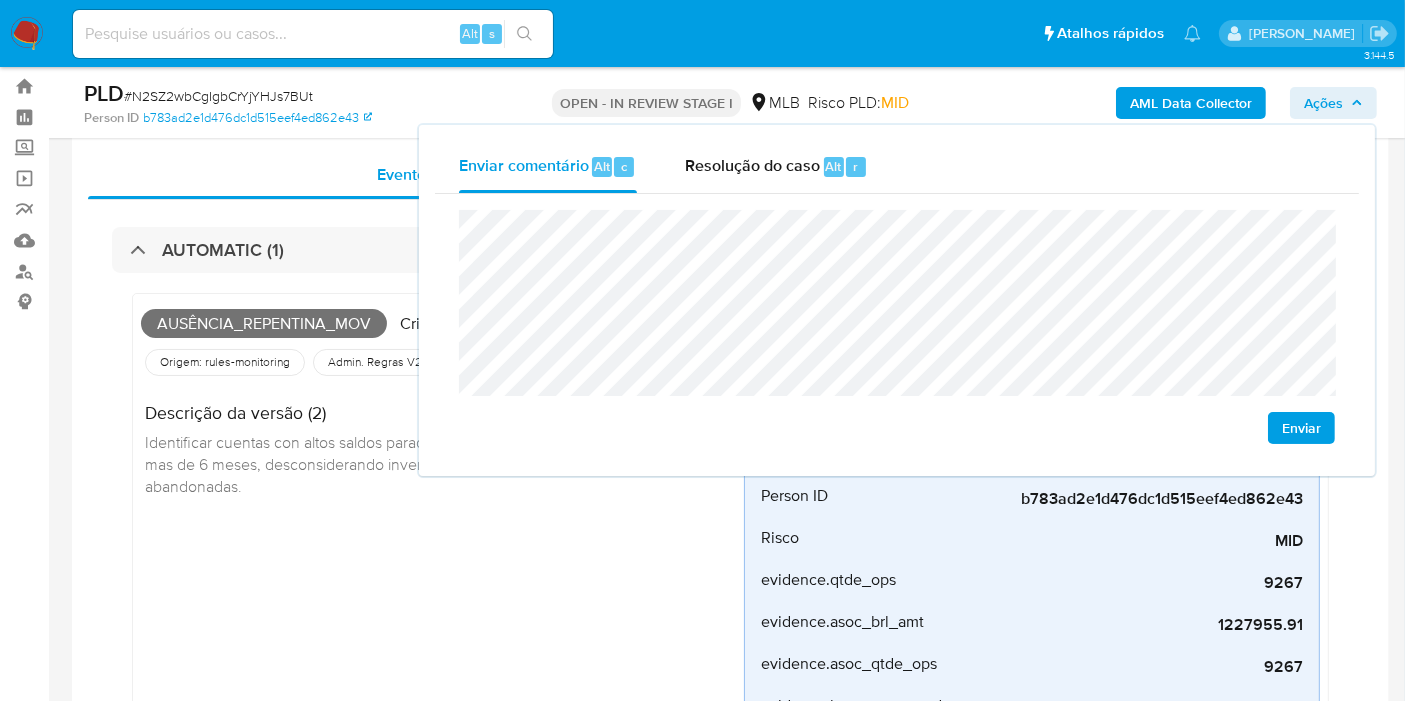click on "Identificar cuentas con altos saldos parados en cuentas que no mueven el dinero por mas de 6 meses, desconsiderando inversiones. el objetivo es identificar cuentas abandonadas." at bounding box center [437, 463] 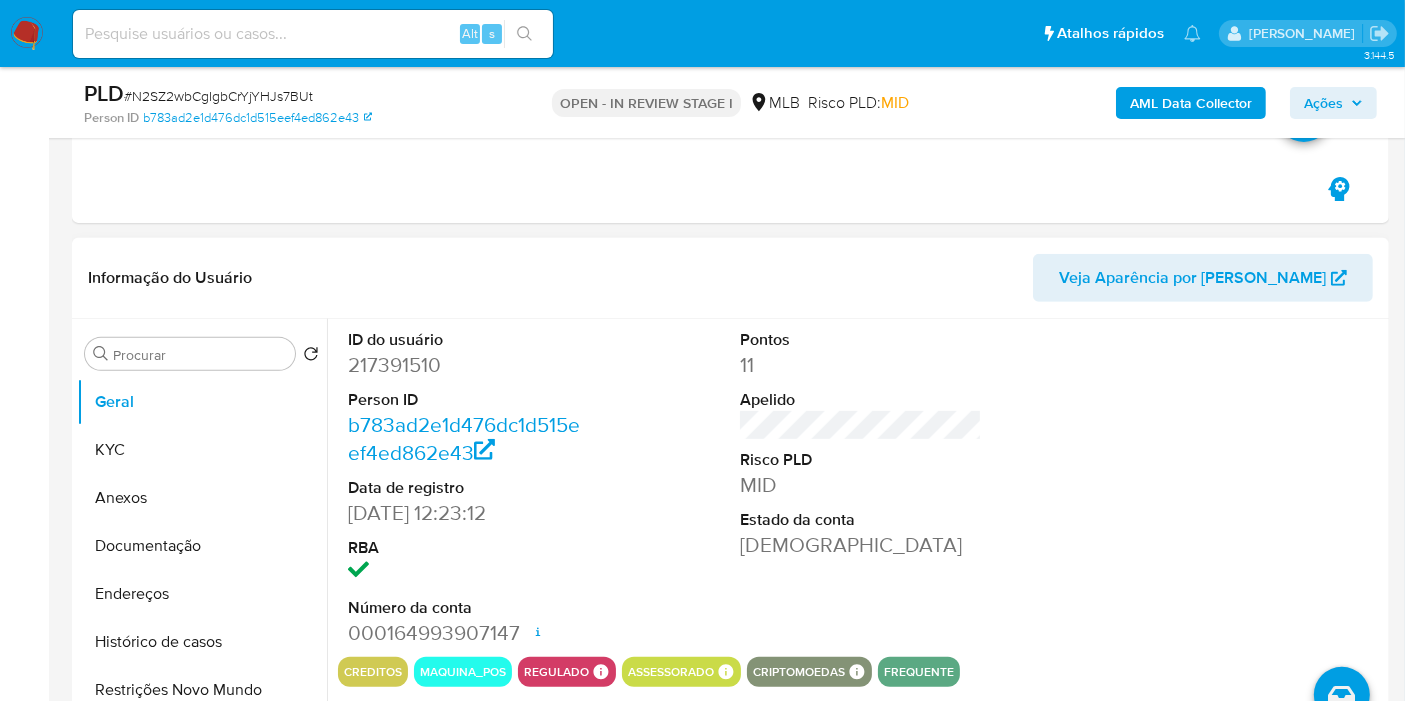 scroll, scrollTop: 826, scrollLeft: 0, axis: vertical 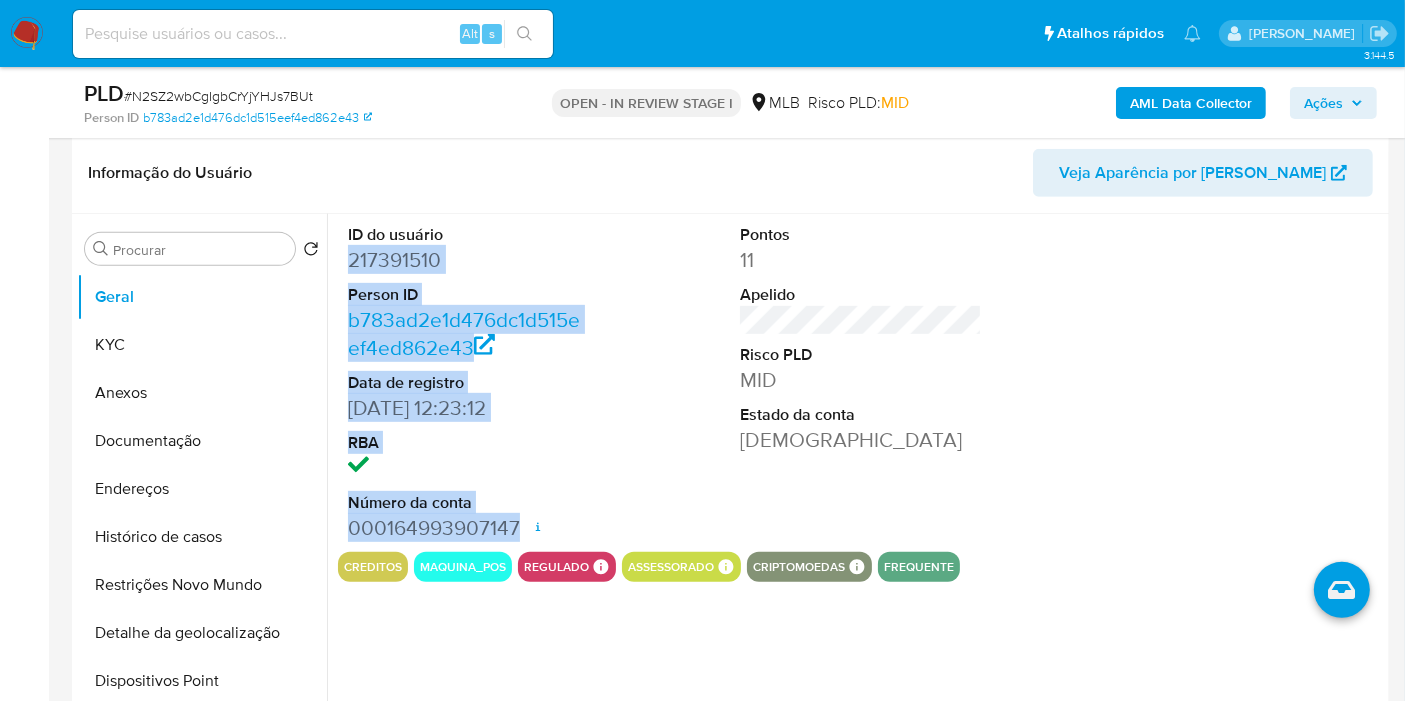 drag, startPoint x: 351, startPoint y: 252, endPoint x: 520, endPoint y: 528, distance: 323.63095 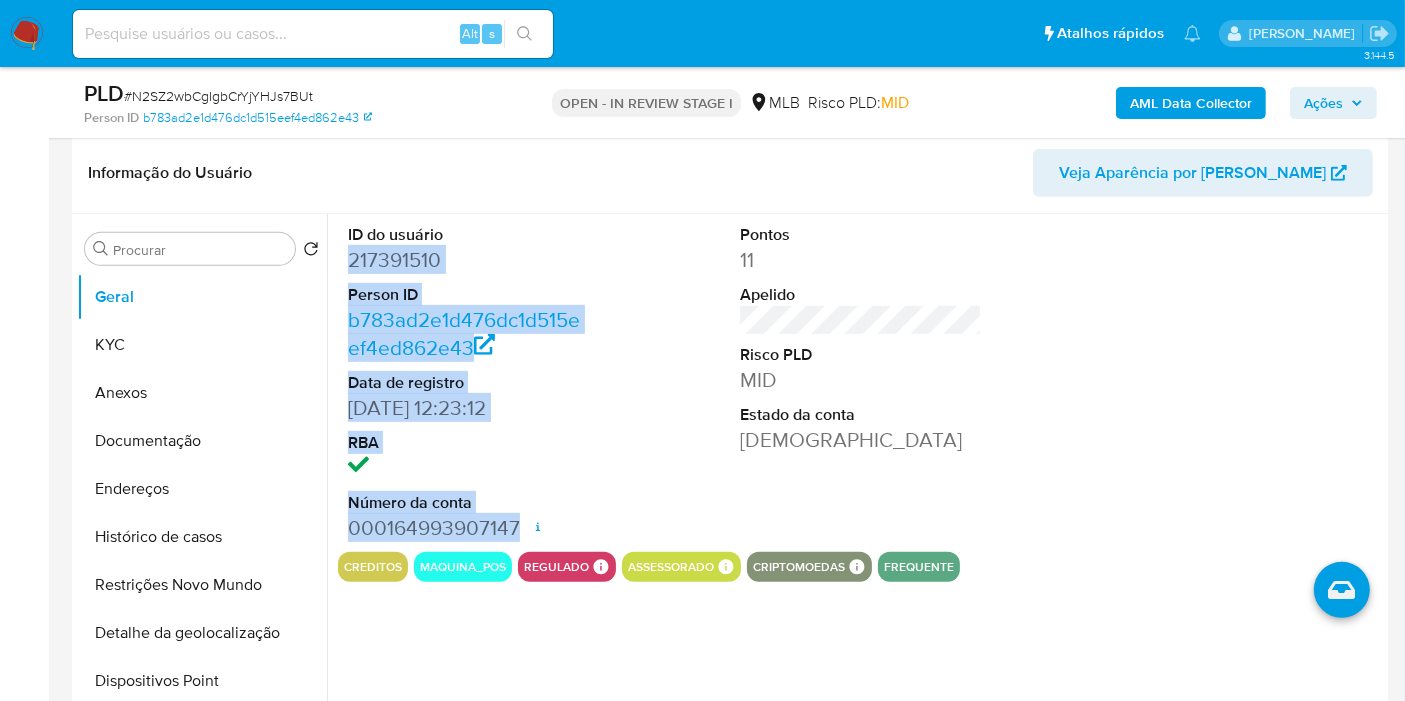 click on "Ações" at bounding box center (1333, 103) 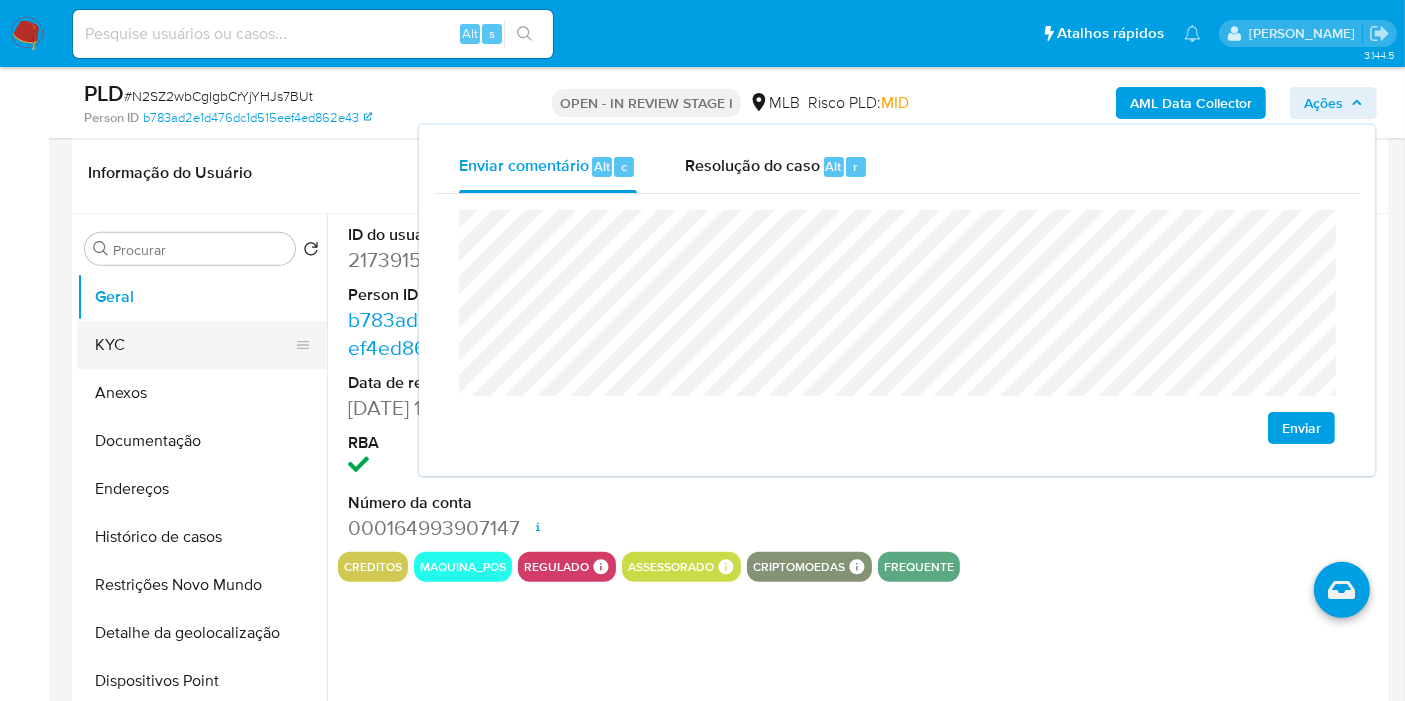 click on "KYC" at bounding box center [194, 345] 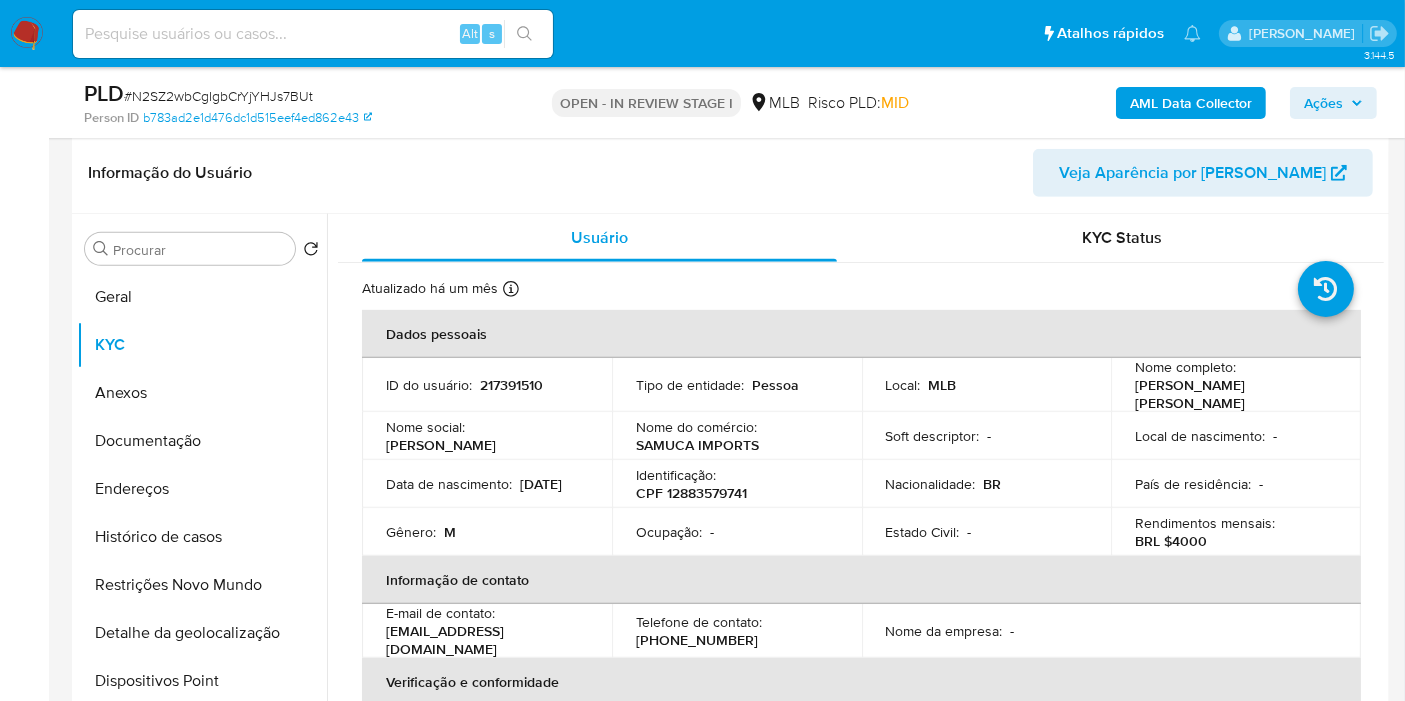 click on "CPF 12883579741" at bounding box center (691, 493) 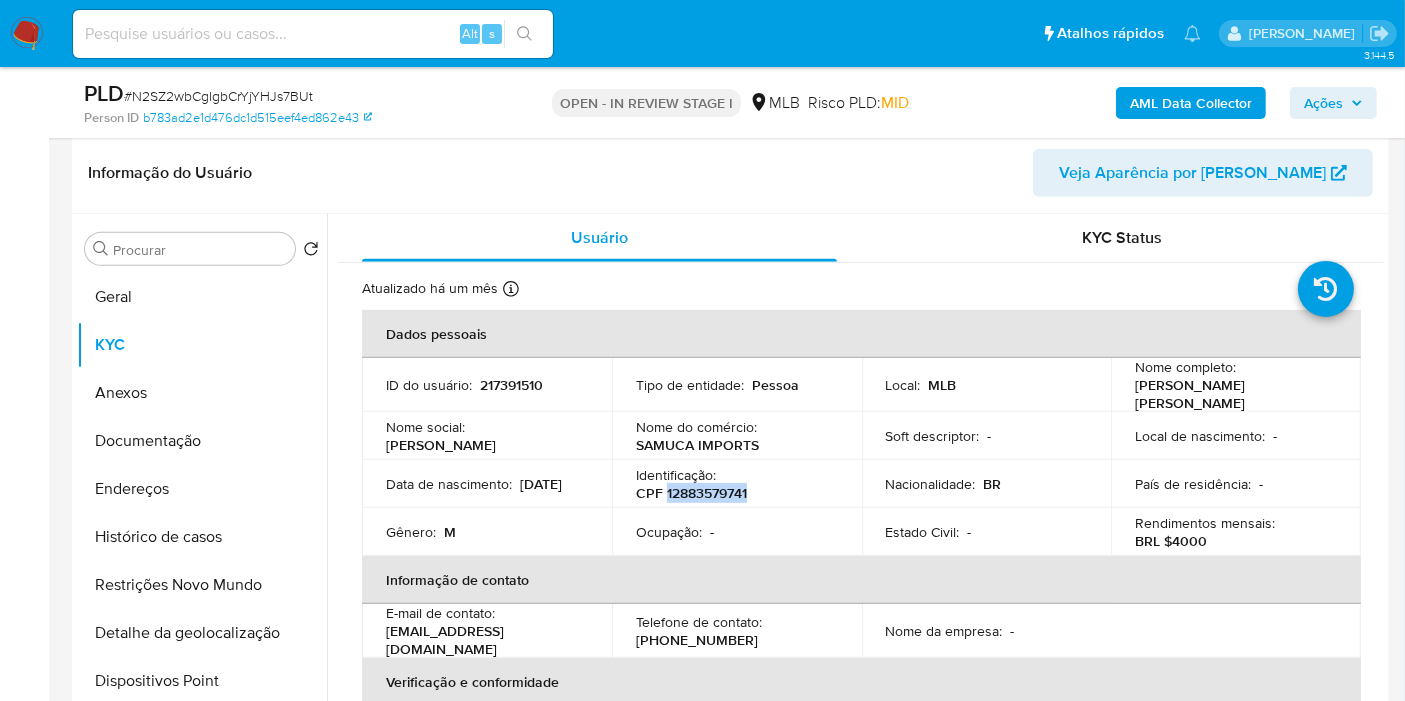 click on "CPF 12883579741" at bounding box center [691, 493] 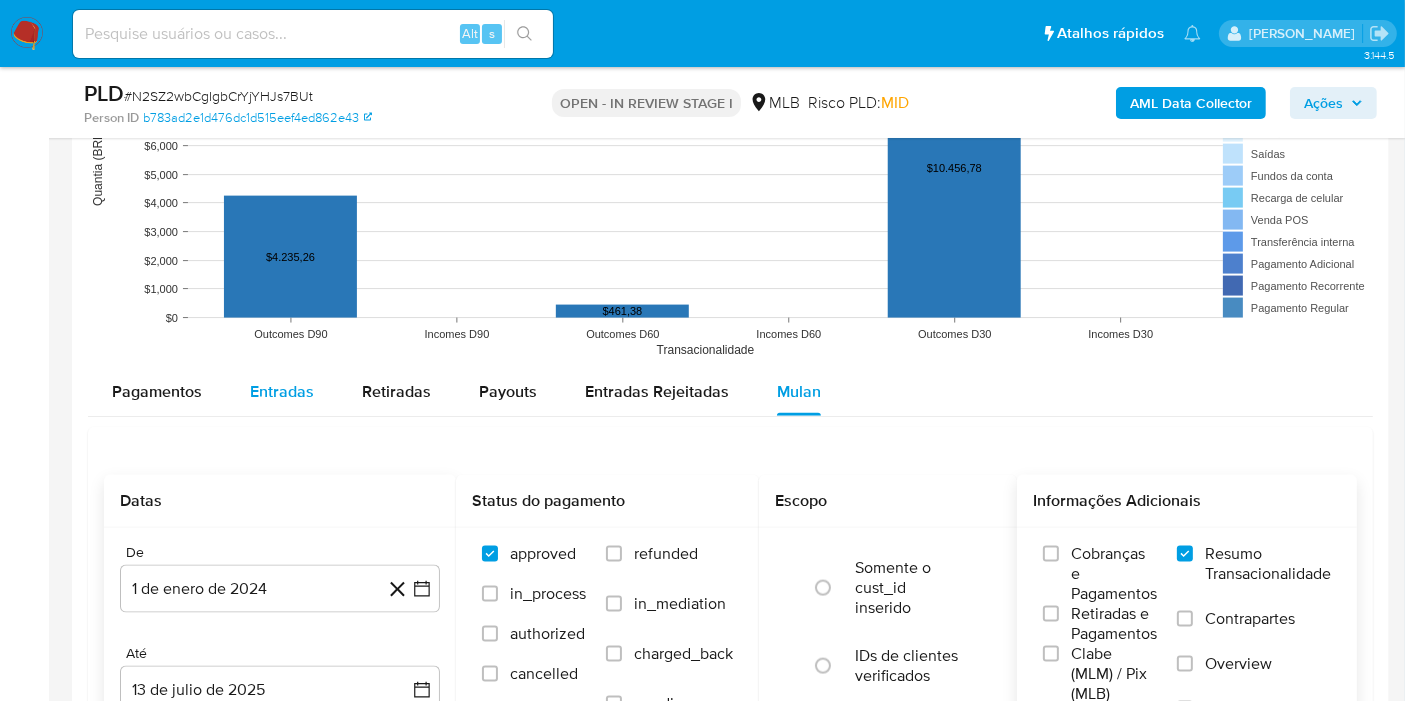 click on "Entradas" at bounding box center [282, 391] 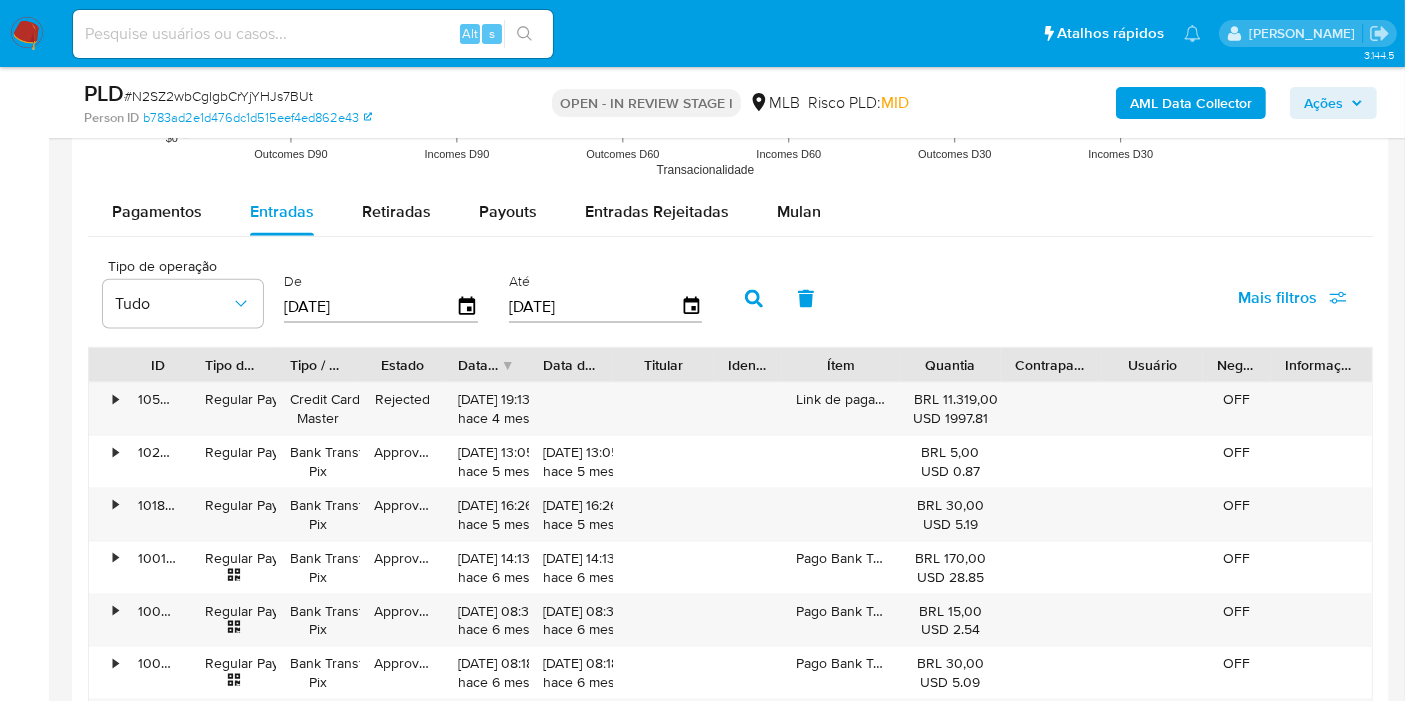 scroll, scrollTop: 2826, scrollLeft: 0, axis: vertical 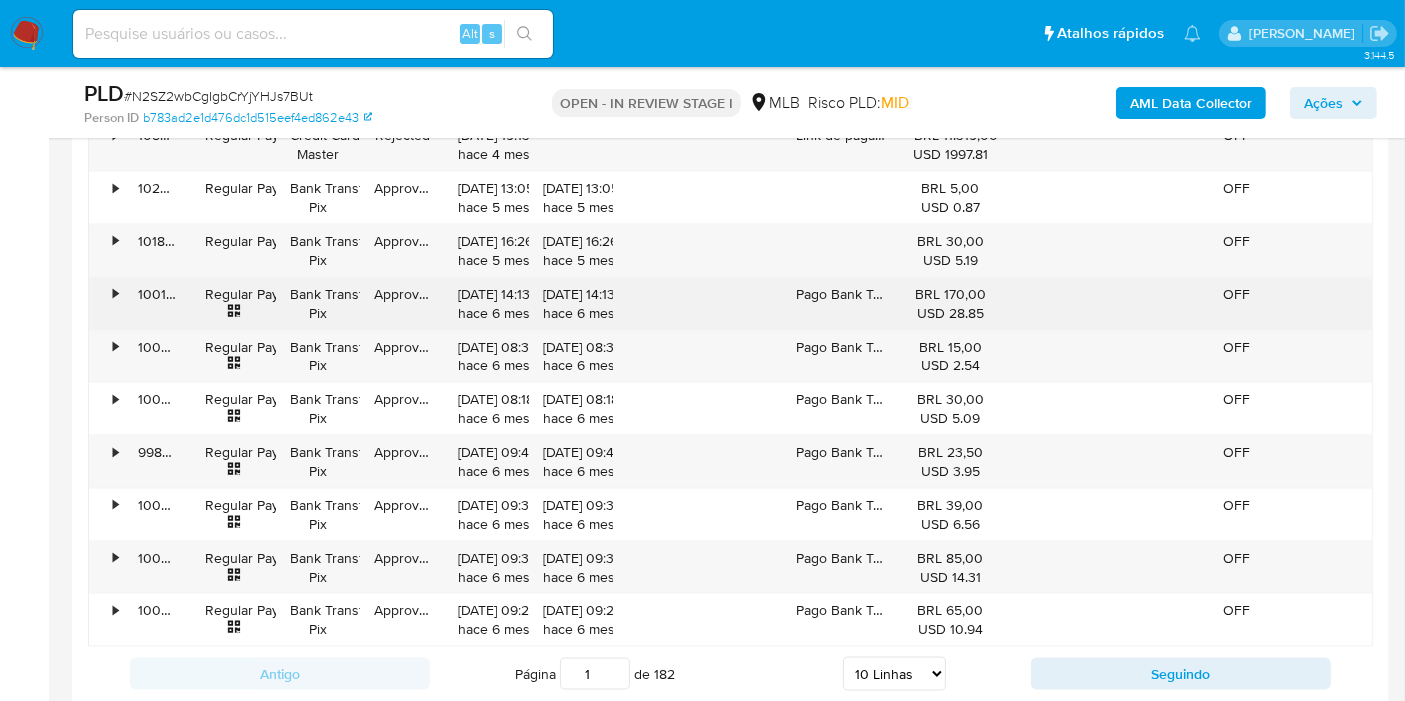 click on "•" at bounding box center [106, 304] 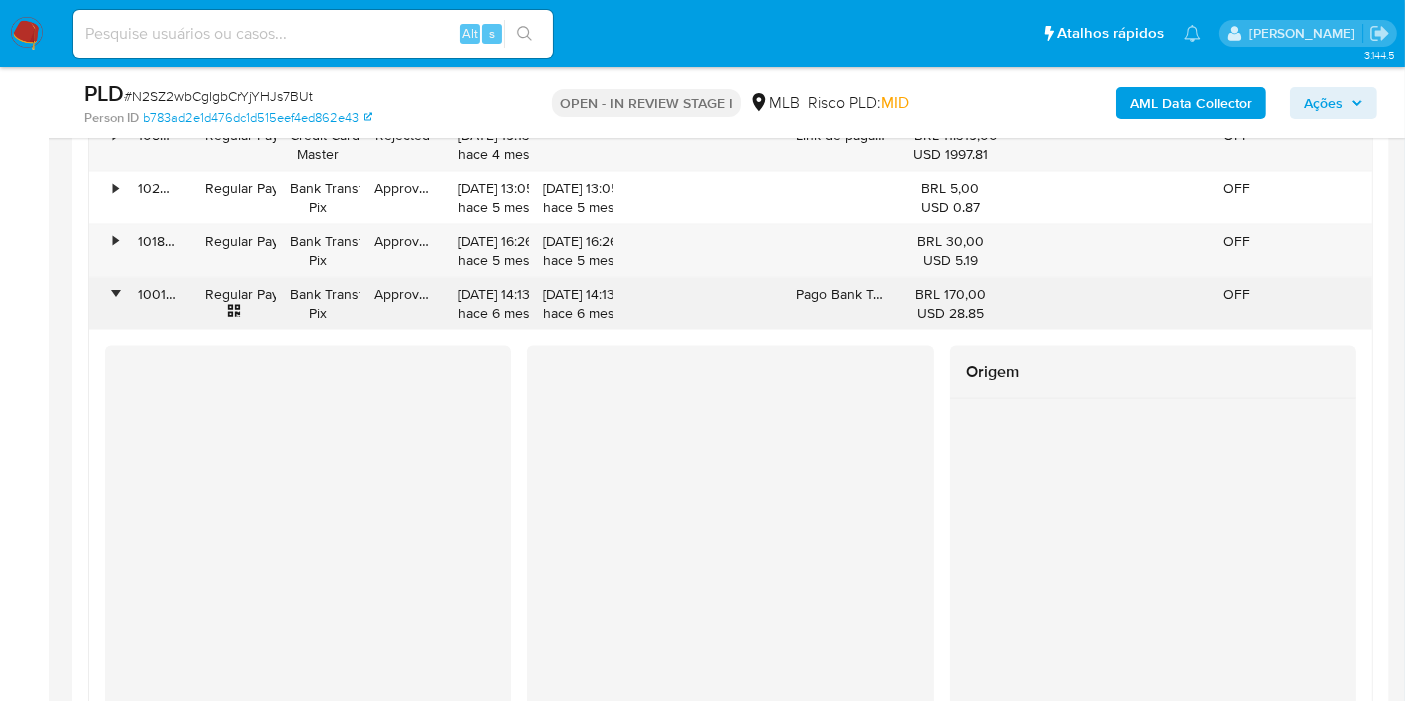 click on "•" at bounding box center (115, 294) 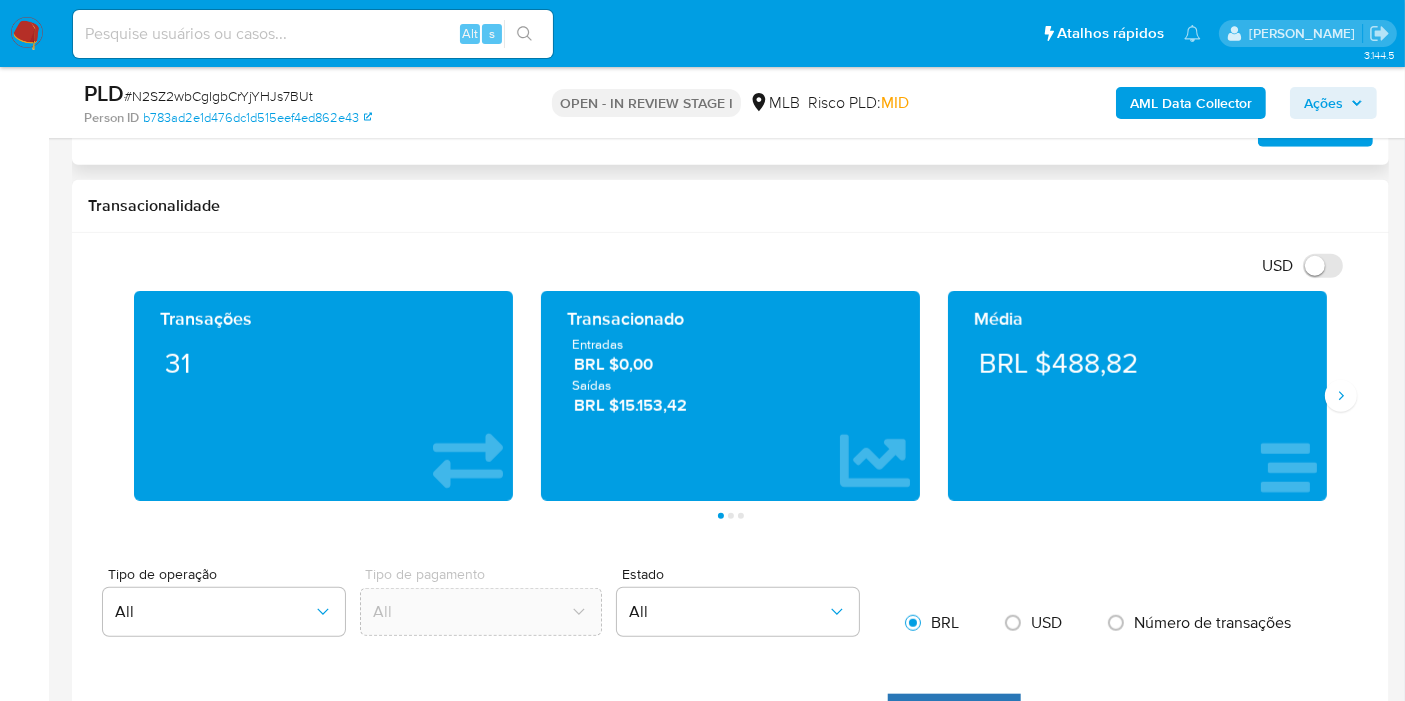 scroll, scrollTop: 1604, scrollLeft: 0, axis: vertical 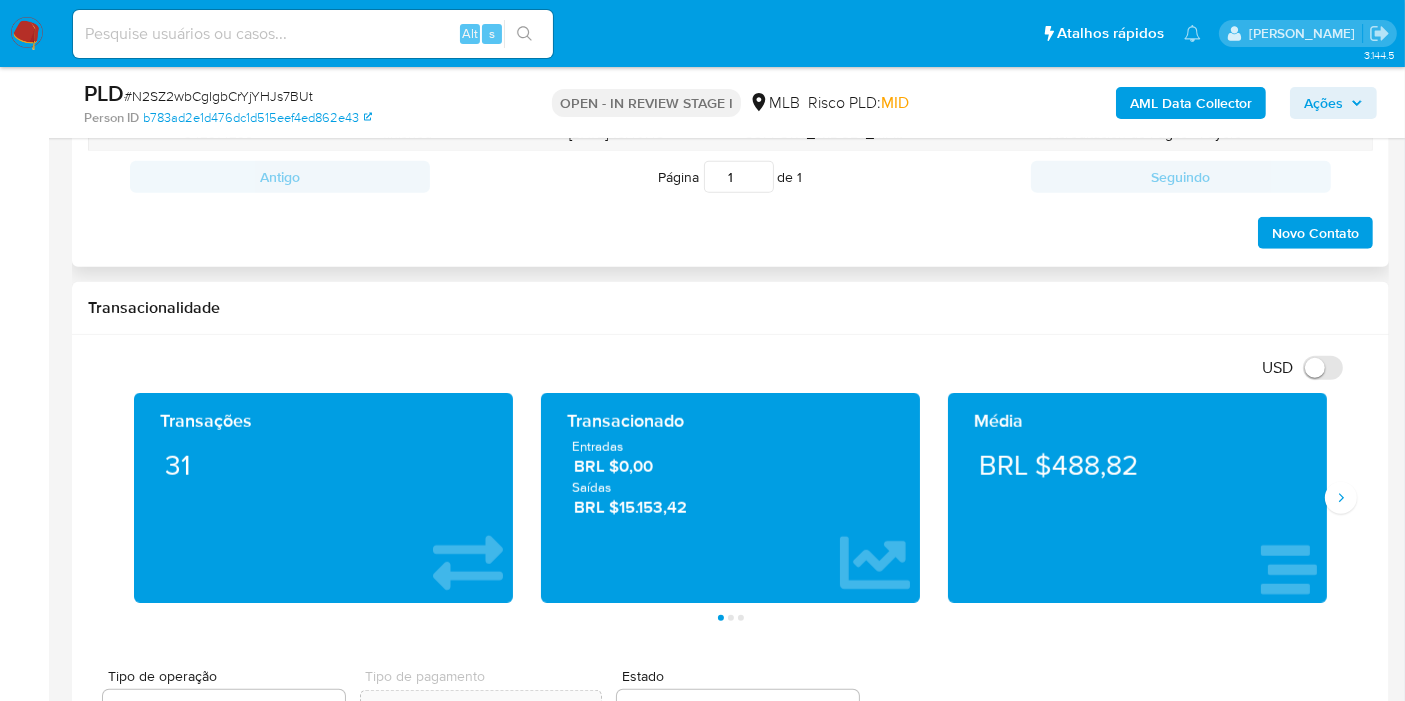 drag, startPoint x: 1368, startPoint y: 94, endPoint x: 1359, endPoint y: 99, distance: 10.29563 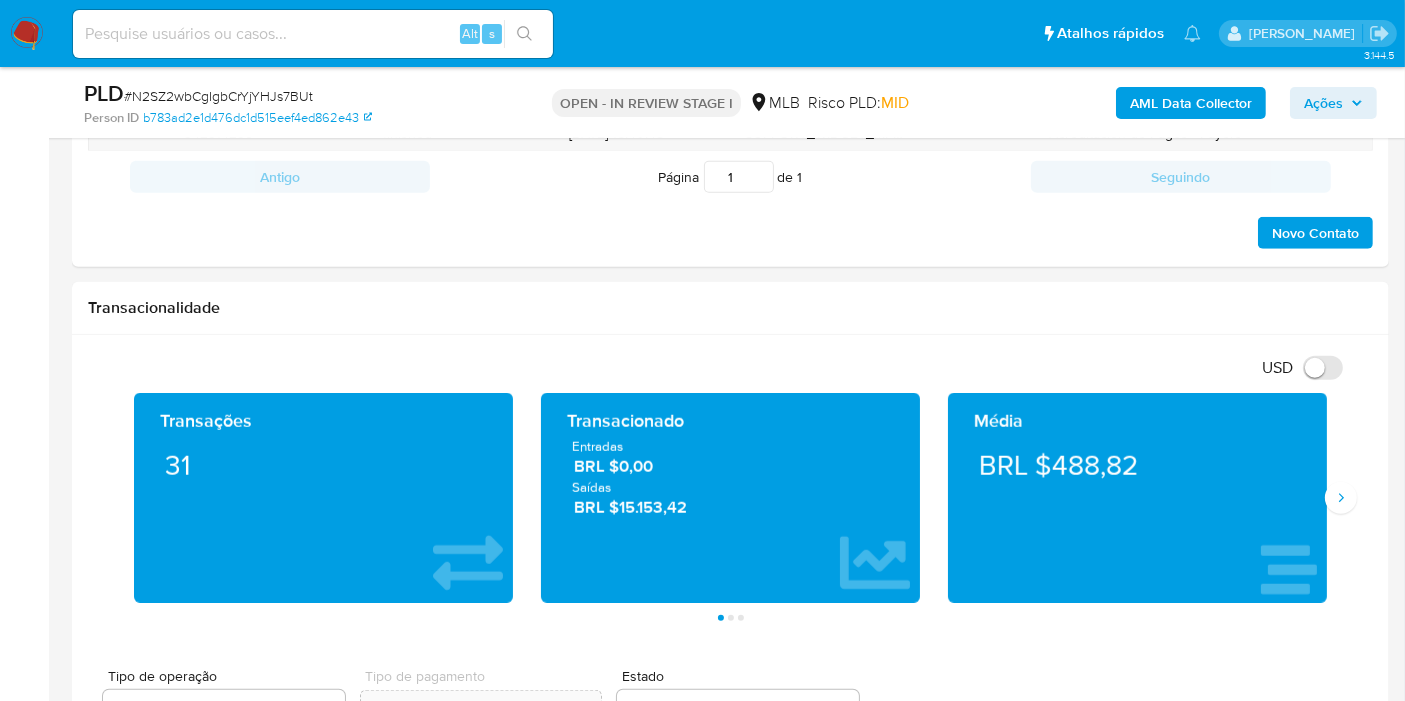 click on "Ações" at bounding box center (1333, 103) 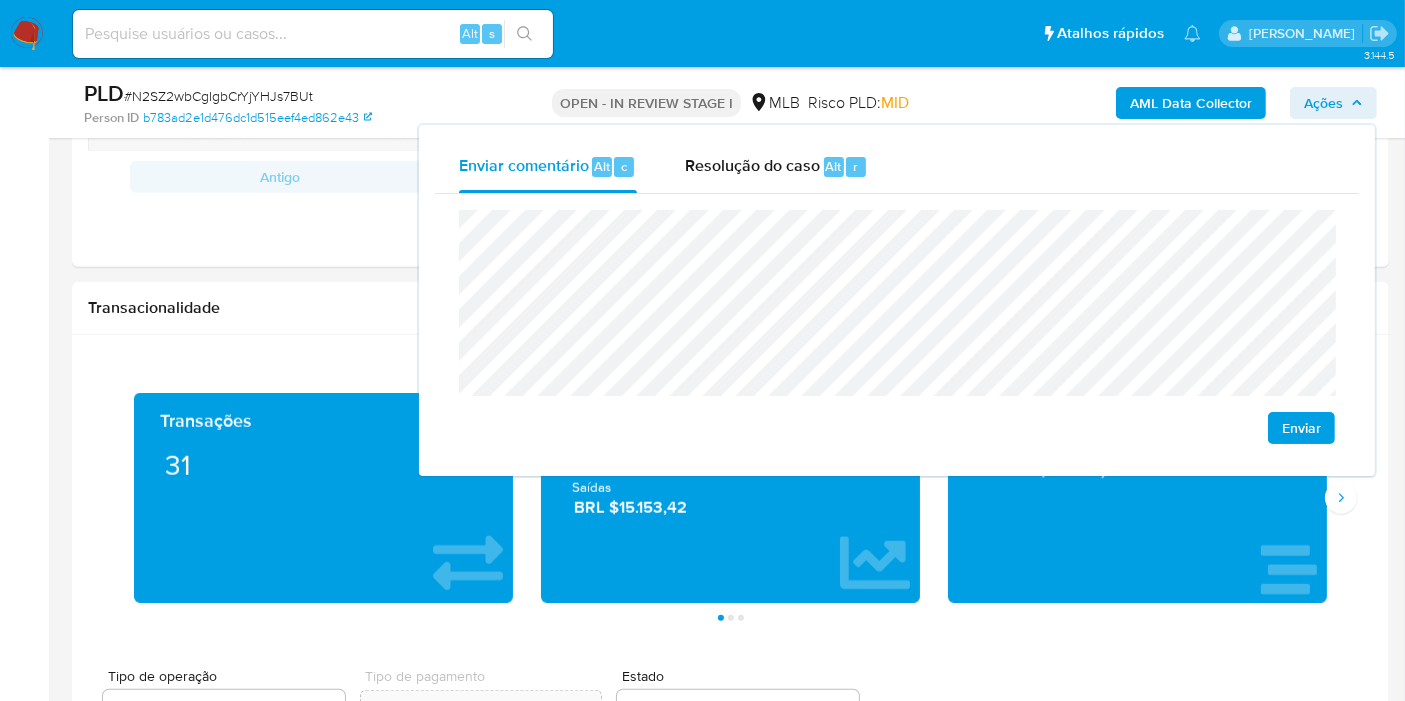 click on "econômica" 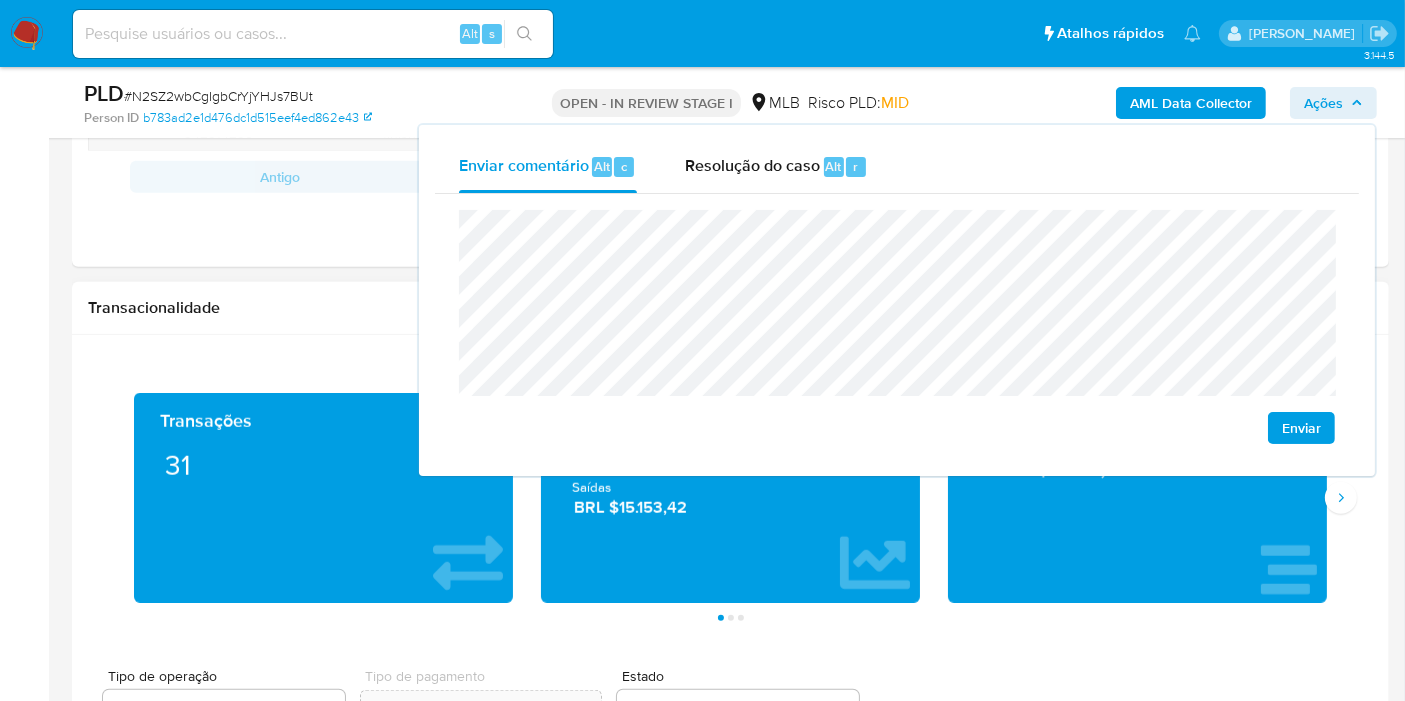 click on "Transacionalidade" at bounding box center (730, 308) 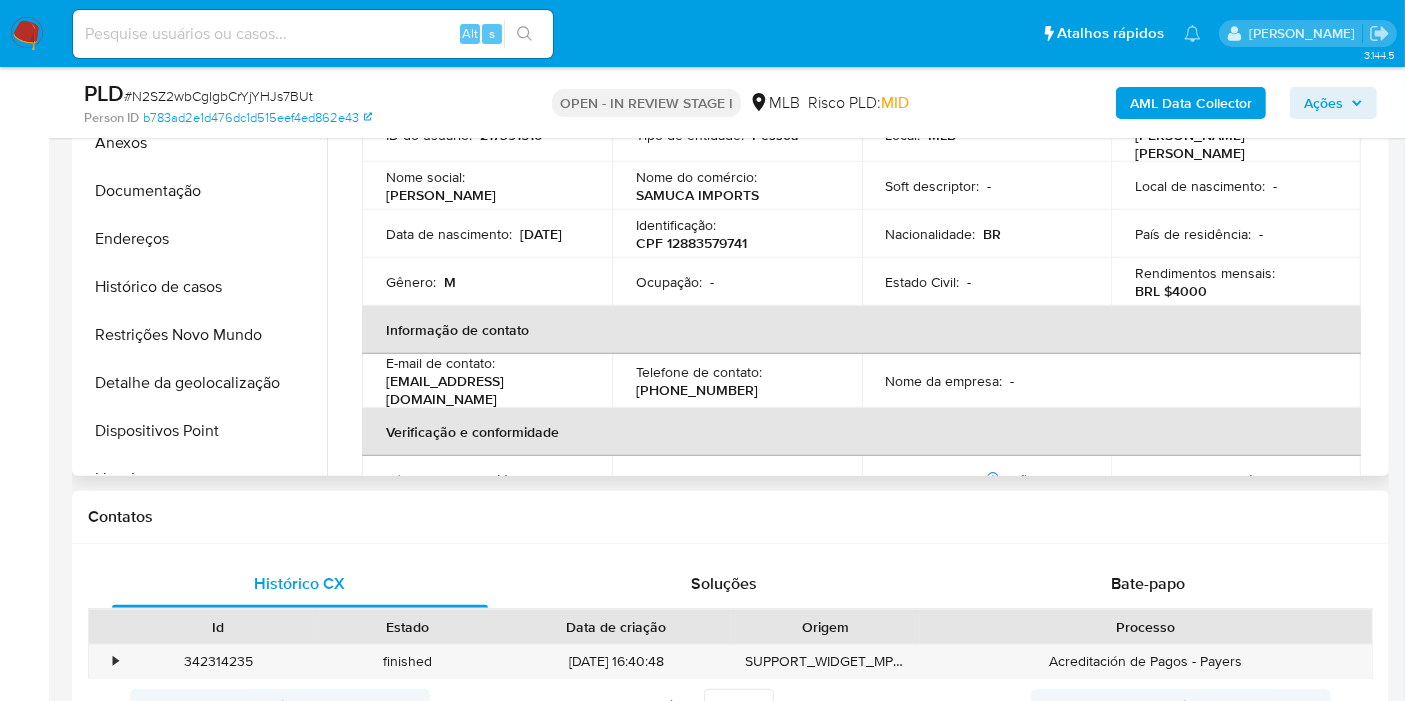scroll, scrollTop: 937, scrollLeft: 0, axis: vertical 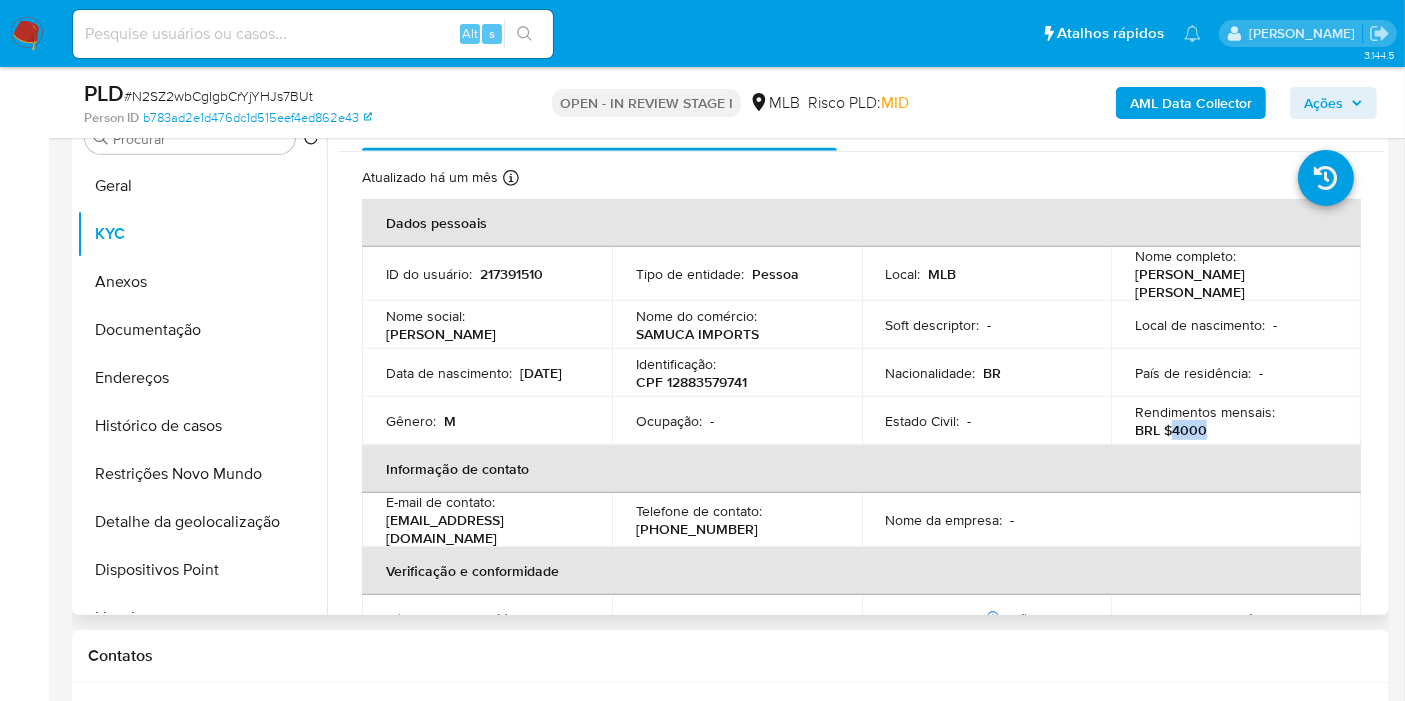 drag, startPoint x: 1169, startPoint y: 430, endPoint x: 1200, endPoint y: 422, distance: 32.01562 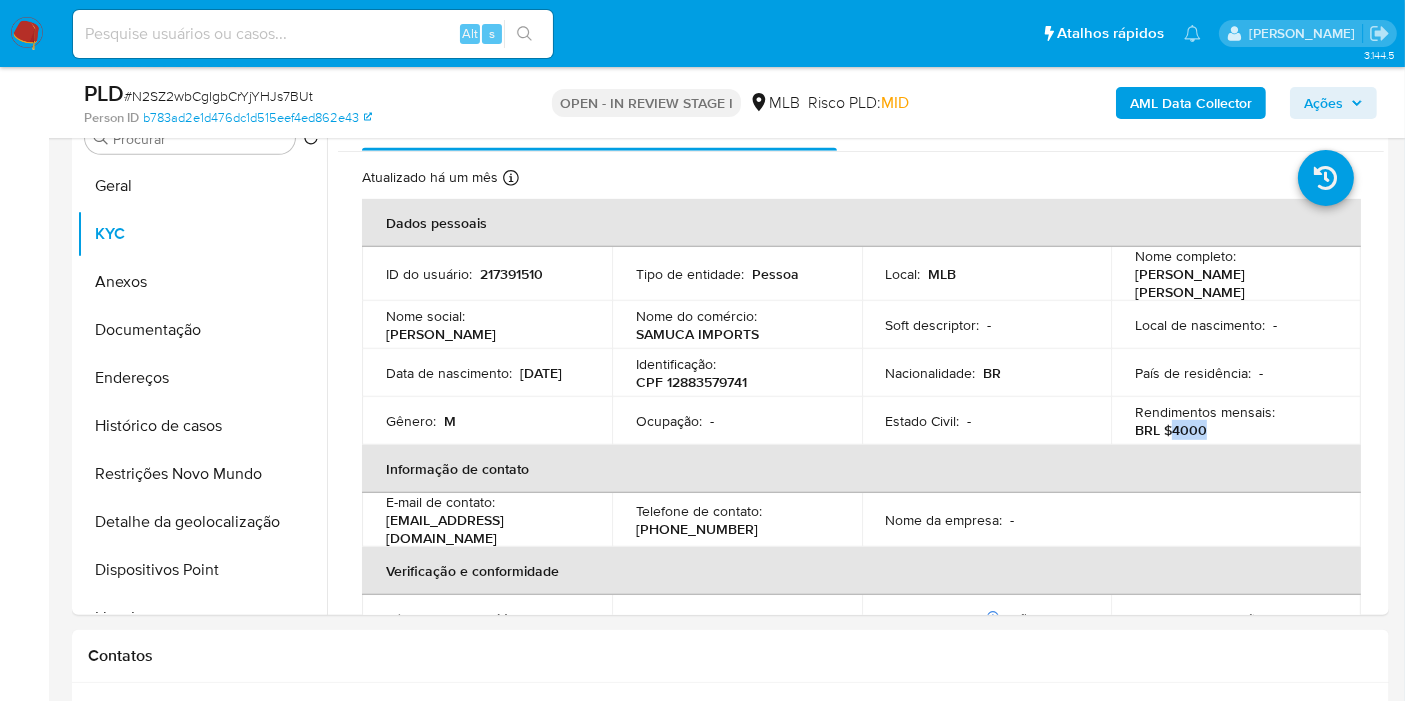 click on "Ações" at bounding box center [1323, 103] 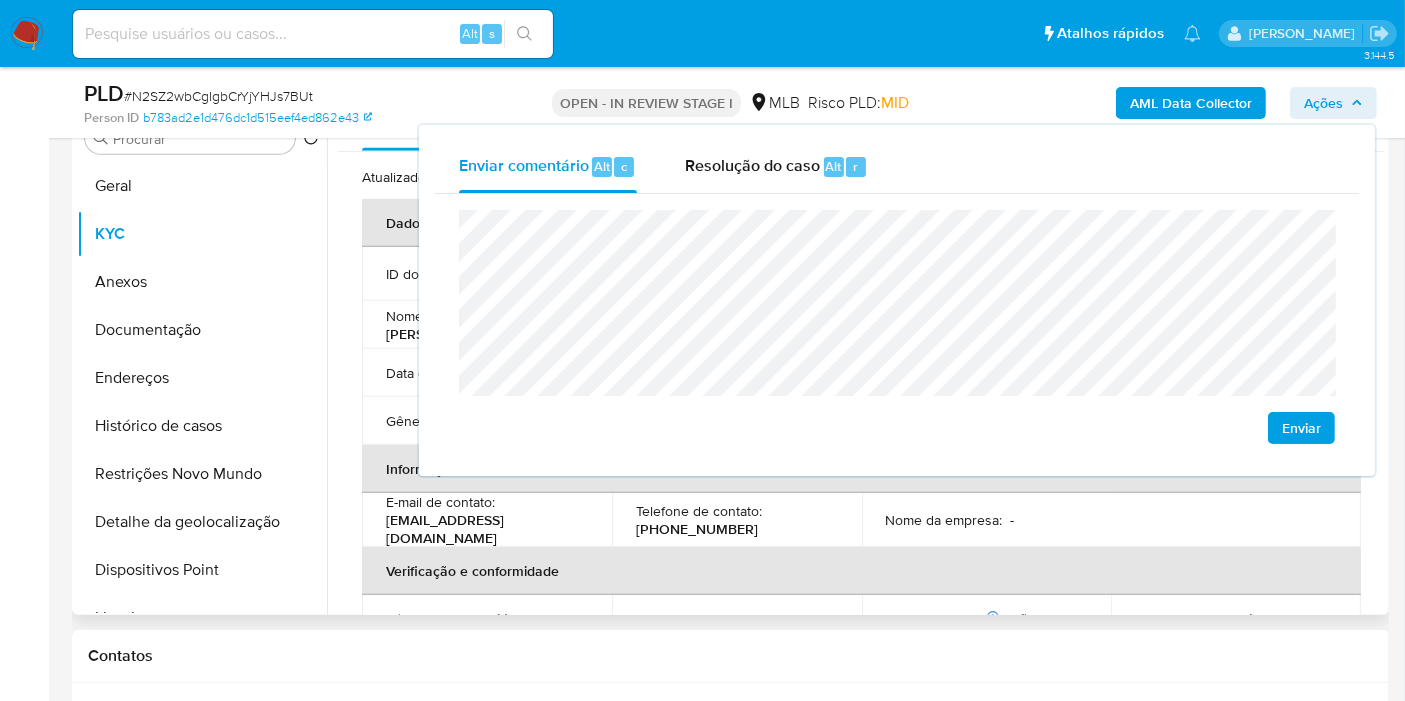 click on "Data de nascimento :" at bounding box center [449, 373] 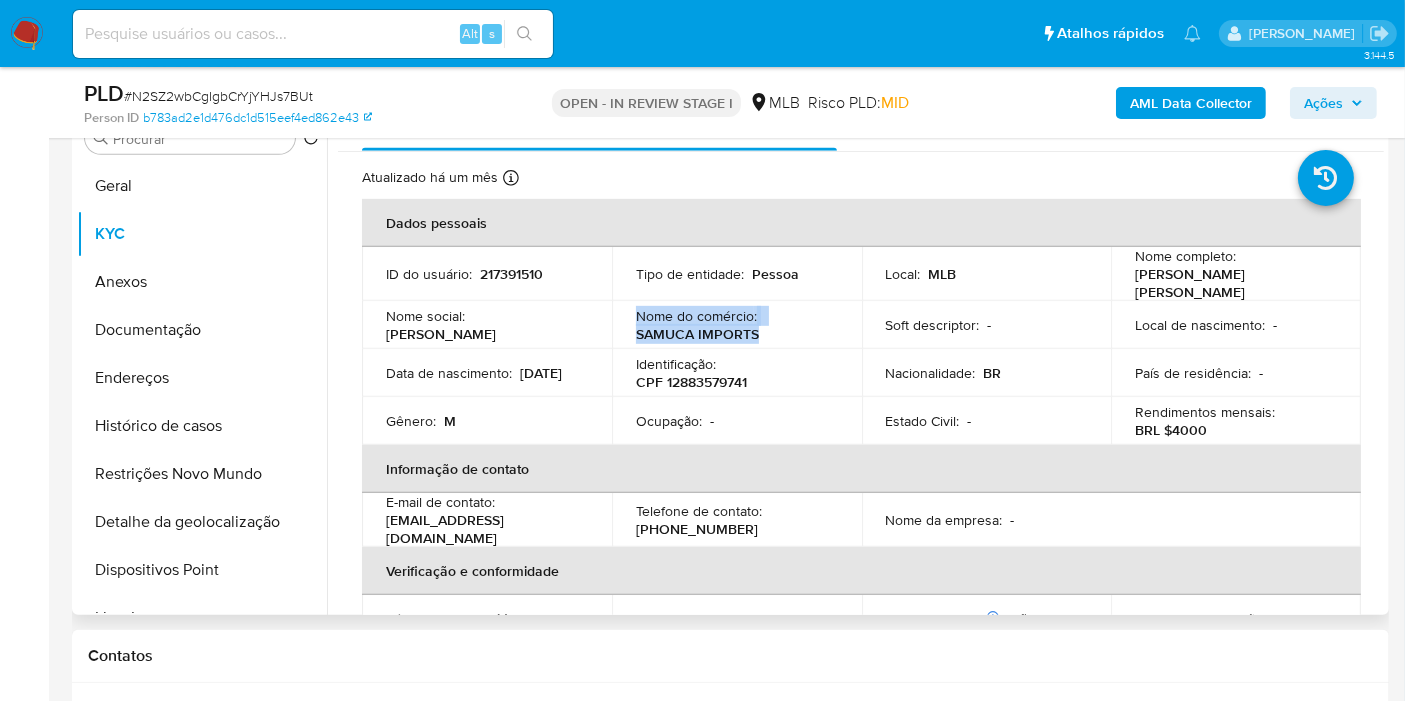 drag, startPoint x: 757, startPoint y: 330, endPoint x: 613, endPoint y: 308, distance: 145.67087 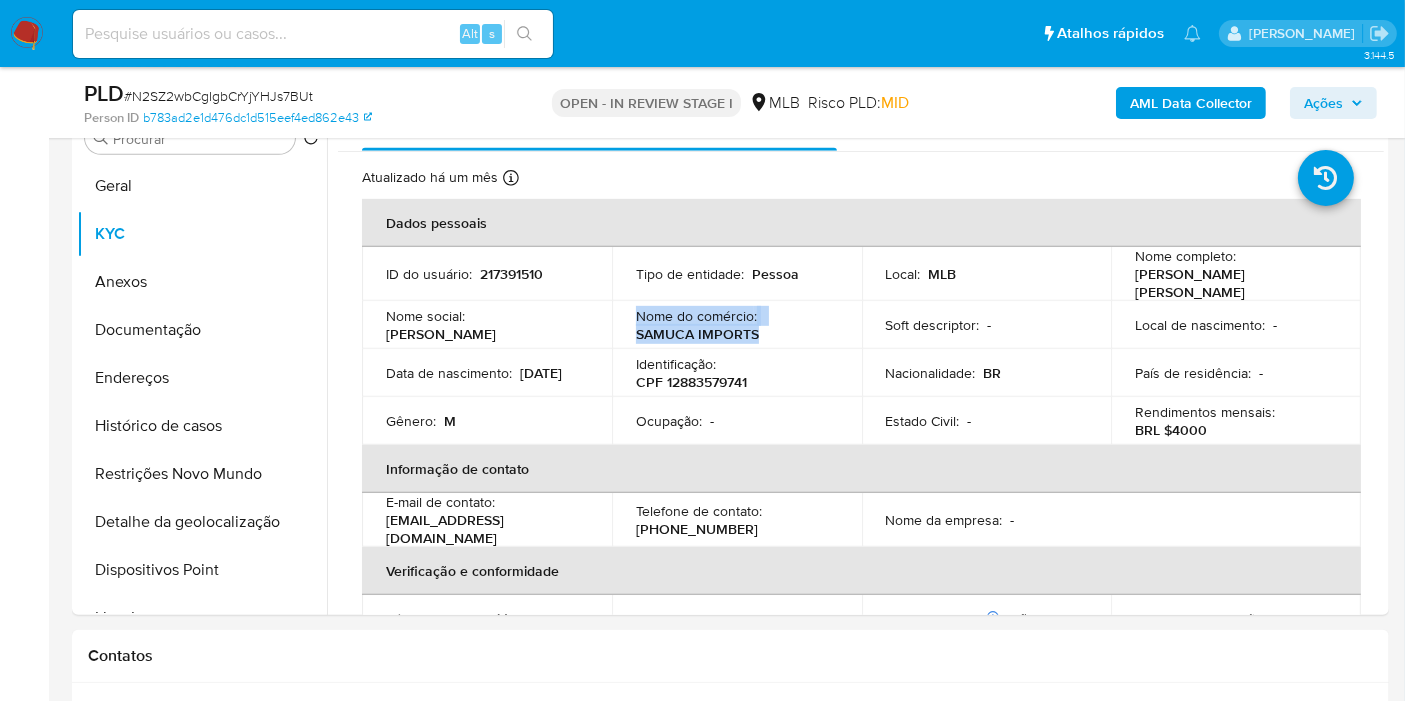 drag, startPoint x: 1345, startPoint y: 108, endPoint x: 1310, endPoint y: 120, distance: 37 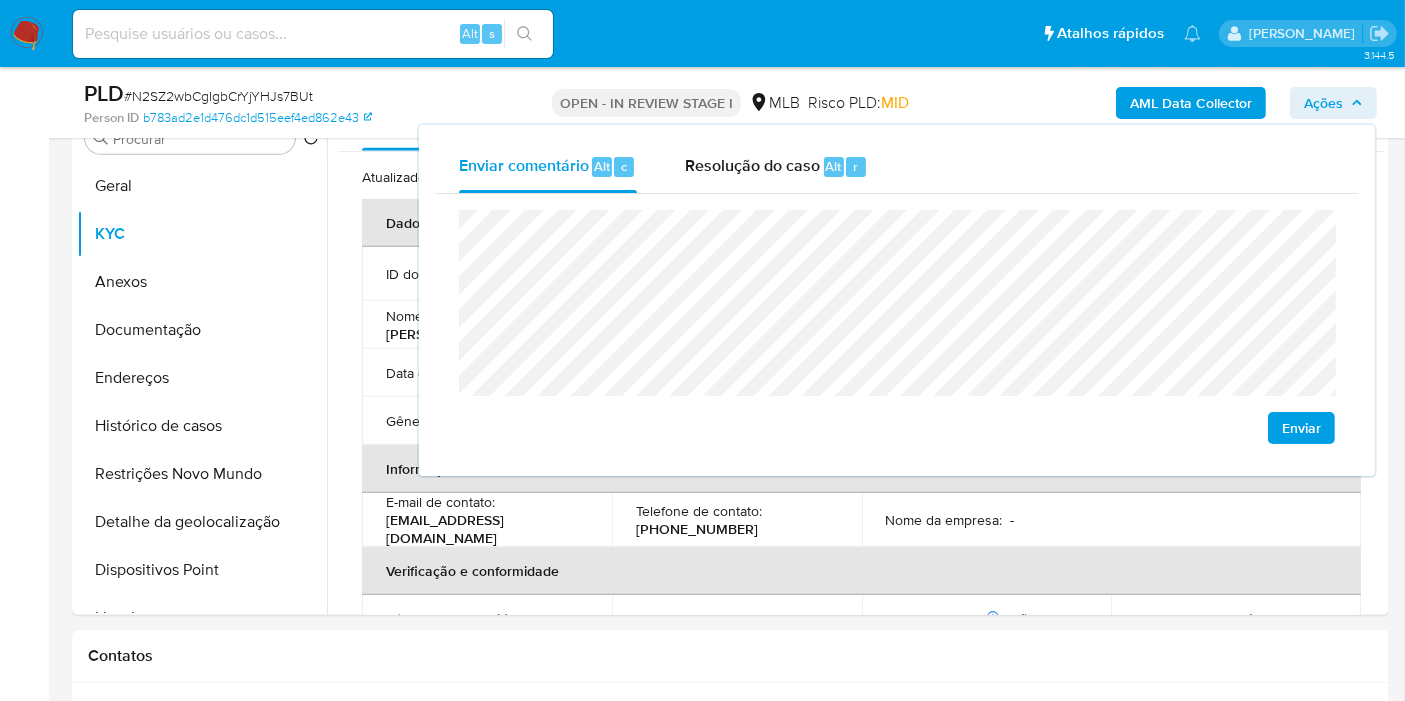 click on "Bandeja Painel Screening Pesquisa em Listas Watchlist Ferramentas Operações em massa relatórios Mulan Localizador de pessoas Consolidado" at bounding box center [24, 1394] 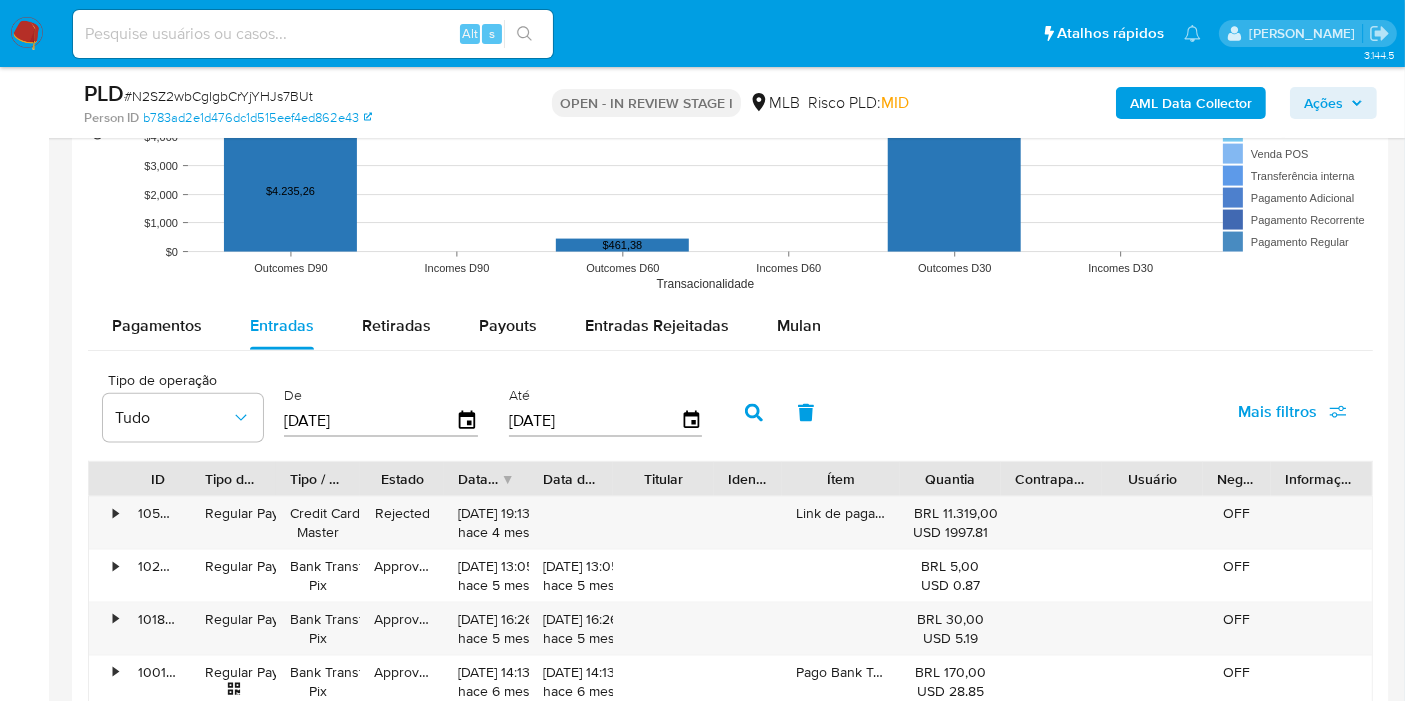 scroll, scrollTop: 2493, scrollLeft: 0, axis: vertical 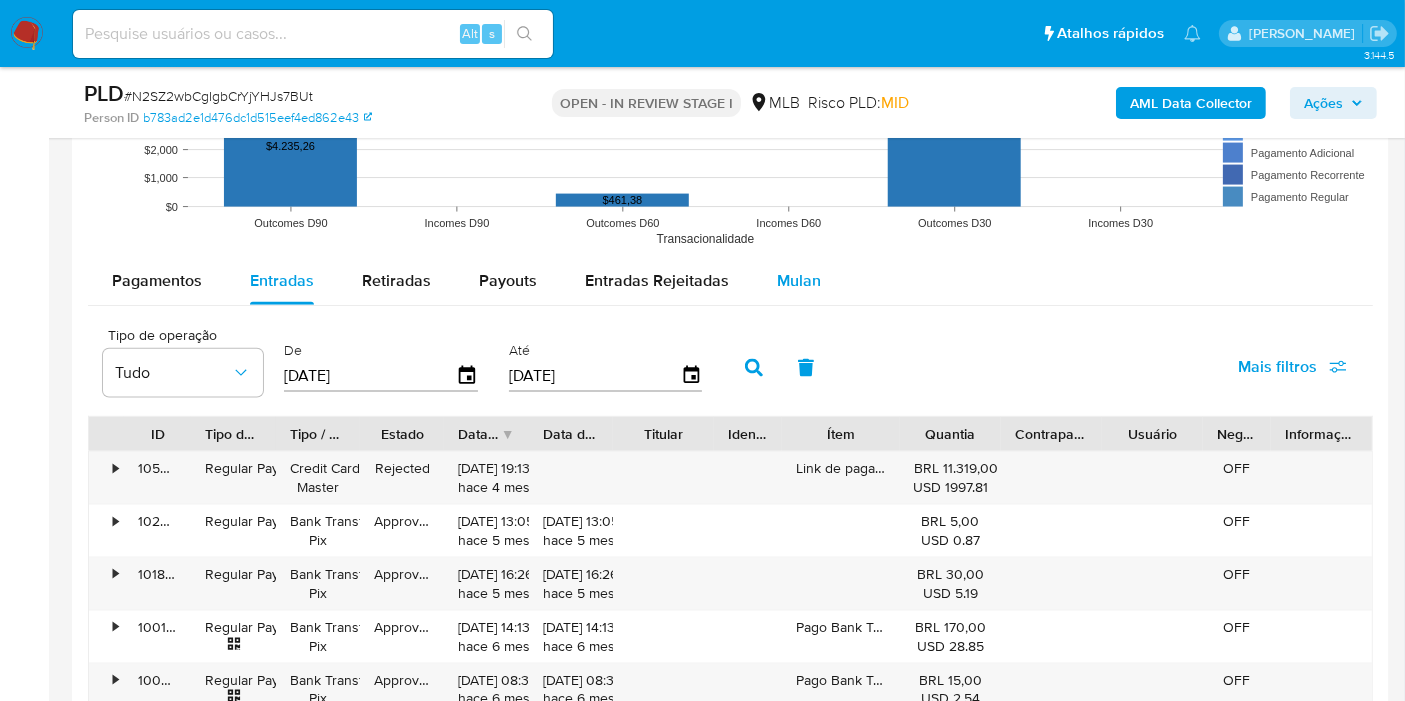 click on "Mulan" at bounding box center (799, 281) 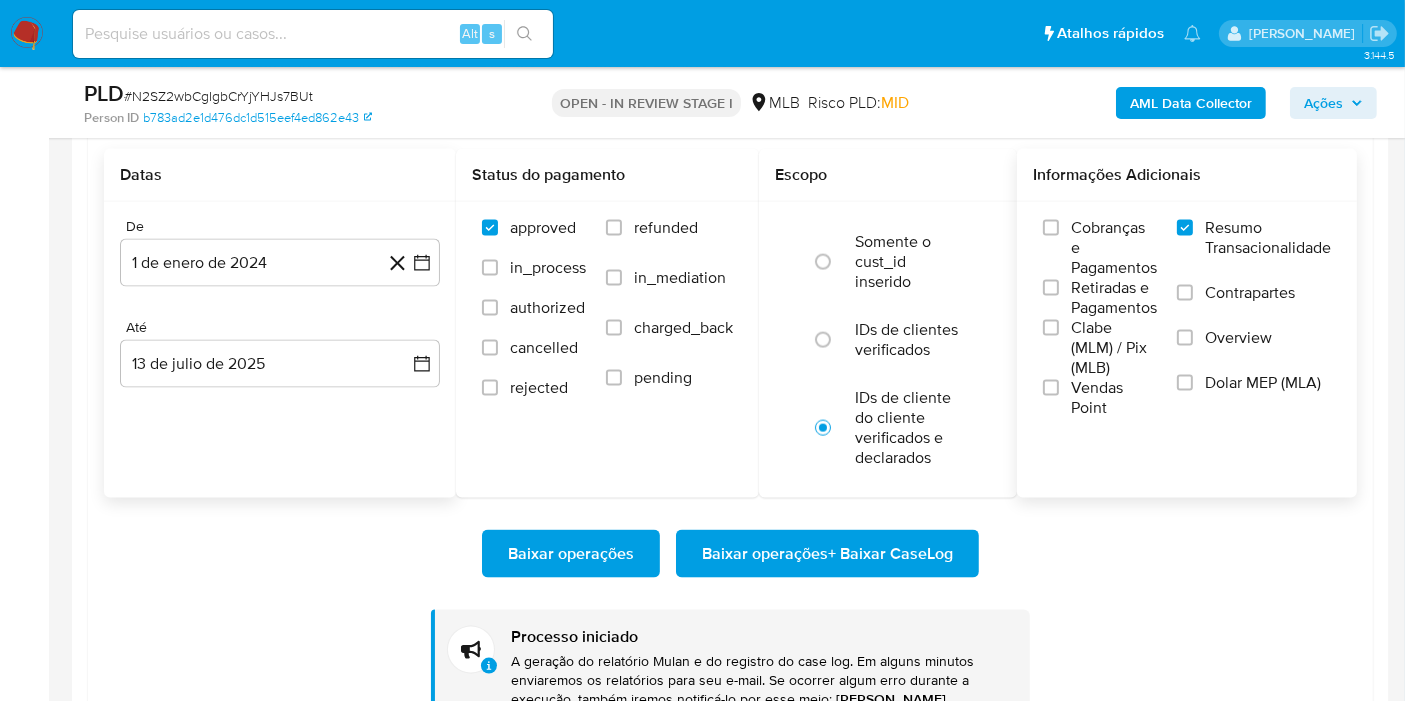 scroll, scrollTop: 2715, scrollLeft: 0, axis: vertical 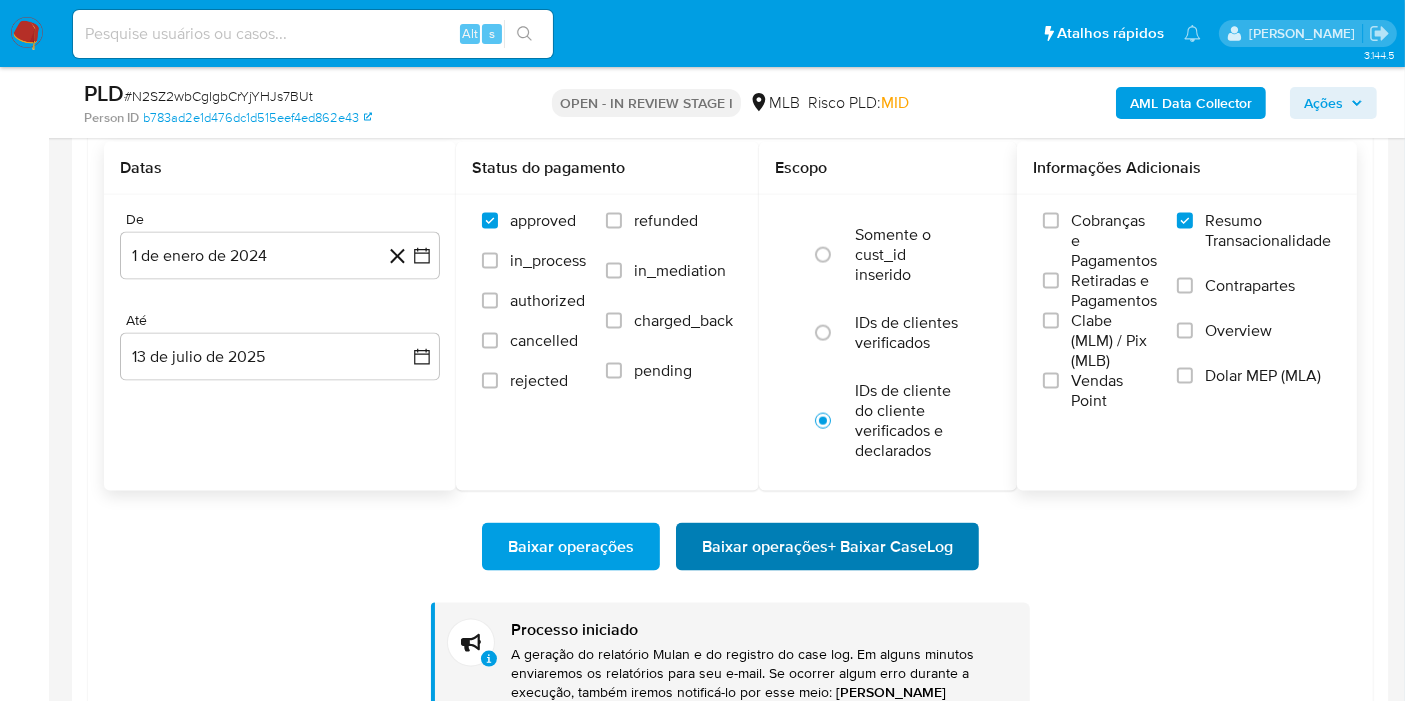 click on "Baixar operações  +   Baixar CaseLog" at bounding box center (827, 547) 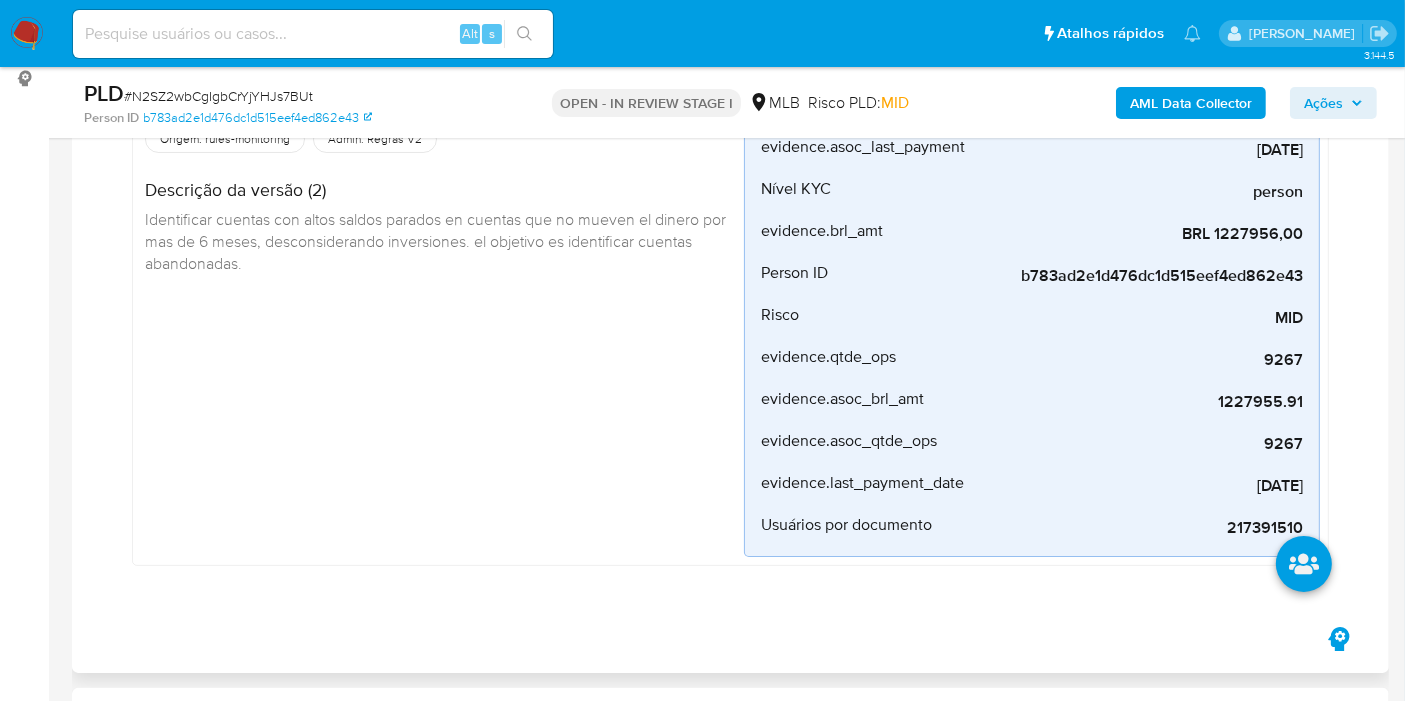 scroll, scrollTop: 0, scrollLeft: 0, axis: both 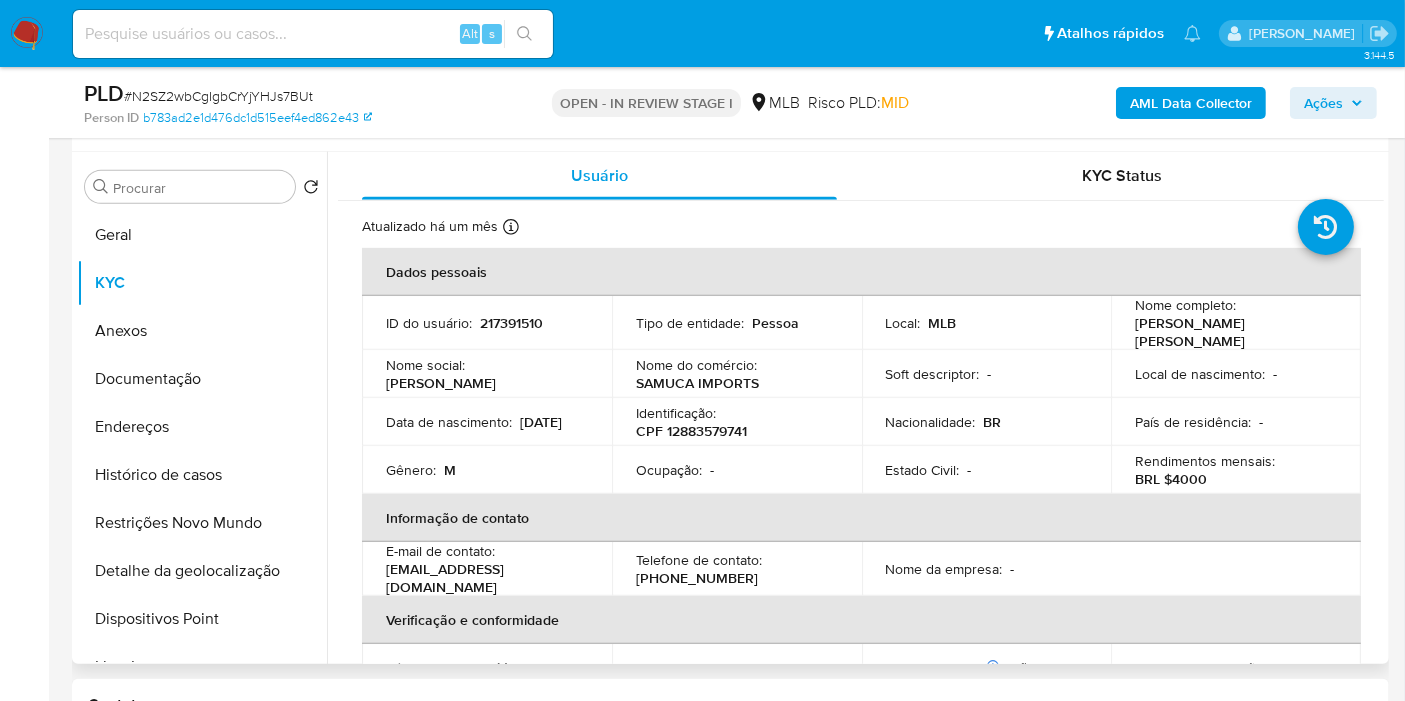 click on "217391510" at bounding box center (511, 323) 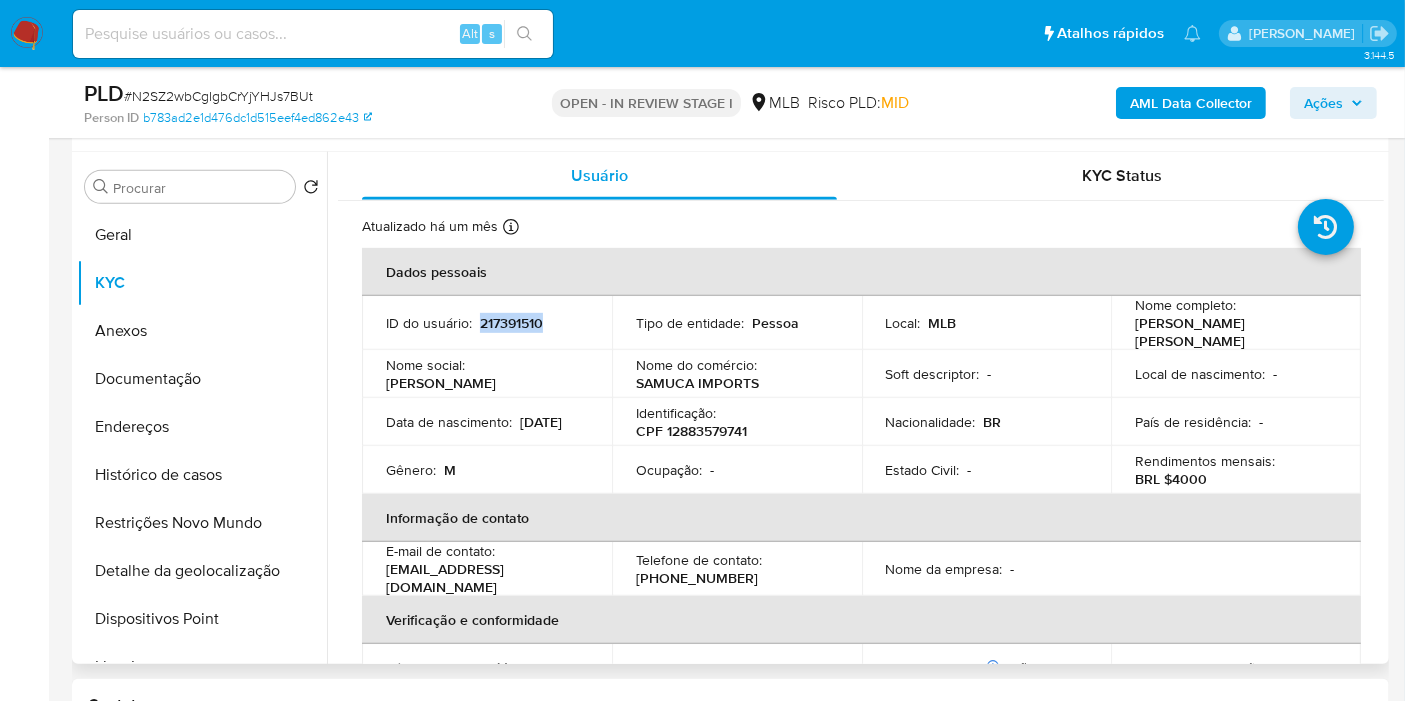 click on "217391510" at bounding box center (511, 323) 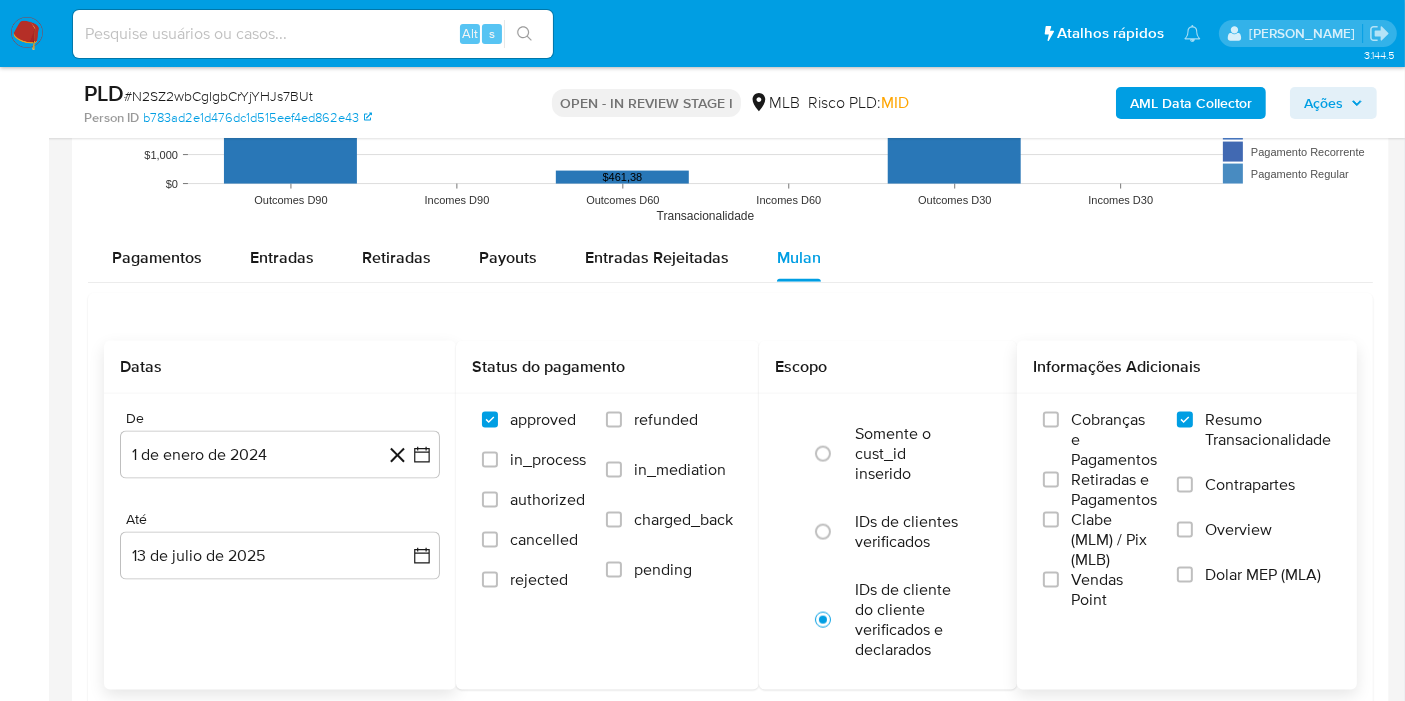 scroll, scrollTop: 2444, scrollLeft: 0, axis: vertical 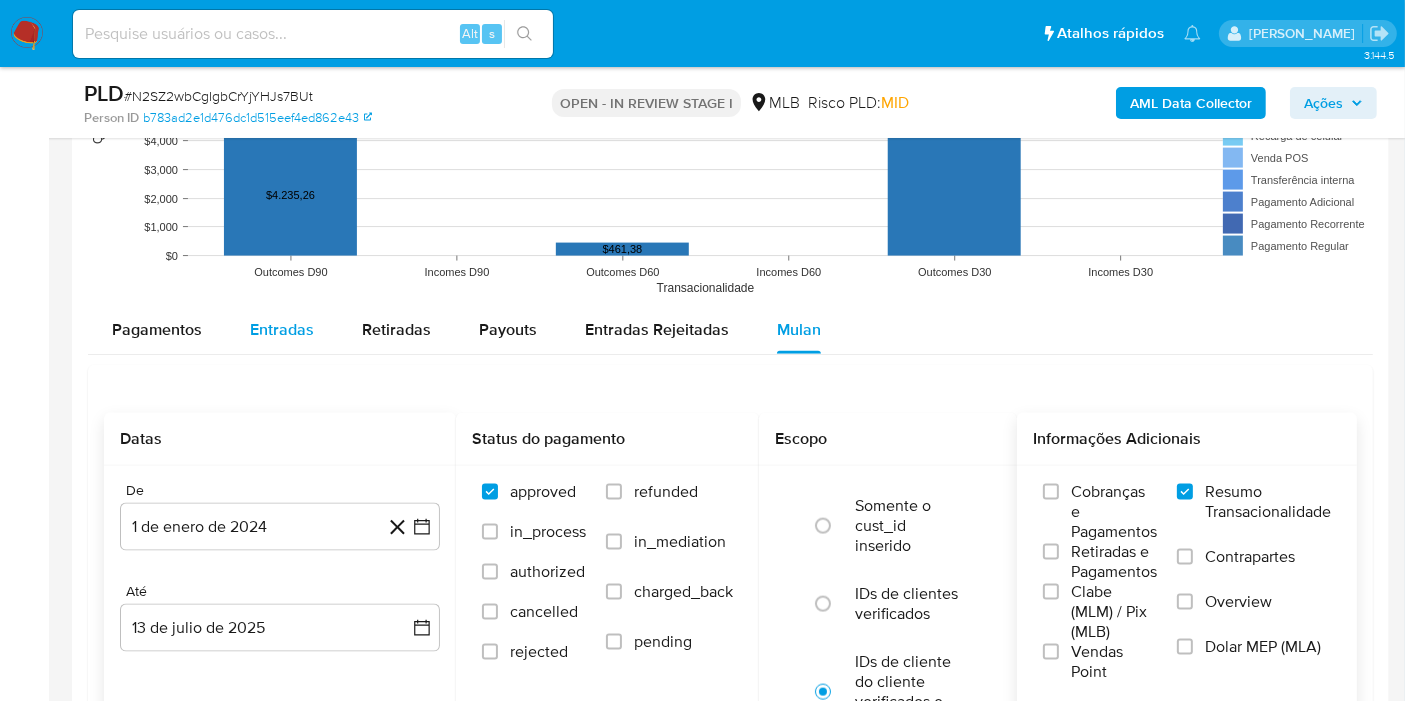 click on "Entradas" at bounding box center [282, 330] 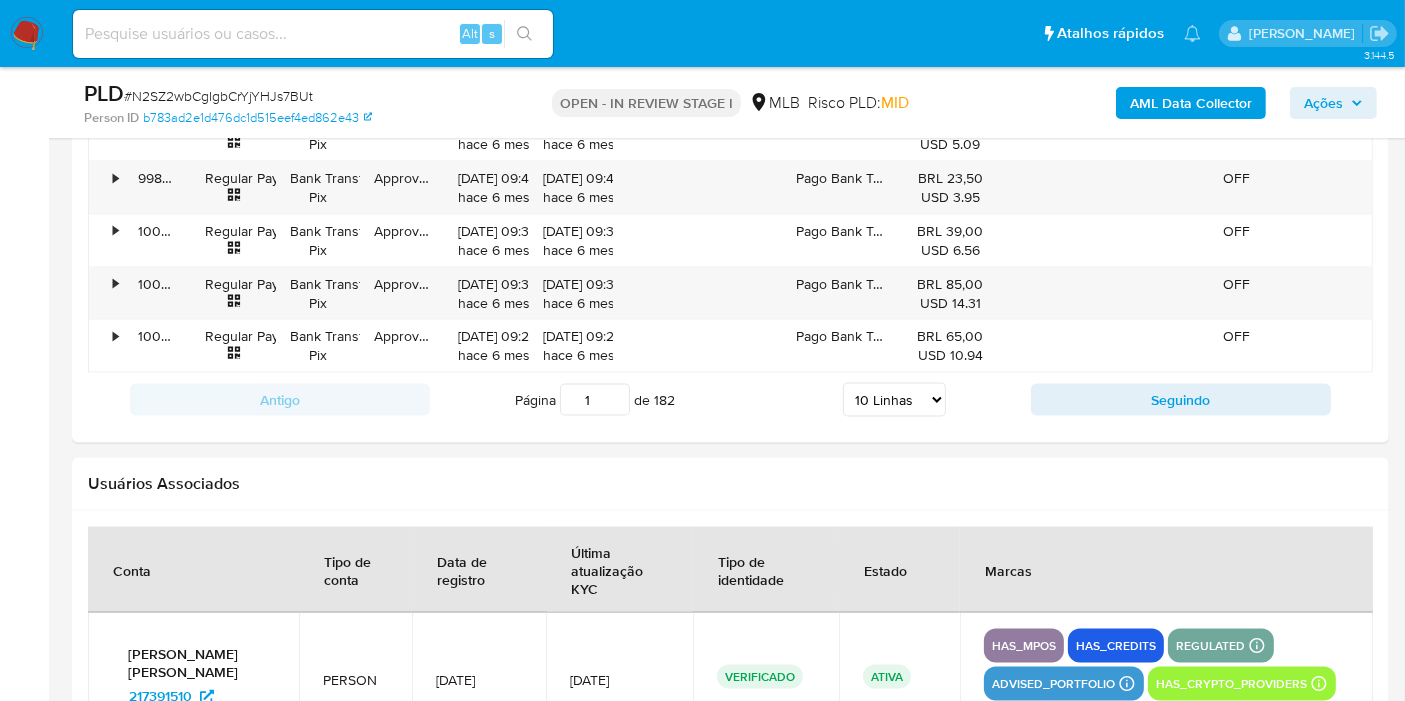scroll, scrollTop: 3222, scrollLeft: 0, axis: vertical 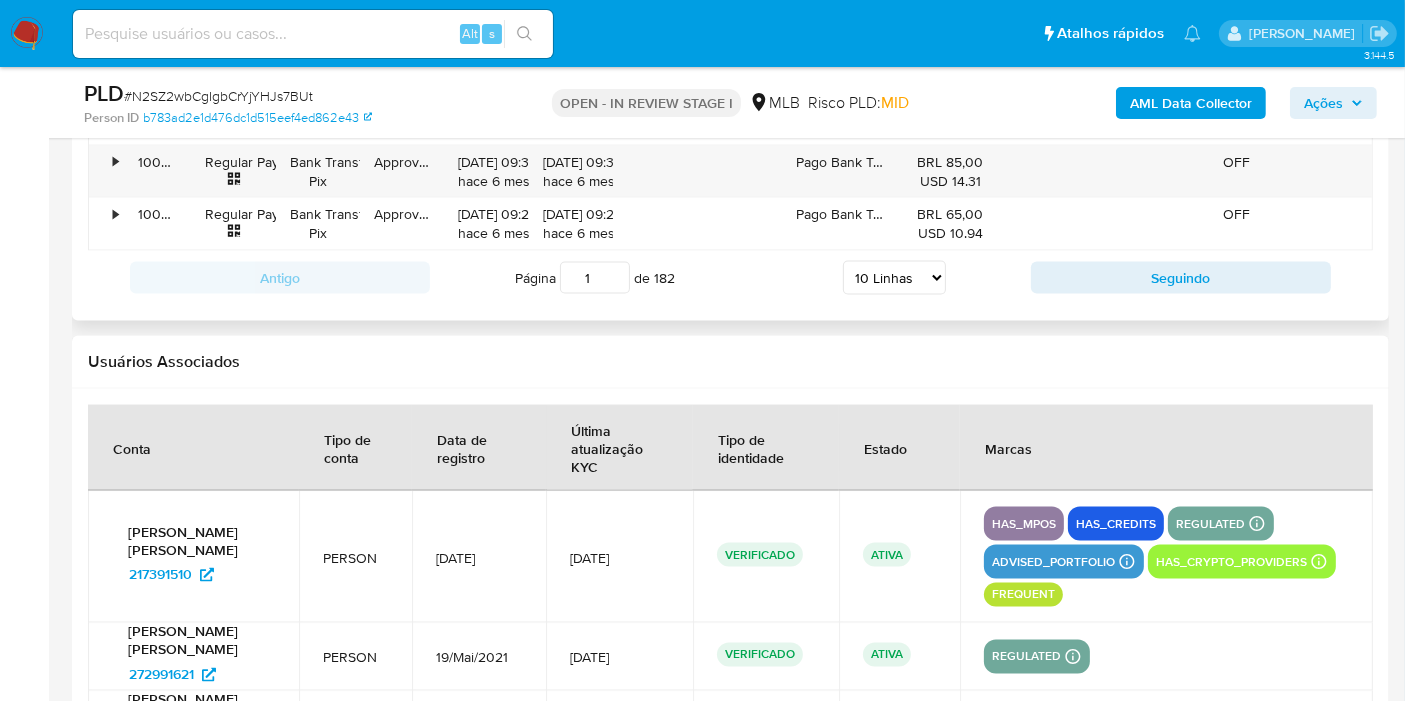 click on "5   Linhas 10   Linhas 20   Linhas 25   Linhas 50   Linhas 100   Linhas" at bounding box center [894, 278] 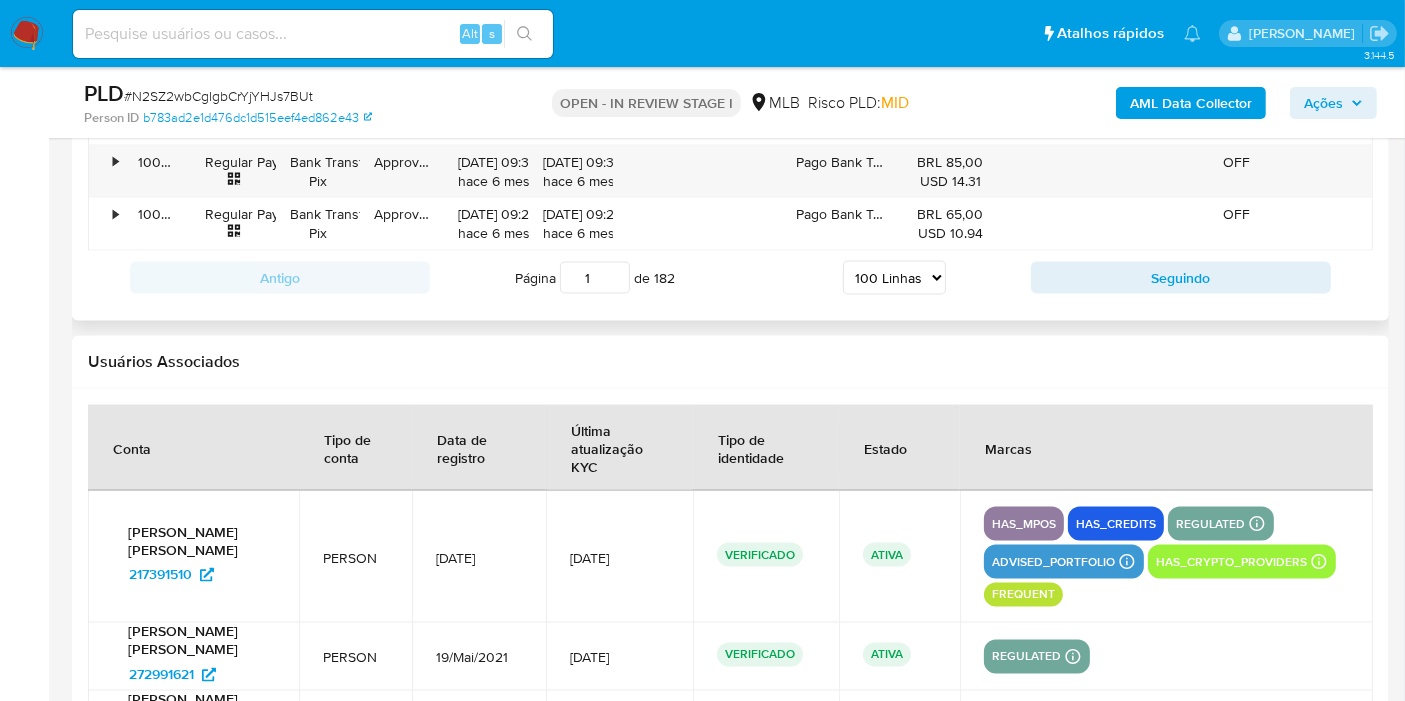 click on "5   Linhas 10   Linhas 20   Linhas 25   Linhas 50   Linhas 100   Linhas" at bounding box center [894, 278] 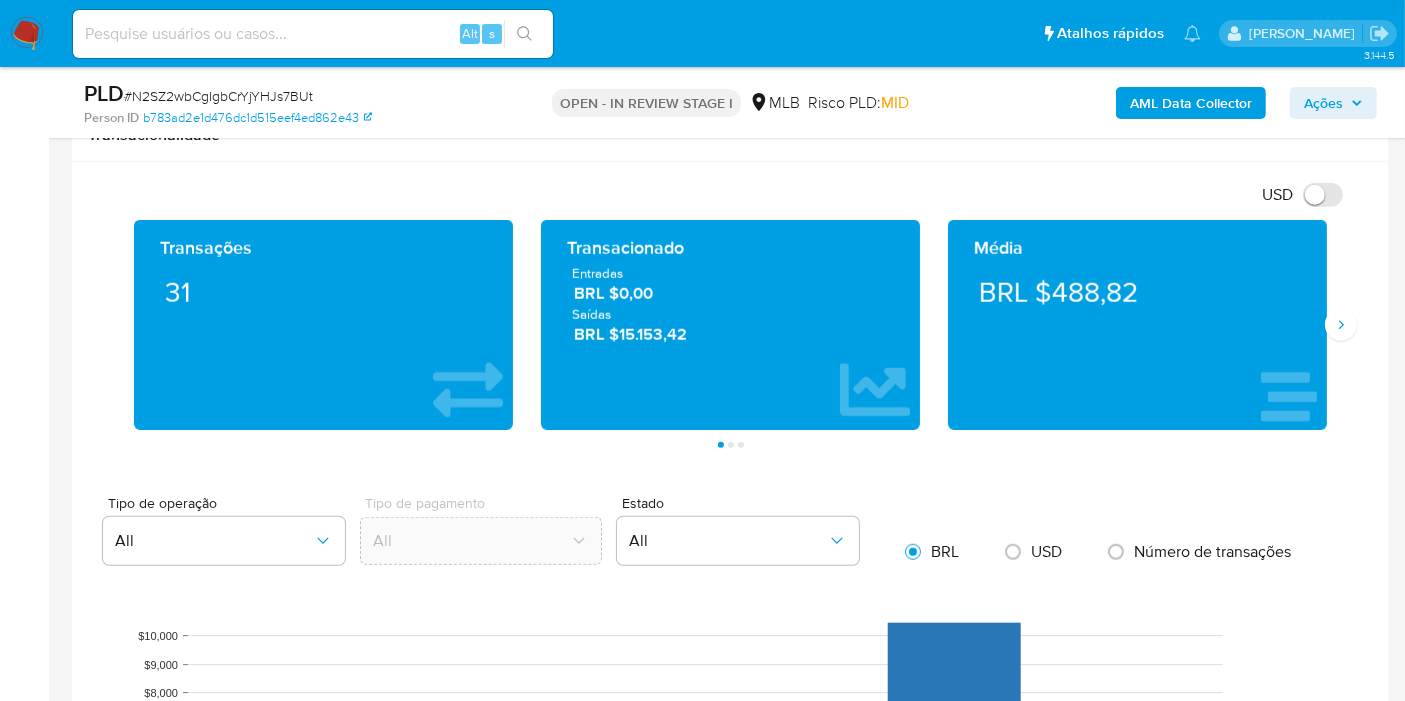 scroll, scrollTop: 888, scrollLeft: 0, axis: vertical 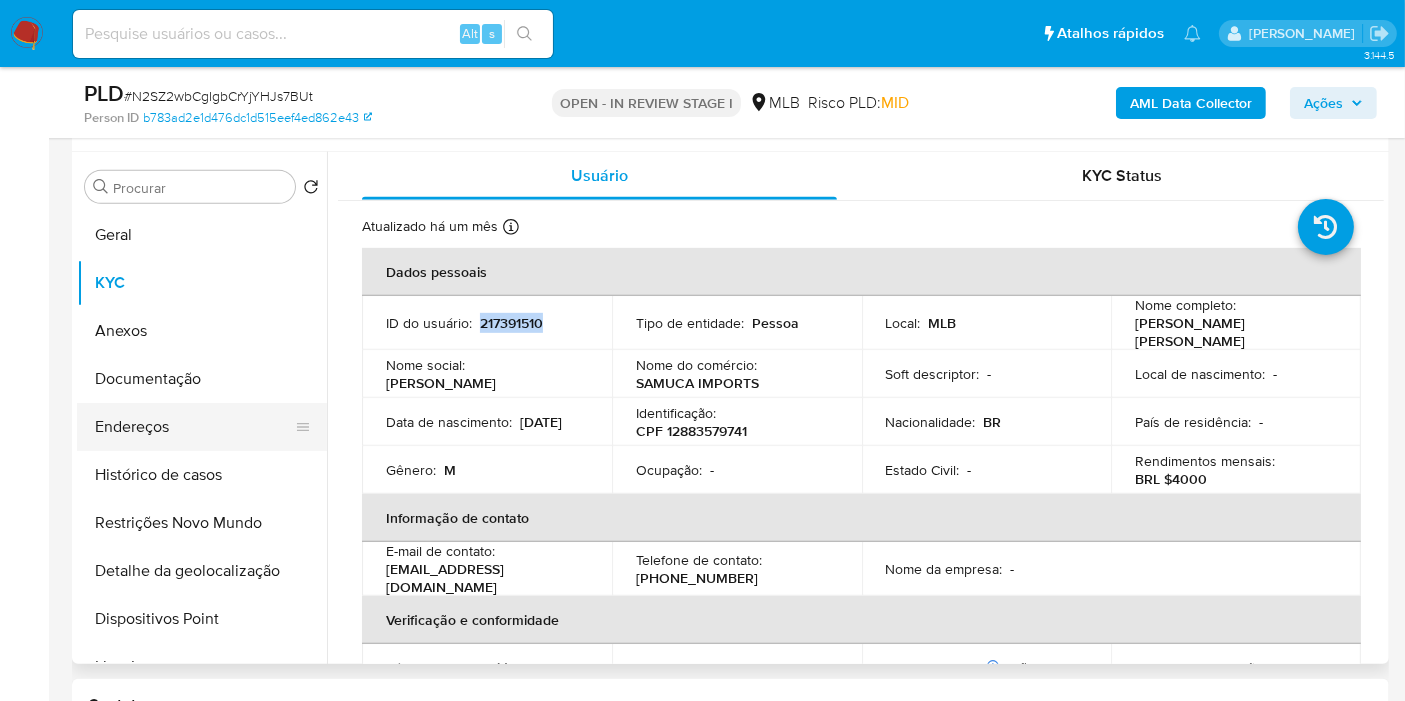 click on "Endereços" at bounding box center (194, 427) 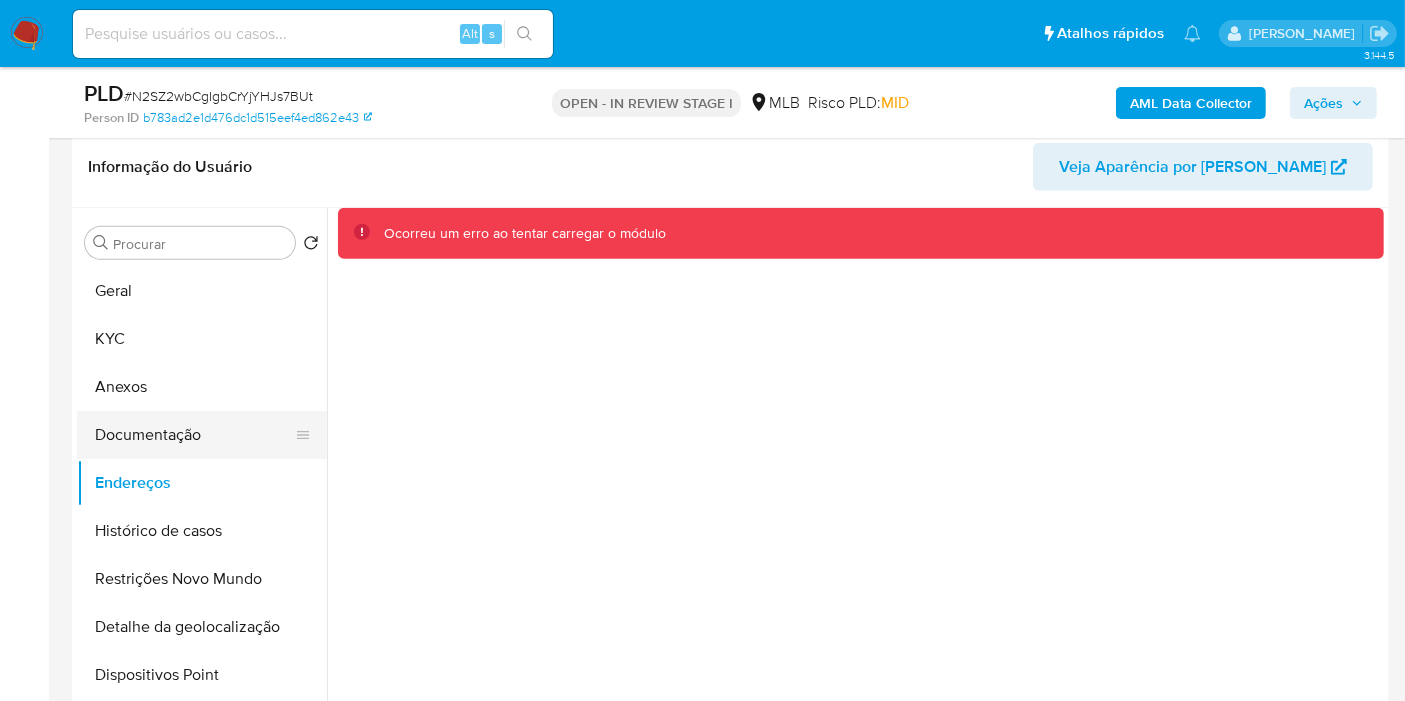 scroll, scrollTop: 777, scrollLeft: 0, axis: vertical 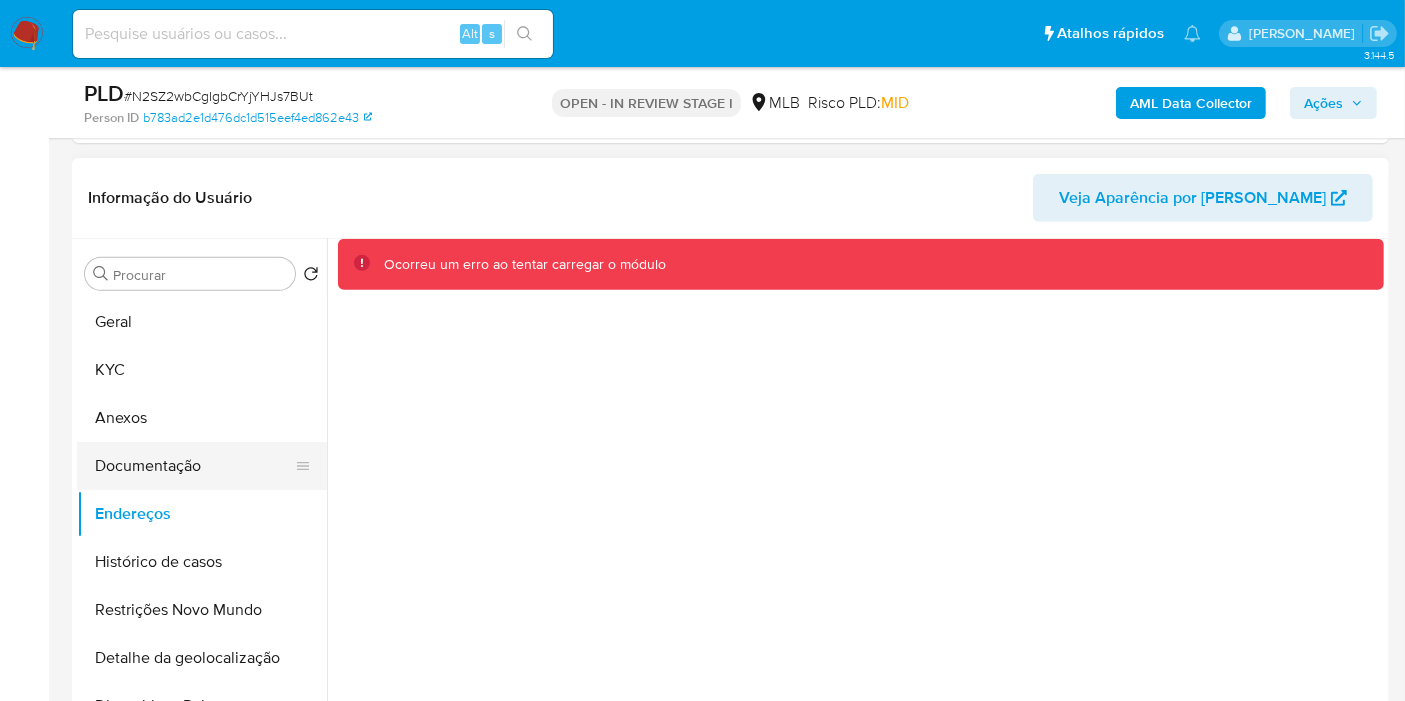click on "Documentação" at bounding box center (194, 466) 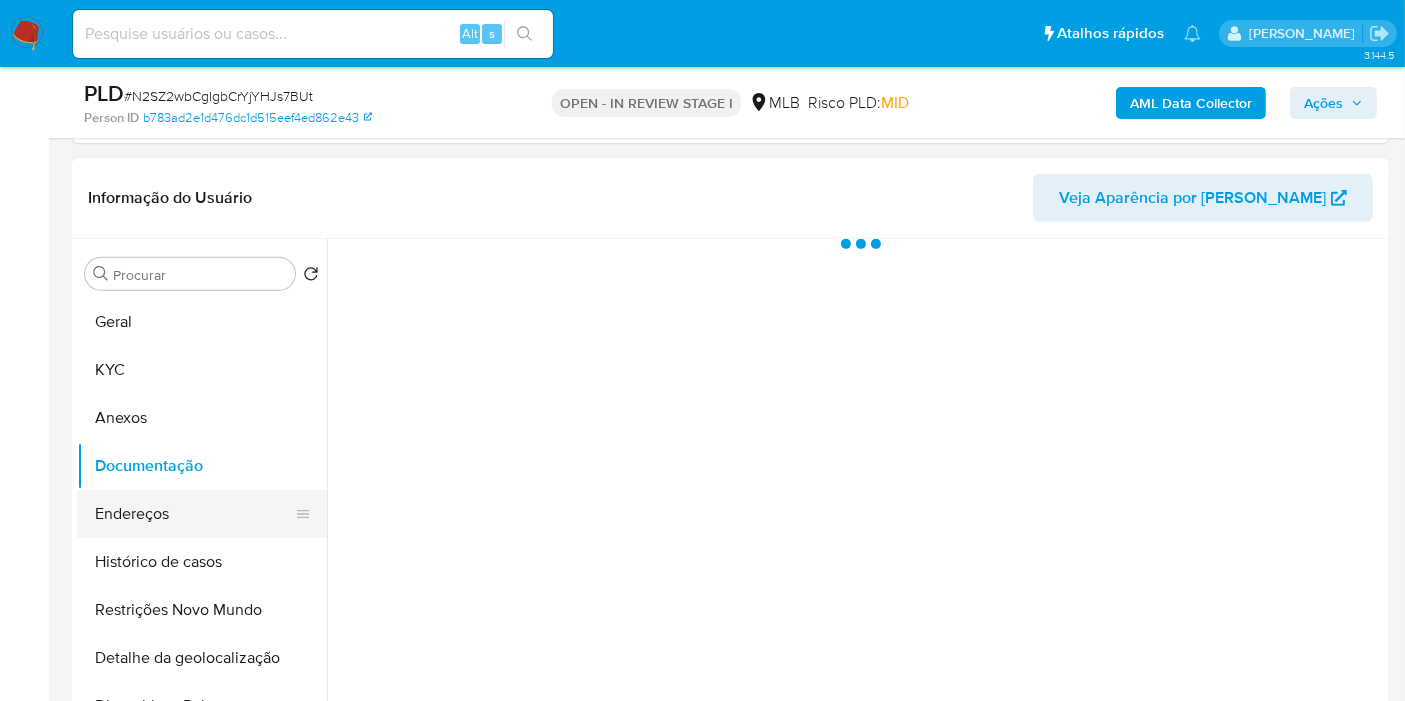 click on "Endereços" at bounding box center (194, 514) 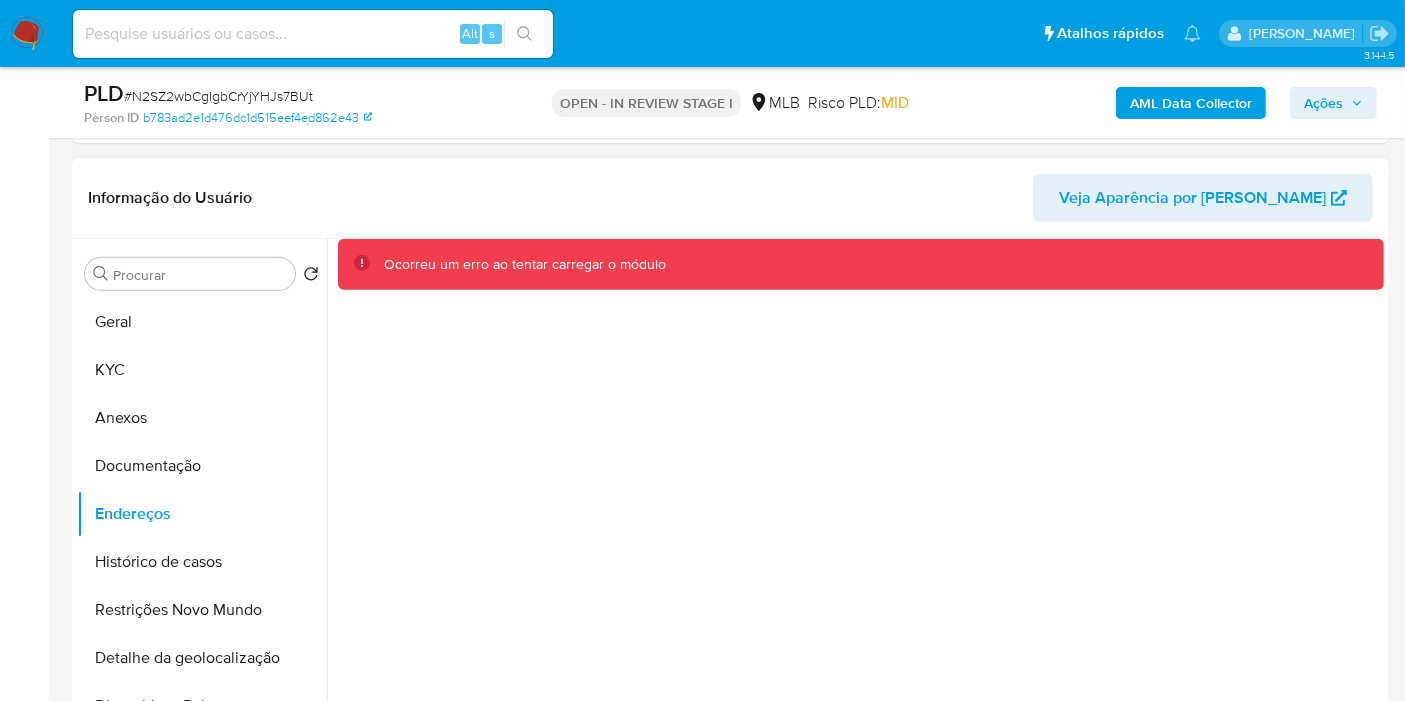 type 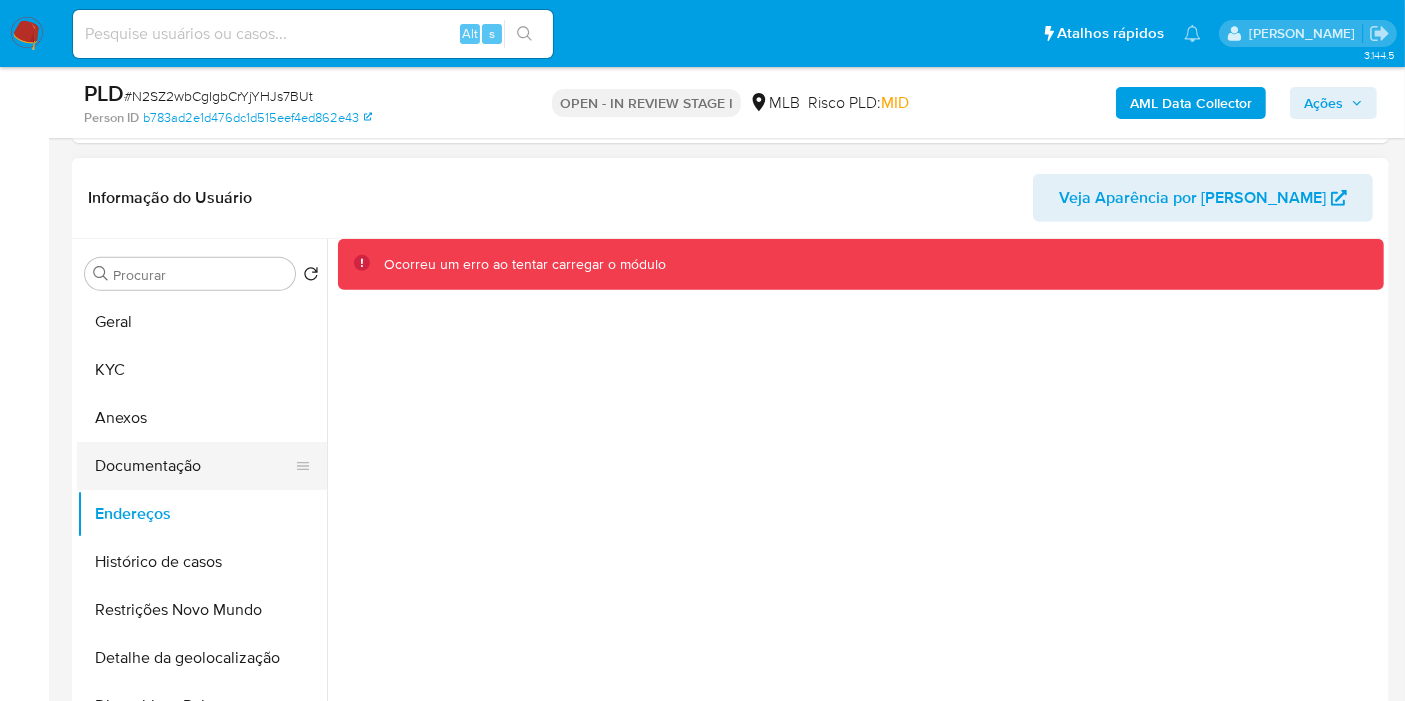 click on "Documentação" at bounding box center (194, 466) 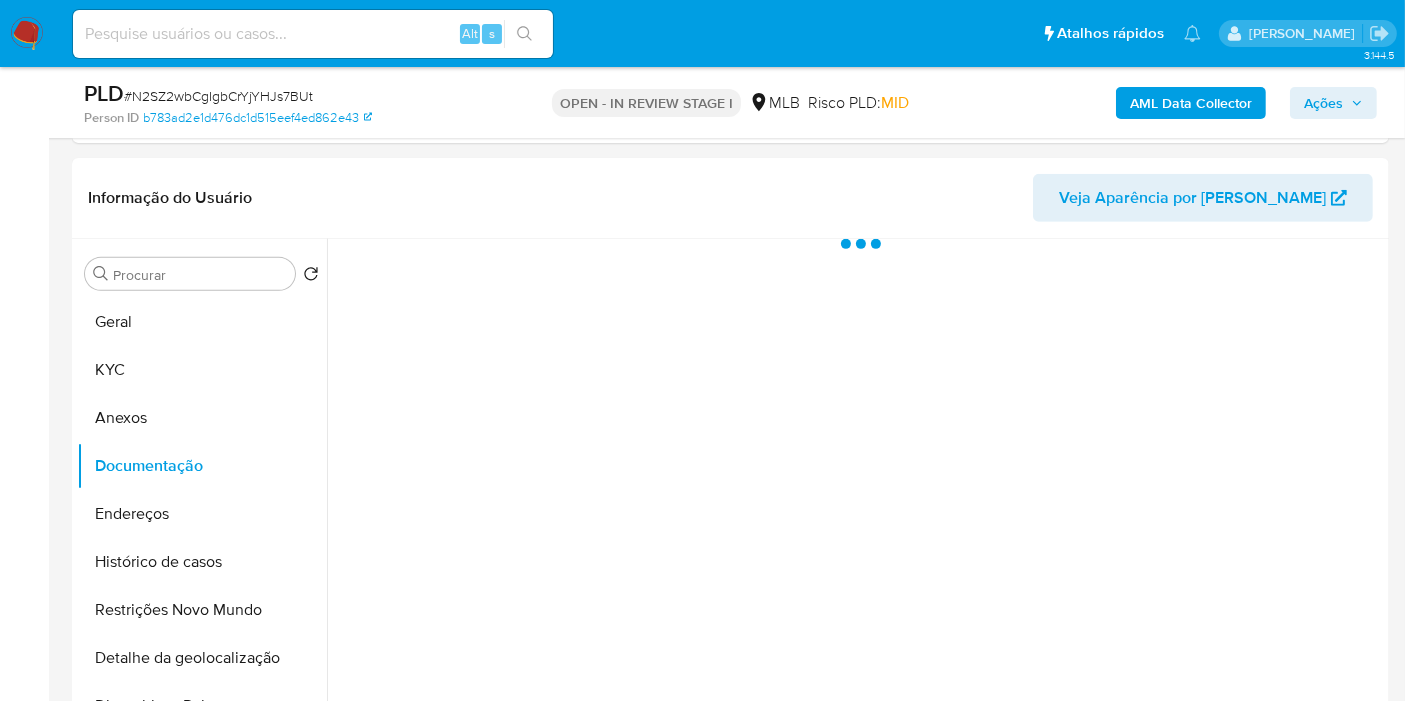 click on "Ações" at bounding box center [1323, 103] 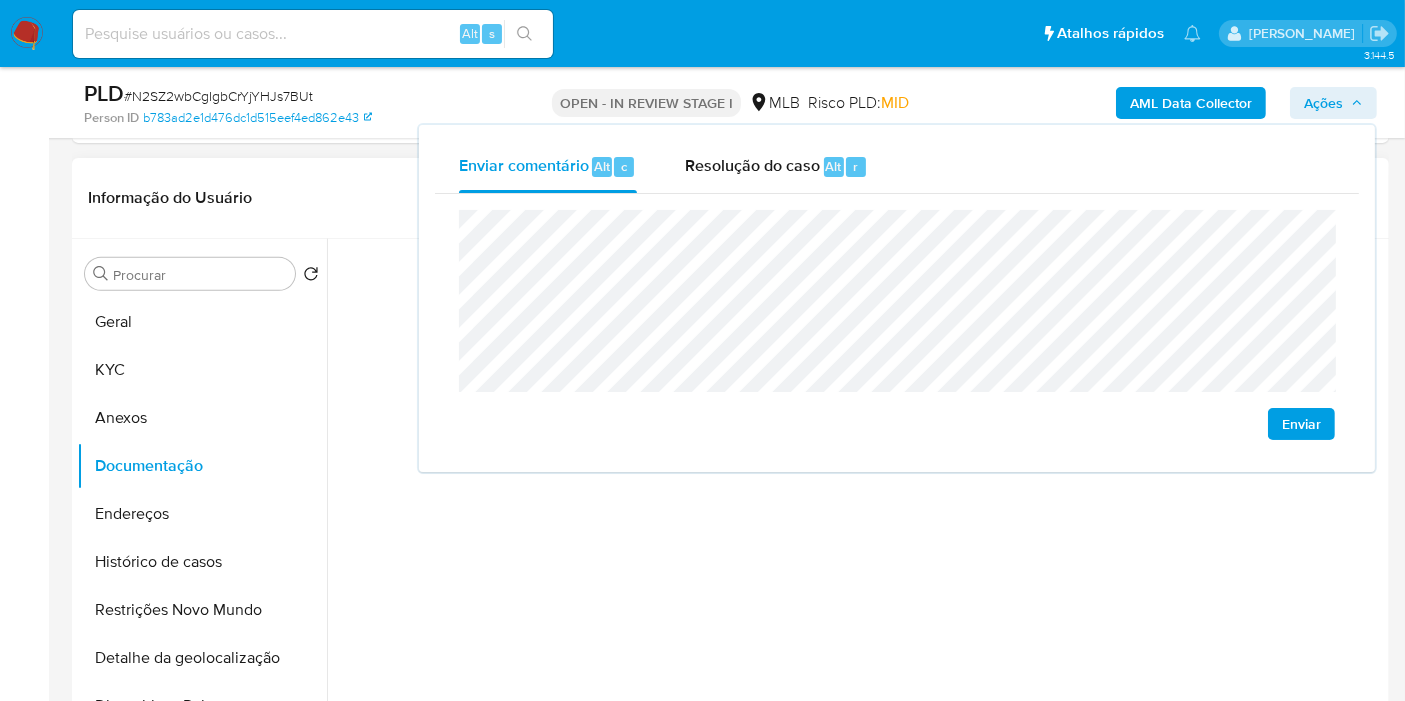 click on "Informação do Usuário Veja Aparência por Pessoa" at bounding box center [730, 198] 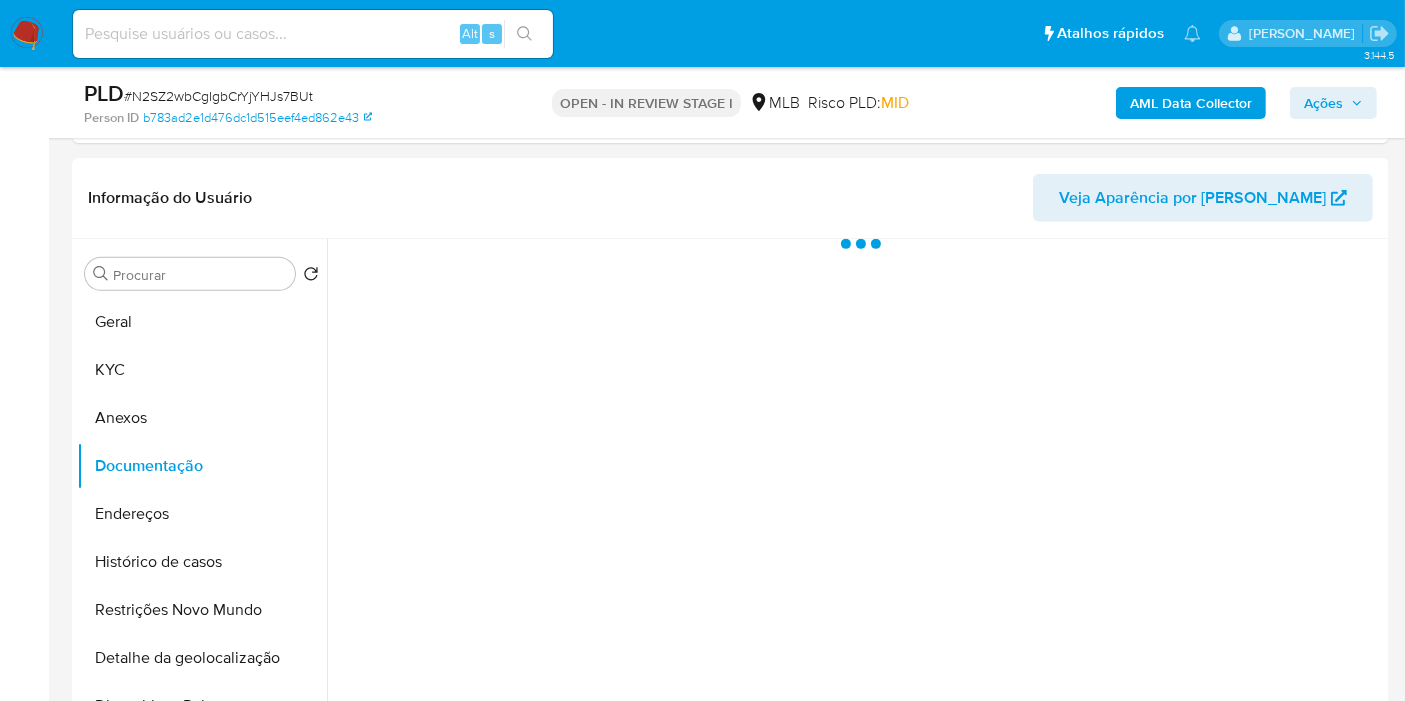 drag, startPoint x: 1360, startPoint y: 99, endPoint x: 1345, endPoint y: 111, distance: 19.209373 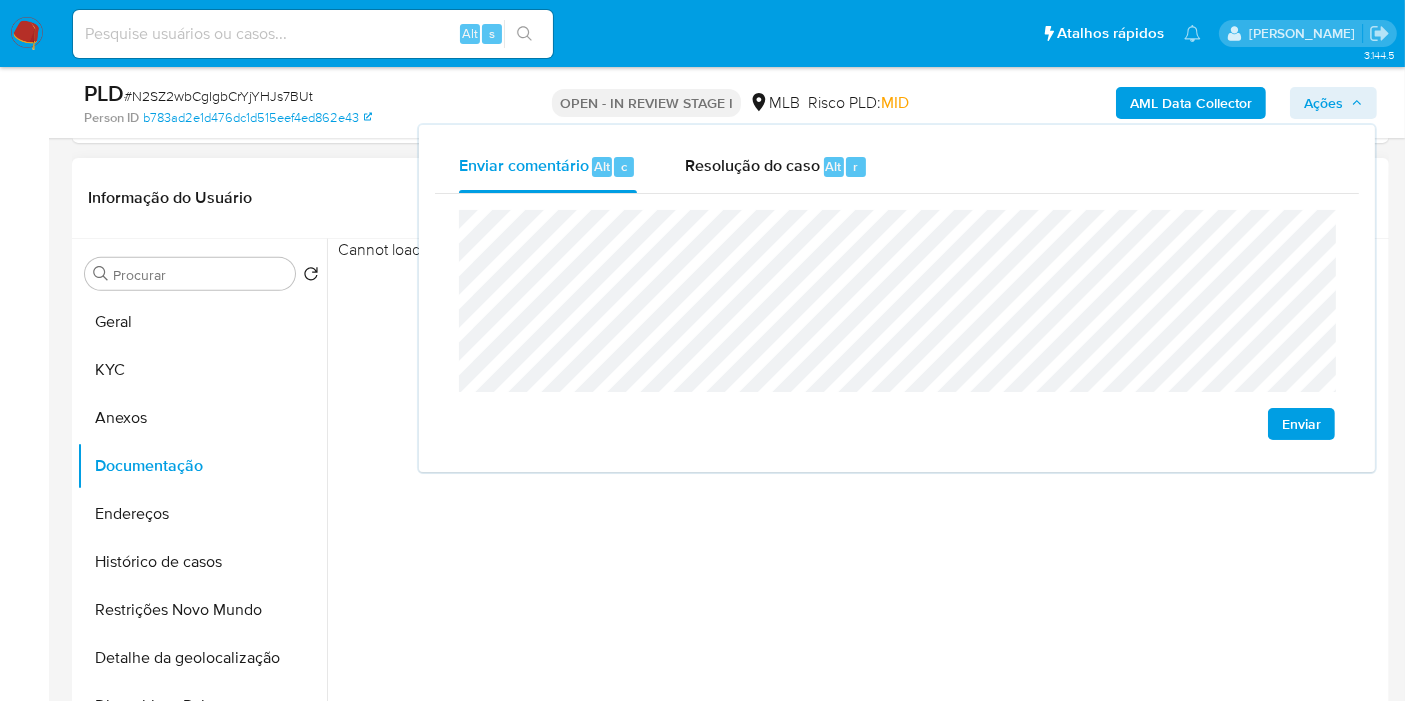 click on "Cannot load. Error loading manifest: AxiosError: timeout of 15000ms exceeded" at bounding box center [855, 495] 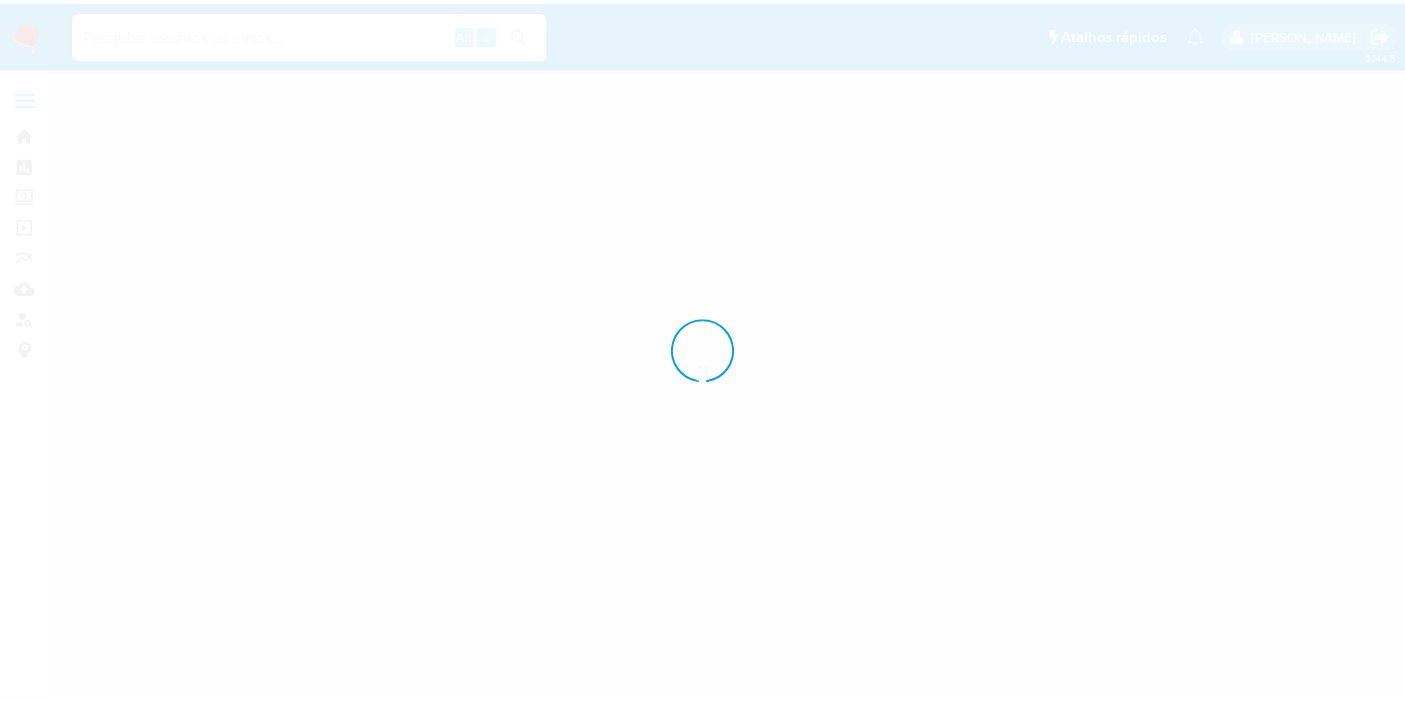 scroll, scrollTop: 0, scrollLeft: 0, axis: both 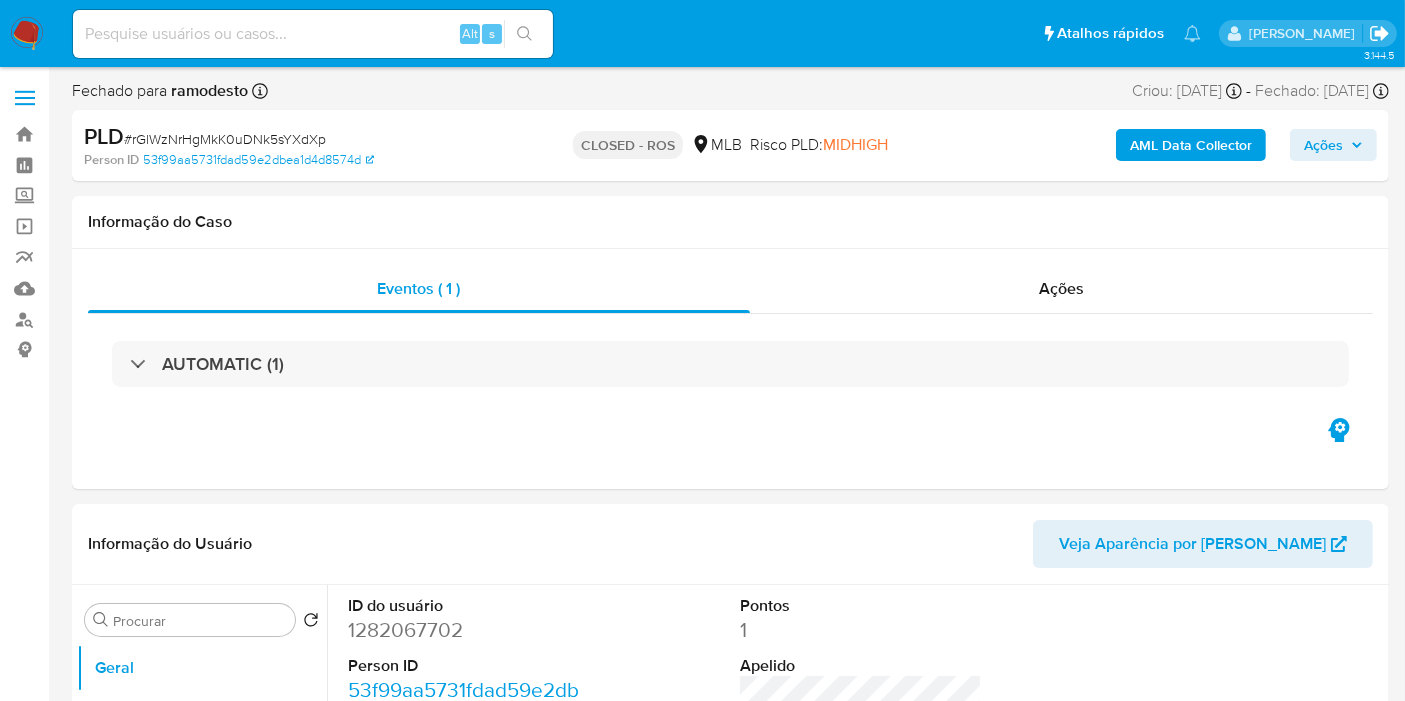 select on "10" 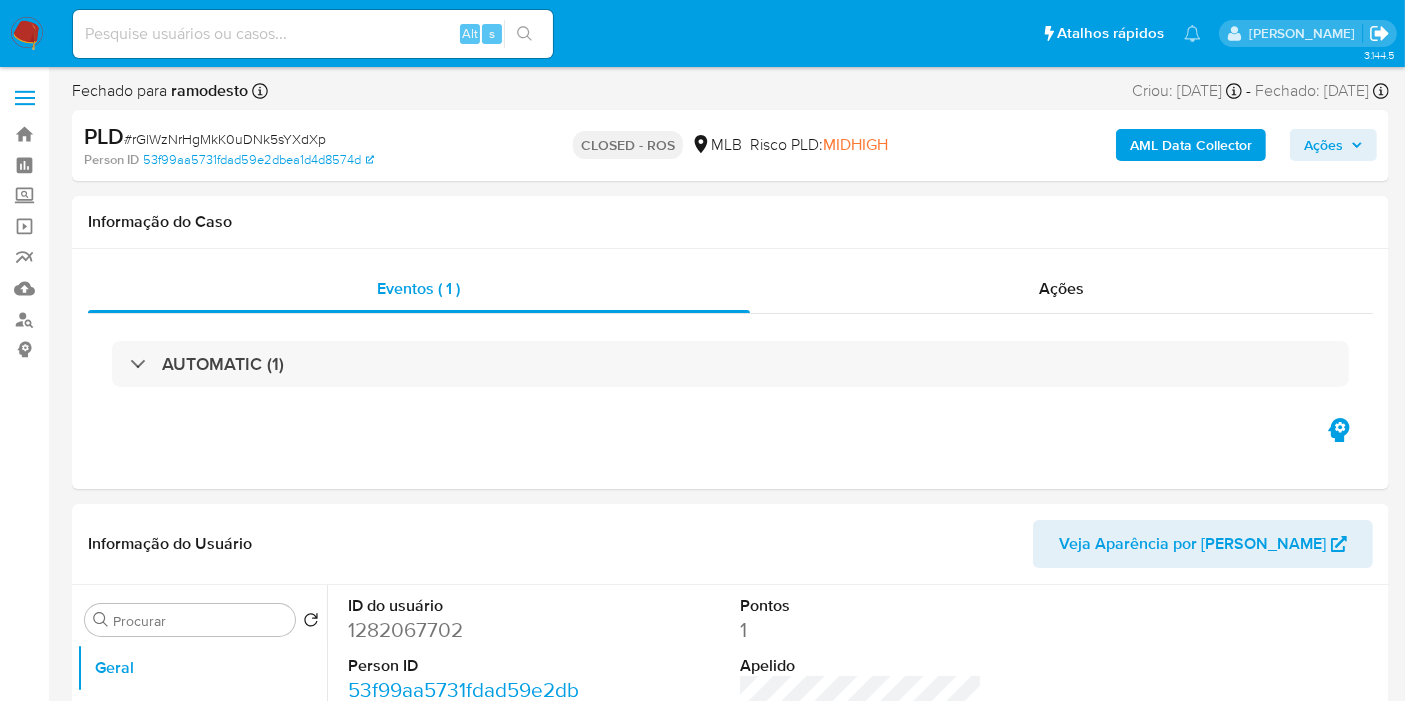 click 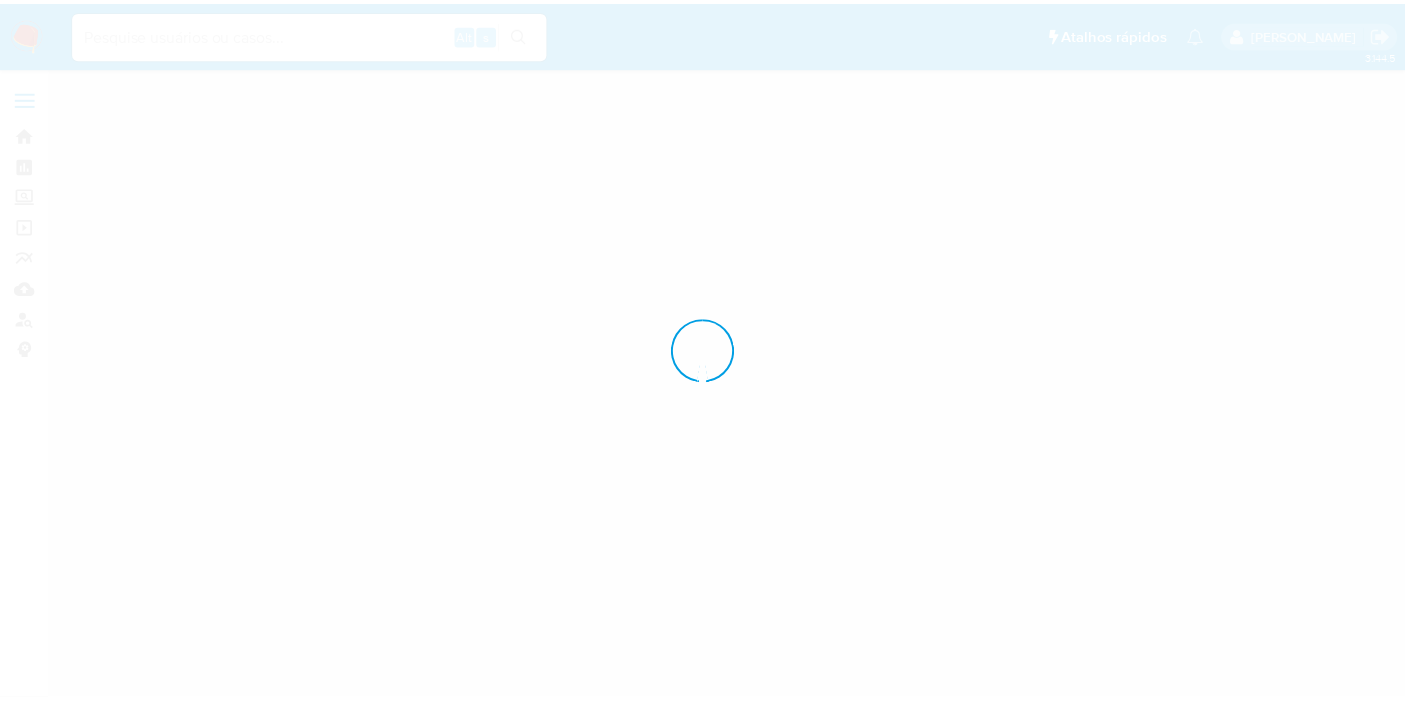 scroll, scrollTop: 0, scrollLeft: 0, axis: both 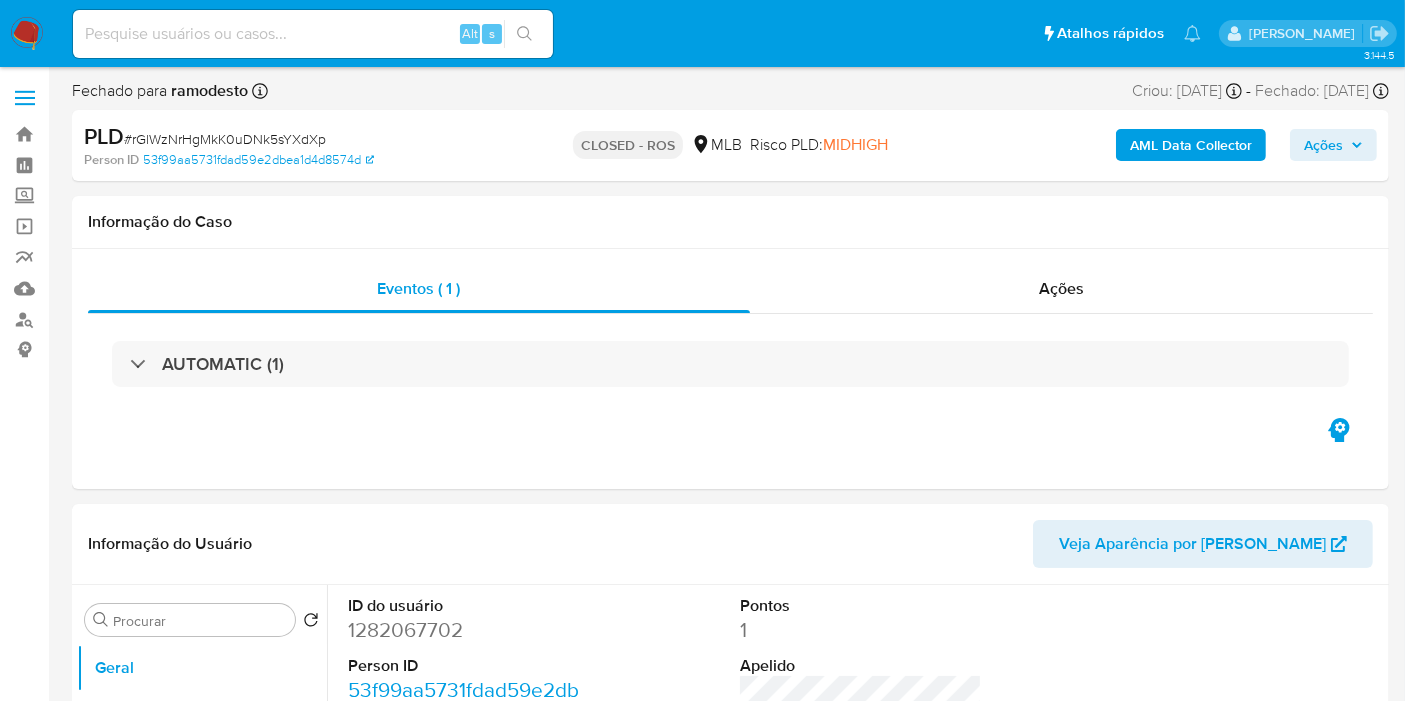 select on "10" 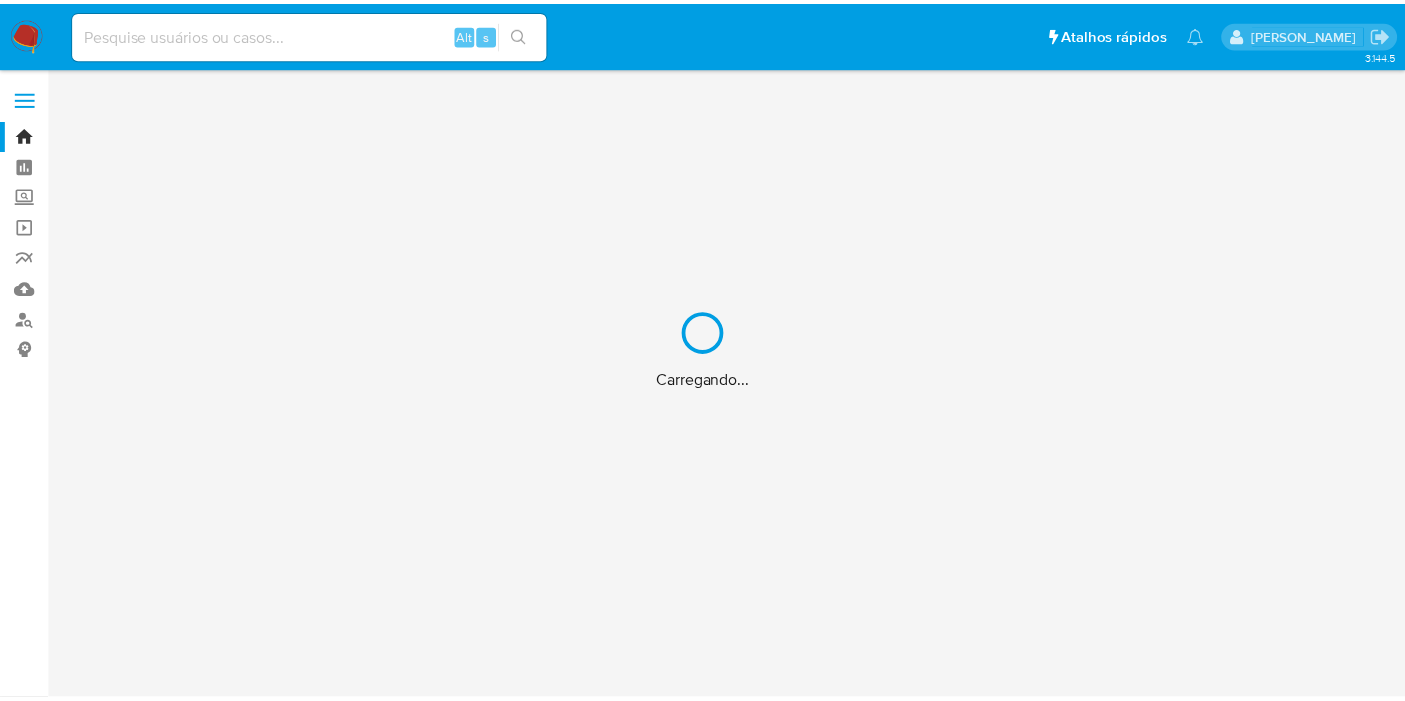scroll, scrollTop: 0, scrollLeft: 0, axis: both 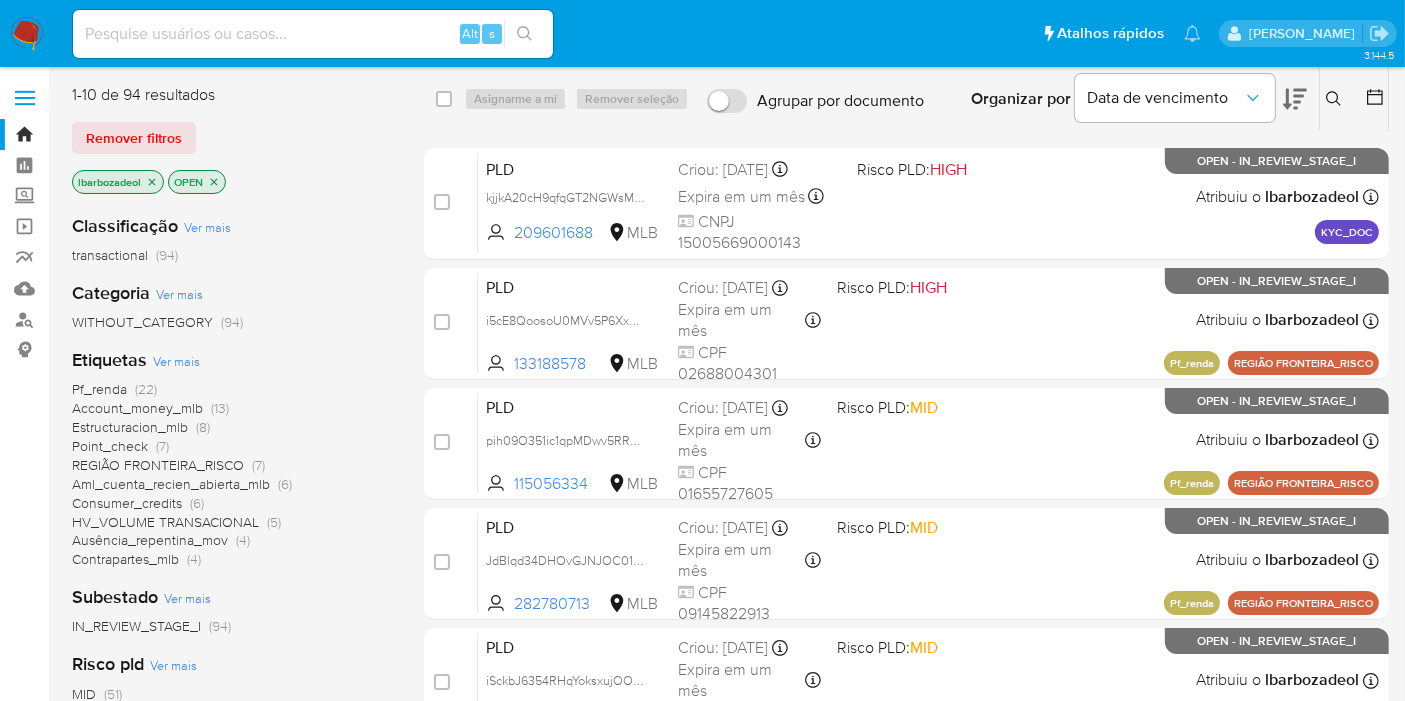 click 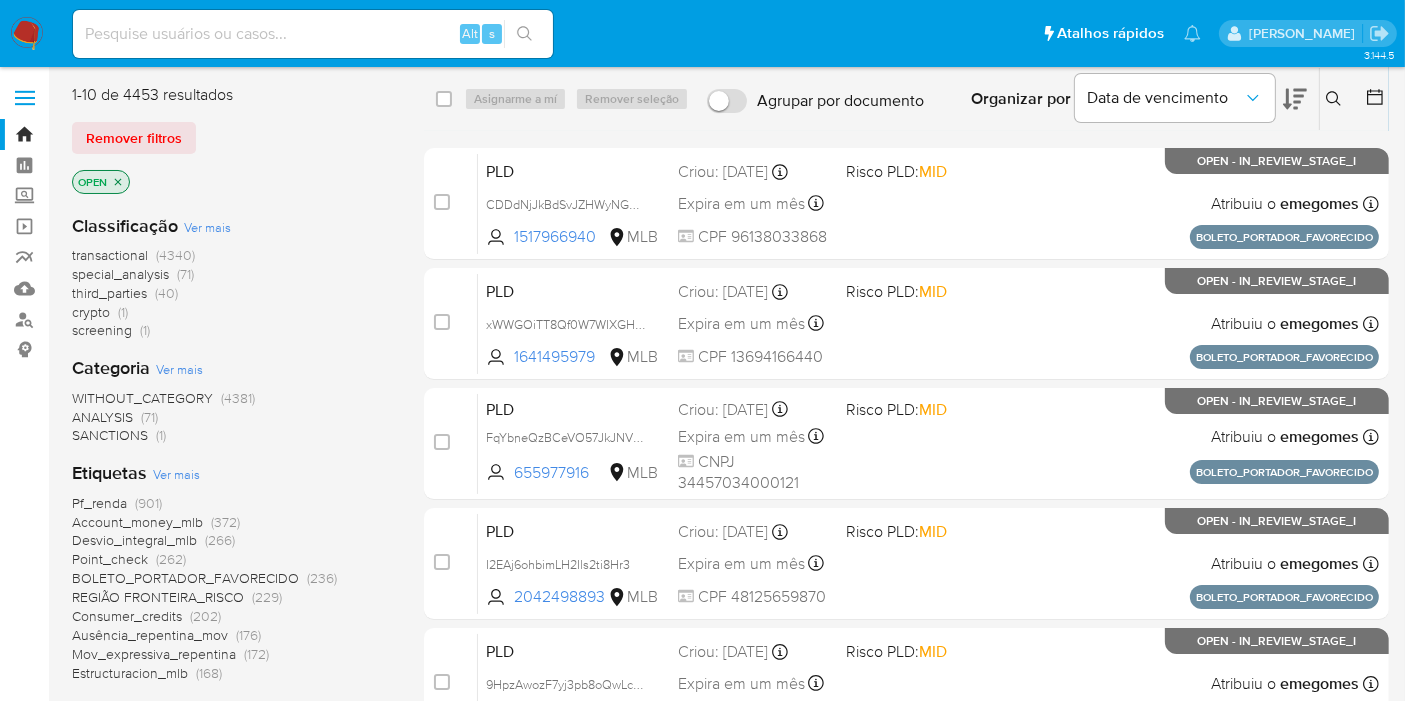 click on "screening" at bounding box center [102, 330] 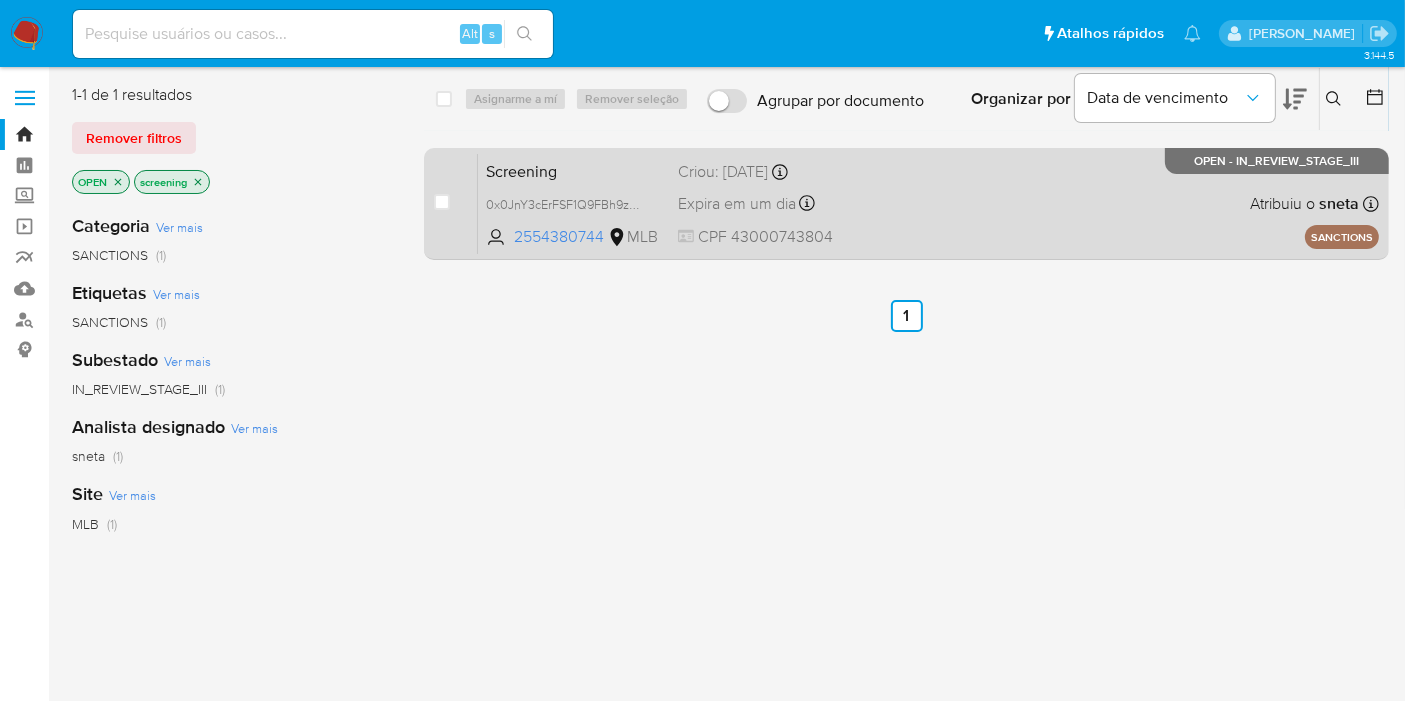 click on "Screening 0x0JnY3cErFSF1Q9FBh9zNAt 2554380744 MLB Criou: [DATE]   Criou: [DATE] 15:59:41 Expira em um dia   Expira em [DATE] 15:59:42 CPF   43000743804 Atribuiu o   sneta   Asignado el: [DATE] 10:01:21 SANCTIONS OPEN - IN_REVIEW_STAGE_III" at bounding box center (928, 203) 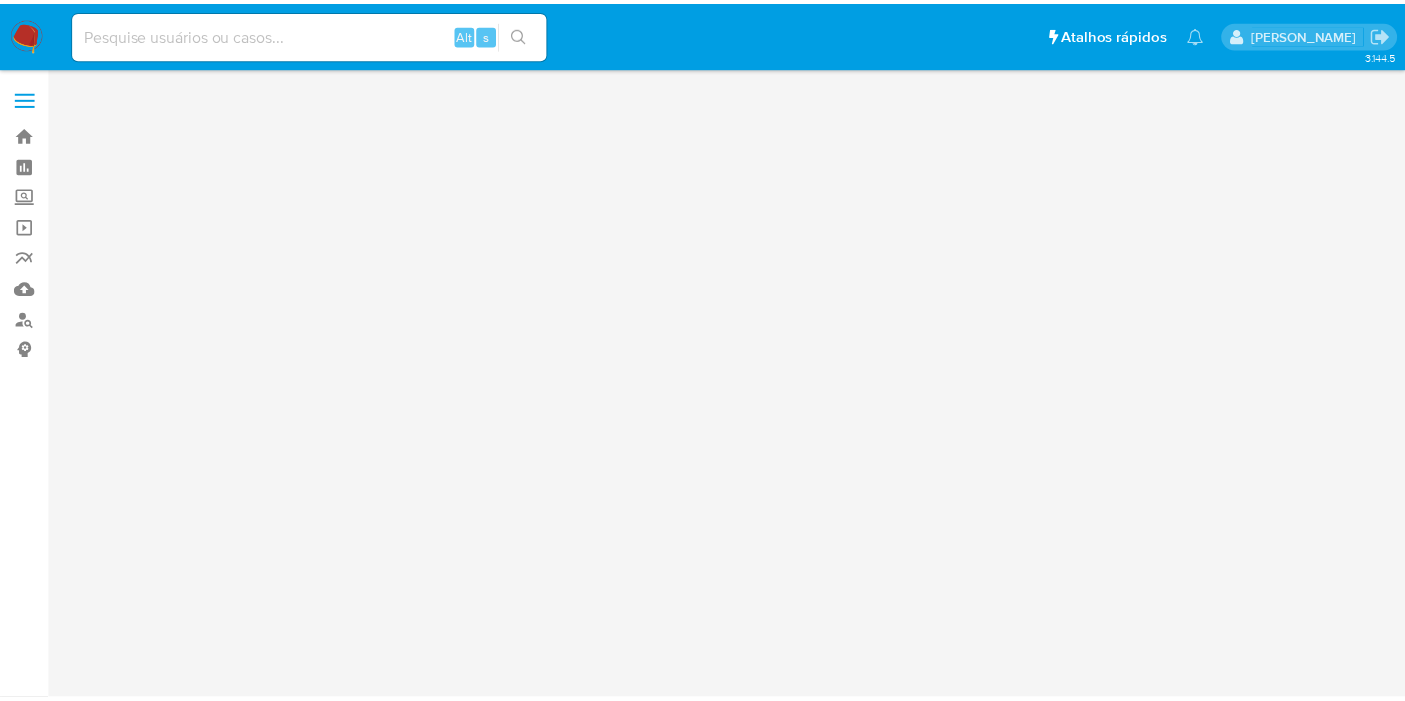 scroll, scrollTop: 0, scrollLeft: 0, axis: both 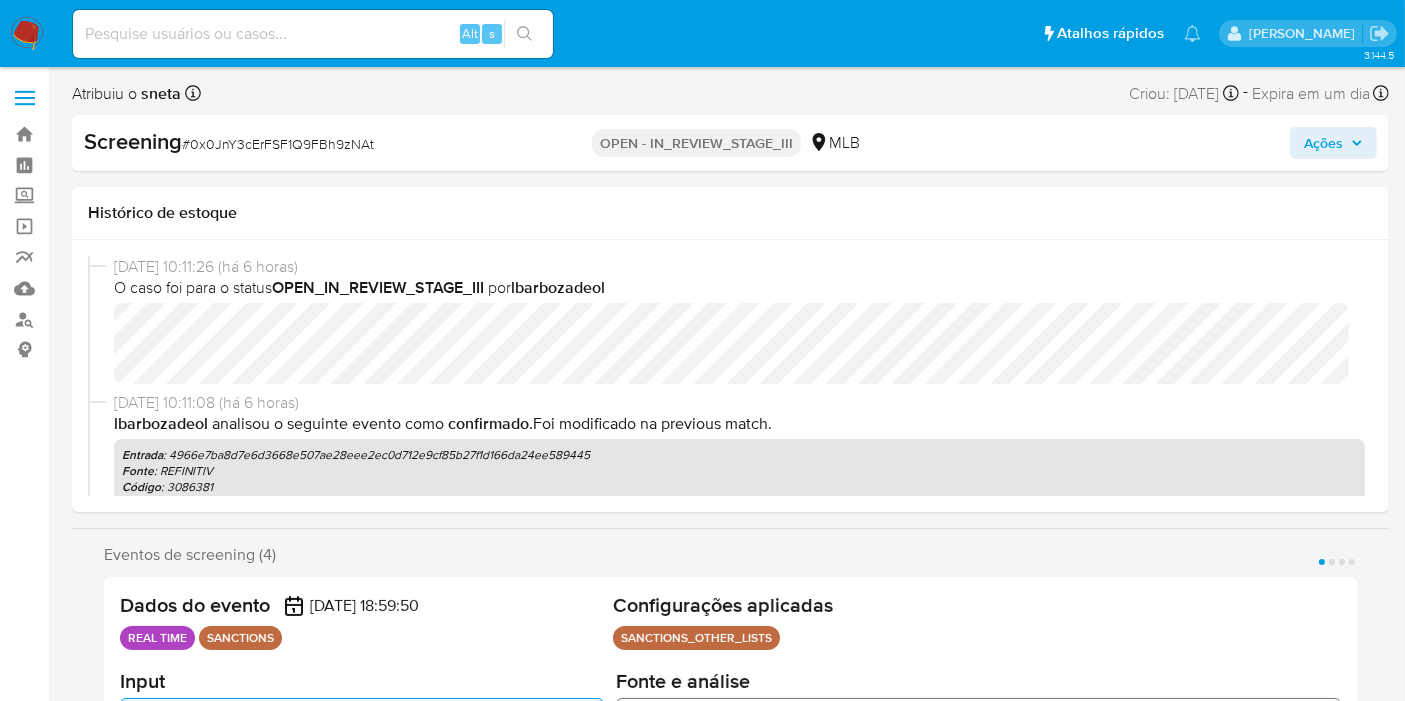 select on "10" 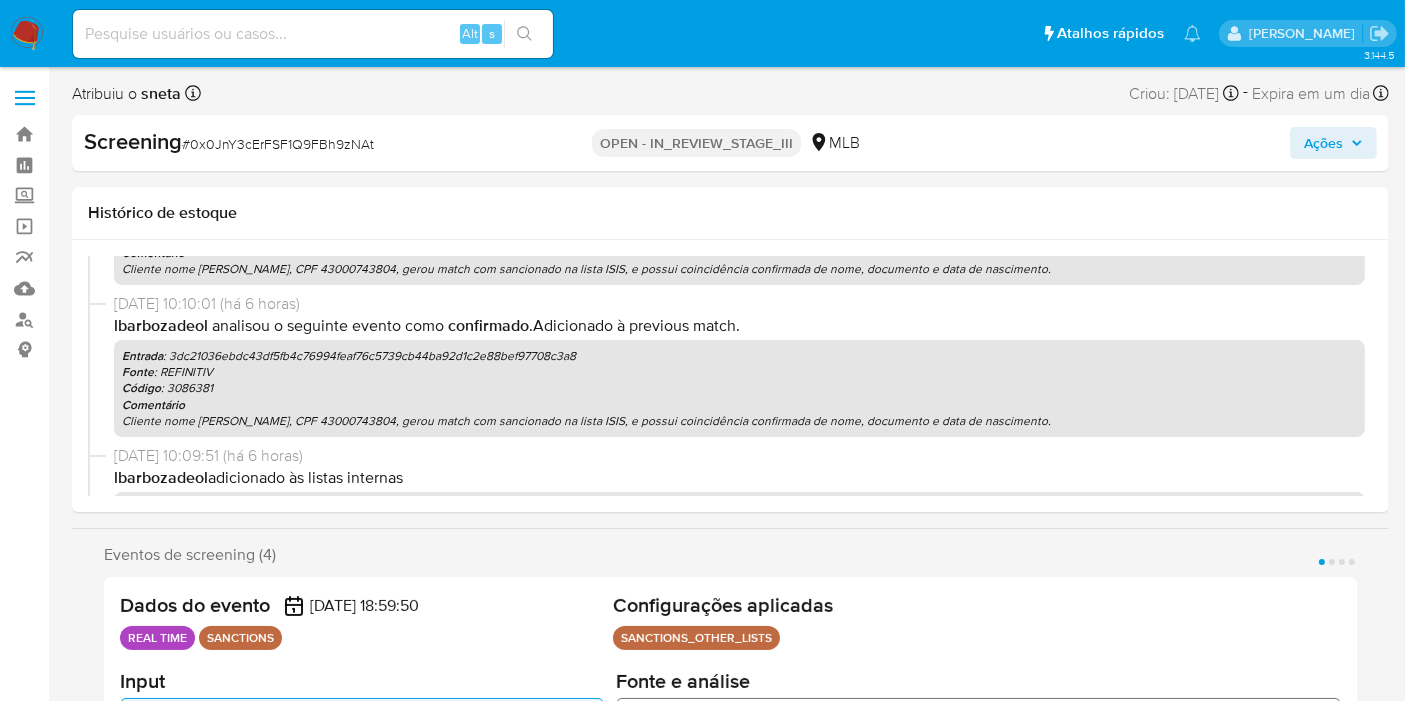 scroll, scrollTop: 777, scrollLeft: 0, axis: vertical 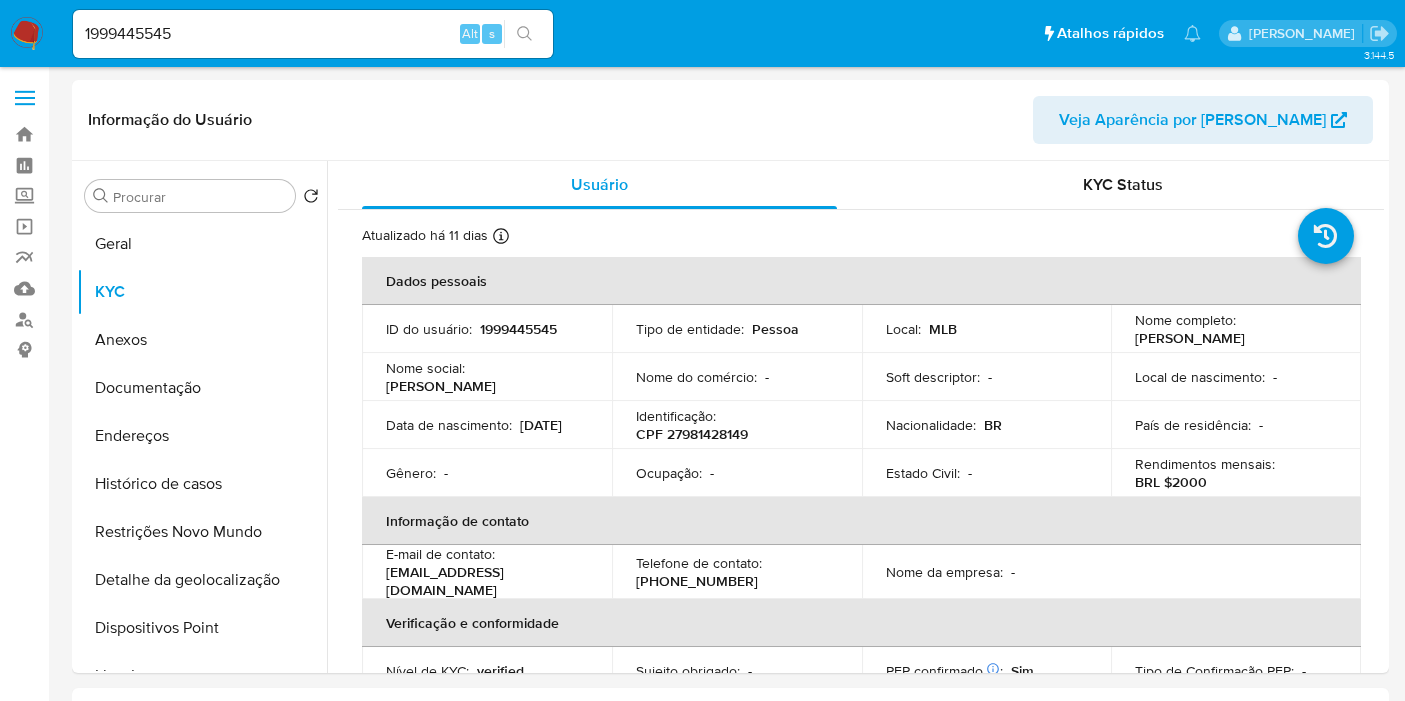 select on "10" 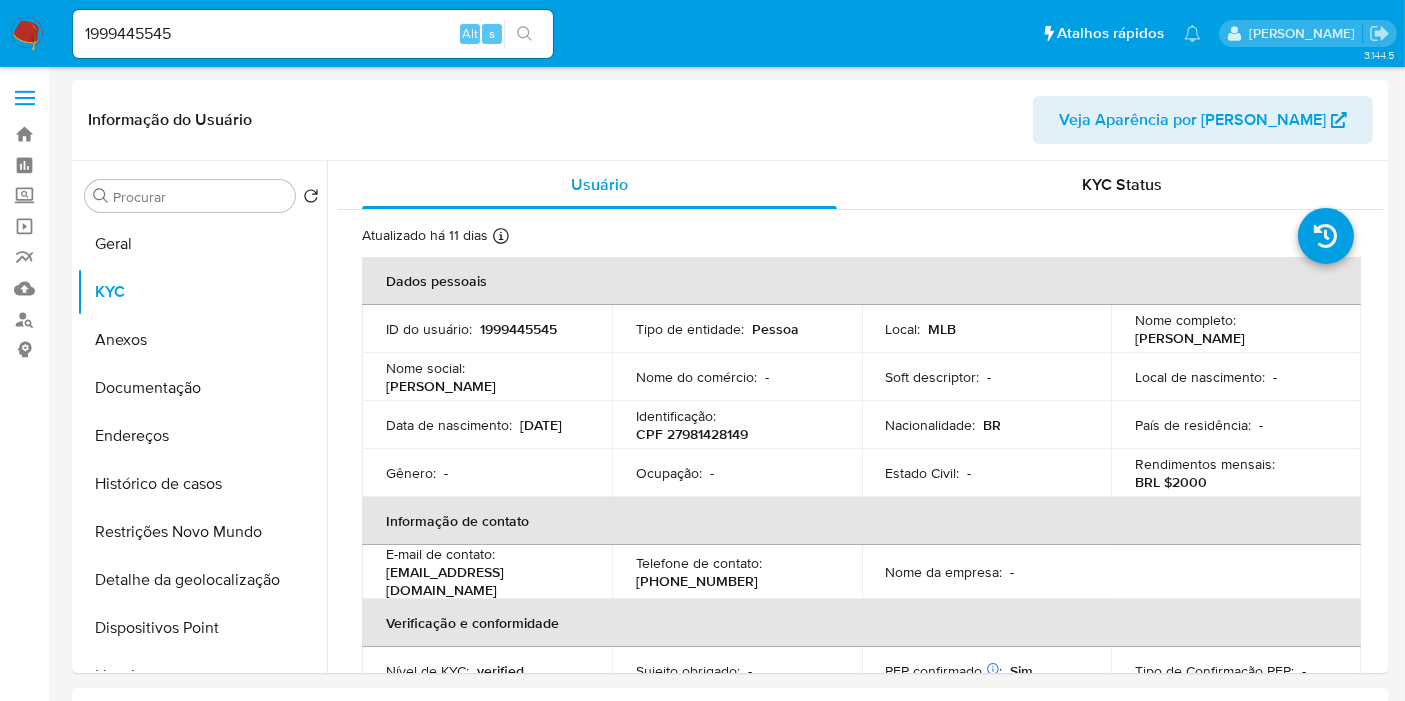 click on "1999445545" at bounding box center [313, 34] 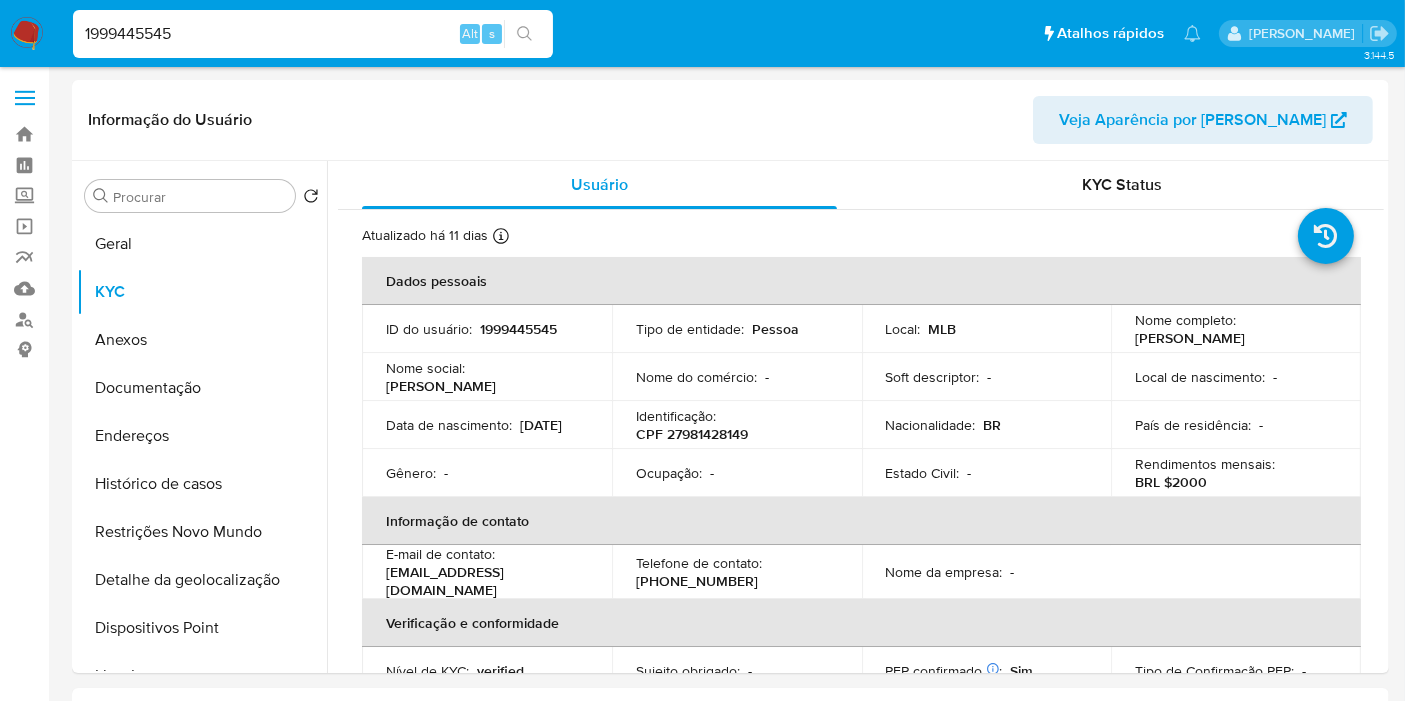 paste on "8257544" 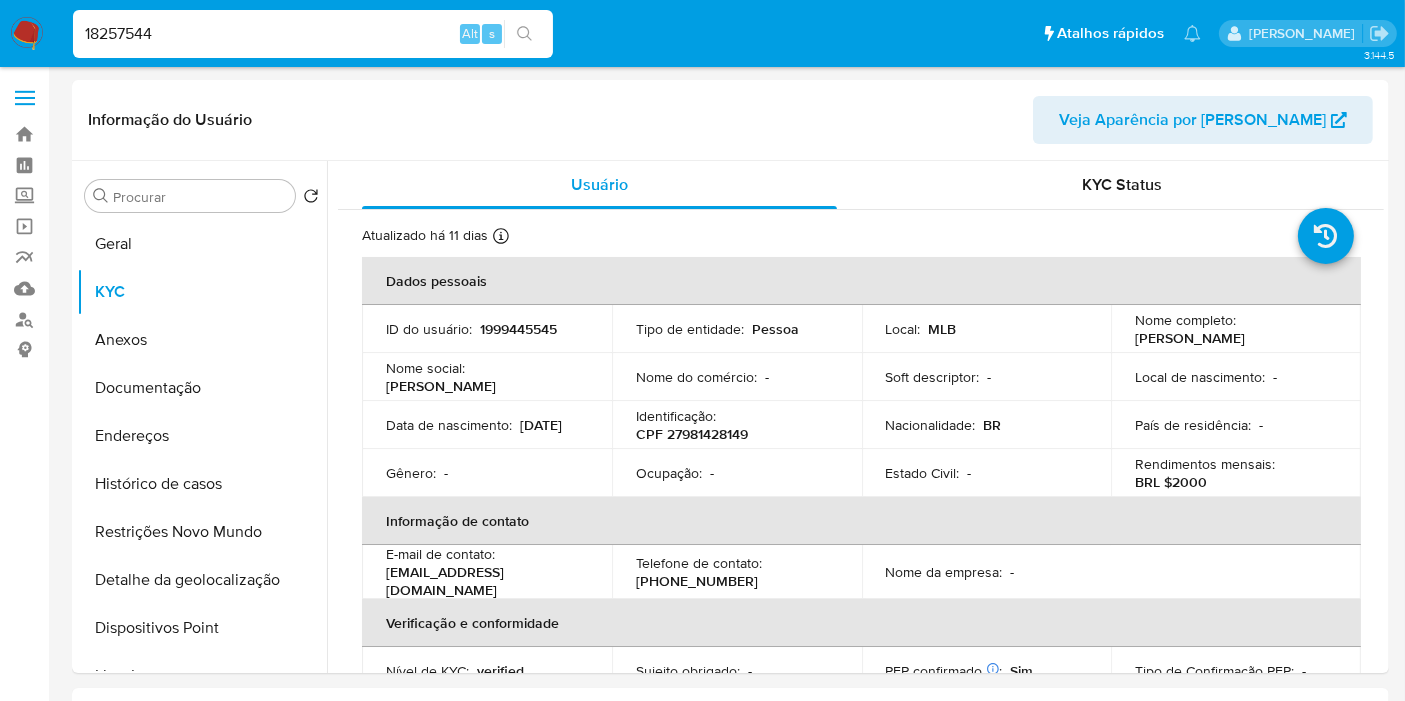 type on "18257544" 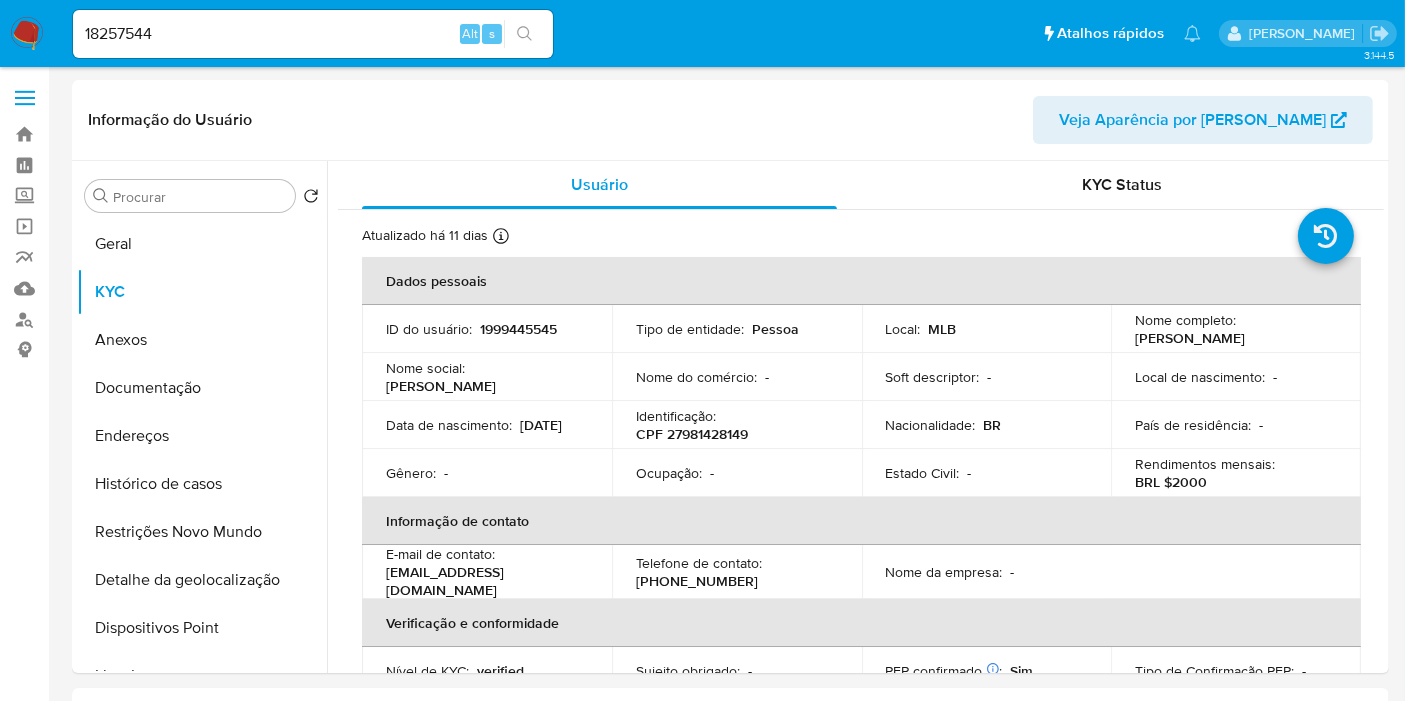 click 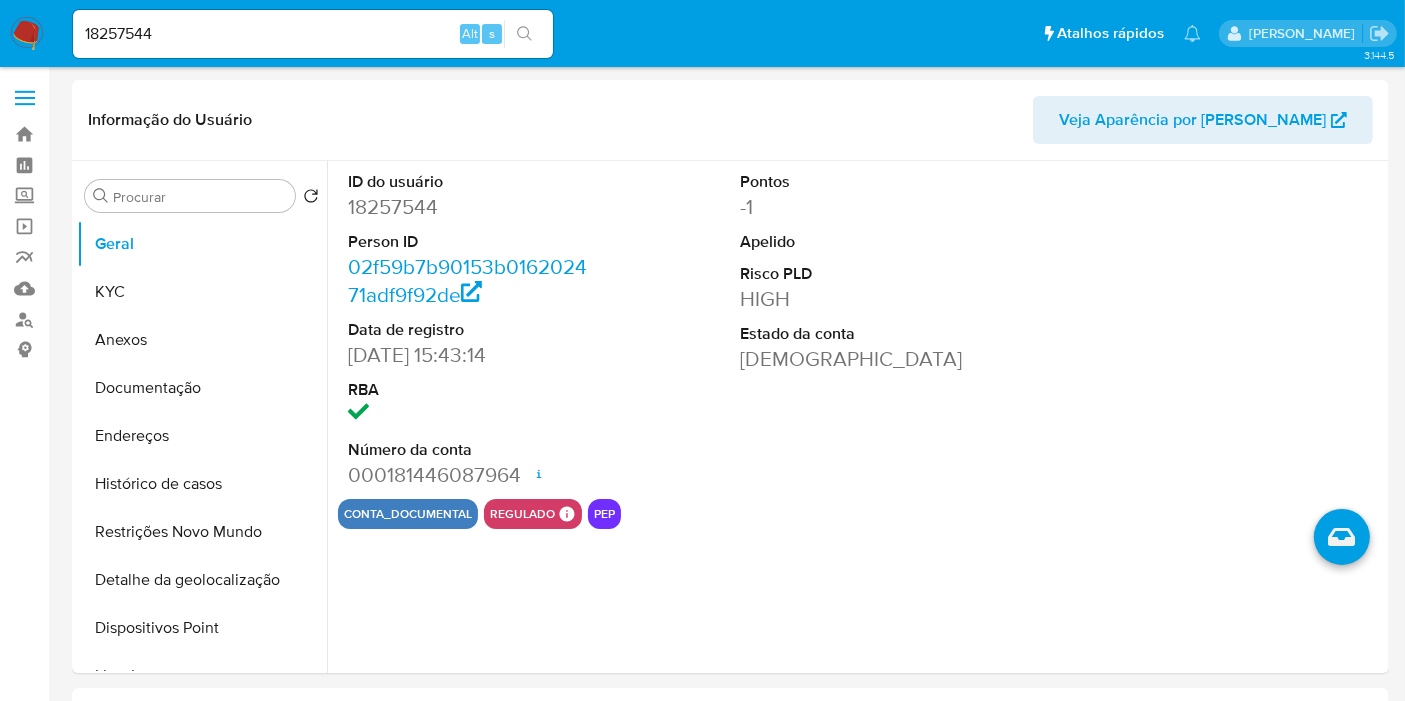 select on "10" 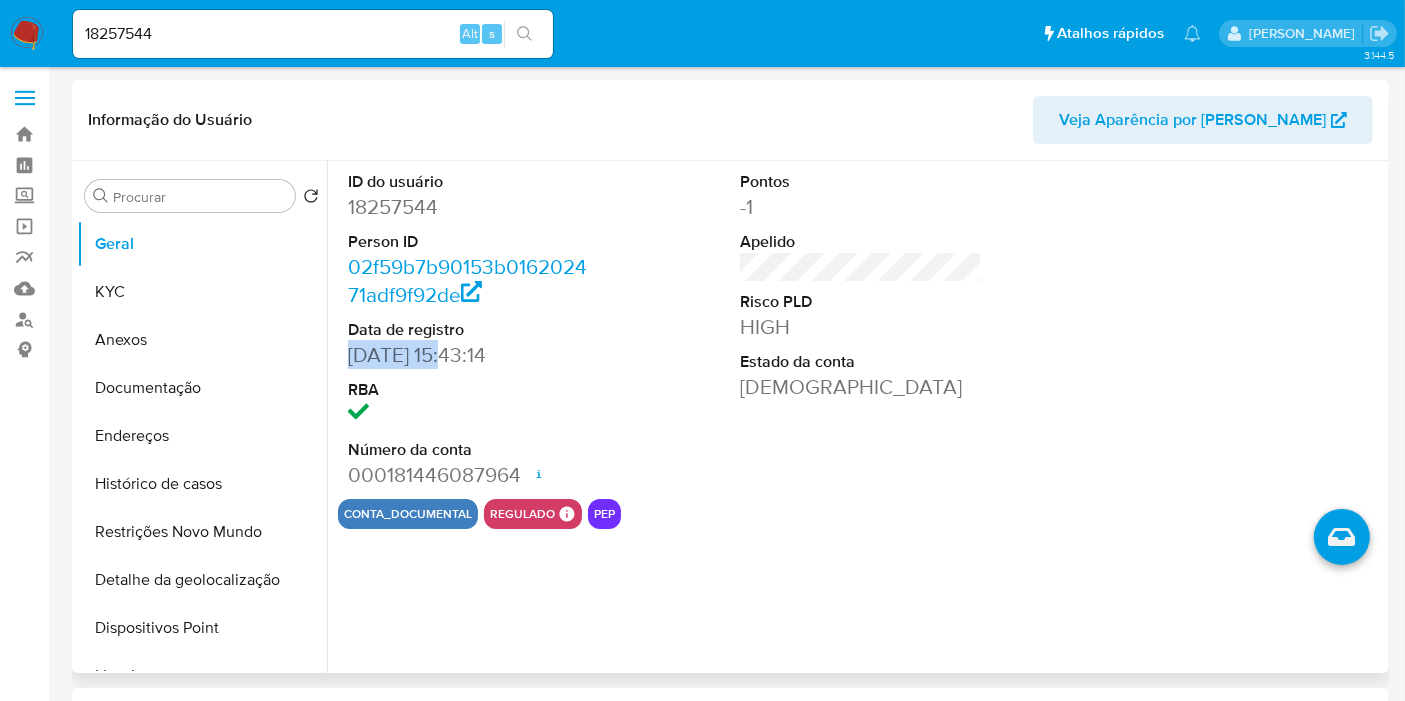 drag, startPoint x: 452, startPoint y: 357, endPoint x: 331, endPoint y: 354, distance: 121.037186 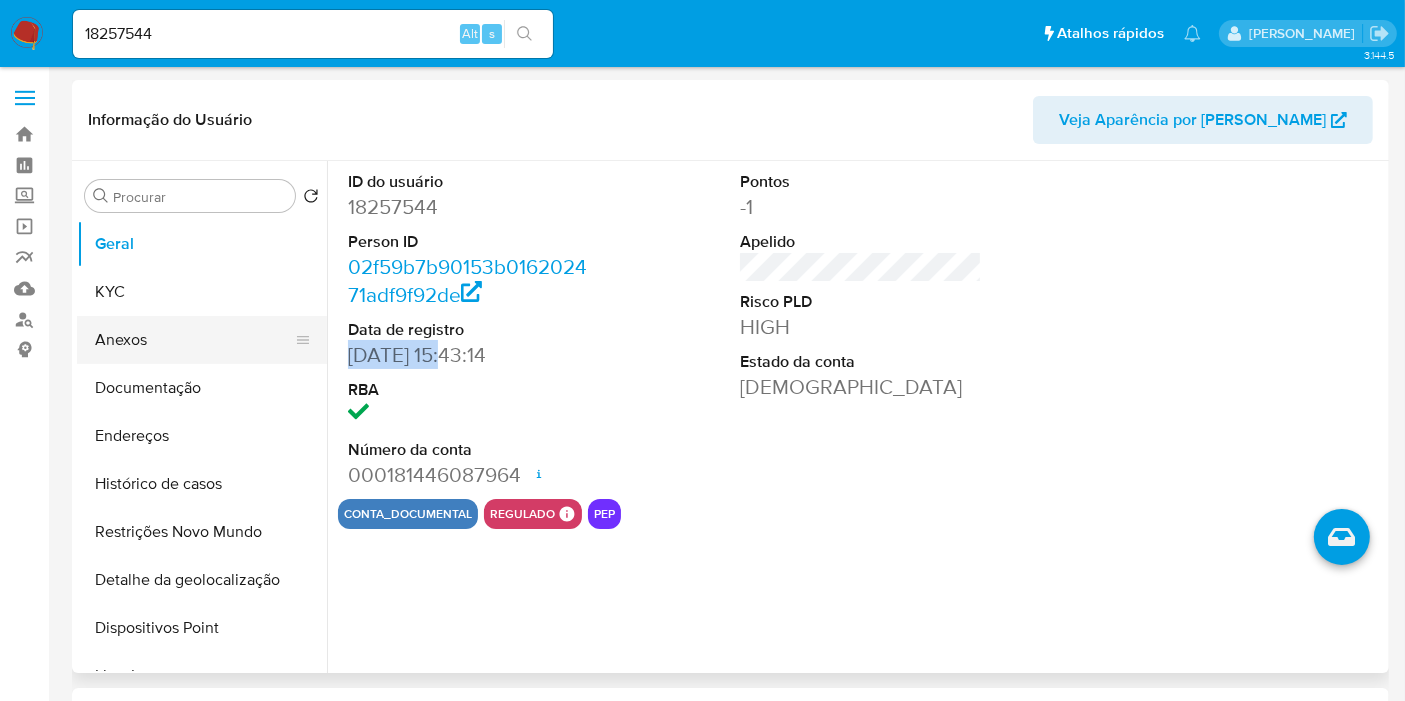 copy on "[DATE]" 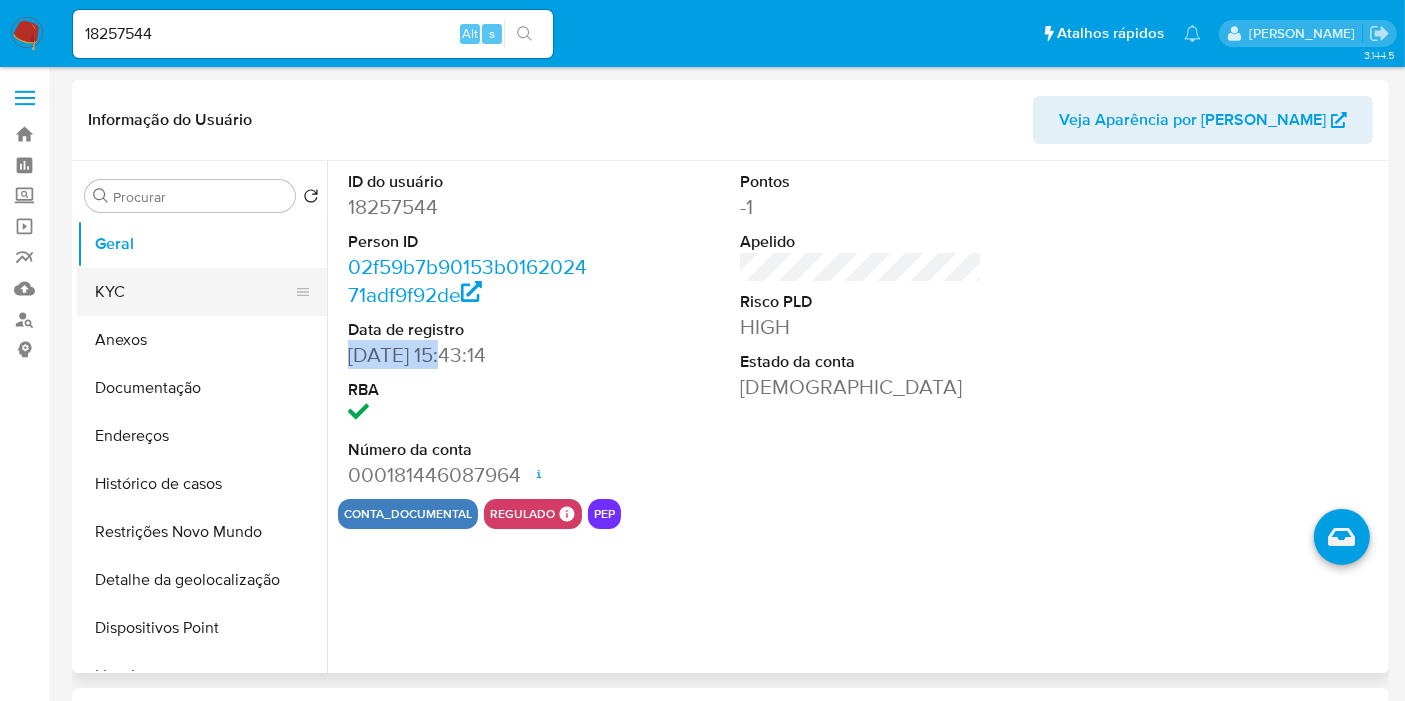click on "KYC" at bounding box center (194, 292) 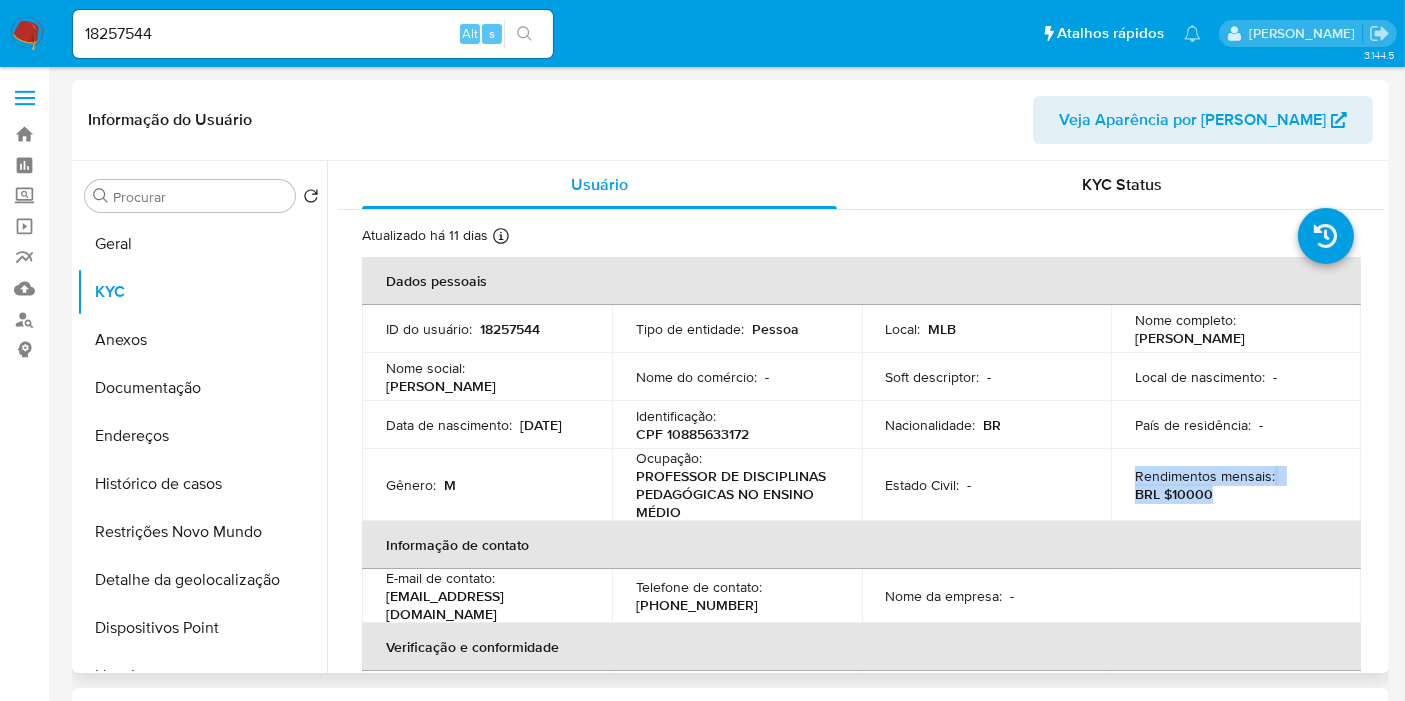 drag, startPoint x: 1130, startPoint y: 477, endPoint x: 1211, endPoint y: 490, distance: 82.036575 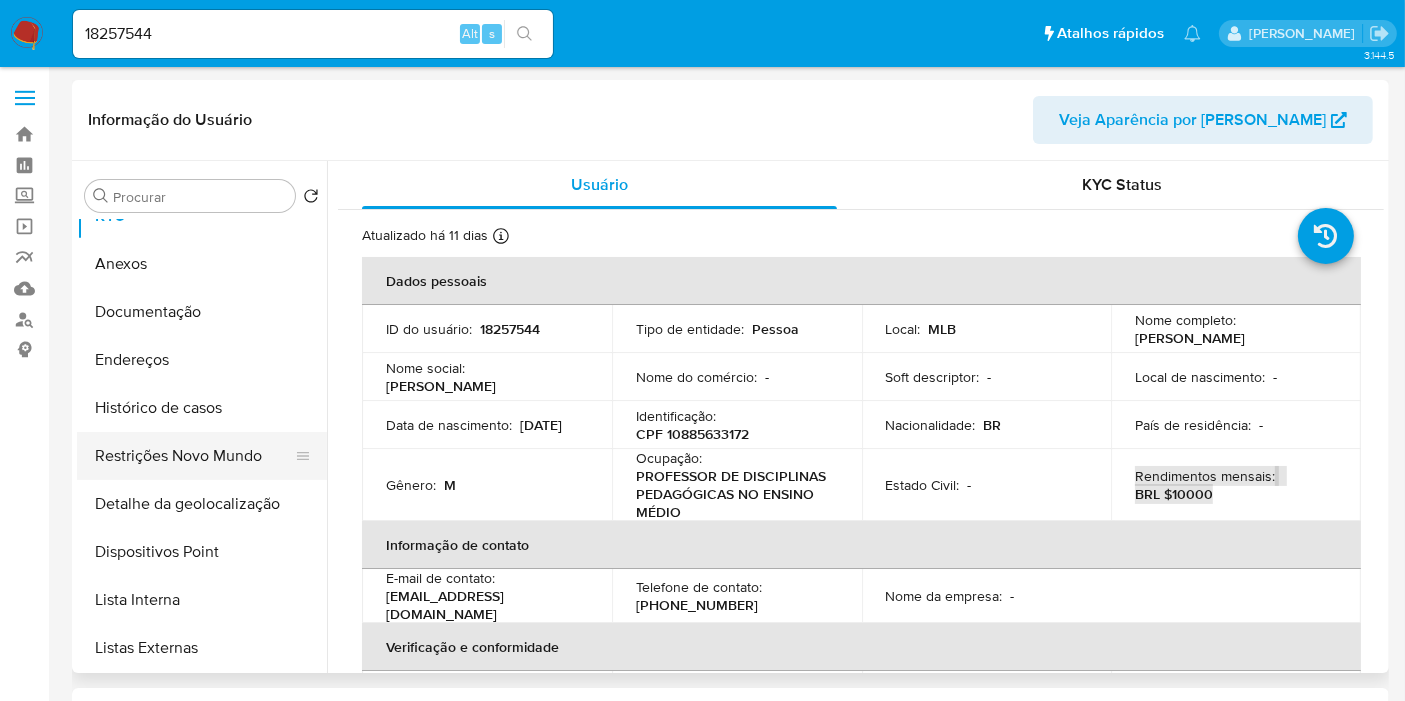 scroll, scrollTop: 111, scrollLeft: 0, axis: vertical 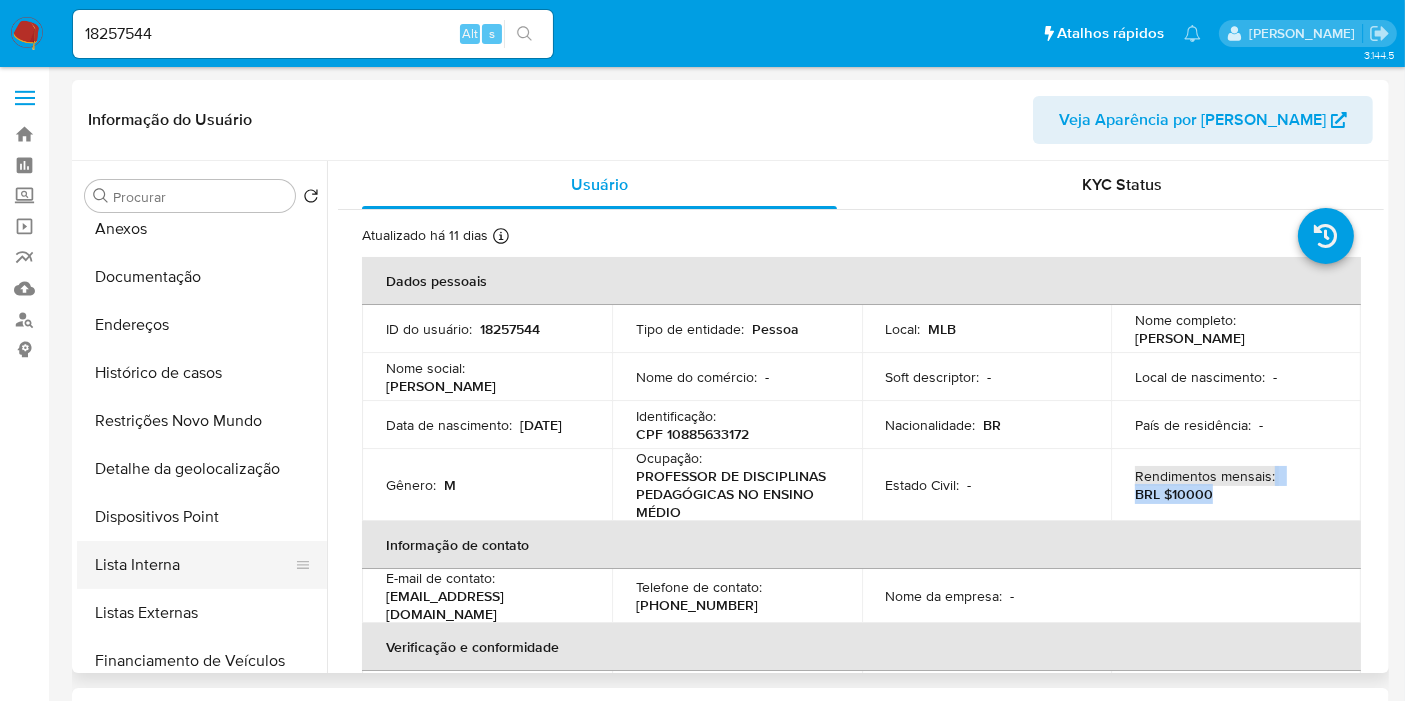 click on "Lista Interna" at bounding box center (194, 565) 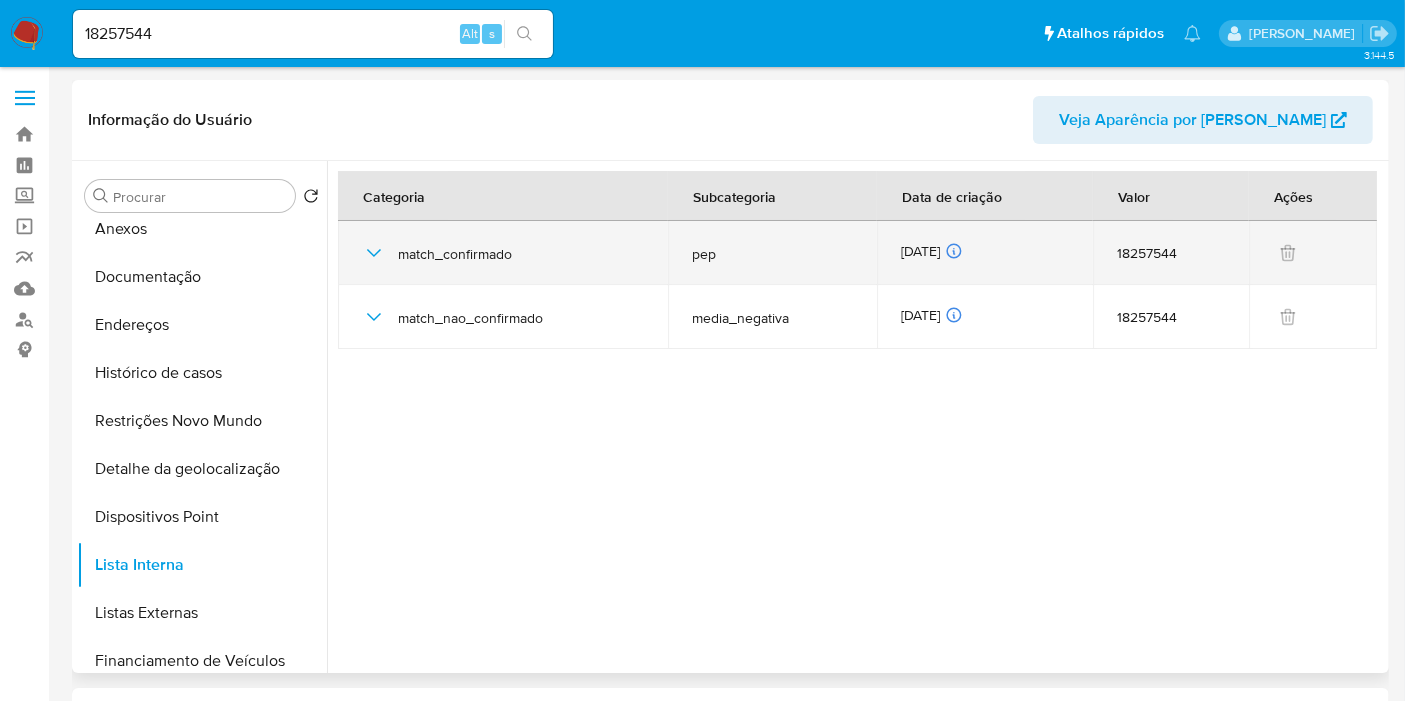 click on "[DATE]   [DATE] 18:05:11" at bounding box center [985, 253] 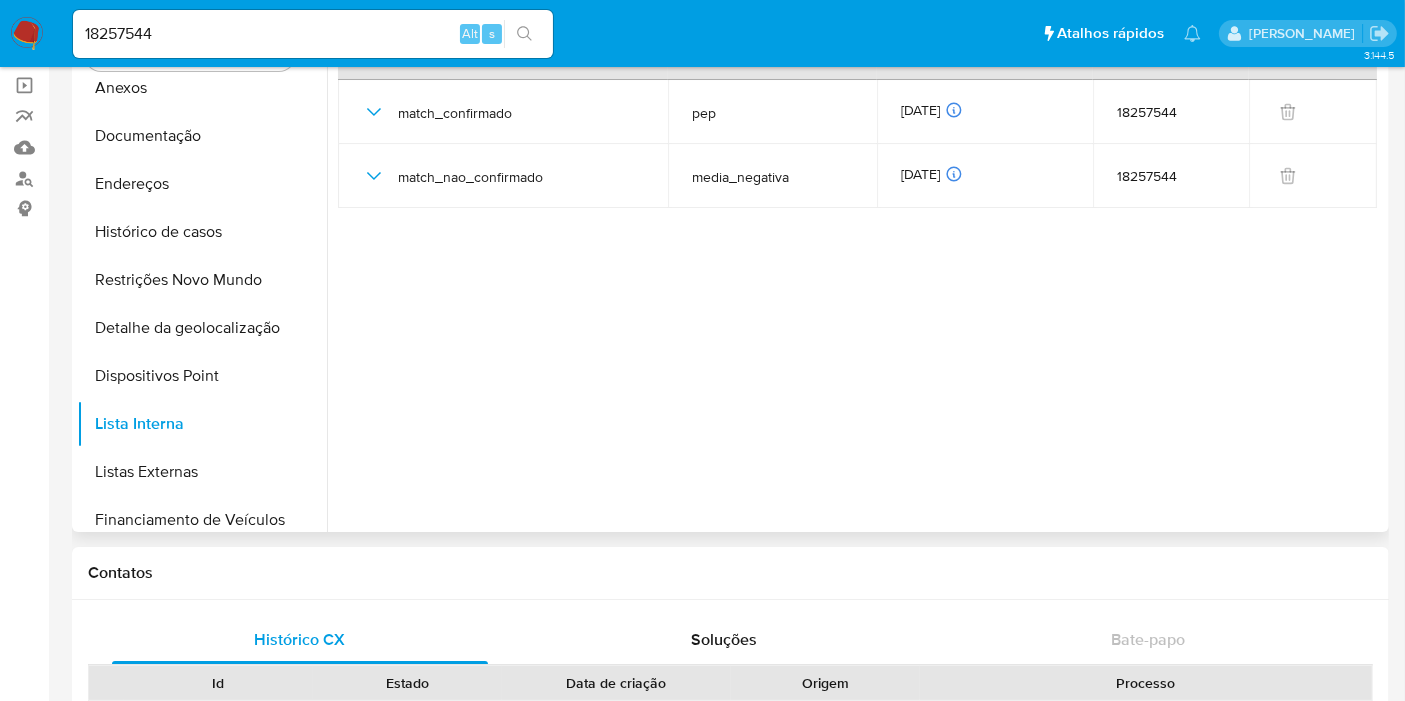 scroll, scrollTop: 111, scrollLeft: 0, axis: vertical 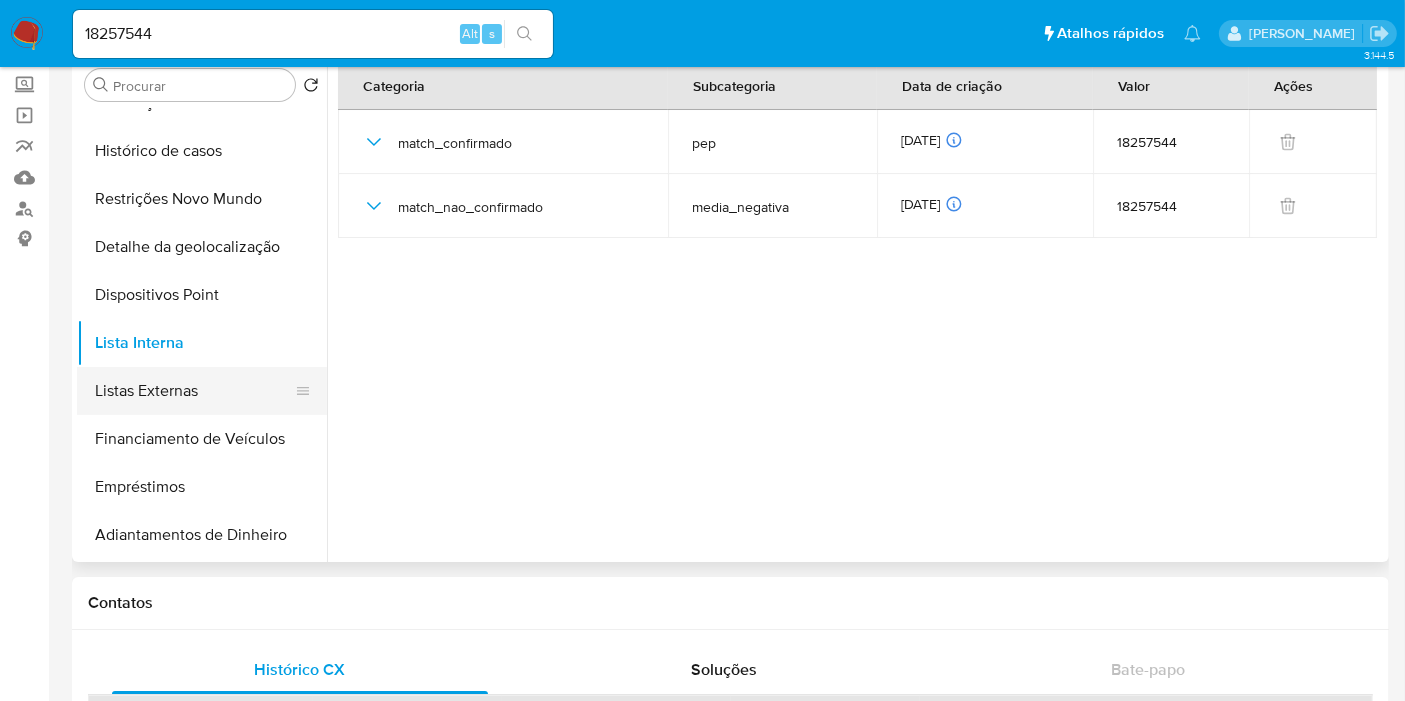 click on "Listas Externas" at bounding box center (194, 391) 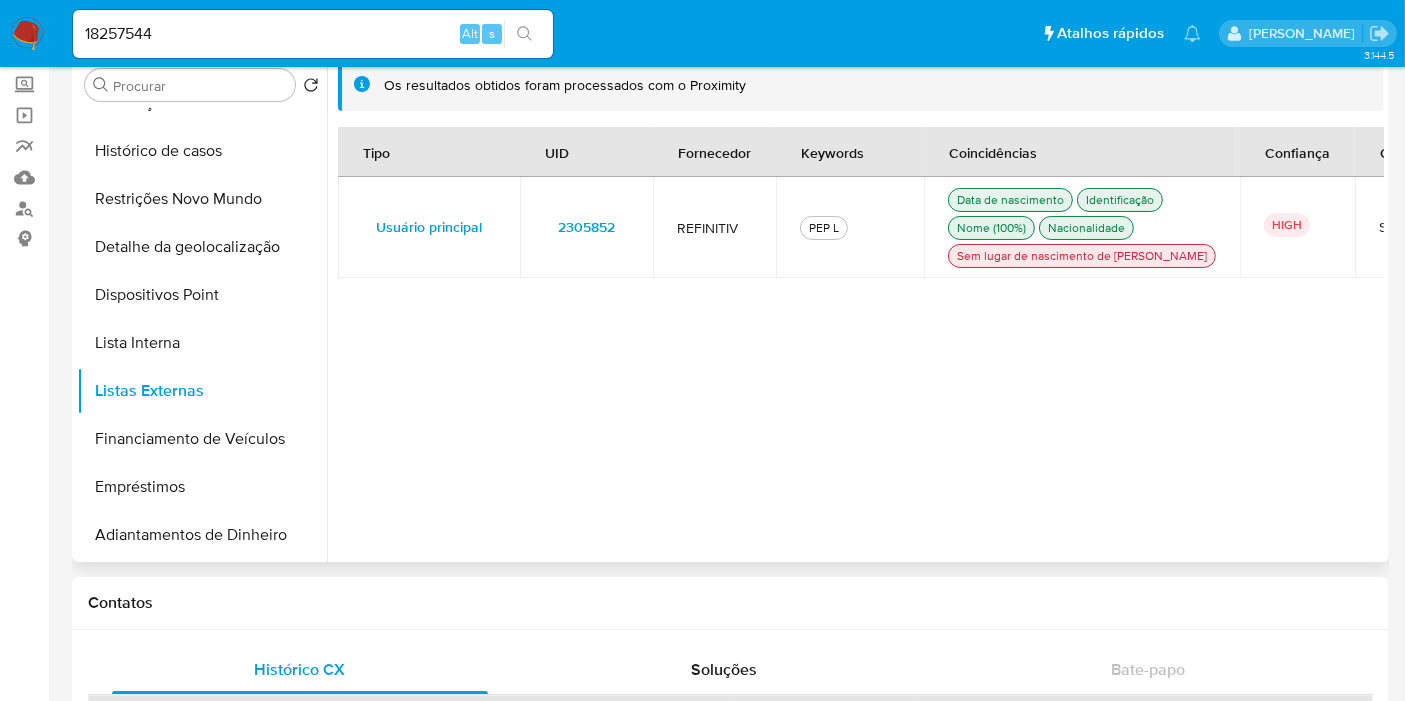 click on "2305852" at bounding box center [586, 227] 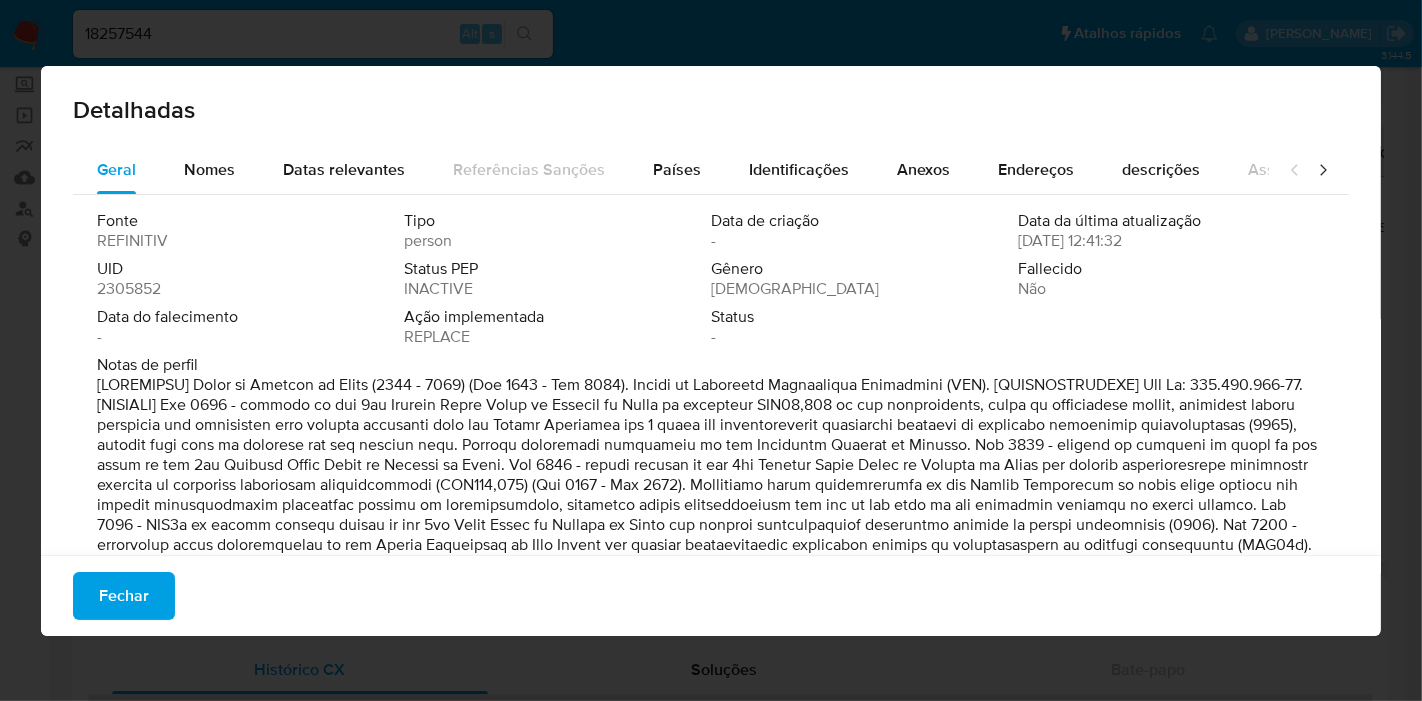 click on "2305852" at bounding box center (129, 289) 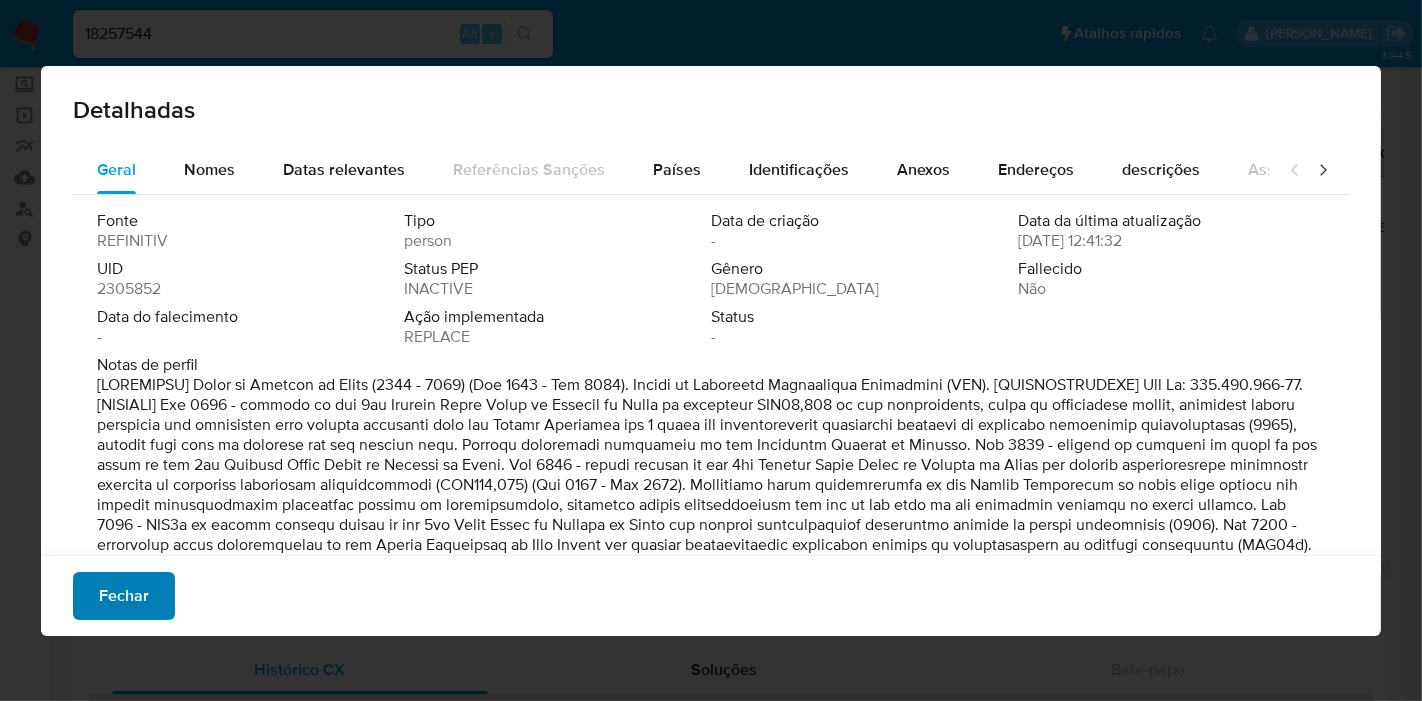 click on "Fechar" at bounding box center (124, 596) 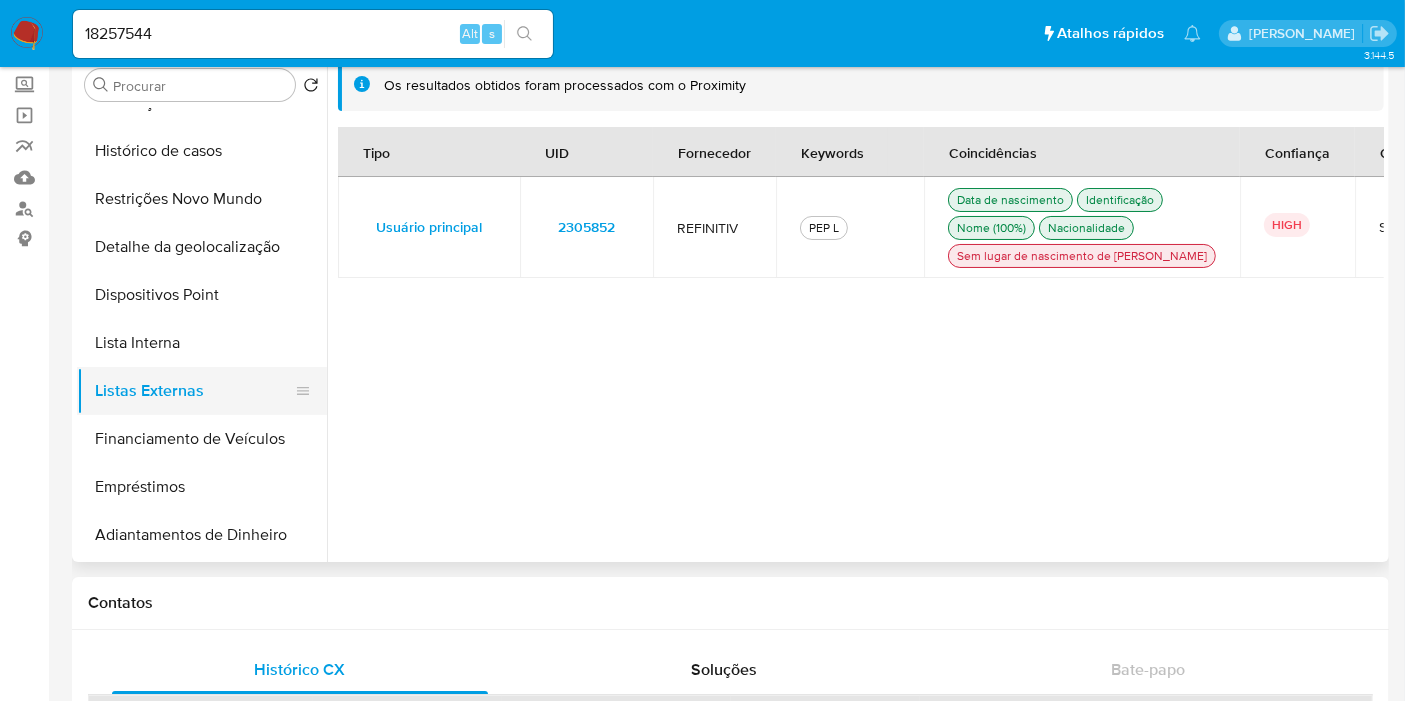 scroll, scrollTop: 0, scrollLeft: 0, axis: both 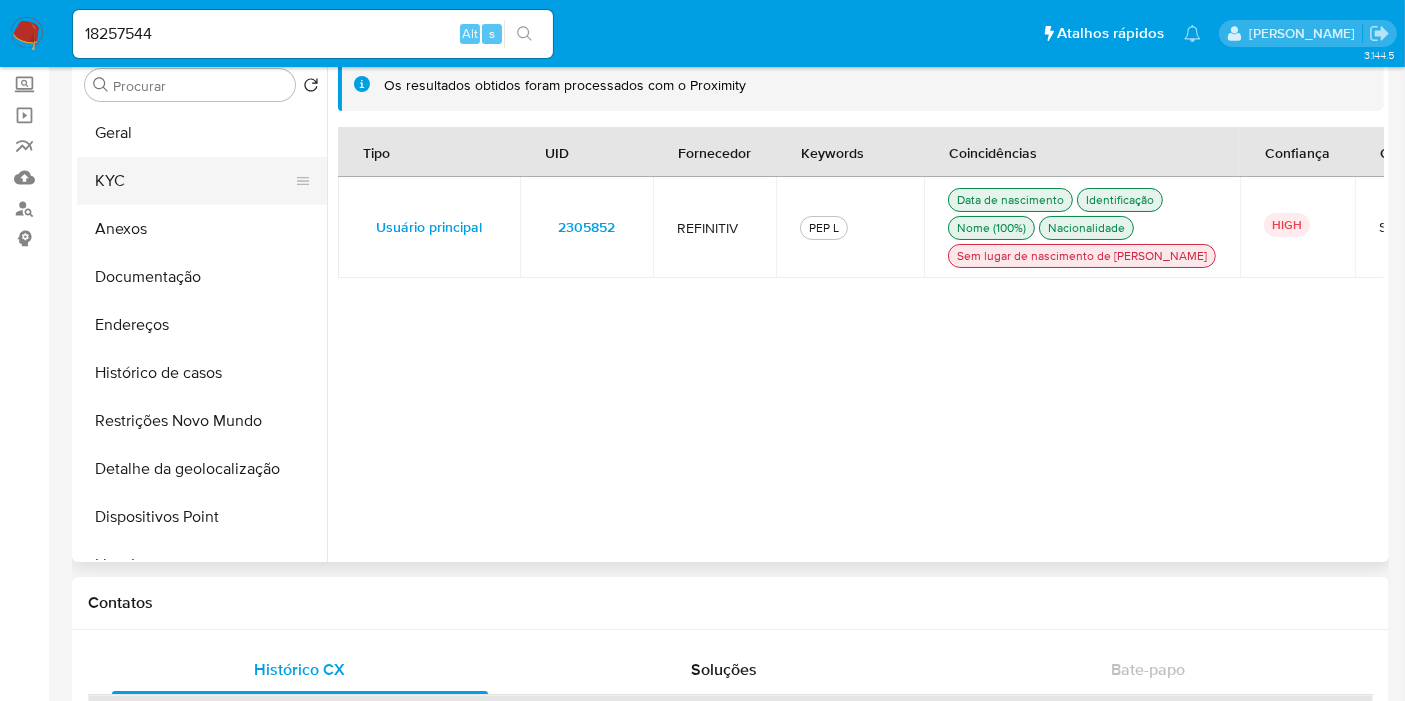 click on "KYC" at bounding box center (194, 181) 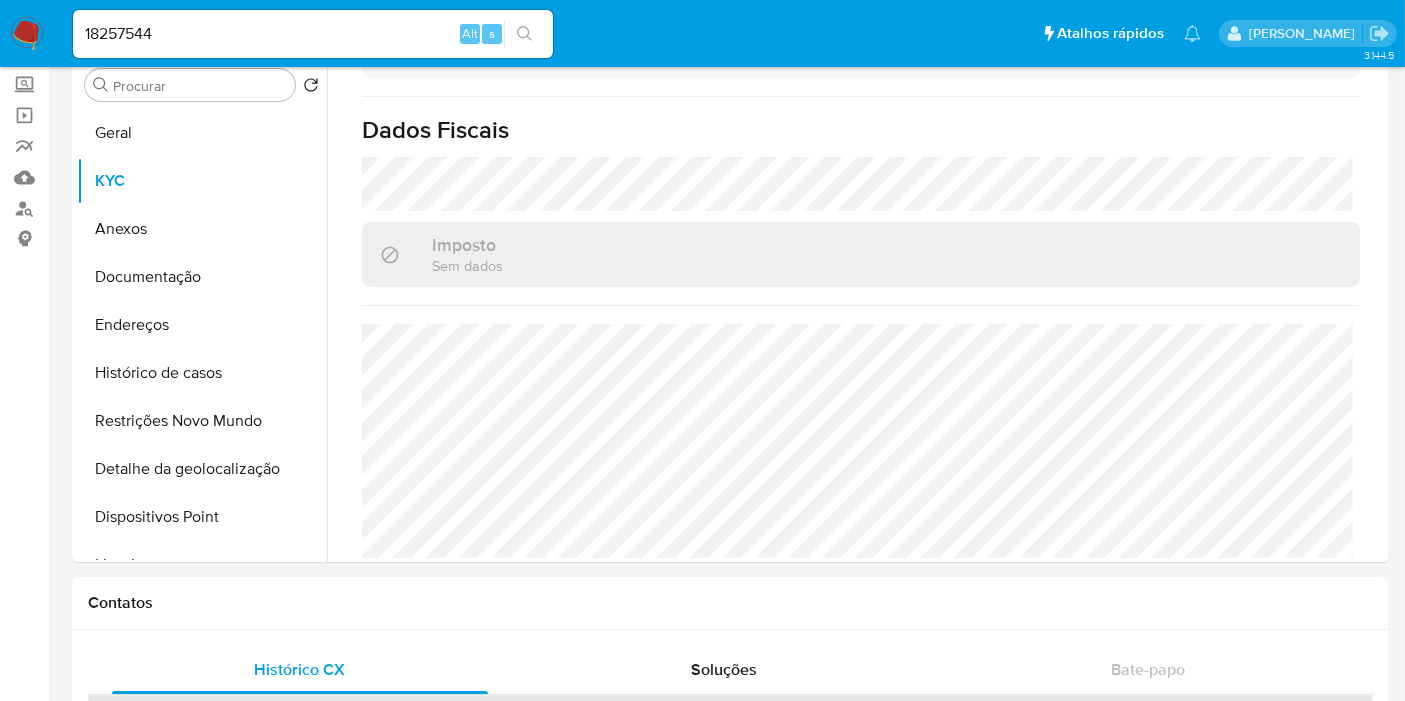 scroll, scrollTop: 932, scrollLeft: 0, axis: vertical 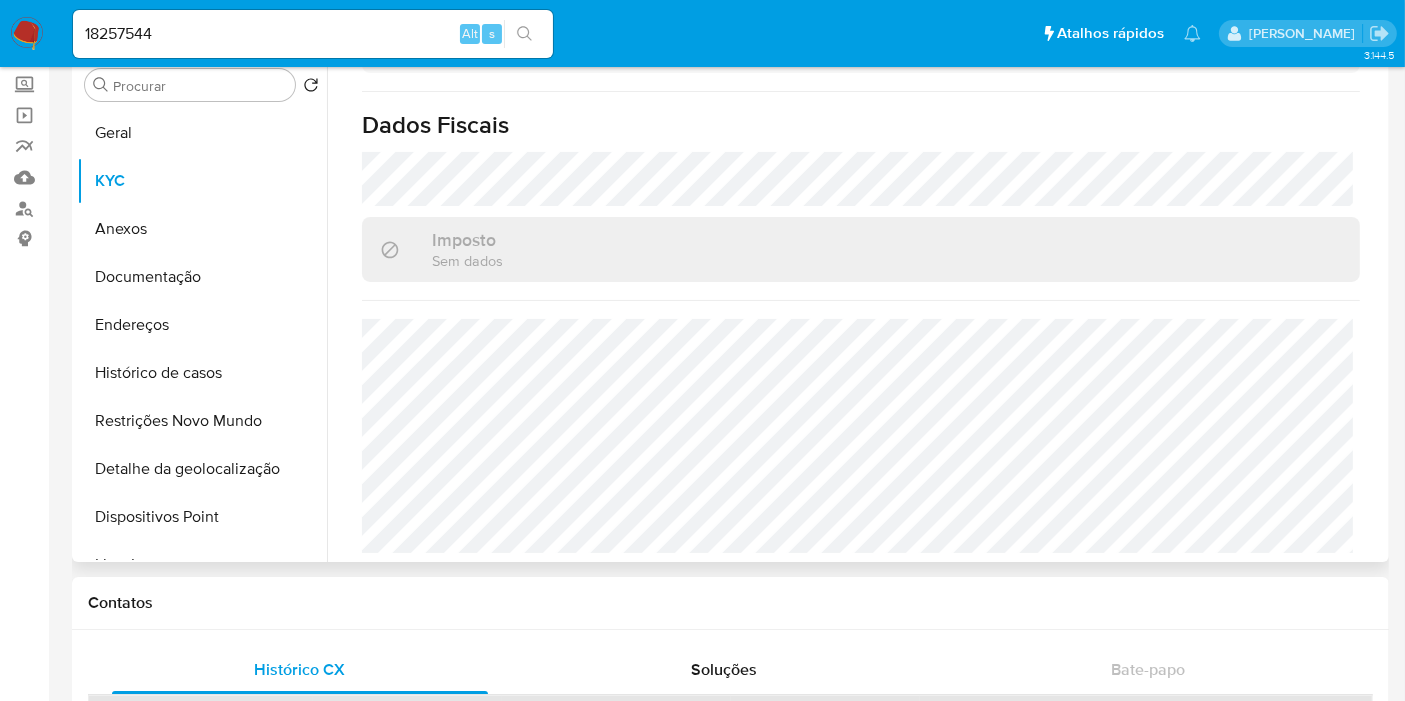 type 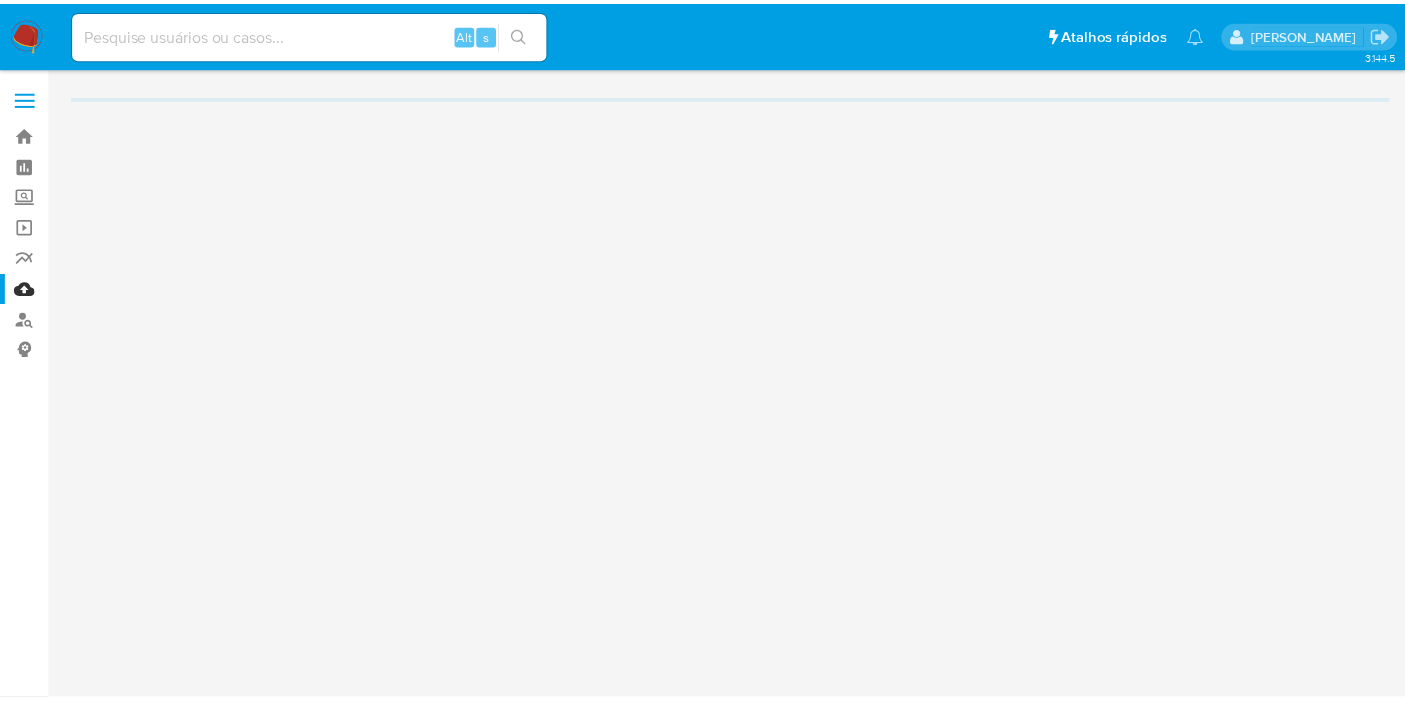 scroll, scrollTop: 0, scrollLeft: 0, axis: both 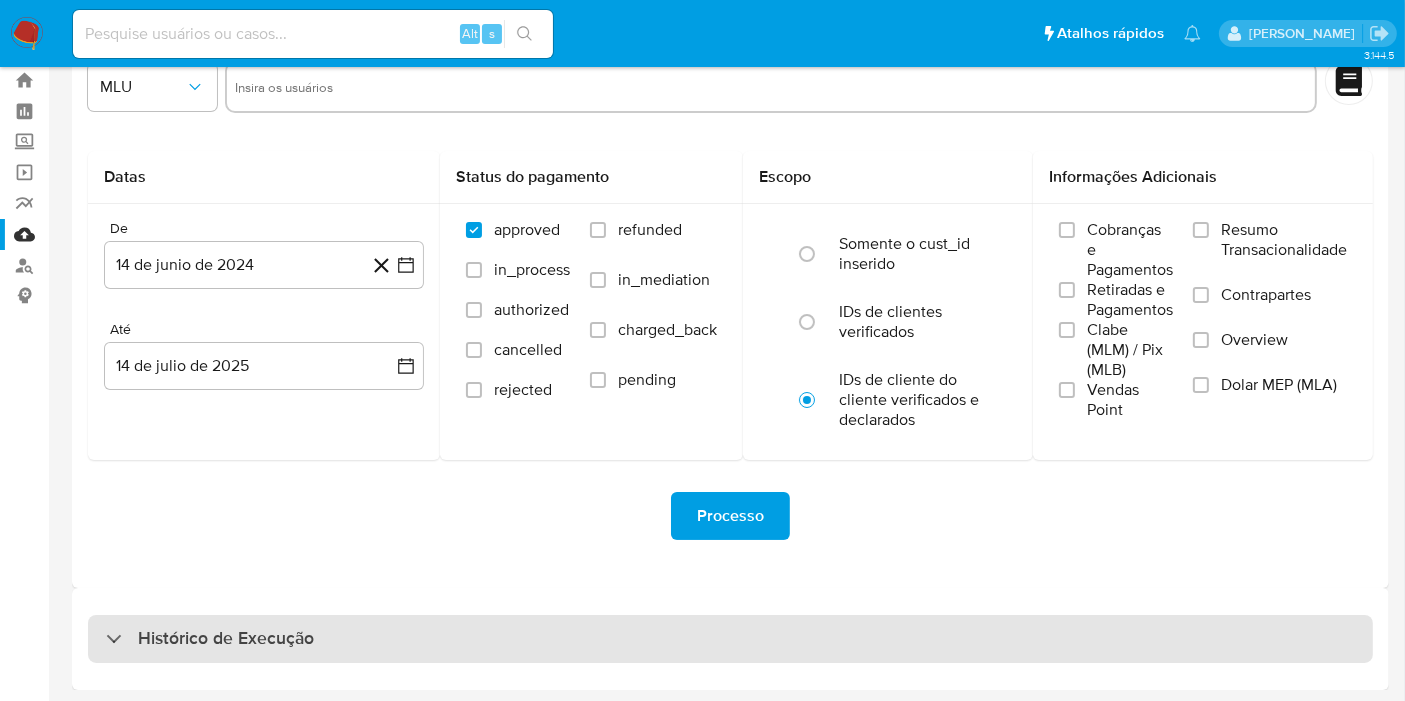click on "Histórico de Execução" at bounding box center [730, 639] 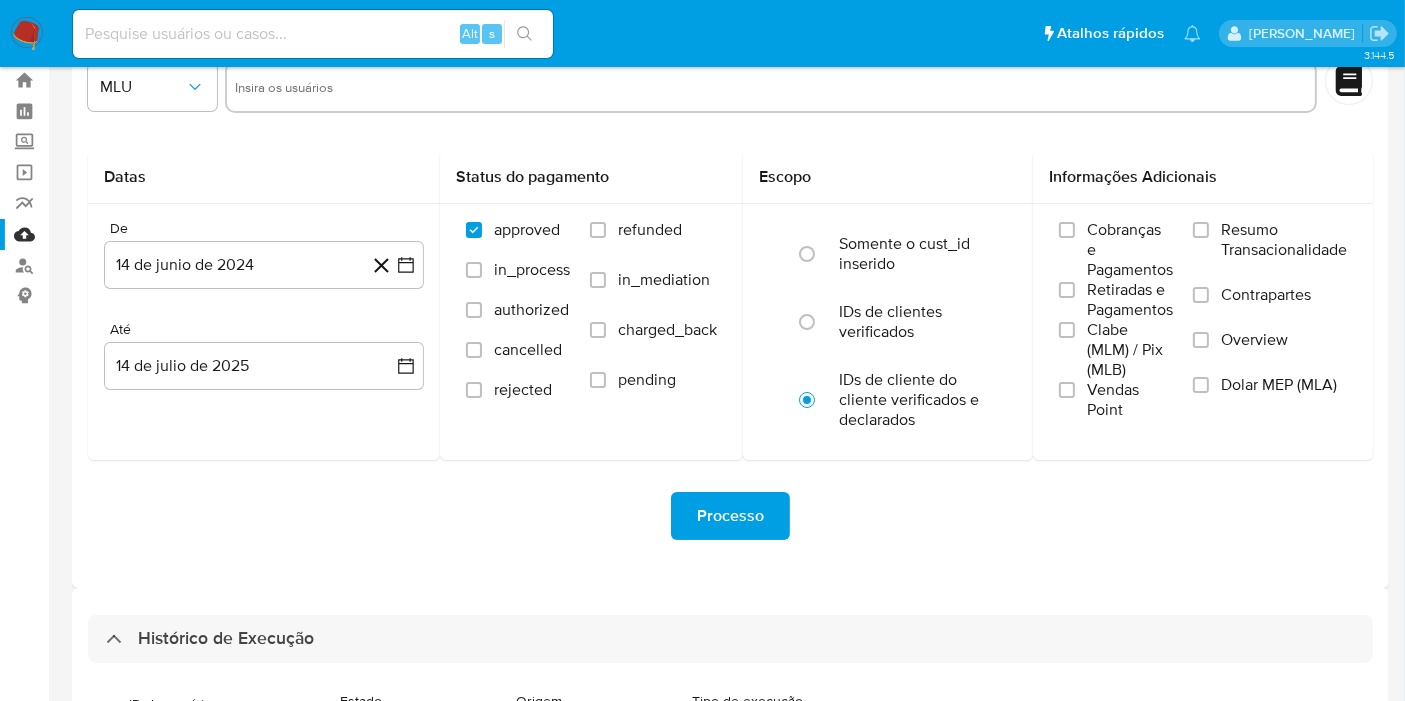scroll, scrollTop: 610, scrollLeft: 0, axis: vertical 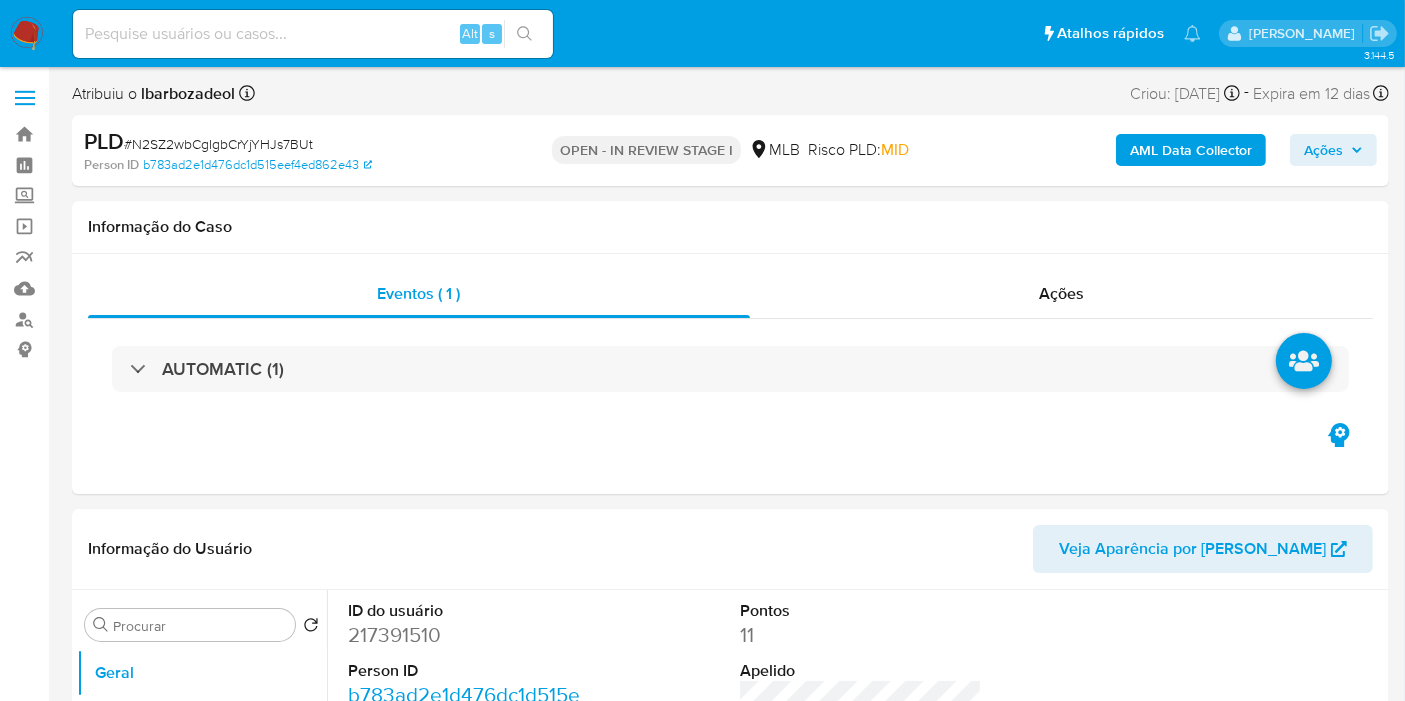 select on "10" 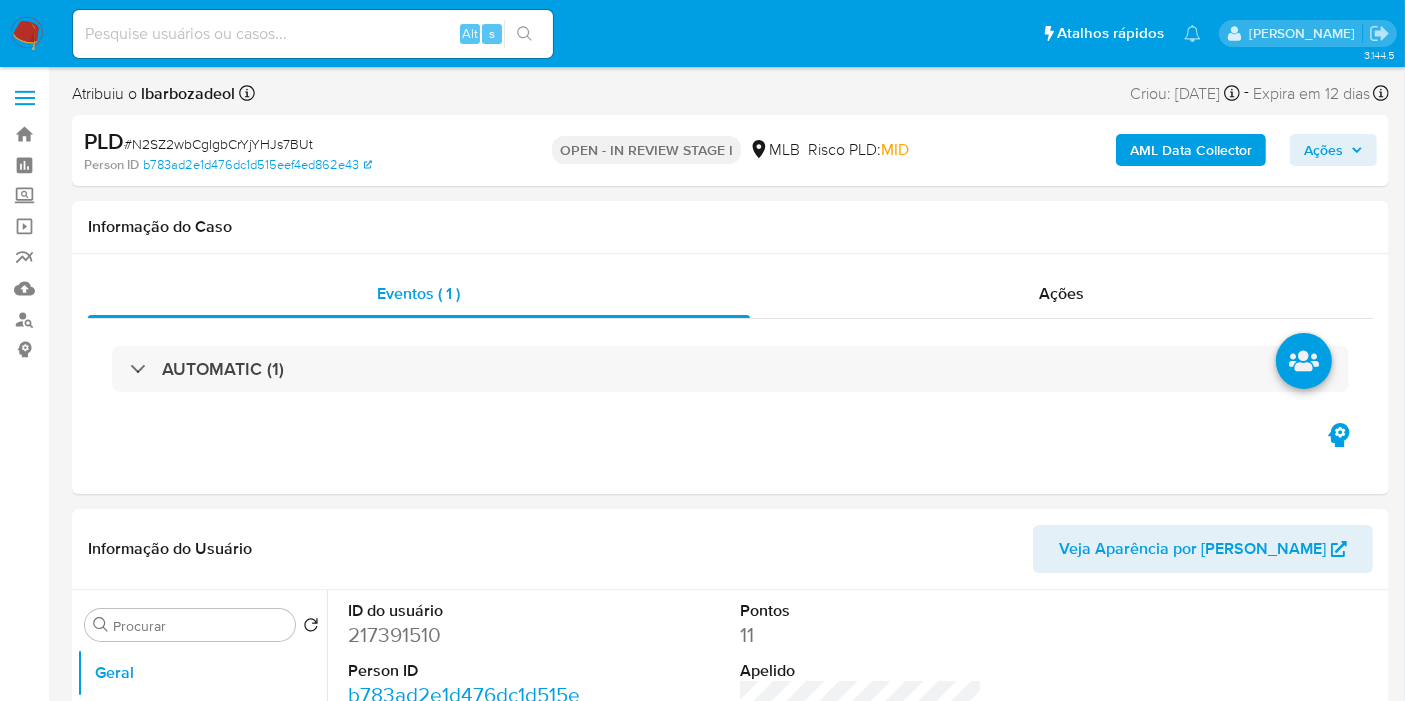 click on "Ações" at bounding box center (1323, 150) 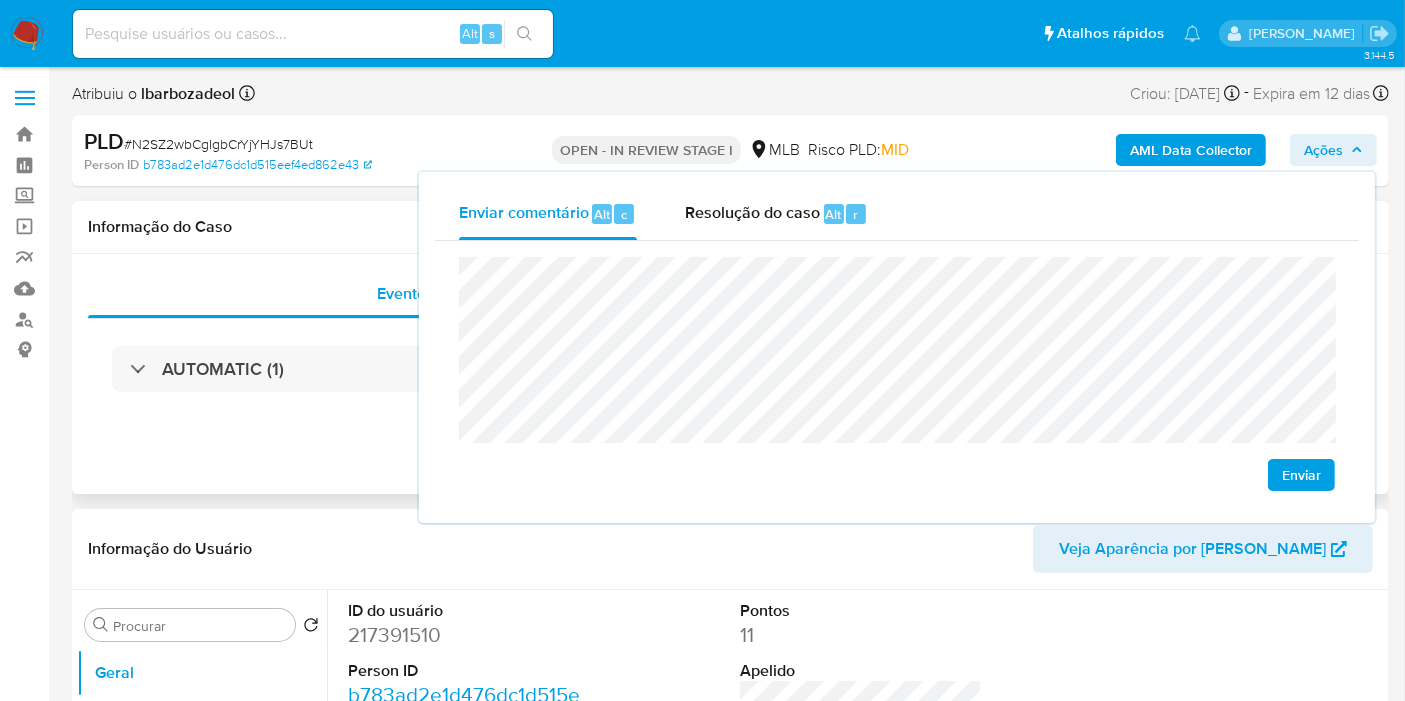 click on "Eventos ( 1 ) Ações AUTOMATIC (1)" at bounding box center [730, 374] 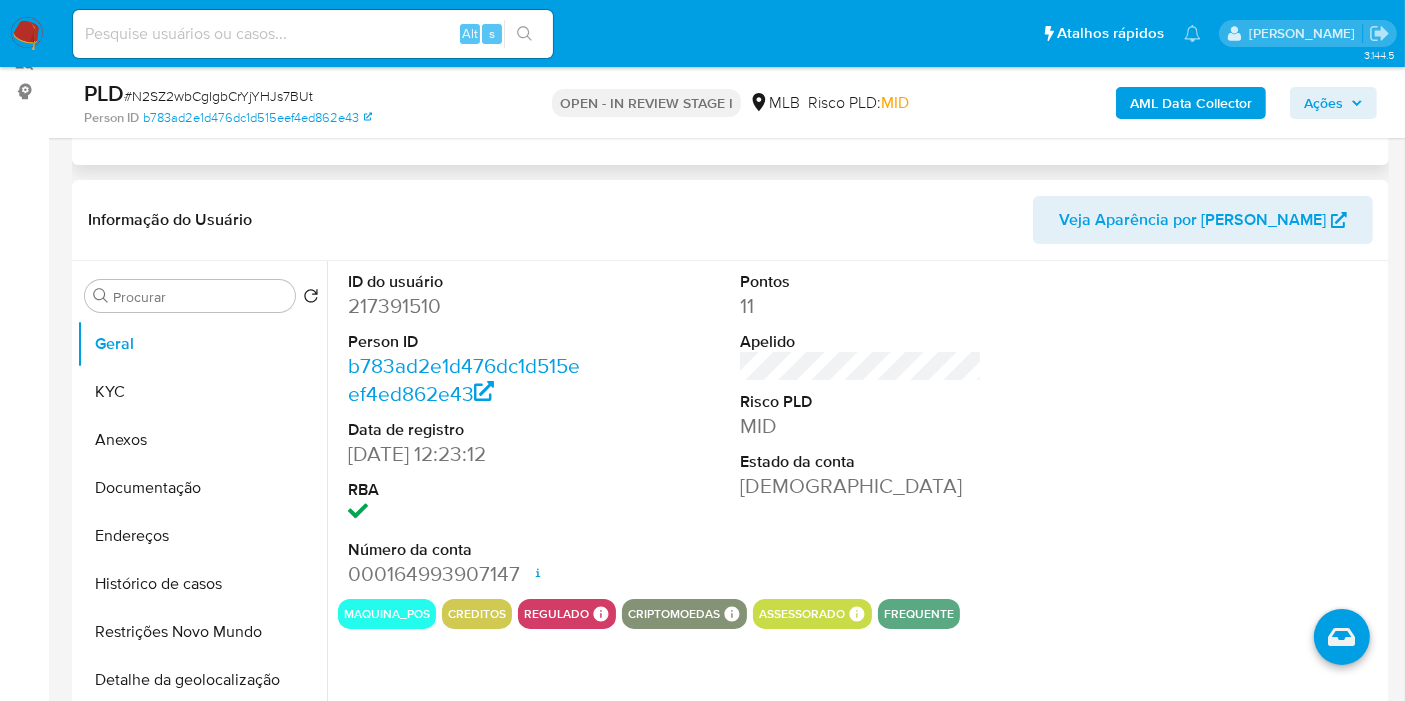 scroll, scrollTop: 333, scrollLeft: 0, axis: vertical 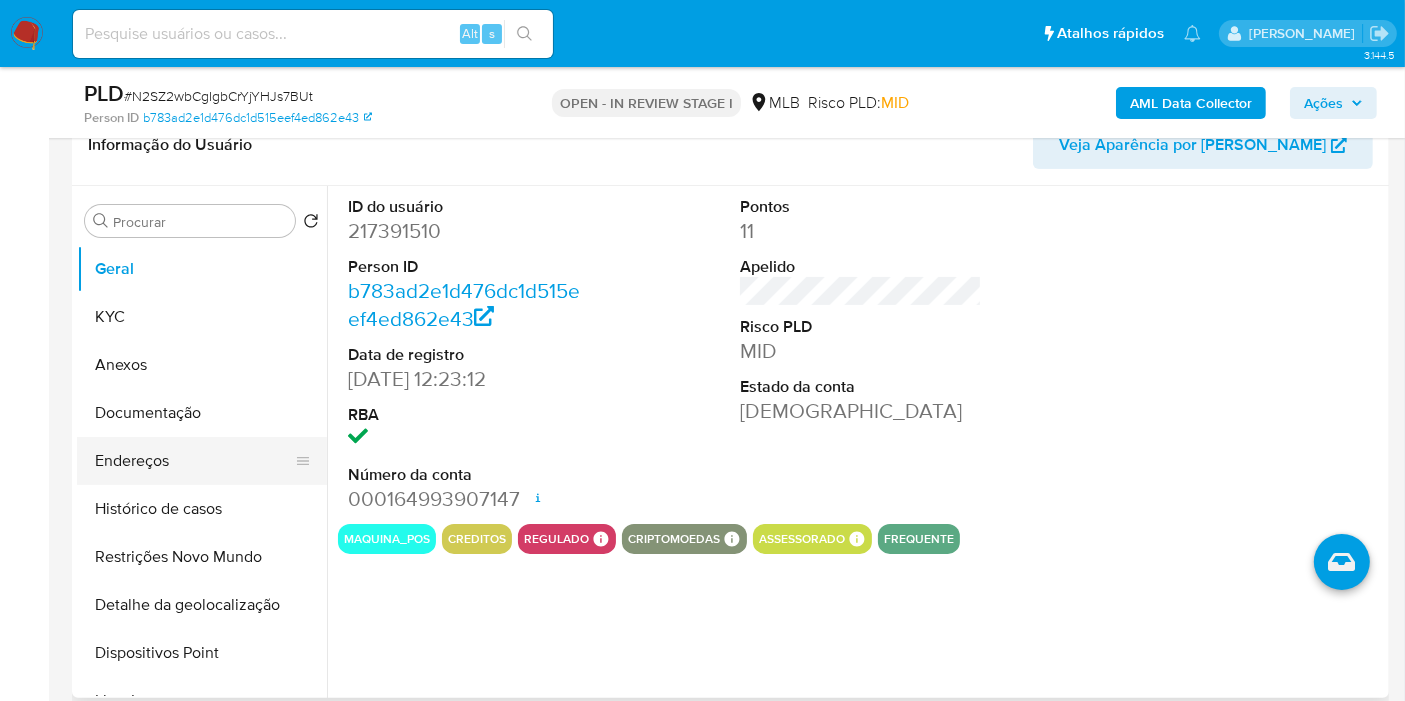 click on "Endereços" at bounding box center (194, 461) 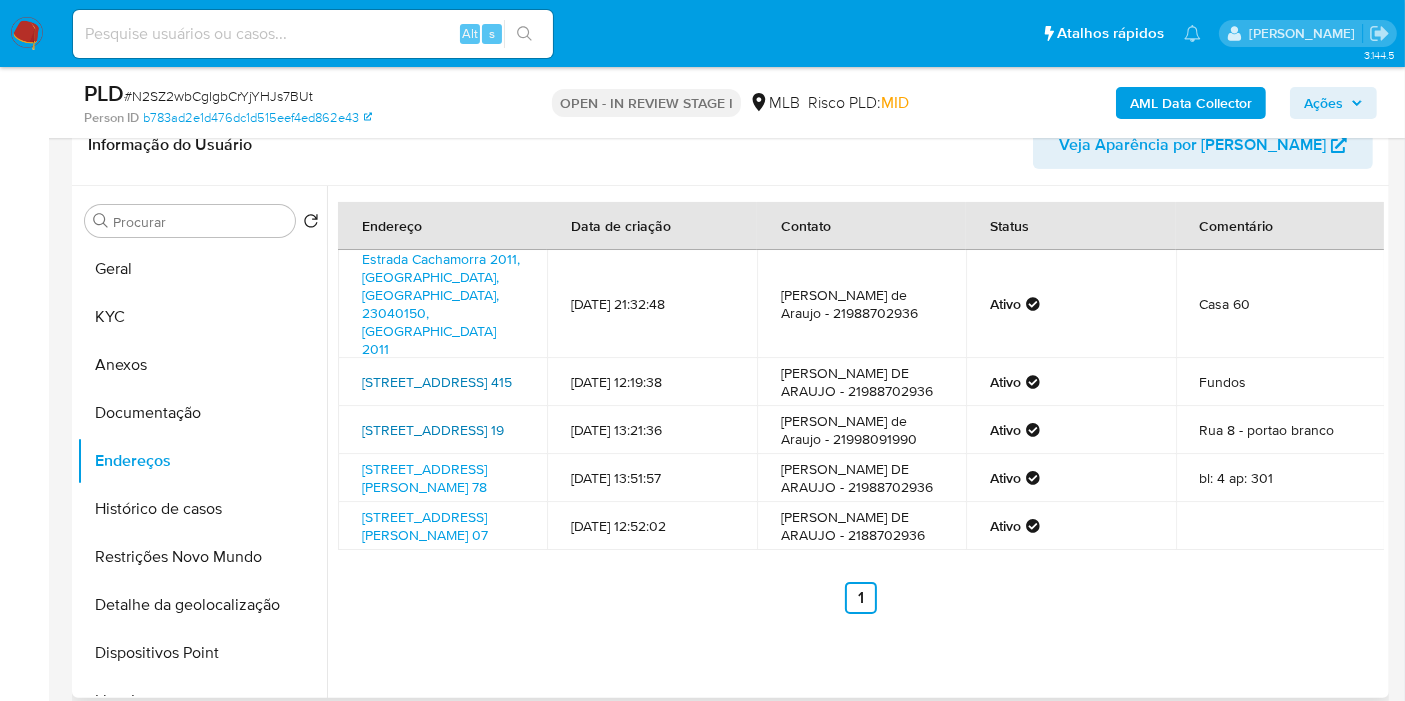 drag, startPoint x: 423, startPoint y: 337, endPoint x: 436, endPoint y: 391, distance: 55.542778 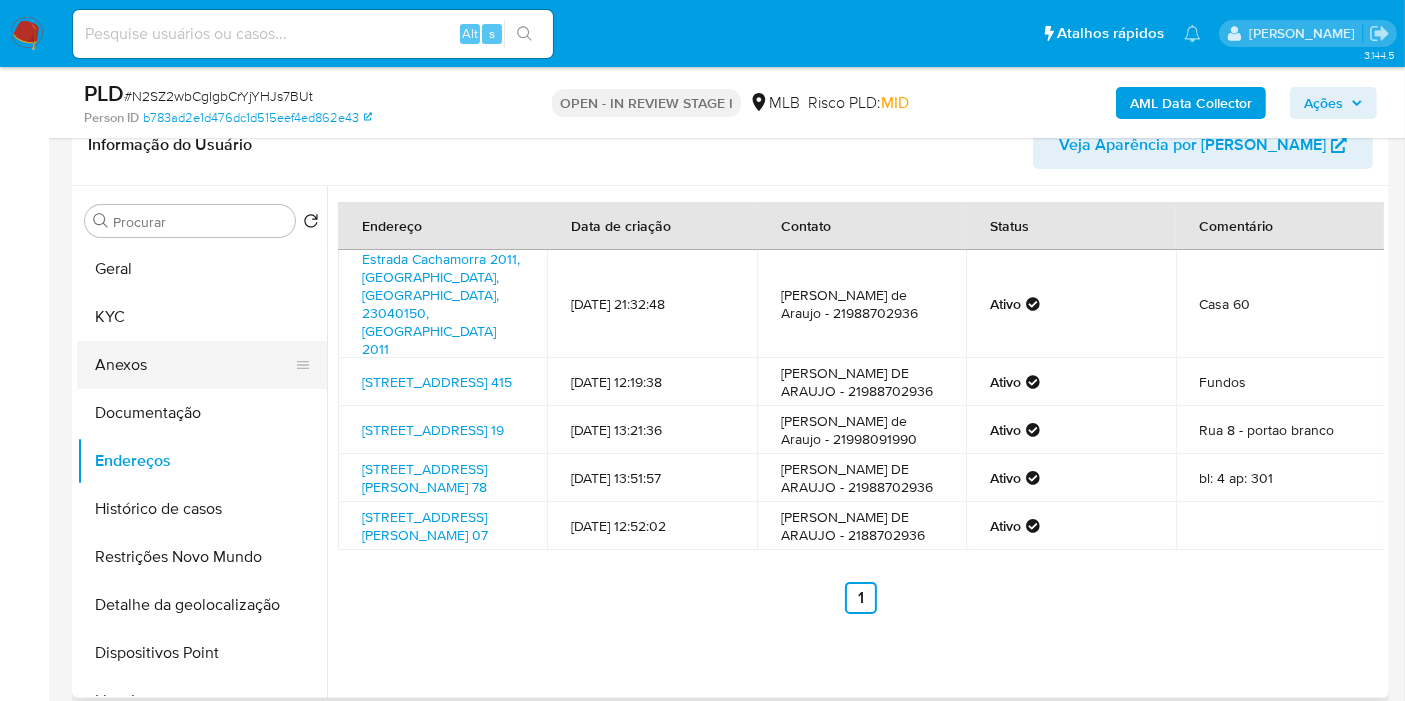 click on "Anexos" at bounding box center [194, 365] 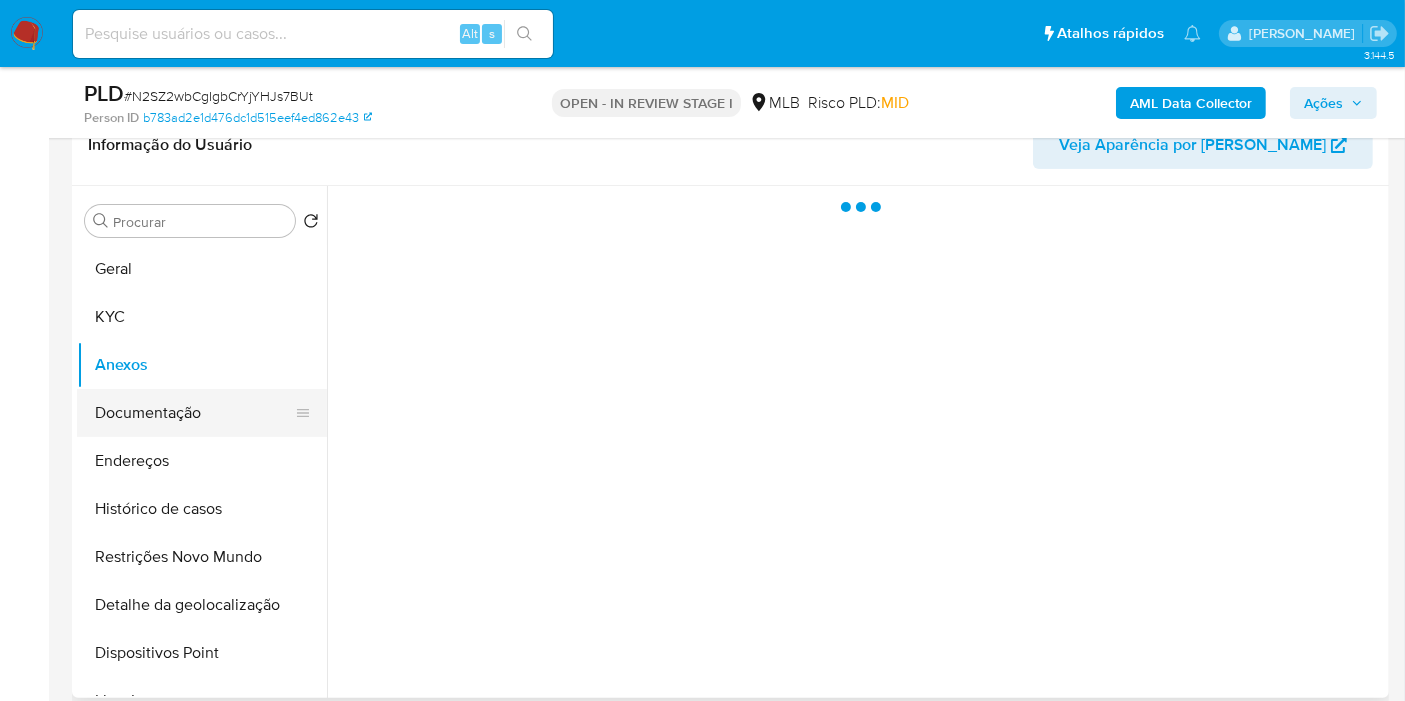 click on "Documentação" at bounding box center [194, 413] 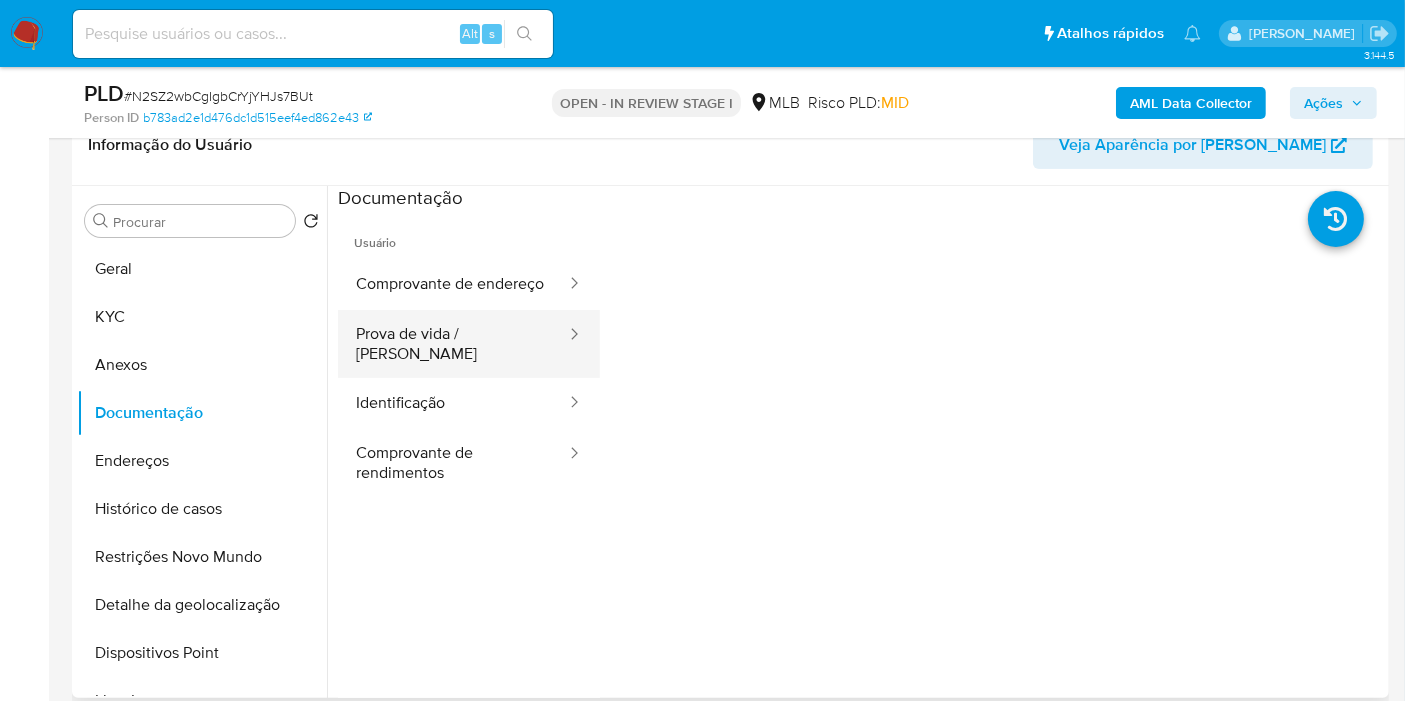 click on "Prova de vida / Selfie" at bounding box center (453, 344) 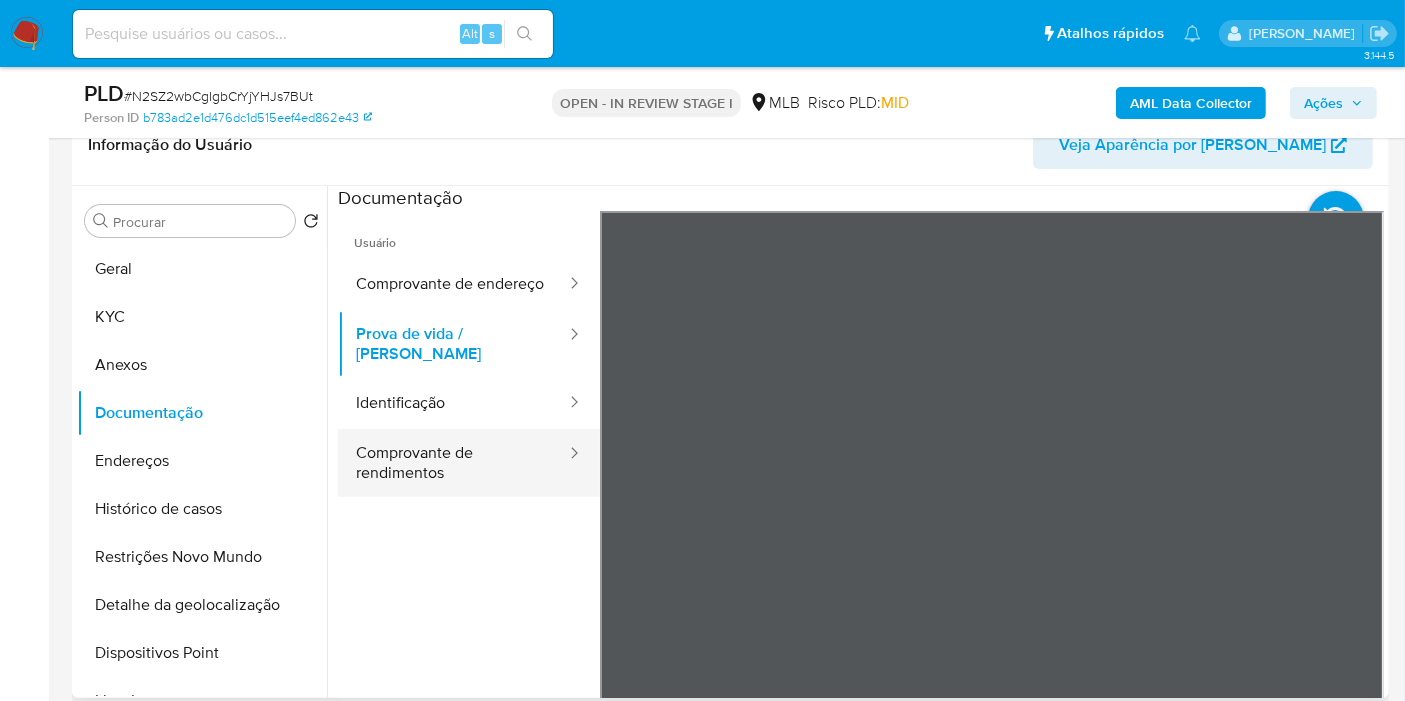 click on "Comprovante de rendimentos" at bounding box center (453, 463) 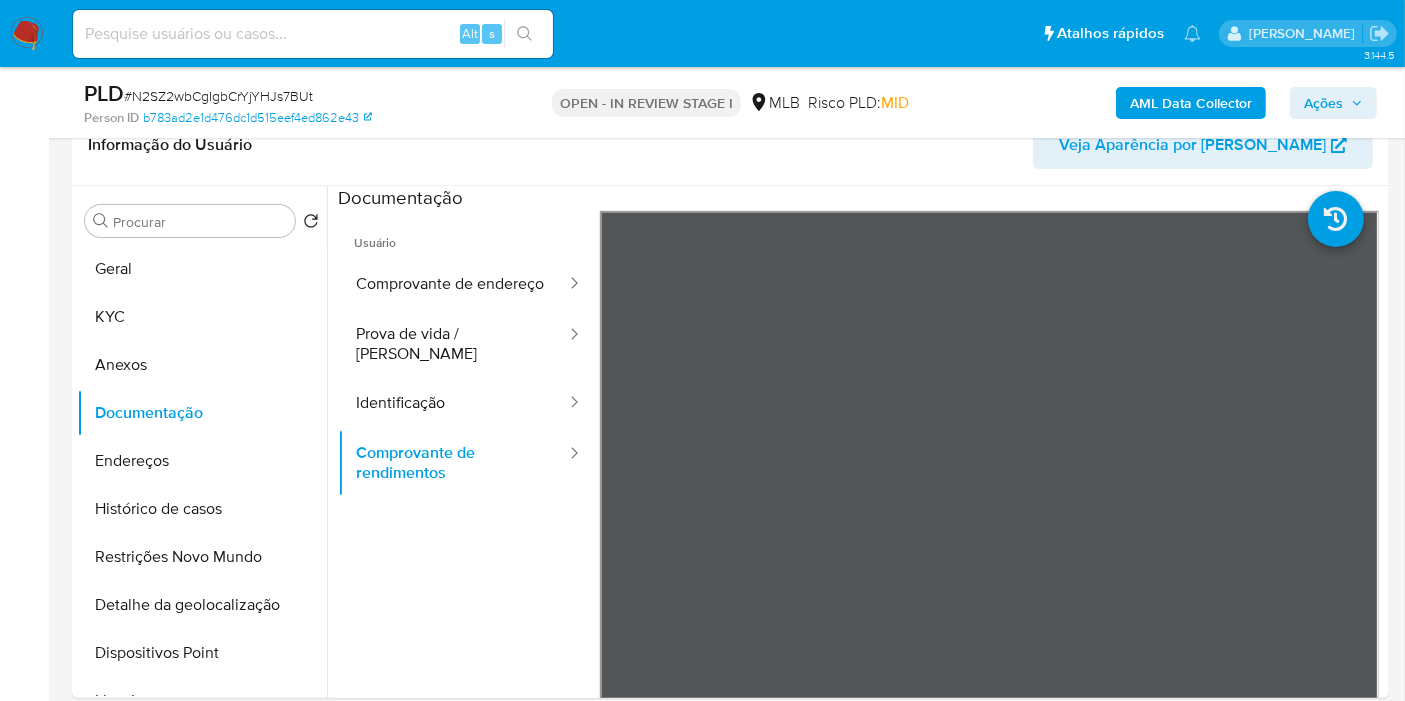 click on "Ações" at bounding box center [1323, 103] 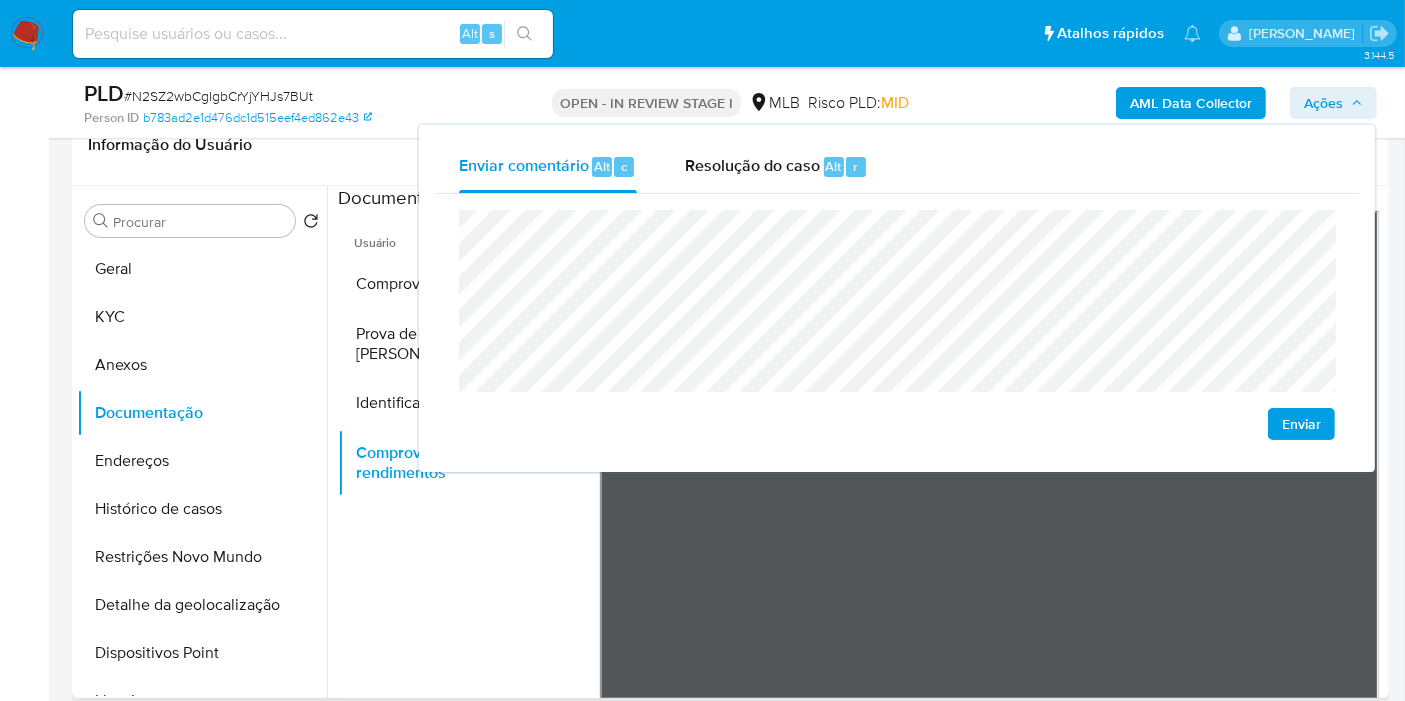 click on "Usuário Comprovante de endereço Prova de vida / Selfie Identificação Comprovante de rendimentos" at bounding box center [469, 499] 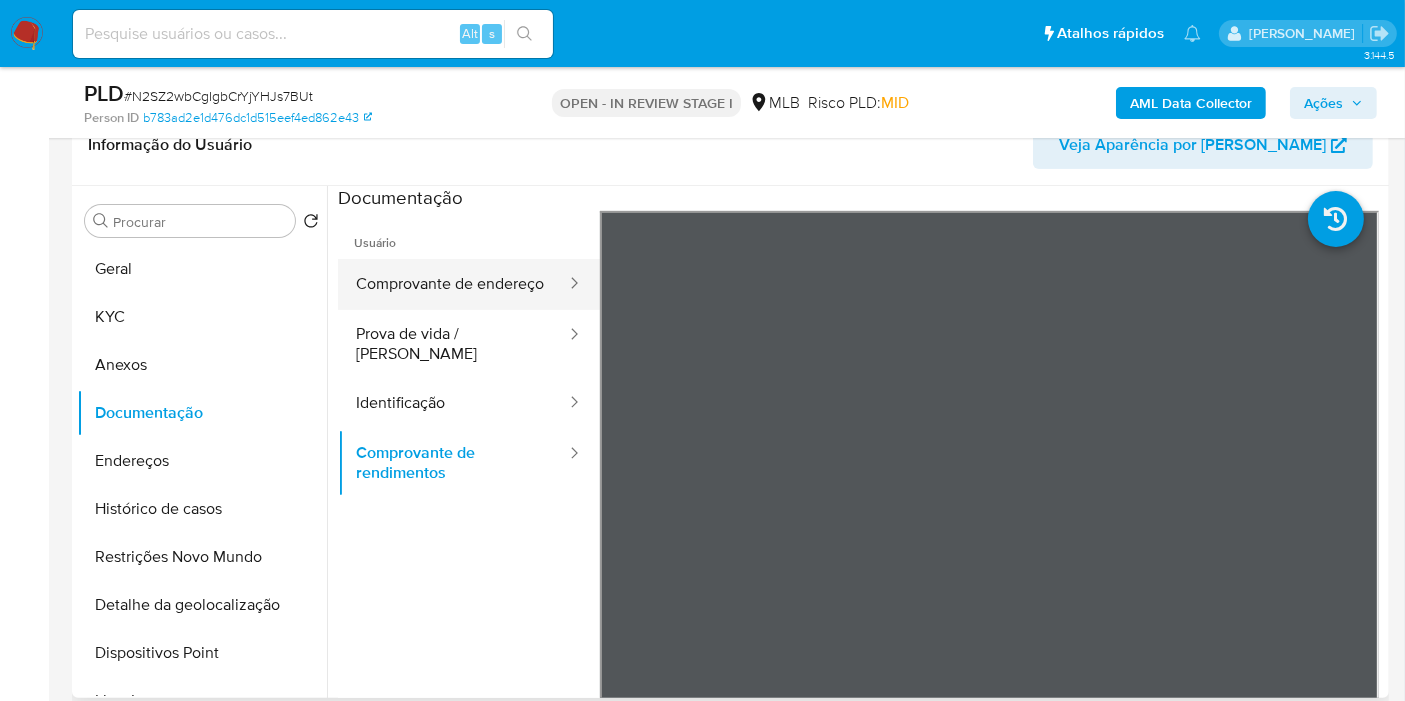 click on "Comprovante de endereço" at bounding box center (453, 284) 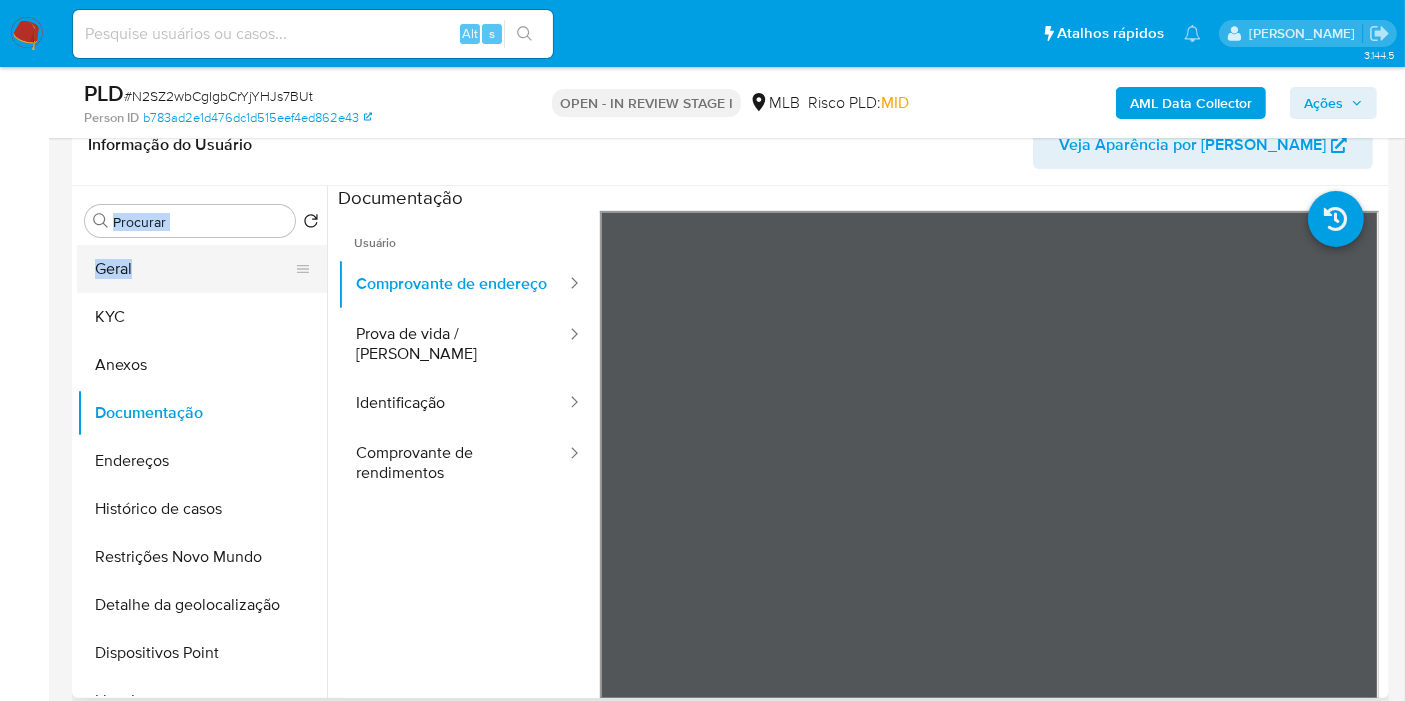click on "Procurar   Retornar ao pedido padrão Geral KYC Anexos Documentação Endereços Histórico de casos Restrições Novo Mundo Detalhe da geolocalização Dispositivos Point Lista Interna Listas Externas Financiamento de Veículos Empréstimos Adiantamentos de Dinheiro Cartões Contas Bancárias Dados Modificados Devices Geolocation Fecha Compliant Histórico de Risco PLD Histórico de conversas IV Challenges Insurtech Items Marcas AML Perfis Relacionados" at bounding box center (202, 443) 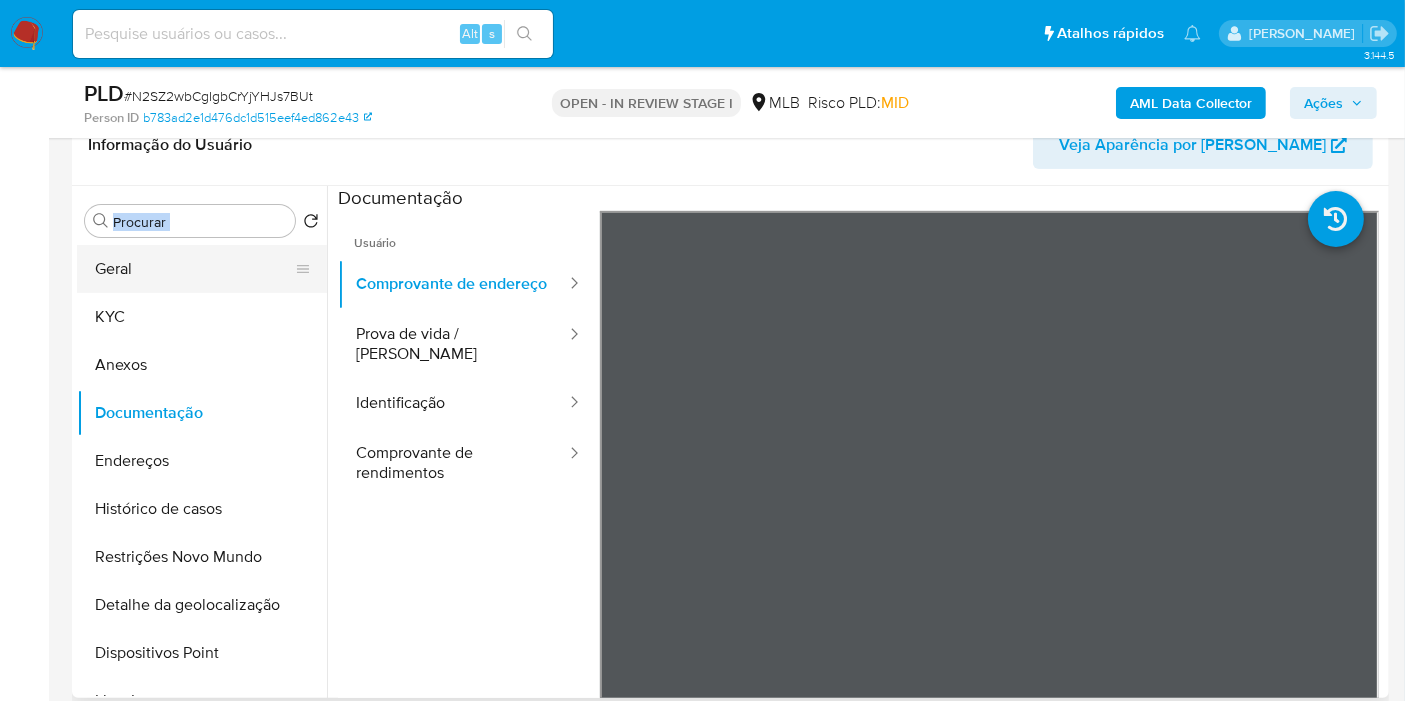click on "Geral" at bounding box center (194, 269) 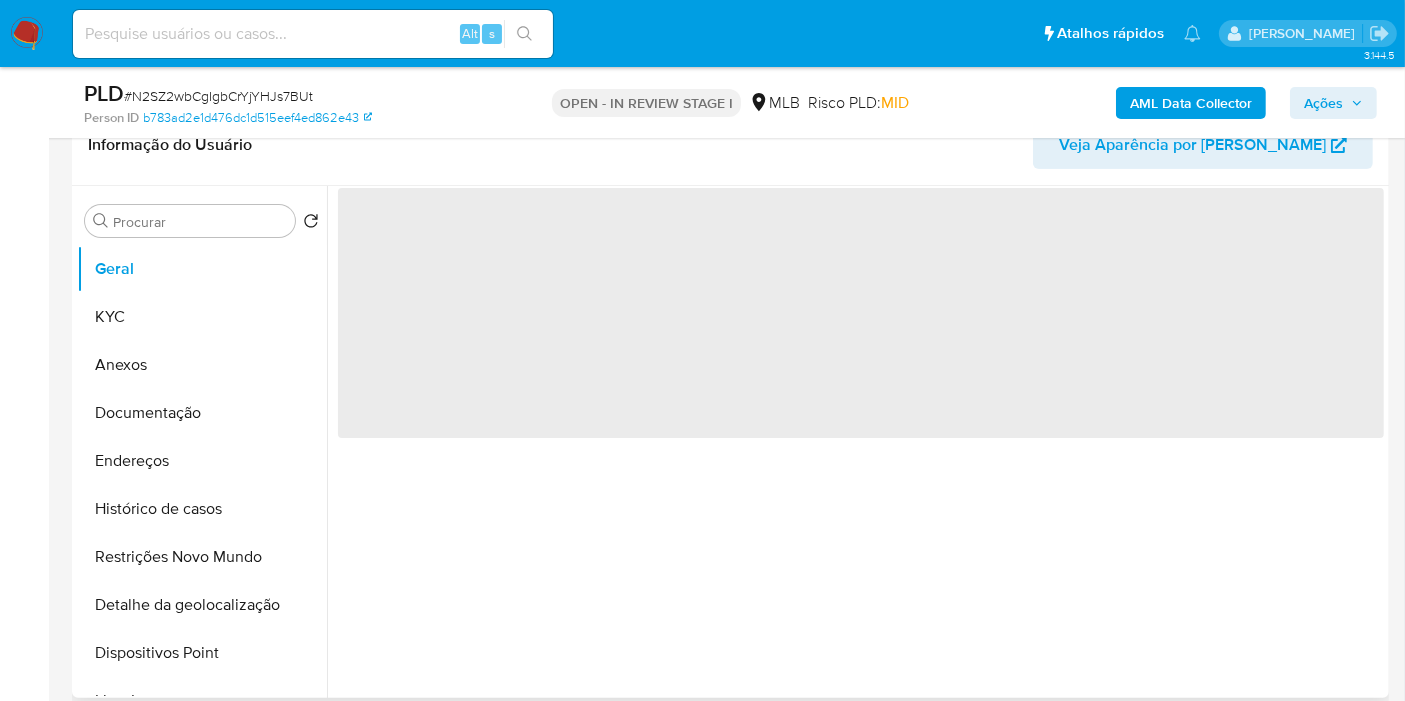click on "‌" at bounding box center (861, 313) 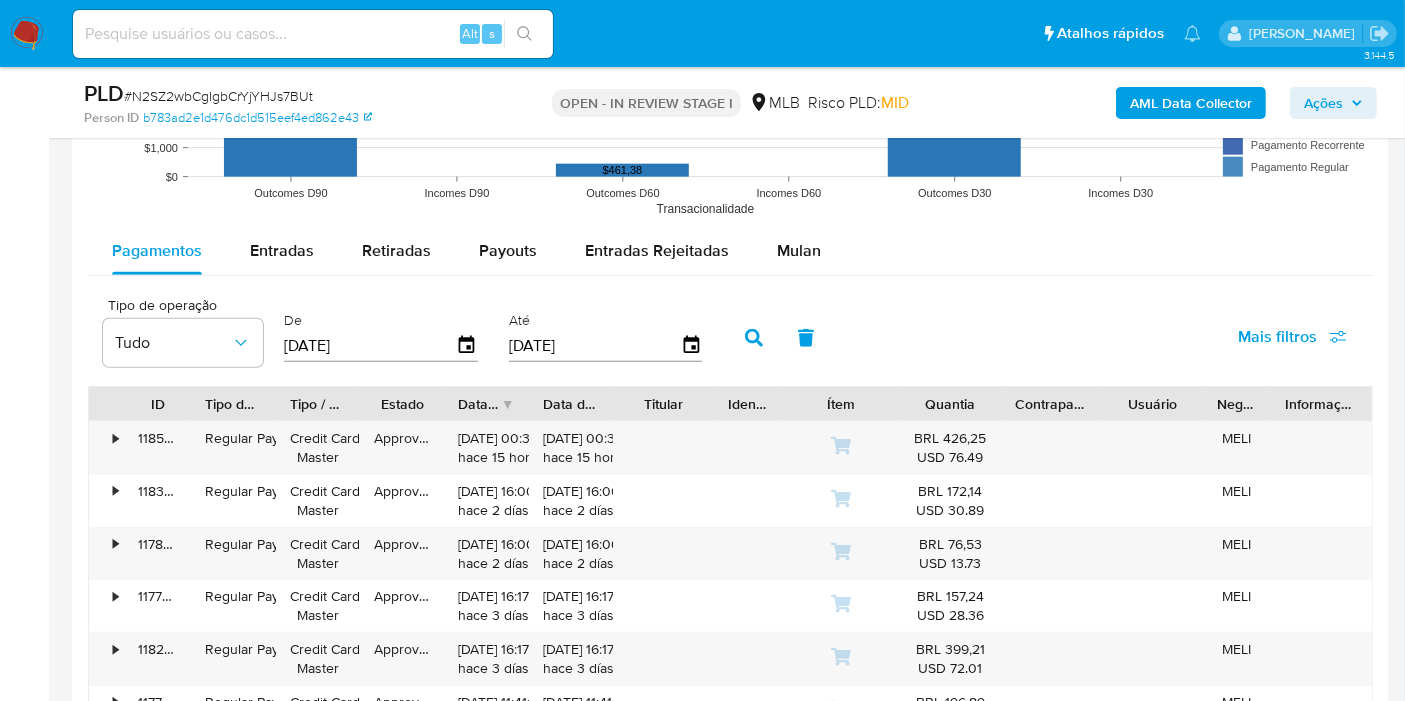 scroll, scrollTop: 2000, scrollLeft: 0, axis: vertical 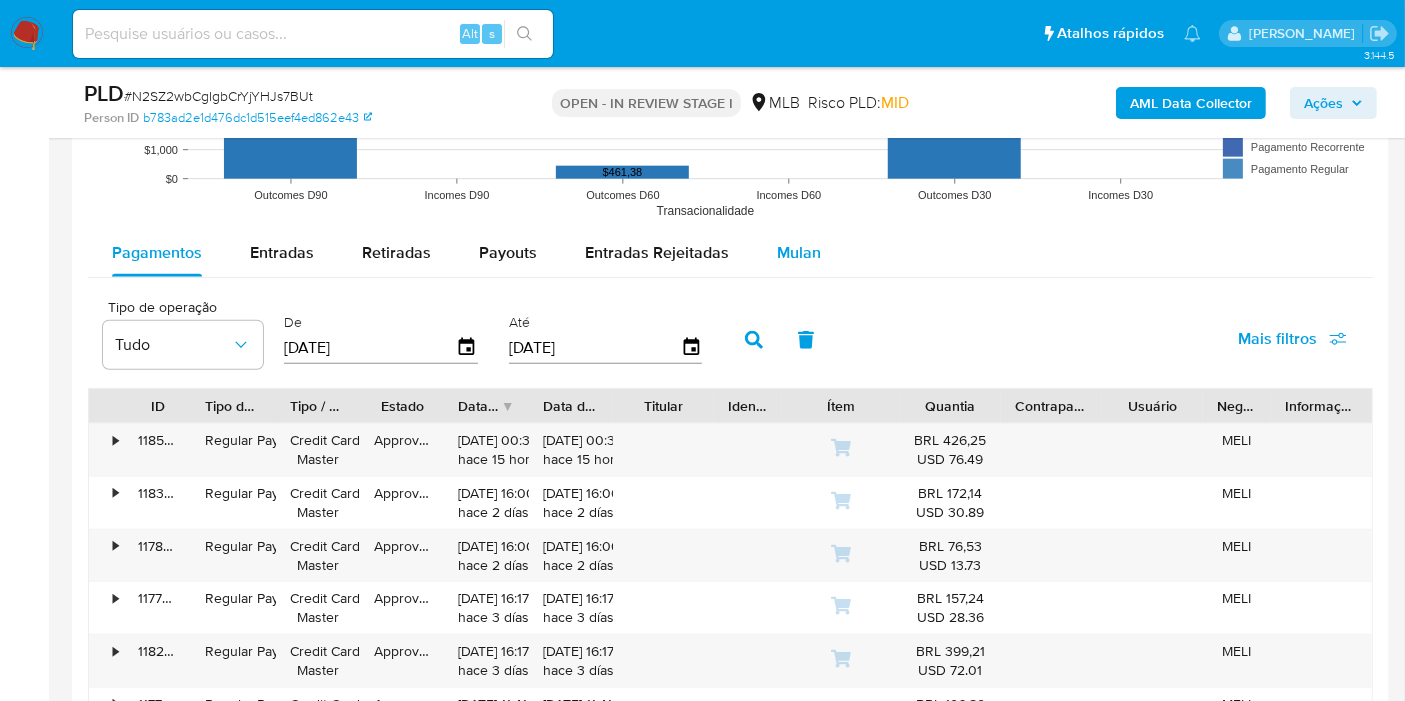 click on "Mulan" at bounding box center [799, 252] 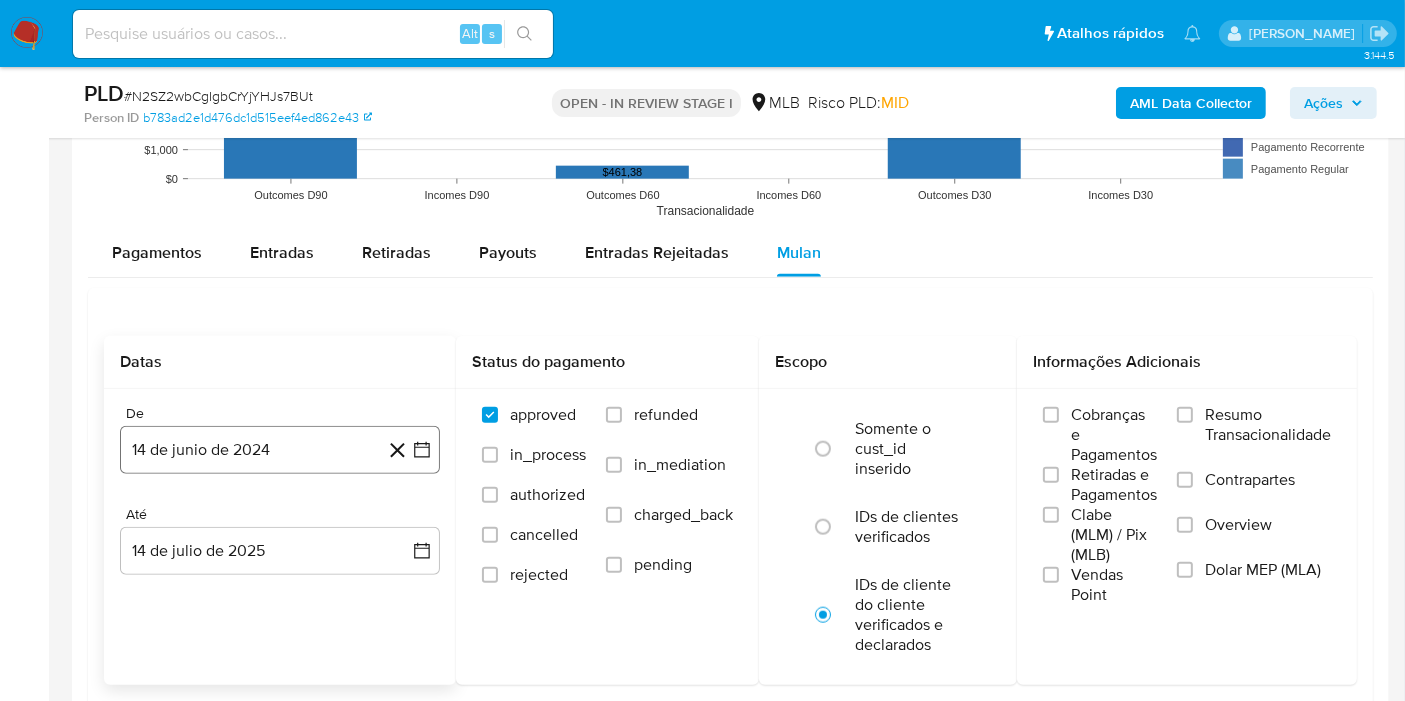 click on "14 de junio de 2024" at bounding box center (280, 450) 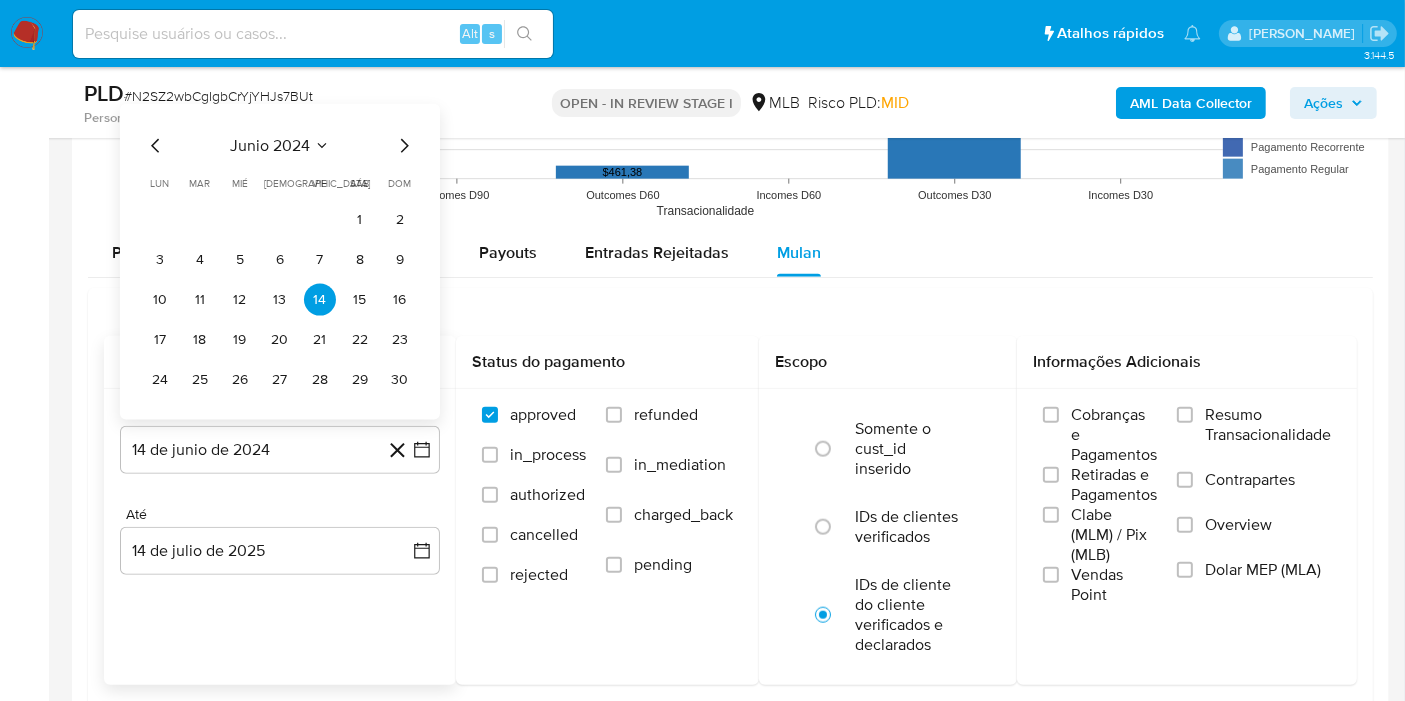 click on "junio 2024" at bounding box center (270, 146) 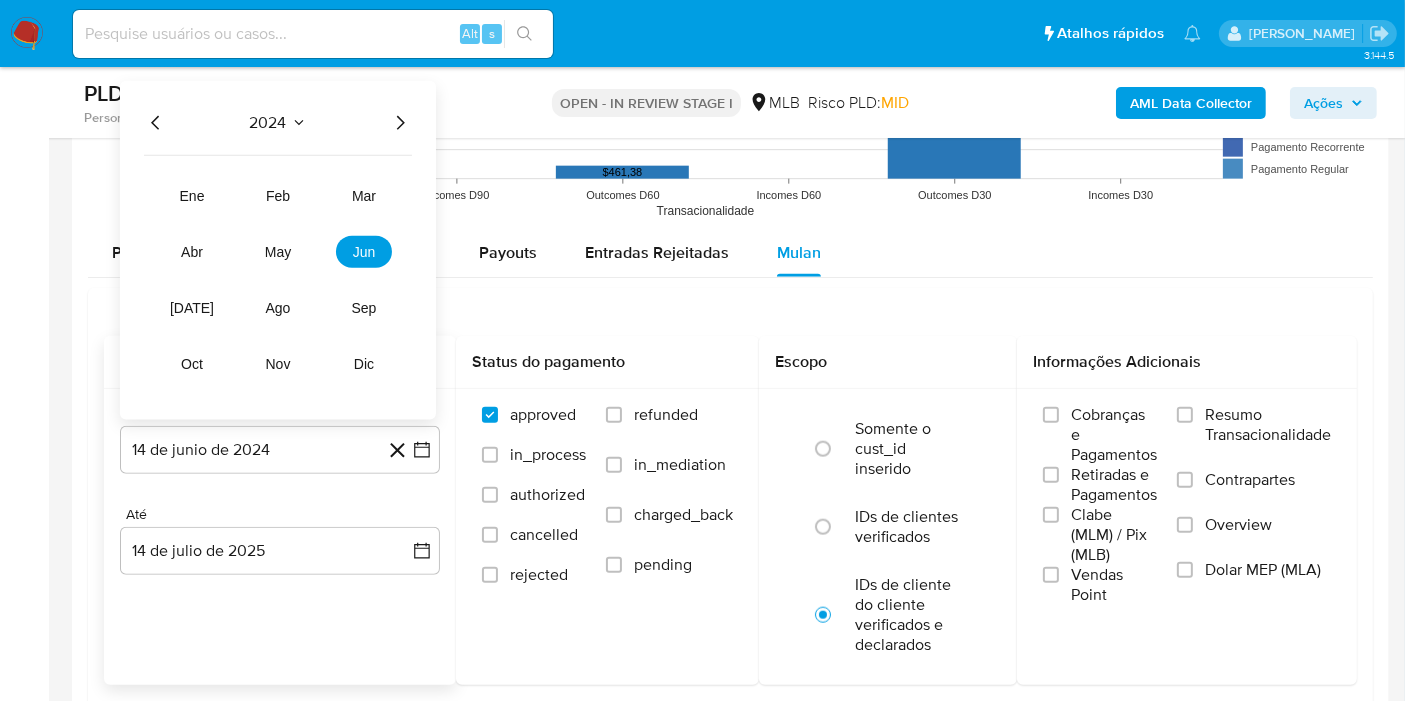 click 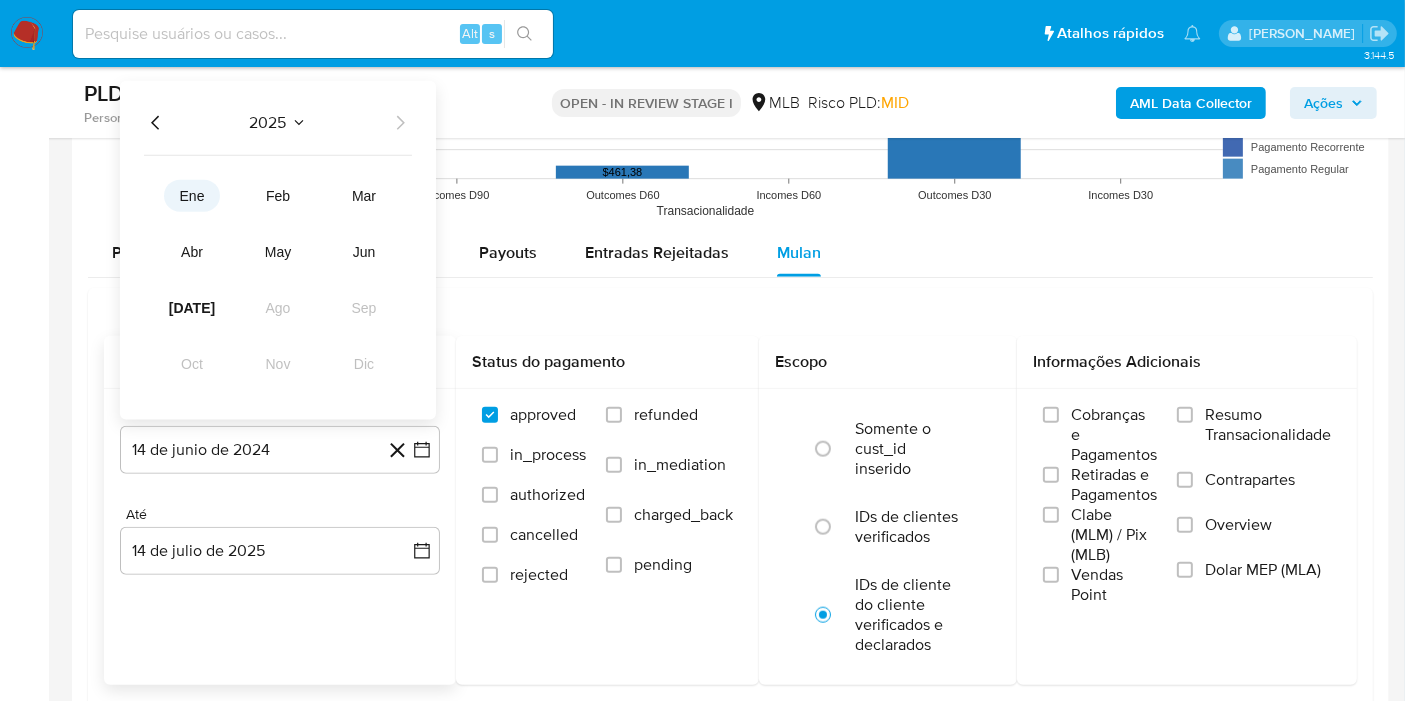 click on "ene" at bounding box center (192, 196) 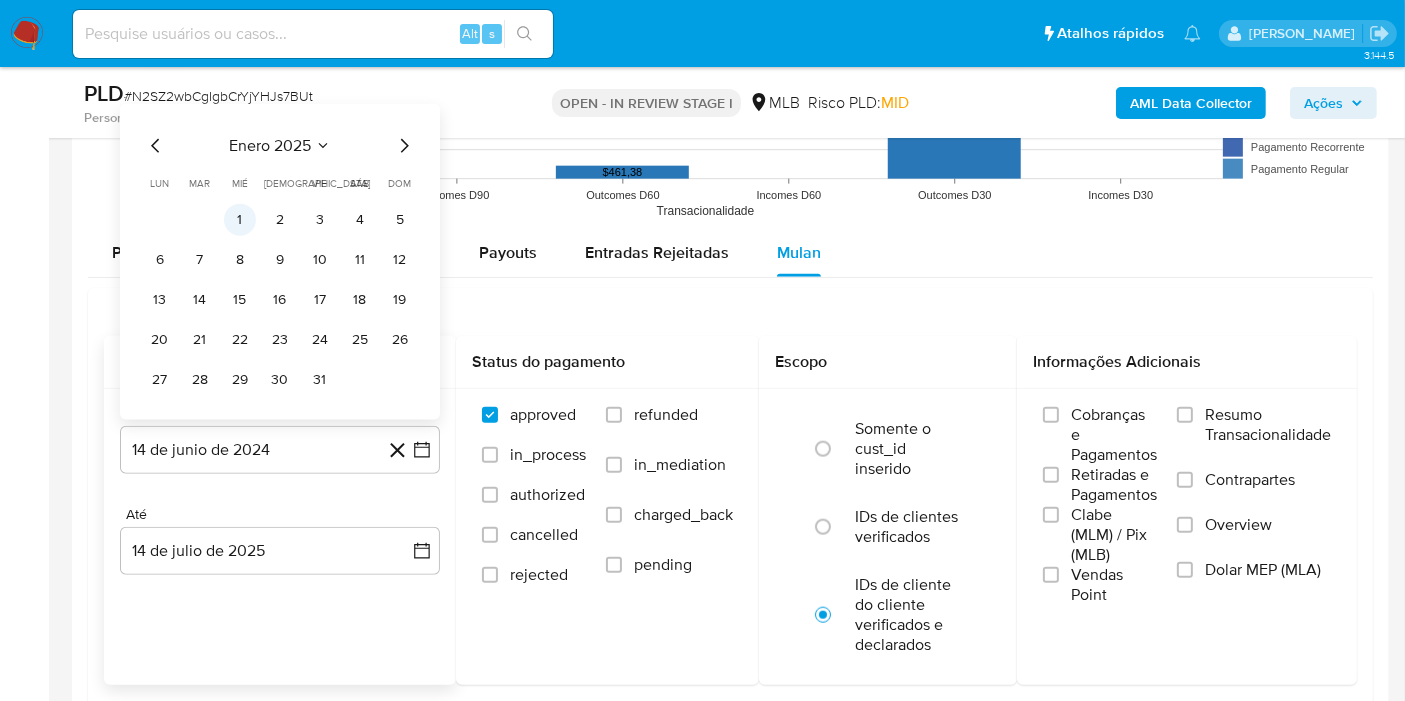 click on "1" at bounding box center [240, 220] 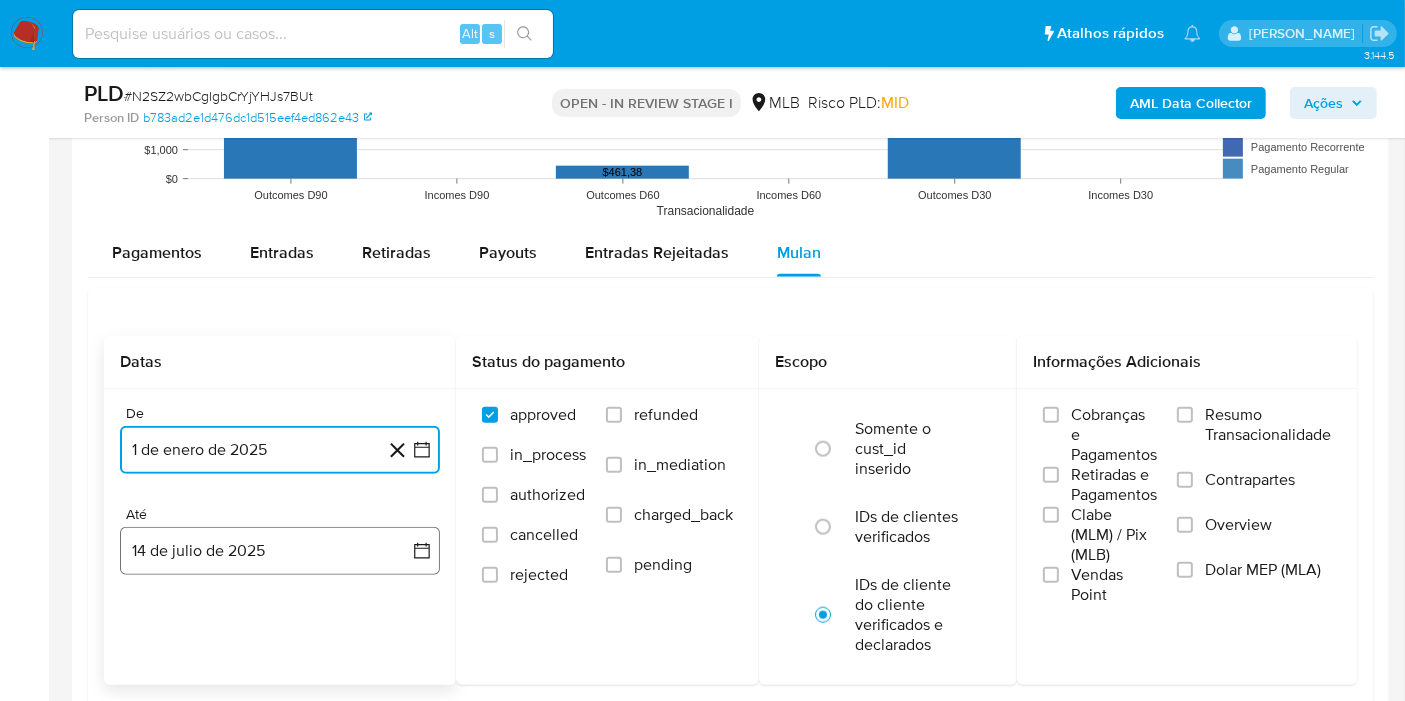 click on "14 de julio de 2025" at bounding box center [280, 551] 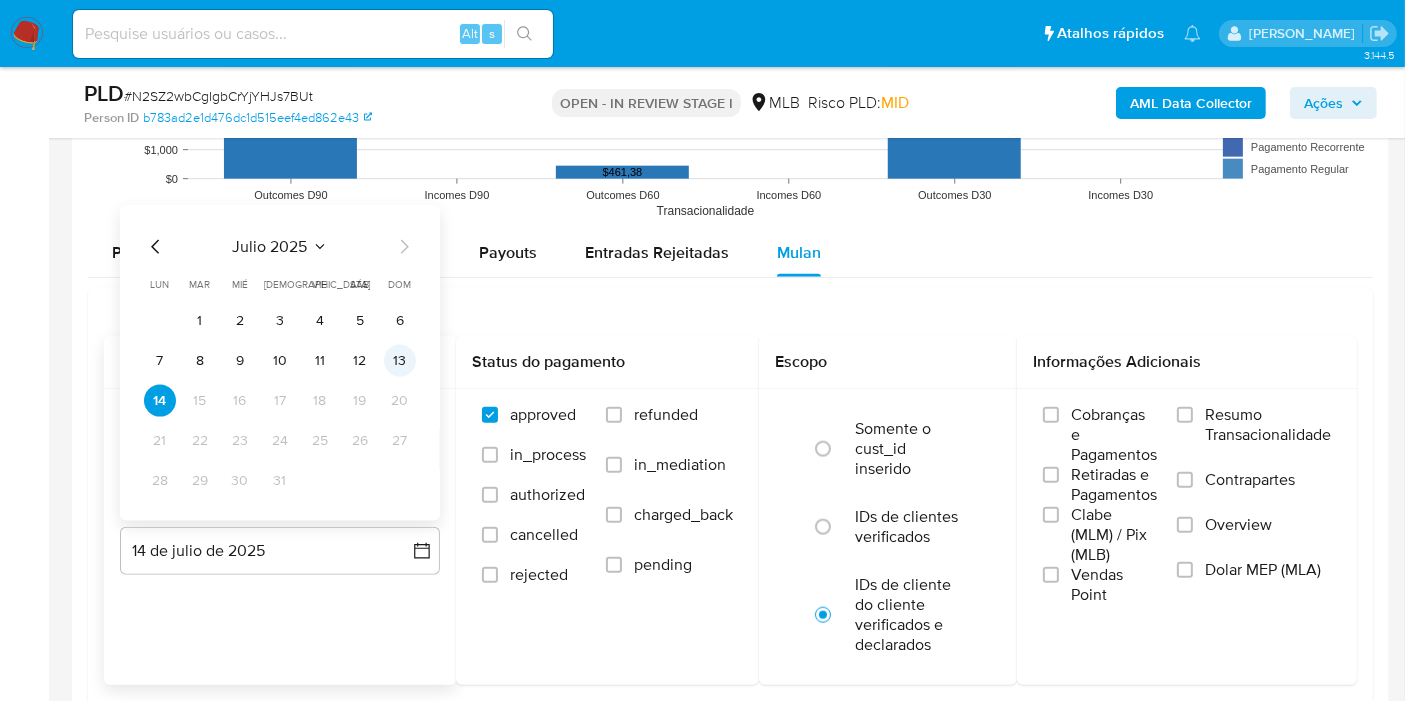 drag, startPoint x: 405, startPoint y: 361, endPoint x: 969, endPoint y: 413, distance: 566.3921 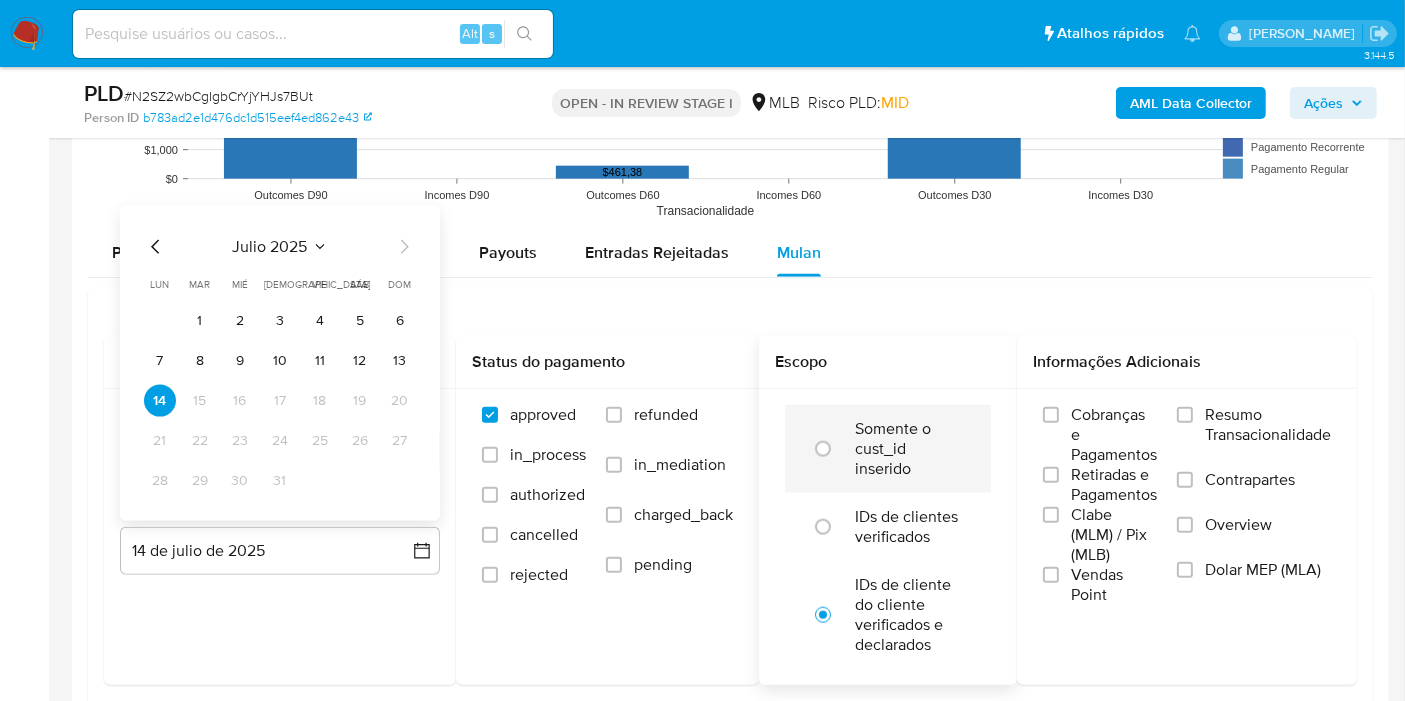 click on "13" at bounding box center (400, 361) 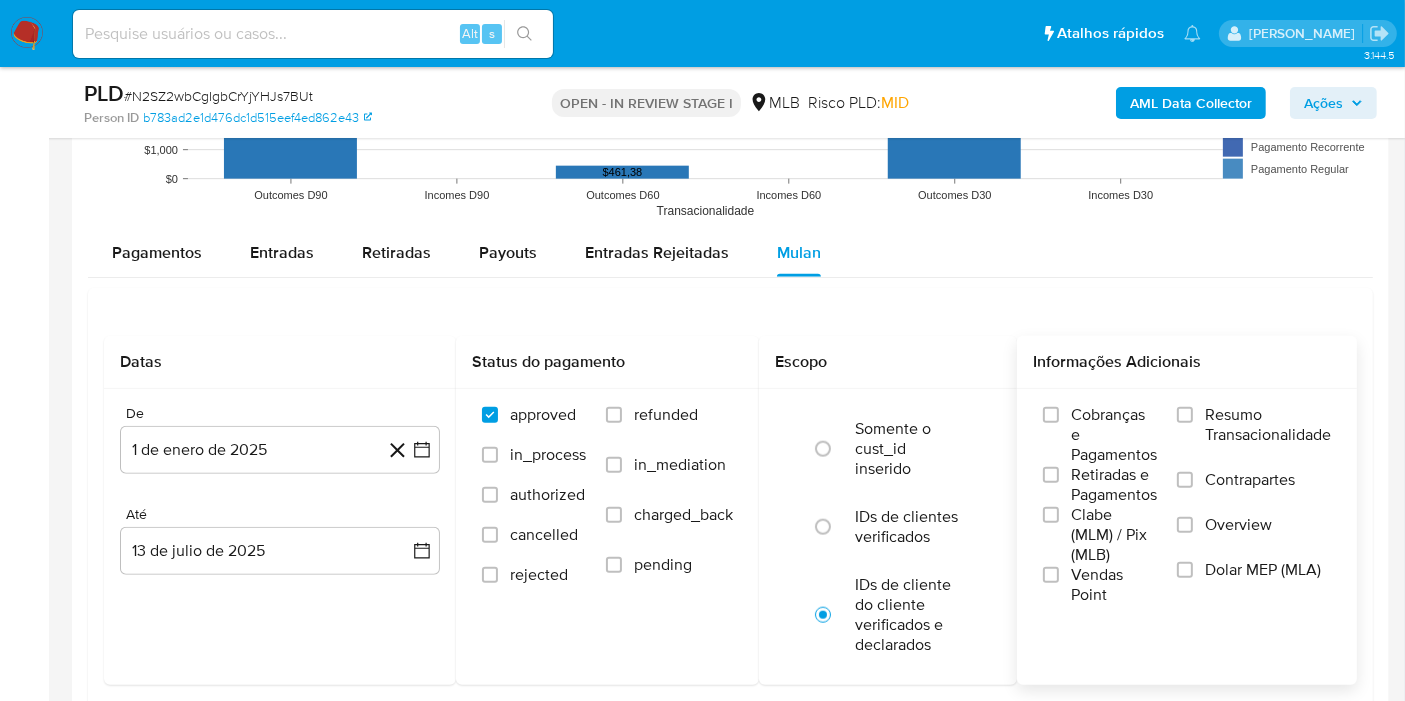 click on "Resumo Transacionalidade" at bounding box center (1268, 425) 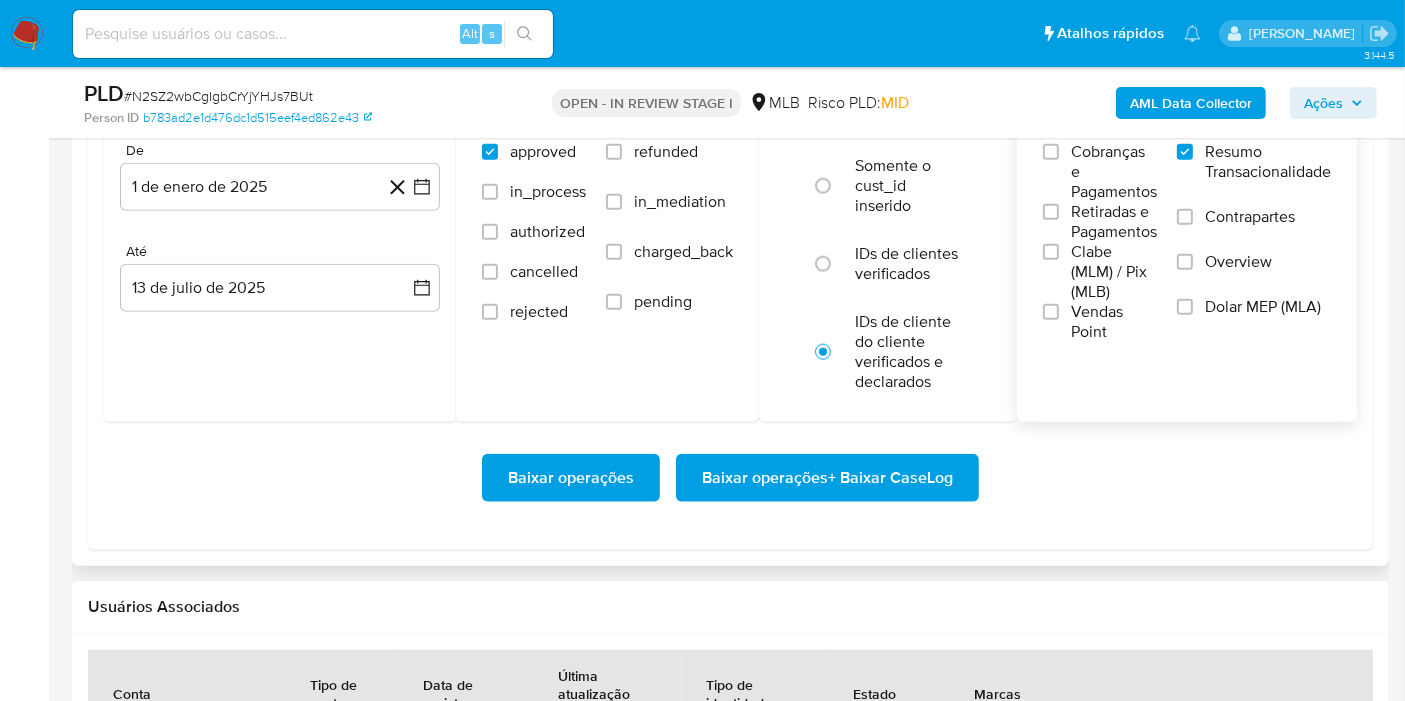 scroll, scrollTop: 2333, scrollLeft: 0, axis: vertical 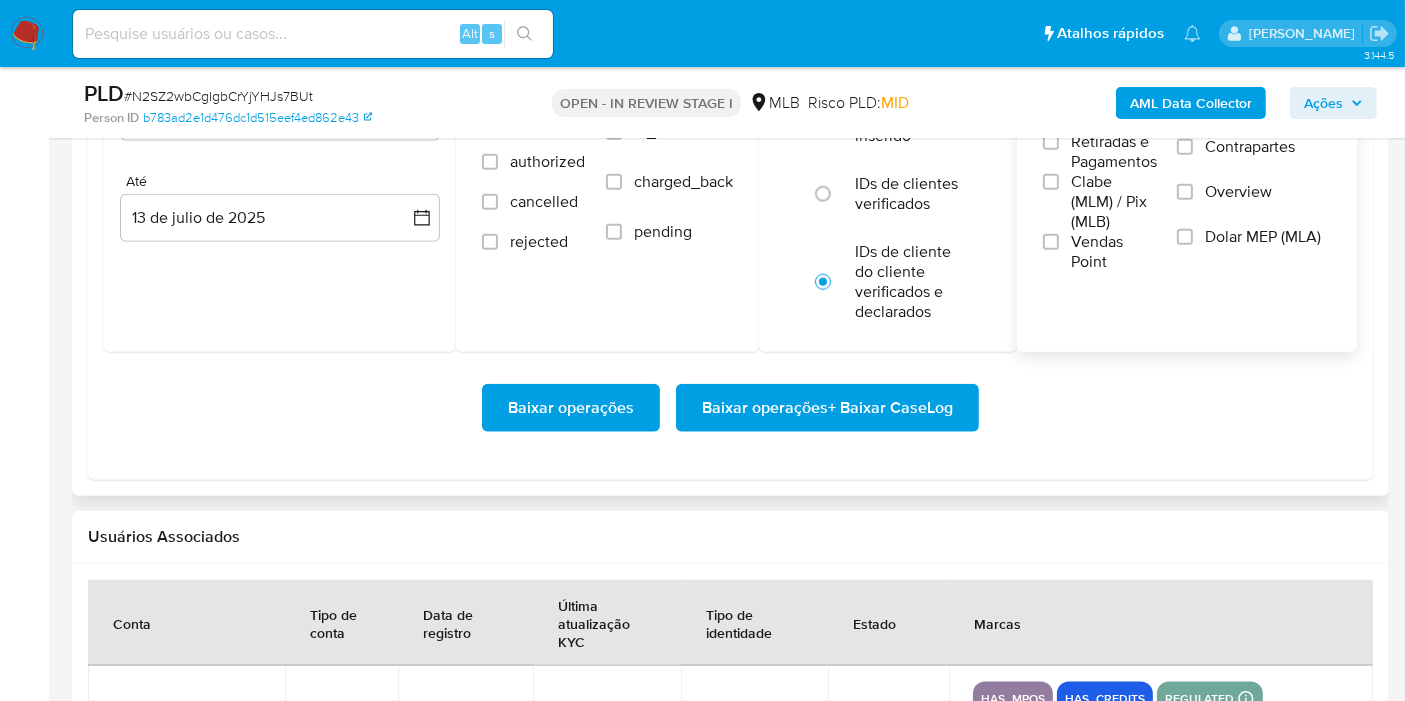 click on "Baixar operações  +   Baixar CaseLog" at bounding box center [827, 408] 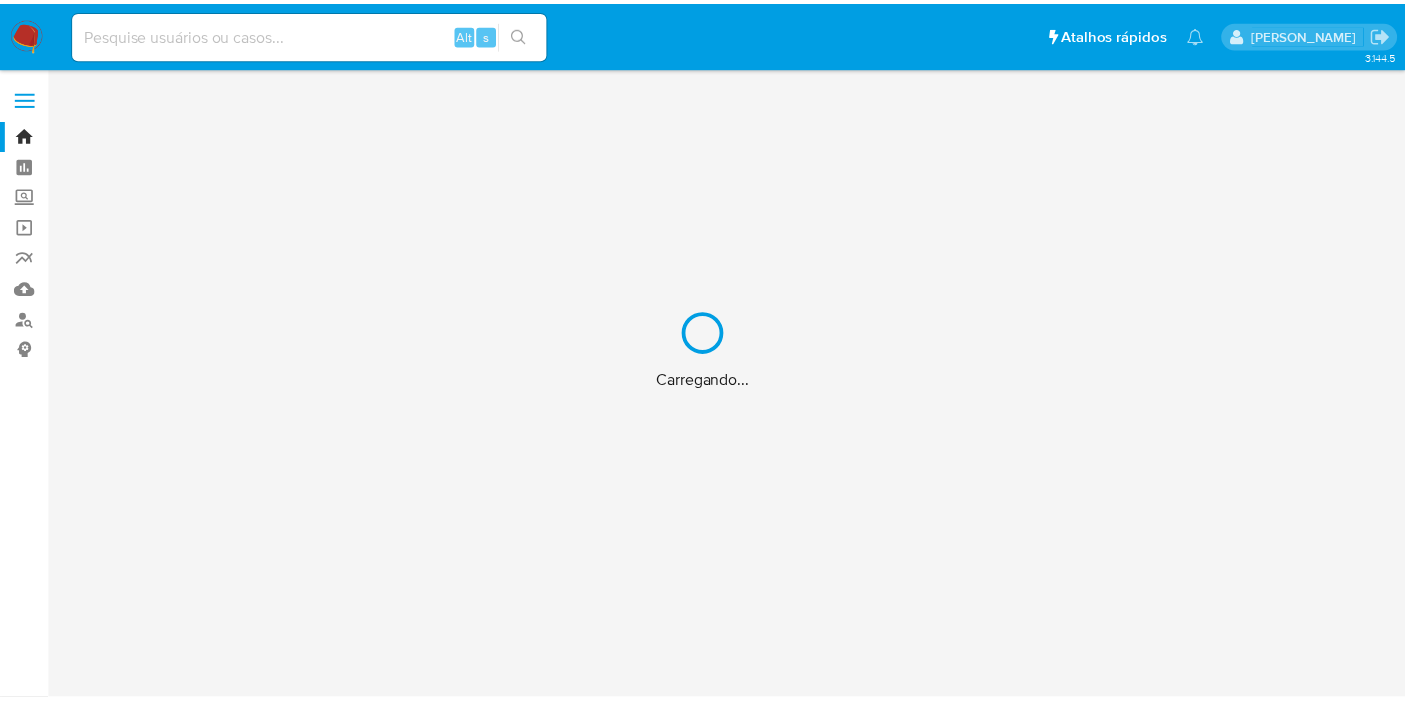 scroll, scrollTop: 0, scrollLeft: 0, axis: both 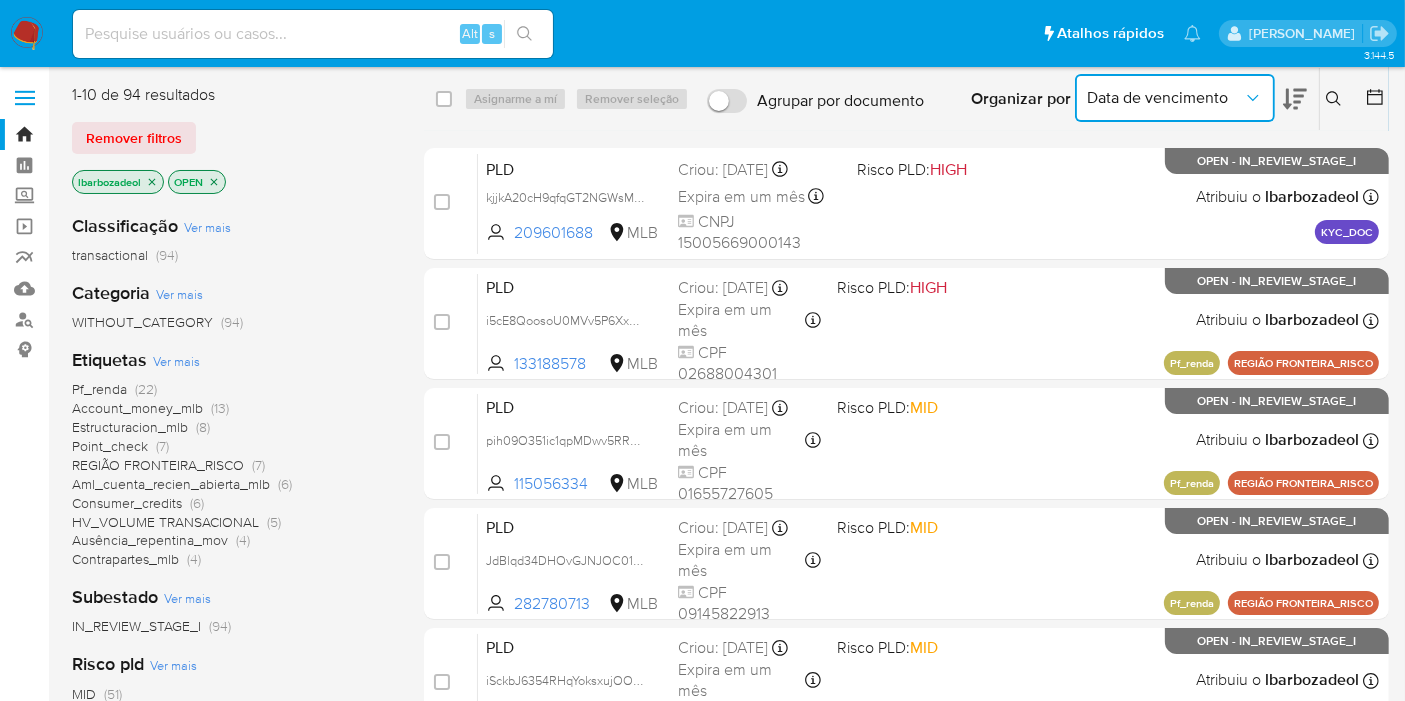 click 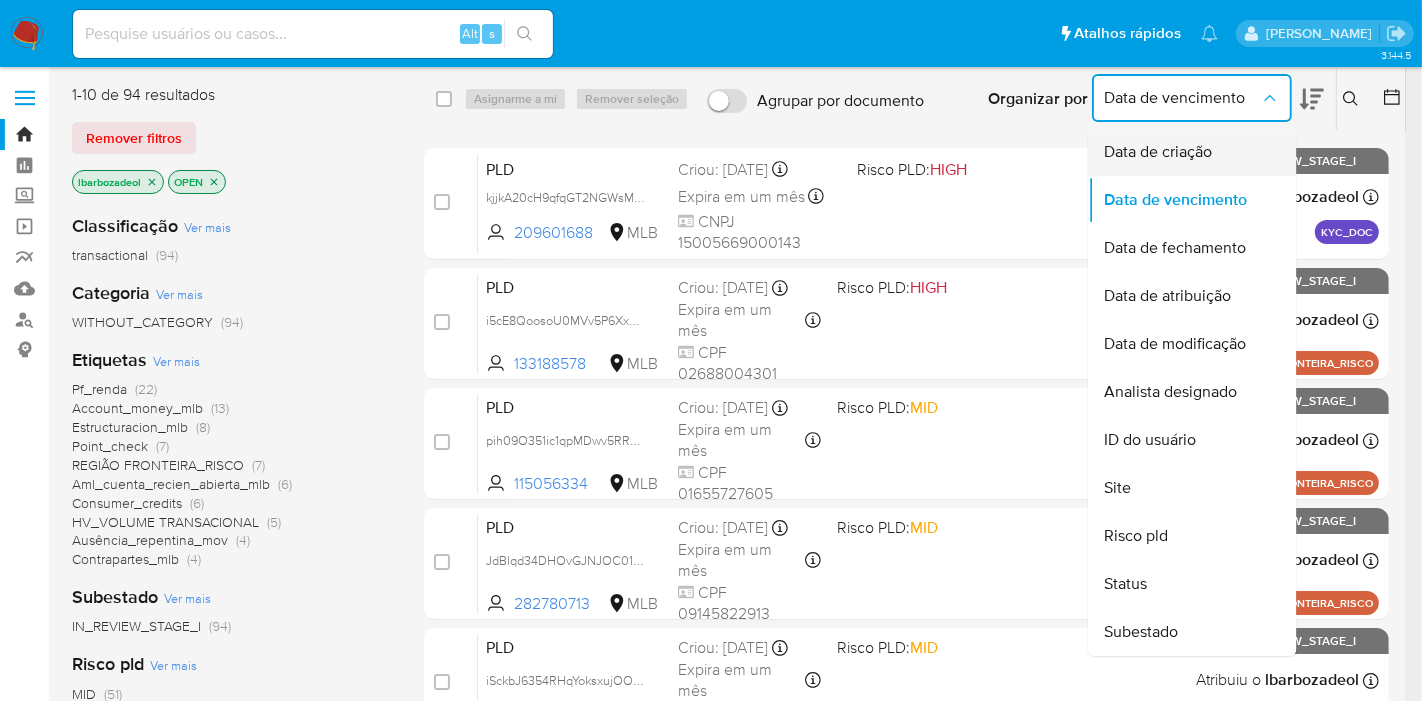 click on "Data de criação" at bounding box center (1186, 152) 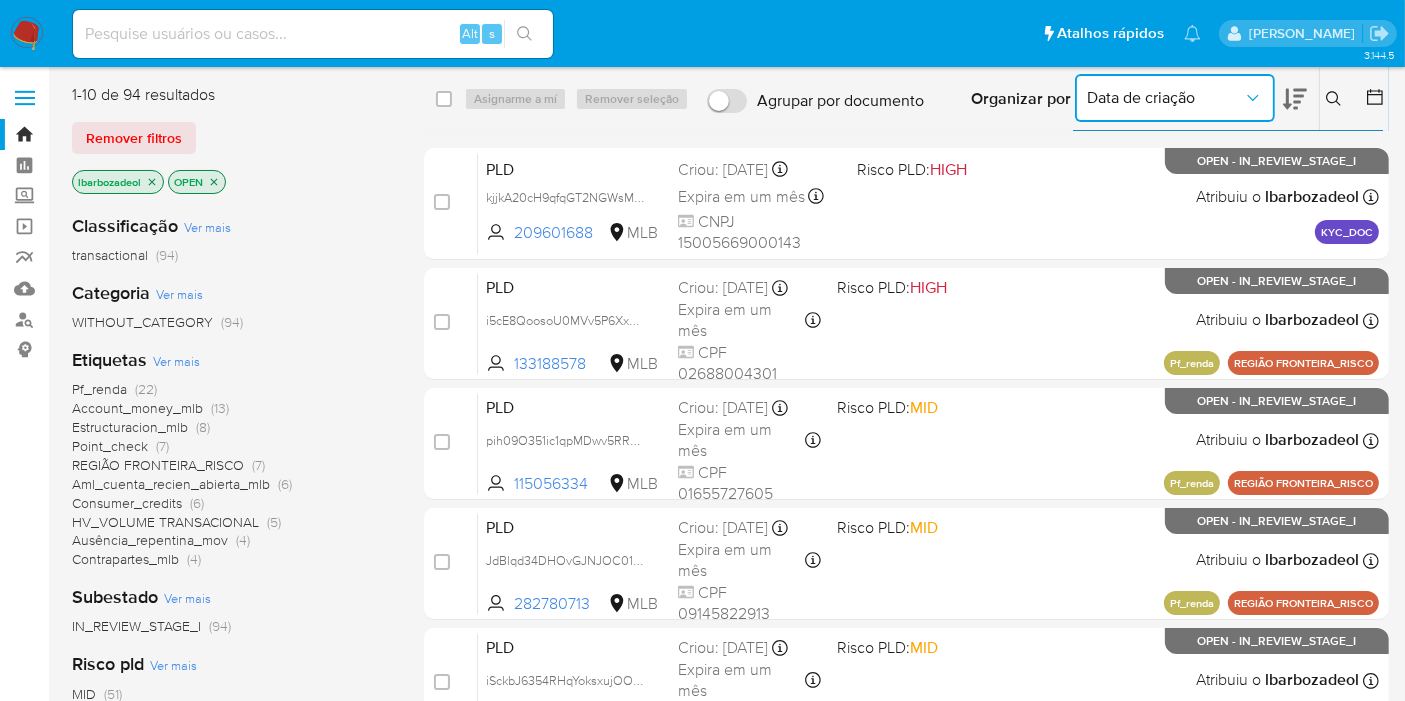 click on "Data de criação" at bounding box center [1175, 98] 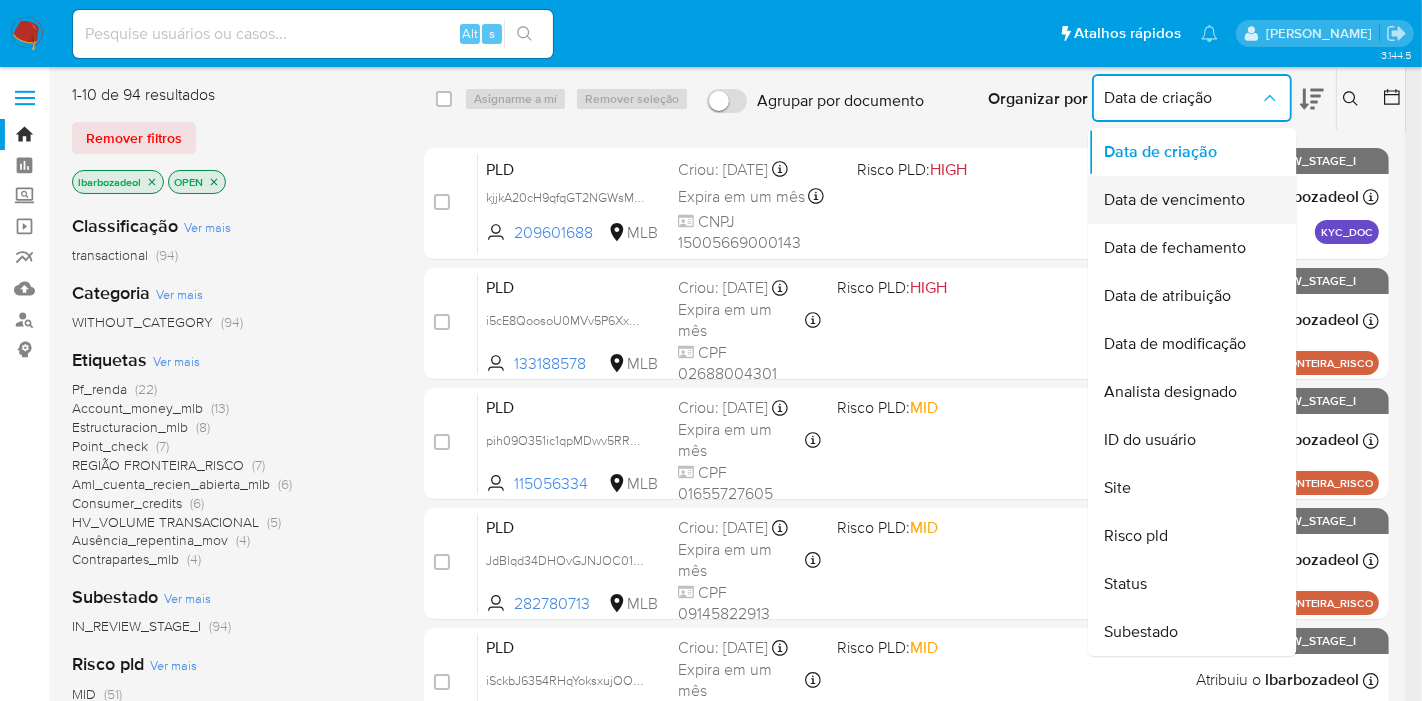 click on "Data de vencimento" at bounding box center [1174, 200] 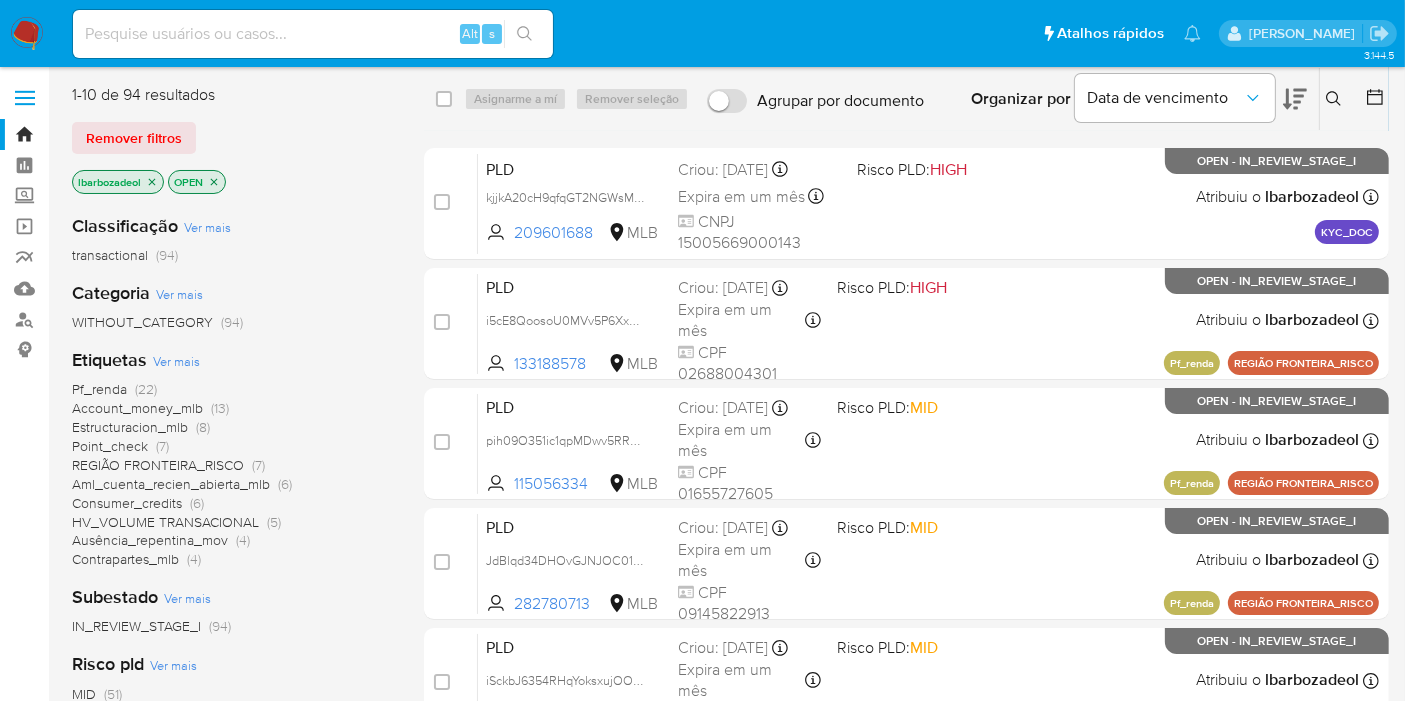 click on "Classificação Ver mais transactional (94) Categoria Ver mais WITHOUT_CATEGORY (94) Etiquetas Ver mais Pf_renda (22) Account_money_mlb (13) Estructuracion_mlb (8) Point_check (7) REGIÃO FRONTEIRA_RISCO (7) Aml_cuenta_recien_abierta_mlb (6) Consumer_credits (6) HV_VOLUME TRANSACIONAL (5) Ausência_repentina_mov (4) Contrapartes_mlb (4) Subestado Ver mais IN_REVIEW_STAGE_I (94) Risco pld Ver mais MID (51) LOW (31) HIGH (12) Site Ver mais MLB (94)" at bounding box center [232, 538] 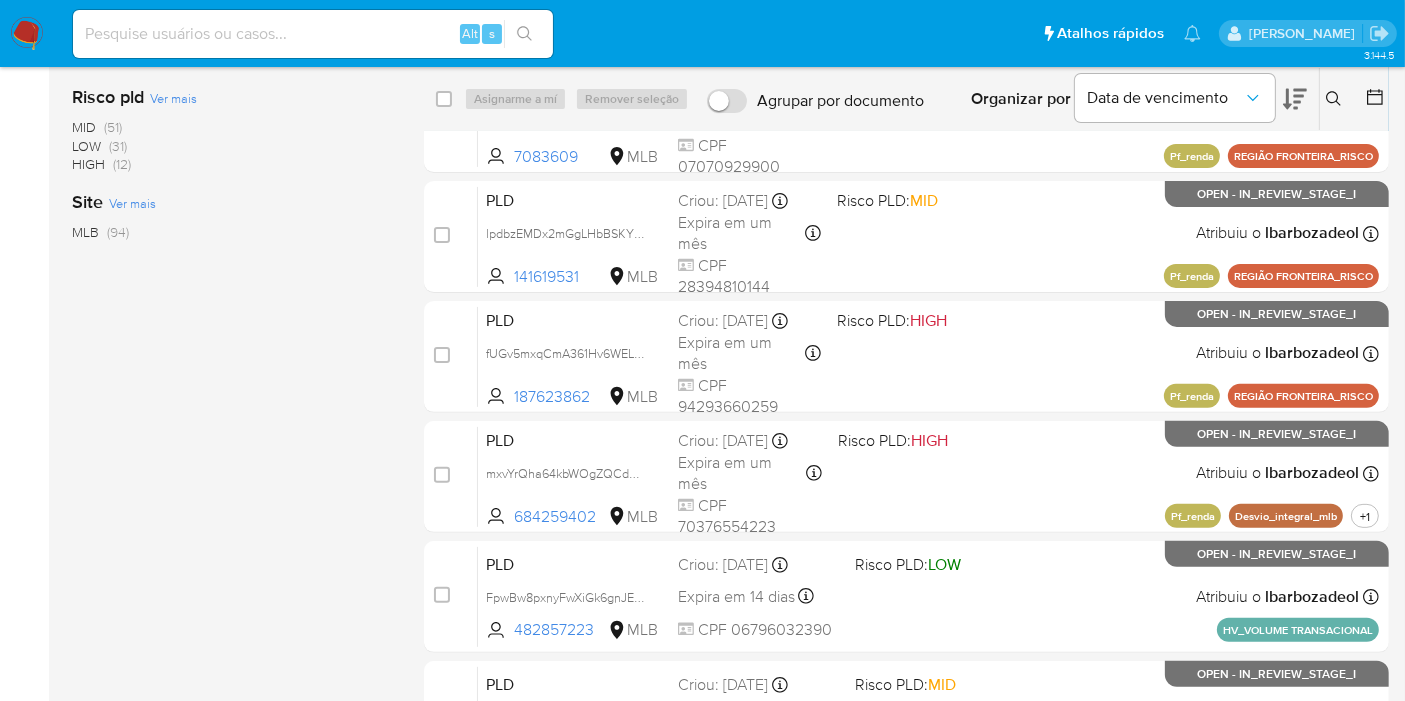 scroll, scrollTop: 722, scrollLeft: 0, axis: vertical 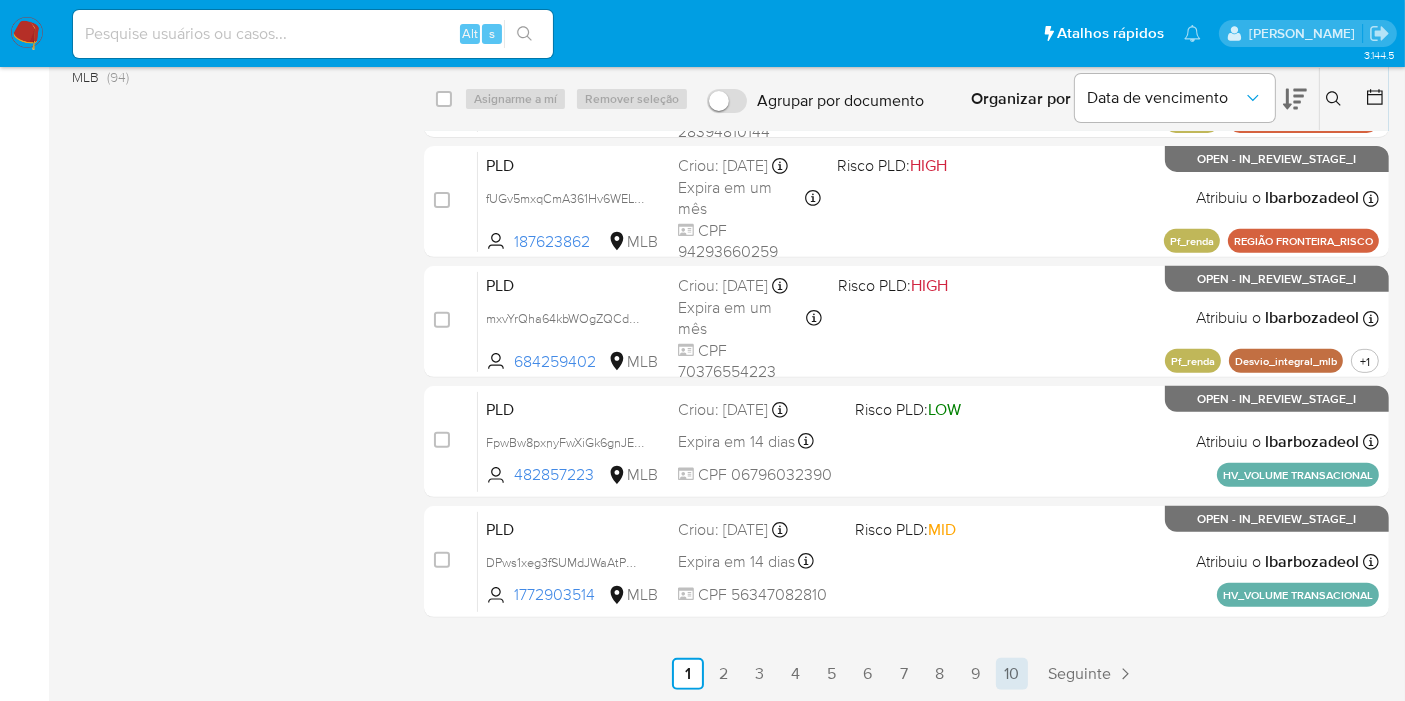 click on "10" at bounding box center (1012, 674) 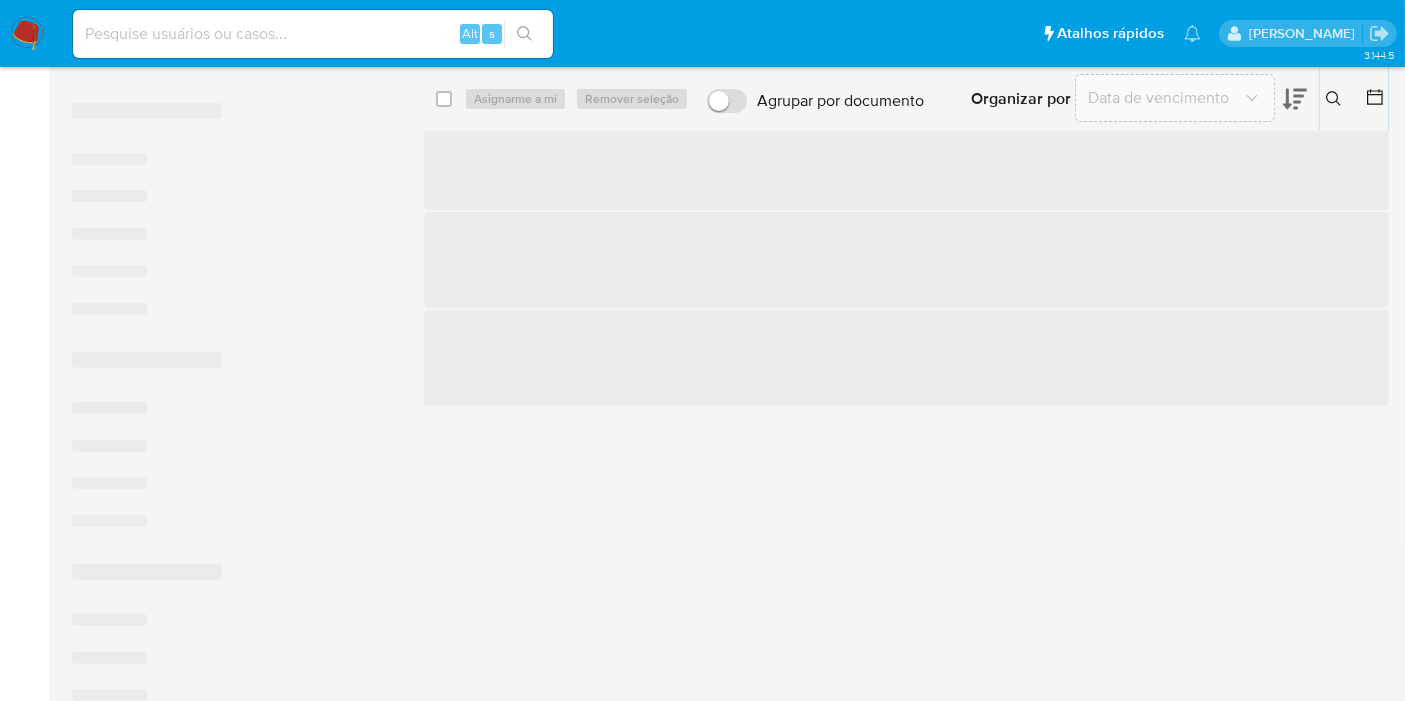 scroll, scrollTop: 0, scrollLeft: 0, axis: both 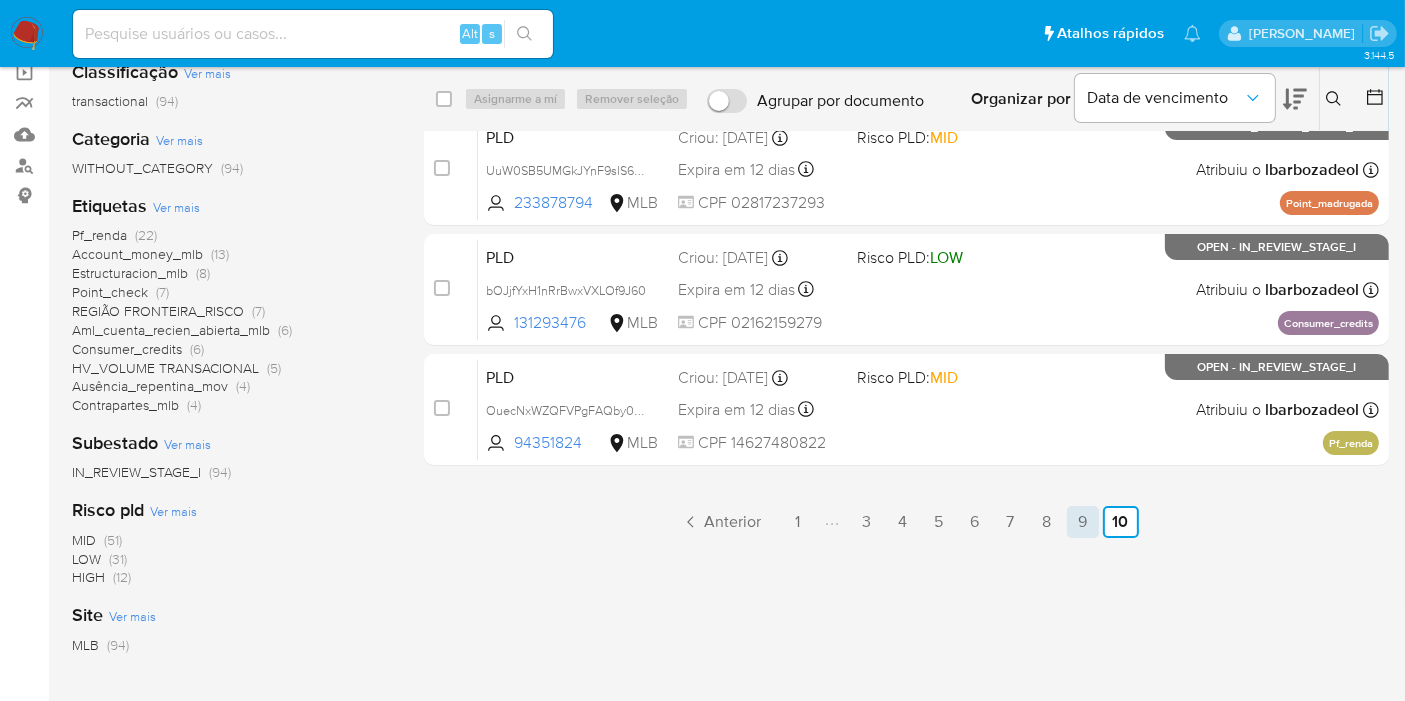 click on "9" at bounding box center (1083, 522) 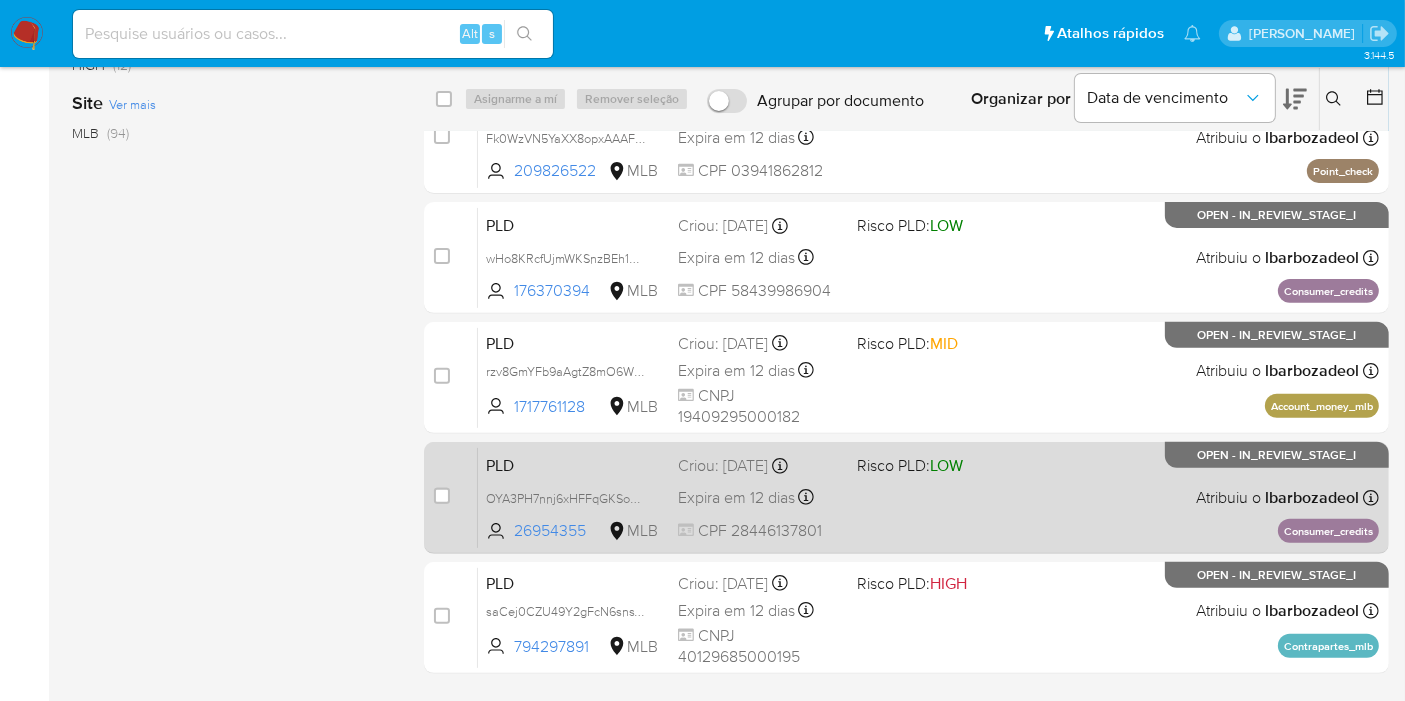 scroll, scrollTop: 722, scrollLeft: 0, axis: vertical 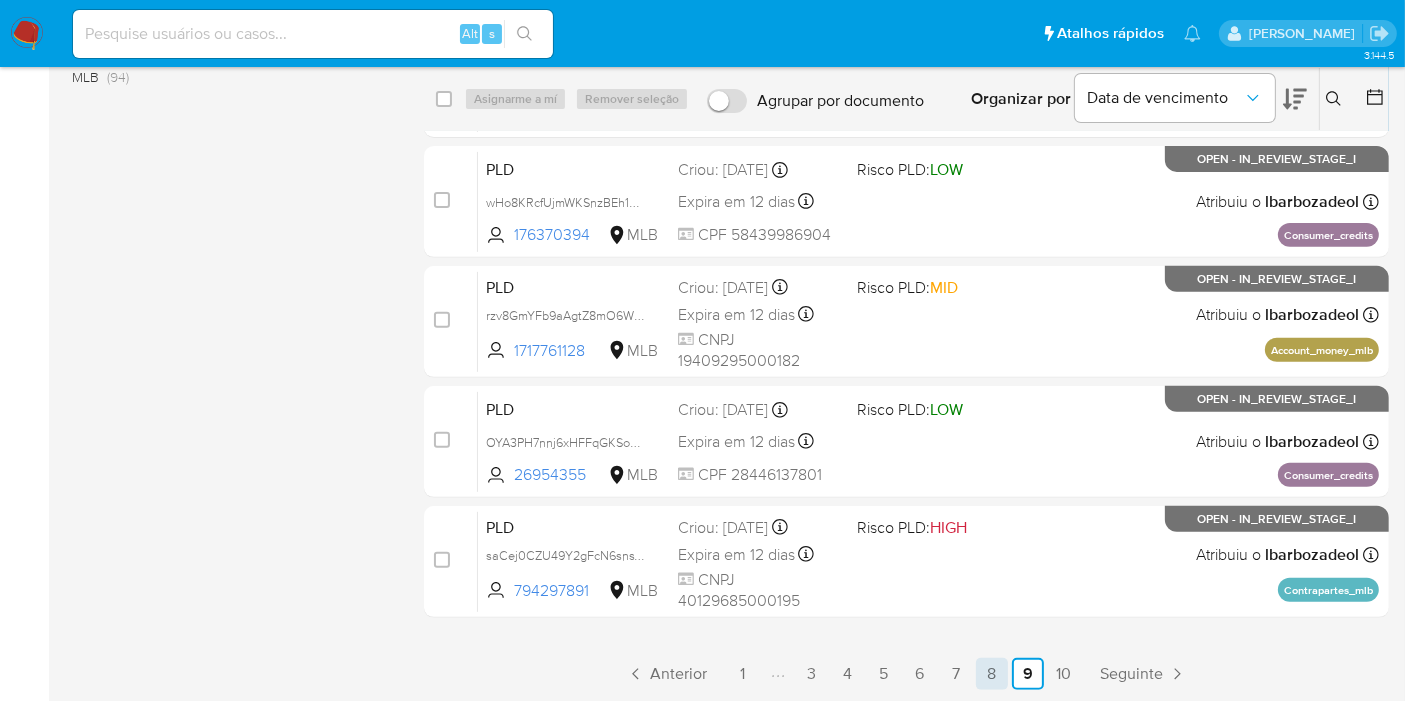click on "Anterior 1 3 4 5 6 7 8 9 10 Seguinte" at bounding box center [906, 674] 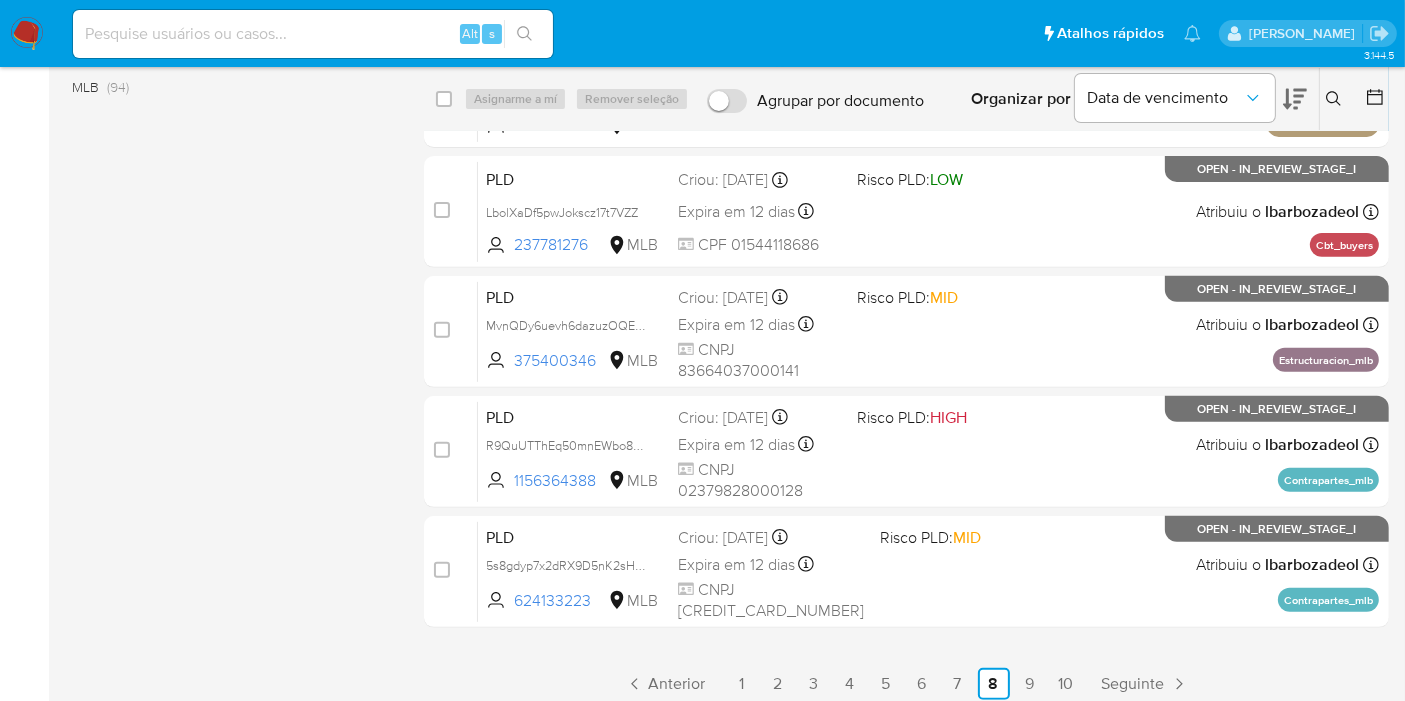scroll, scrollTop: 722, scrollLeft: 0, axis: vertical 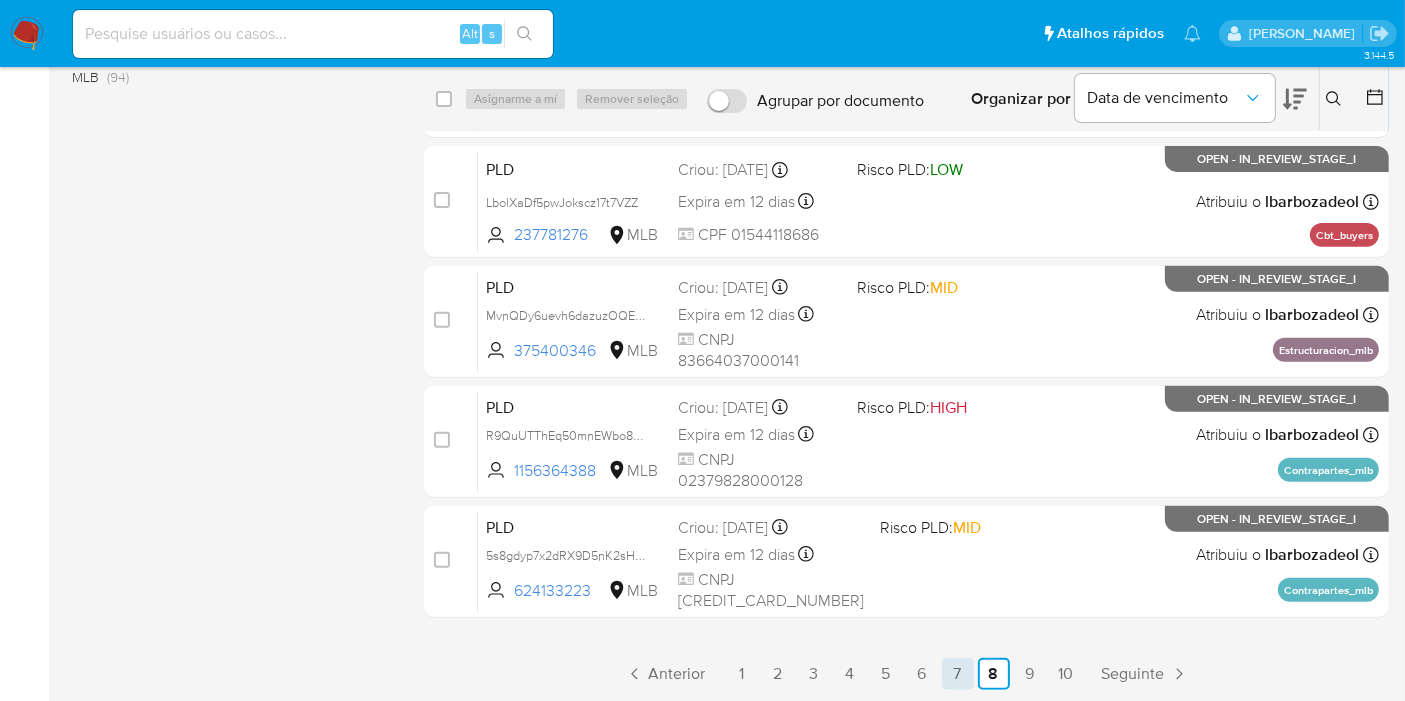 click on "7" at bounding box center (958, 674) 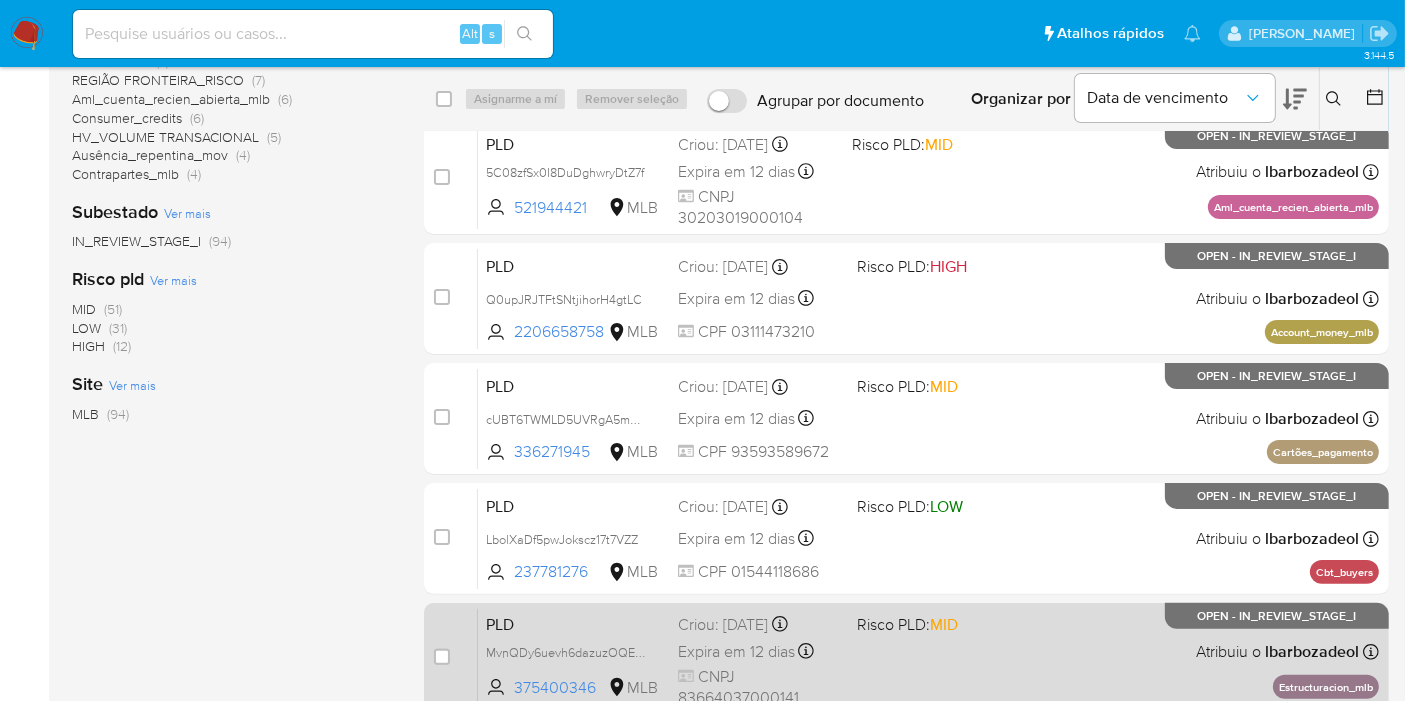 scroll, scrollTop: 722, scrollLeft: 0, axis: vertical 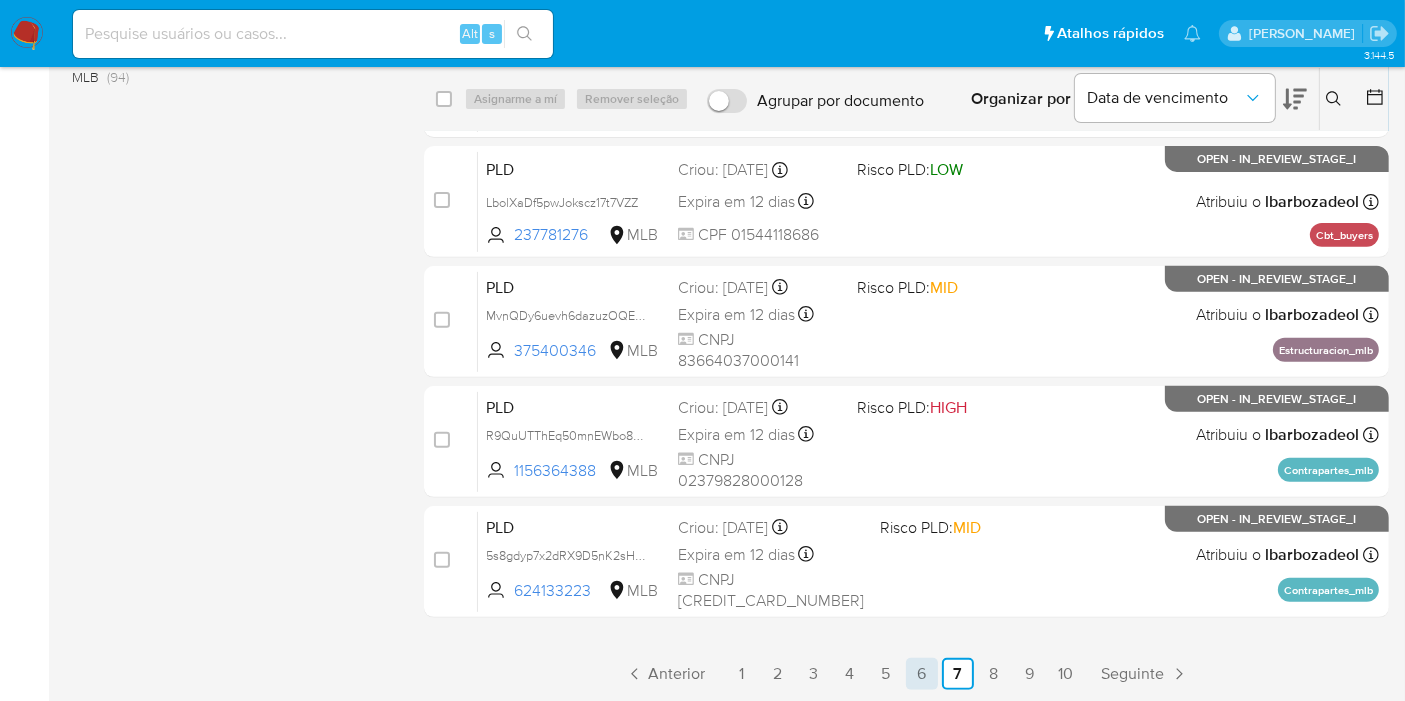 click on "6" at bounding box center (922, 674) 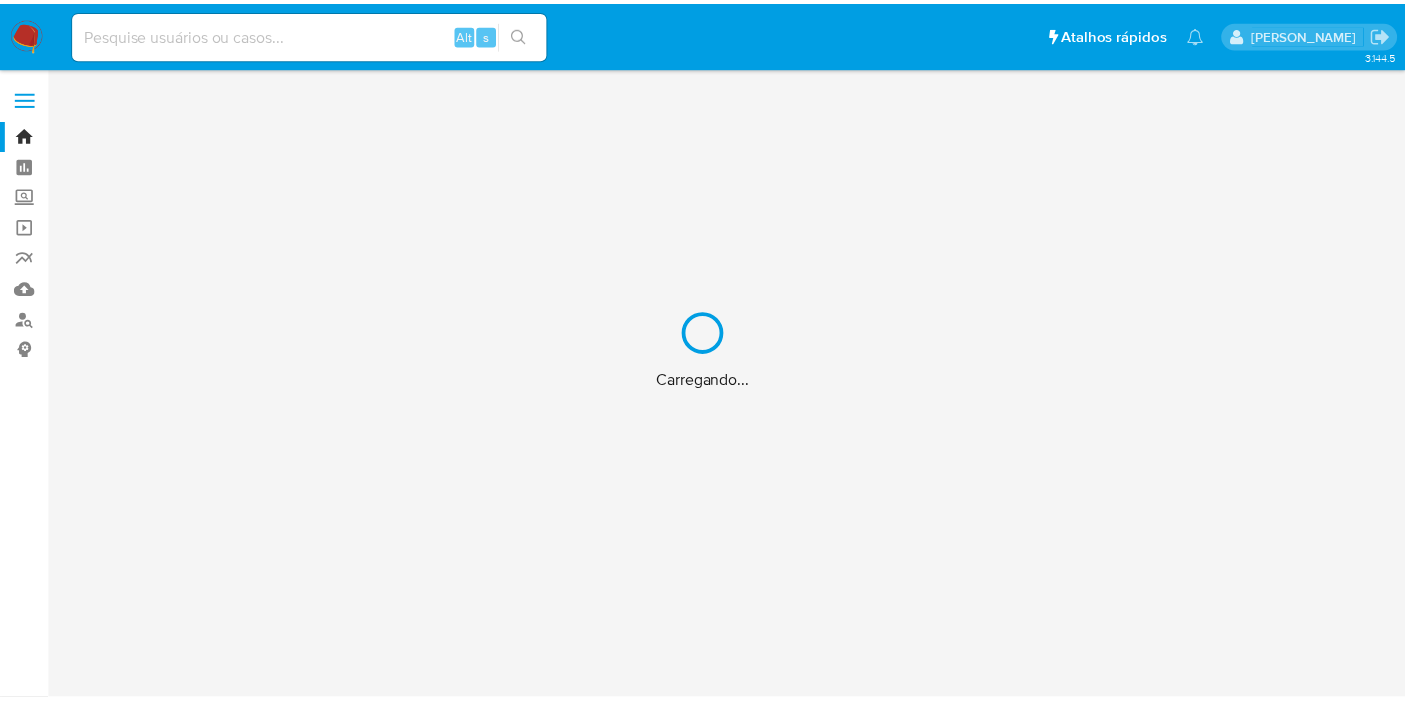 scroll, scrollTop: 0, scrollLeft: 0, axis: both 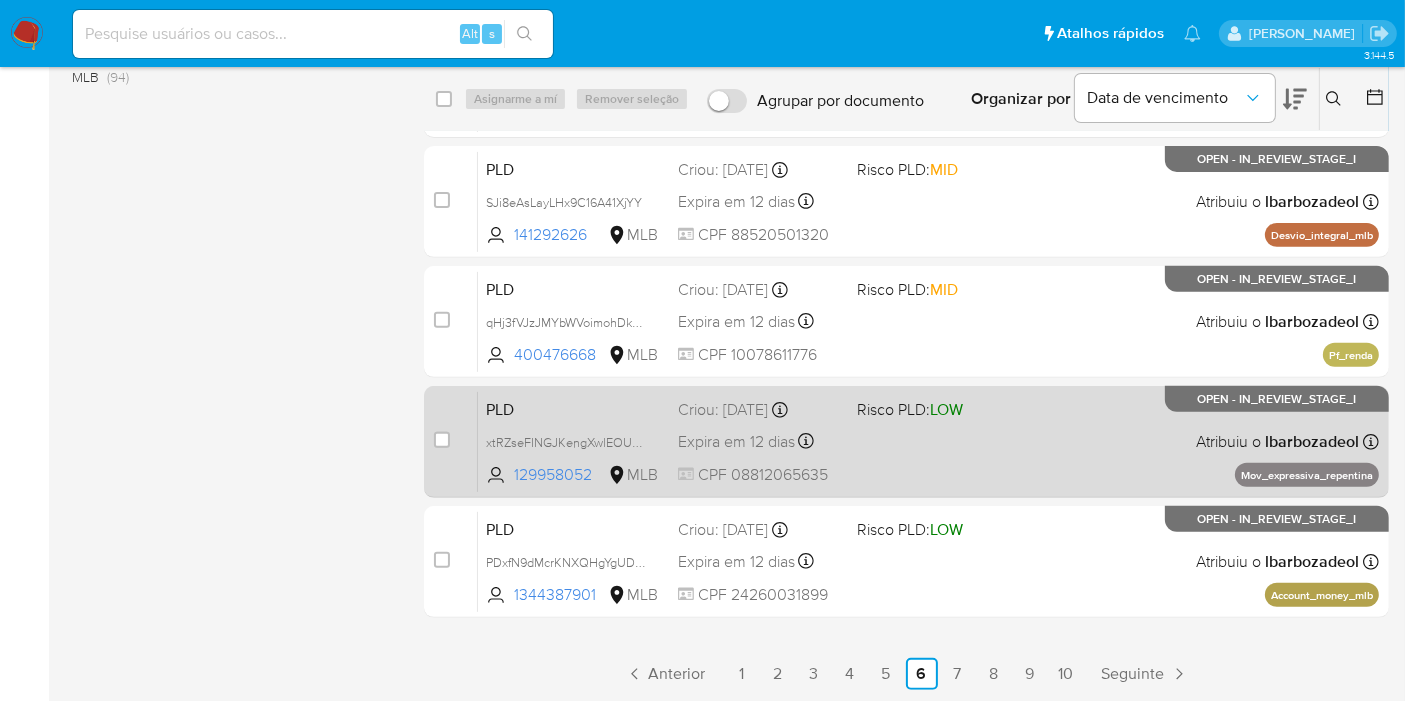 click on "PLD xtRZseFINGJKengXwlEOUoDW 129958052 MLB Risco PLD:  LOW Criou: [DATE]   Criou: [DATE] 00:15:51 Expira em 12 dias   Expira em [DATE] 00:15:51 CPF   08812065635 Atribuiu o   lbarbozadeol   Asignado el: [DATE] 14:26:07 Mov_expressiva_repentina OPEN - IN_REVIEW_STAGE_I" at bounding box center (928, 441) 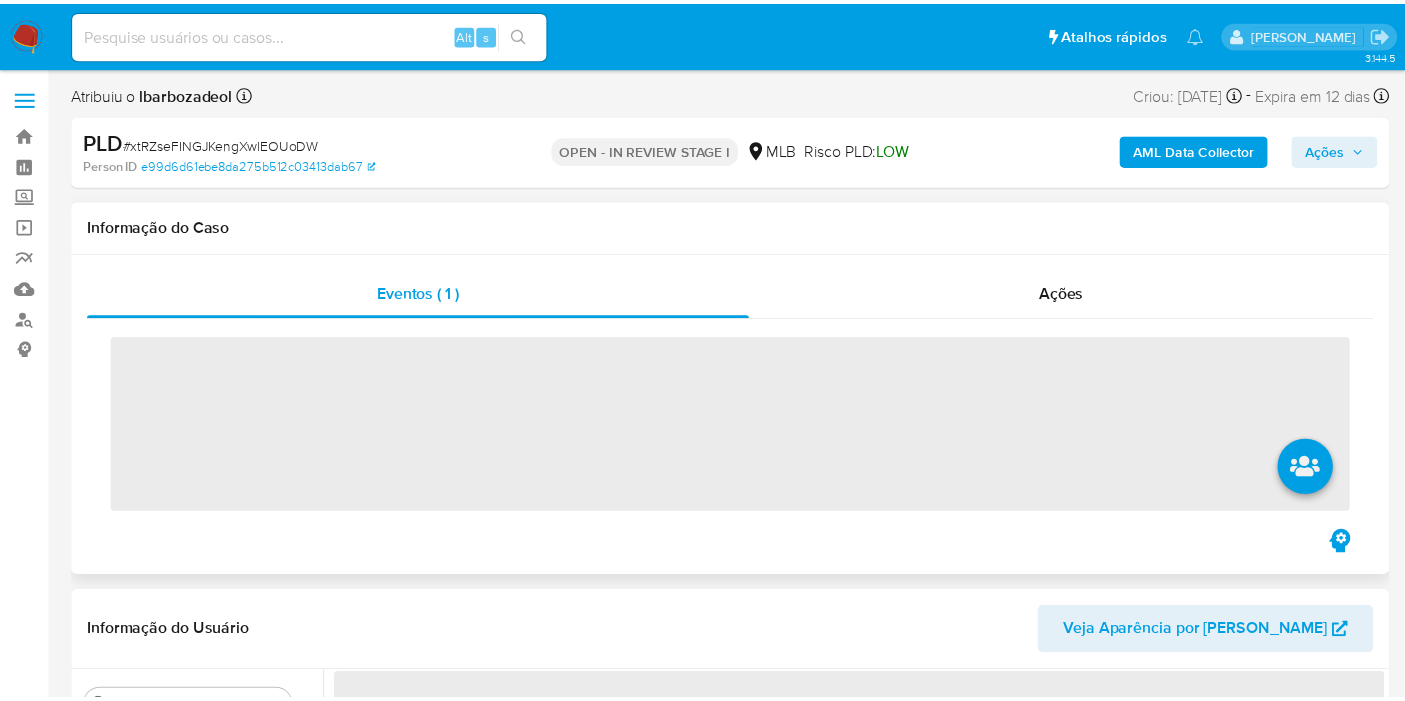 scroll, scrollTop: 0, scrollLeft: 0, axis: both 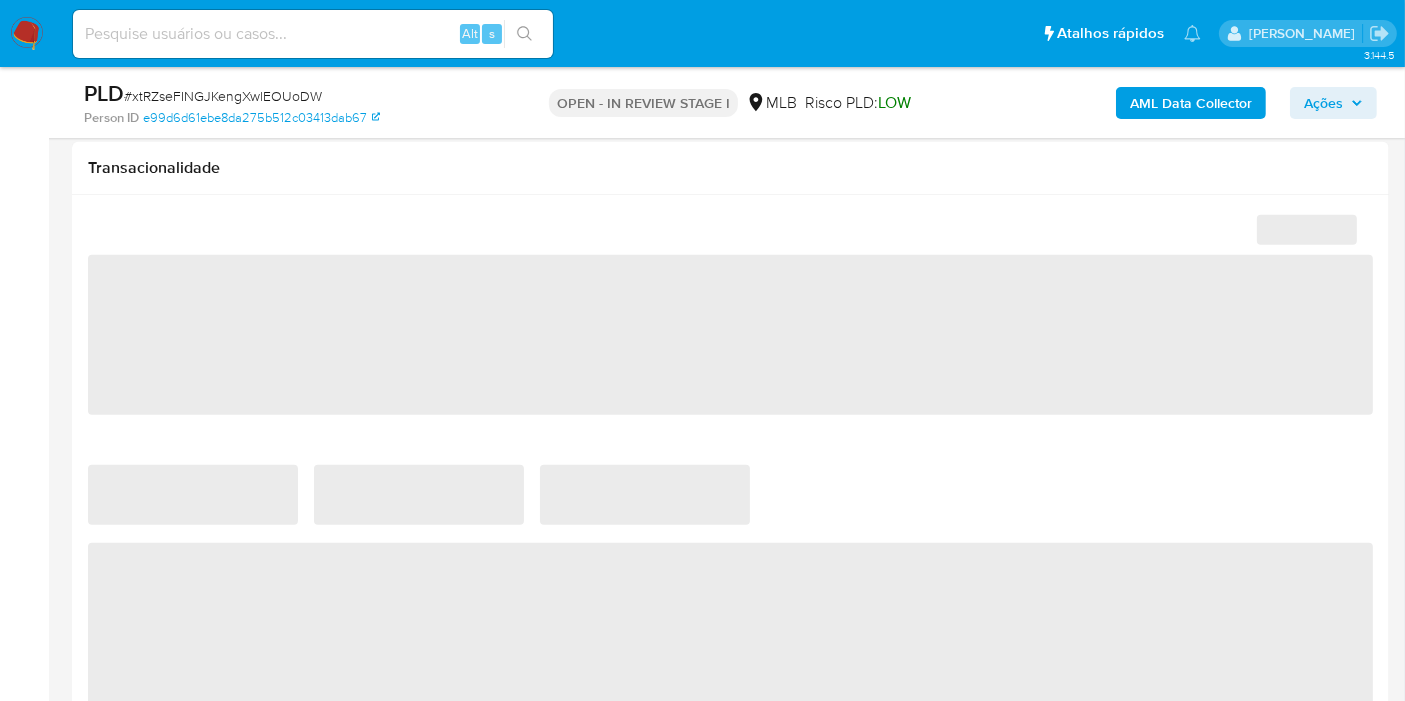 select on "10" 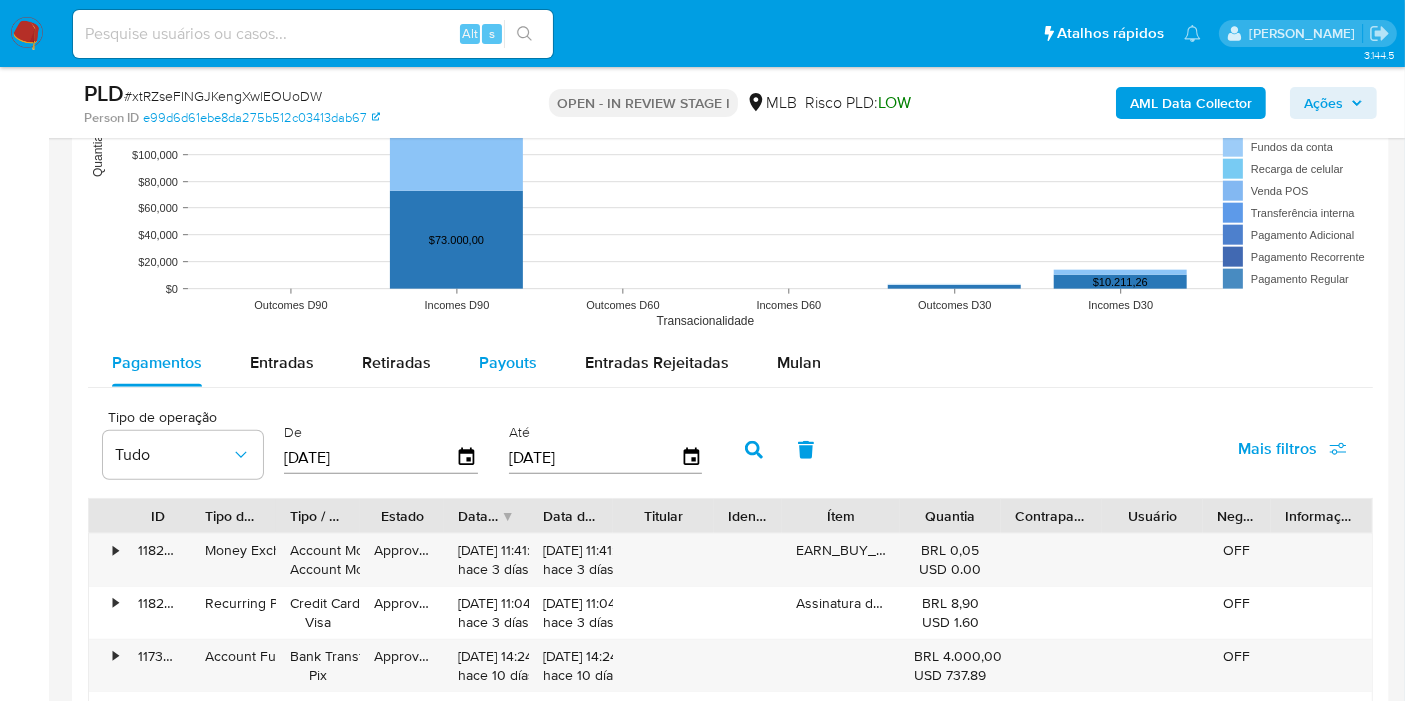 scroll, scrollTop: 2000, scrollLeft: 0, axis: vertical 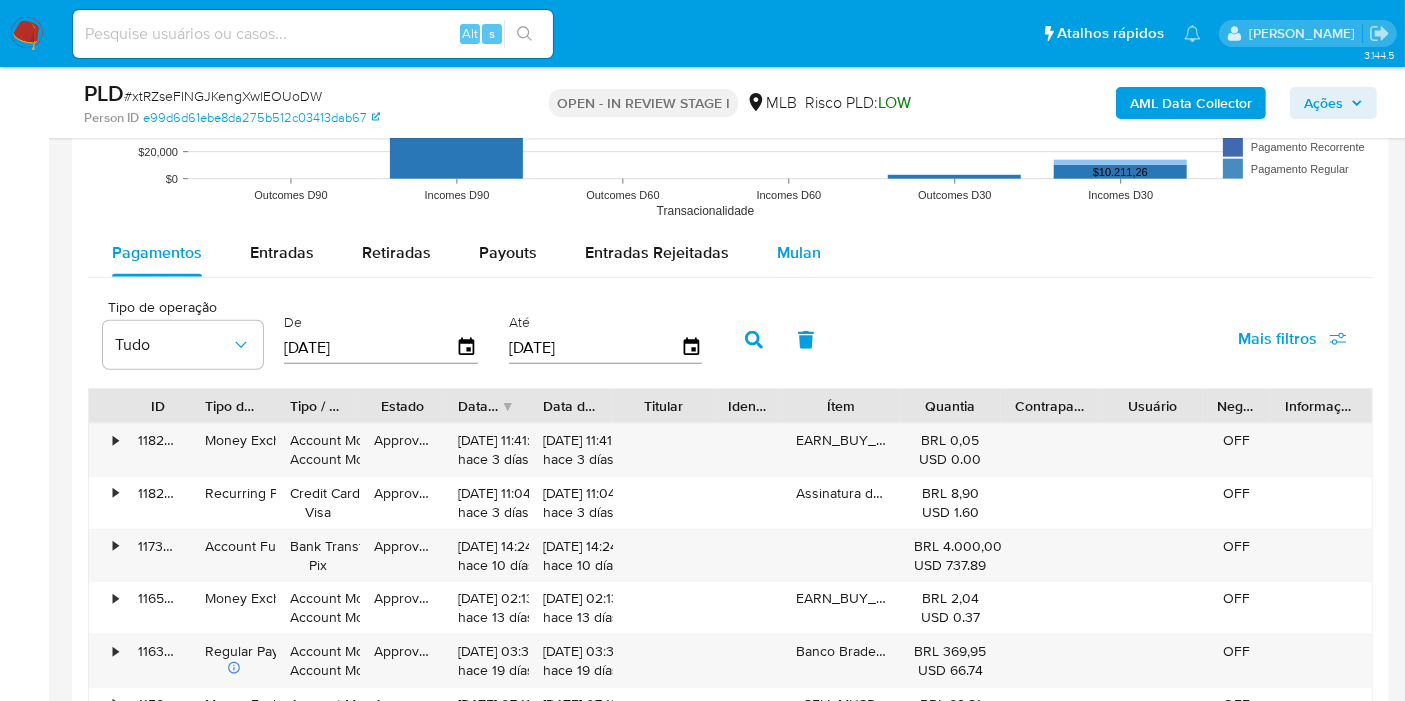 click on "Mulan" at bounding box center (799, 252) 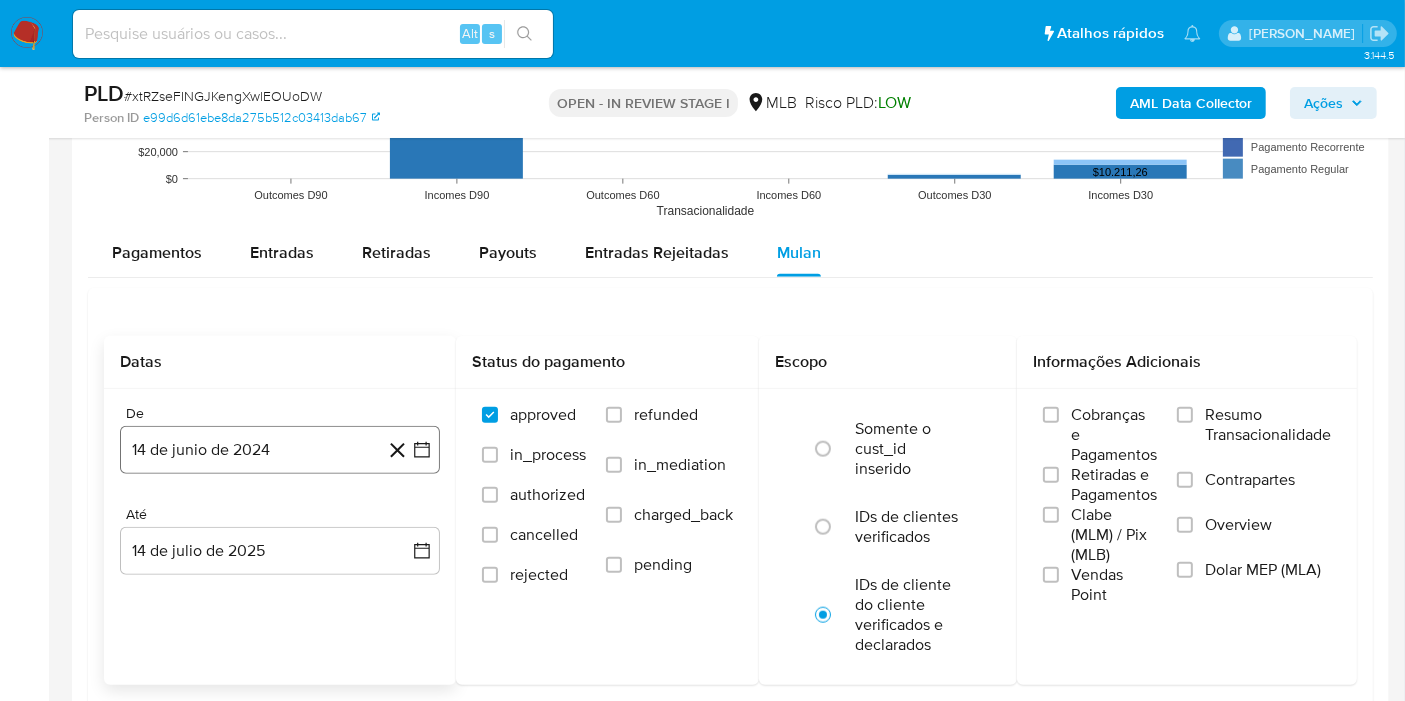 click on "14 de junio de 2024" at bounding box center [280, 450] 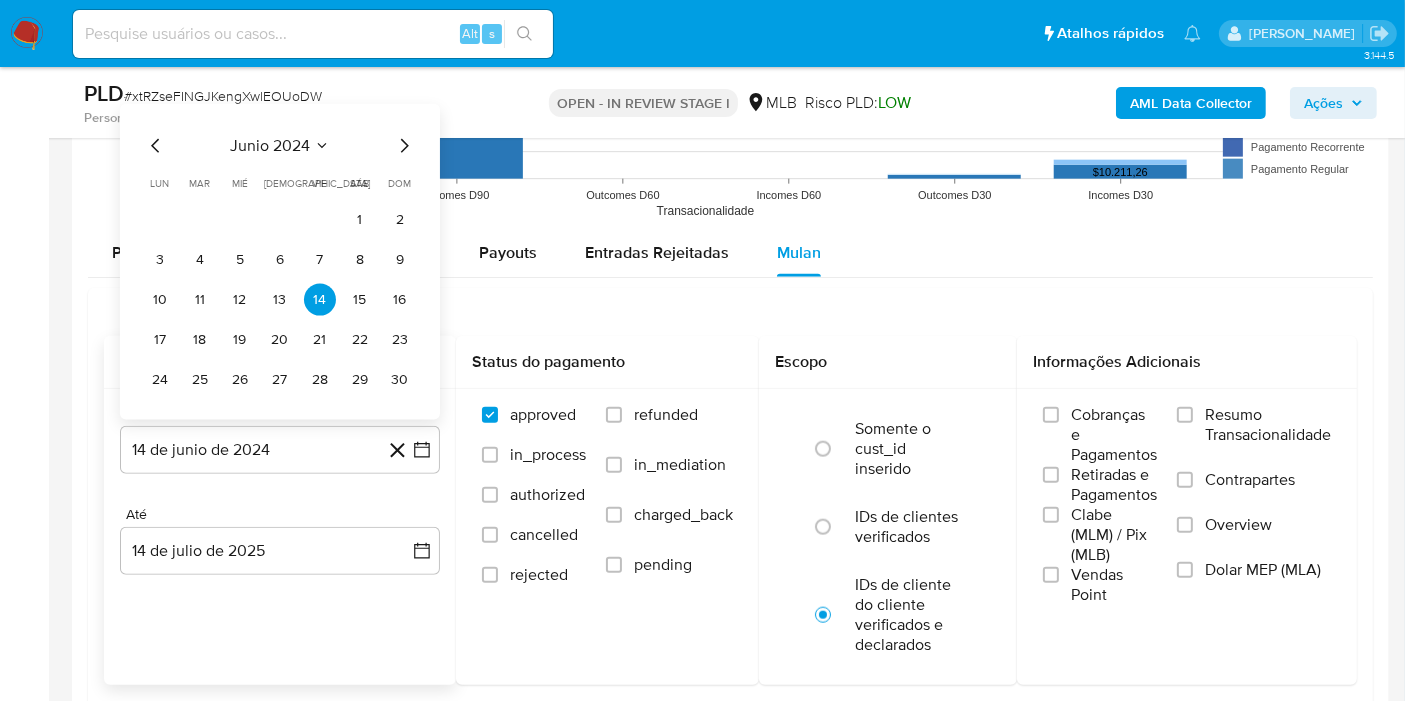 click on "junio 2024" at bounding box center [270, 146] 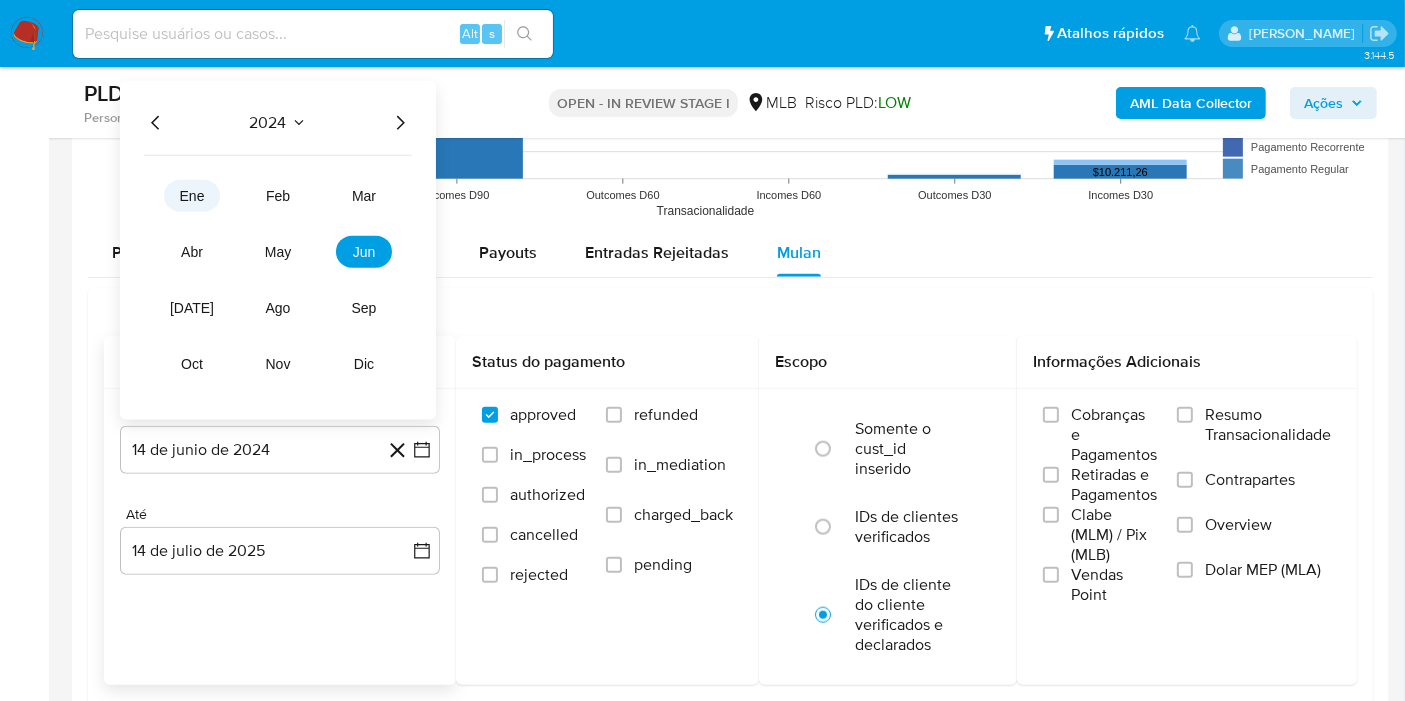click on "ene" at bounding box center (192, 196) 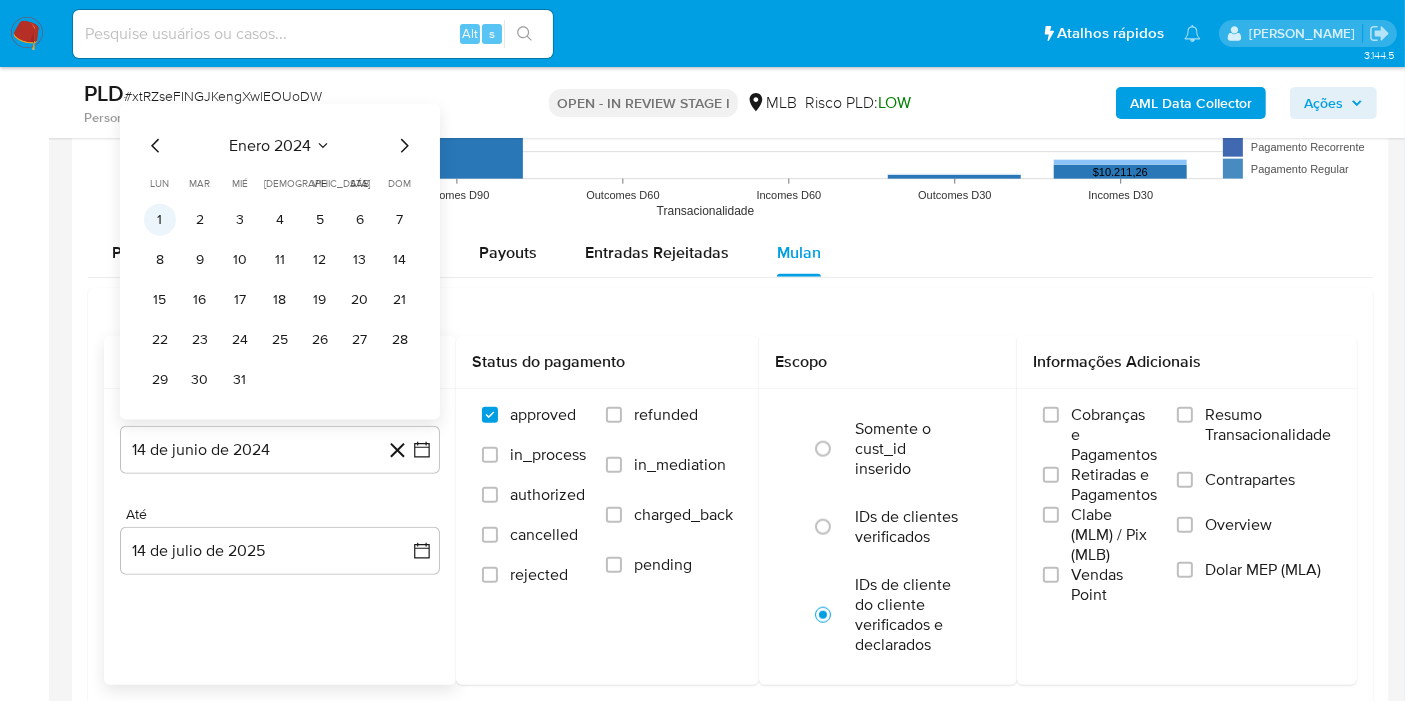 click on "1" at bounding box center [160, 220] 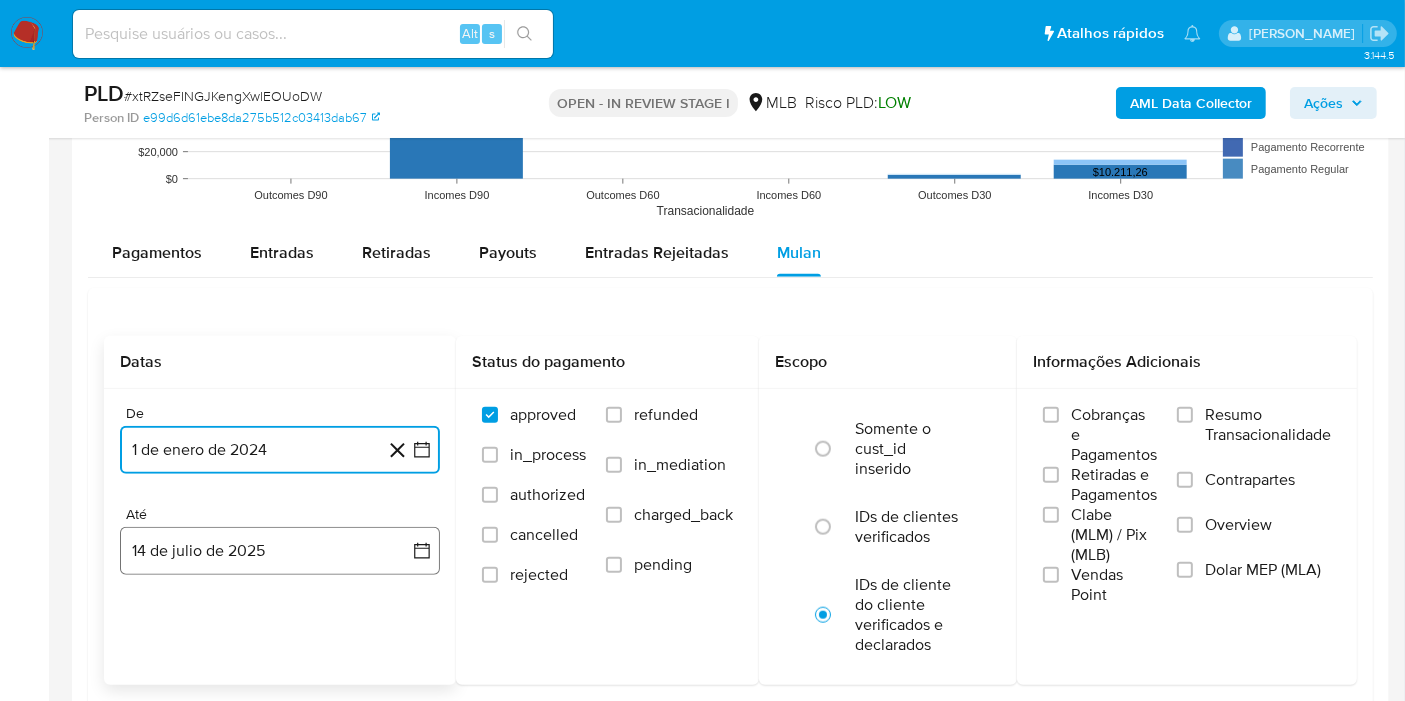 click on "14 de julio de 2025" at bounding box center [280, 551] 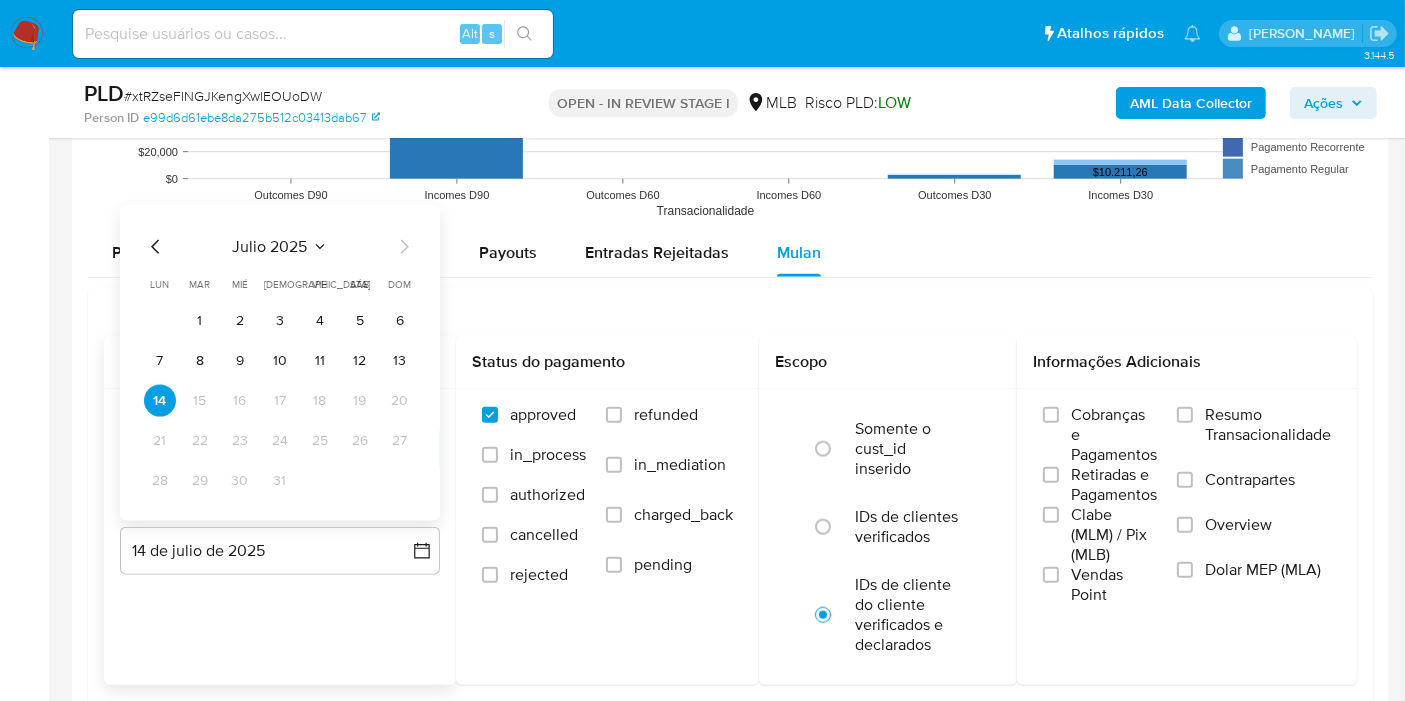click on "13" at bounding box center (400, 361) 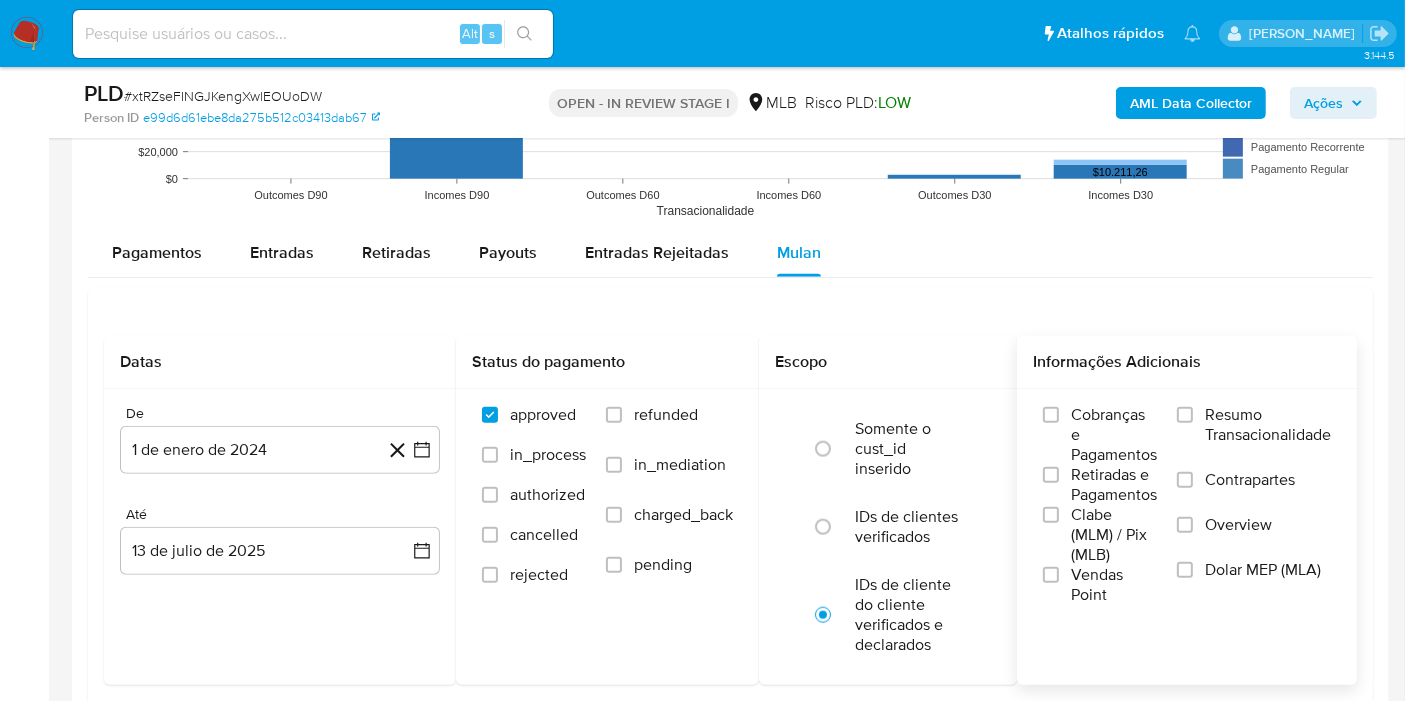 drag, startPoint x: 1228, startPoint y: 418, endPoint x: 1031, endPoint y: 556, distance: 240.5265 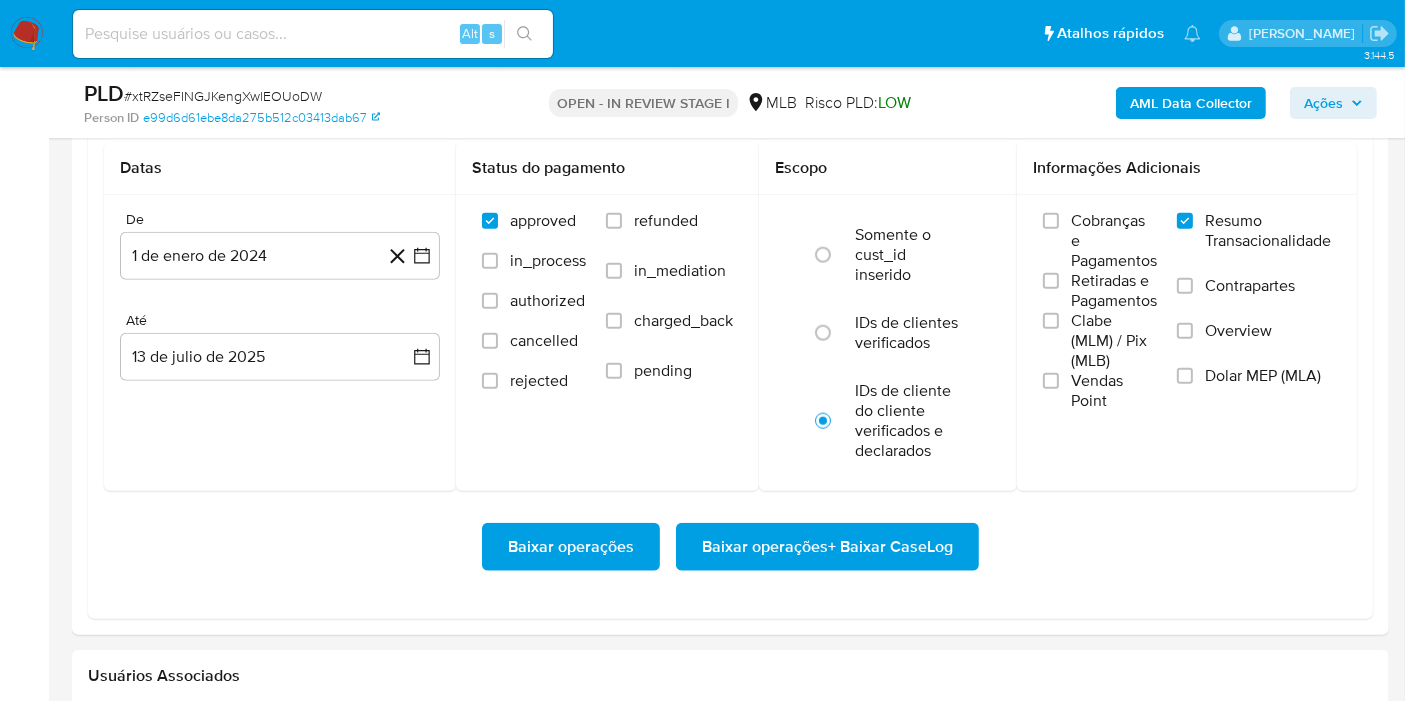 scroll, scrollTop: 2555, scrollLeft: 0, axis: vertical 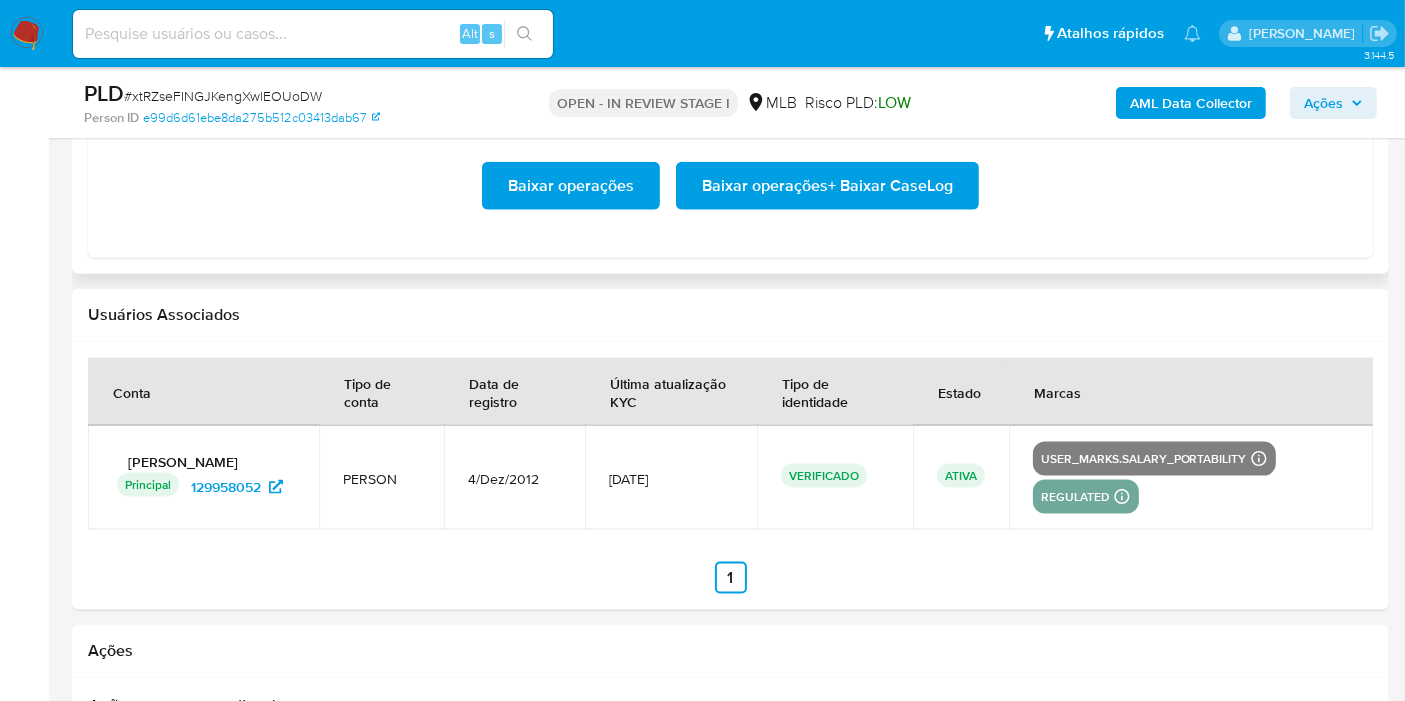 click on "Baixar operações  +   Baixar CaseLog" at bounding box center (827, 186) 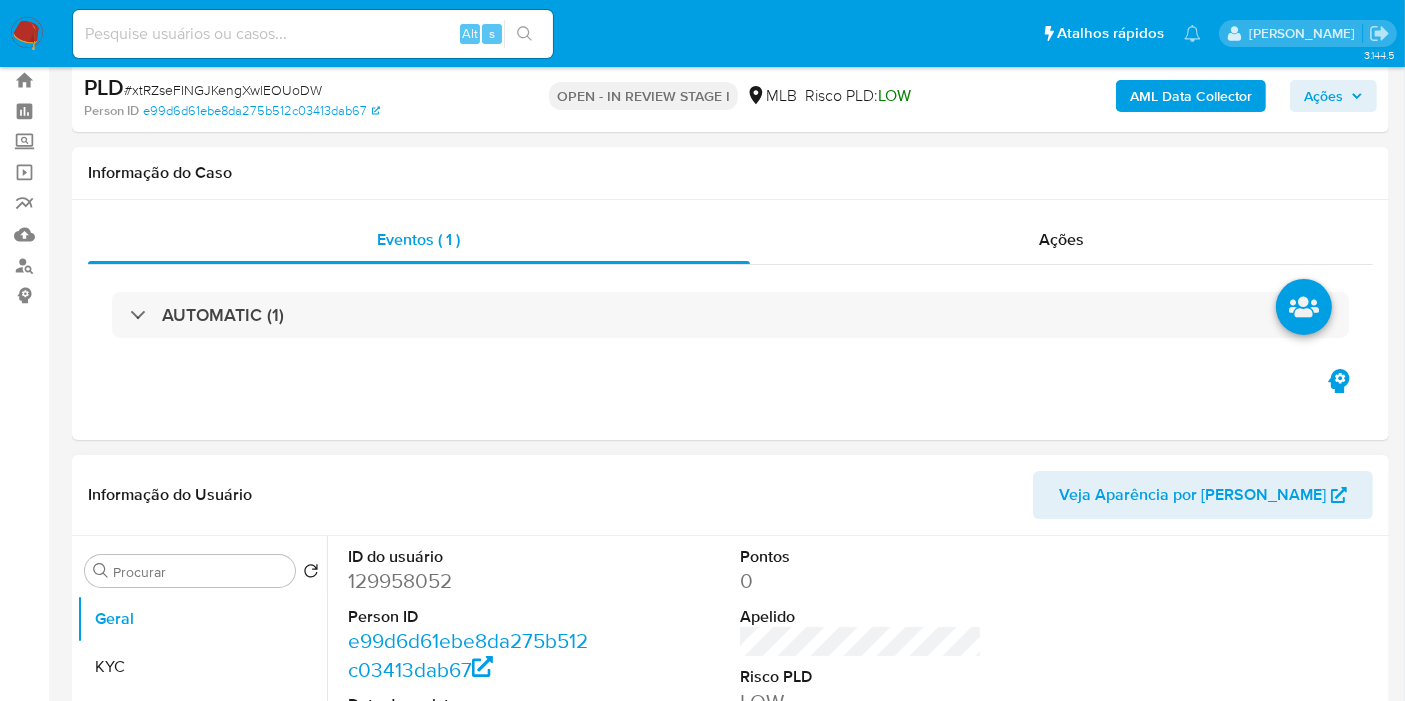 scroll, scrollTop: 0, scrollLeft: 0, axis: both 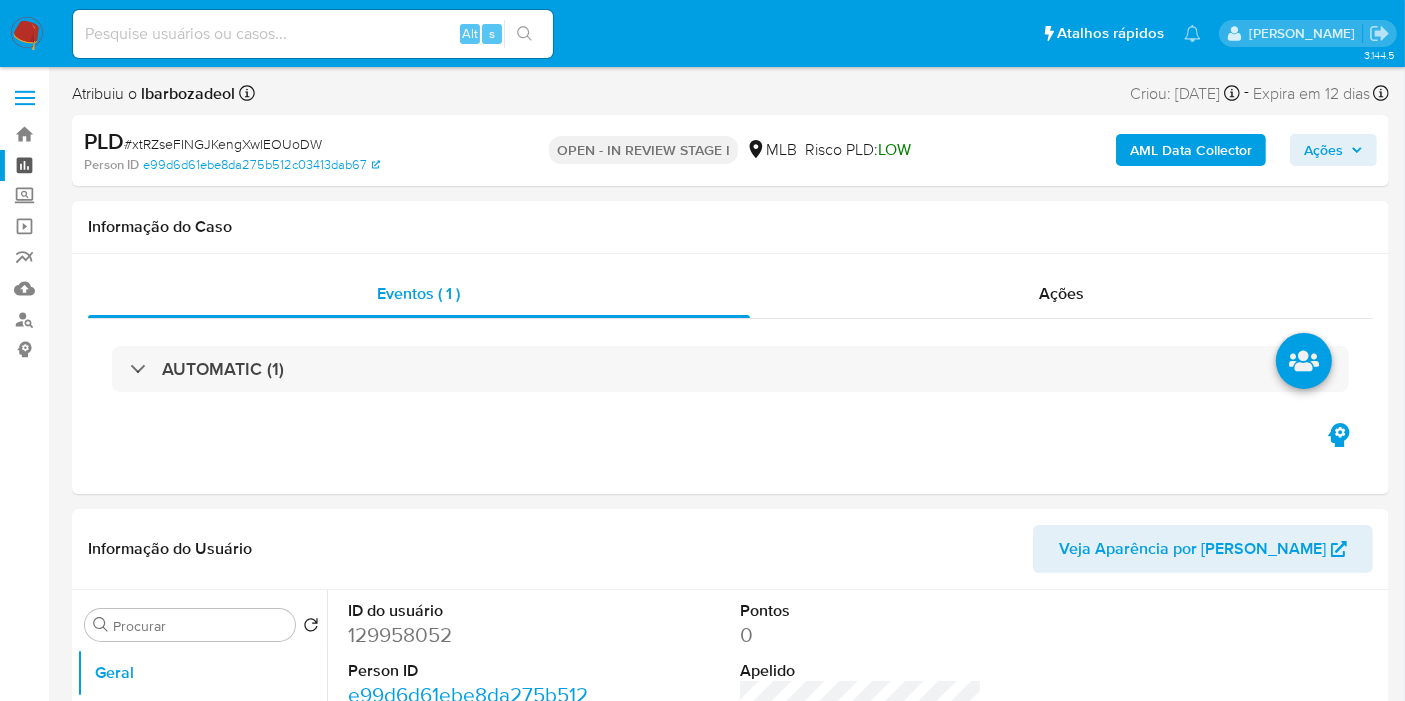 drag, startPoint x: 25, startPoint y: 158, endPoint x: 34, endPoint y: 163, distance: 10.29563 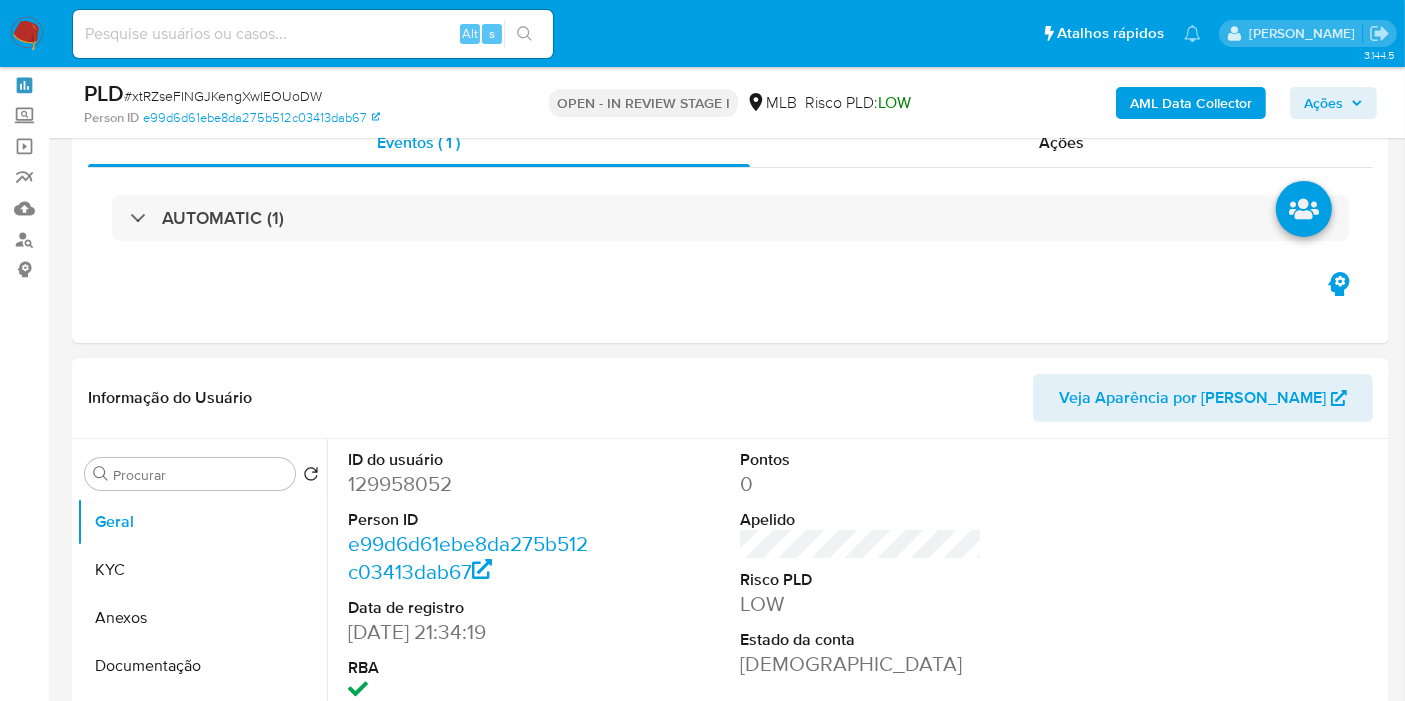 scroll, scrollTop: 0, scrollLeft: 0, axis: both 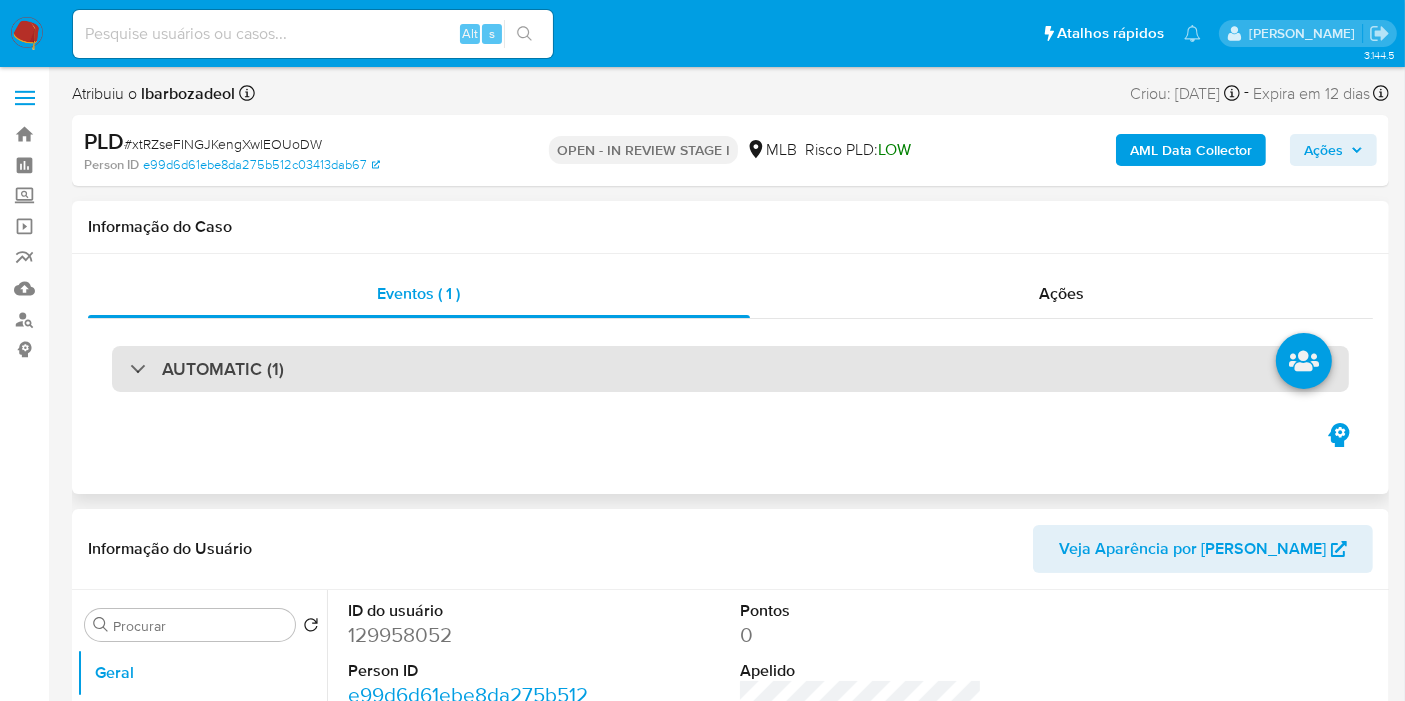 click on "AUTOMATIC (1)" at bounding box center (730, 369) 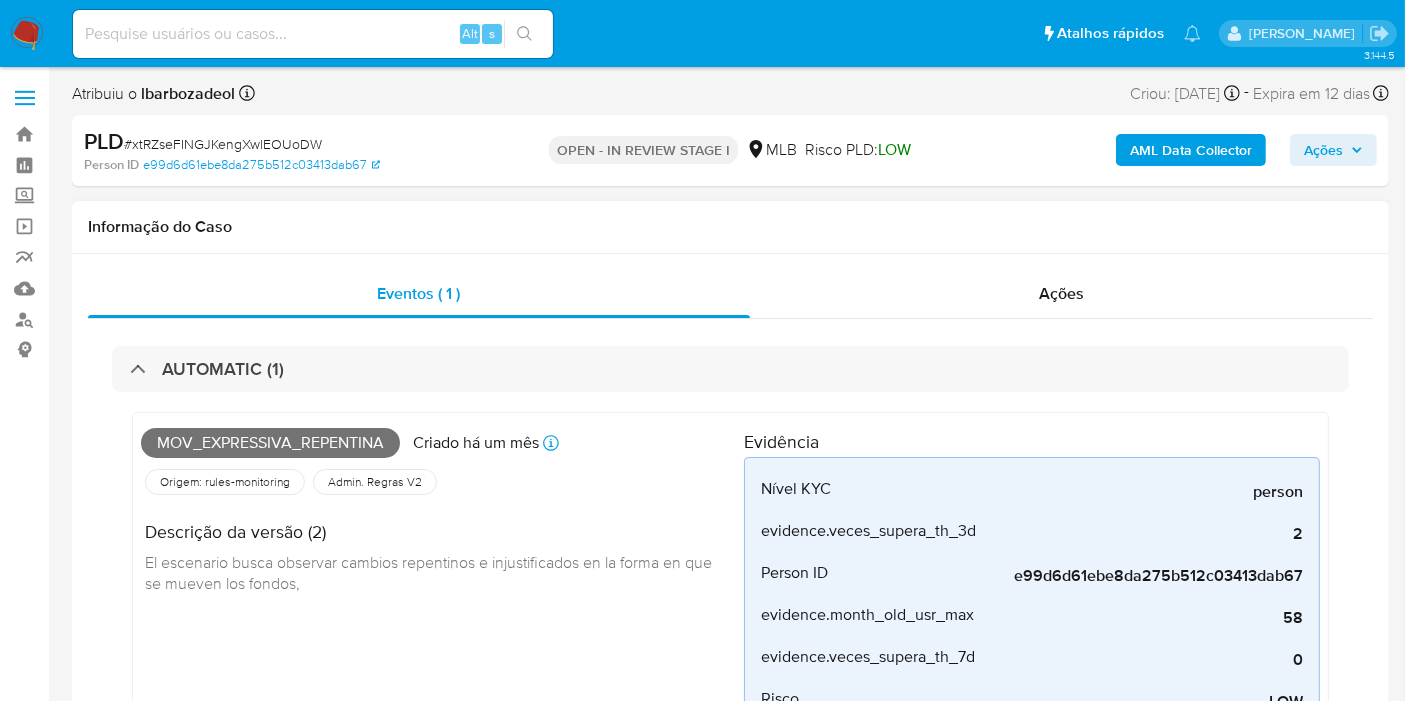 click on "Mov_expressiva_repentina" at bounding box center [270, 443] 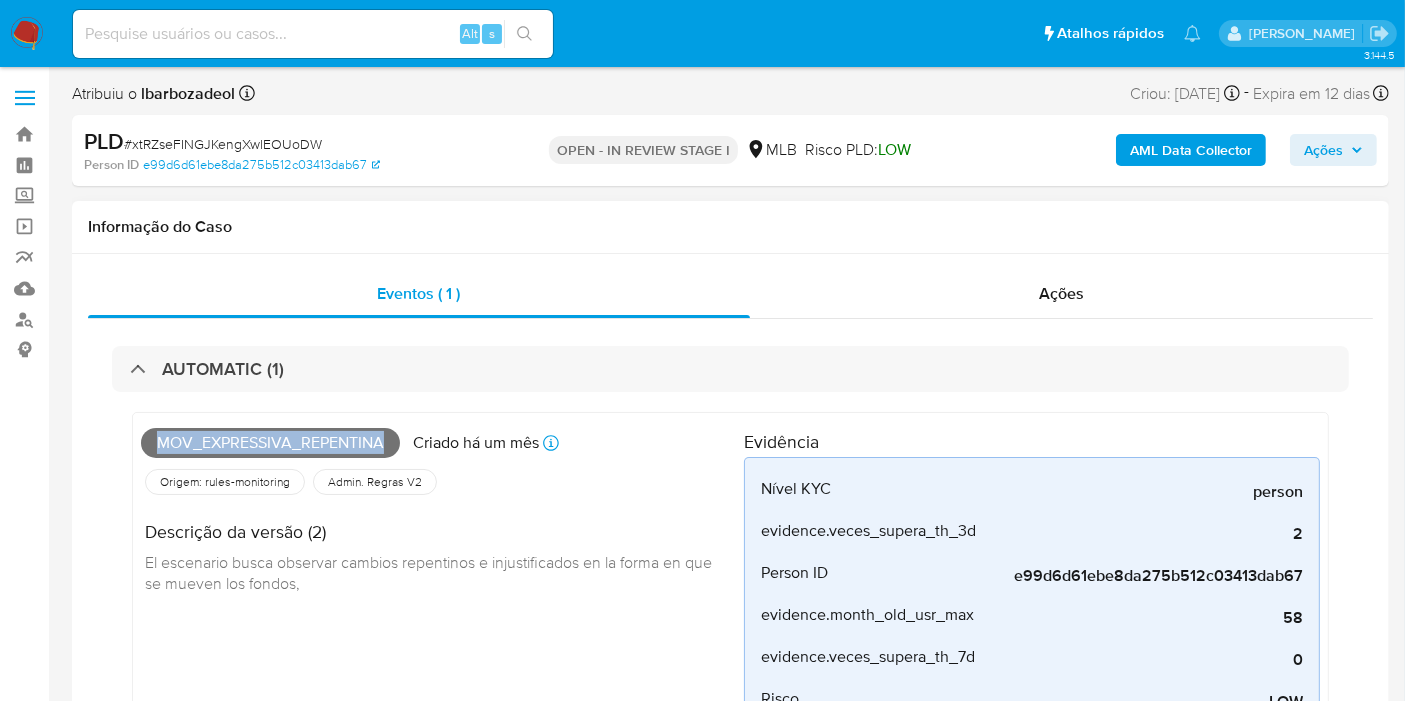 click on "Mov_expressiva_repentina" at bounding box center (270, 443) 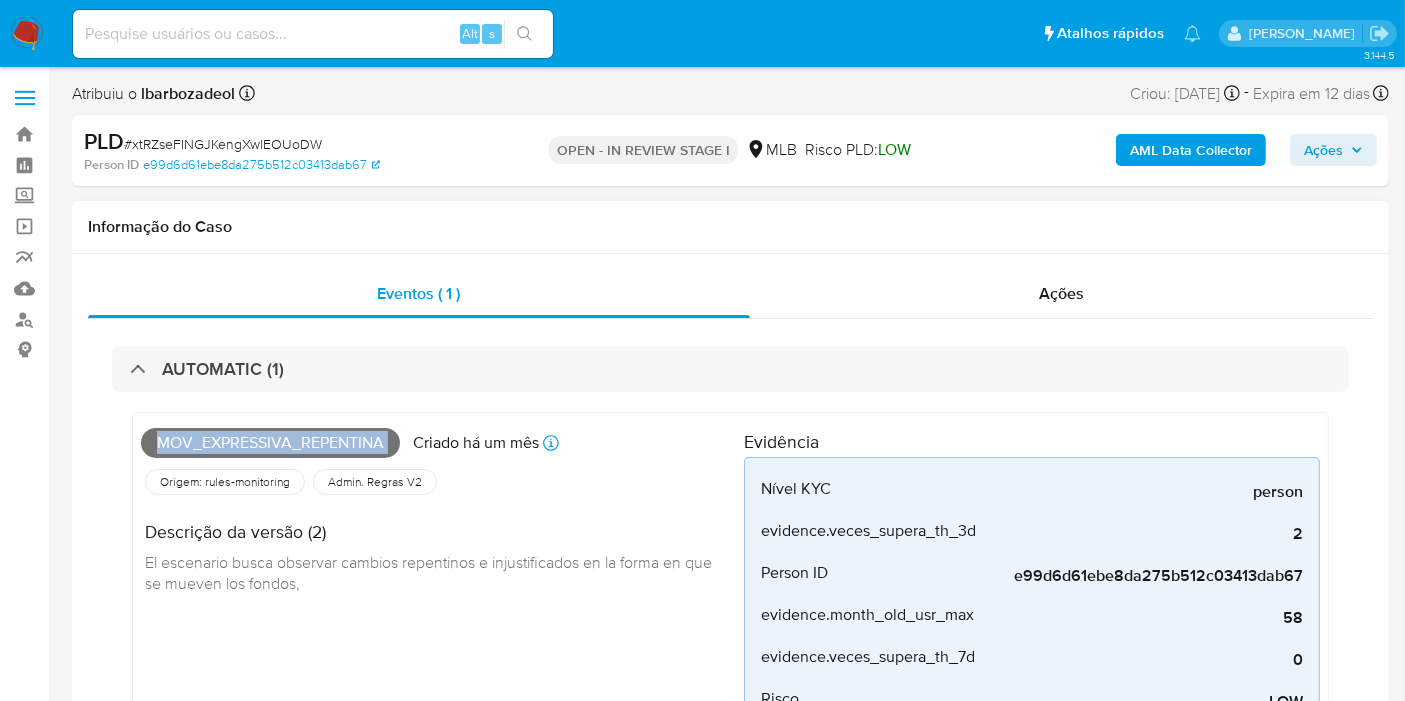 click on "Mov_expressiva_repentina" at bounding box center [270, 443] 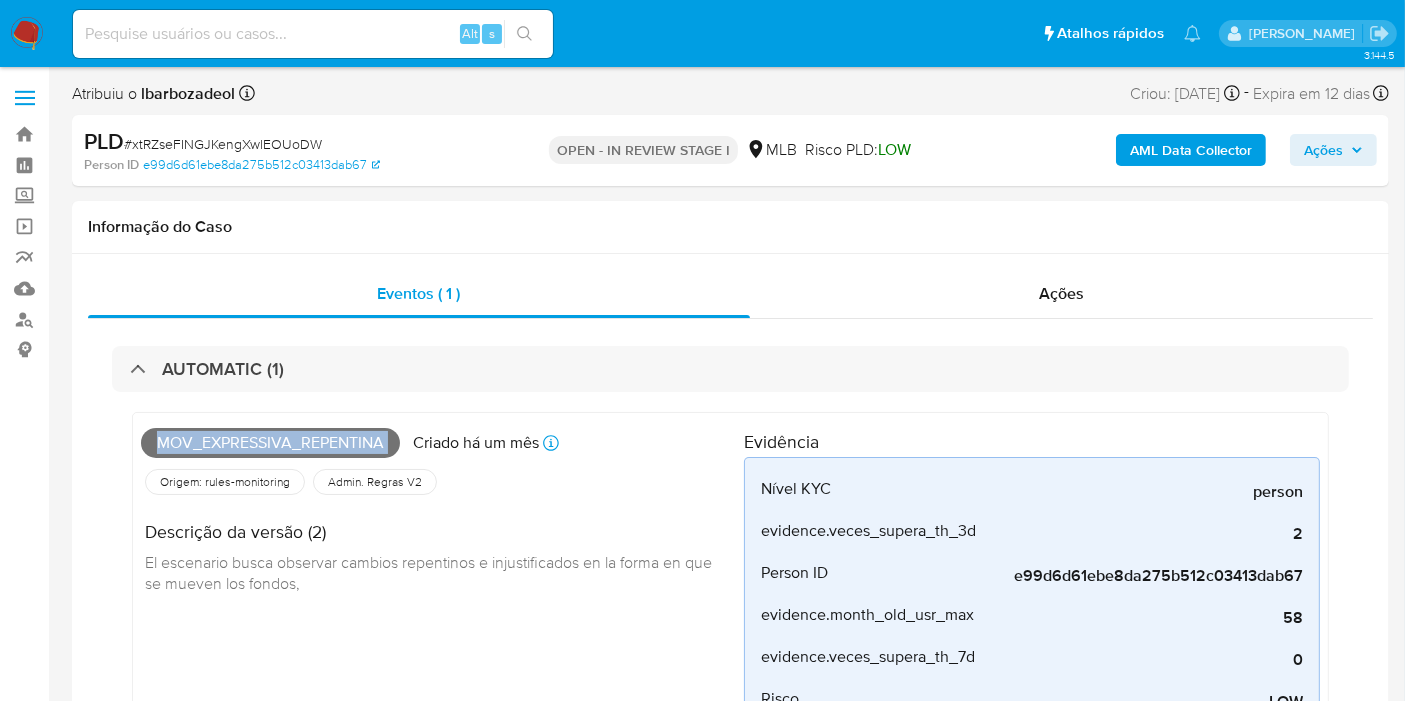 click on "Ações" at bounding box center [1323, 150] 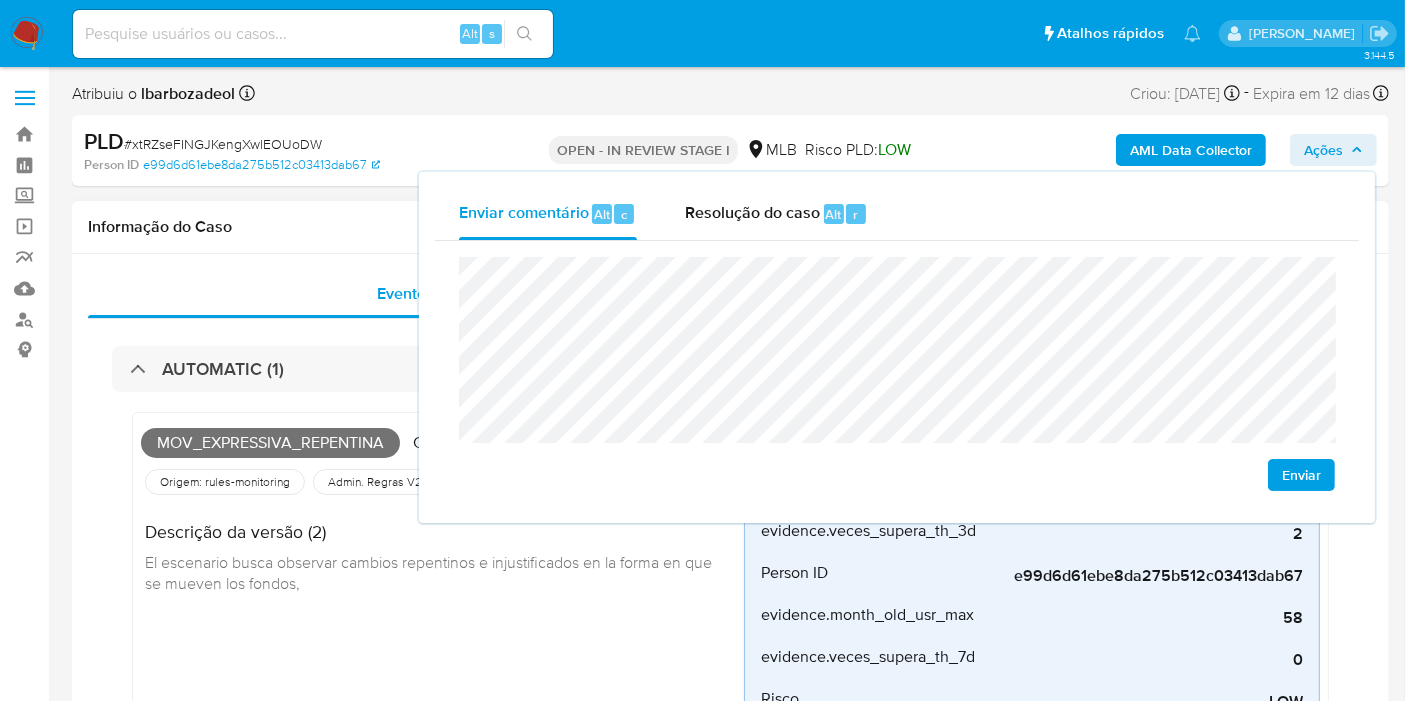 click on "Informação do Caso" at bounding box center (730, 227) 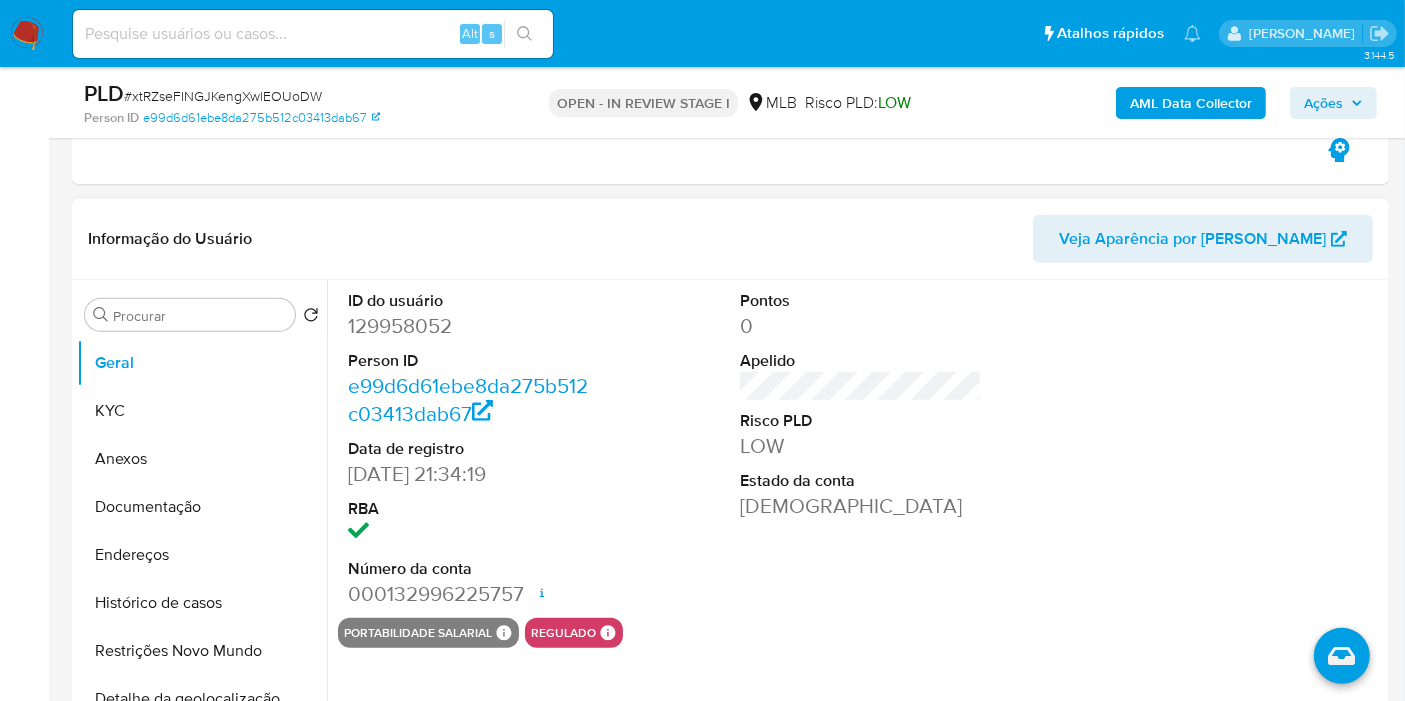 scroll, scrollTop: 888, scrollLeft: 0, axis: vertical 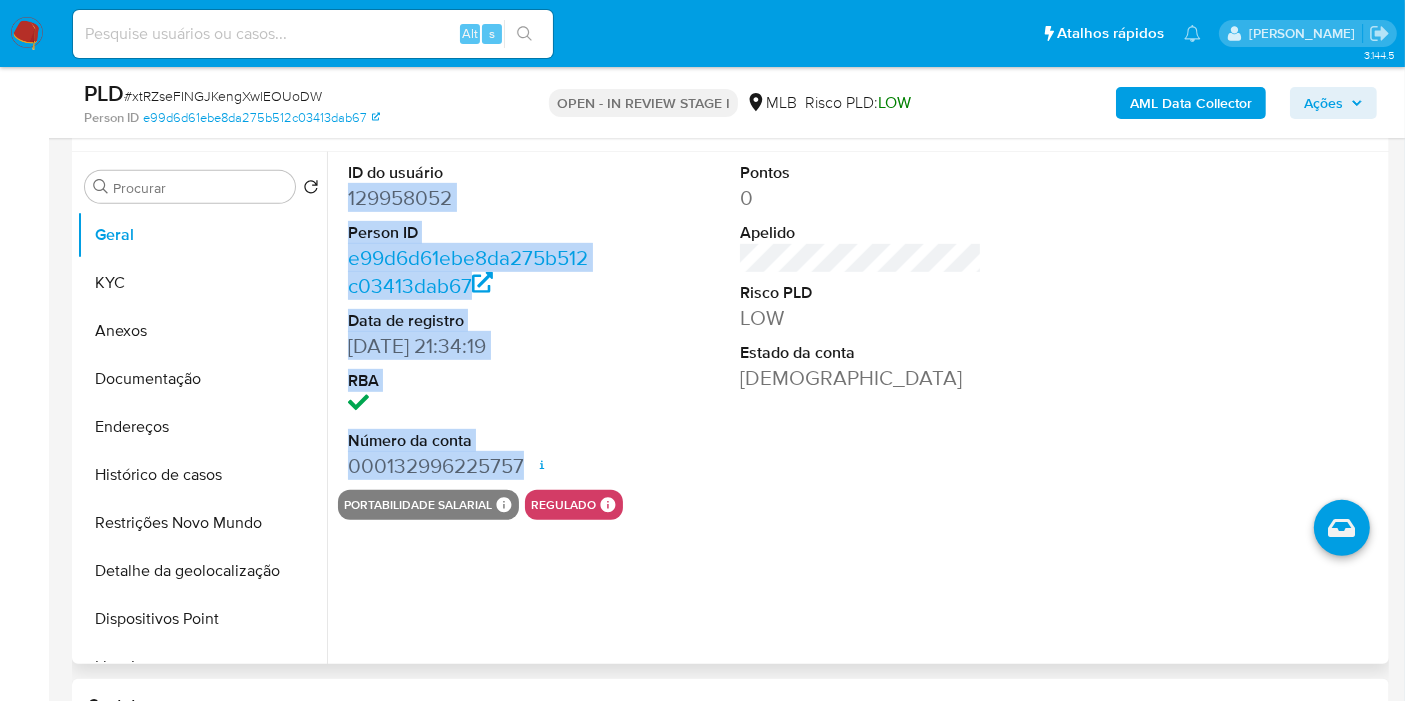 drag, startPoint x: 354, startPoint y: 195, endPoint x: 520, endPoint y: 458, distance: 311.00644 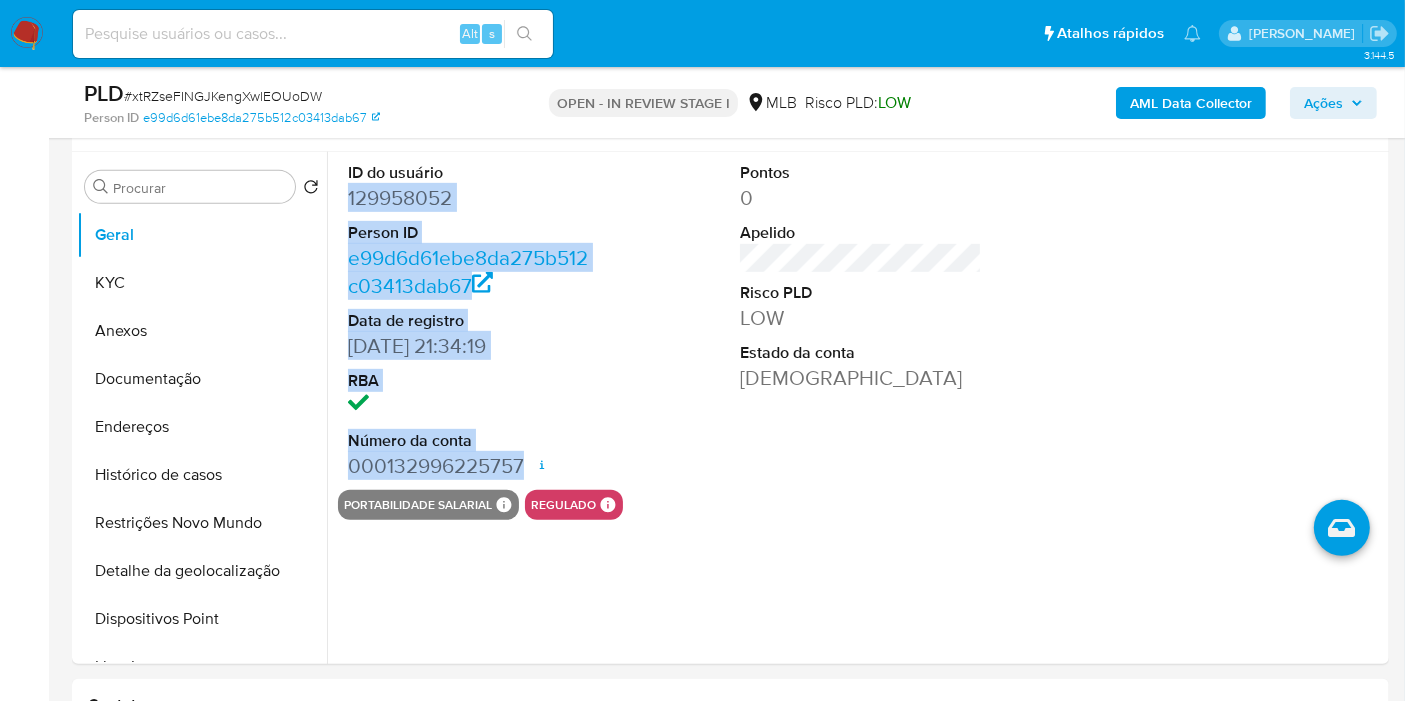 drag, startPoint x: 1316, startPoint y: 107, endPoint x: 1304, endPoint y: 112, distance: 13 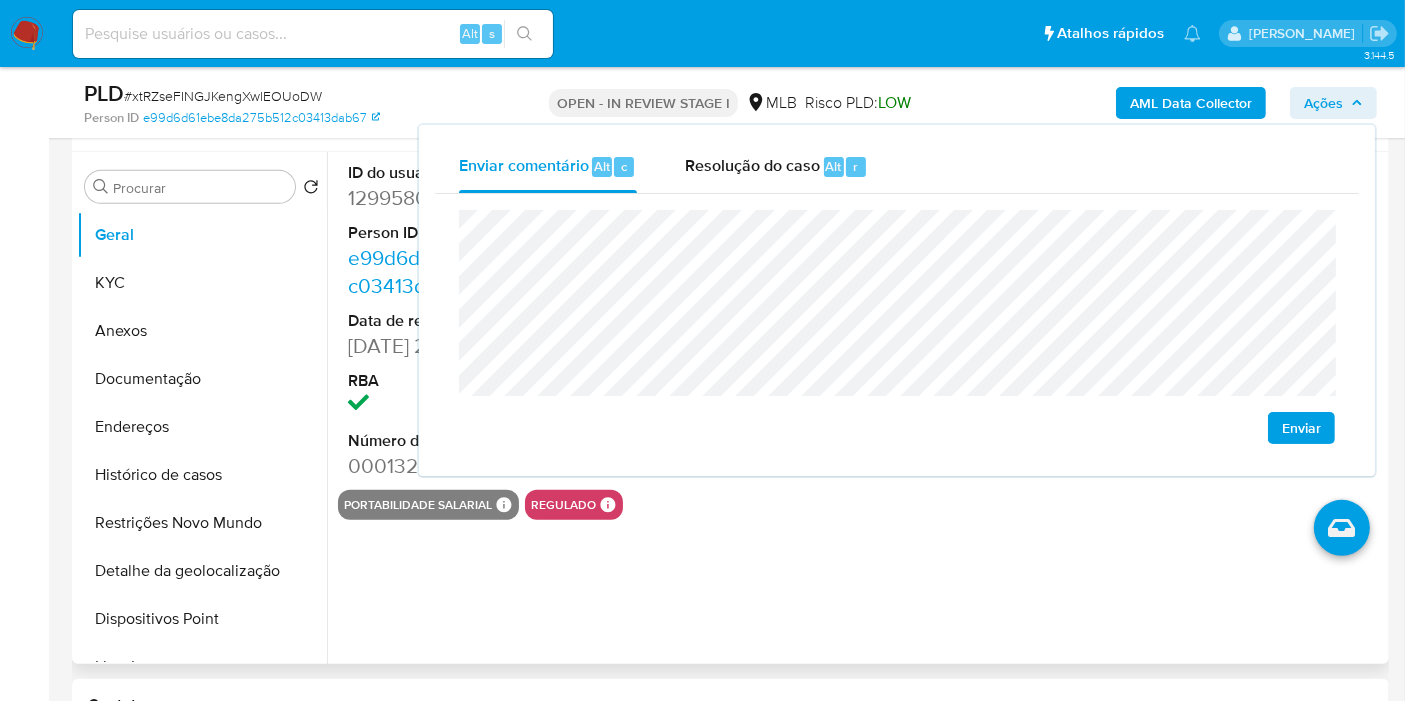 click on "Portabilidade Salarial   Salary Portability Status DISABLED regulado   Regulado MLB BACEN COMPLIES LEGACY Mark Id MLB_BACEN Compliant is_compliant Created At 2022-03-10T01:00:14Z" at bounding box center (861, 505) 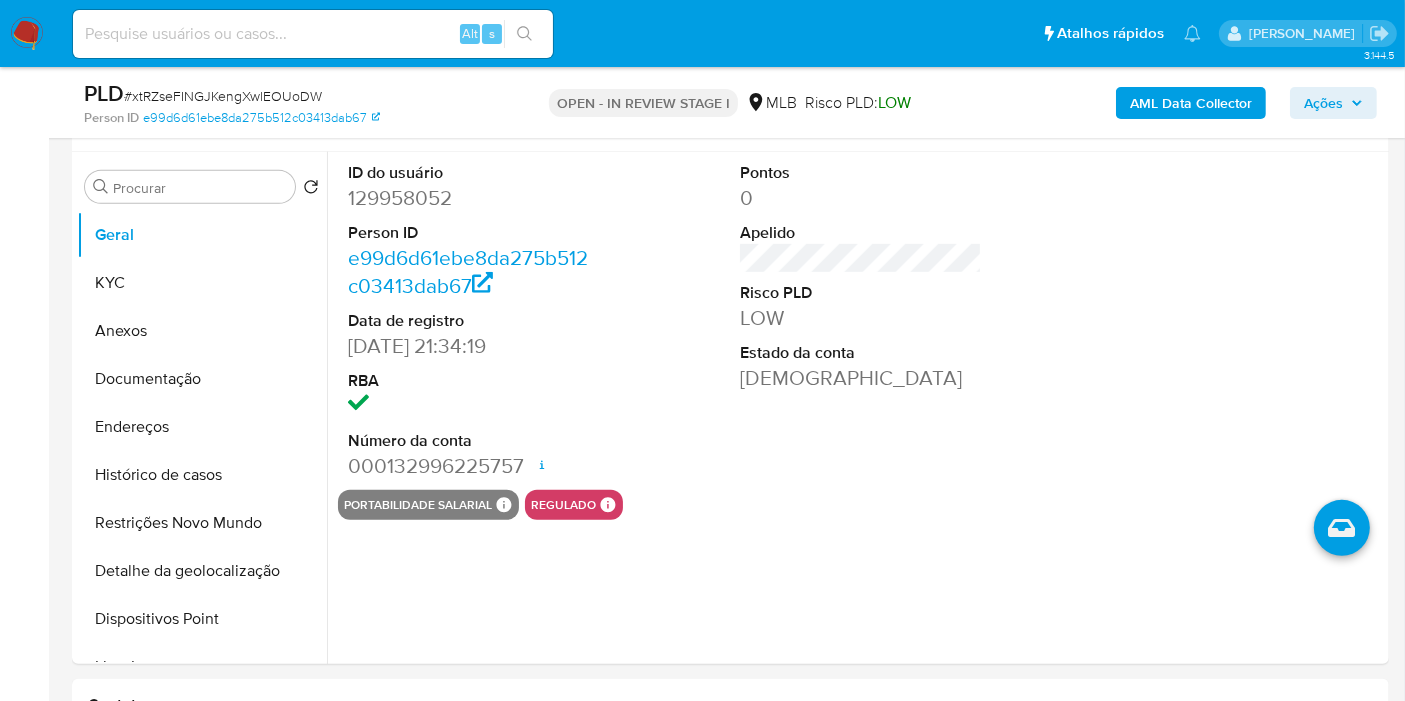 click 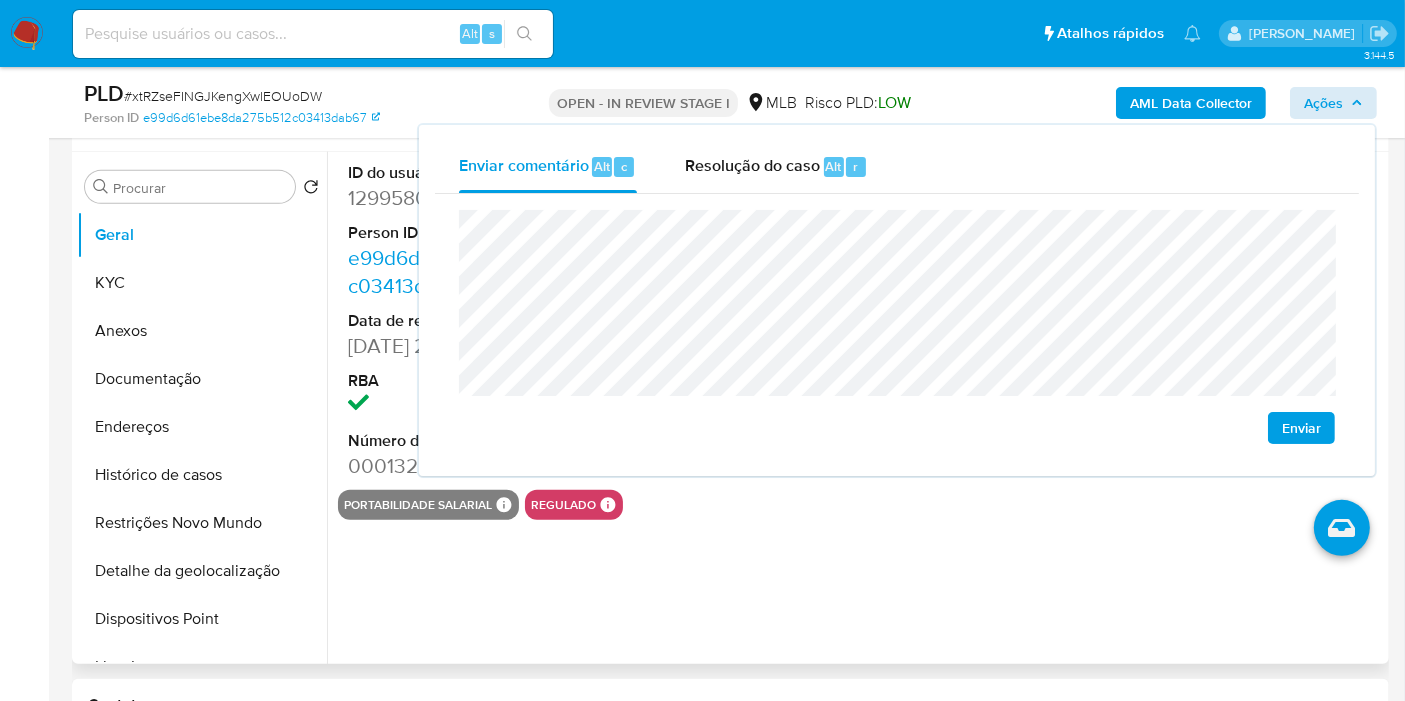 click on "ID do usuário 129958052 Person ID e99d6d61ebe8da275b512c03413dab67 Data de registro 04/12/2012 21:34:19 RBA Número da conta 000132996225757   Data de abertura 15/08/2020 23:26 Status ACTIVE Pontos 0 Apelido Risco PLD LOW Estado da conta Ativa Portabilidade Salarial   Salary Portability Status DISABLED regulado   Regulado MLB BACEN COMPLIES LEGACY Mark Id MLB_BACEN Compliant is_compliant Created At 2022-03-10T01:00:14Z" at bounding box center [855, 408] 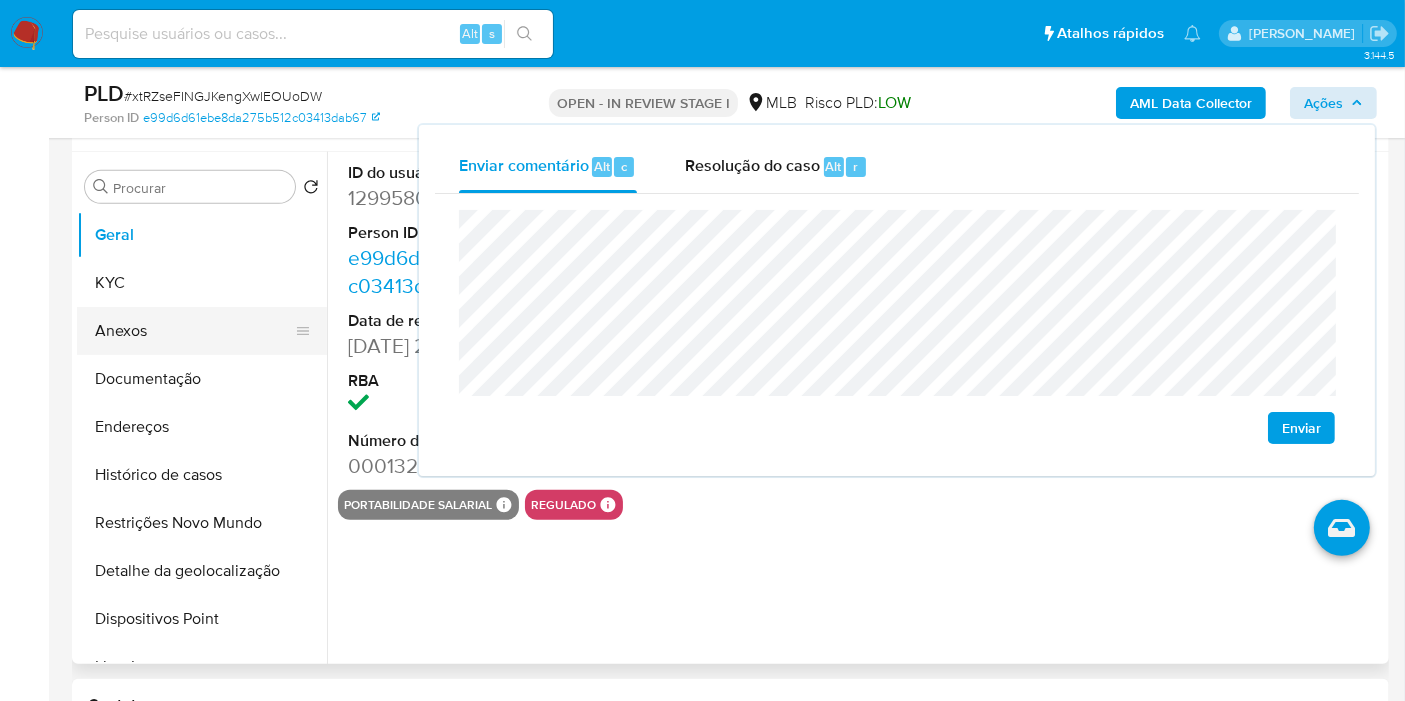click on "KYC" at bounding box center [202, 283] 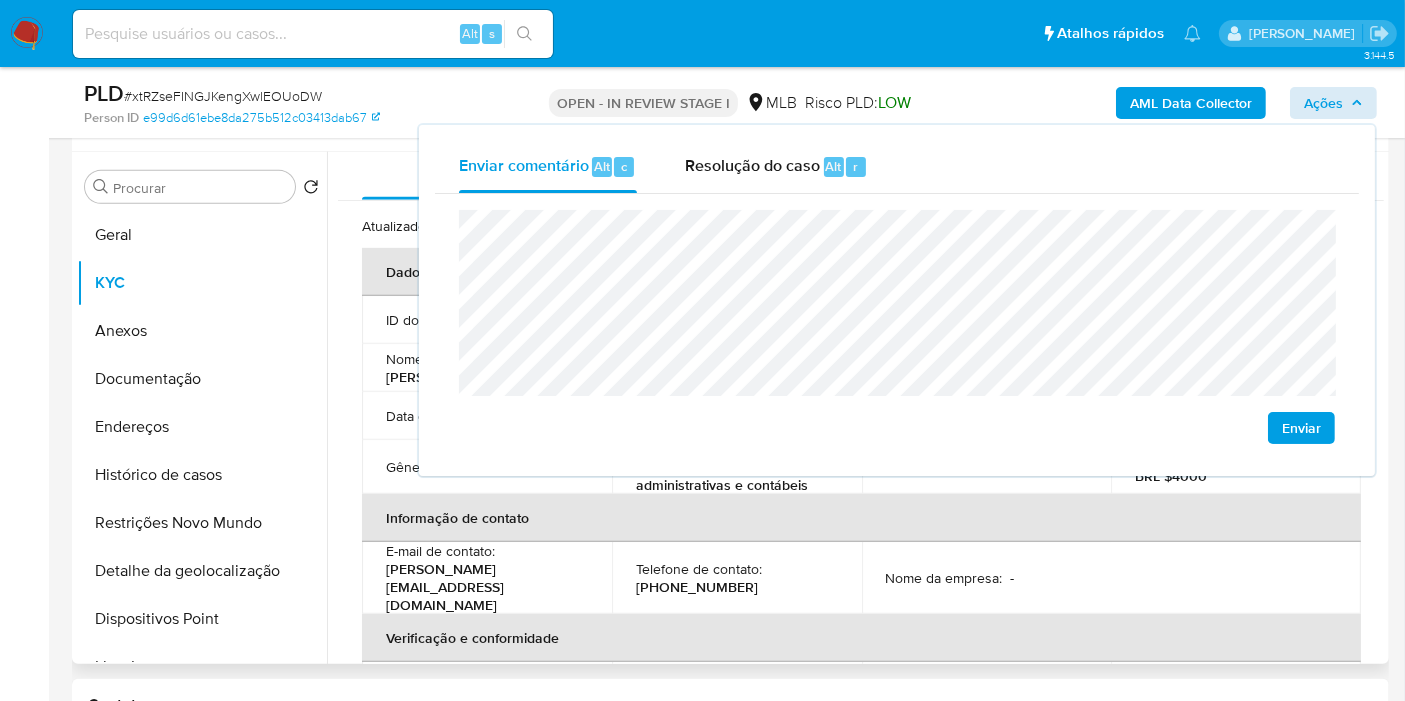 click on "E-mail de contato :    robertah.alves@gmail.com" at bounding box center [487, 578] 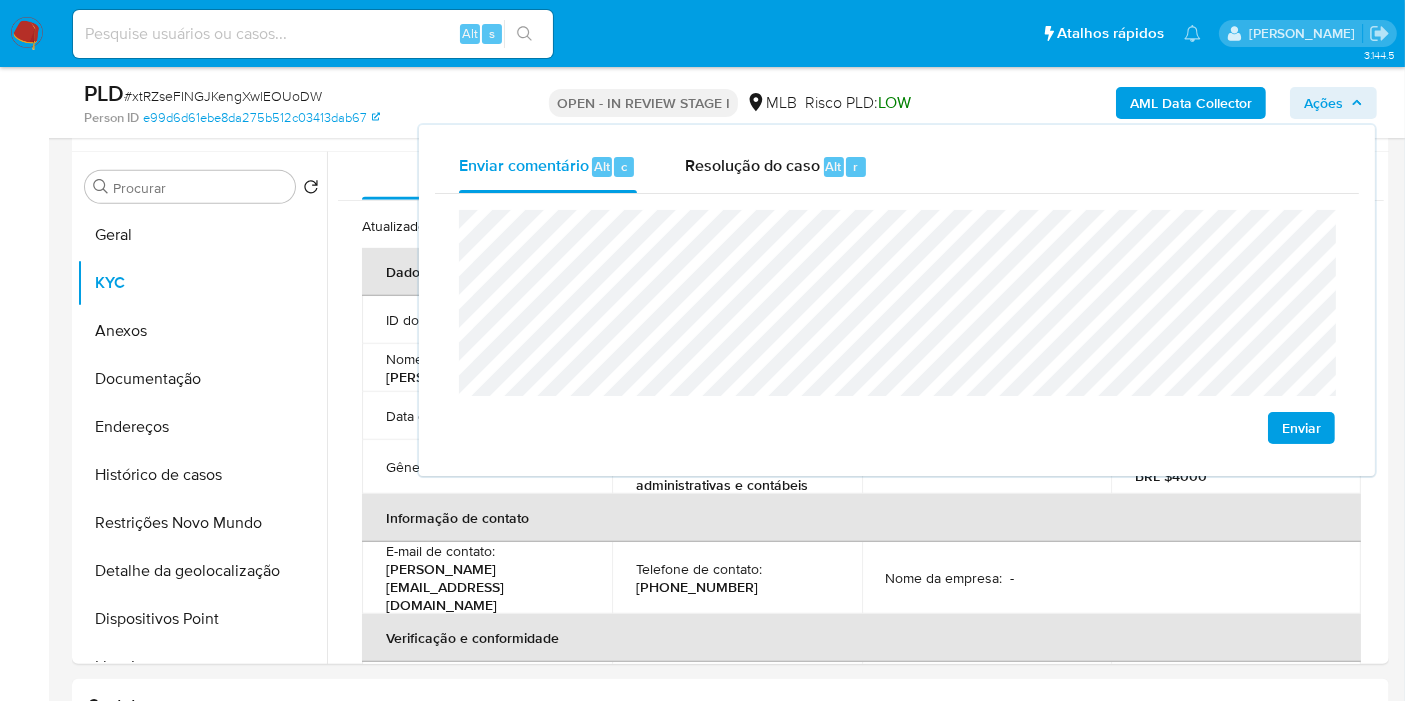 click on "Ações" at bounding box center (1333, 103) 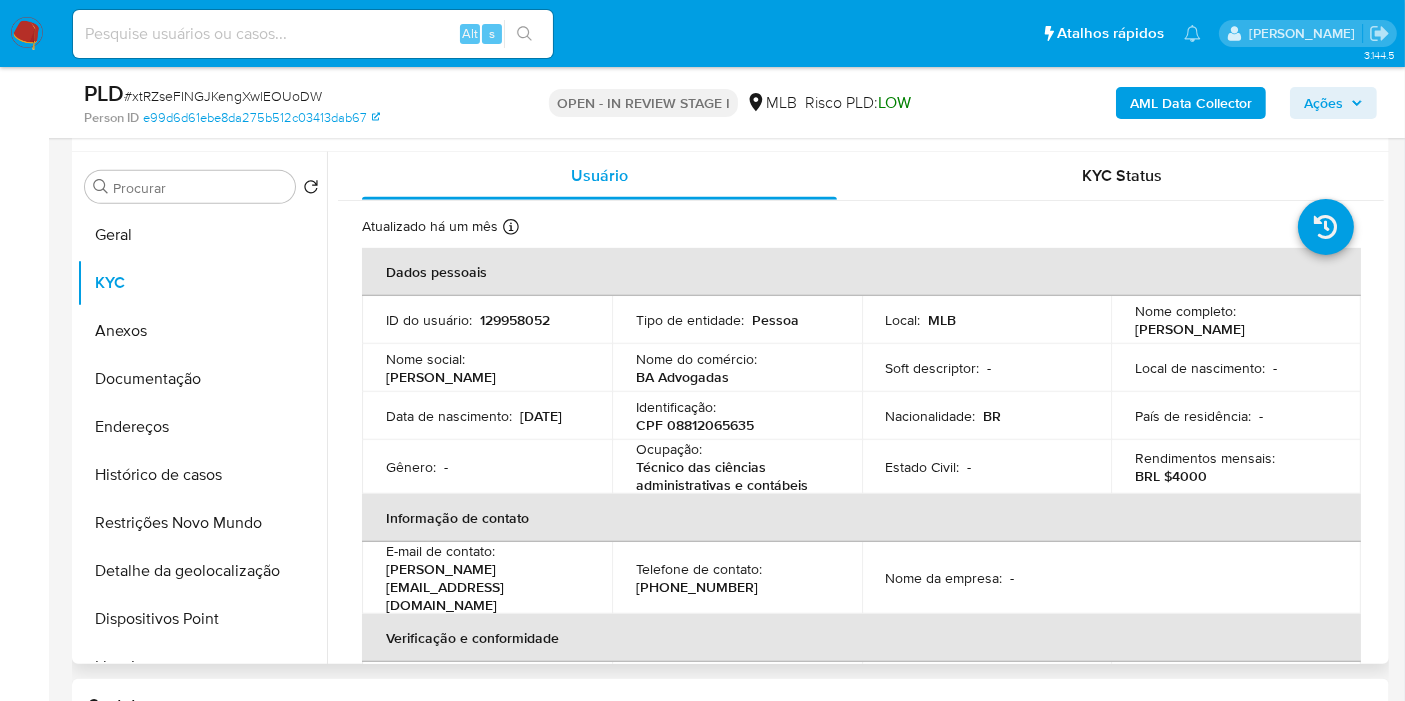 click on "CPF 08812065635" at bounding box center [695, 425] 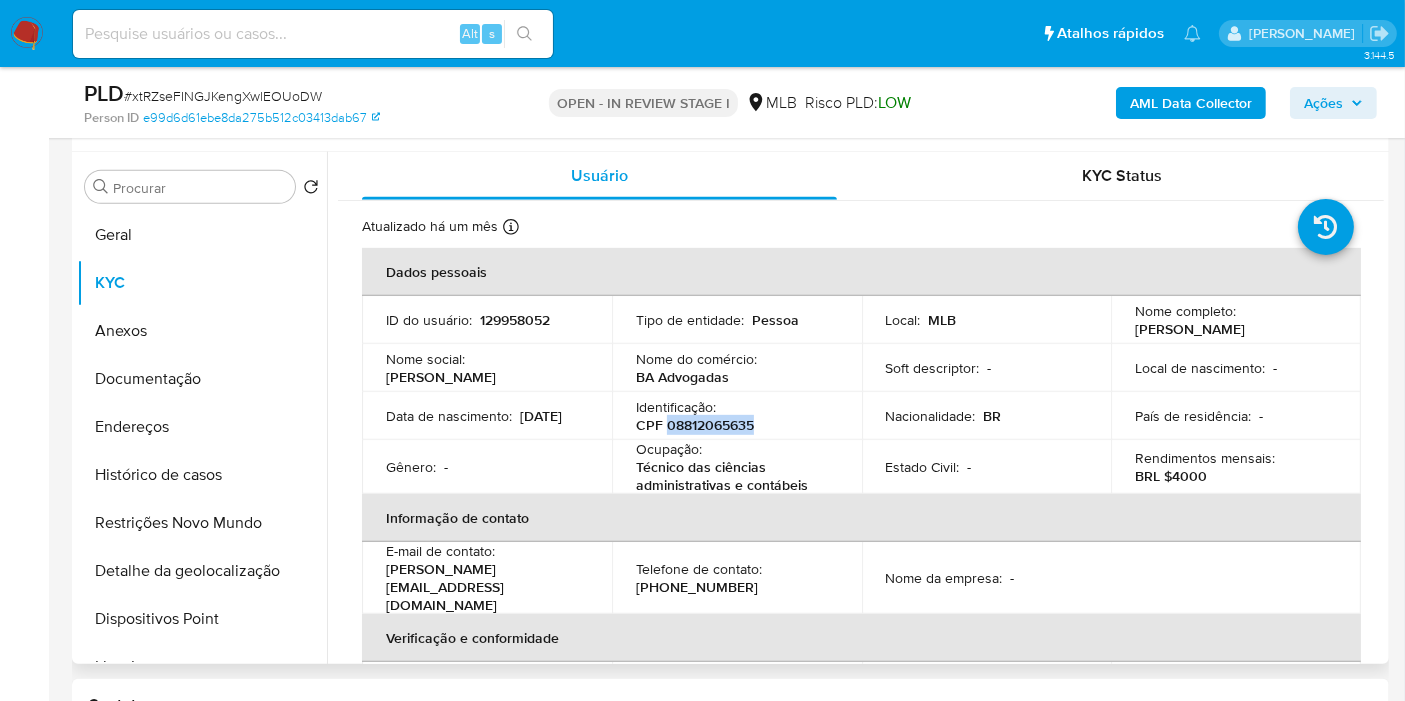 click on "CPF 08812065635" at bounding box center (695, 425) 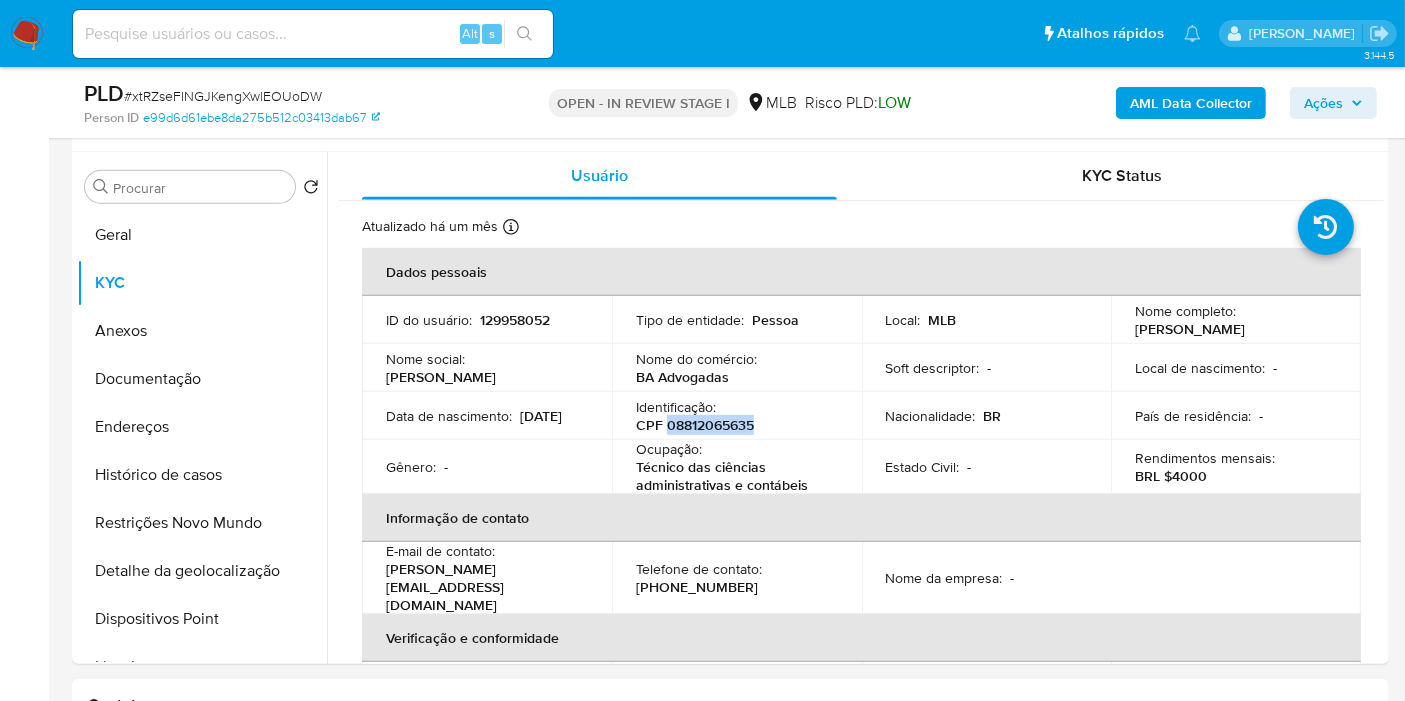 click on "Ações" at bounding box center (1323, 103) 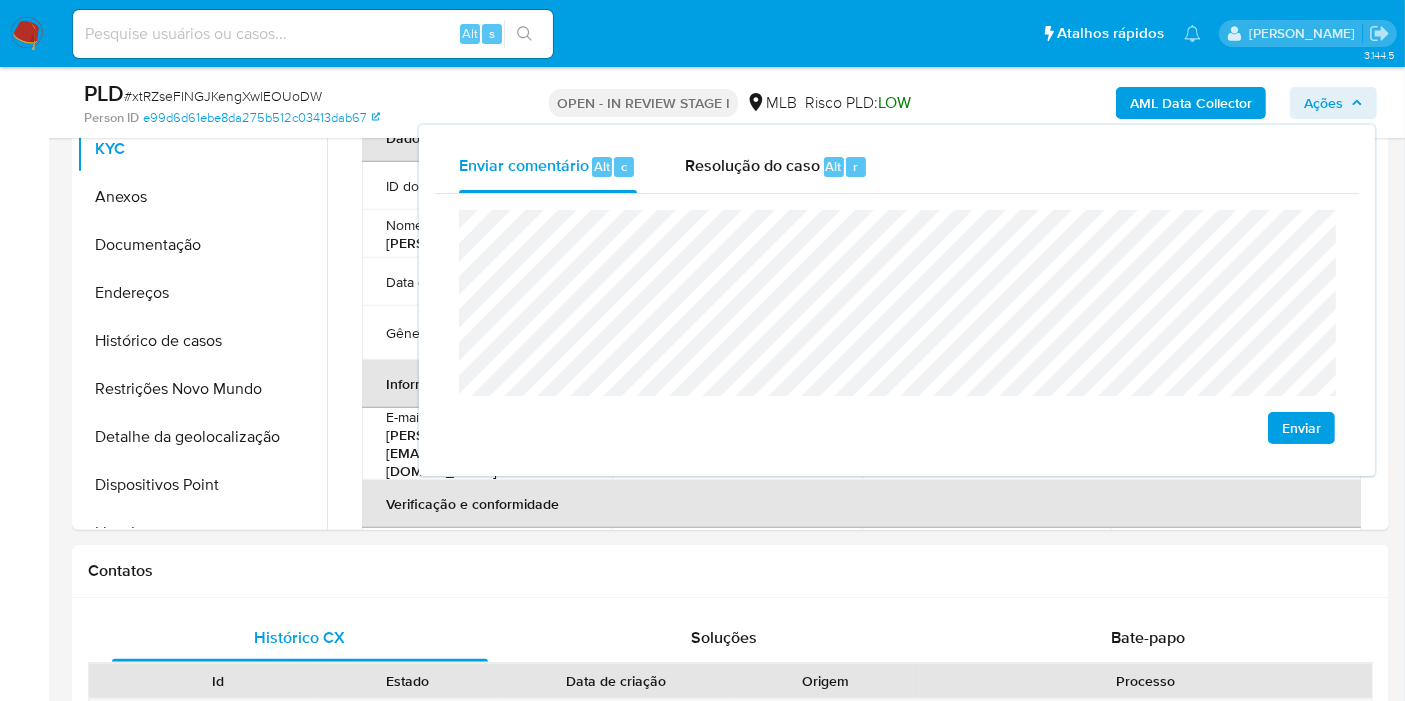 scroll, scrollTop: 1222, scrollLeft: 0, axis: vertical 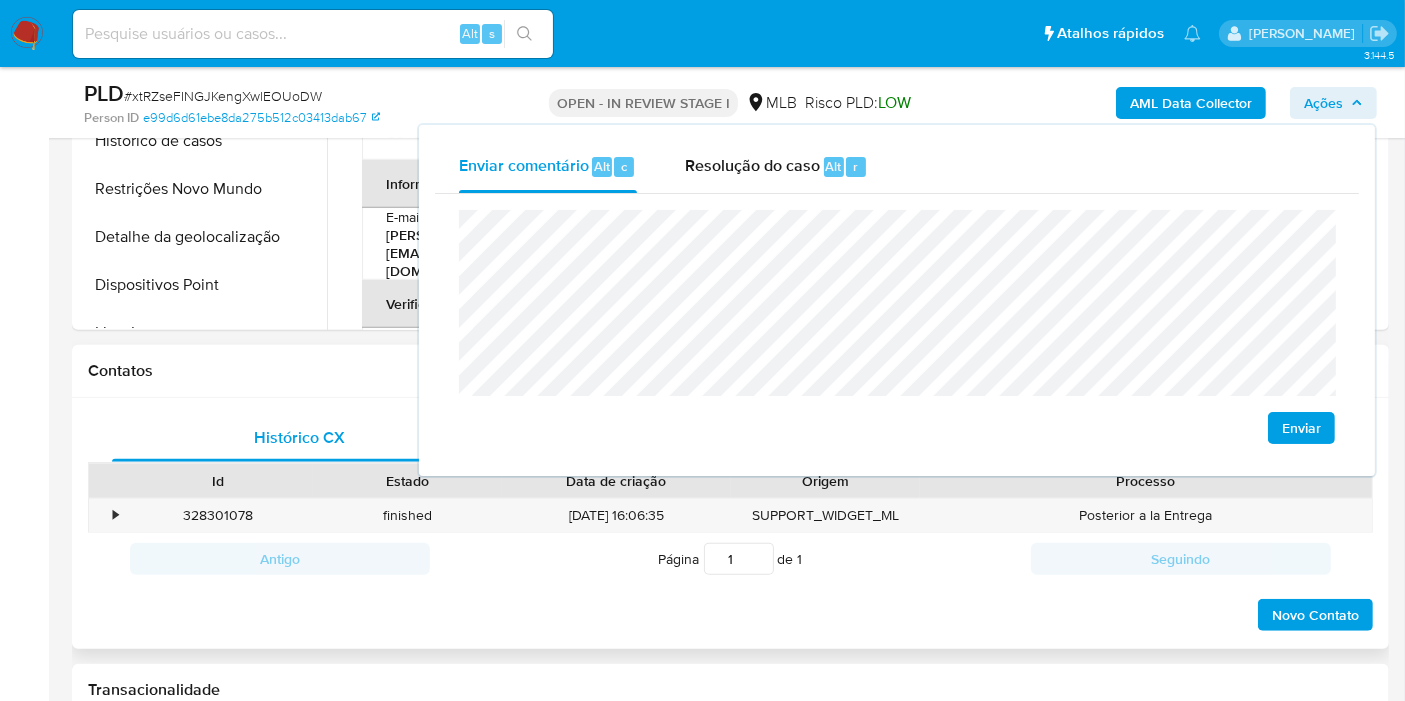 click on "Contatos" at bounding box center (730, 371) 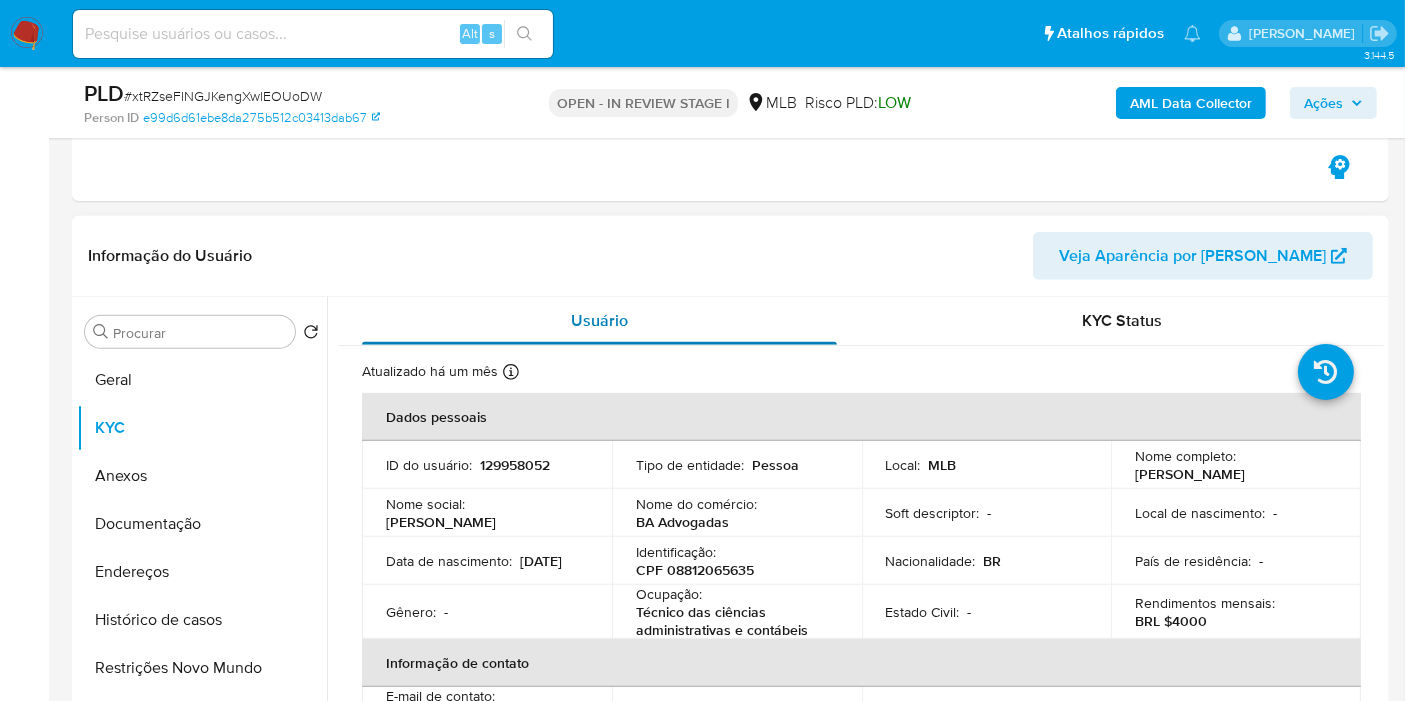scroll, scrollTop: 777, scrollLeft: 0, axis: vertical 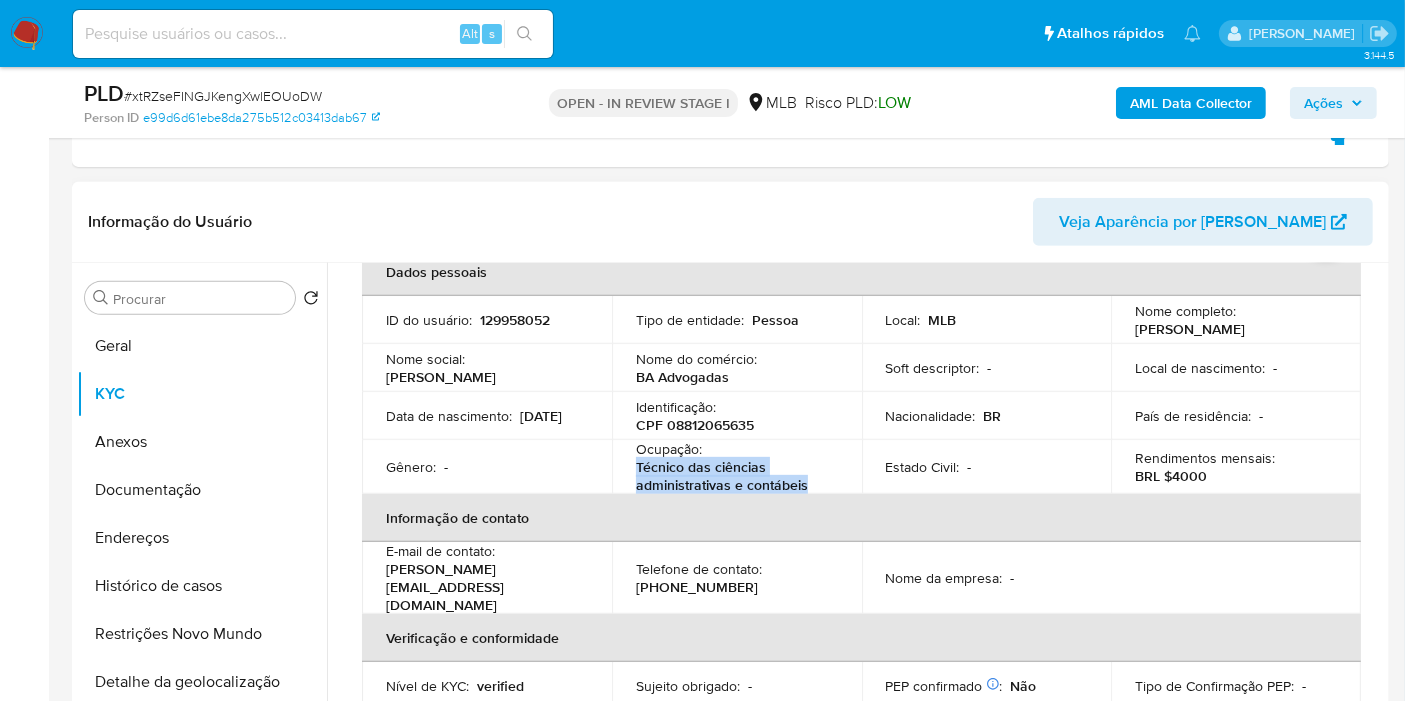 drag, startPoint x: 630, startPoint y: 465, endPoint x: 813, endPoint y: 481, distance: 183.69812 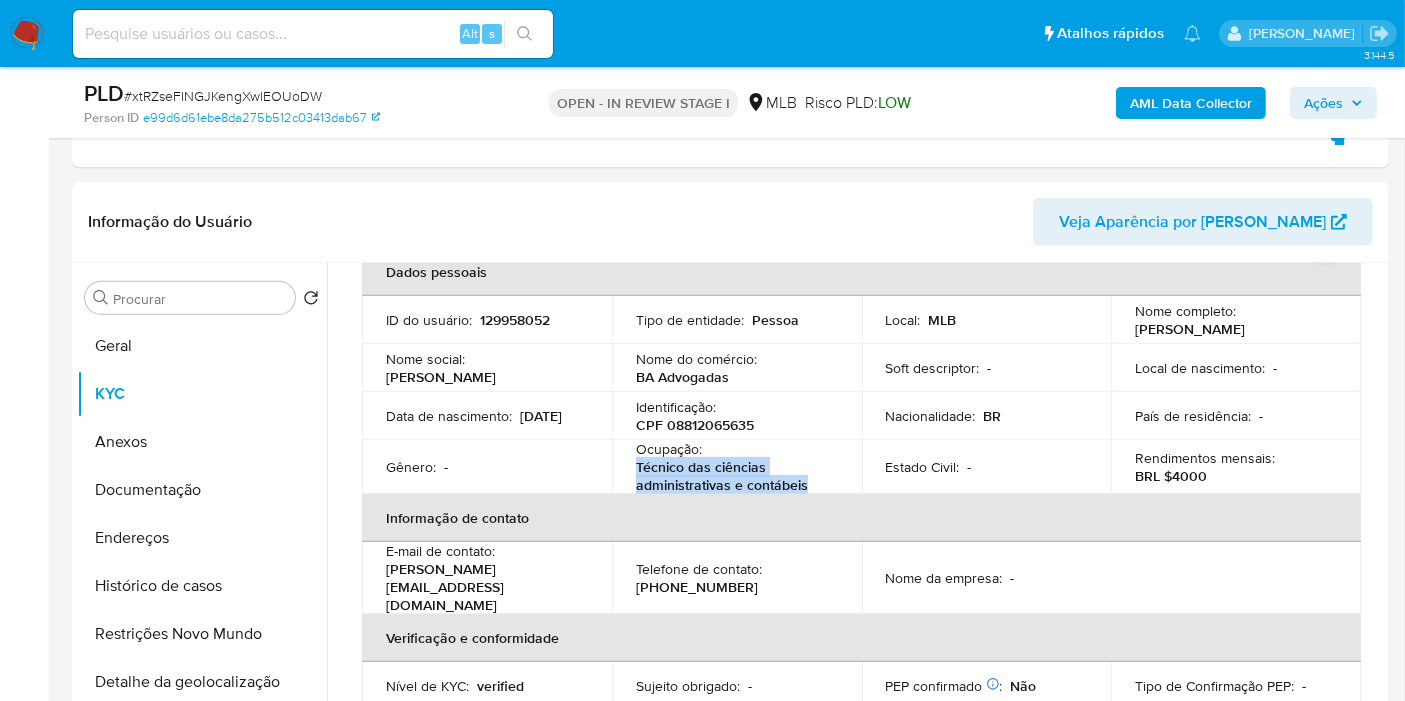 click on "Ações" at bounding box center (1323, 103) 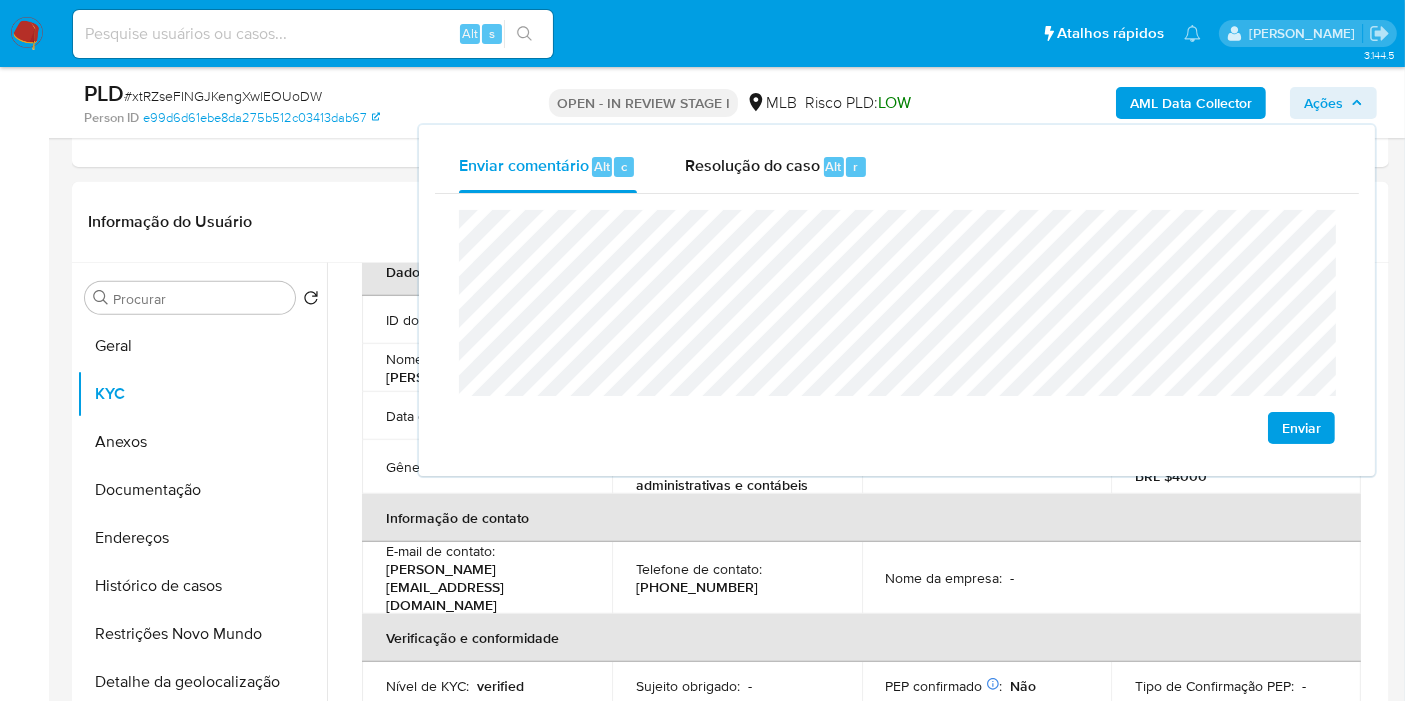 click on "econômica" 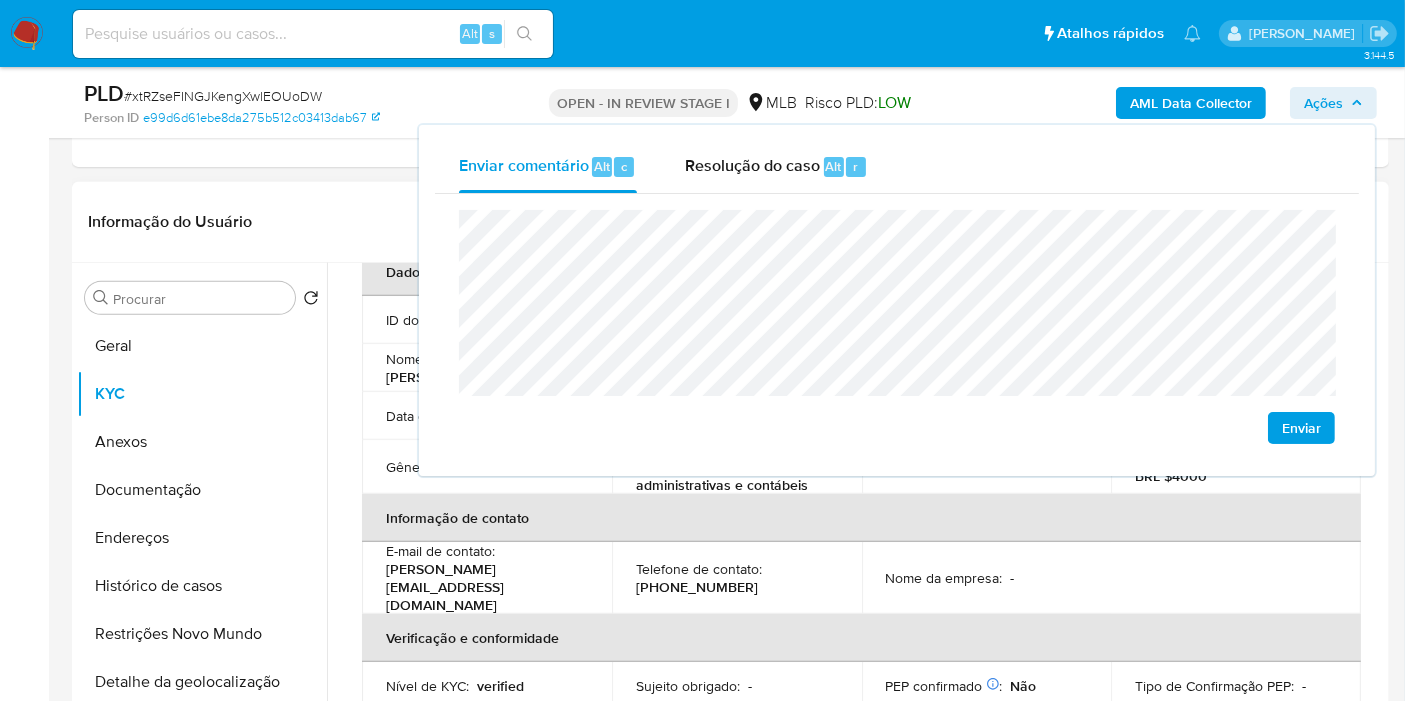 click on "Telefone de contato :" at bounding box center [699, 569] 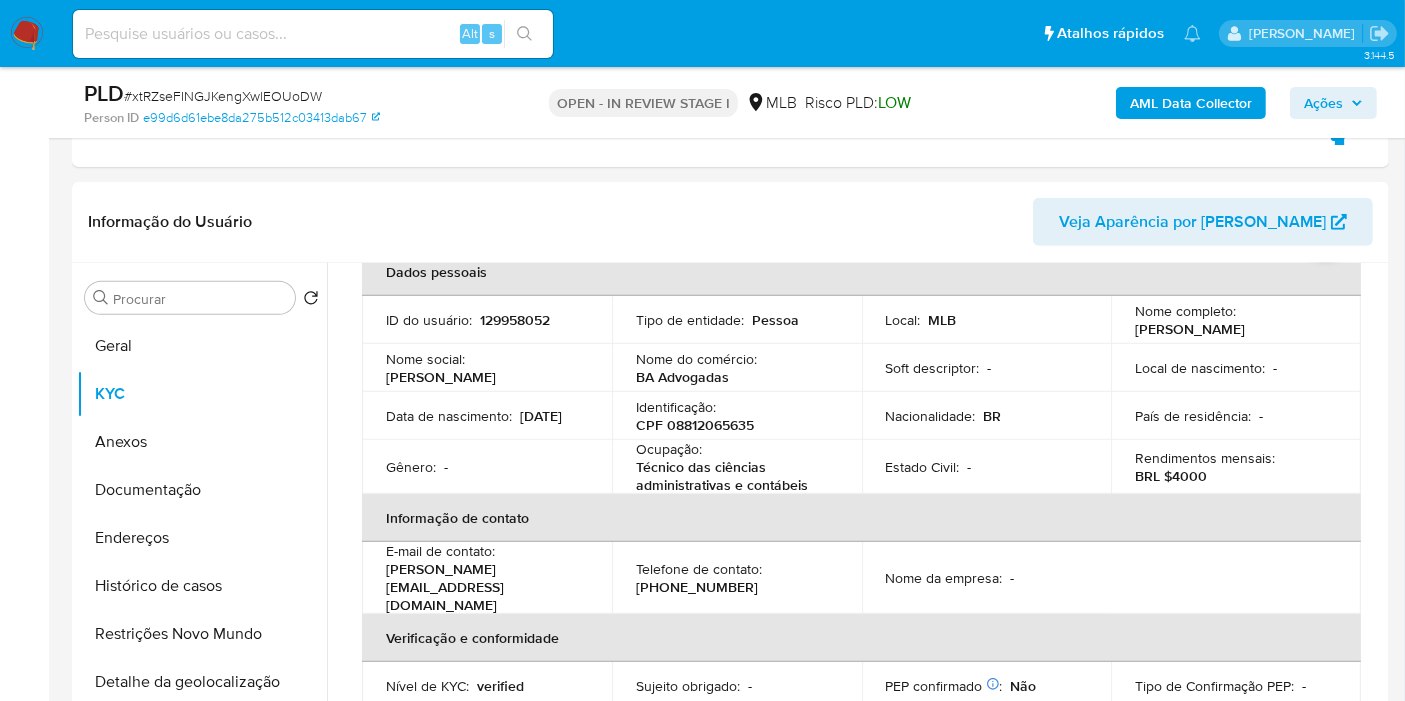 click on "Ações" at bounding box center (1323, 103) 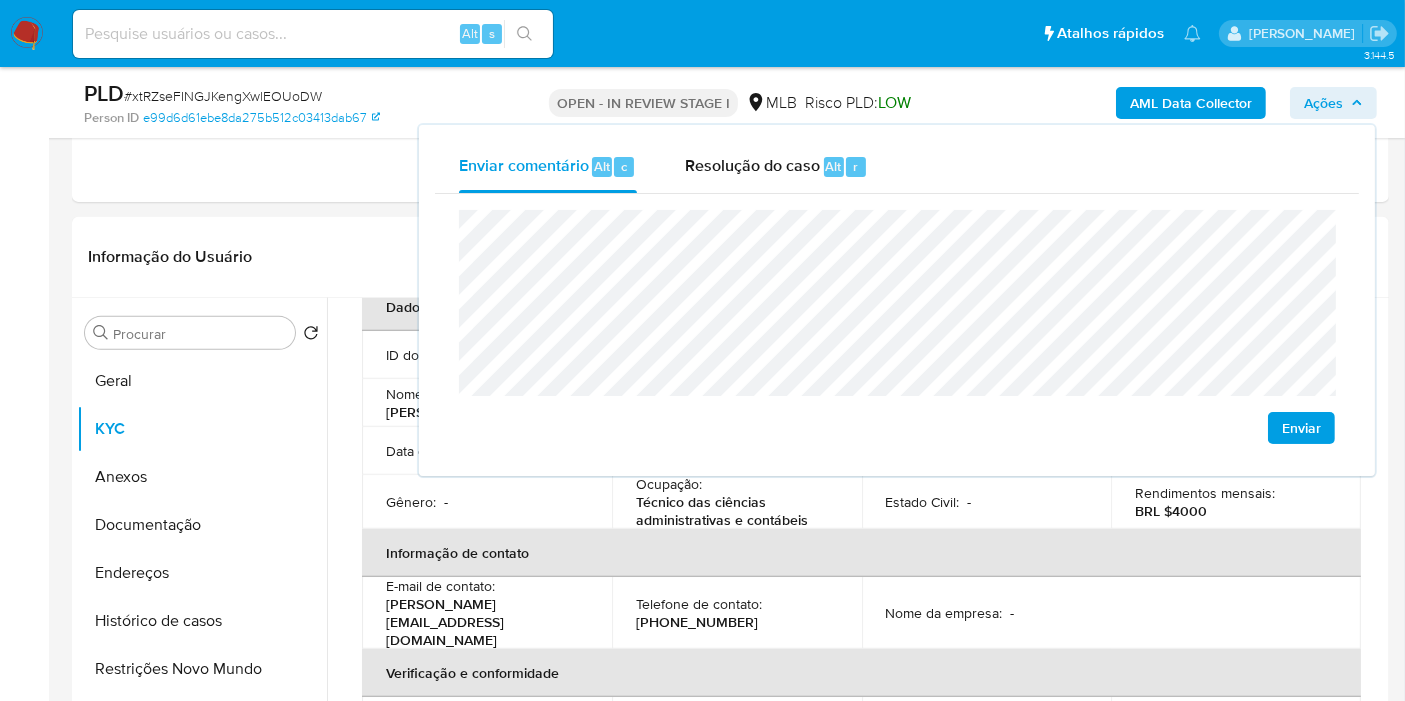 scroll, scrollTop: 777, scrollLeft: 0, axis: vertical 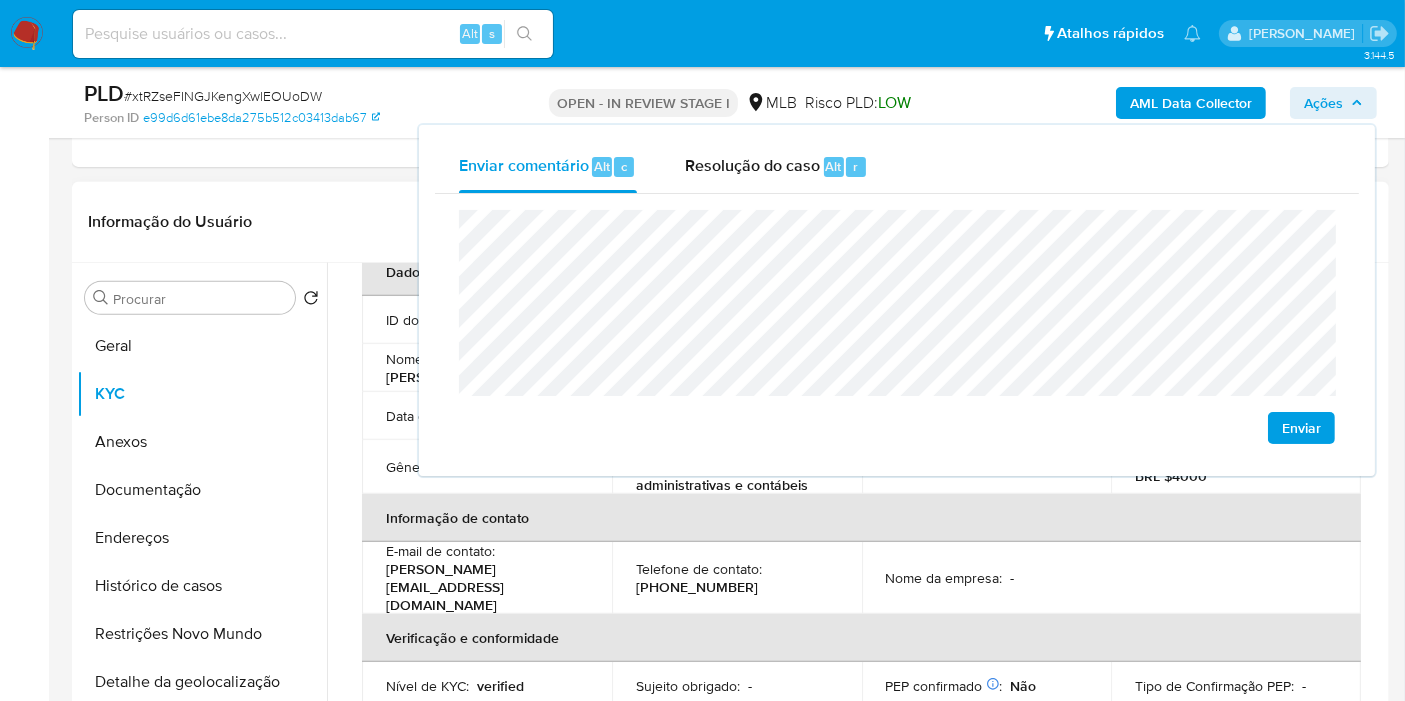 click on "Nome da empresa :    -" at bounding box center [987, 578] 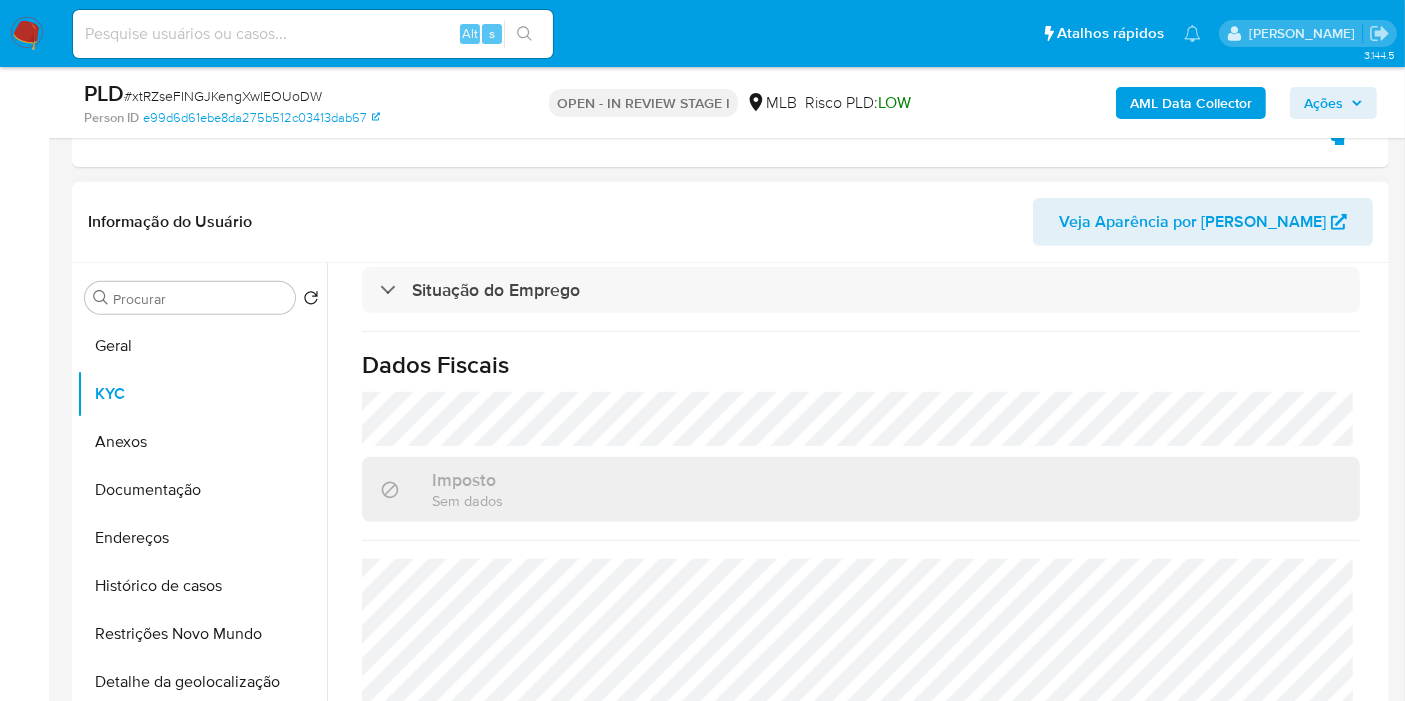 scroll, scrollTop: 914, scrollLeft: 0, axis: vertical 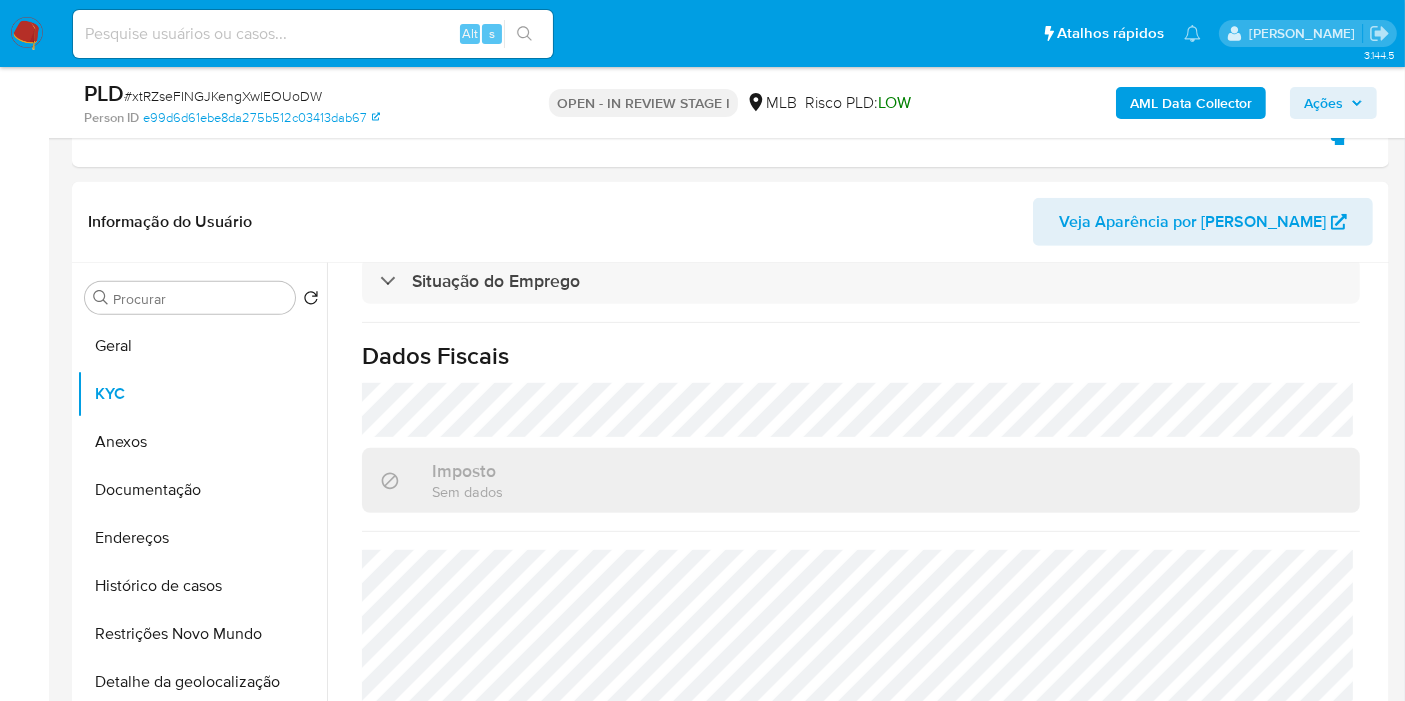 click on "Ações" at bounding box center (1323, 103) 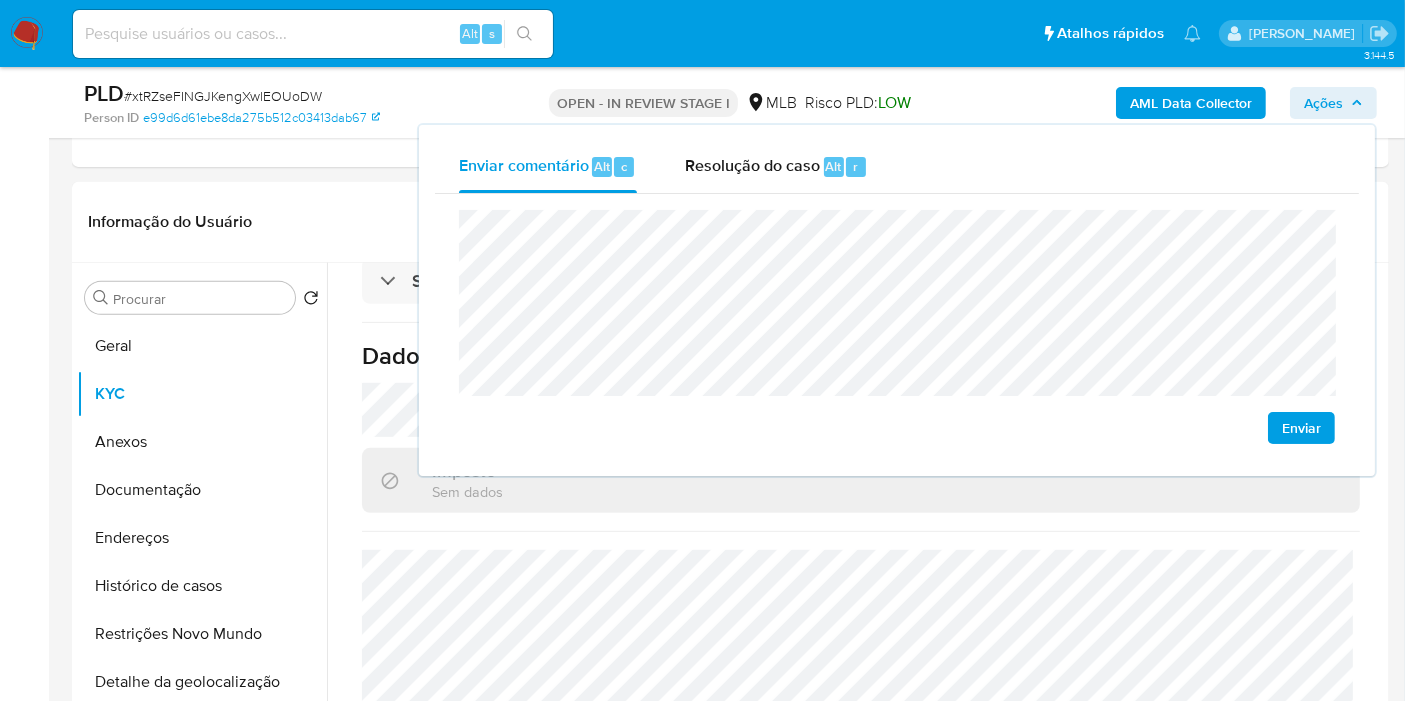click on "Possui" 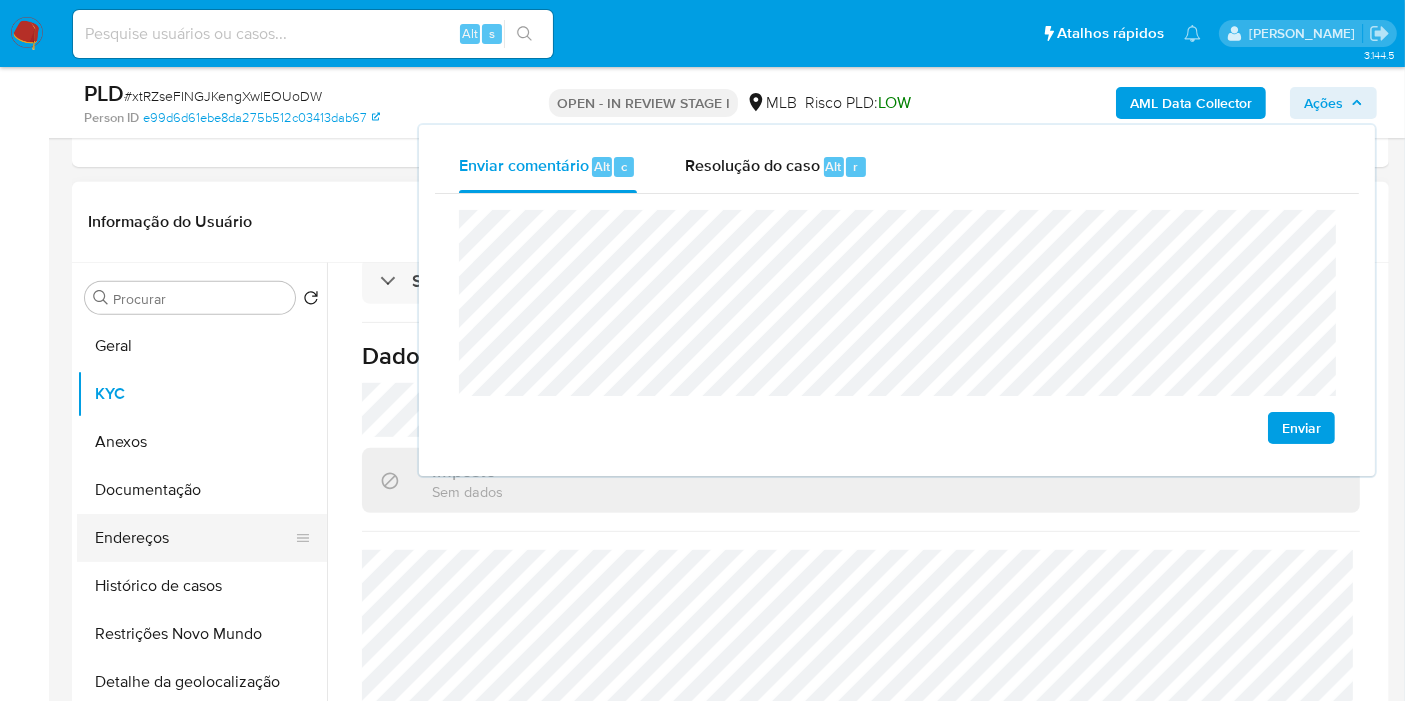 click on "Endereços" at bounding box center [194, 538] 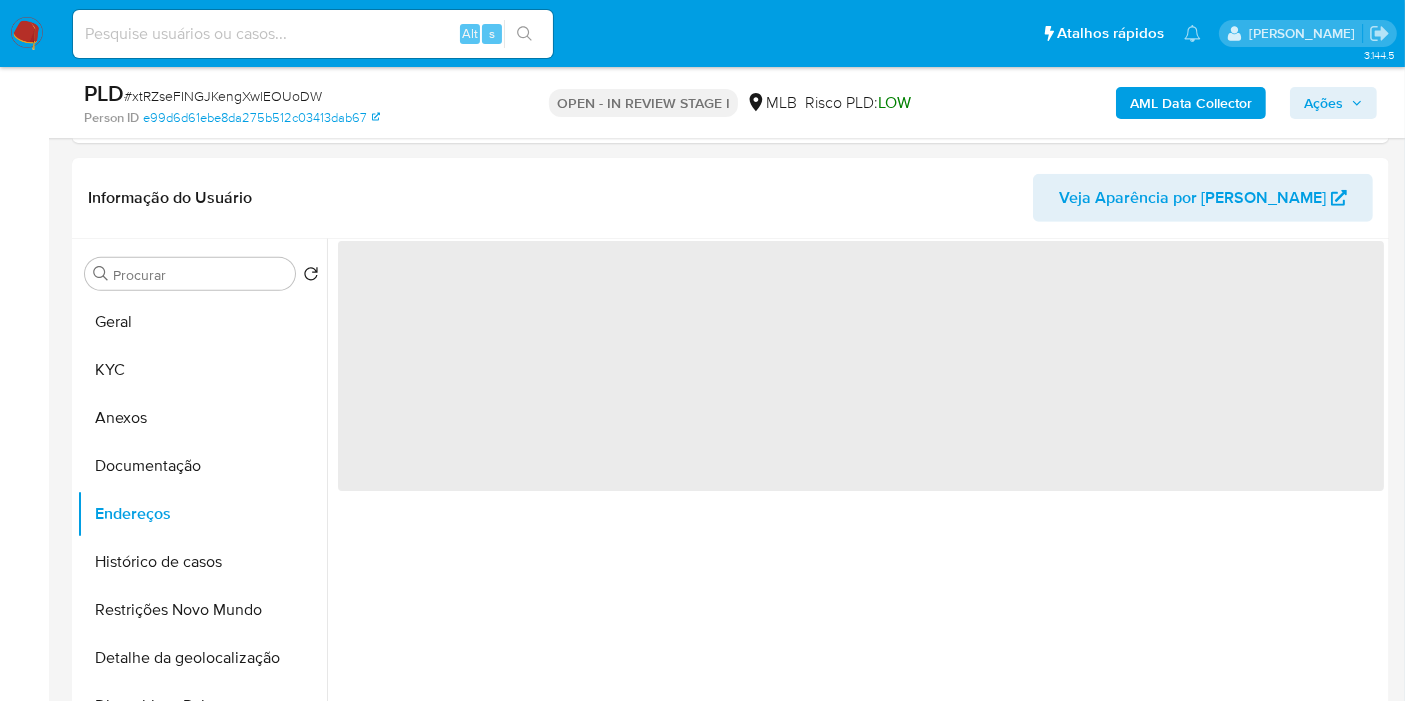scroll, scrollTop: 0, scrollLeft: 0, axis: both 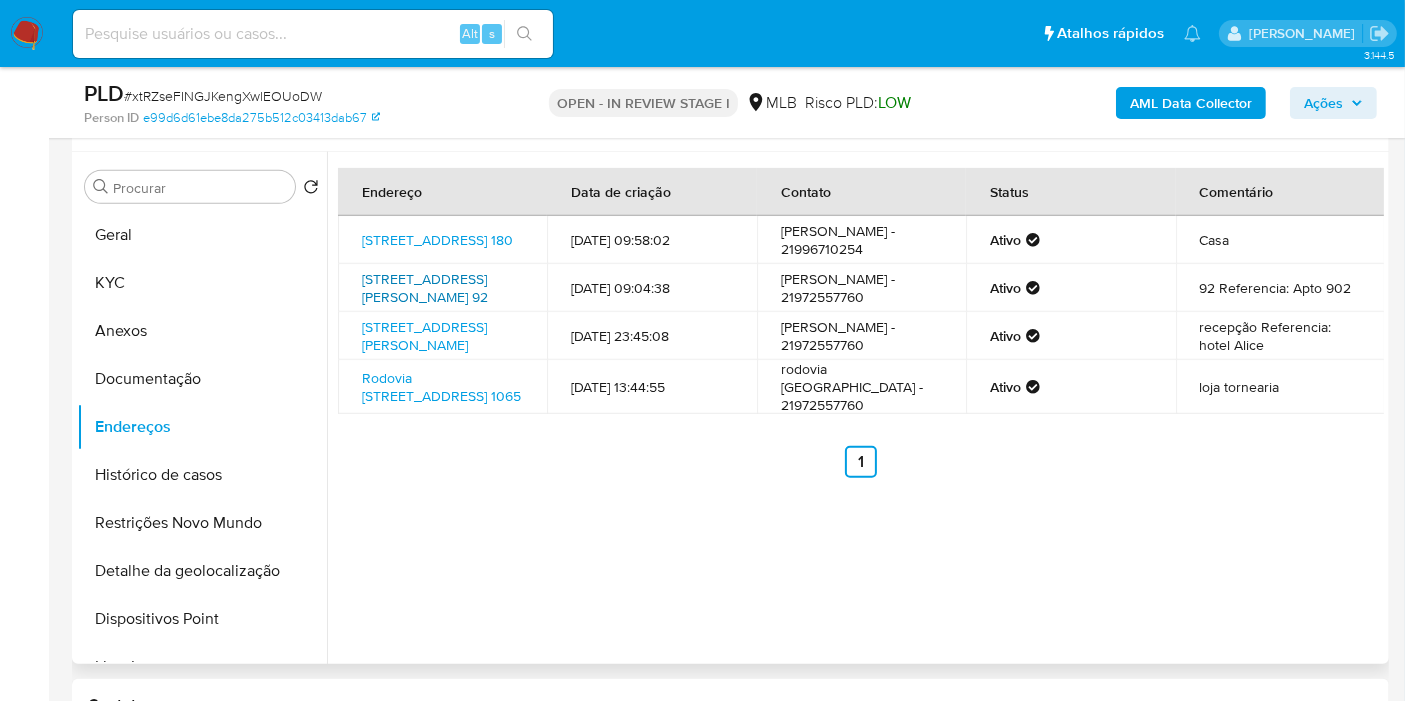 drag, startPoint x: 386, startPoint y: 327, endPoint x: 395, endPoint y: 354, distance: 28.460499 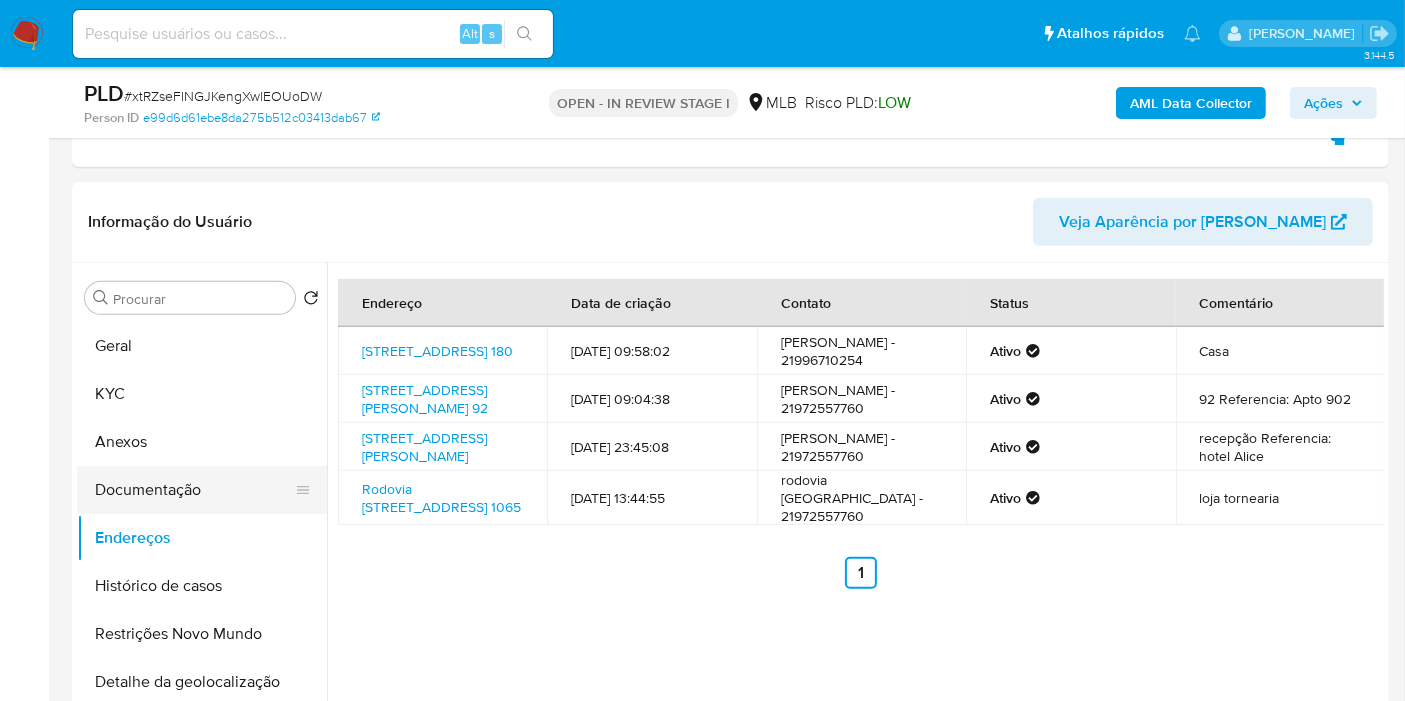 click on "Documentação" at bounding box center [194, 490] 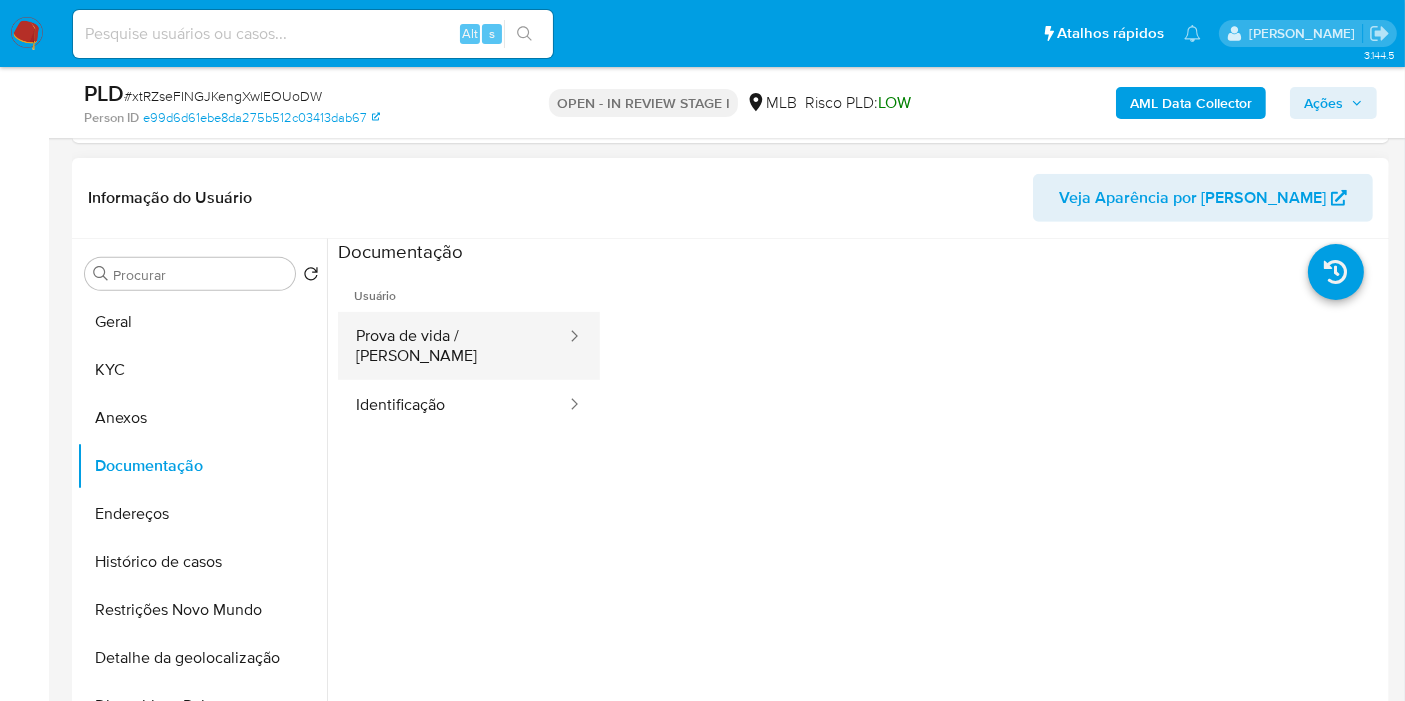click on "Prova de vida / Selfie" at bounding box center [453, 346] 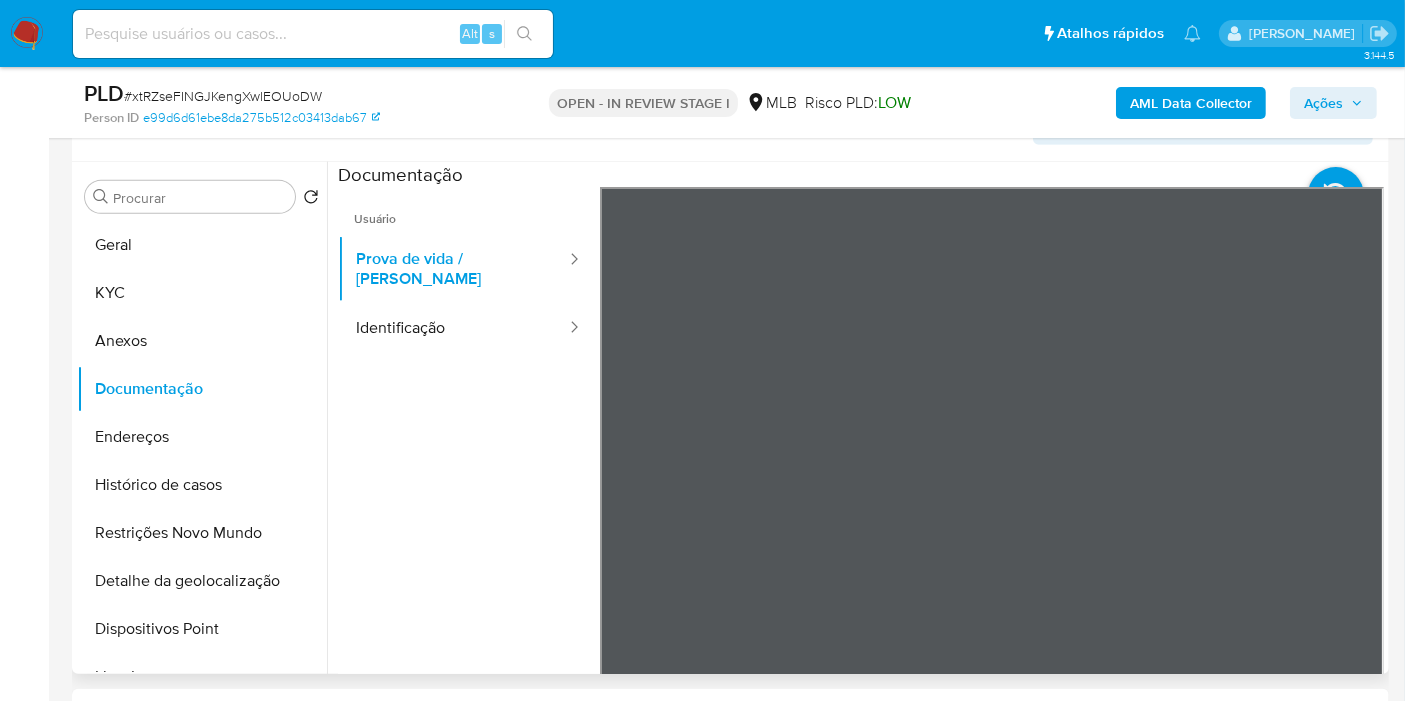 scroll, scrollTop: 888, scrollLeft: 0, axis: vertical 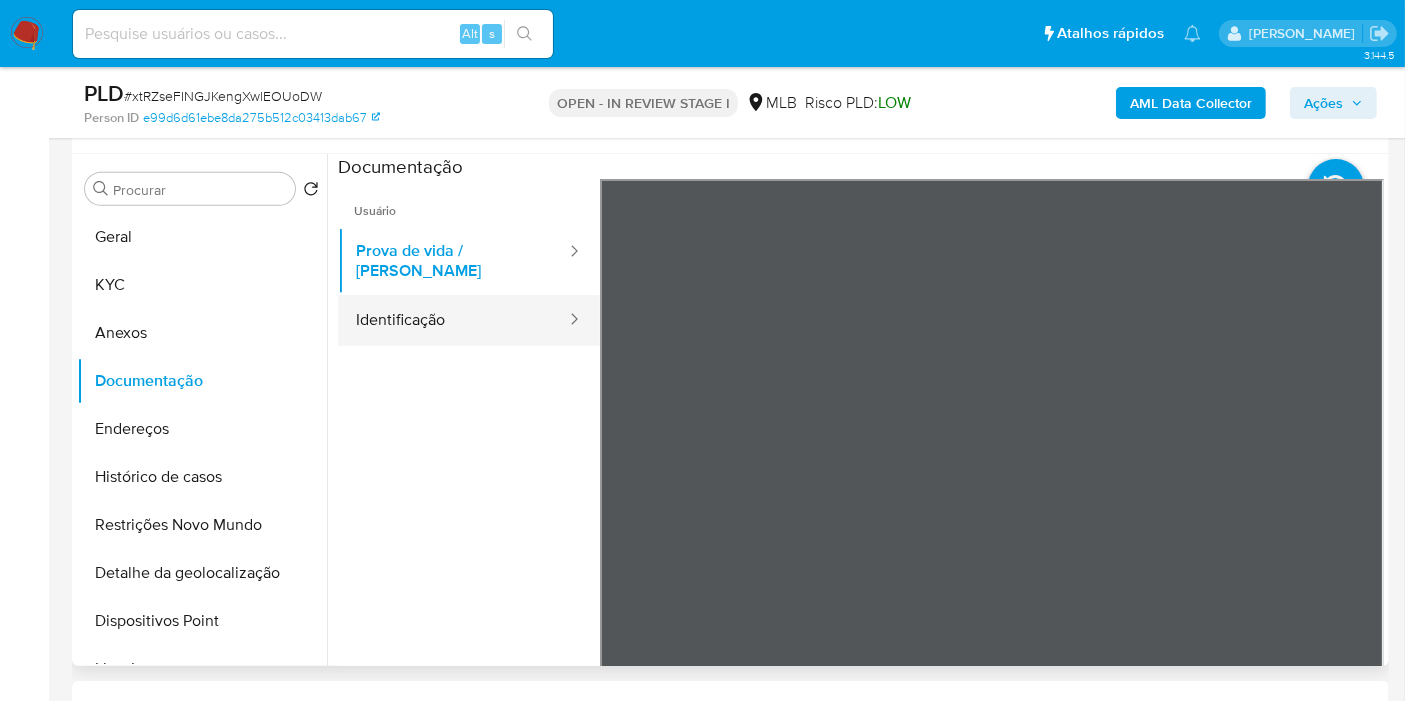 click on "Identificação" at bounding box center (453, 320) 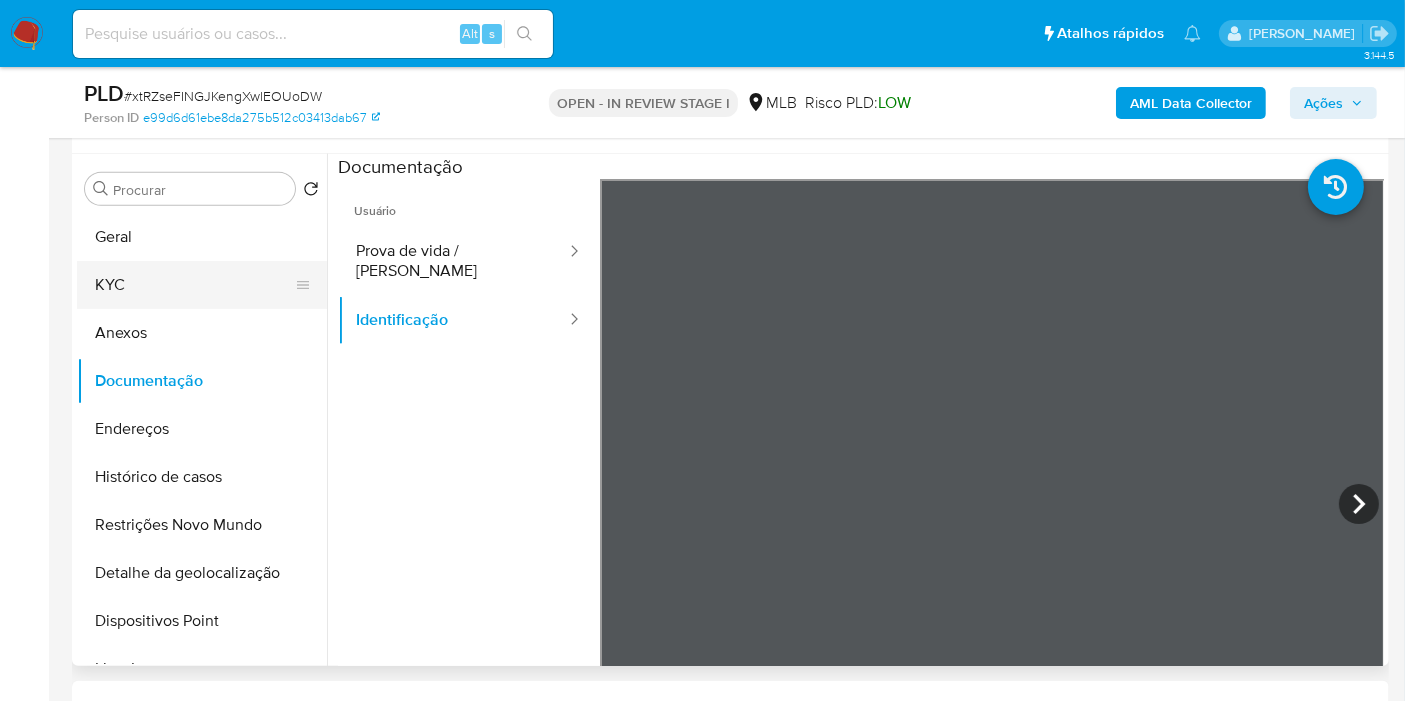 click on "KYC" at bounding box center (194, 285) 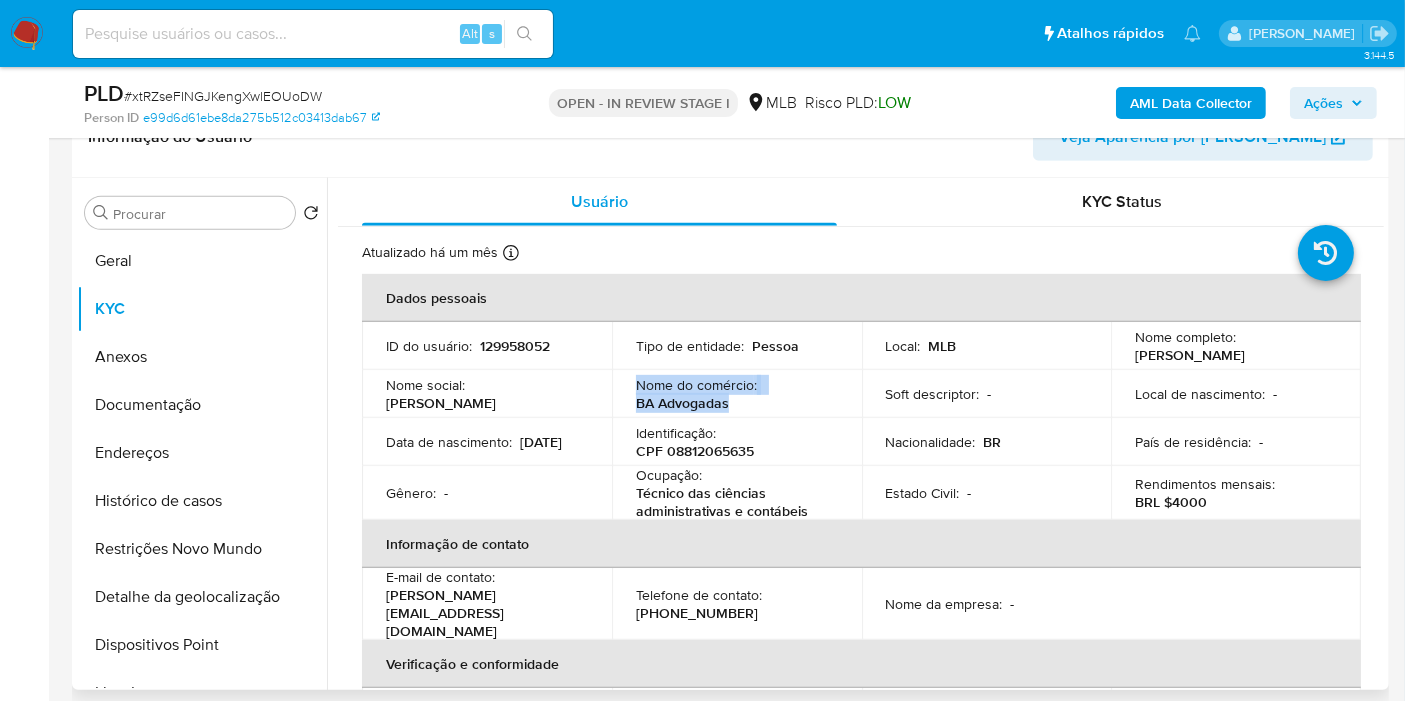 drag, startPoint x: 638, startPoint y: 381, endPoint x: 733, endPoint y: 395, distance: 96.02604 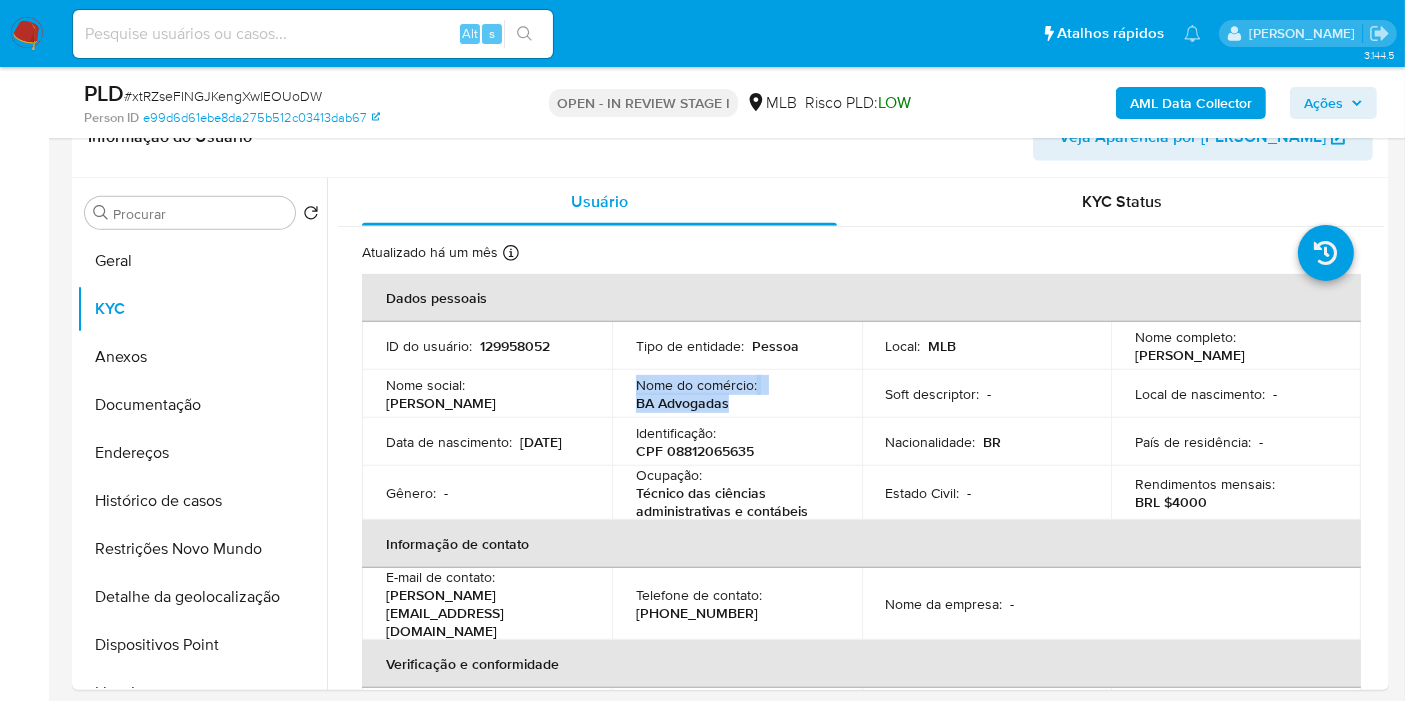 copy on "Nome do comércio :    BA Advogadas" 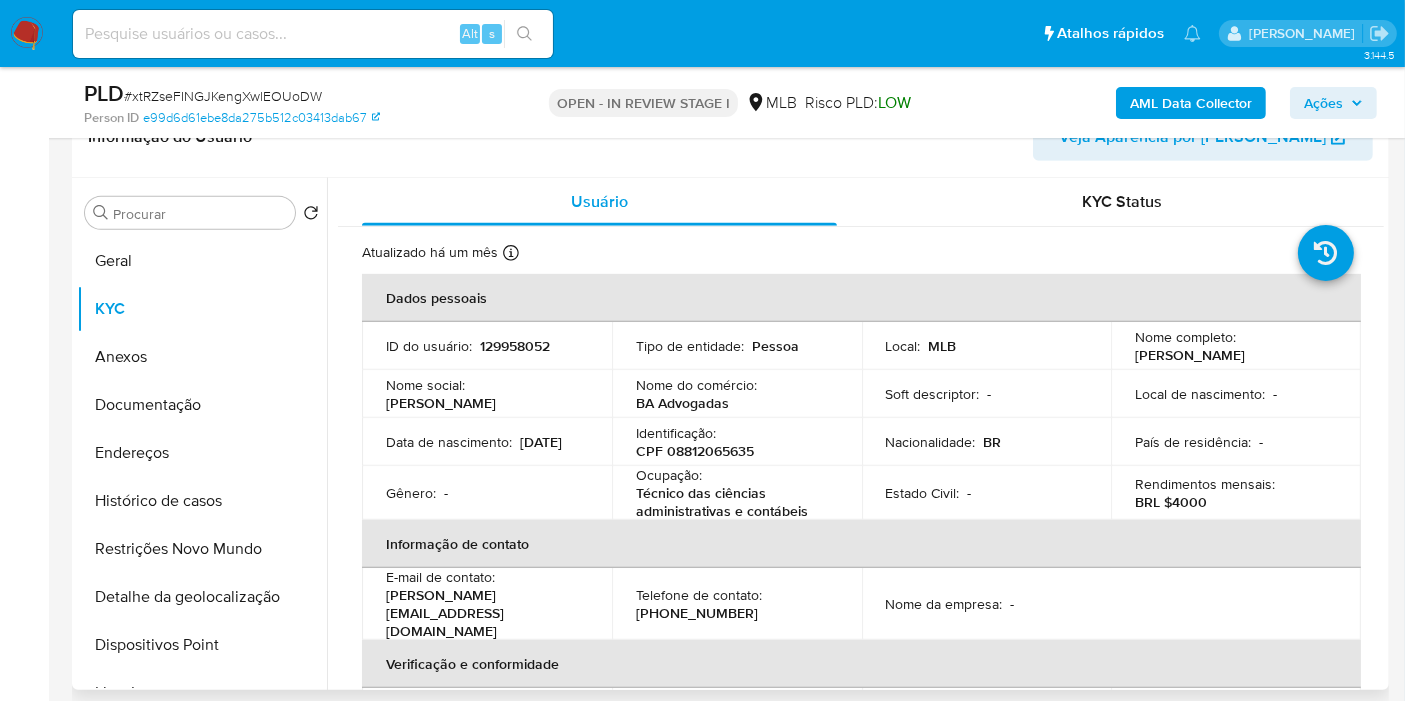 click on "129958052" at bounding box center [515, 346] 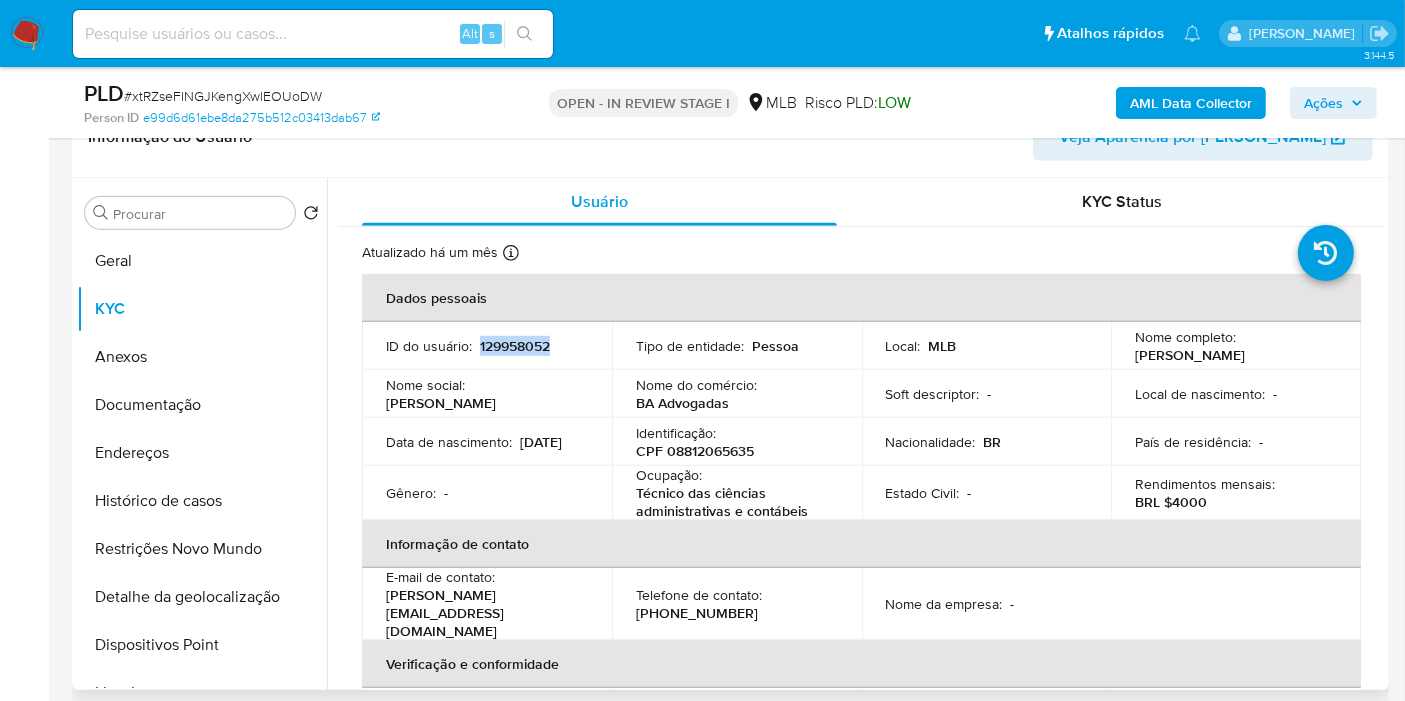 click on "129958052" at bounding box center [515, 346] 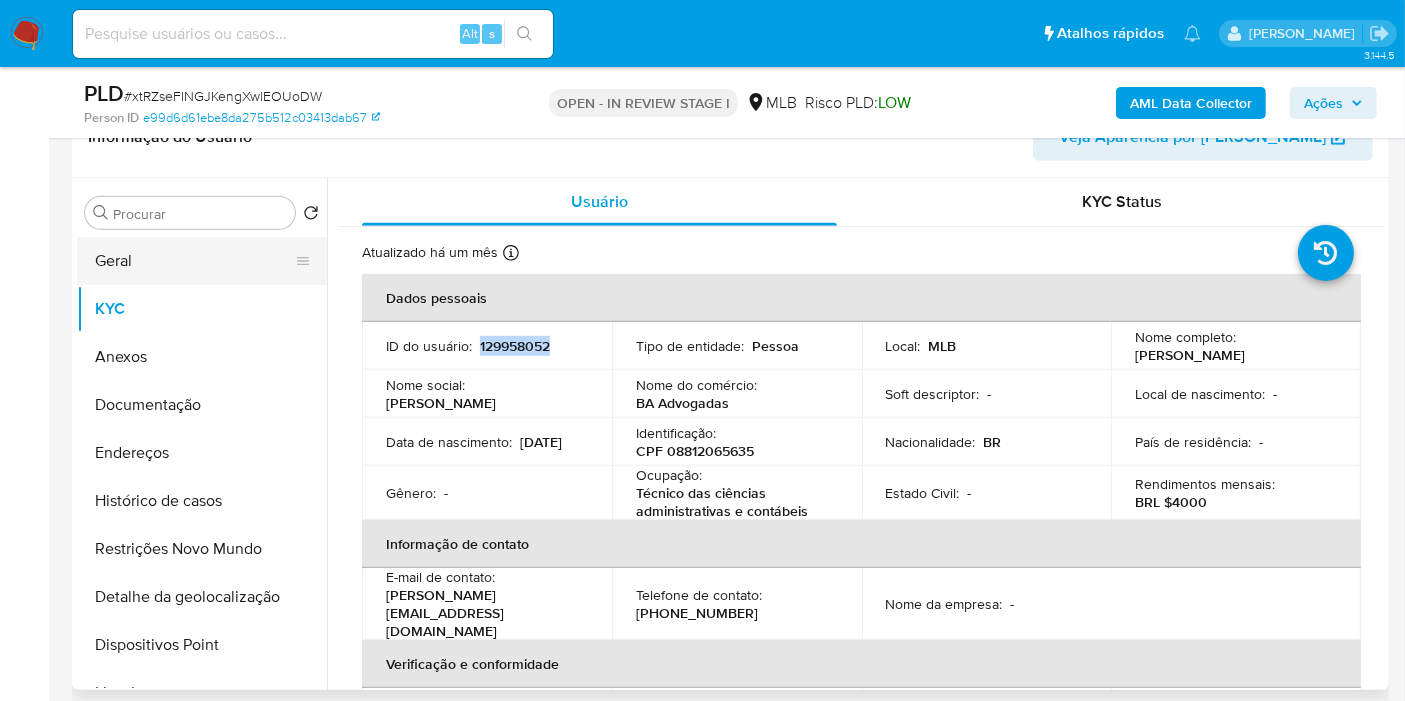 click on "Geral" at bounding box center (194, 261) 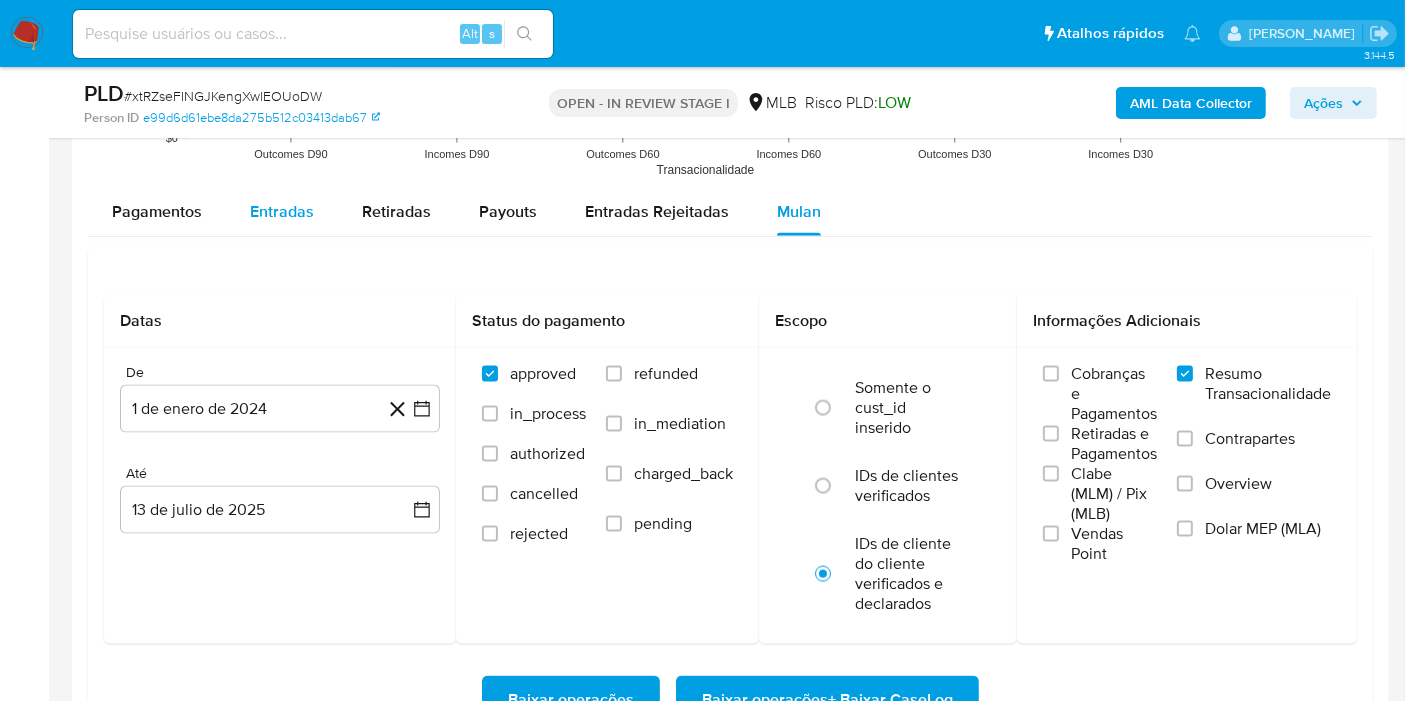 scroll, scrollTop: 2528, scrollLeft: 0, axis: vertical 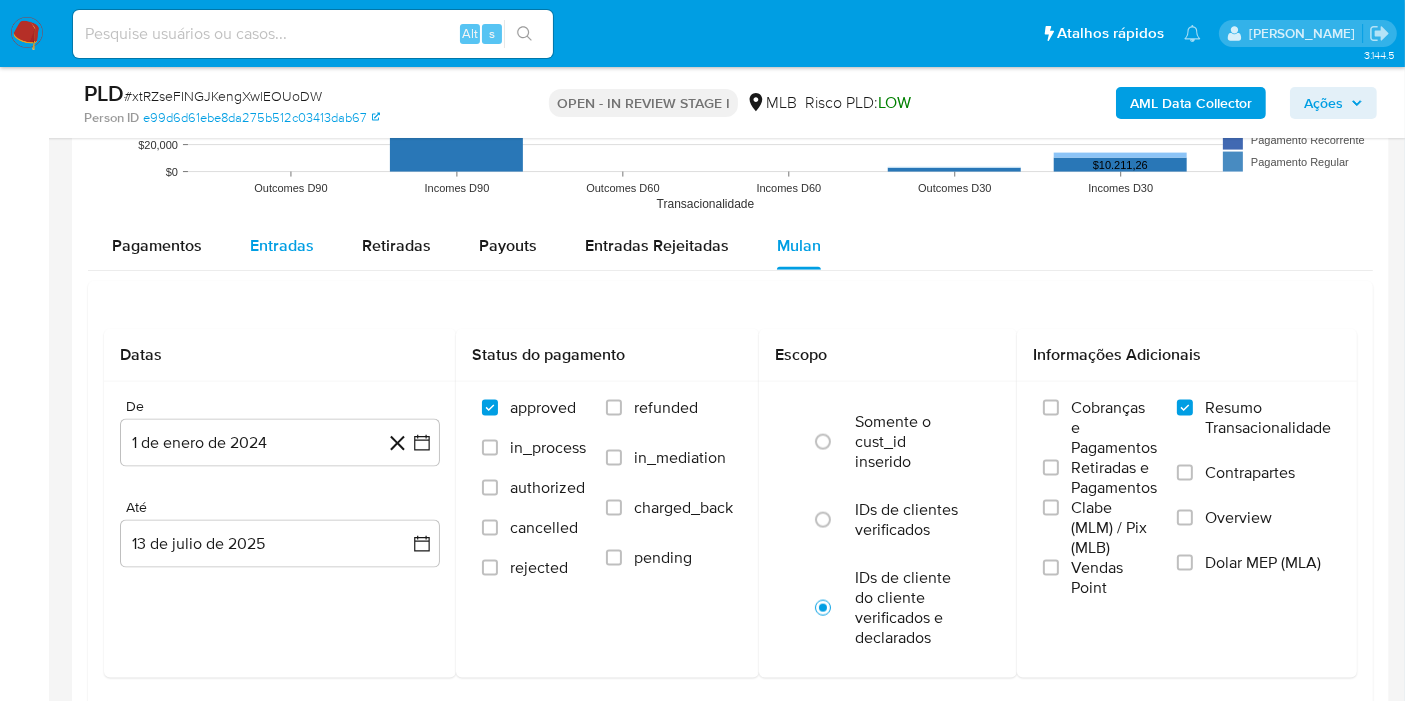 click on "Entradas" at bounding box center (282, 246) 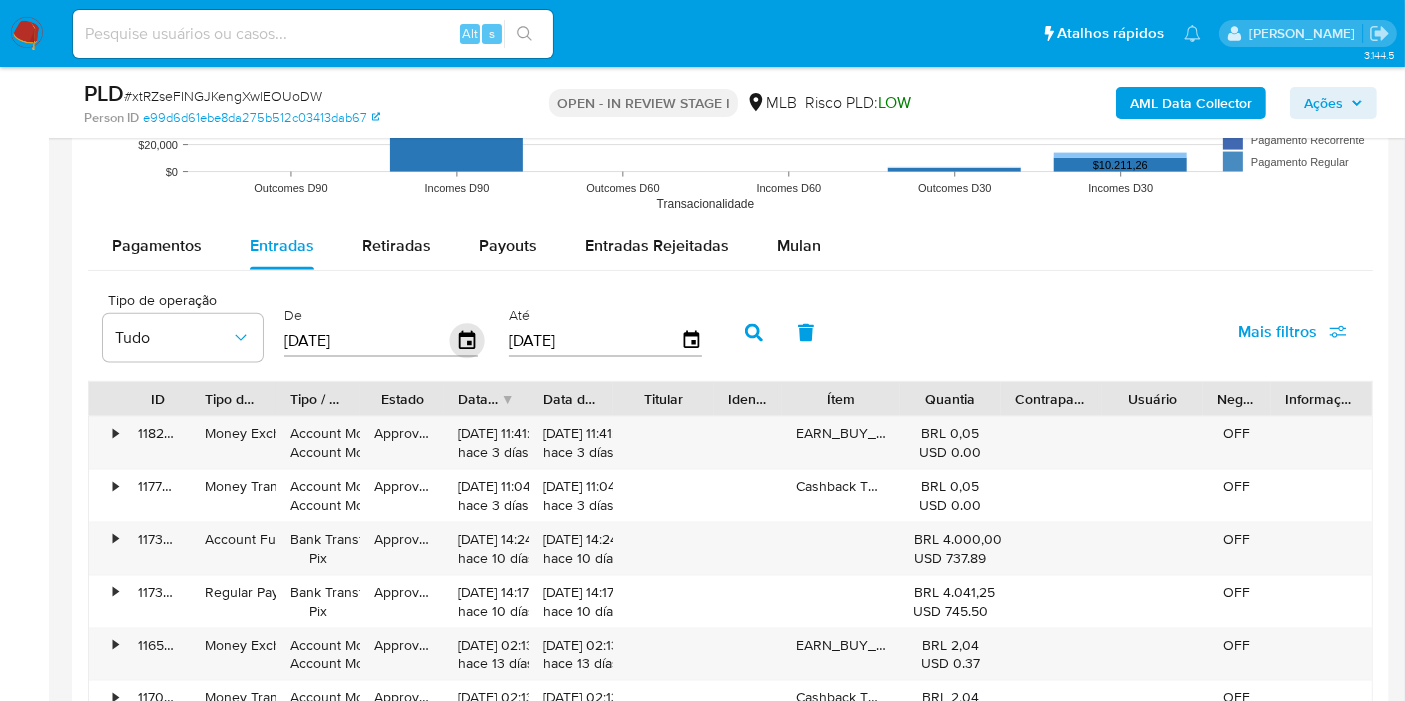click 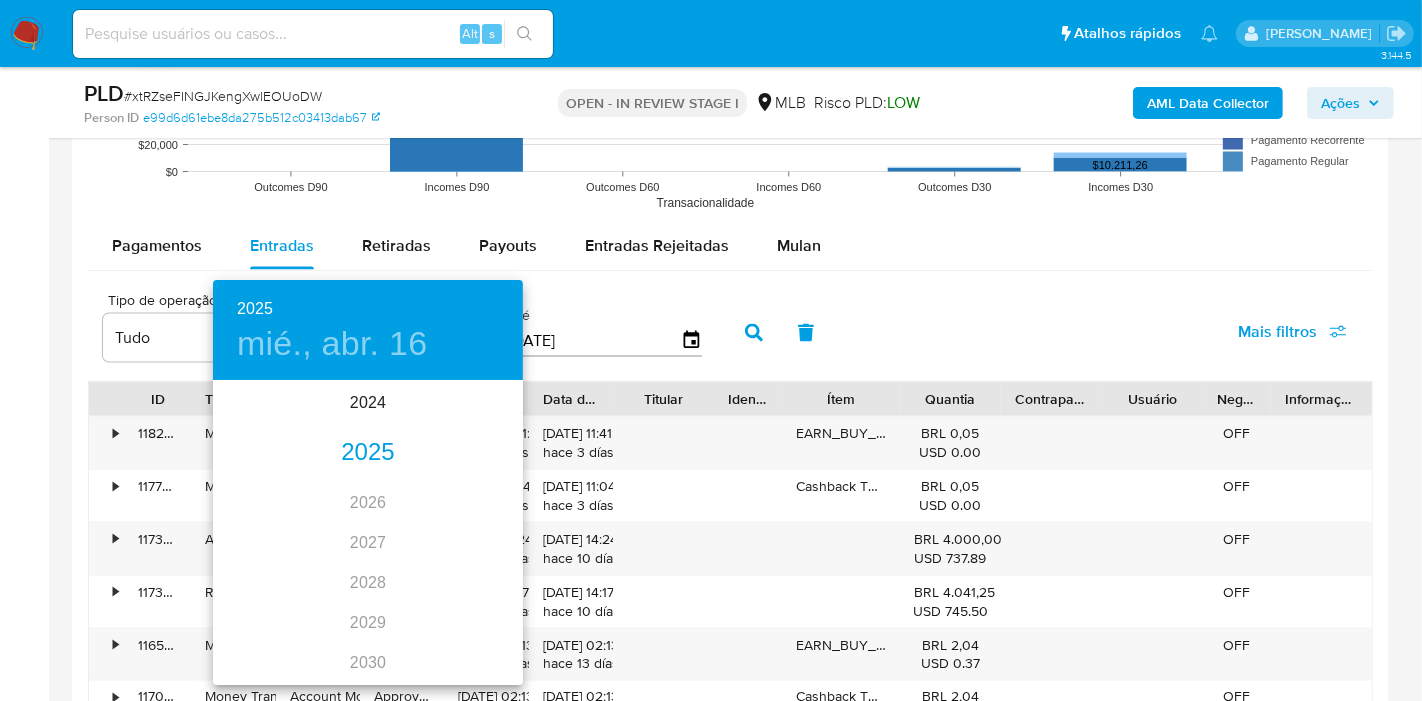 click on "2025" at bounding box center [368, 453] 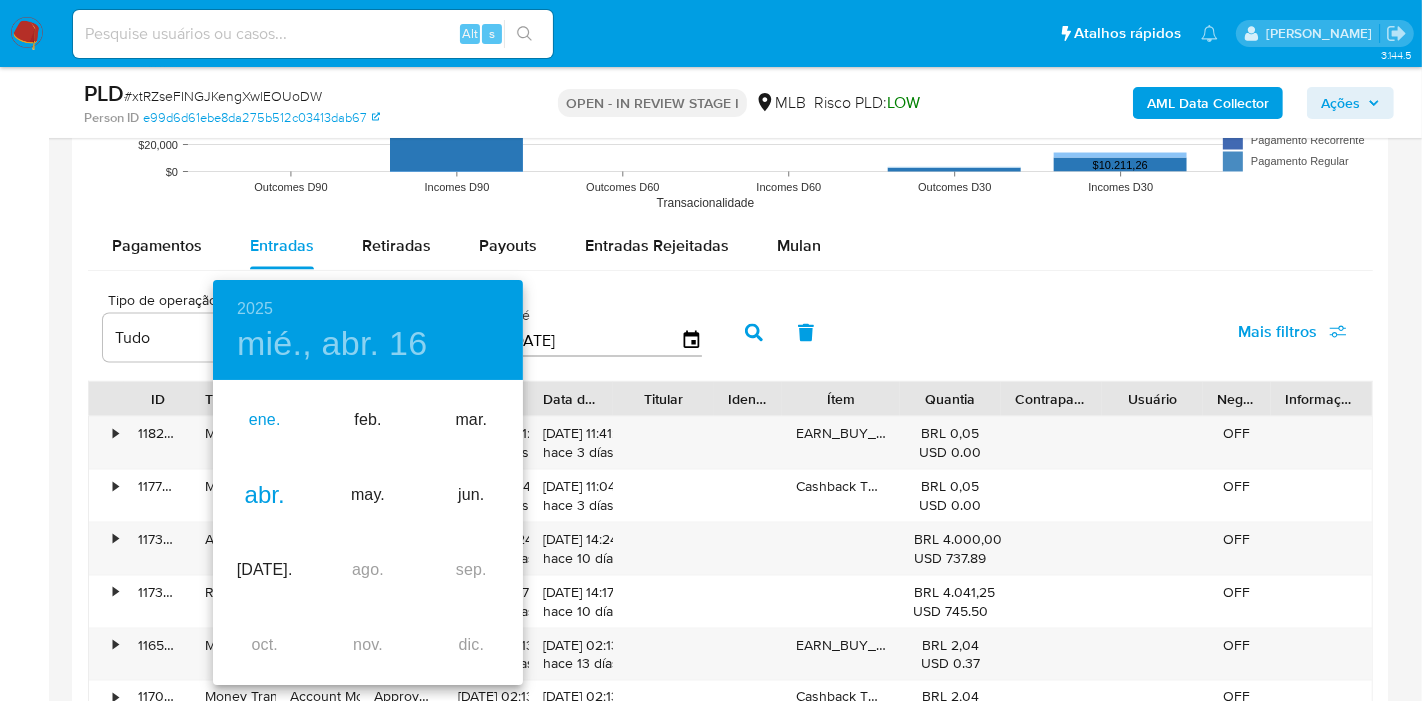 click on "ene." at bounding box center (264, 420) 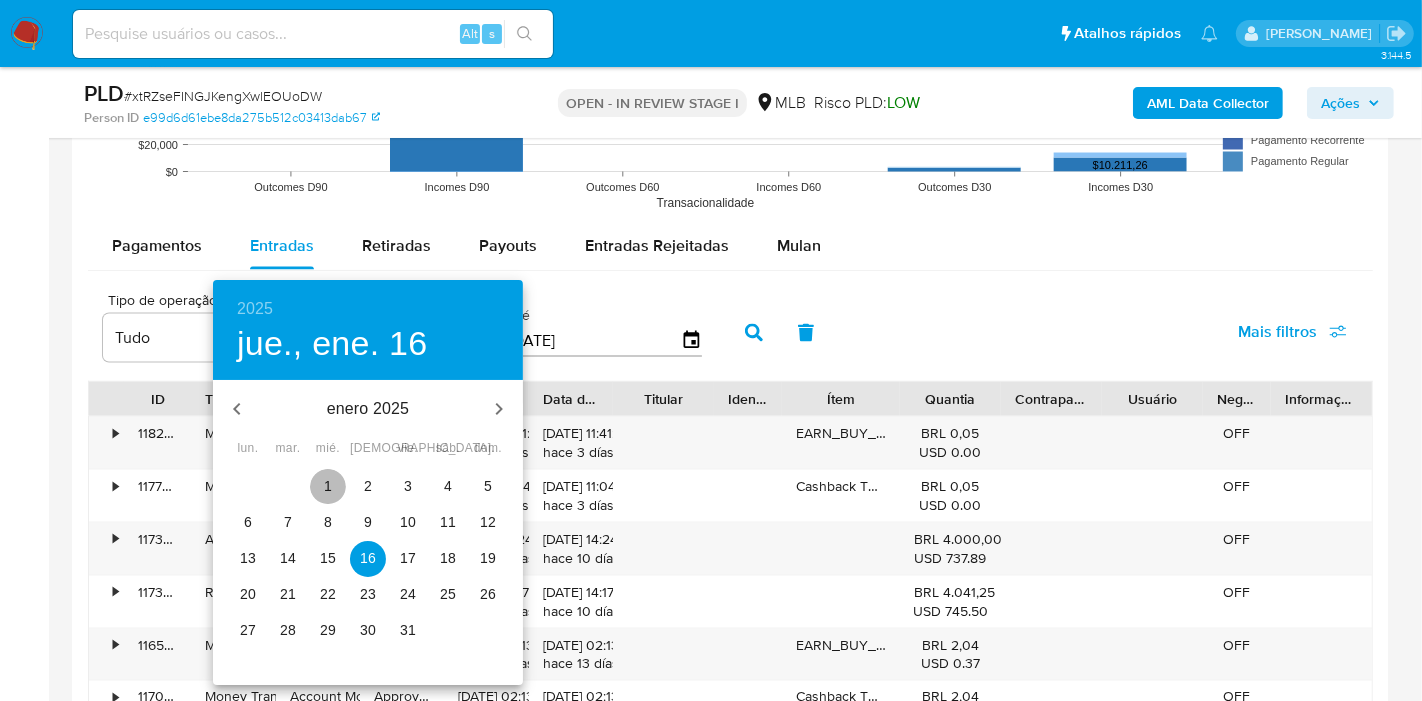 click on "1" at bounding box center (328, 486) 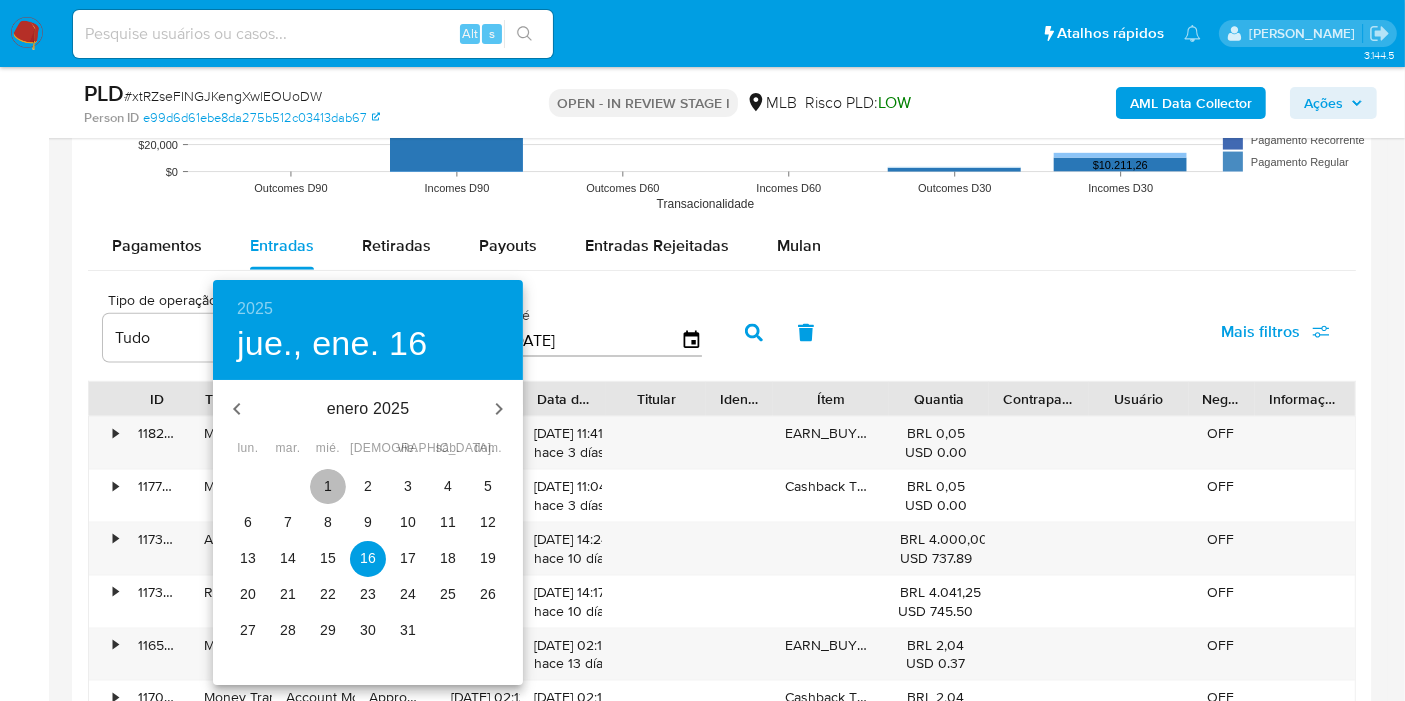 type on "01/01/2025" 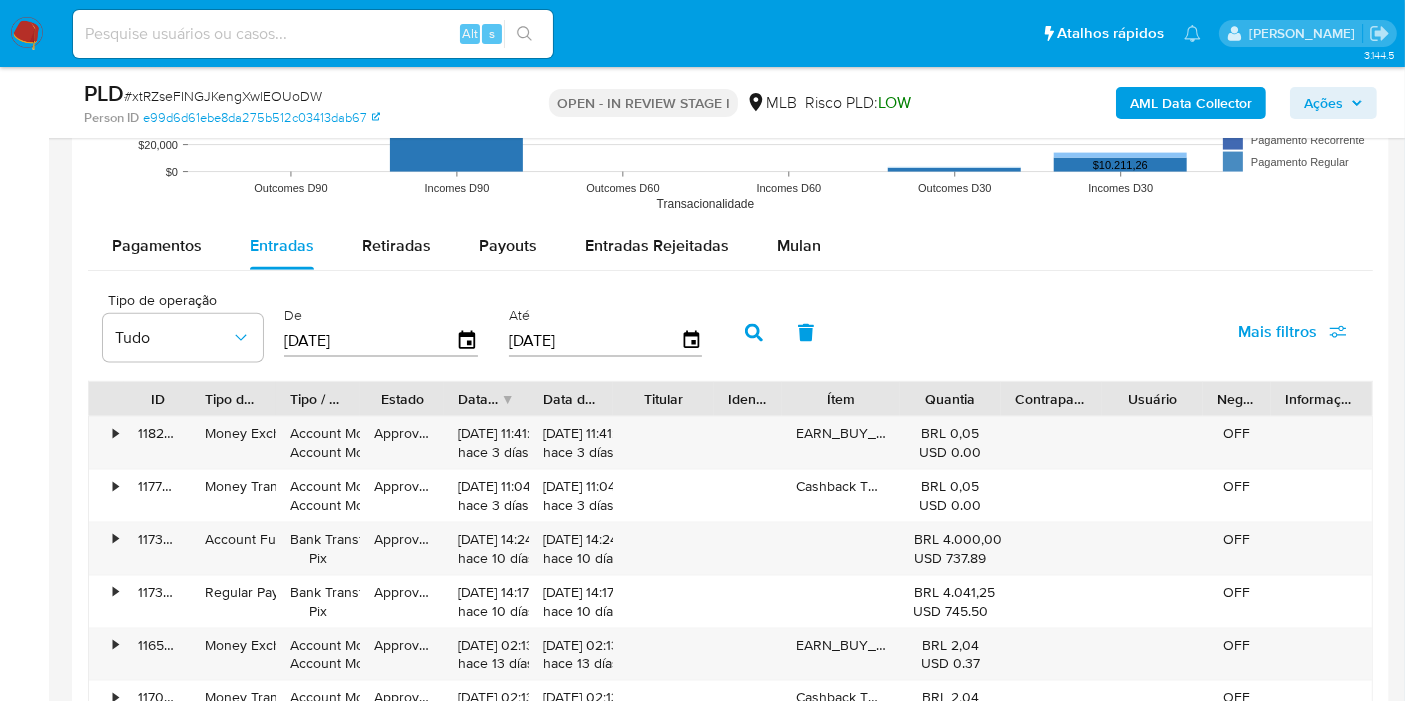 click at bounding box center [754, 333] 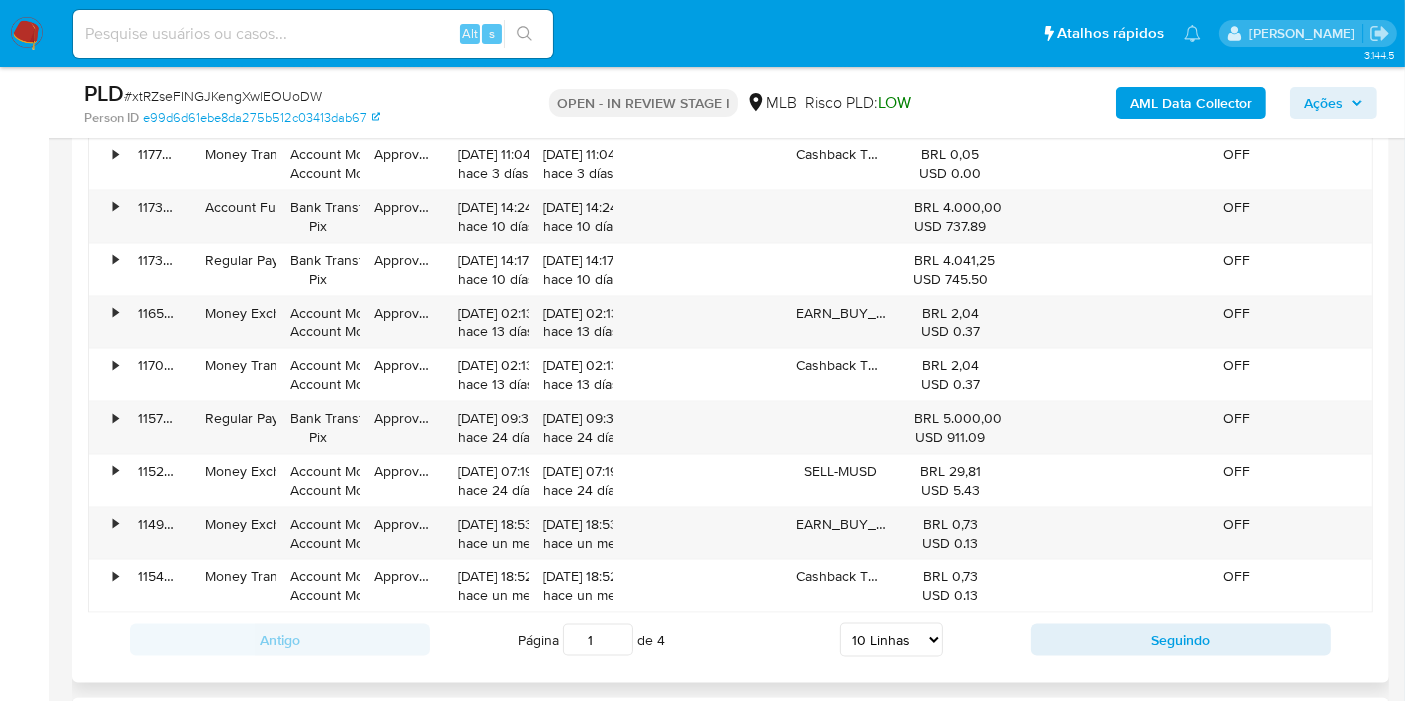 scroll, scrollTop: 2973, scrollLeft: 0, axis: vertical 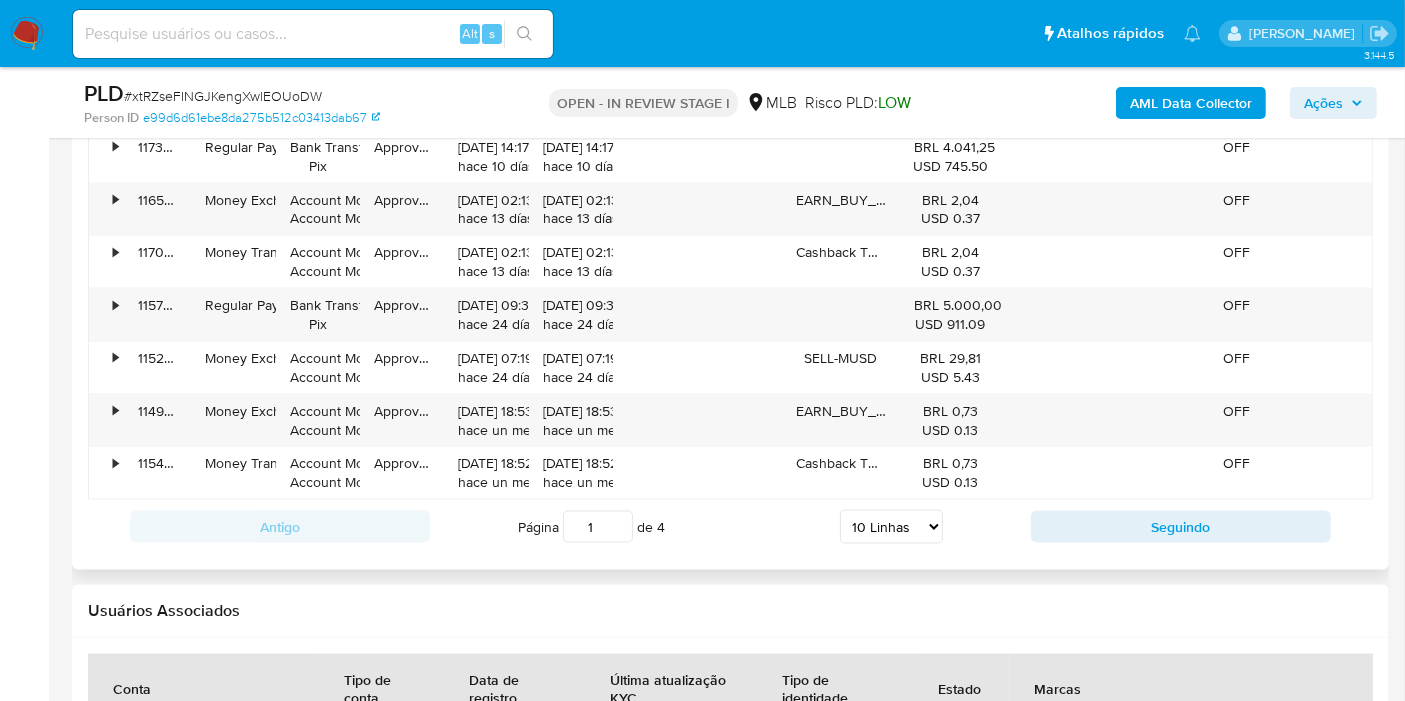 click on "5   Linhas 10   Linhas 20   Linhas 25   Linhas 50   Linhas 100   Linhas" at bounding box center (891, 527) 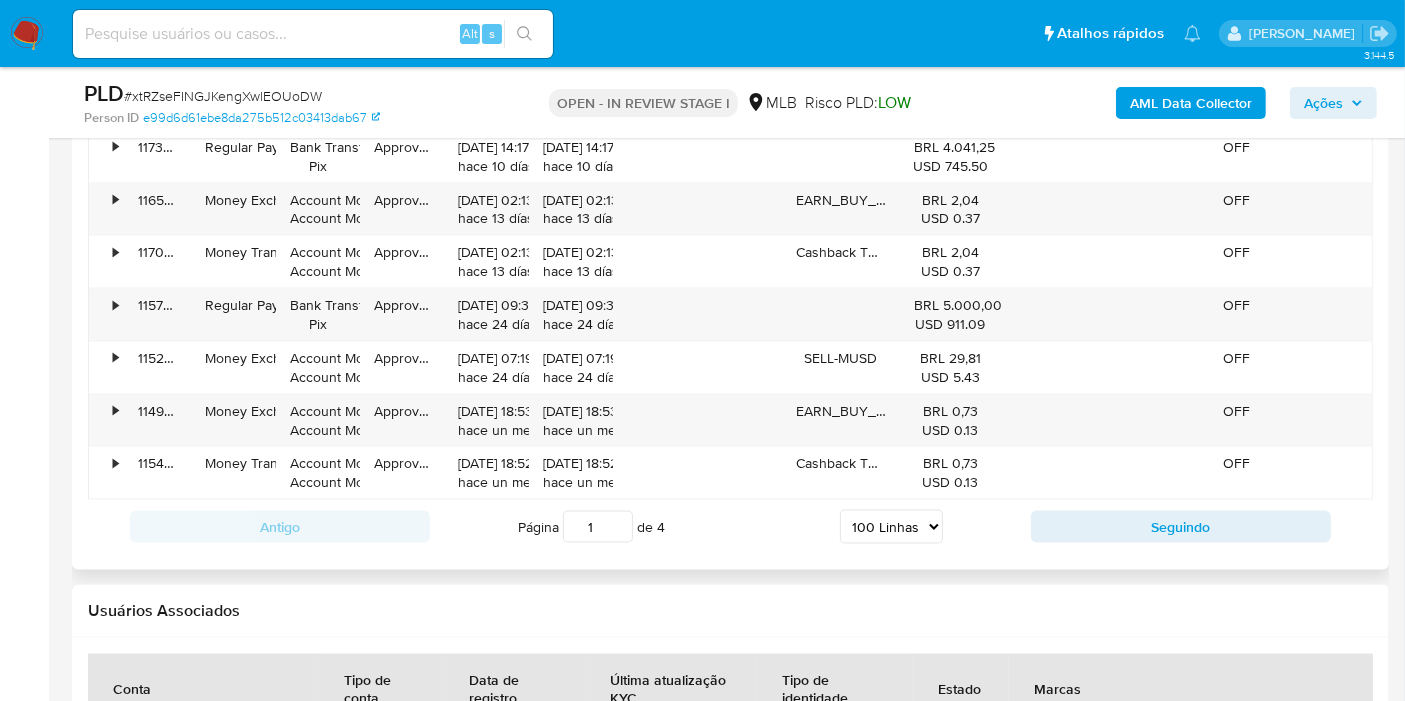 click on "5   Linhas 10   Linhas 20   Linhas 25   Linhas 50   Linhas 100   Linhas" at bounding box center (891, 527) 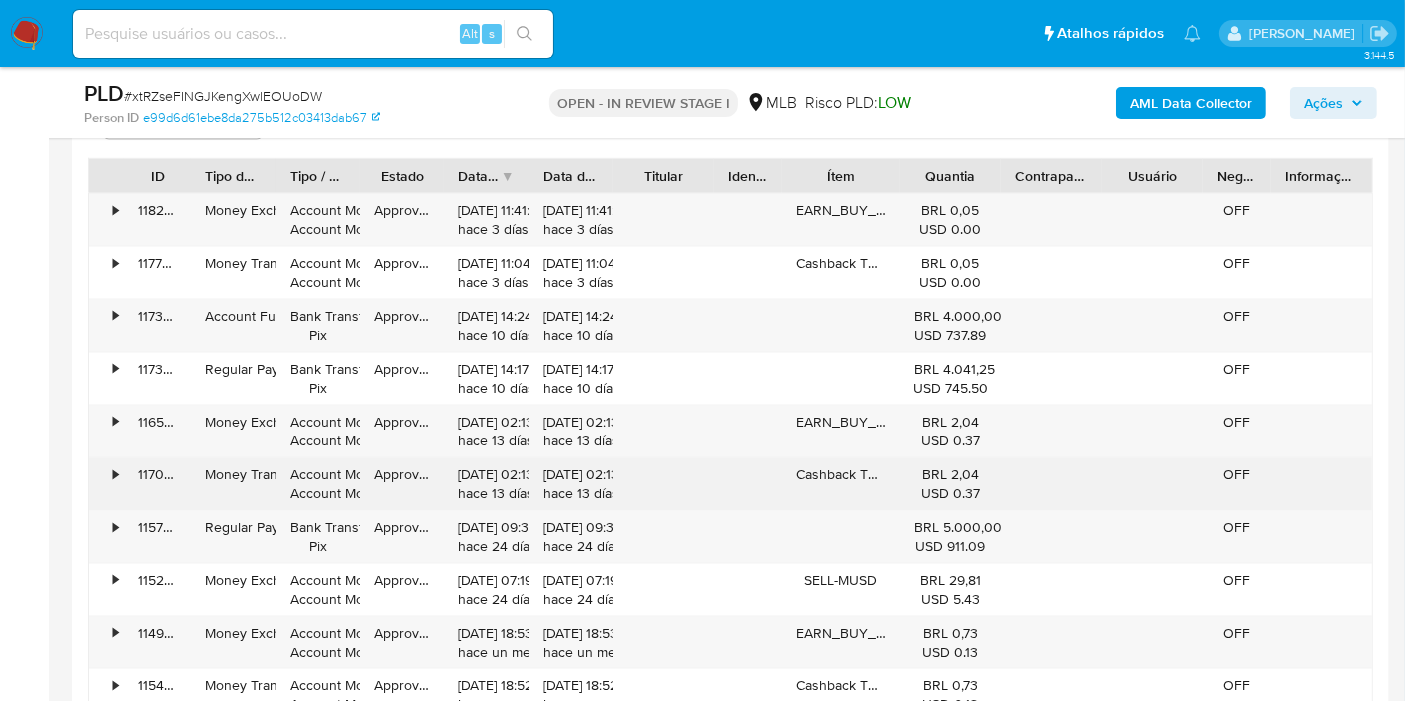 scroll, scrollTop: 1973, scrollLeft: 0, axis: vertical 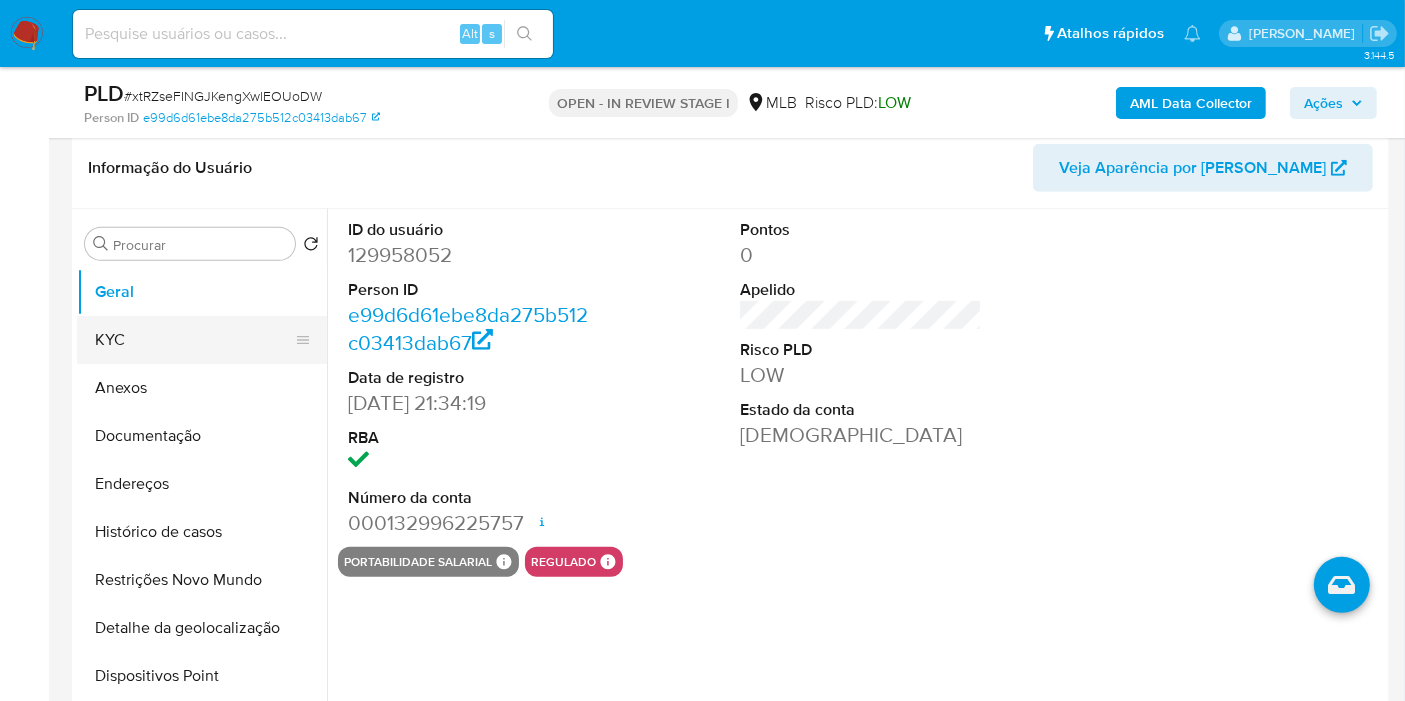 click on "KYC" at bounding box center [194, 340] 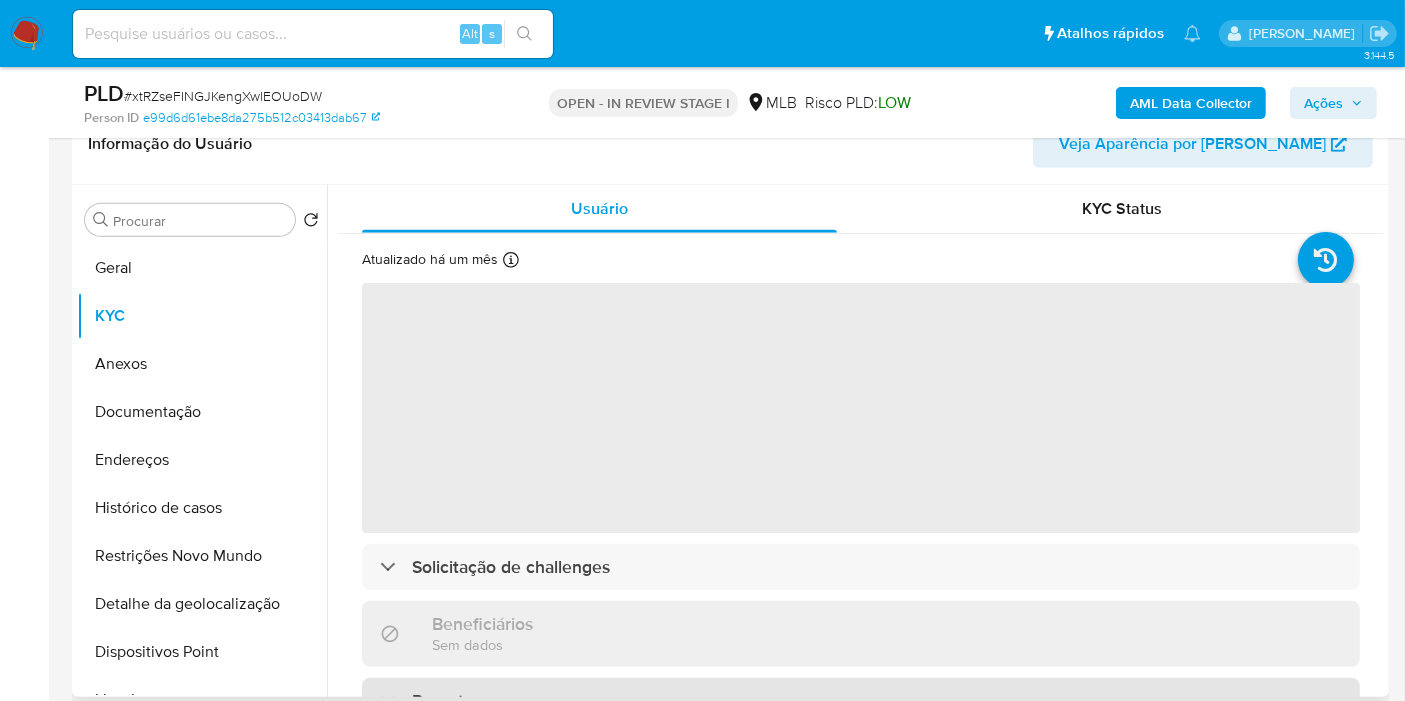 type 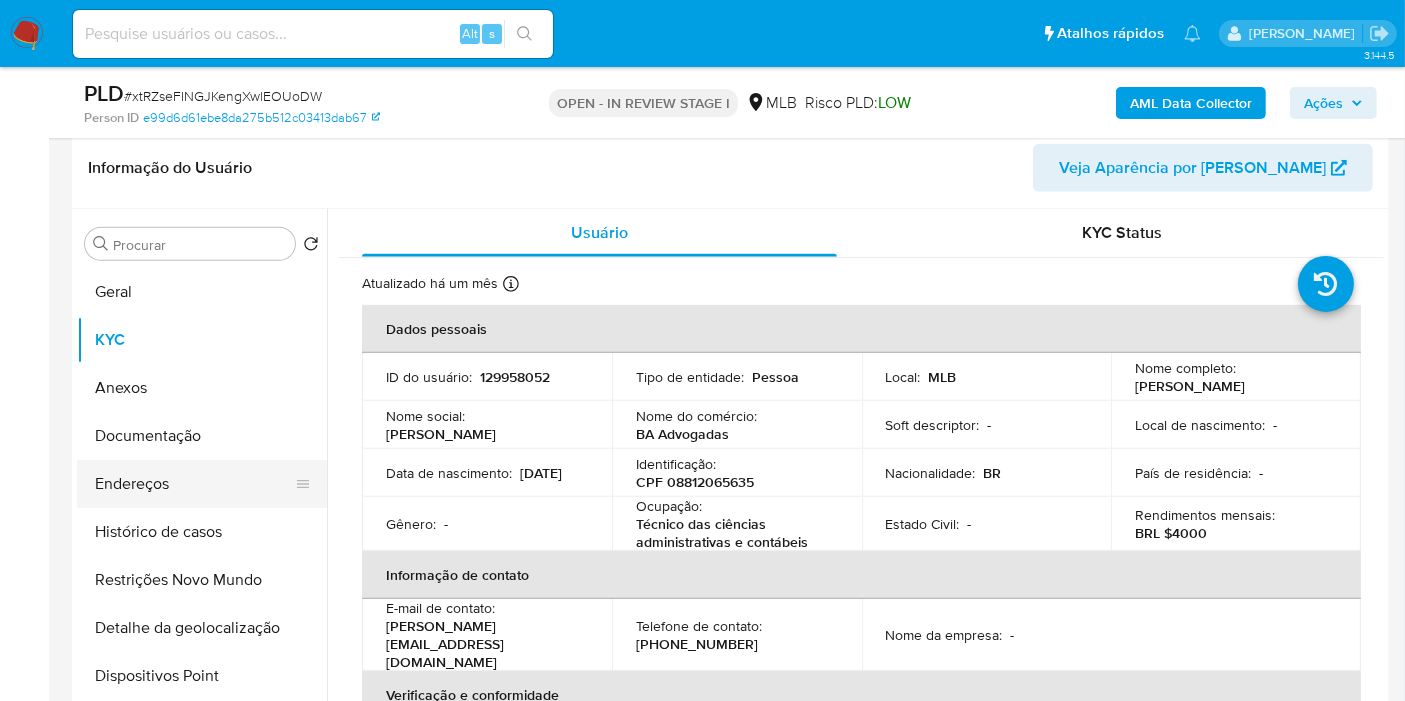 drag, startPoint x: 142, startPoint y: 474, endPoint x: 248, endPoint y: 470, distance: 106.07545 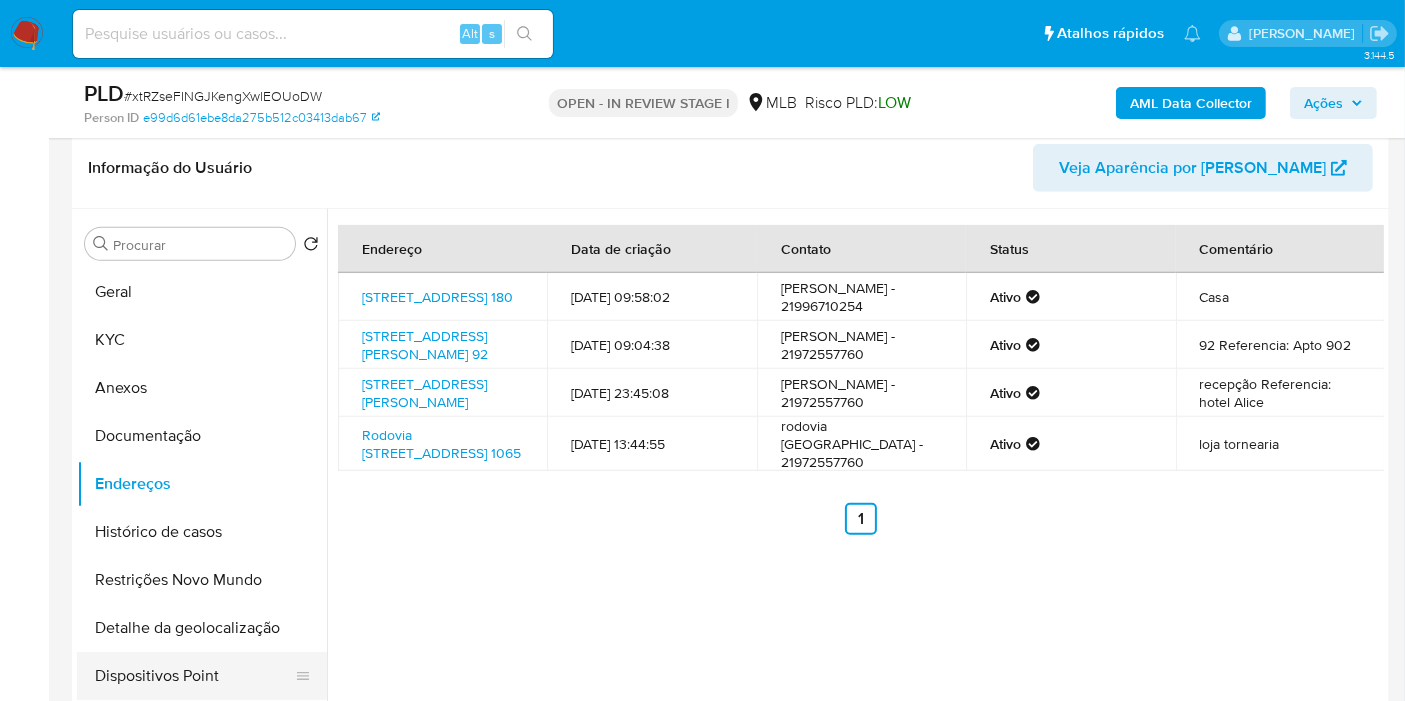 drag, startPoint x: 229, startPoint y: 598, endPoint x: 237, endPoint y: 629, distance: 32.01562 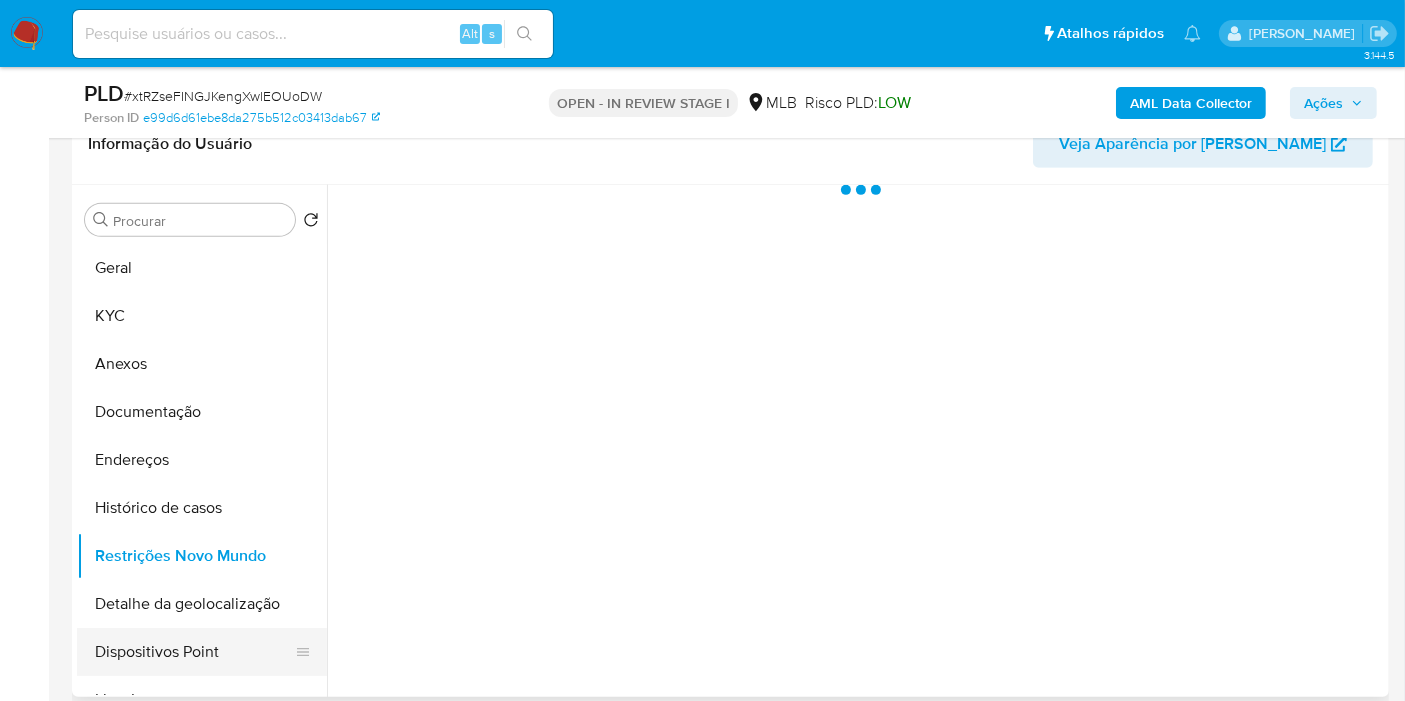 click on "Dispositivos Point" at bounding box center [194, 652] 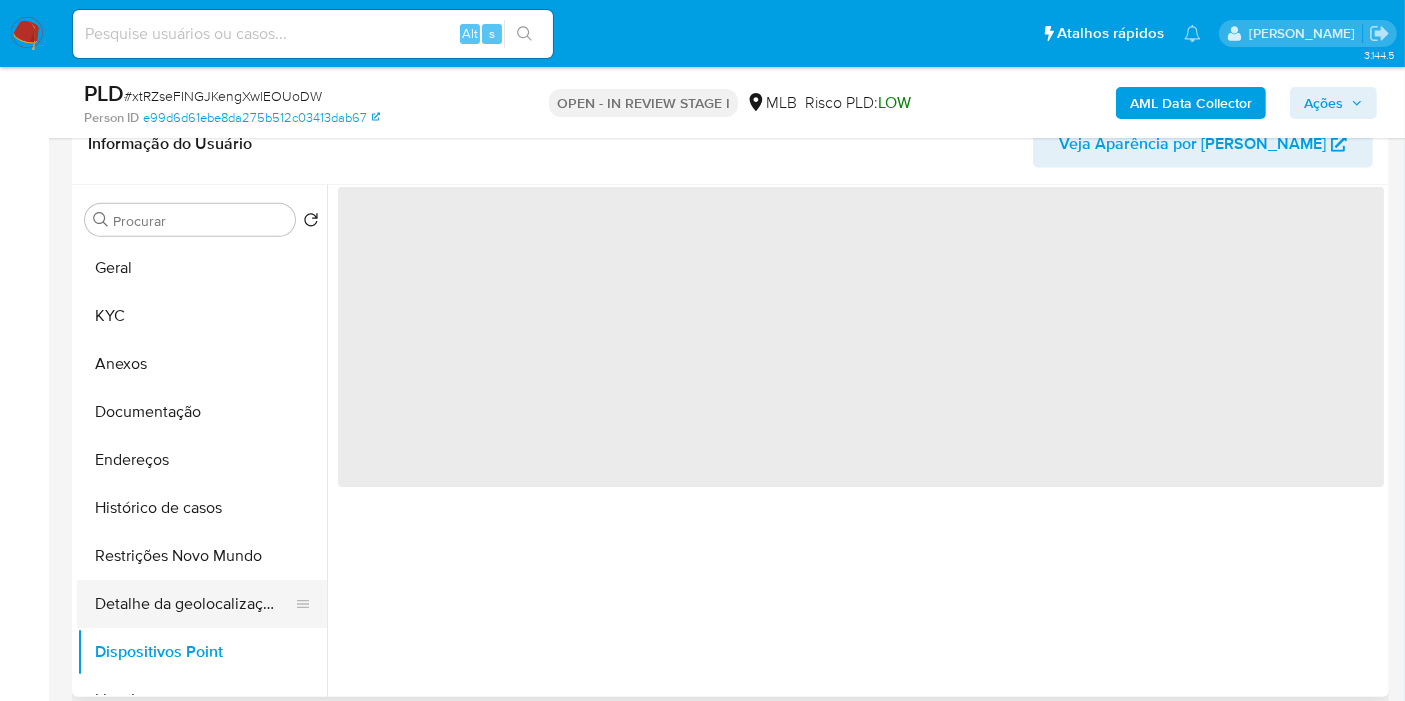 click on "Detalhe da geolocalização" at bounding box center (194, 604) 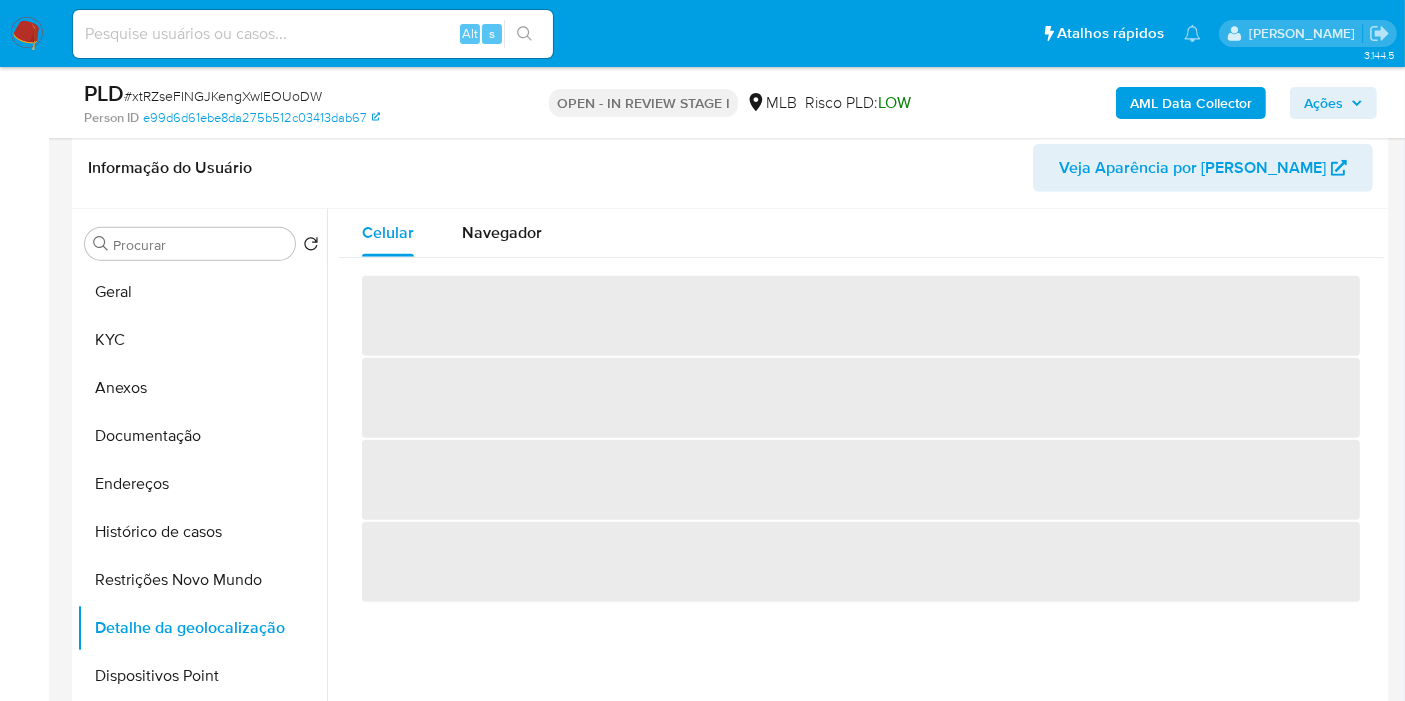 type 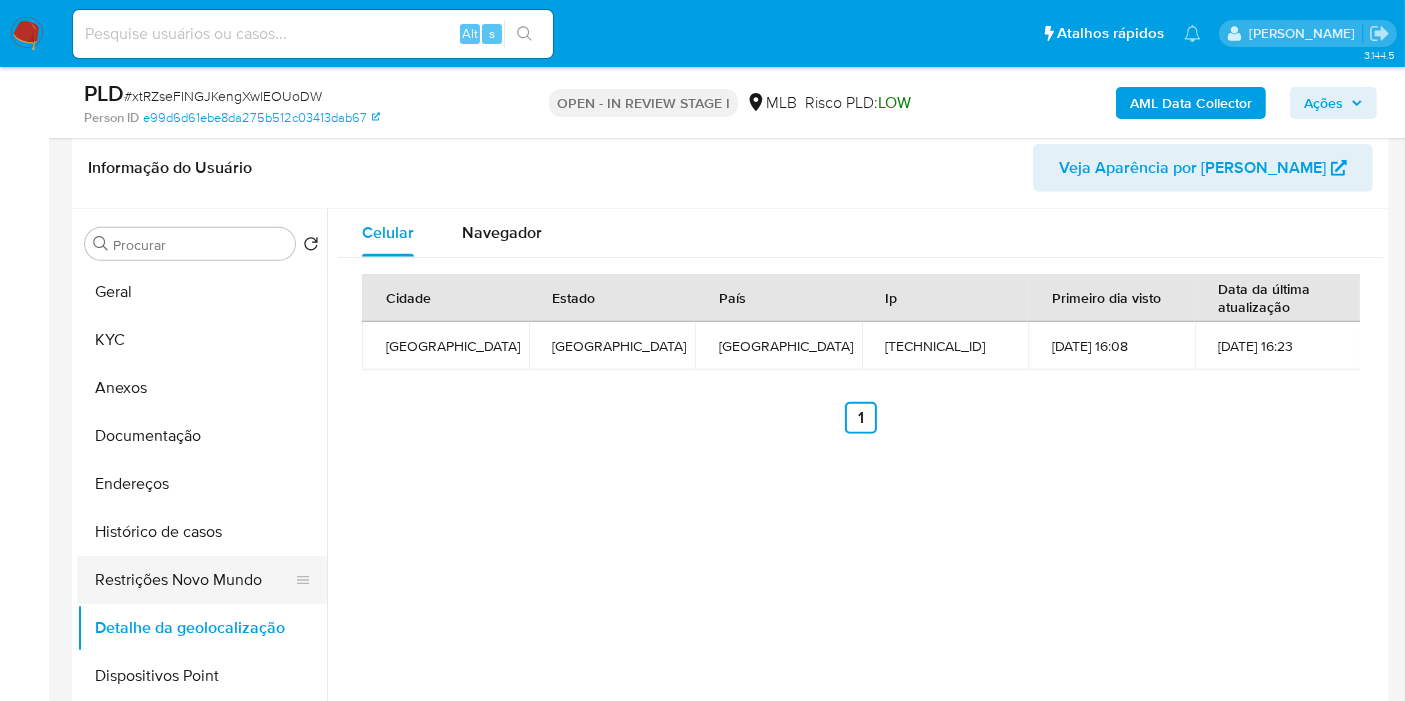 click on "Restrições Novo Mundo" at bounding box center (194, 580) 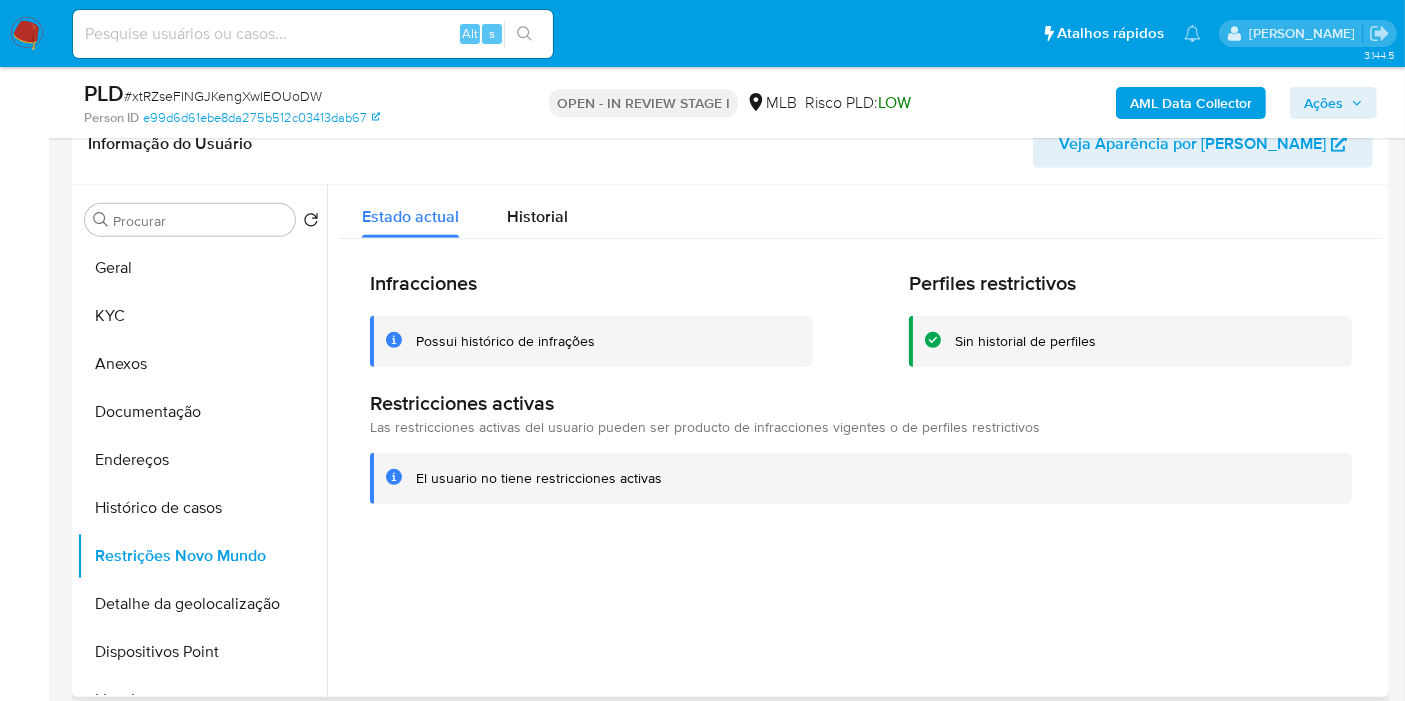 type 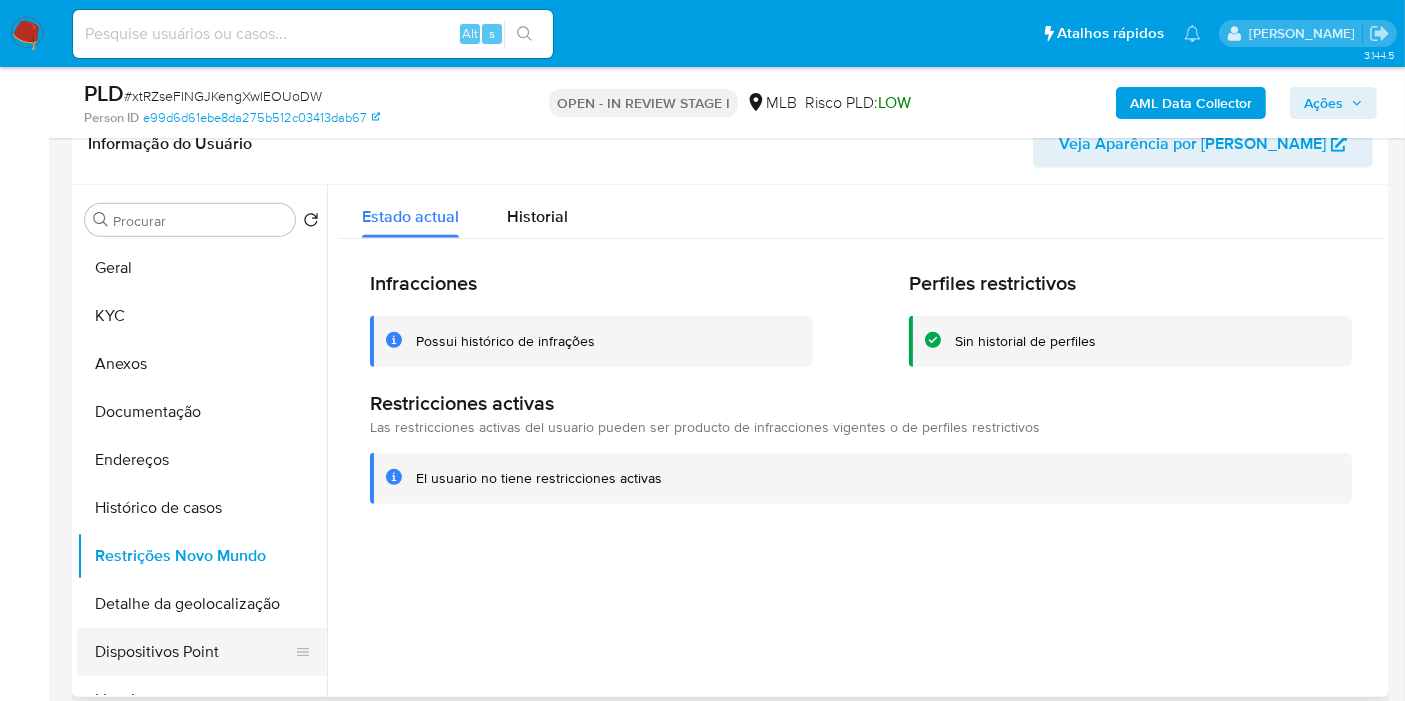 click on "Dispositivos Point" at bounding box center (194, 652) 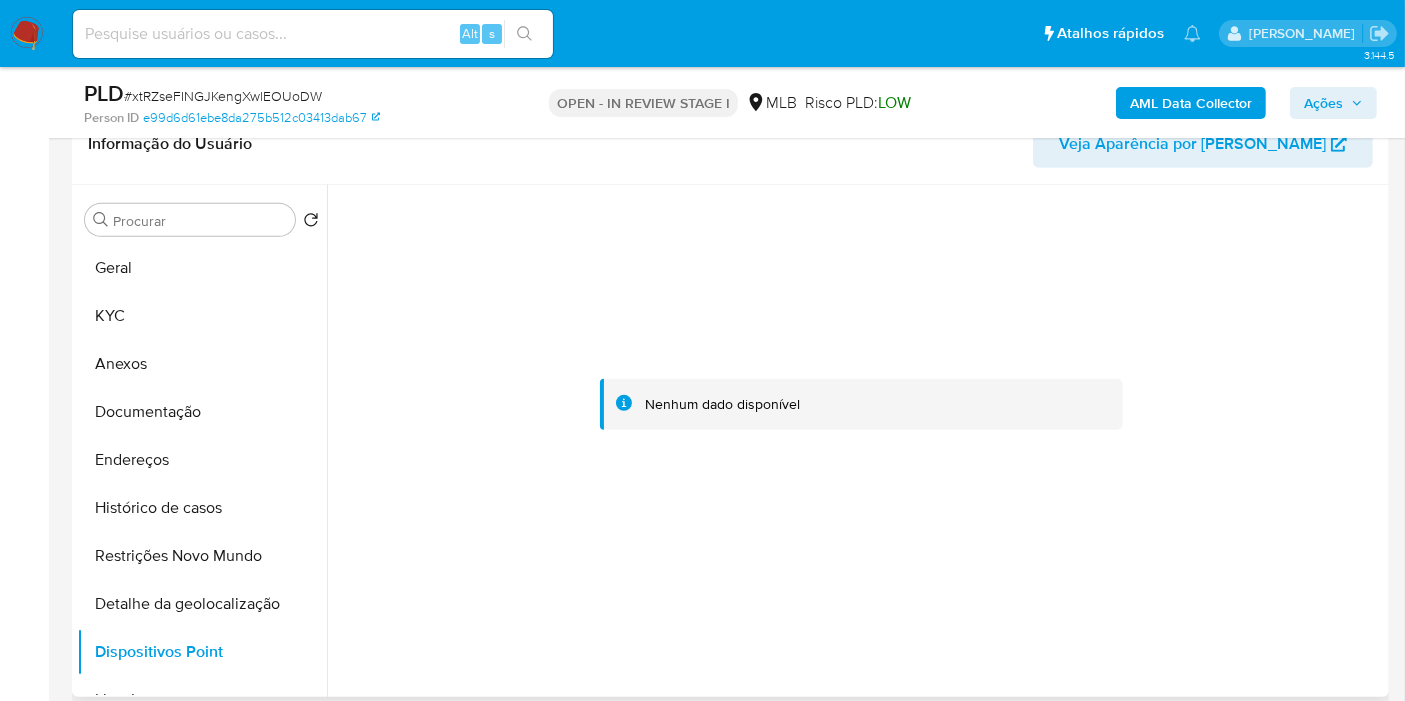 type 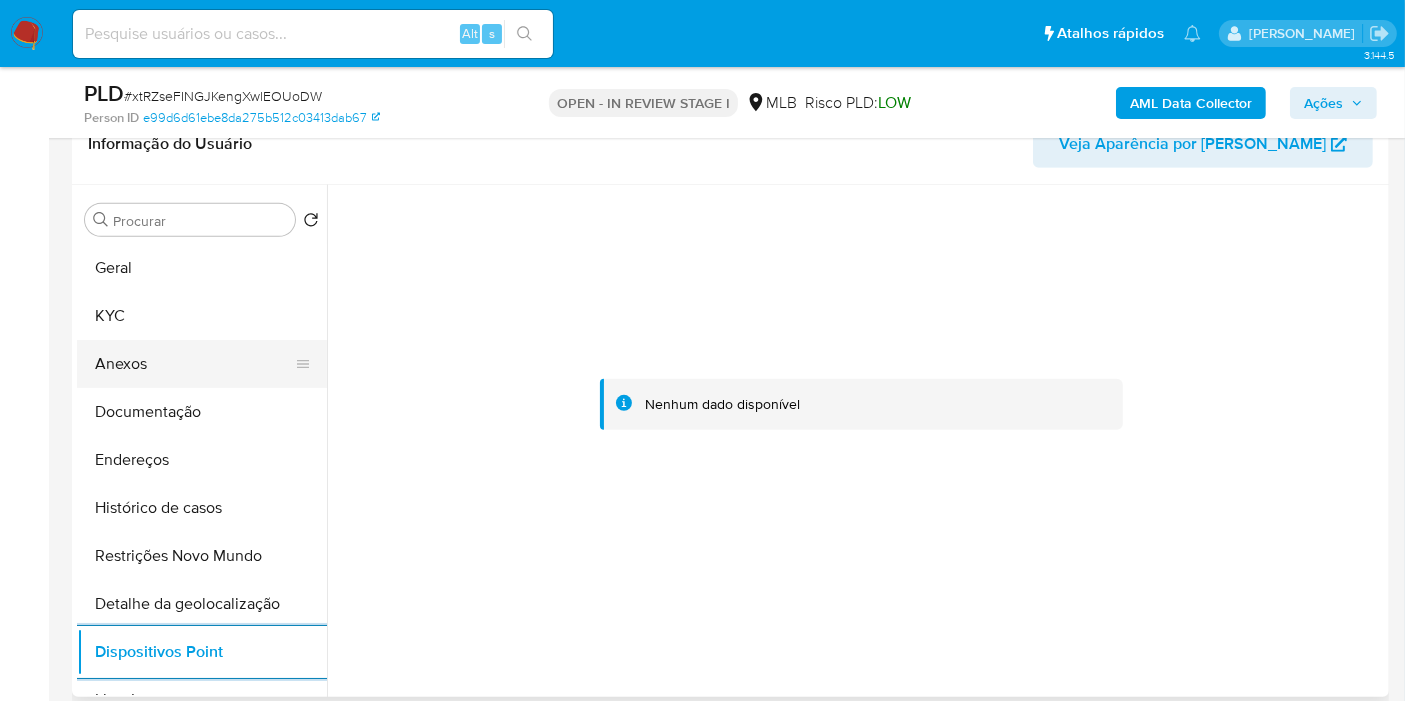 click on "Anexos" at bounding box center (194, 364) 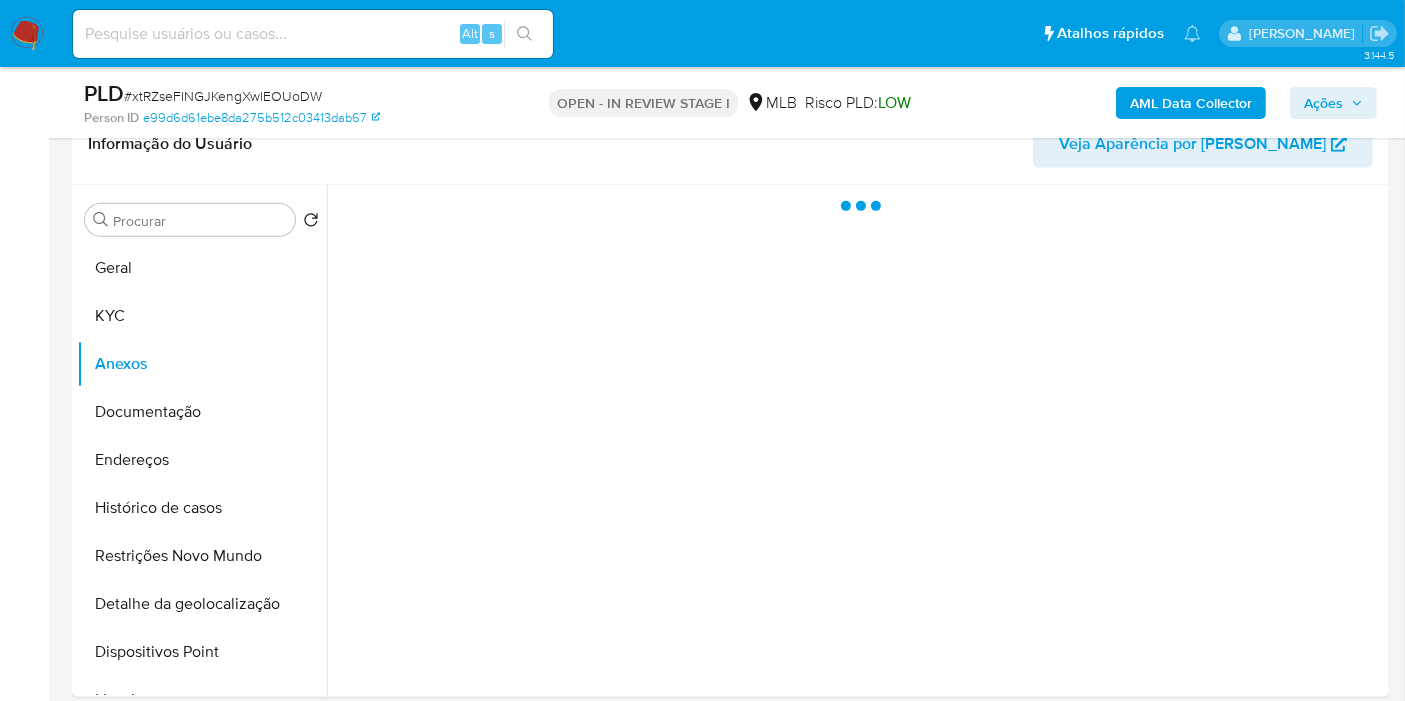 click on "Ações" at bounding box center [1323, 103] 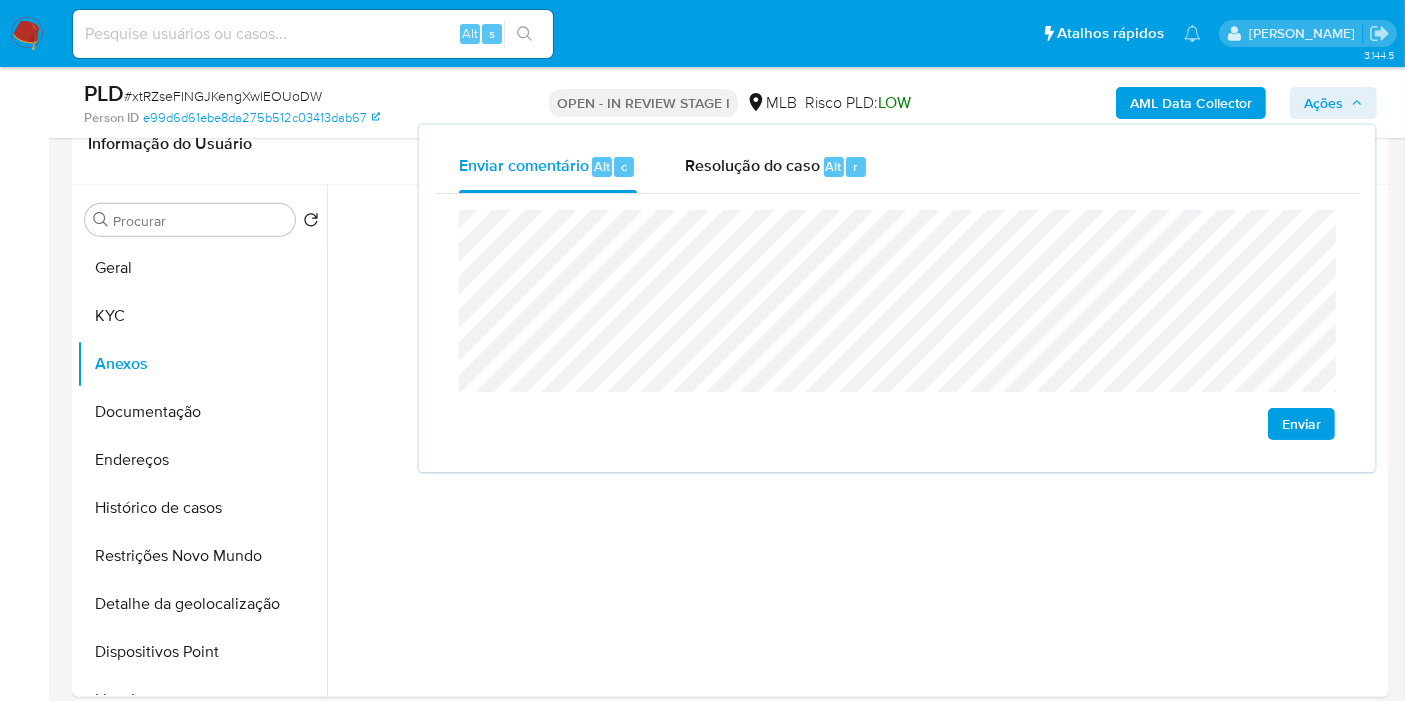 click on "Enviar comentário Alt c Resolução do caso Alt r Enviar" at bounding box center [897, 298] 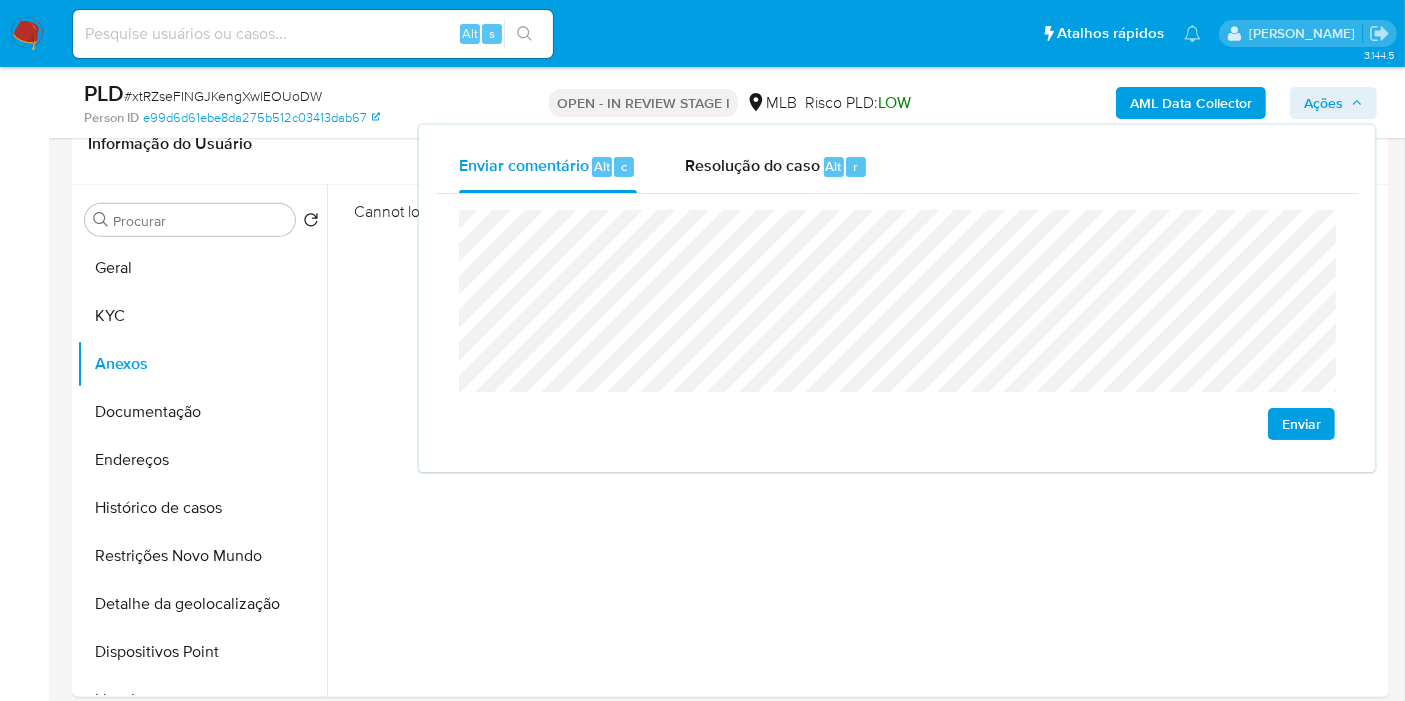 click on "Enviar" at bounding box center [897, 325] 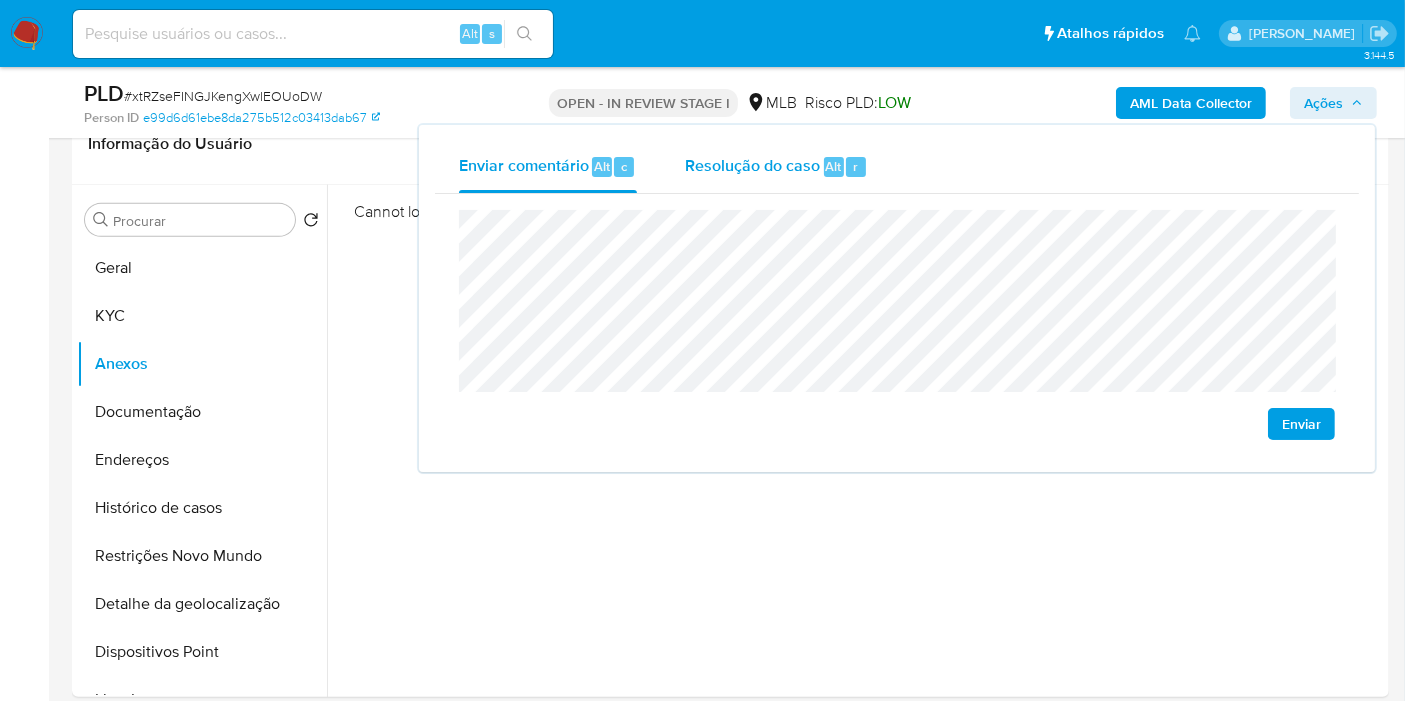 click on "Resolução do caso" at bounding box center [752, 165] 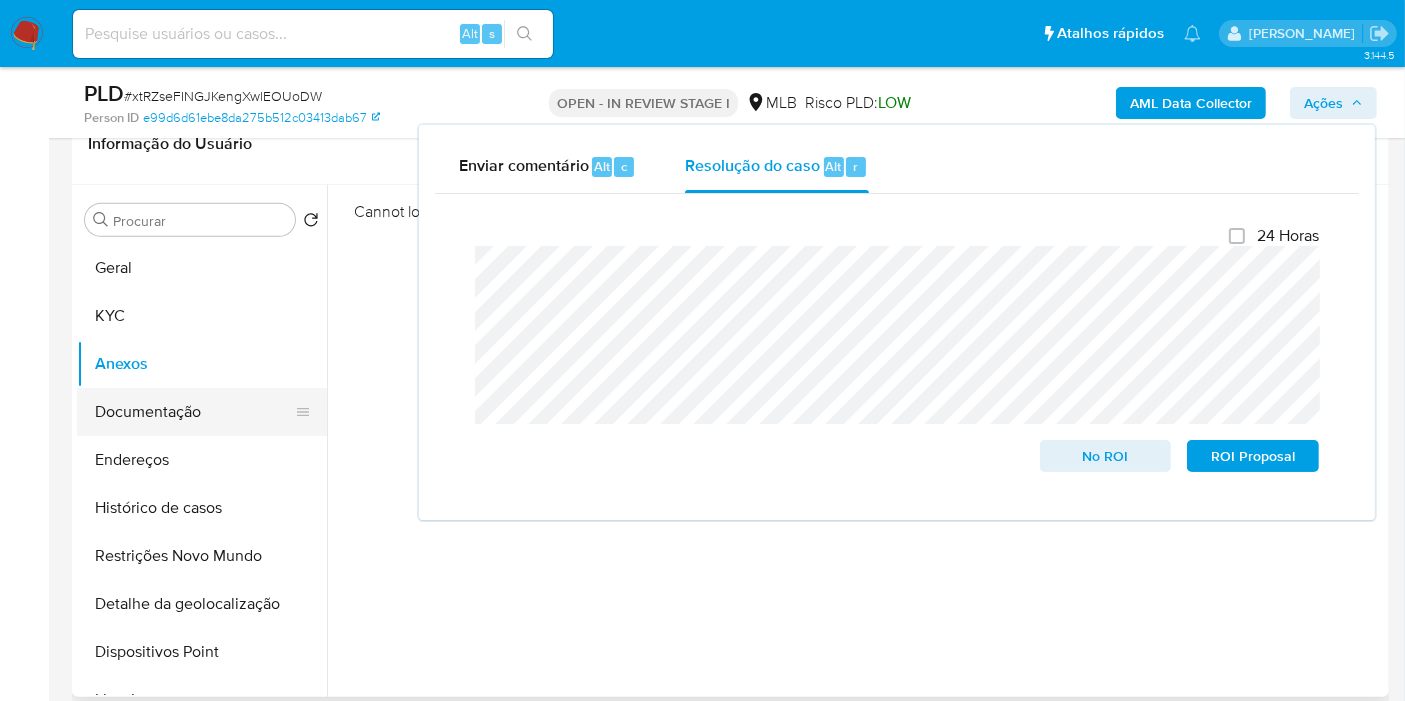 click on "Documentação" at bounding box center (194, 412) 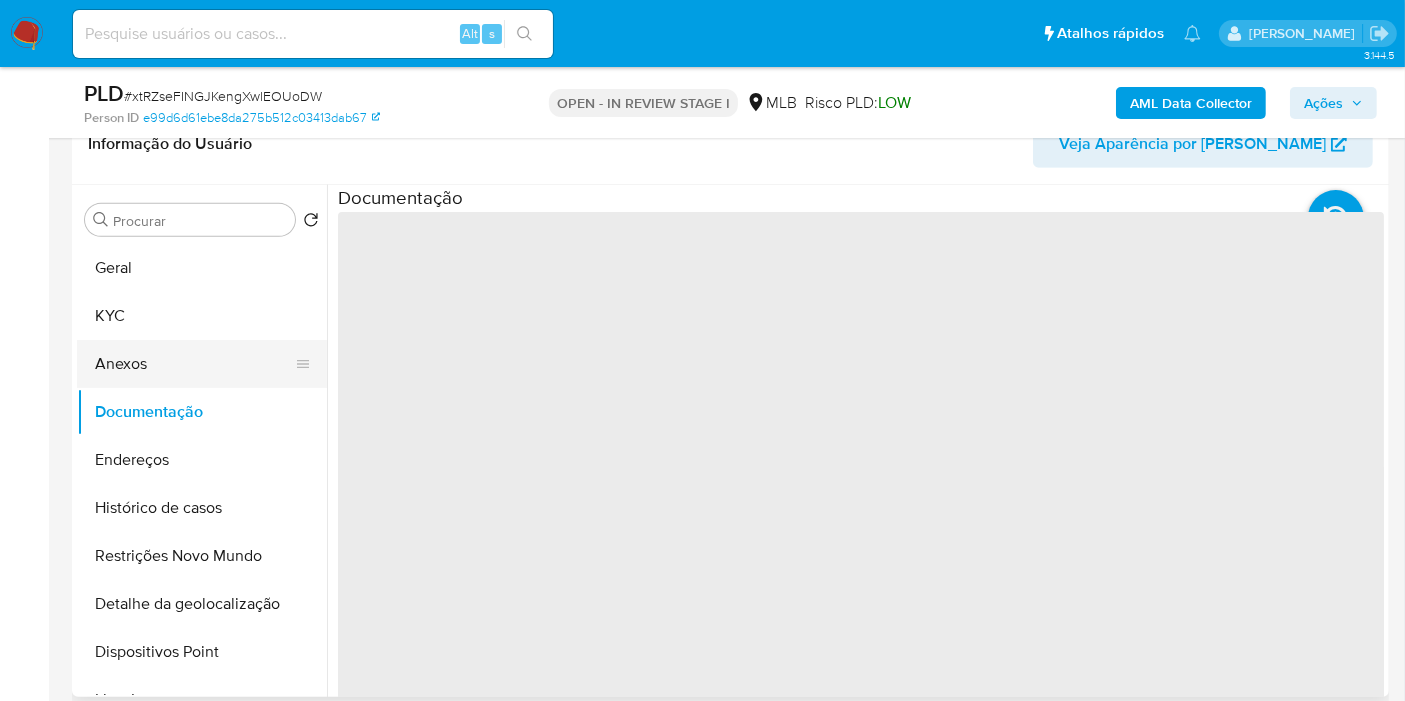click on "Anexos" at bounding box center (194, 364) 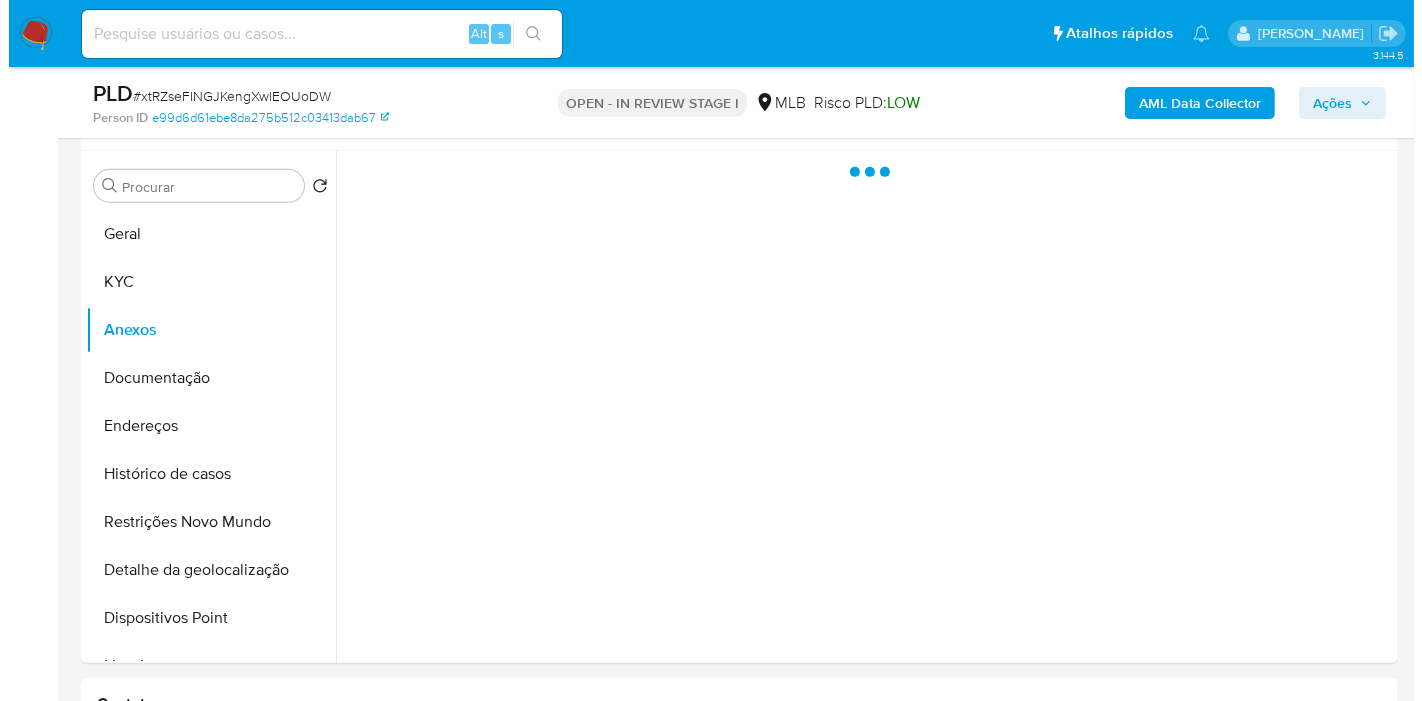 scroll, scrollTop: 831, scrollLeft: 0, axis: vertical 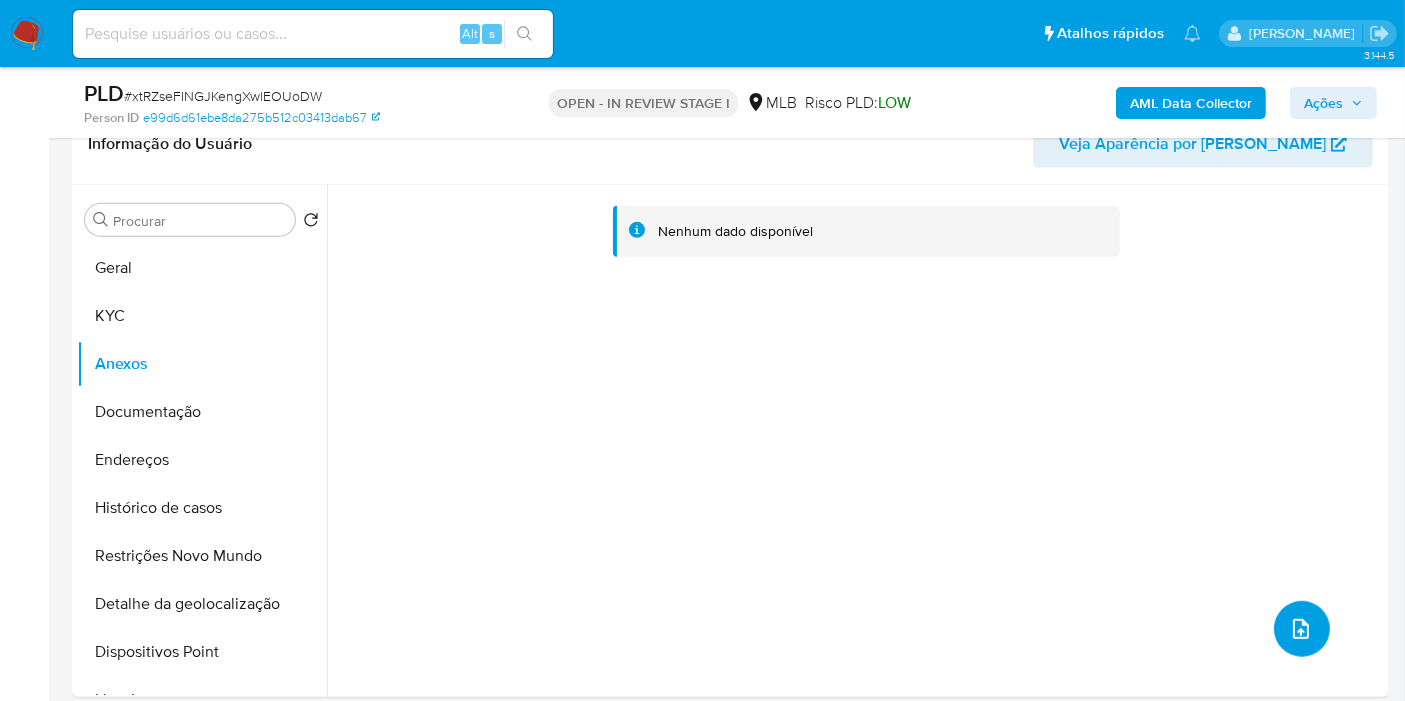 click 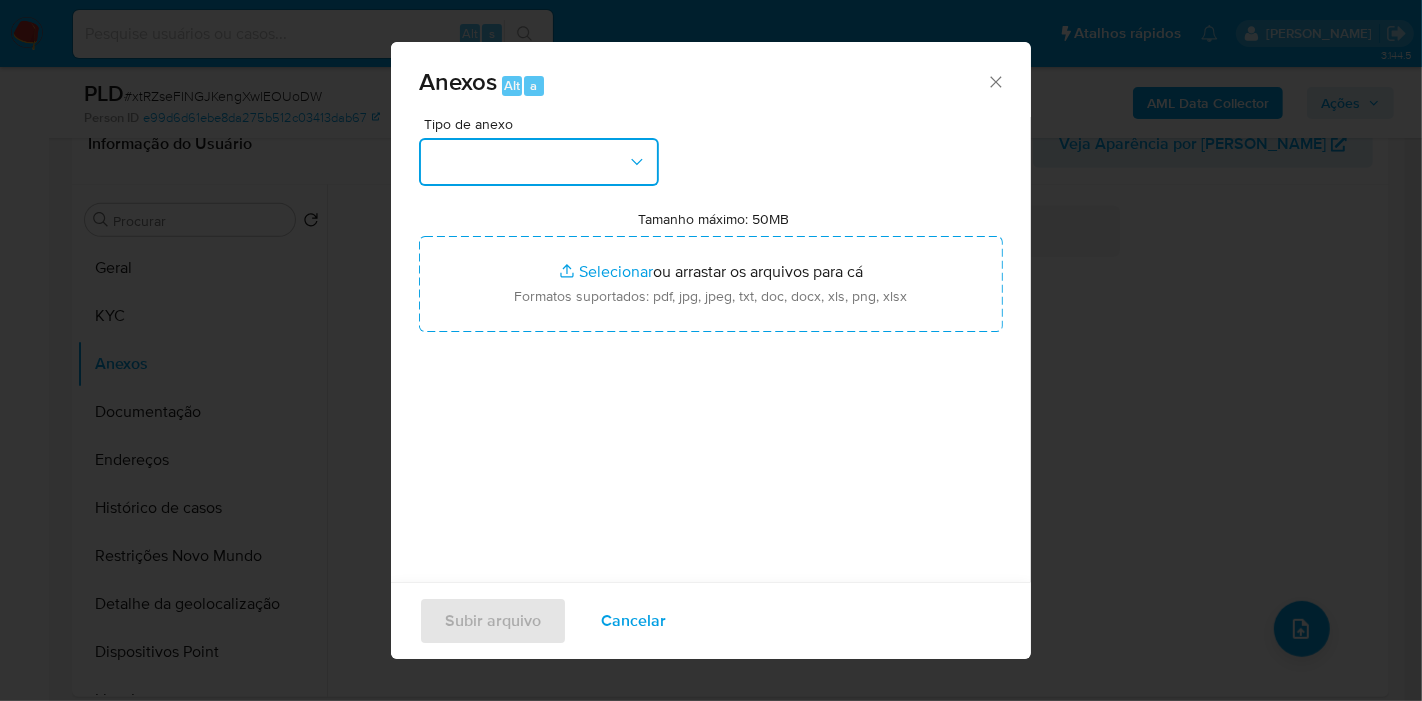 click at bounding box center (539, 162) 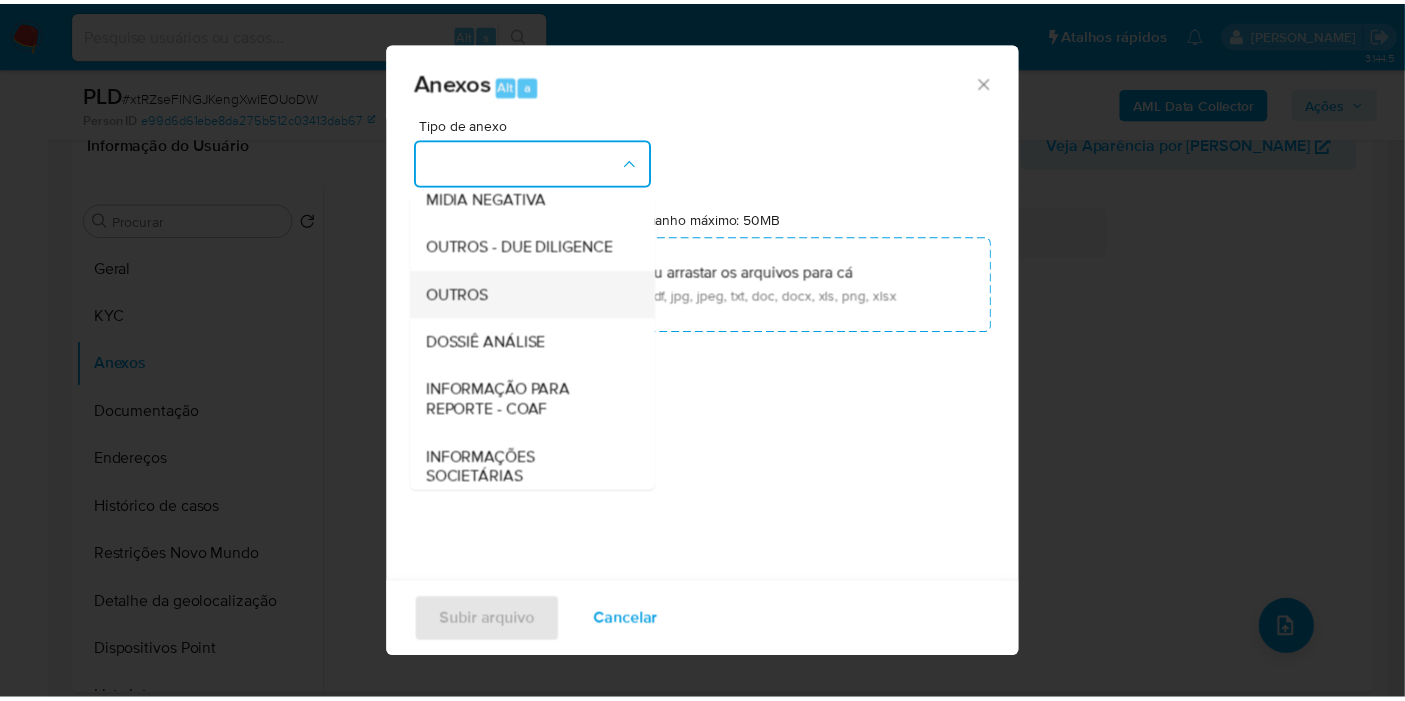 scroll, scrollTop: 307, scrollLeft: 0, axis: vertical 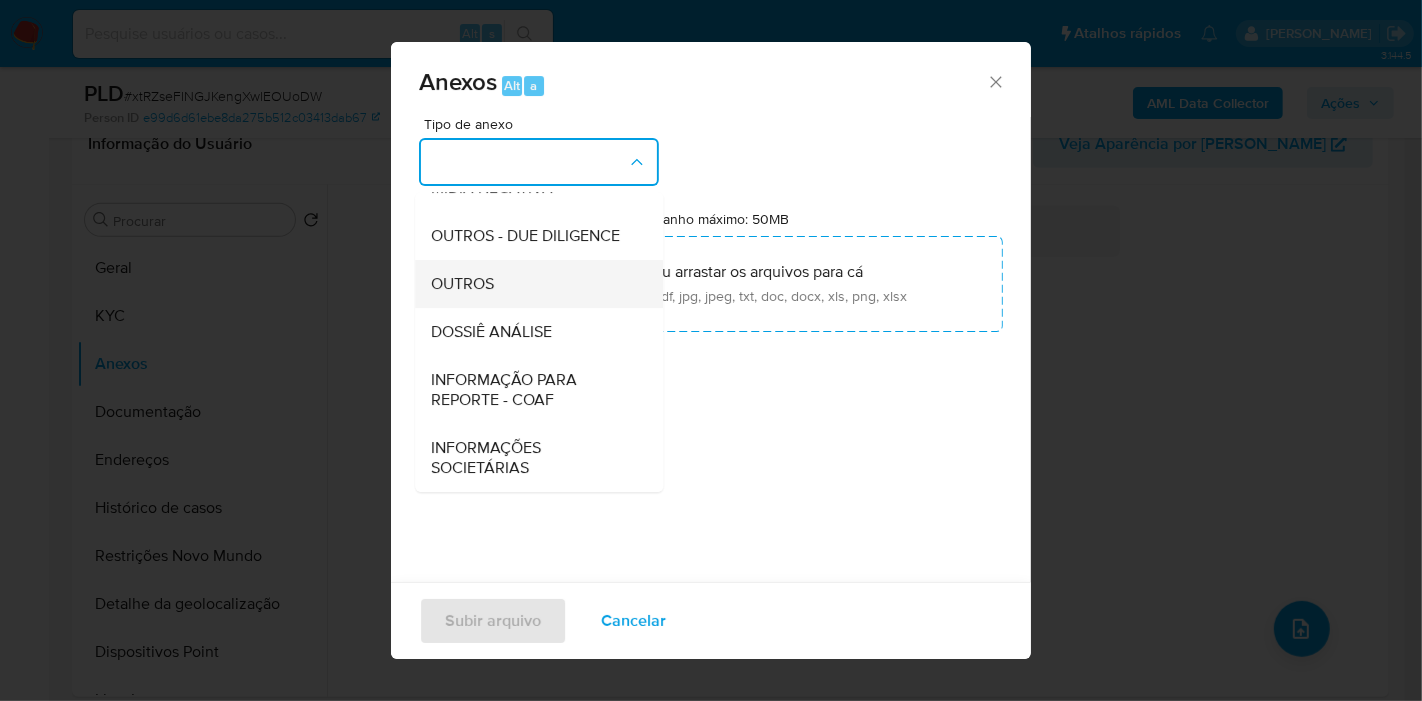 click on "OUTROS" at bounding box center [533, 284] 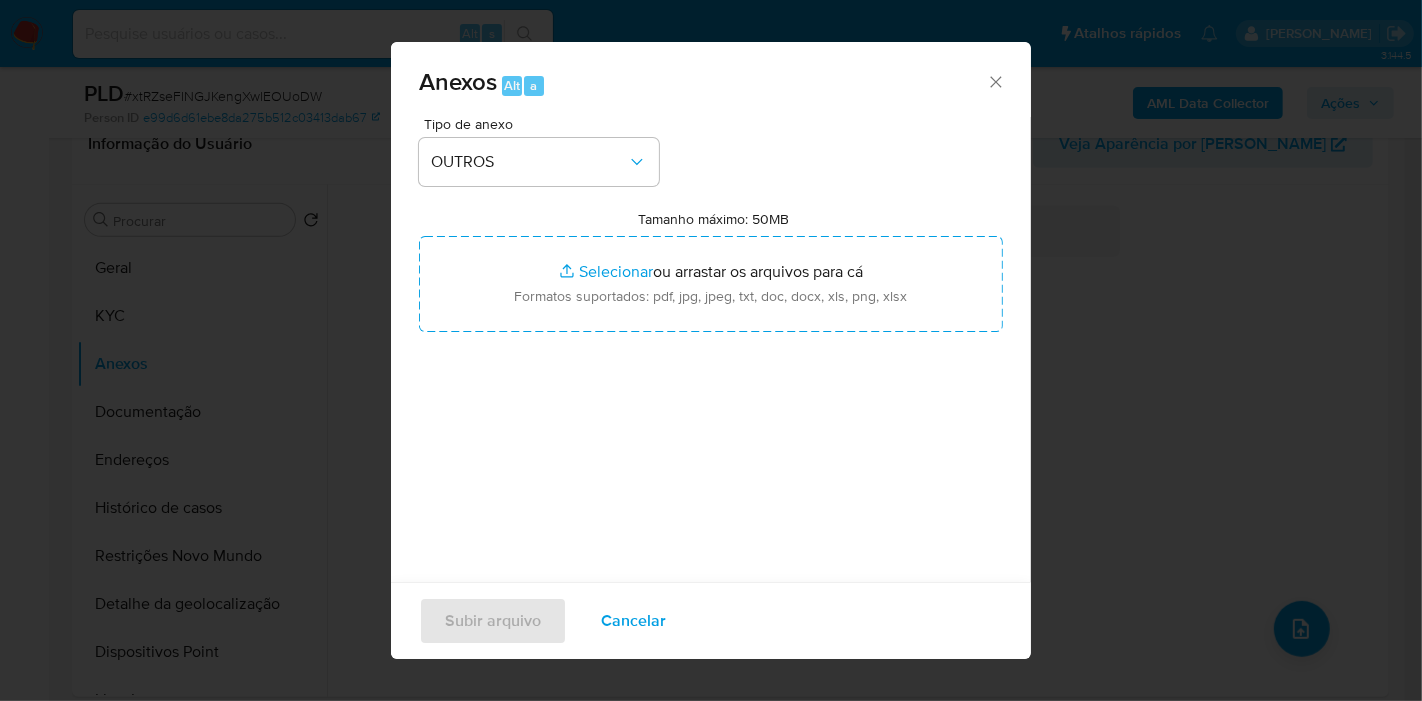 click on "Tamanho máximo: 50MB Selecionar arquivos" at bounding box center [711, 284] 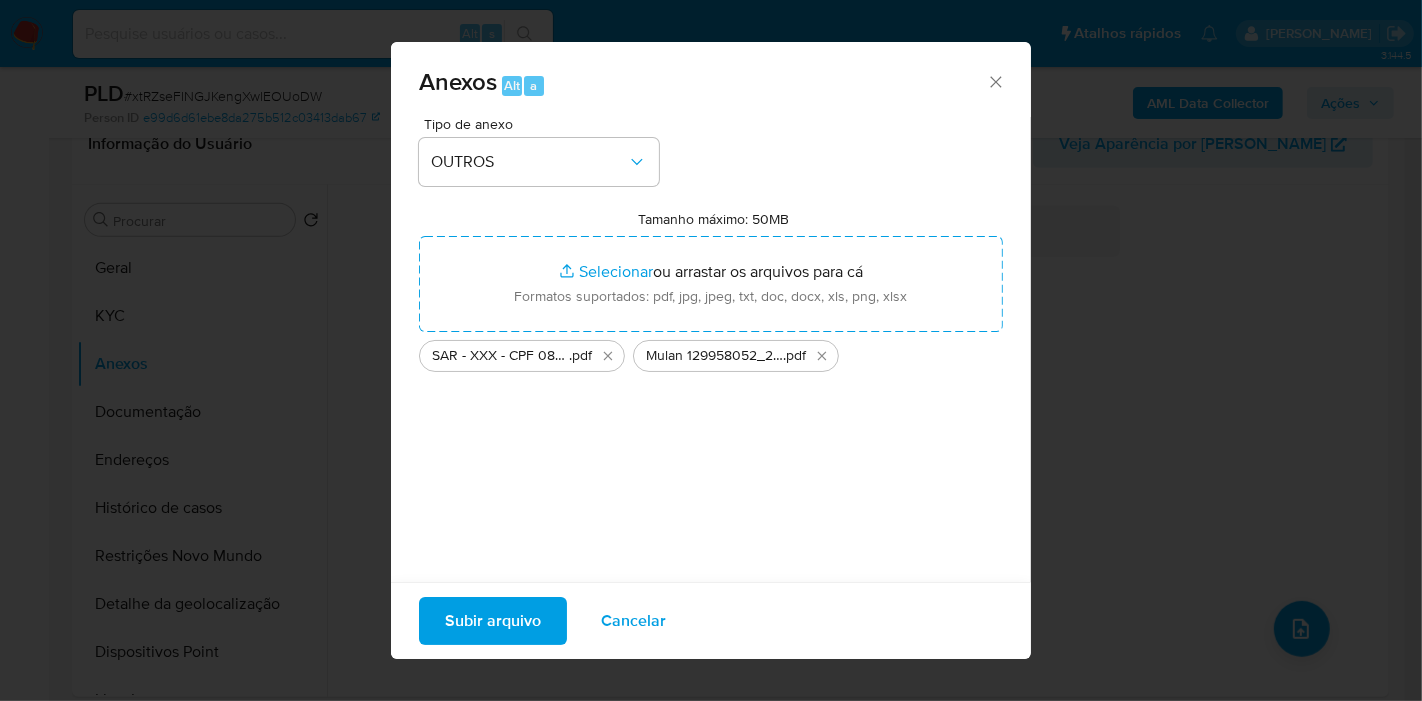 click on "Subir arquivo" at bounding box center (493, 621) 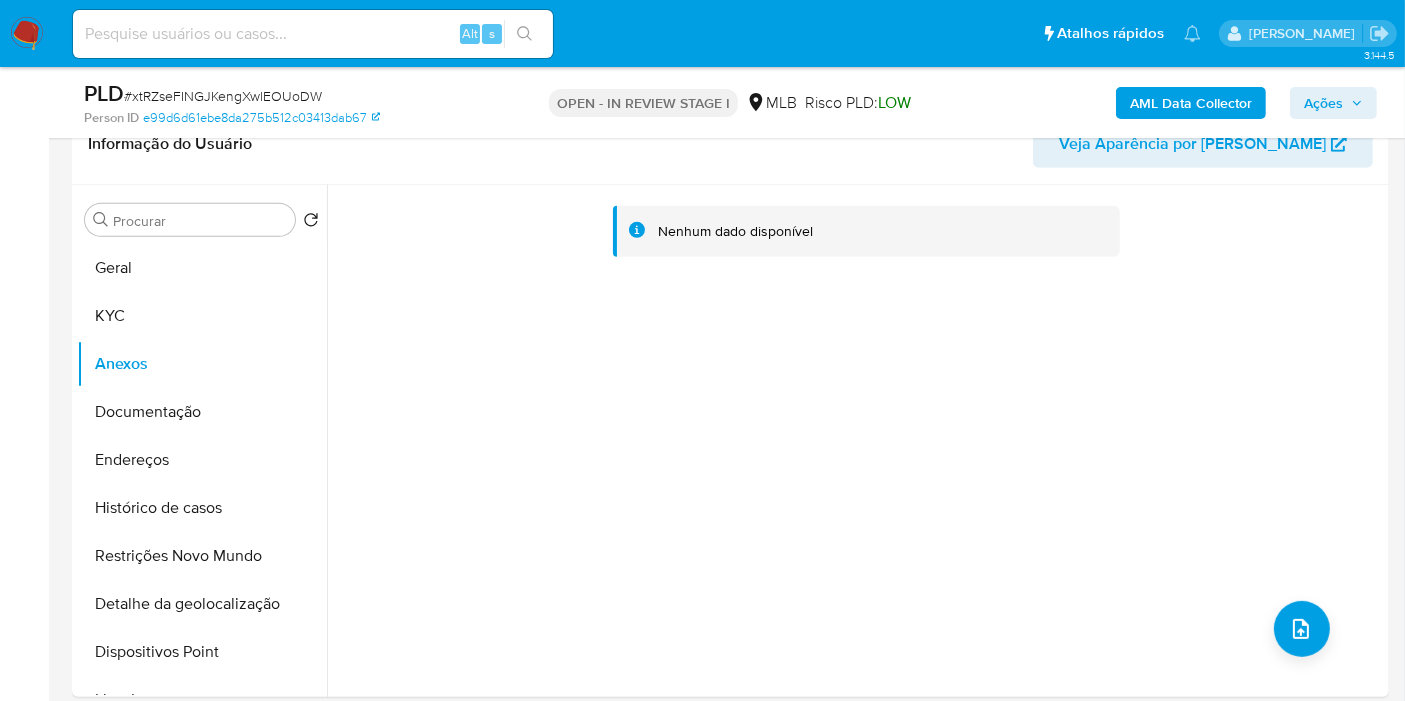 click on "Ações" at bounding box center (1323, 103) 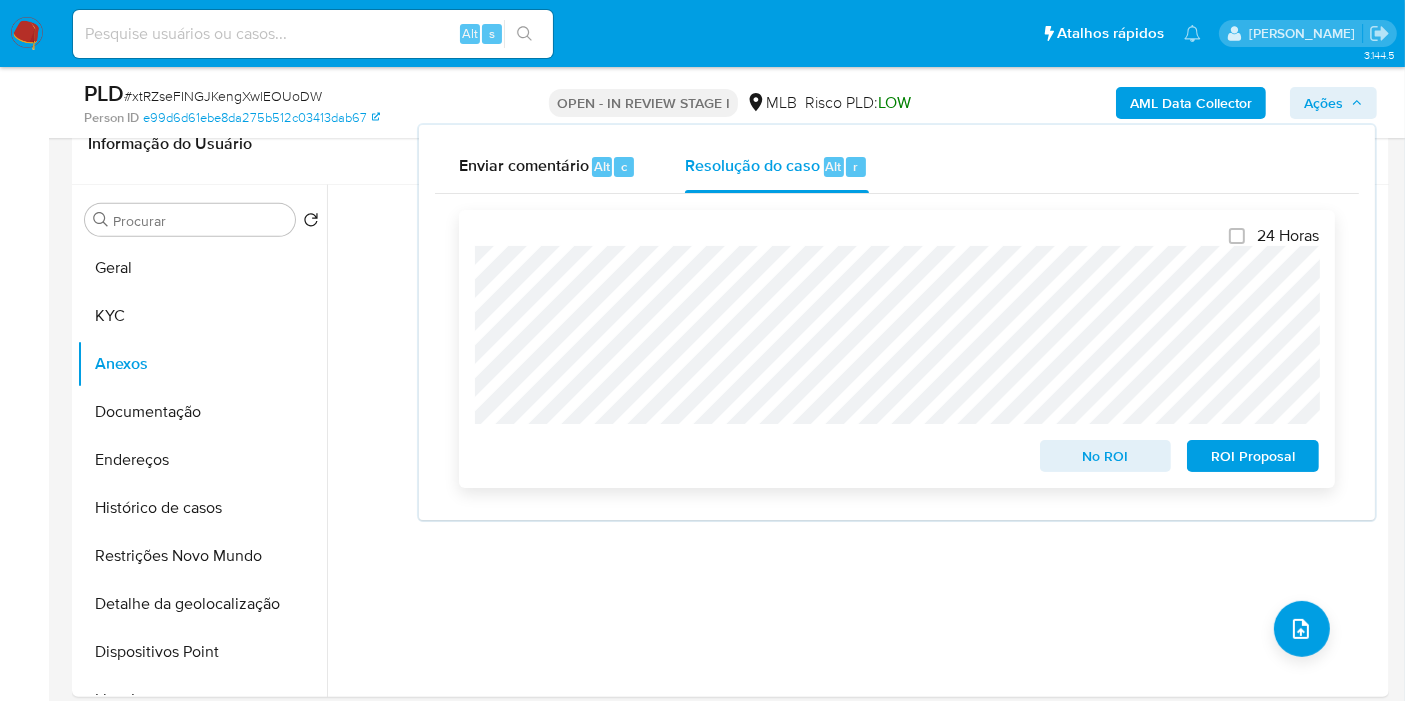 click on "ROI Proposal" at bounding box center (1253, 456) 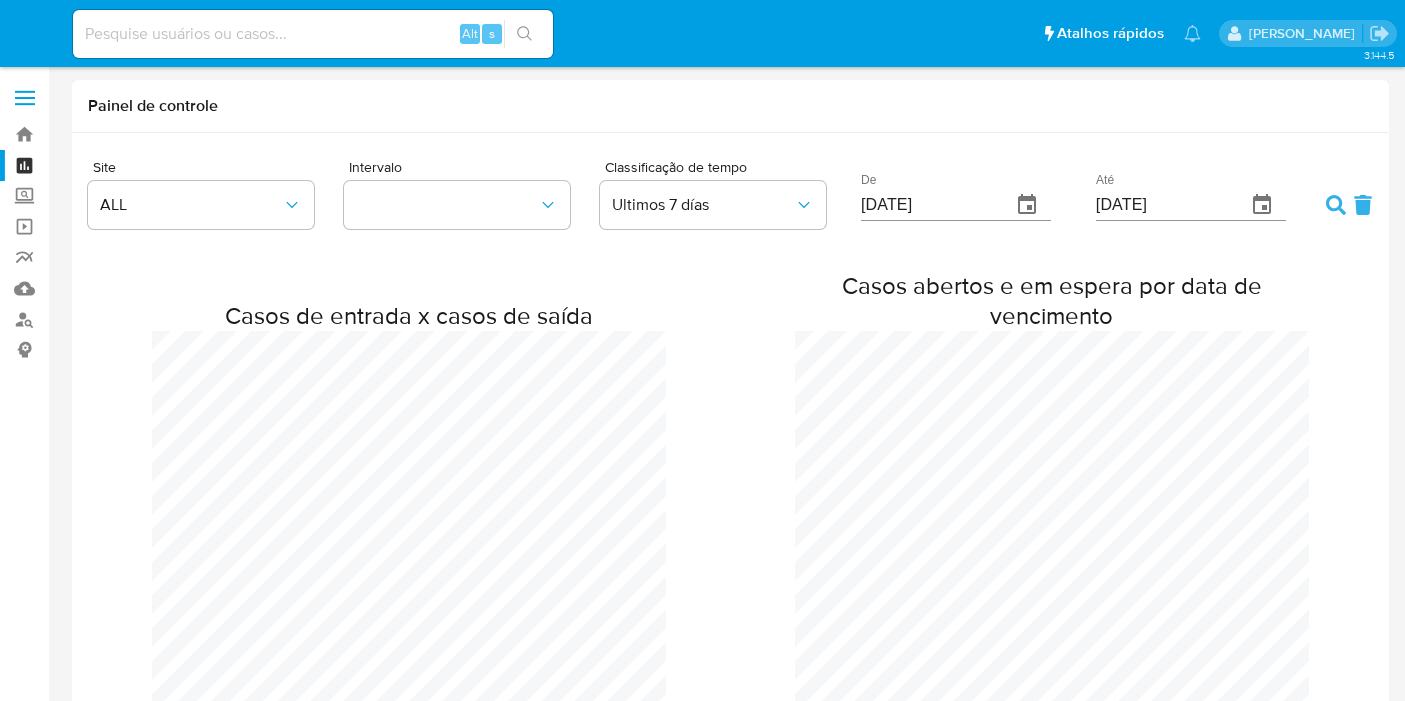 scroll, scrollTop: 0, scrollLeft: 0, axis: both 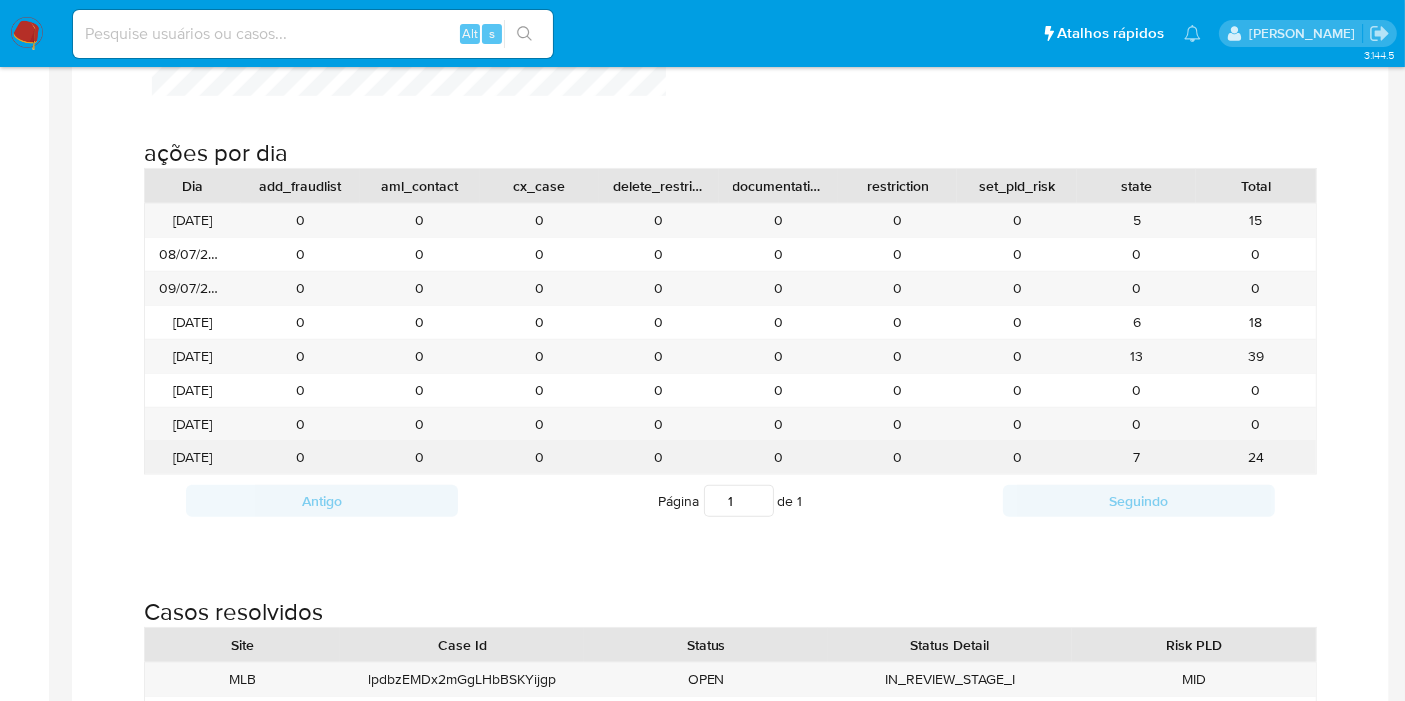 drag, startPoint x: 1137, startPoint y: 450, endPoint x: 1149, endPoint y: 451, distance: 12.0415945 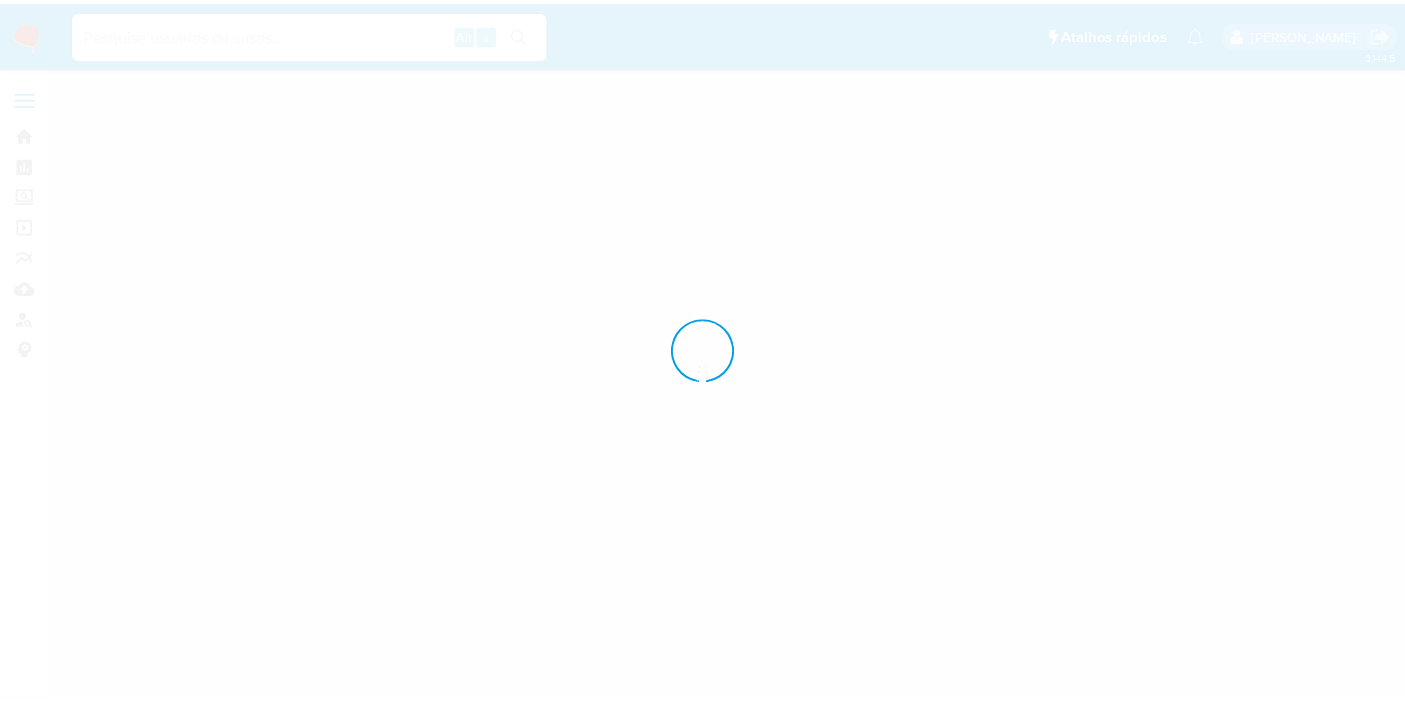 scroll, scrollTop: 0, scrollLeft: 0, axis: both 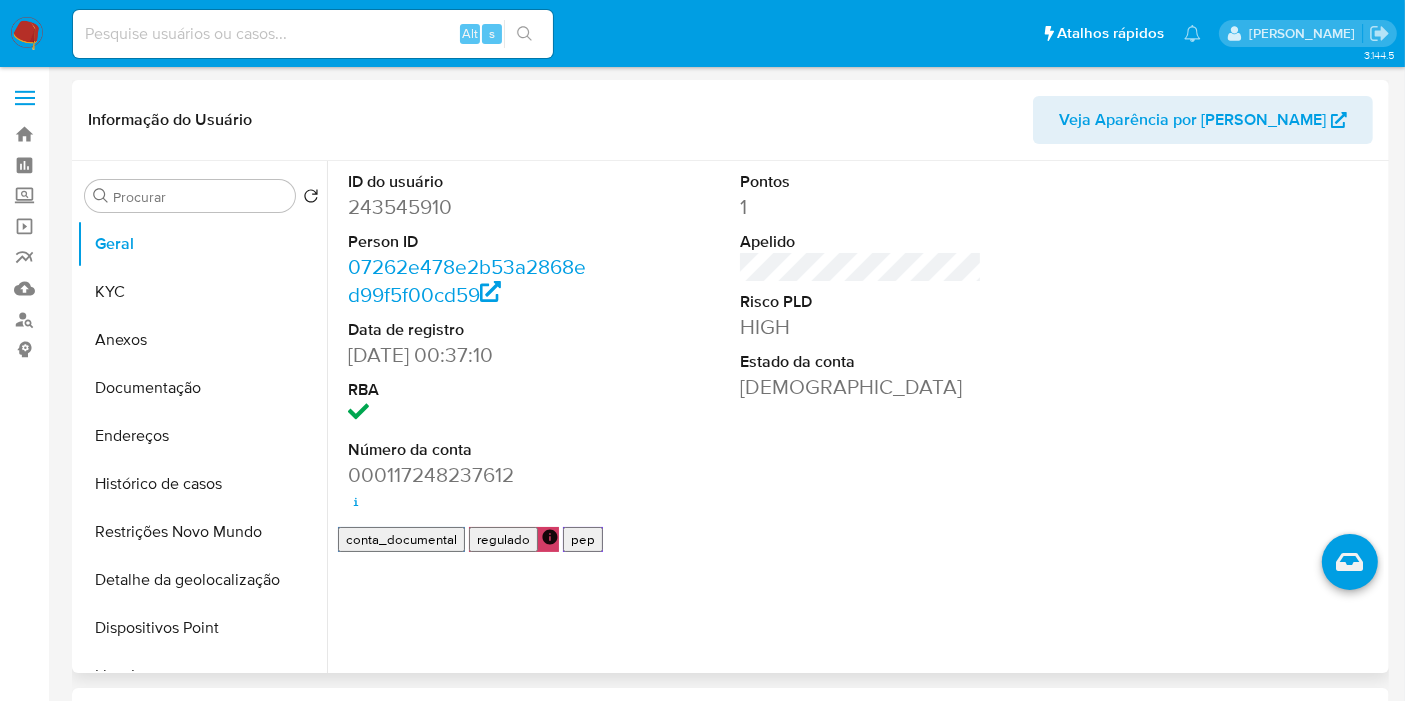 select on "10" 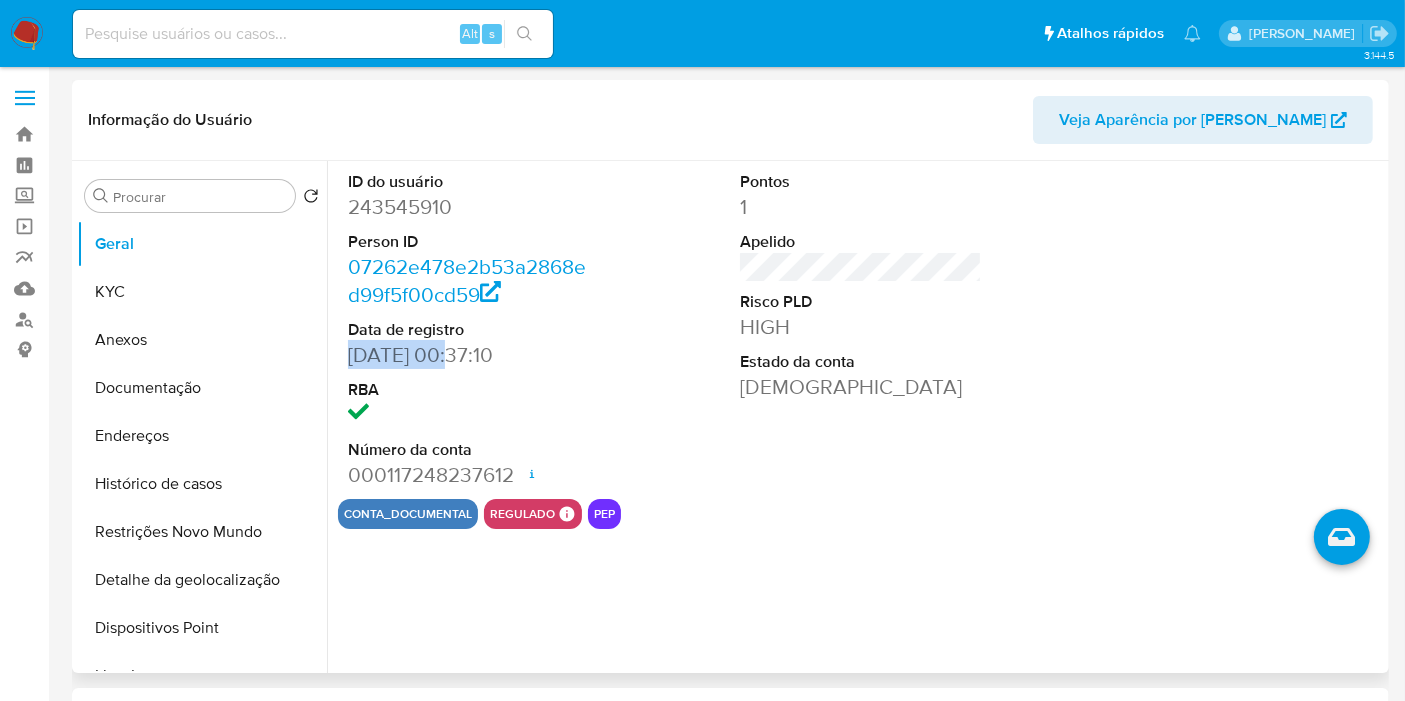 drag, startPoint x: 438, startPoint y: 353, endPoint x: 343, endPoint y: 352, distance: 95.005264 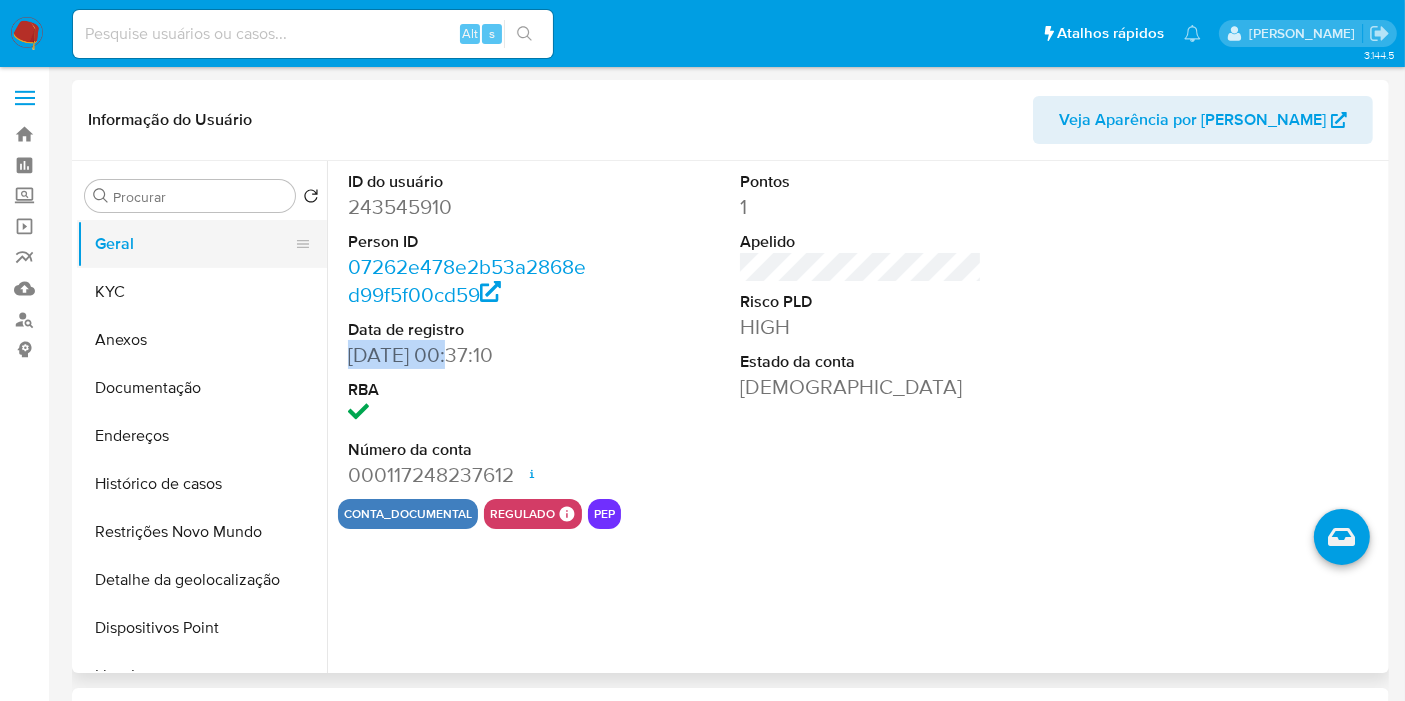 copy on "[DATE]" 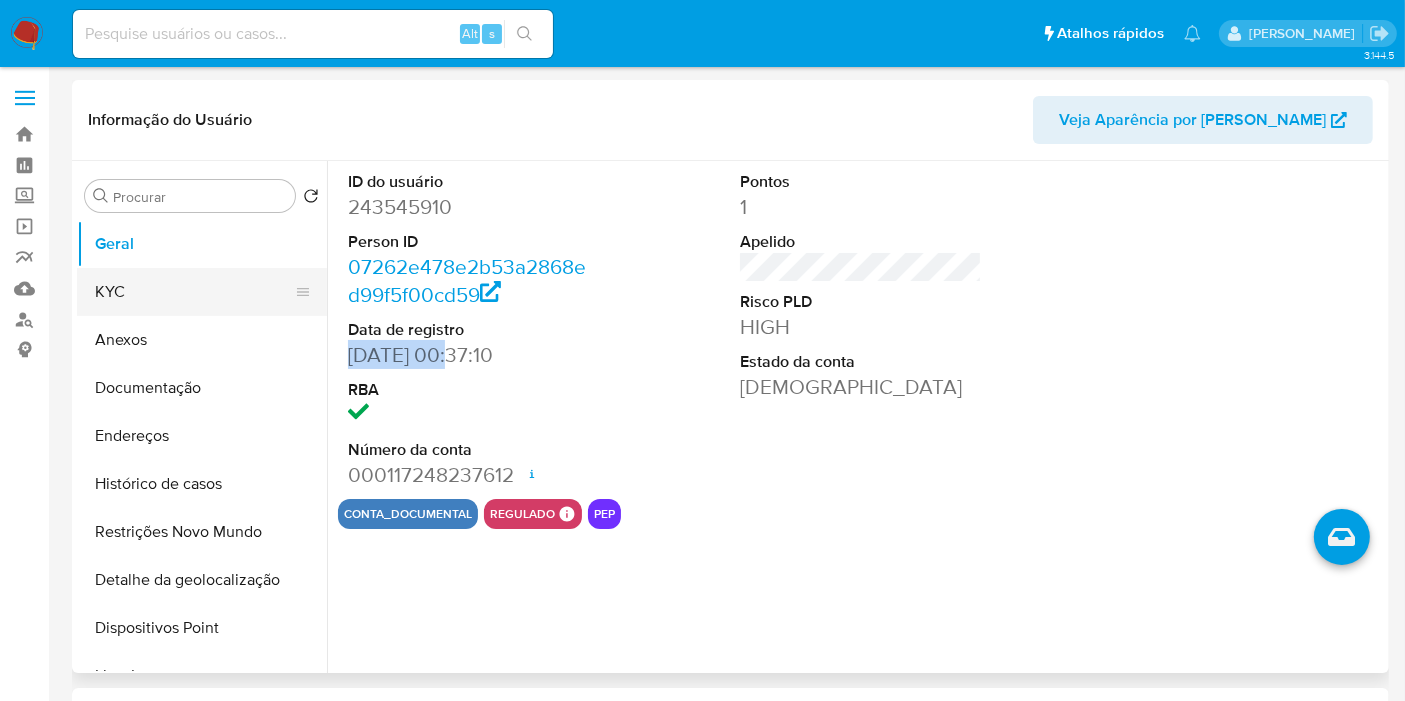 click on "KYC" at bounding box center [194, 292] 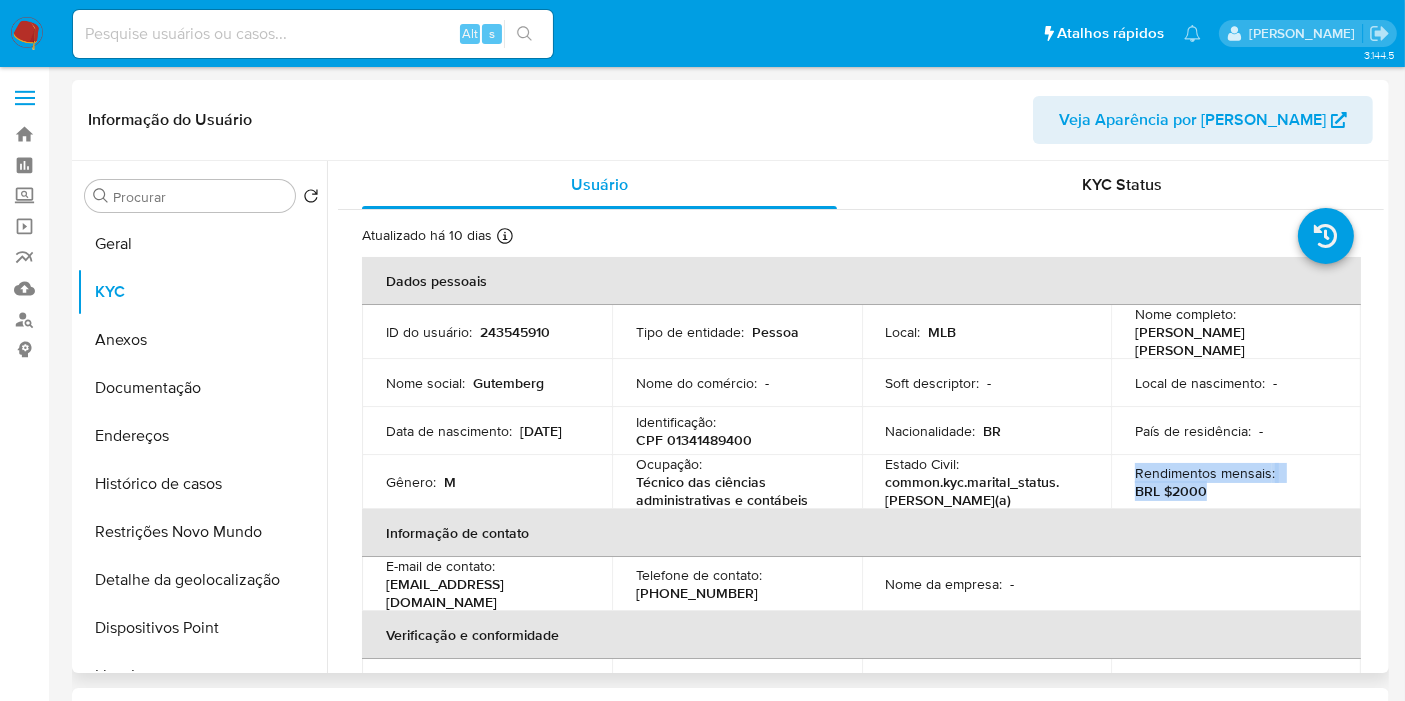 drag, startPoint x: 1129, startPoint y: 466, endPoint x: 1207, endPoint y: 475, distance: 78.51752 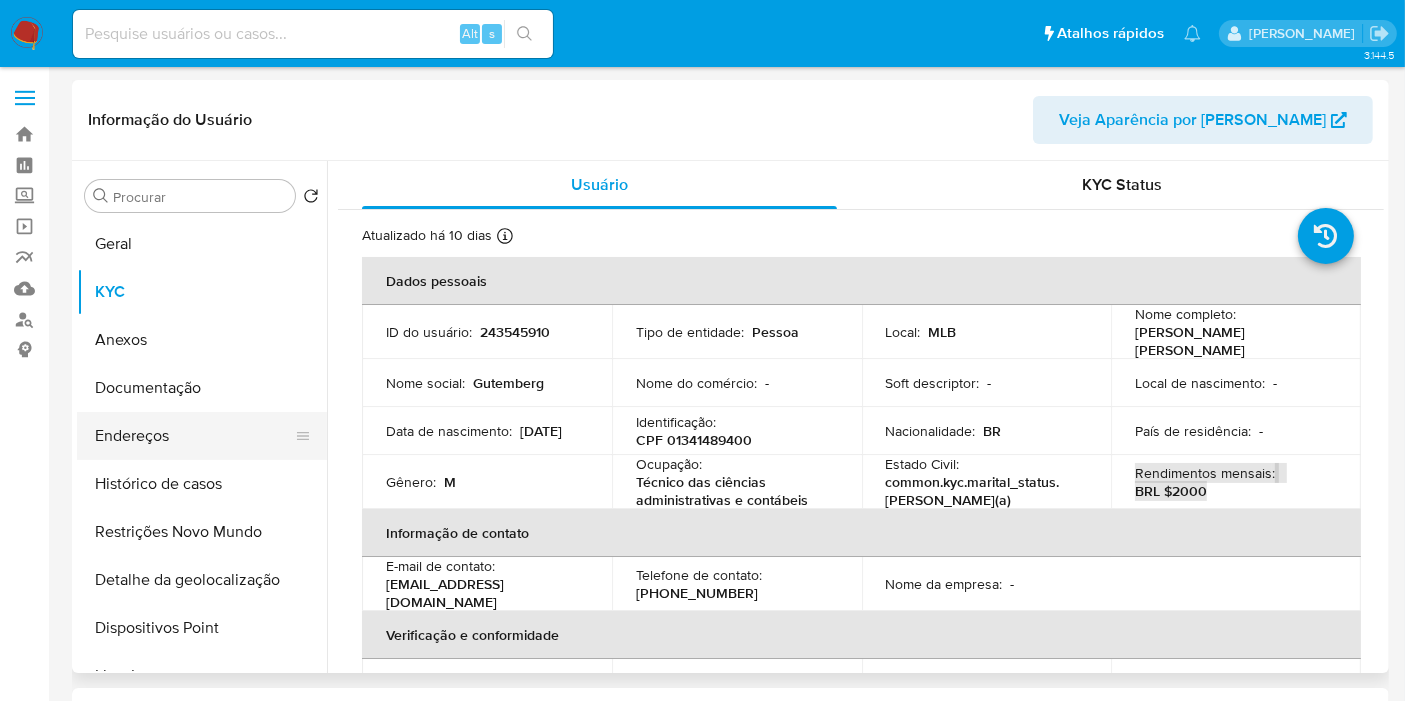 scroll, scrollTop: 111, scrollLeft: 0, axis: vertical 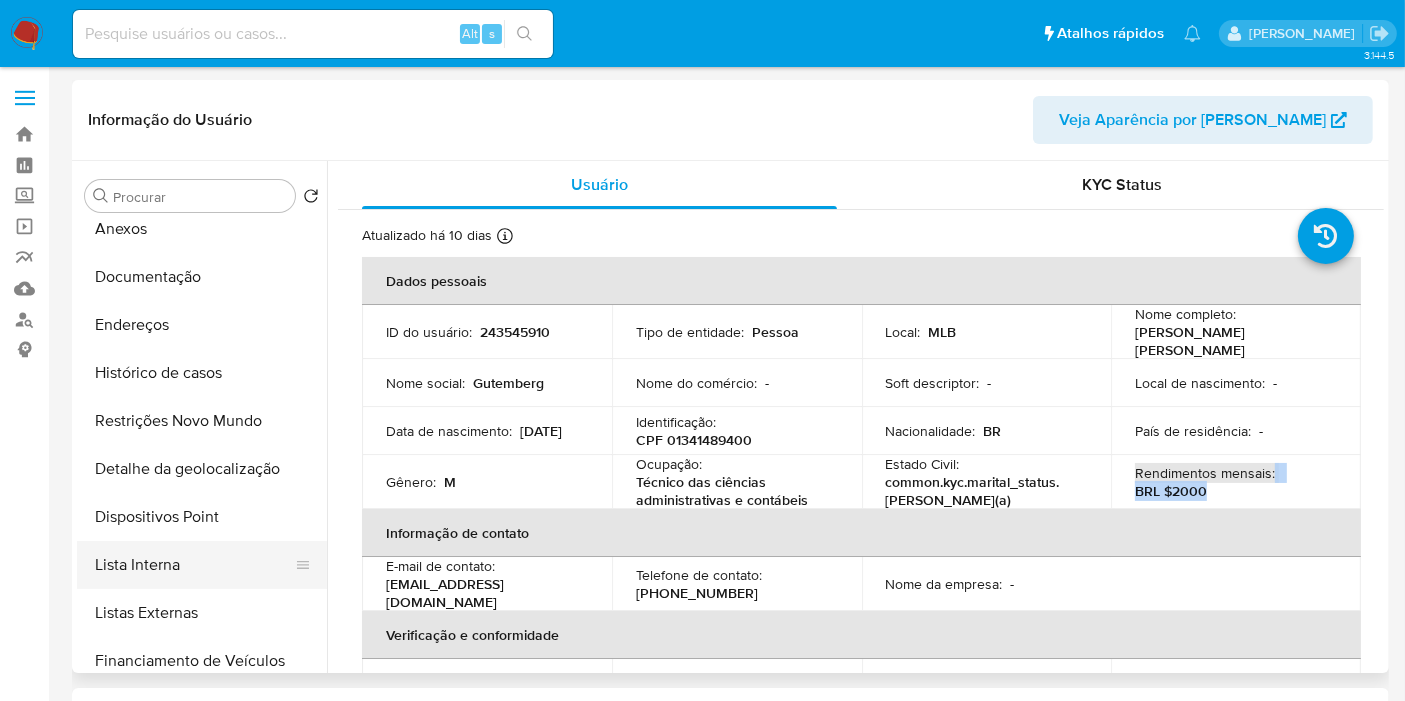 drag, startPoint x: 217, startPoint y: 565, endPoint x: 234, endPoint y: 561, distance: 17.464249 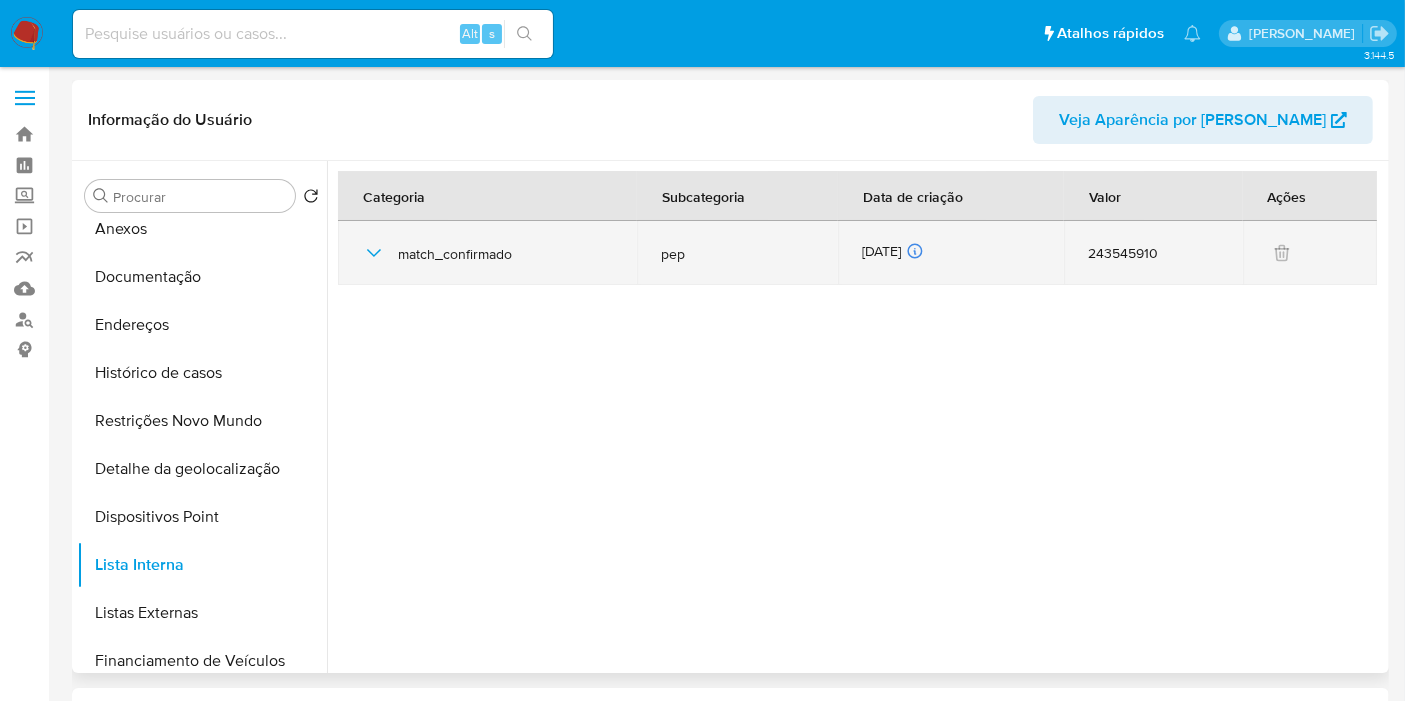 click on "30/06/2025   30/06/2025 13:02:05" at bounding box center (951, 253) 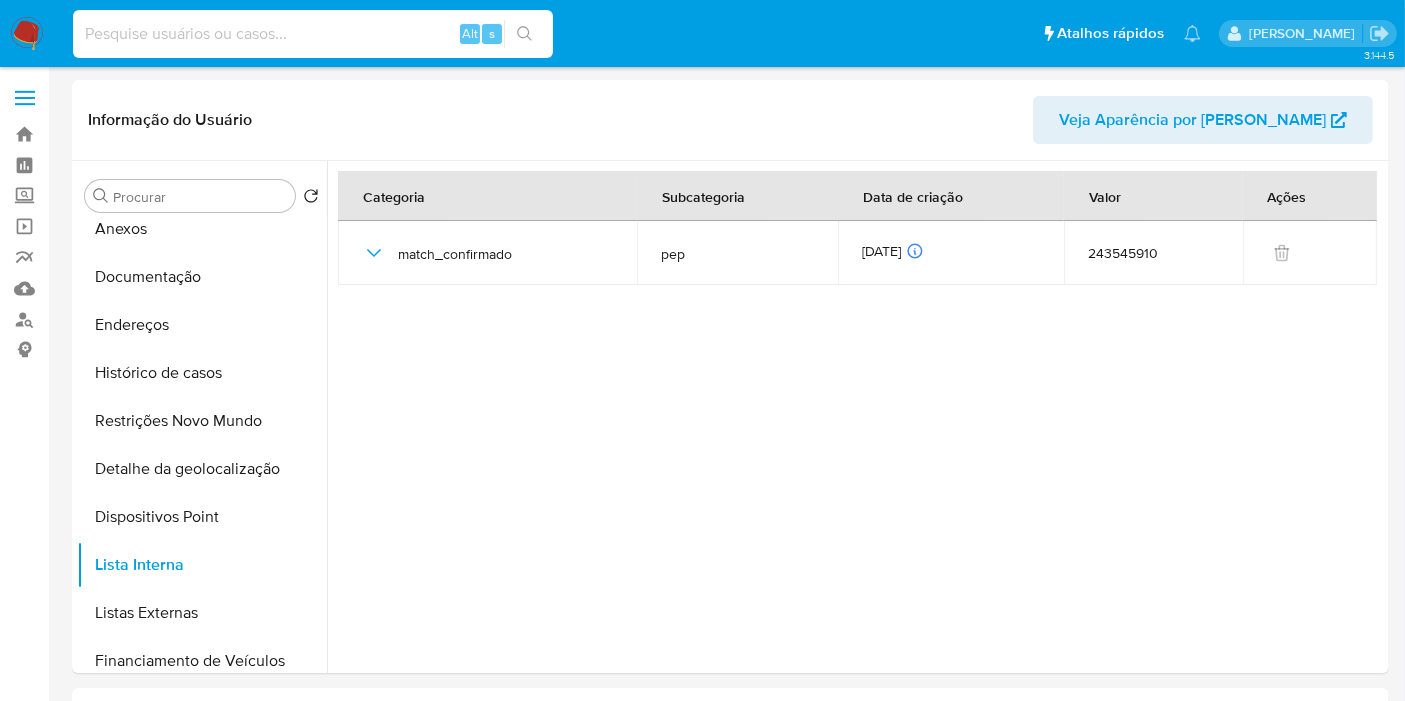 click at bounding box center [313, 34] 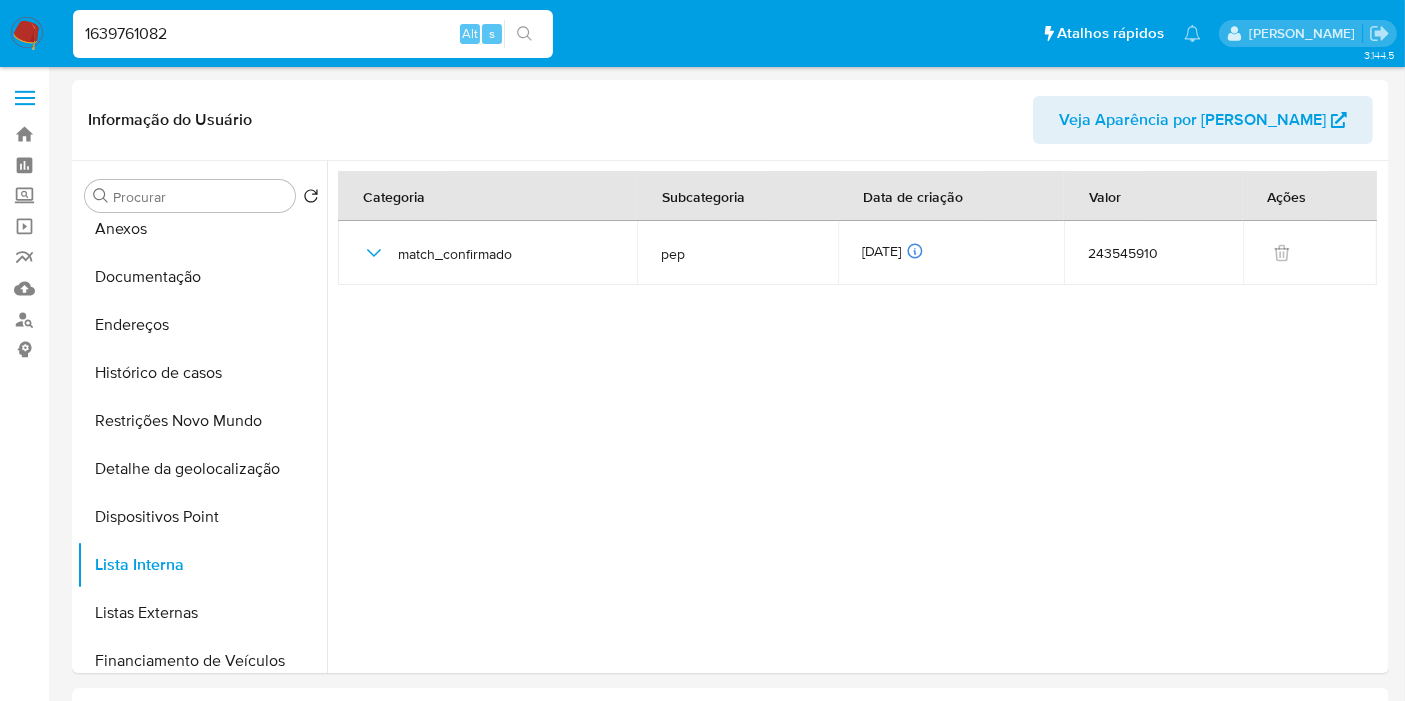 type on "1639761082" 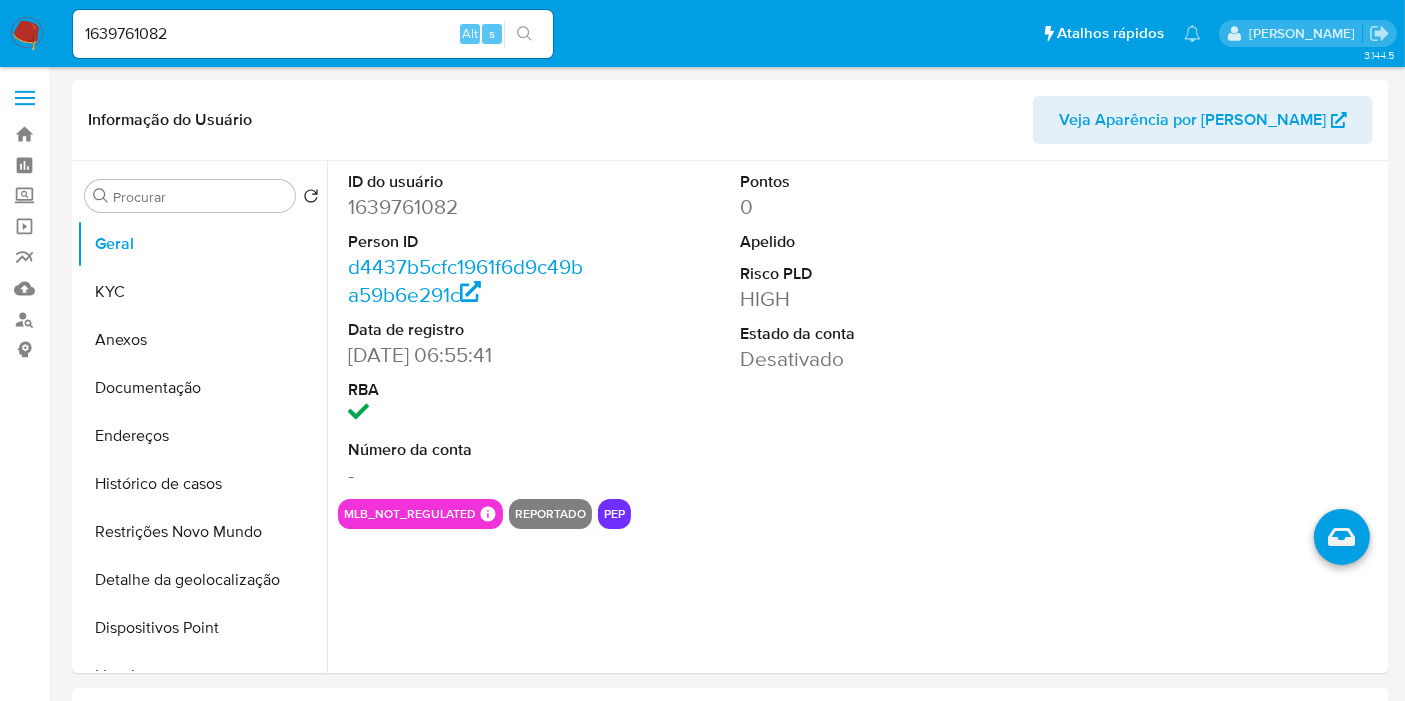select on "10" 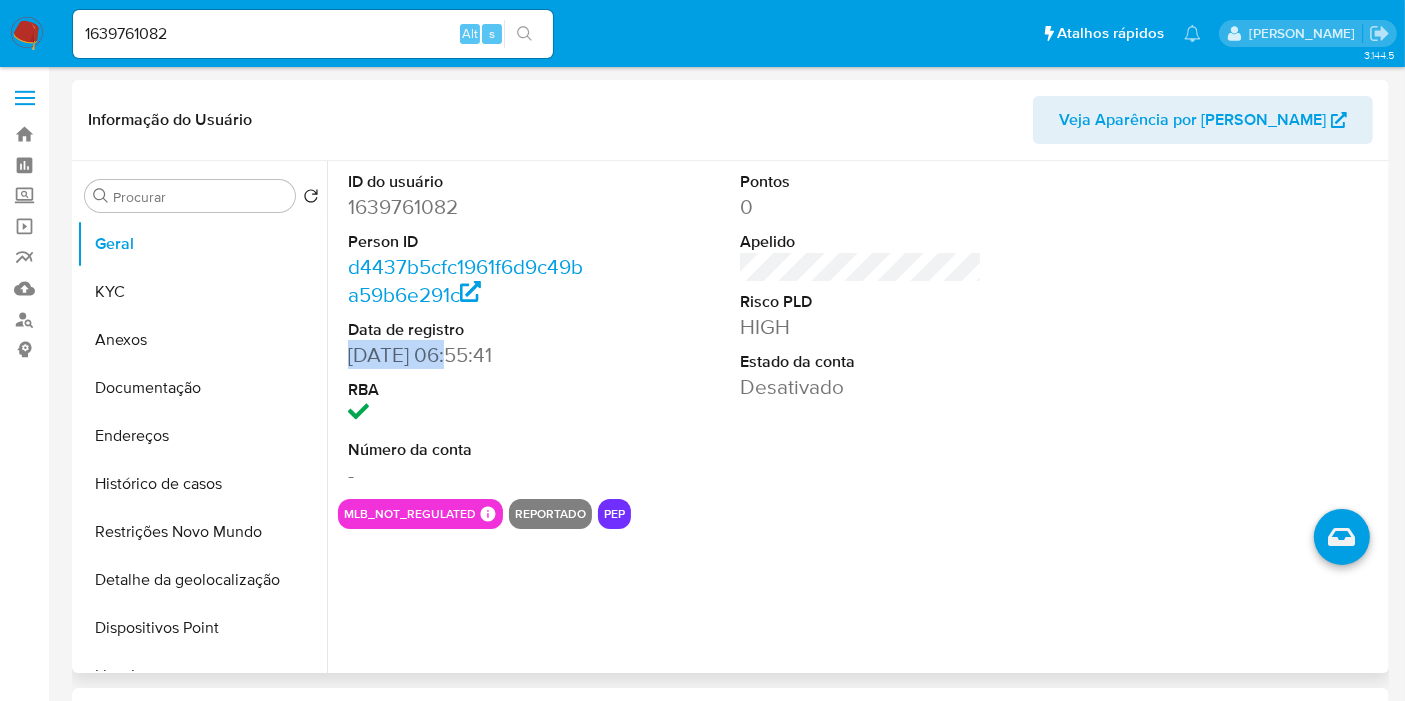 drag, startPoint x: 447, startPoint y: 360, endPoint x: 348, endPoint y: 360, distance: 99 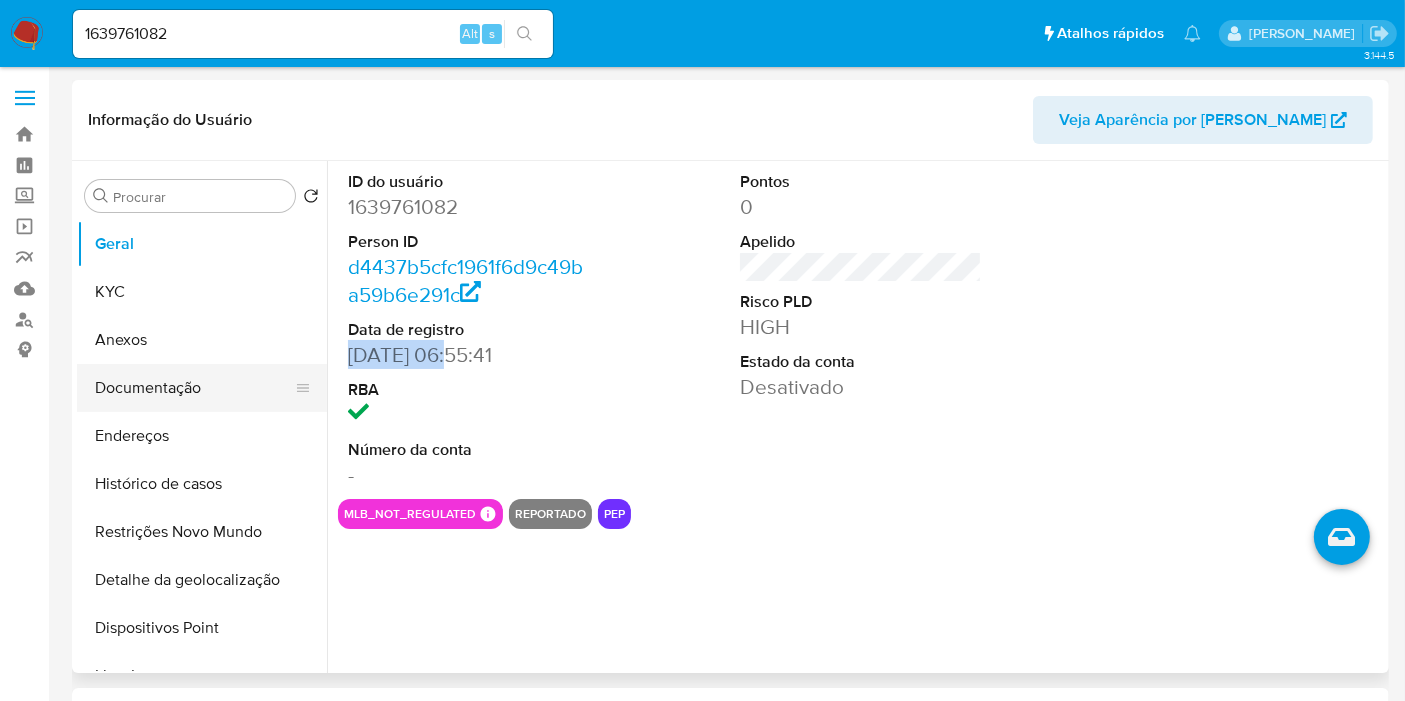 copy on "15/01/2024" 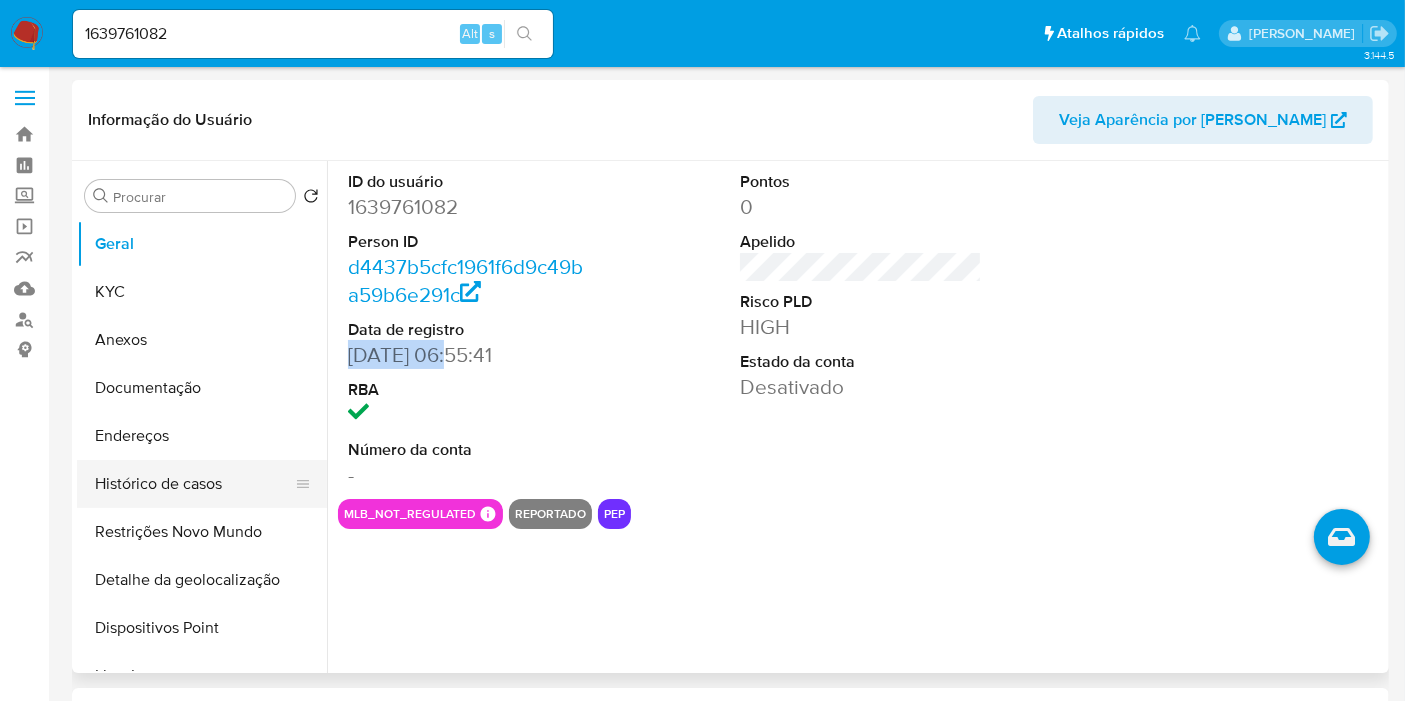 click on "Histórico de casos" at bounding box center [194, 484] 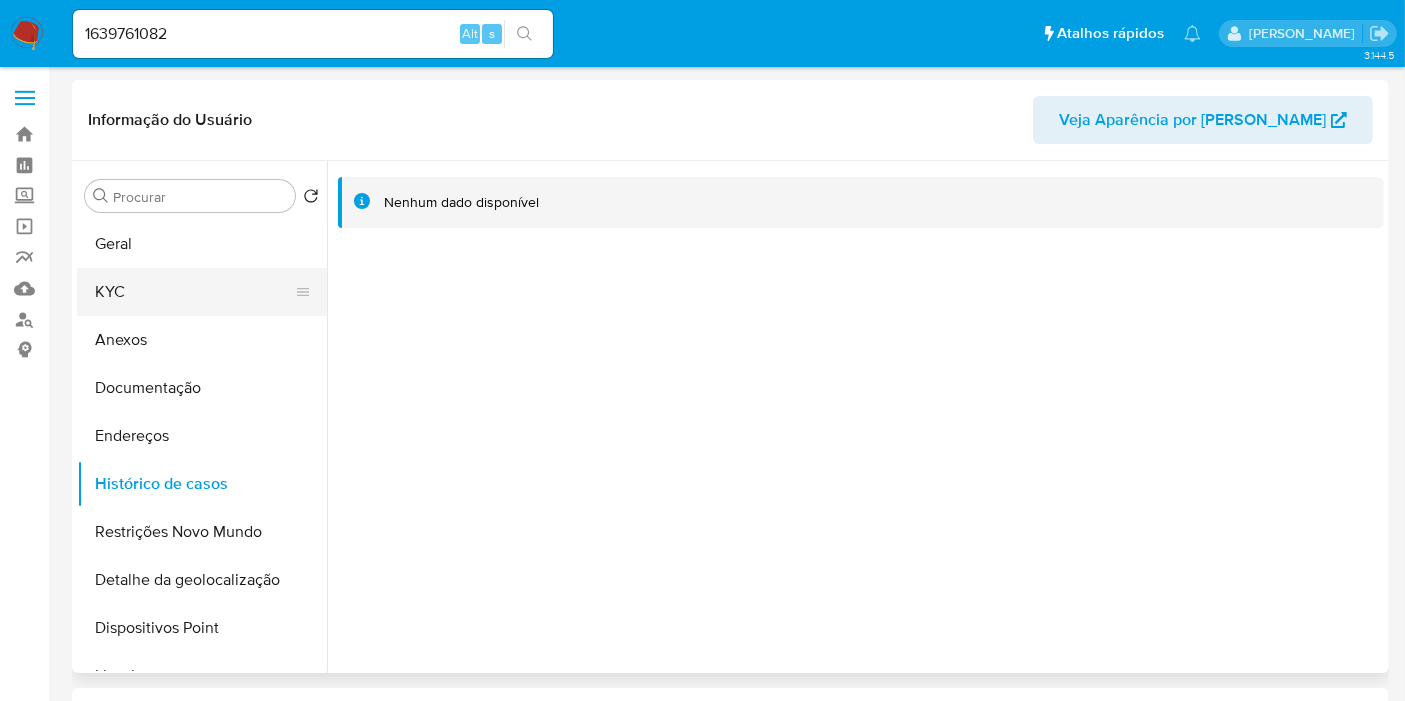click on "KYC" at bounding box center (194, 292) 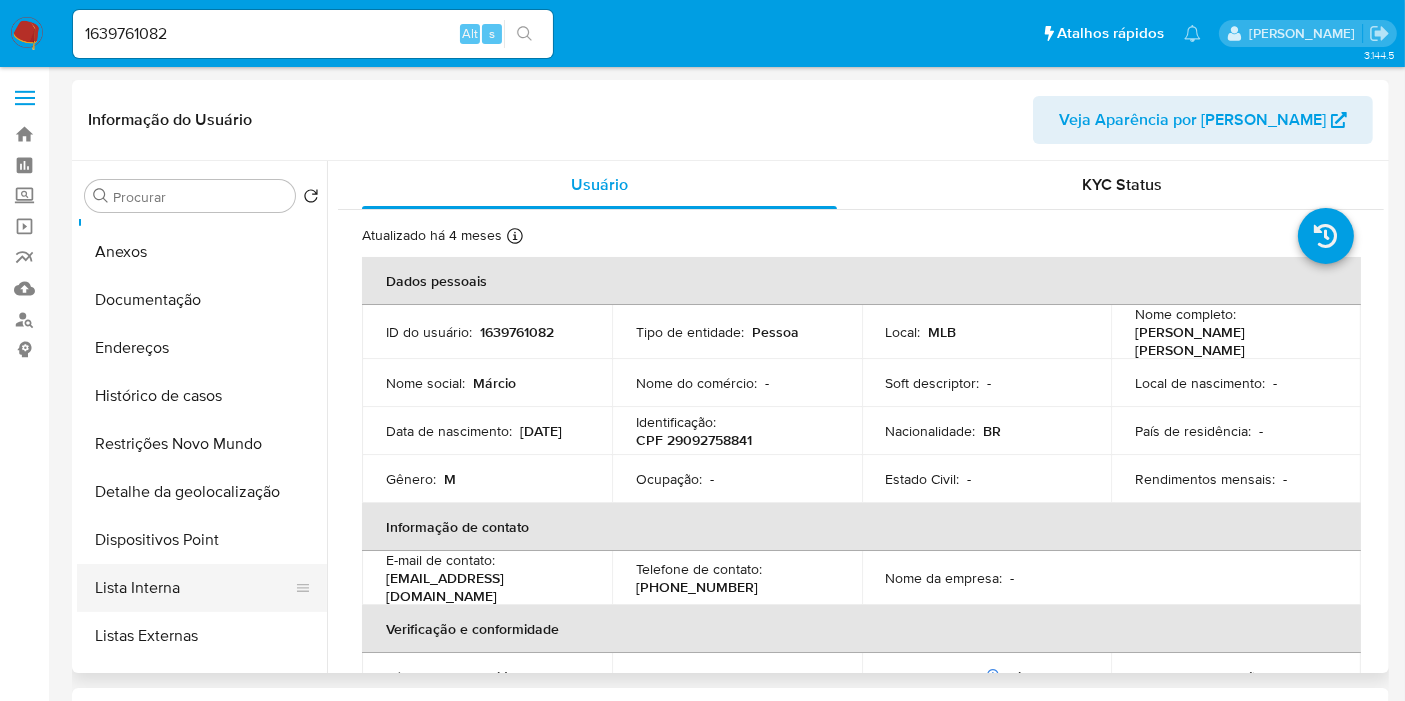 scroll, scrollTop: 222, scrollLeft: 0, axis: vertical 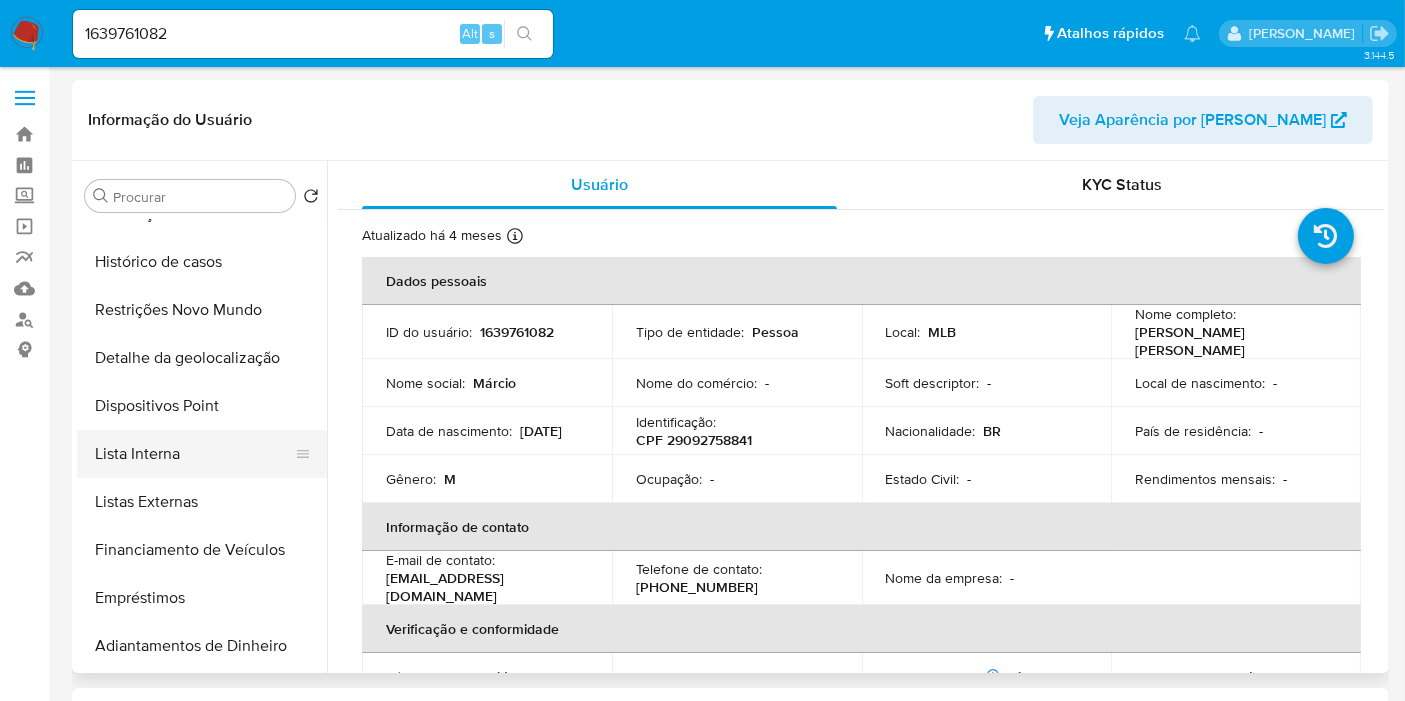 click on "Lista Interna" at bounding box center (194, 454) 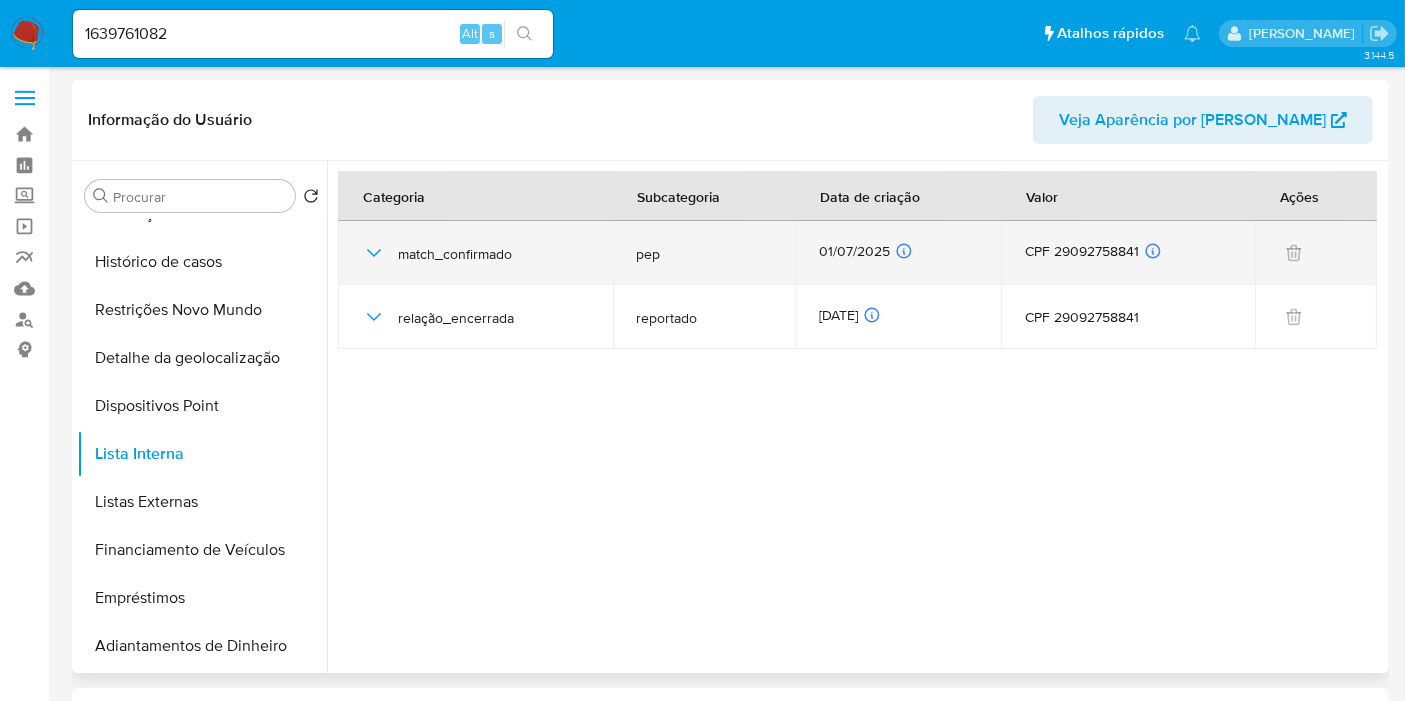 click on "01/07/2025   01/07/2025 16:11:54" at bounding box center (898, 253) 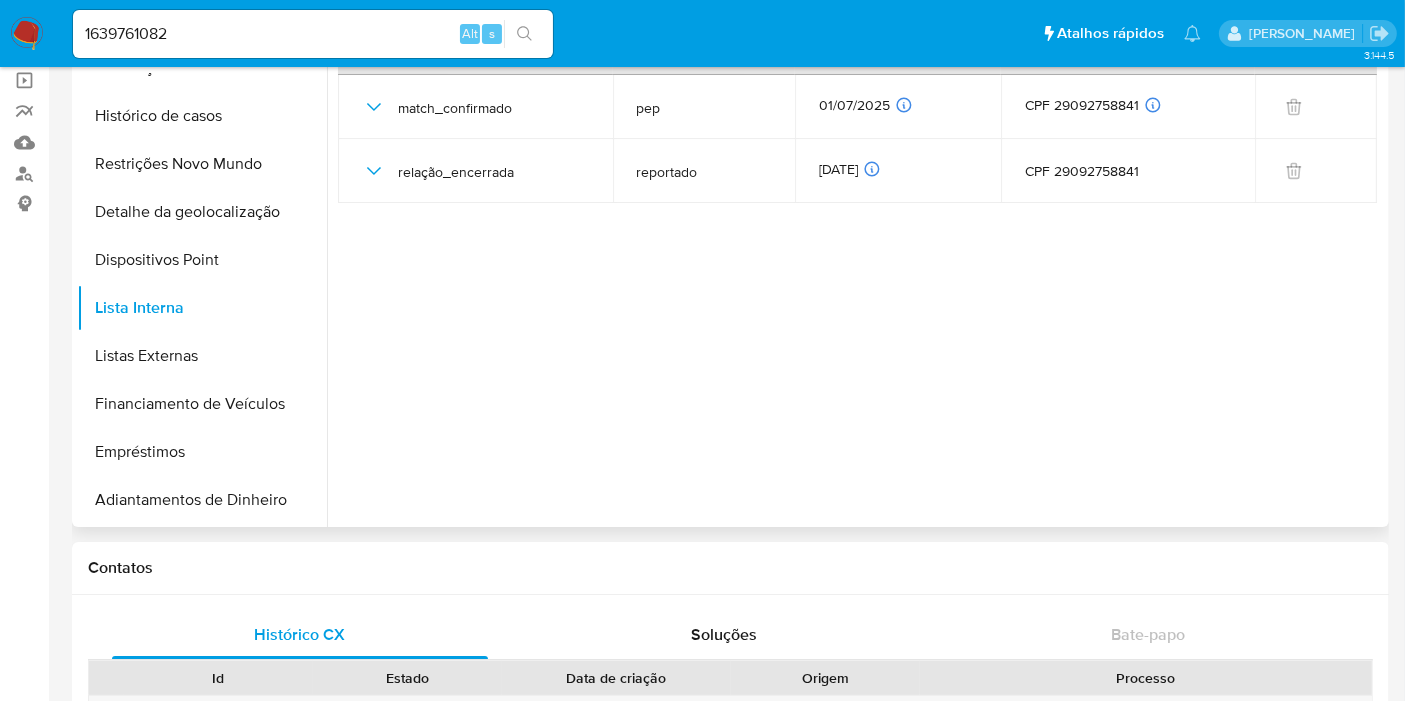 scroll, scrollTop: 0, scrollLeft: 0, axis: both 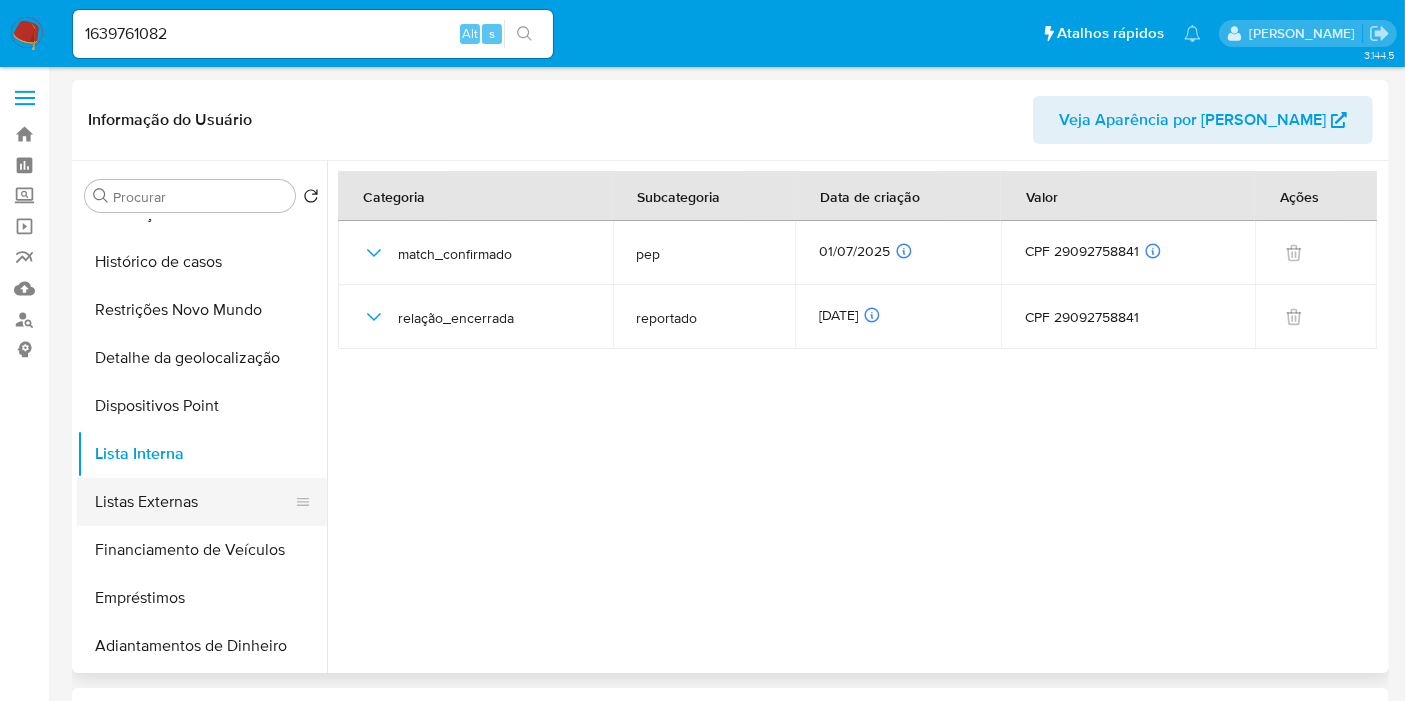 click on "Listas Externas" at bounding box center [194, 502] 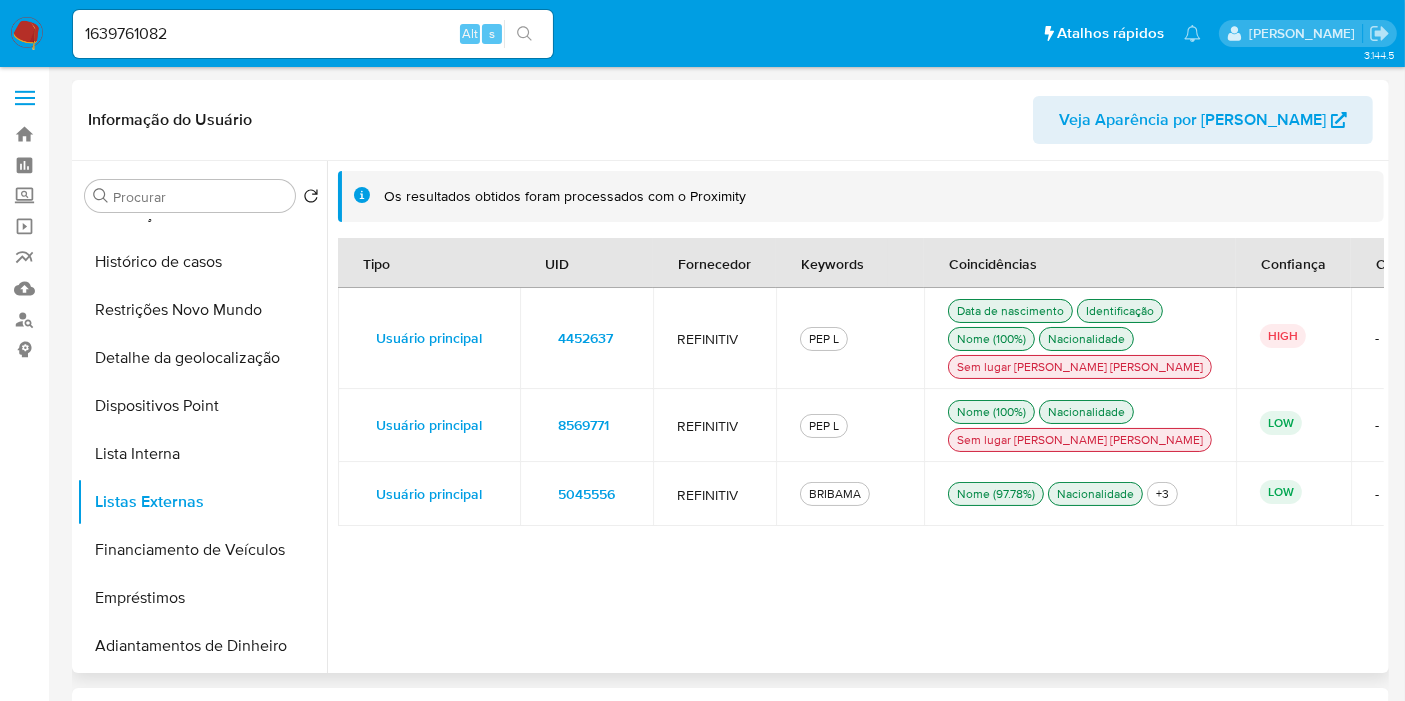click on "4452637" at bounding box center (585, 338) 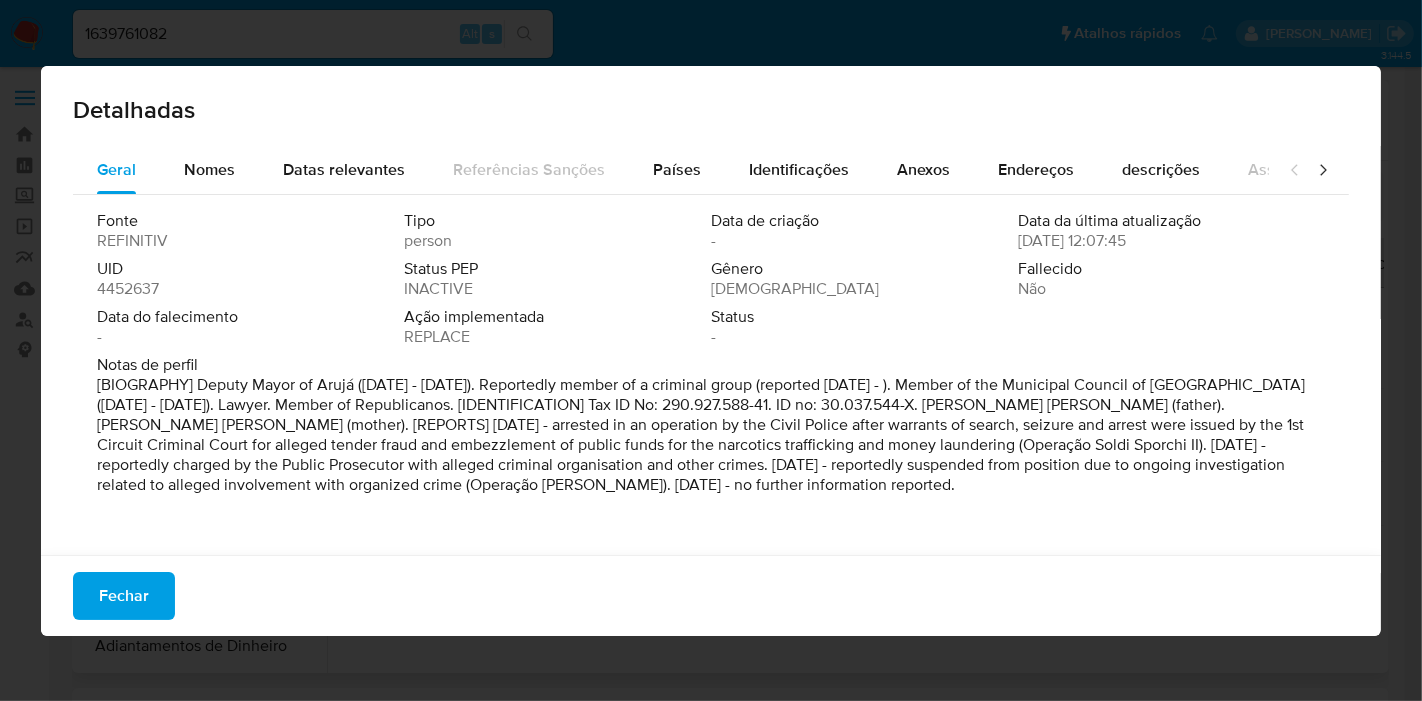 click on "4452637" at bounding box center [128, 289] 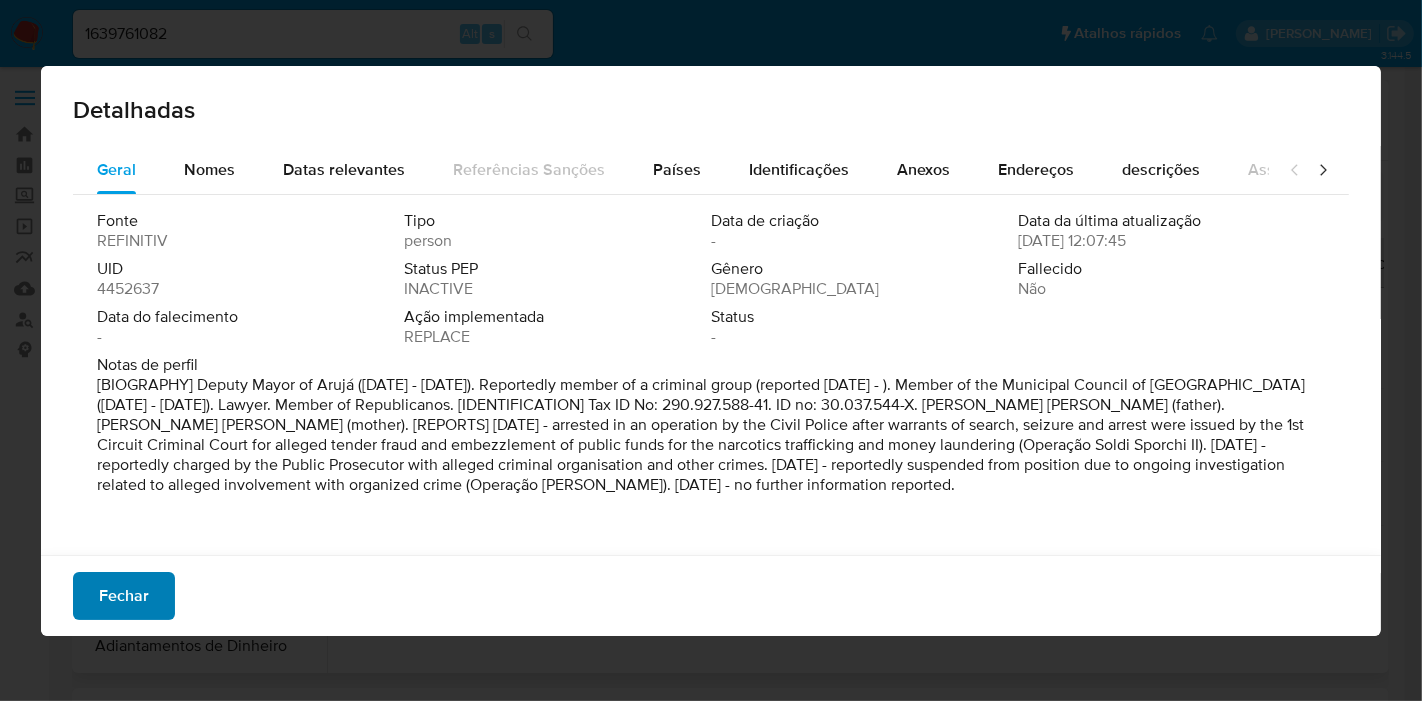 click on "Fechar" at bounding box center [124, 596] 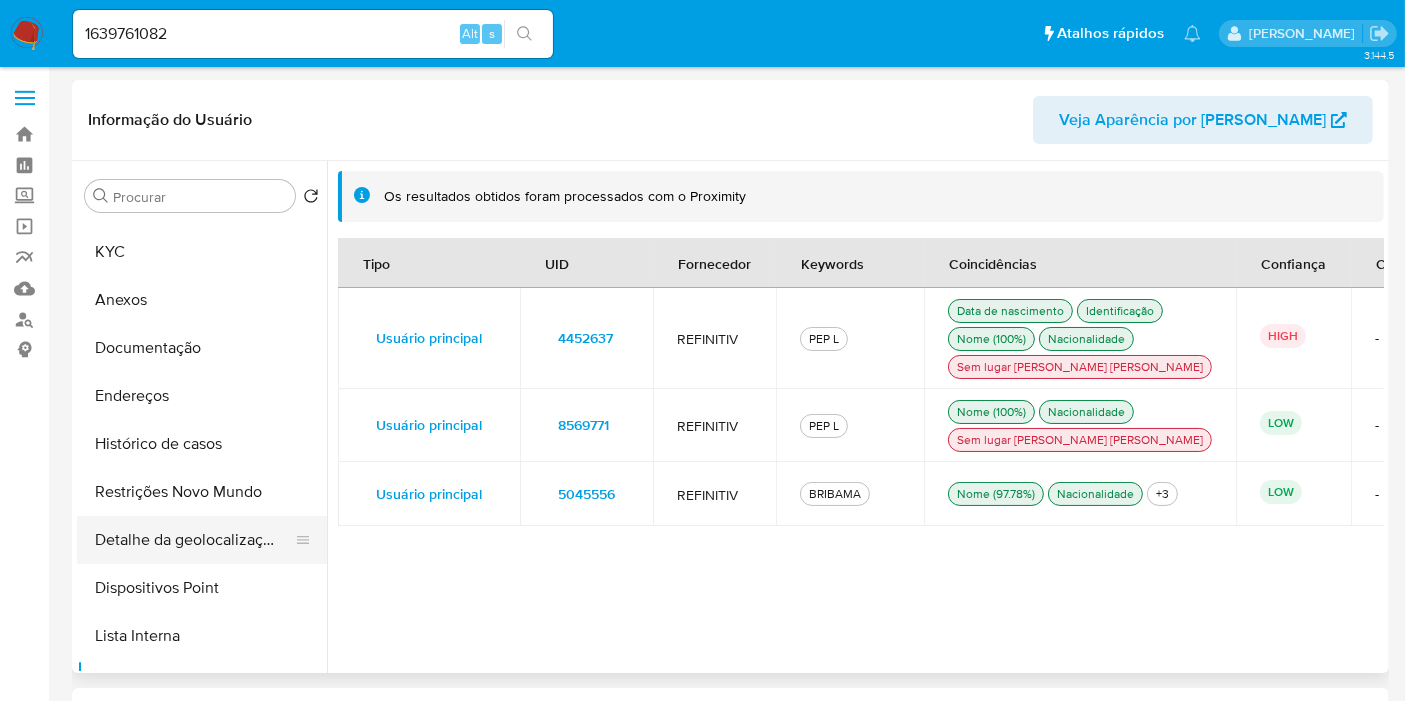 scroll, scrollTop: 0, scrollLeft: 0, axis: both 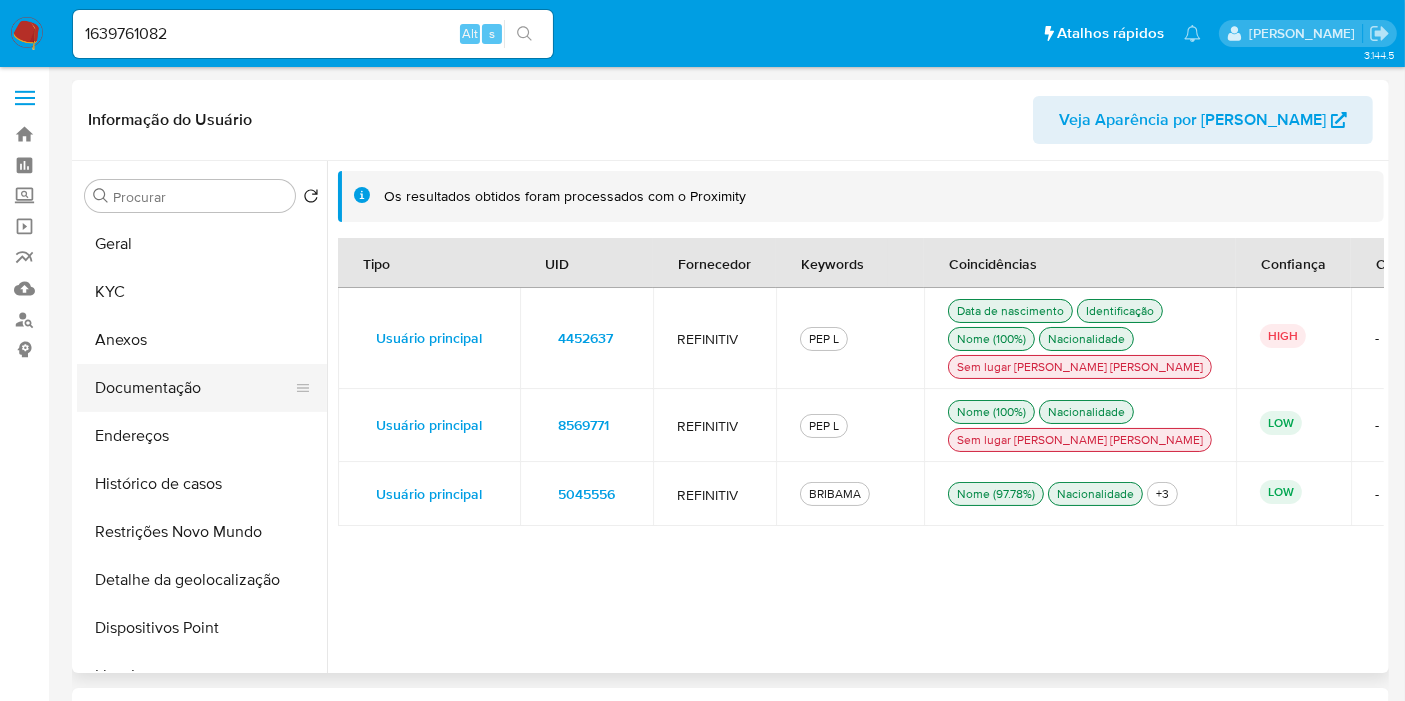 click on "Documentação" at bounding box center [194, 388] 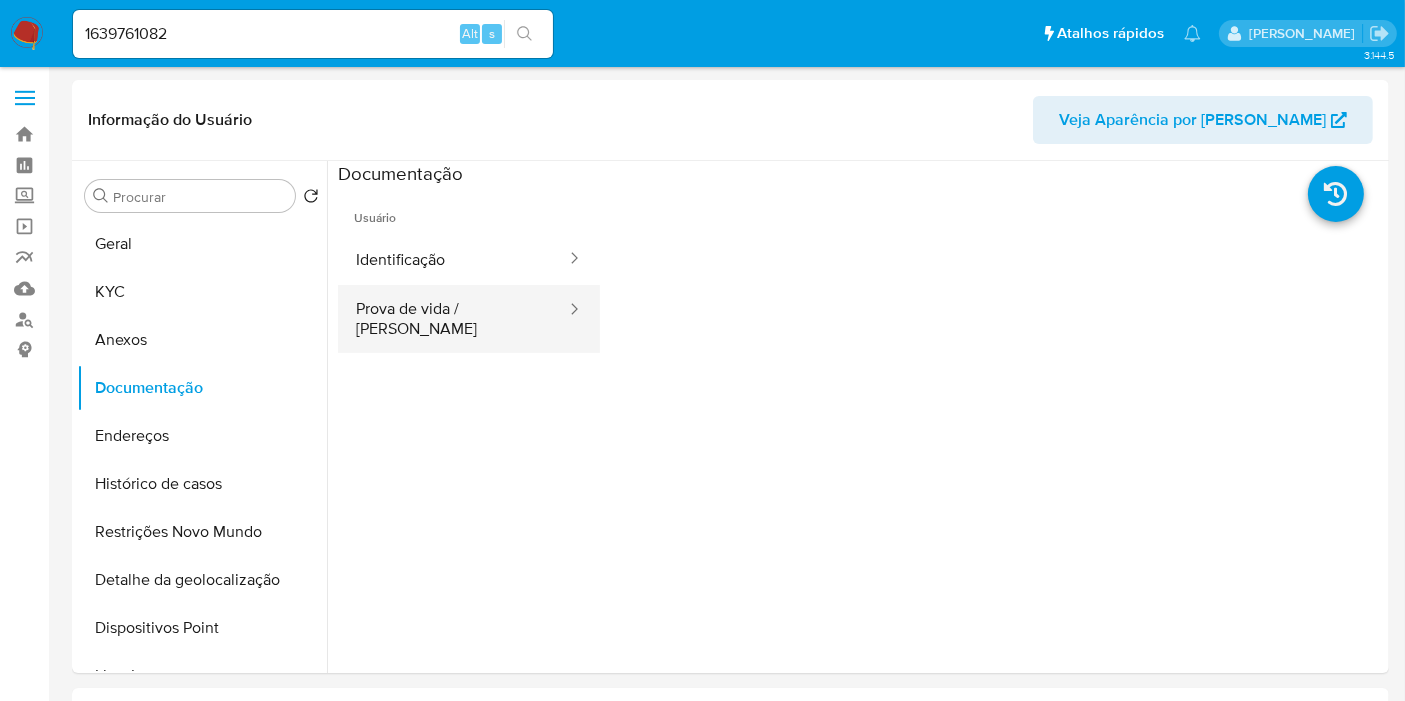 click on "Prova de vida / Selfie" at bounding box center (453, 319) 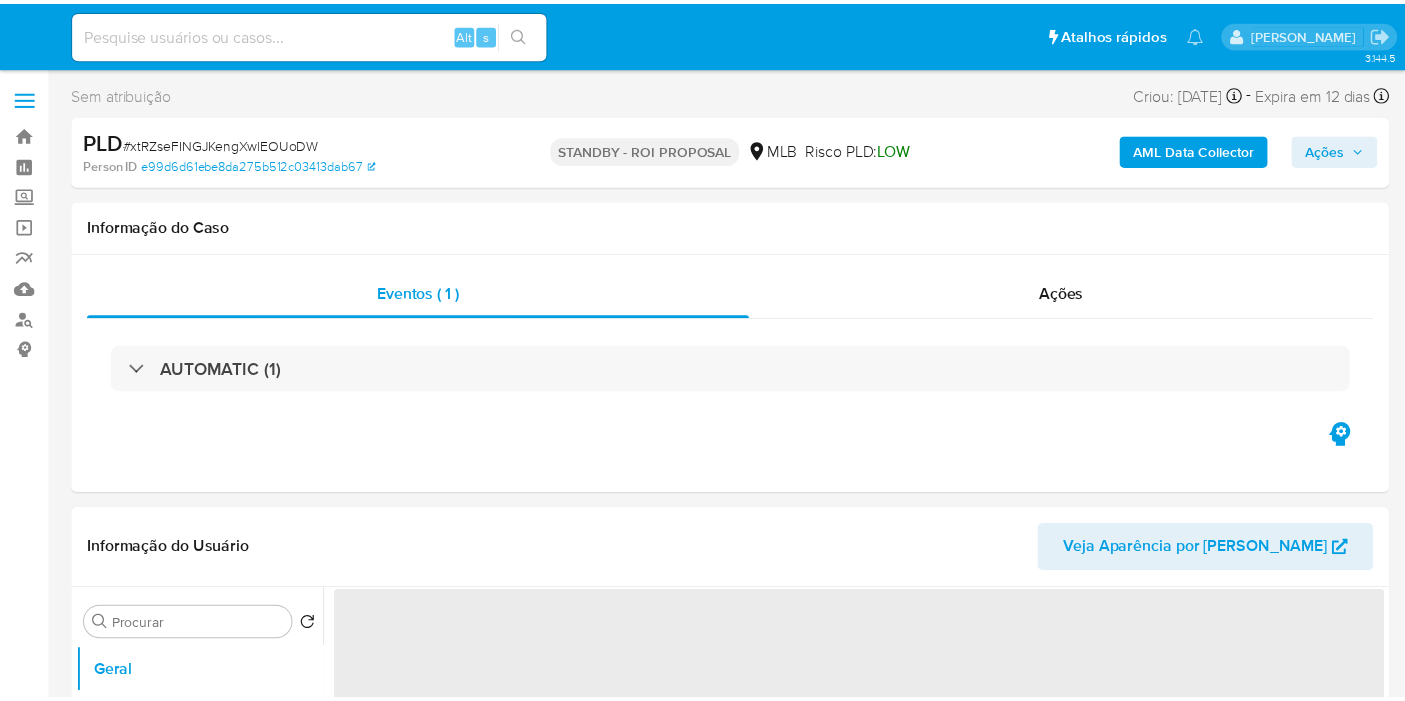 scroll, scrollTop: 0, scrollLeft: 0, axis: both 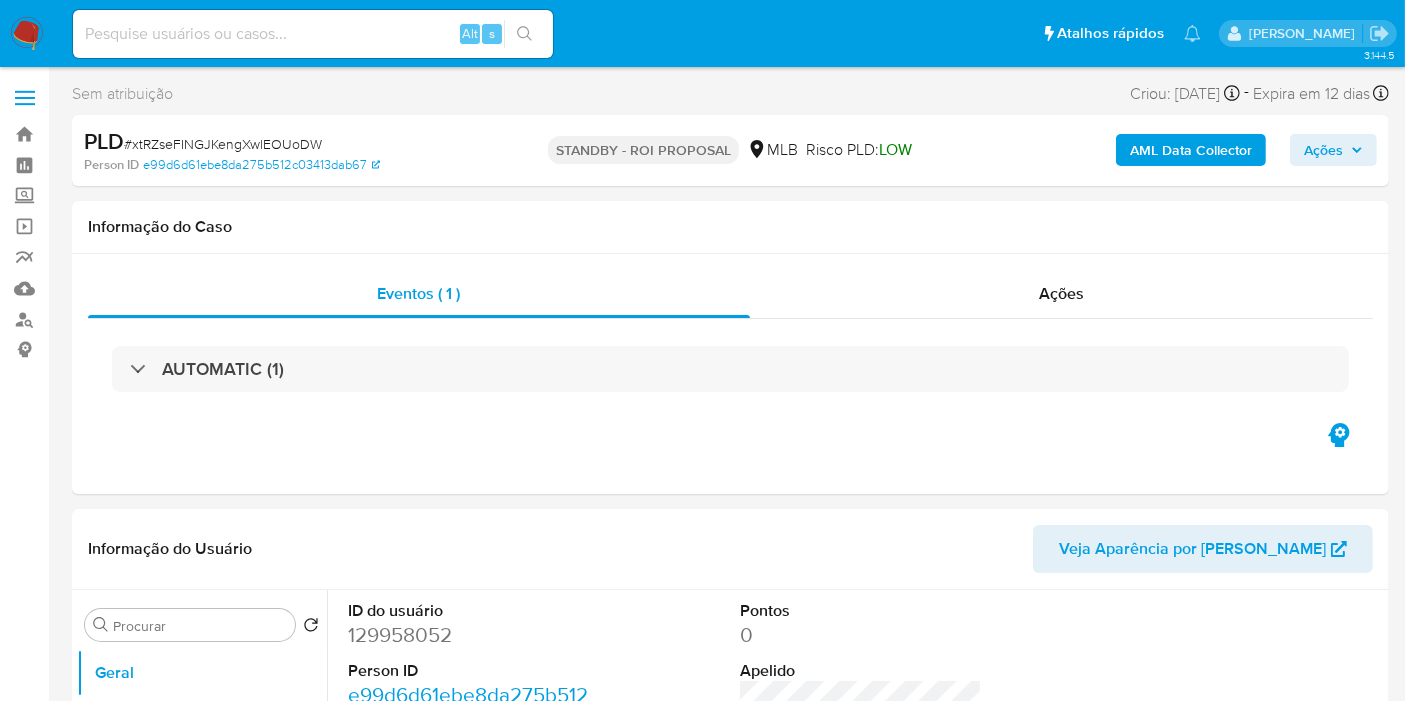 select on "10" 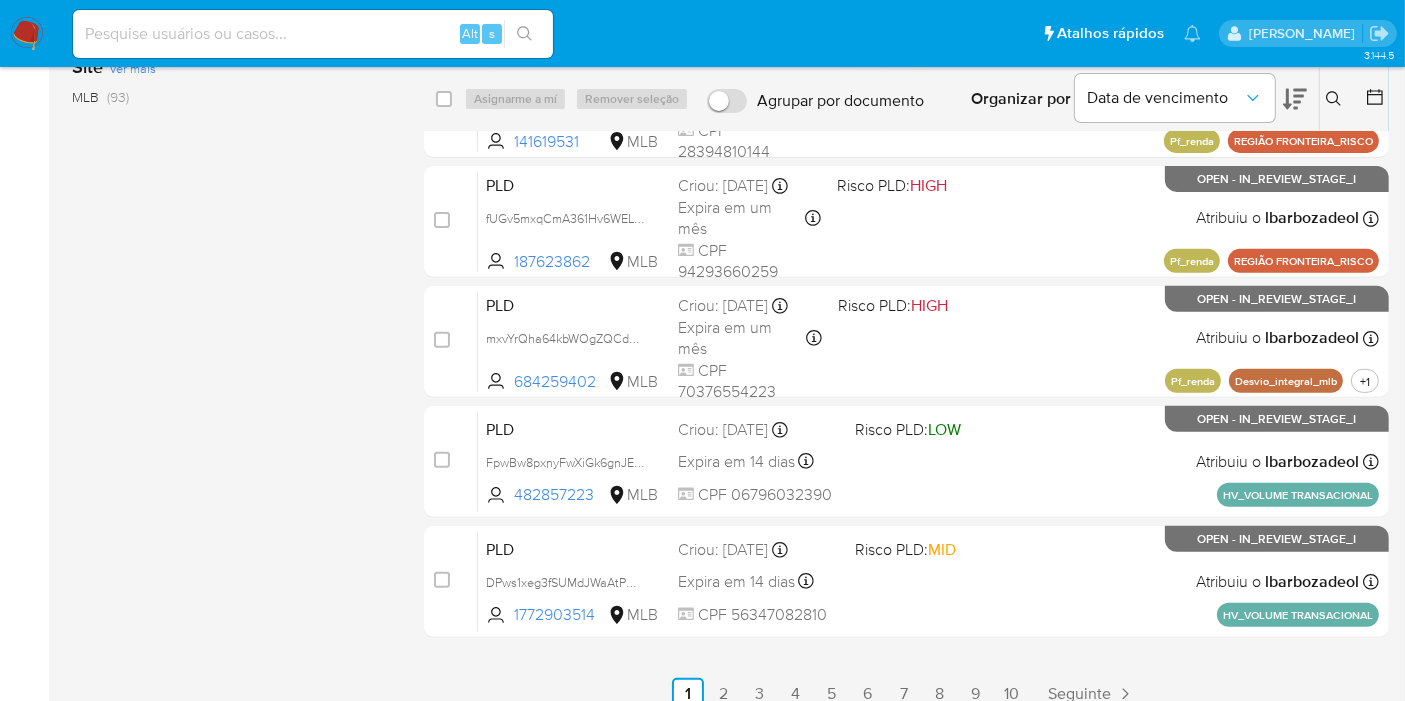 scroll, scrollTop: 722, scrollLeft: 0, axis: vertical 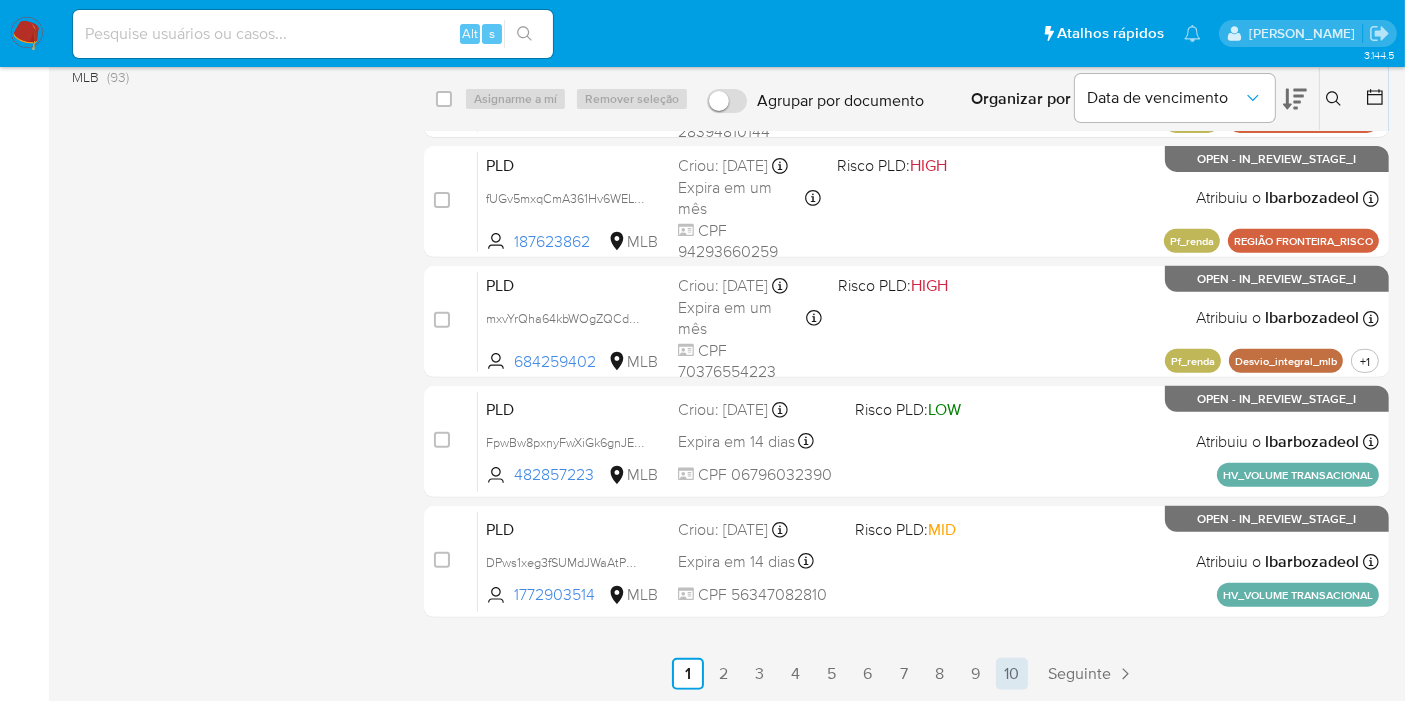 click on "10" at bounding box center [1012, 674] 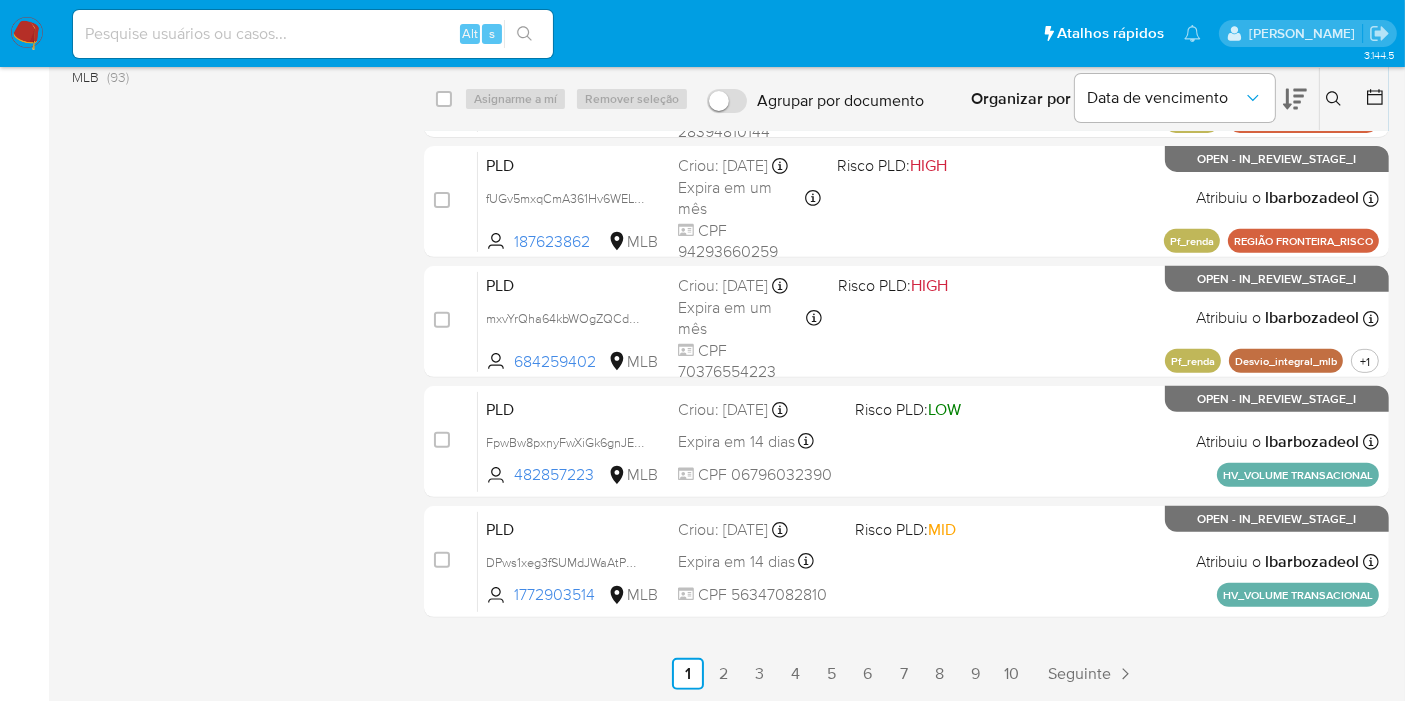scroll, scrollTop: 0, scrollLeft: 0, axis: both 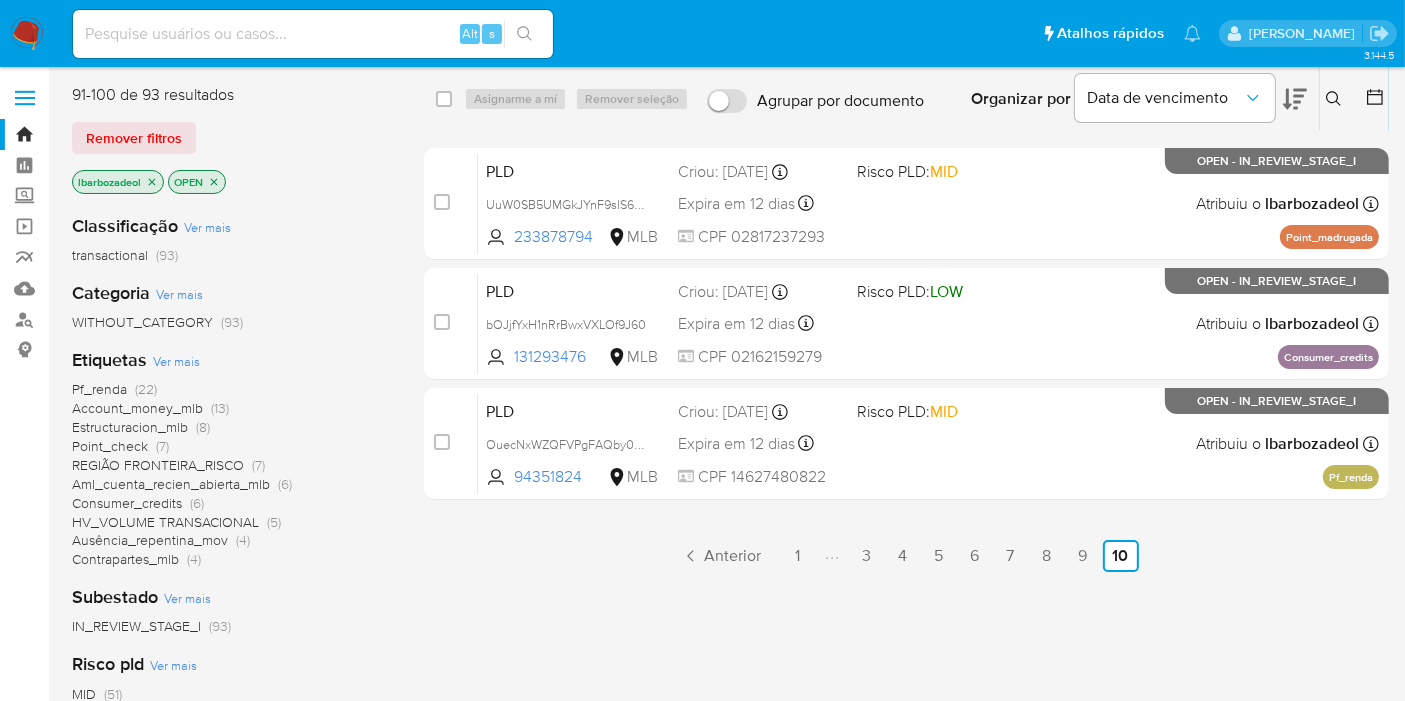 click at bounding box center (313, 34) 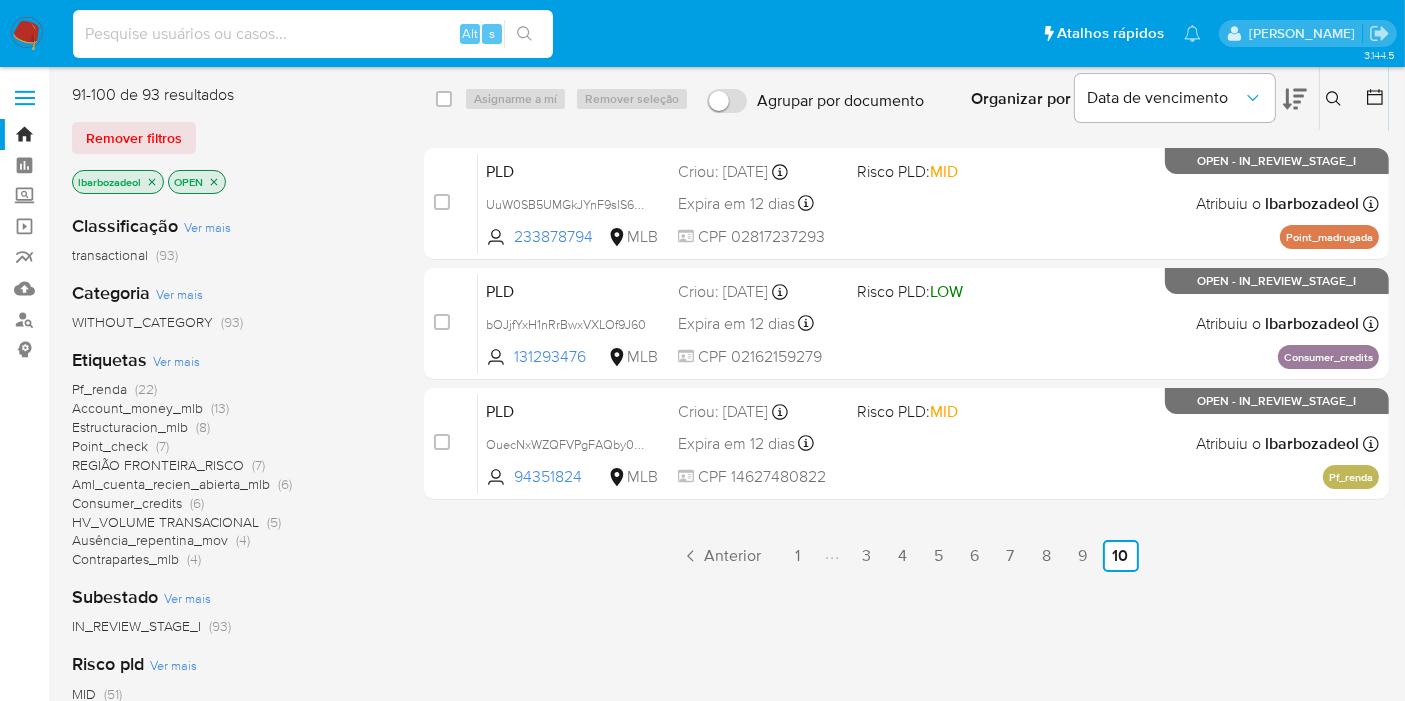 paste on "N2SZ2wbCgIgbCrYjYHJs7BUt" 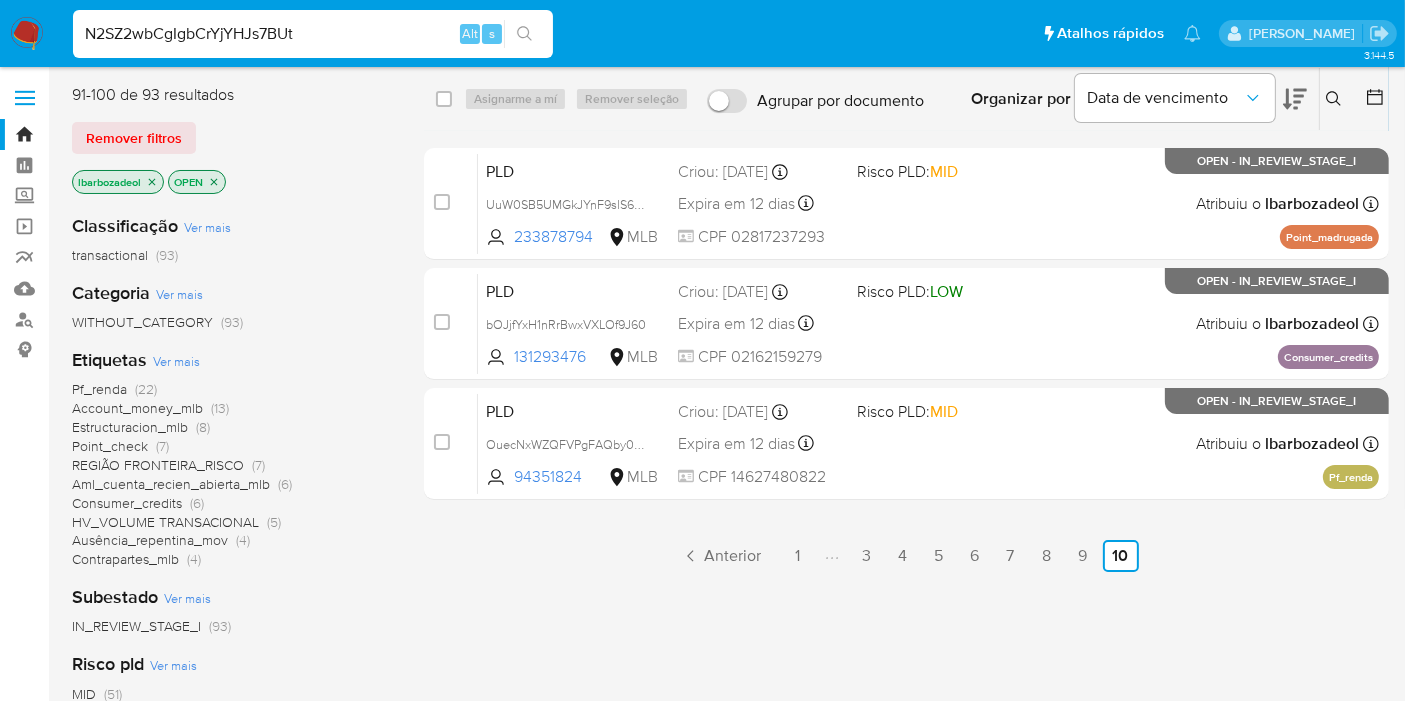 type on "N2SZ2wbCgIgbCrYjYHJs7BUt" 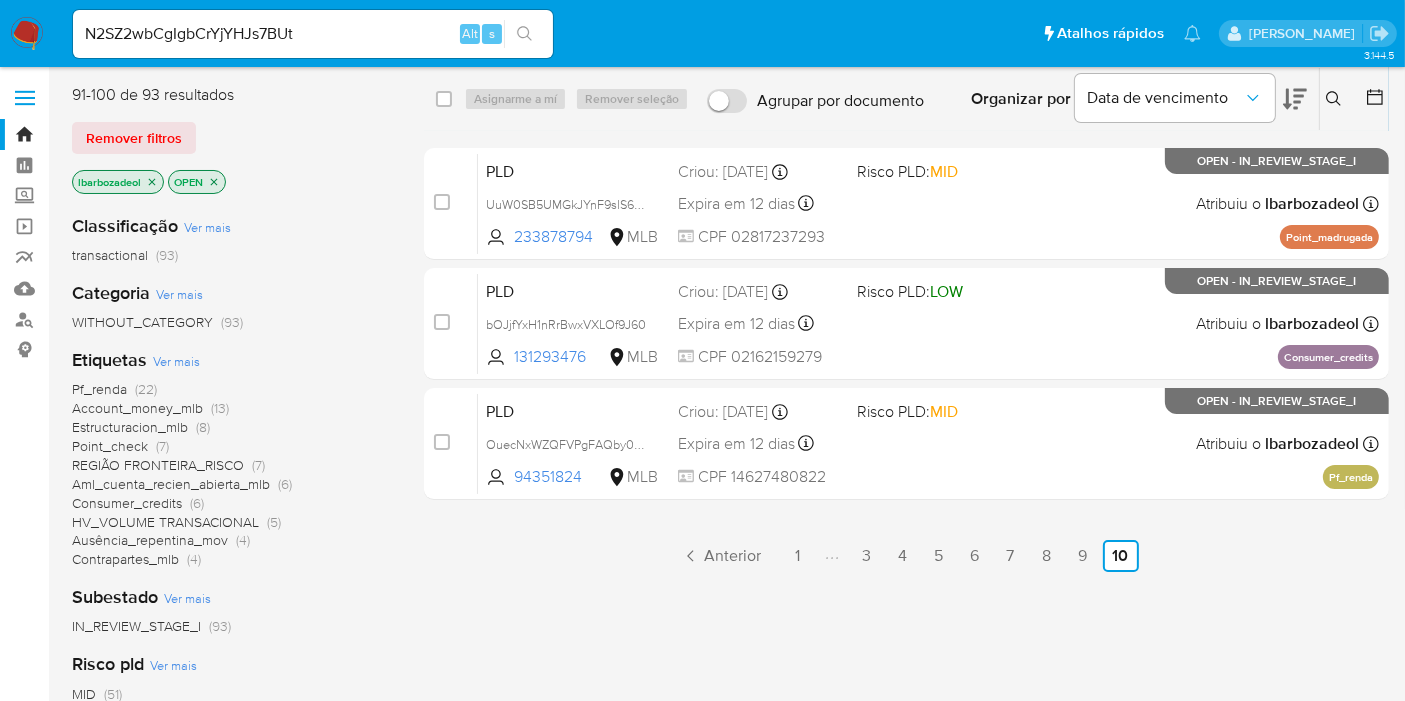 click 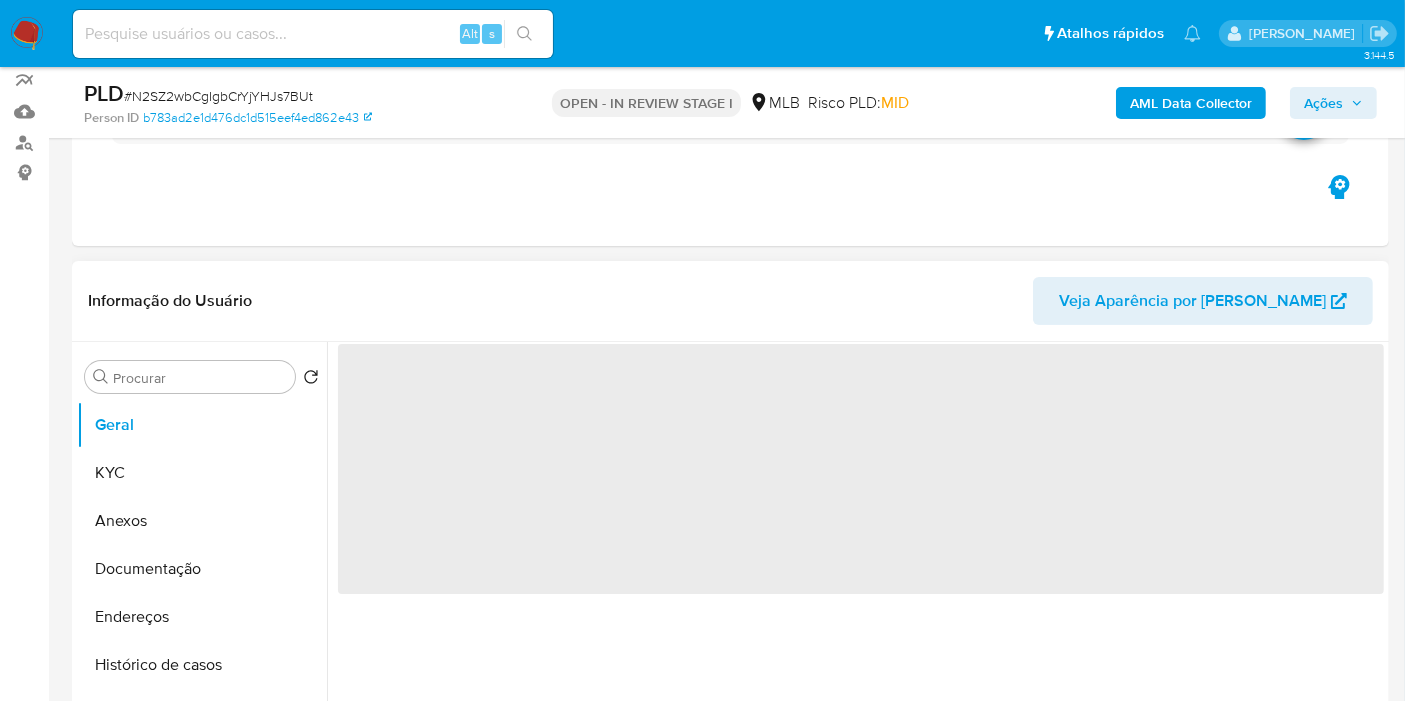 scroll, scrollTop: 333, scrollLeft: 0, axis: vertical 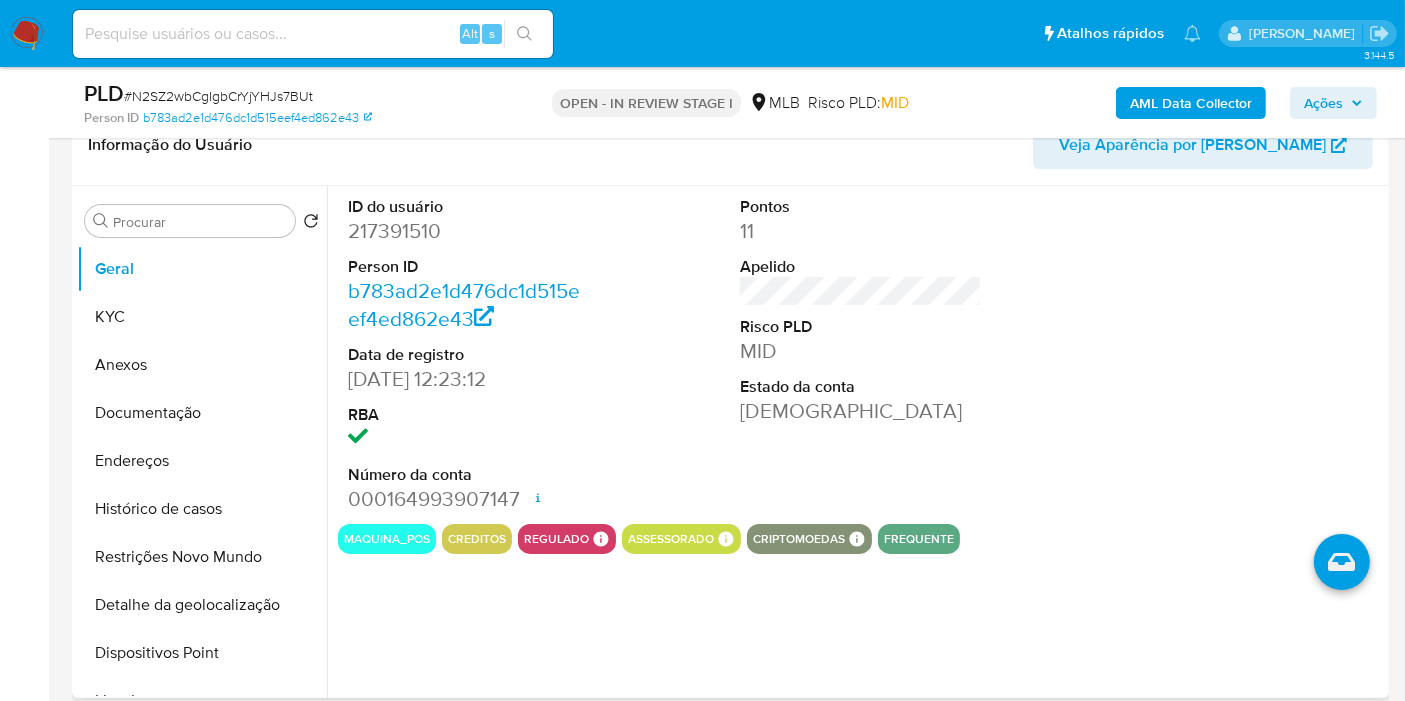 click on "217391510" at bounding box center (469, 231) 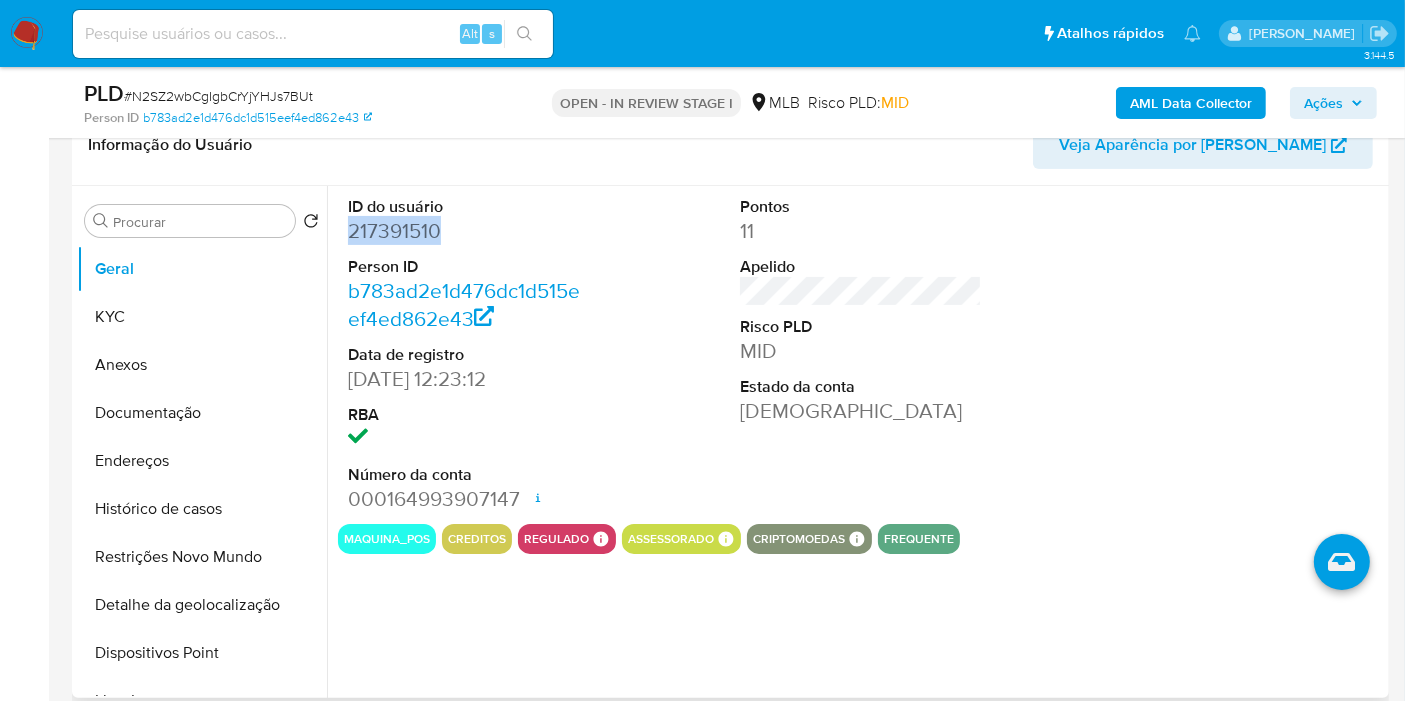 click on "217391510" at bounding box center (469, 231) 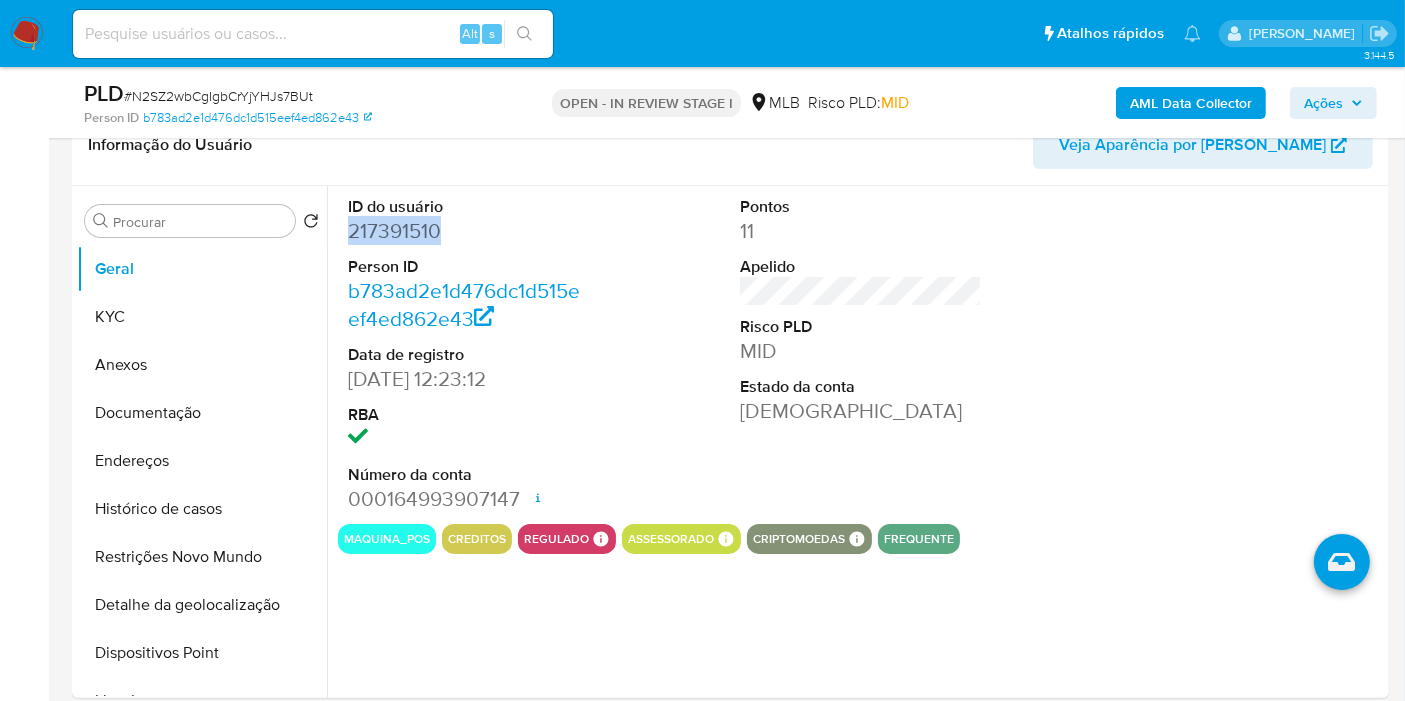 copy on "217391510" 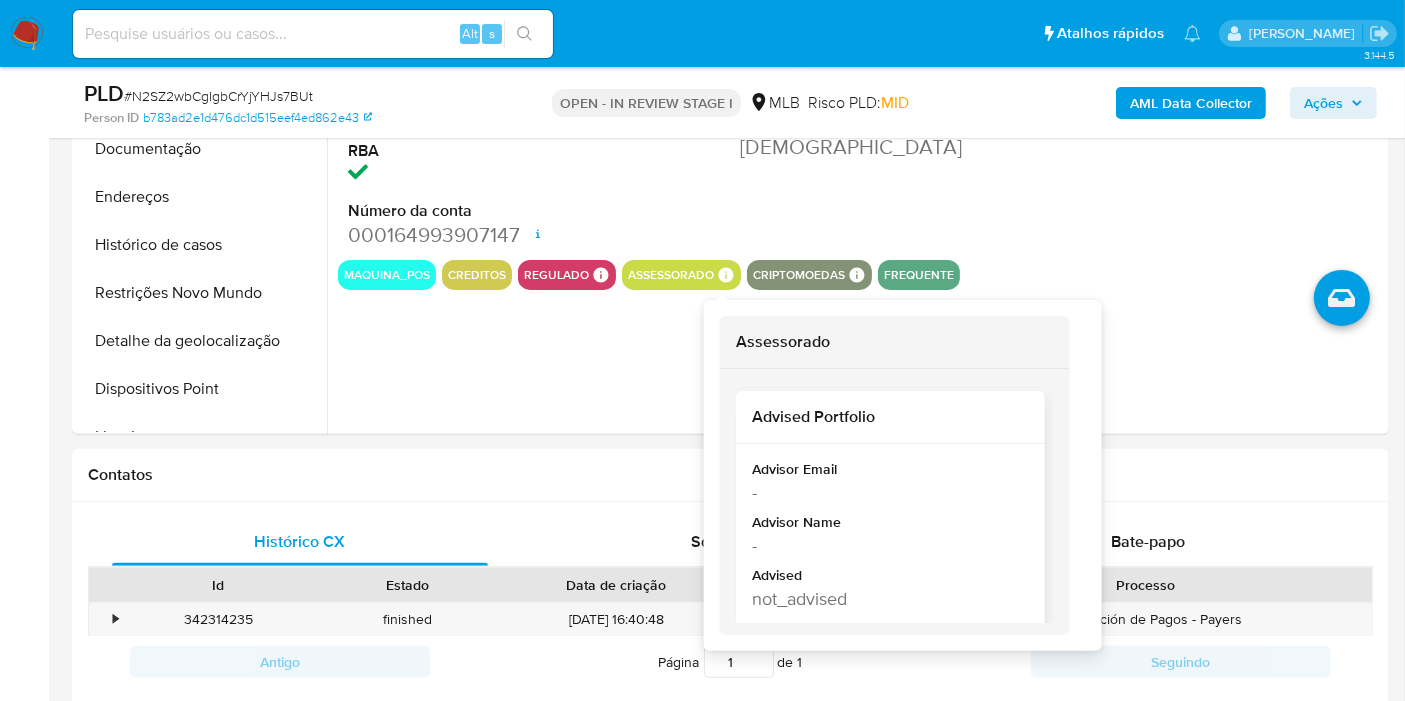scroll, scrollTop: 666, scrollLeft: 0, axis: vertical 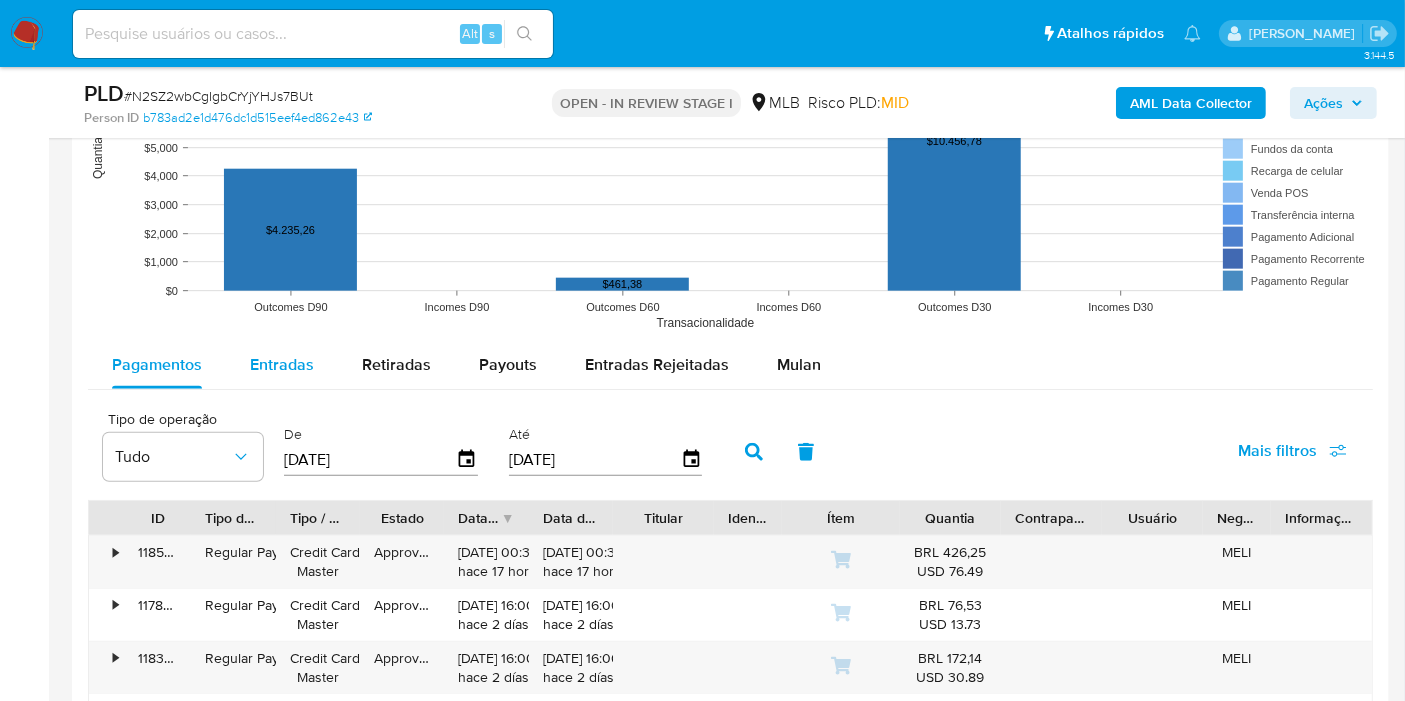 click on "Entradas" at bounding box center [282, 365] 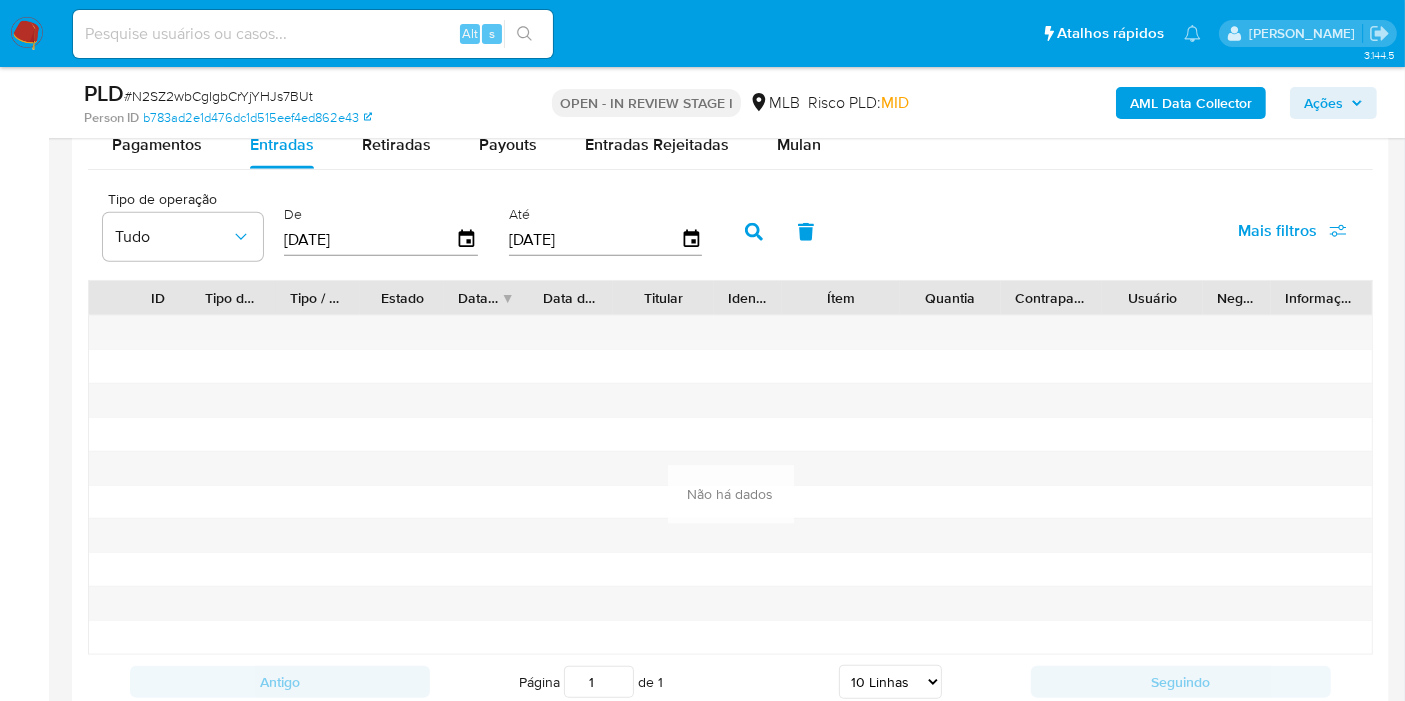 scroll, scrollTop: 2111, scrollLeft: 0, axis: vertical 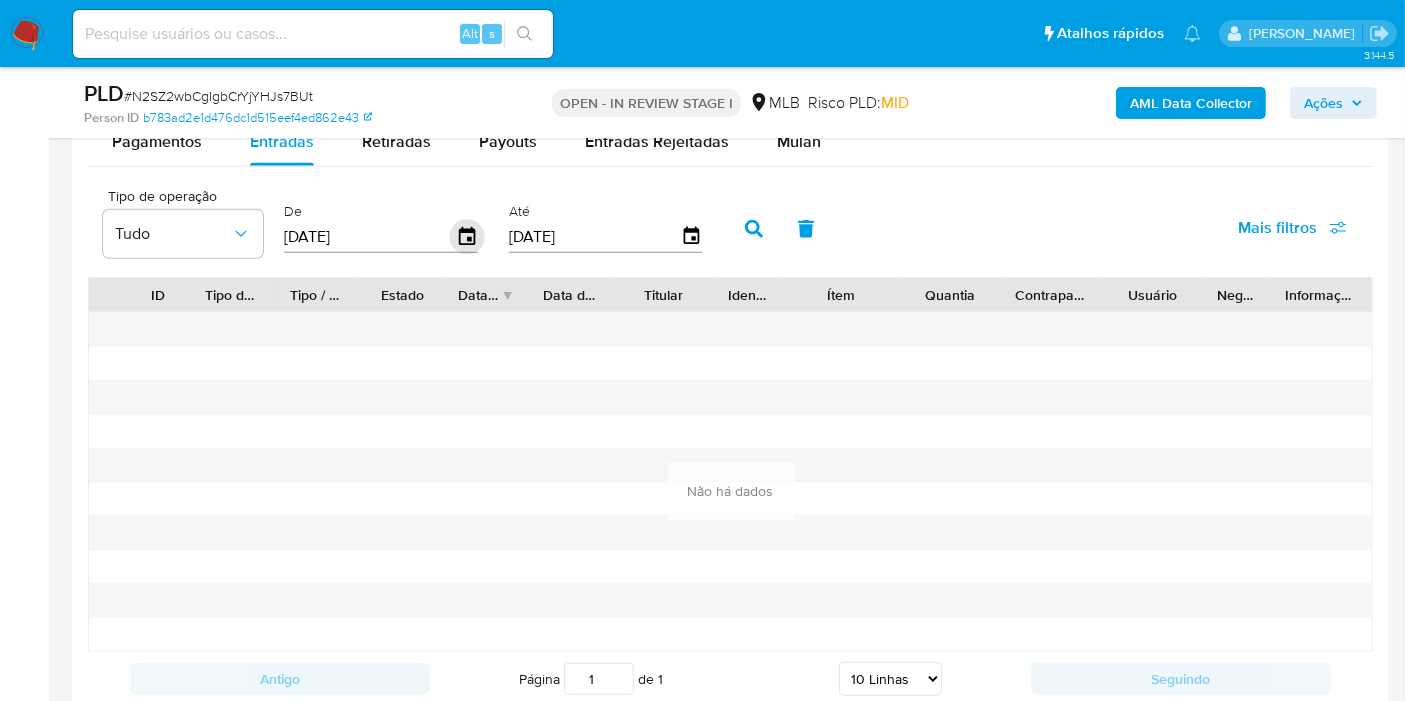 click 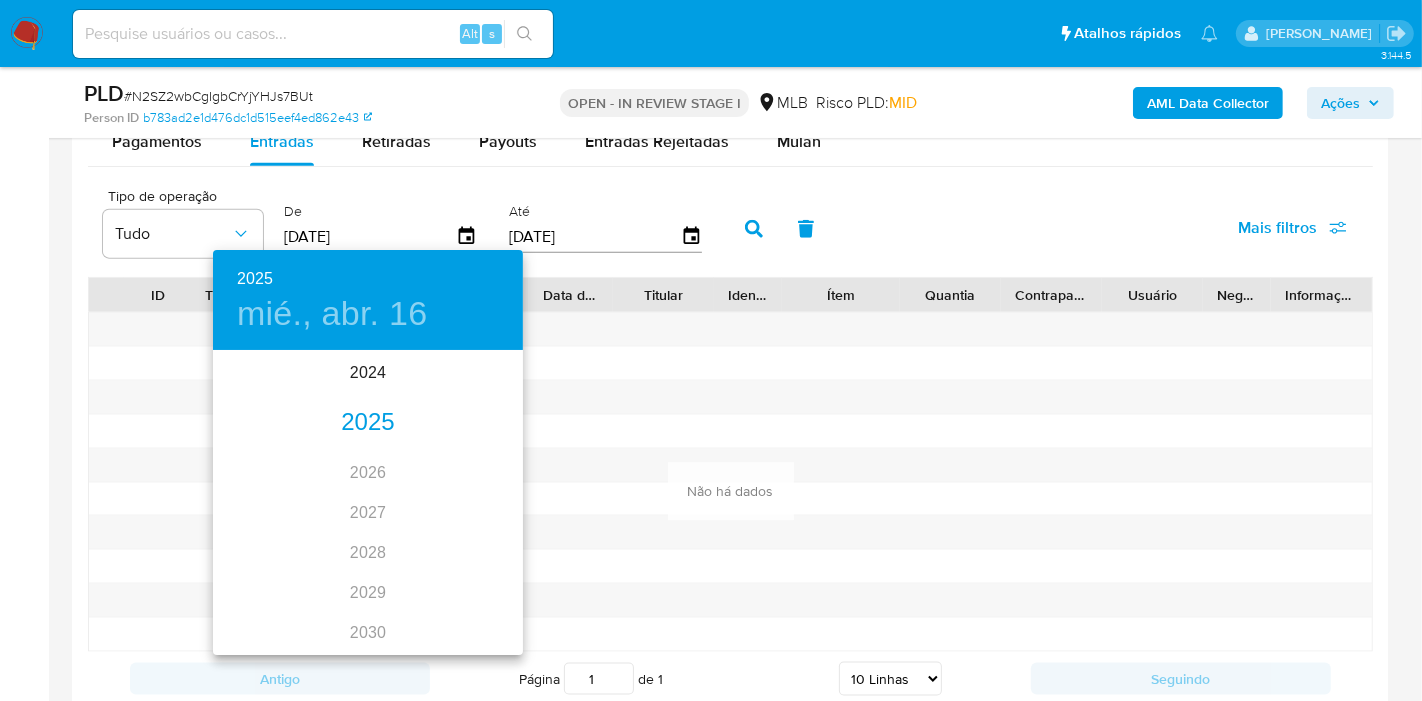 click on "2025" at bounding box center [368, 423] 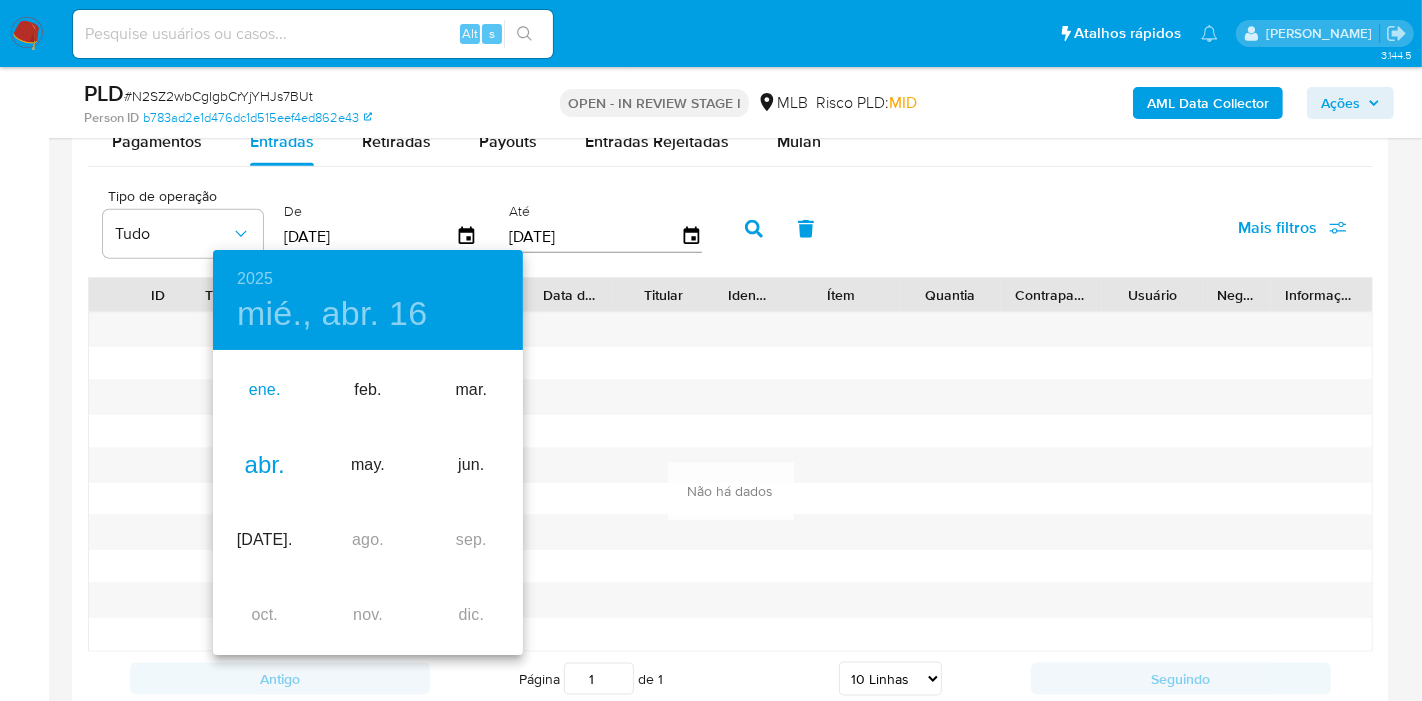 click on "ene." at bounding box center [264, 390] 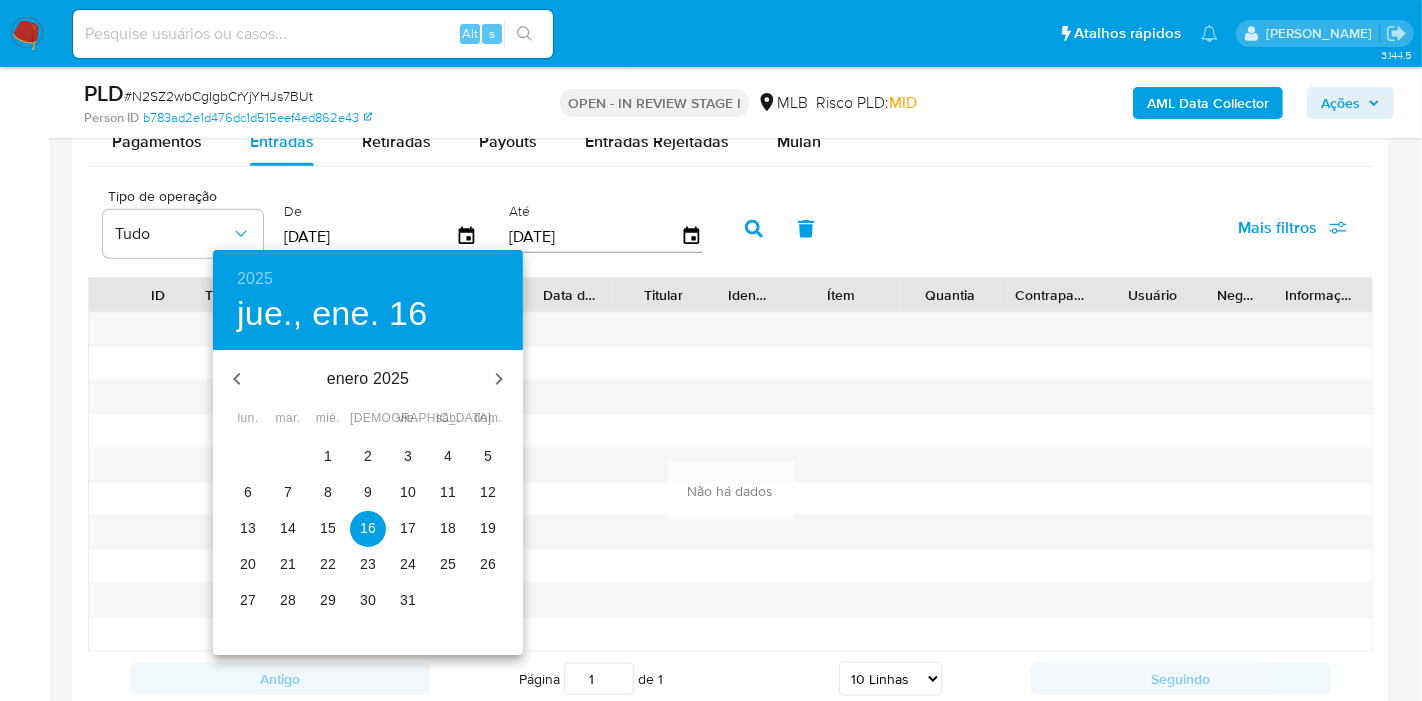 drag, startPoint x: 314, startPoint y: 459, endPoint x: 364, endPoint y: 429, distance: 58.30952 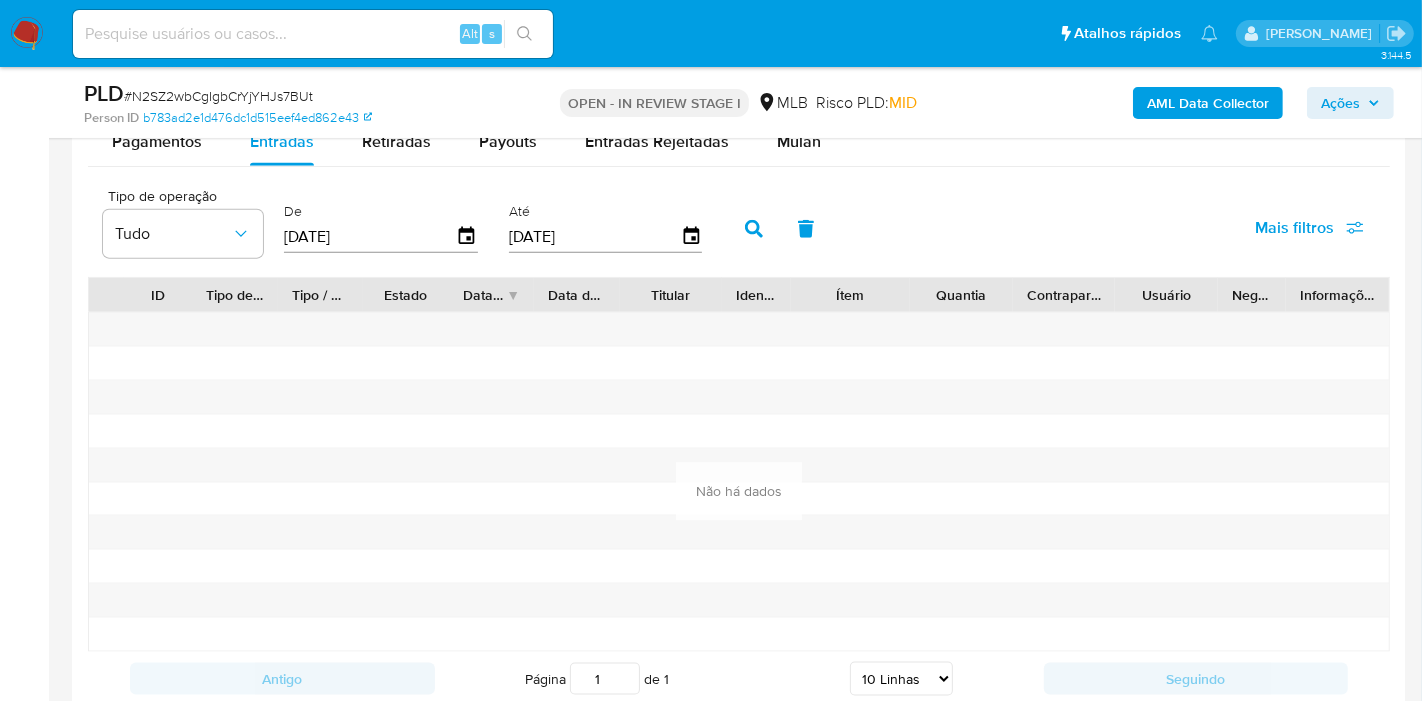 type on "01/01/2025" 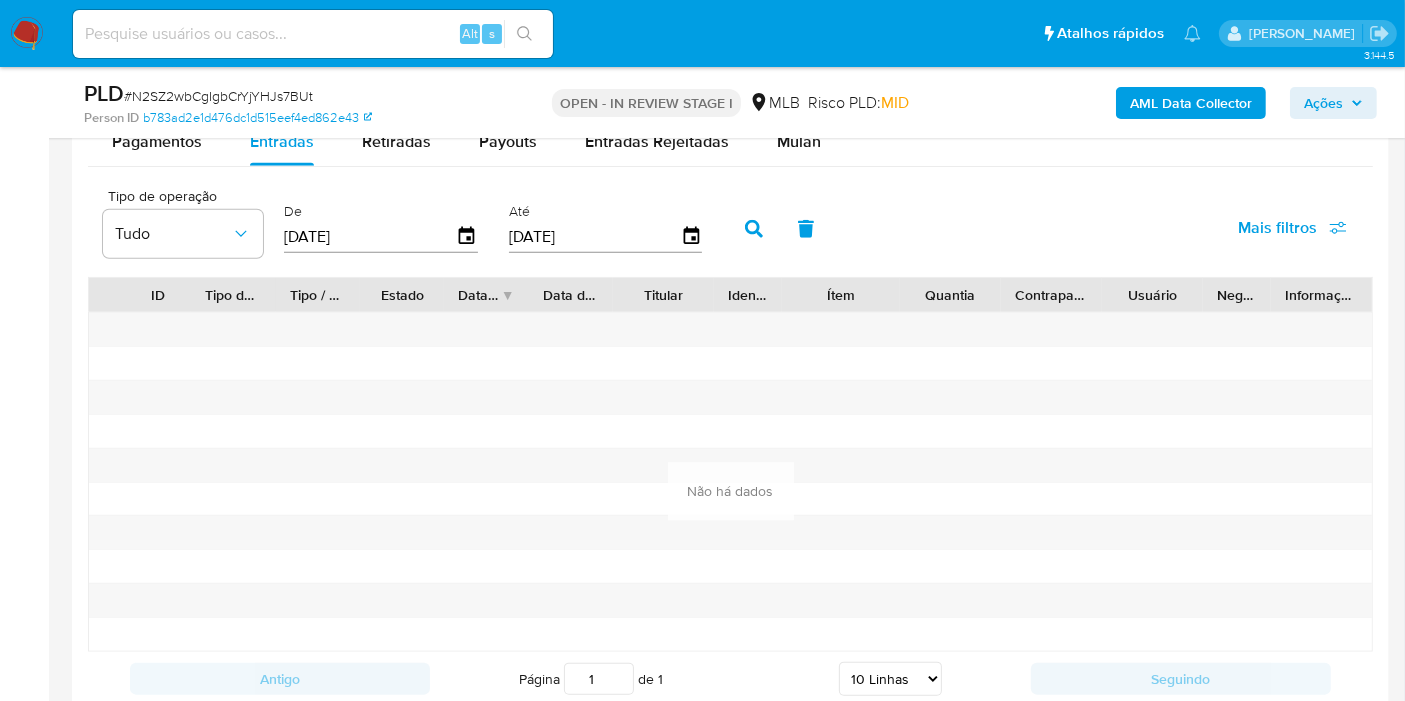 click at bounding box center (754, 229) 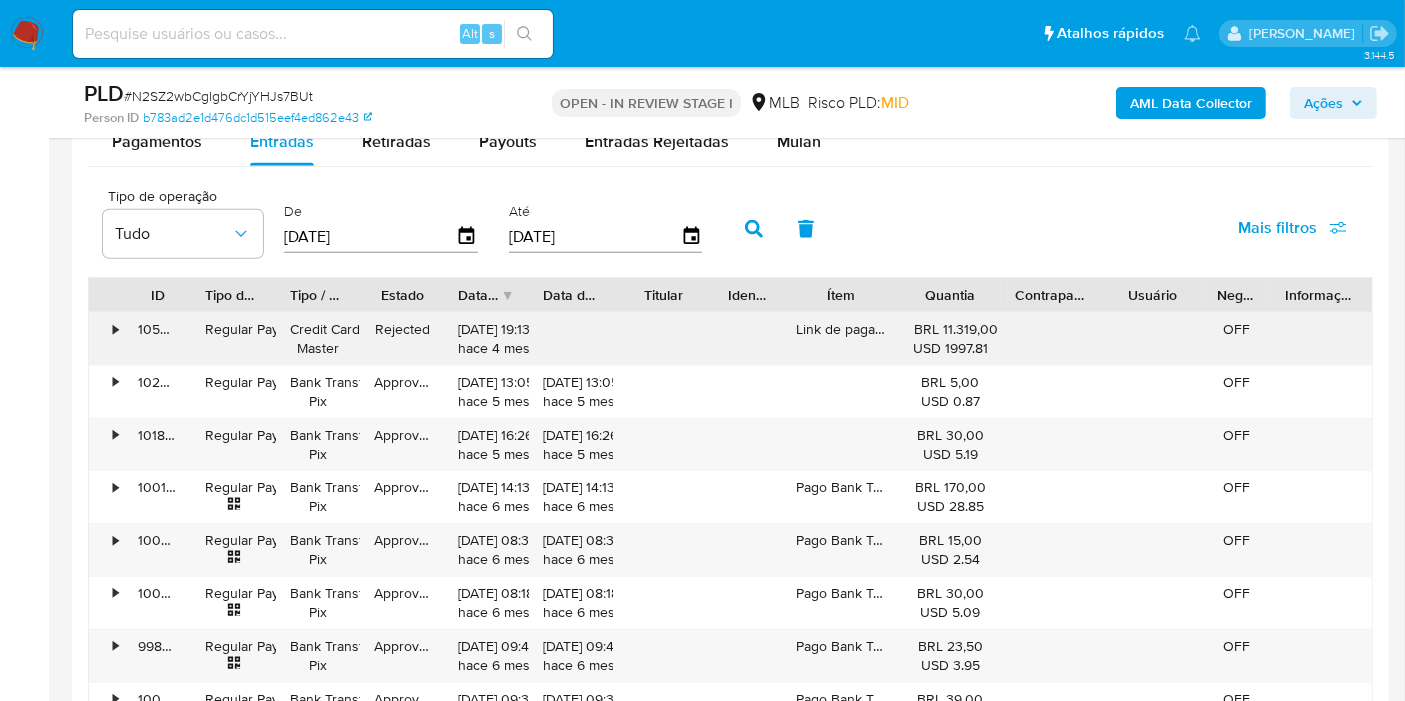 click on "20/03/2025 19:13:48 hace 4 meses" at bounding box center (486, 339) 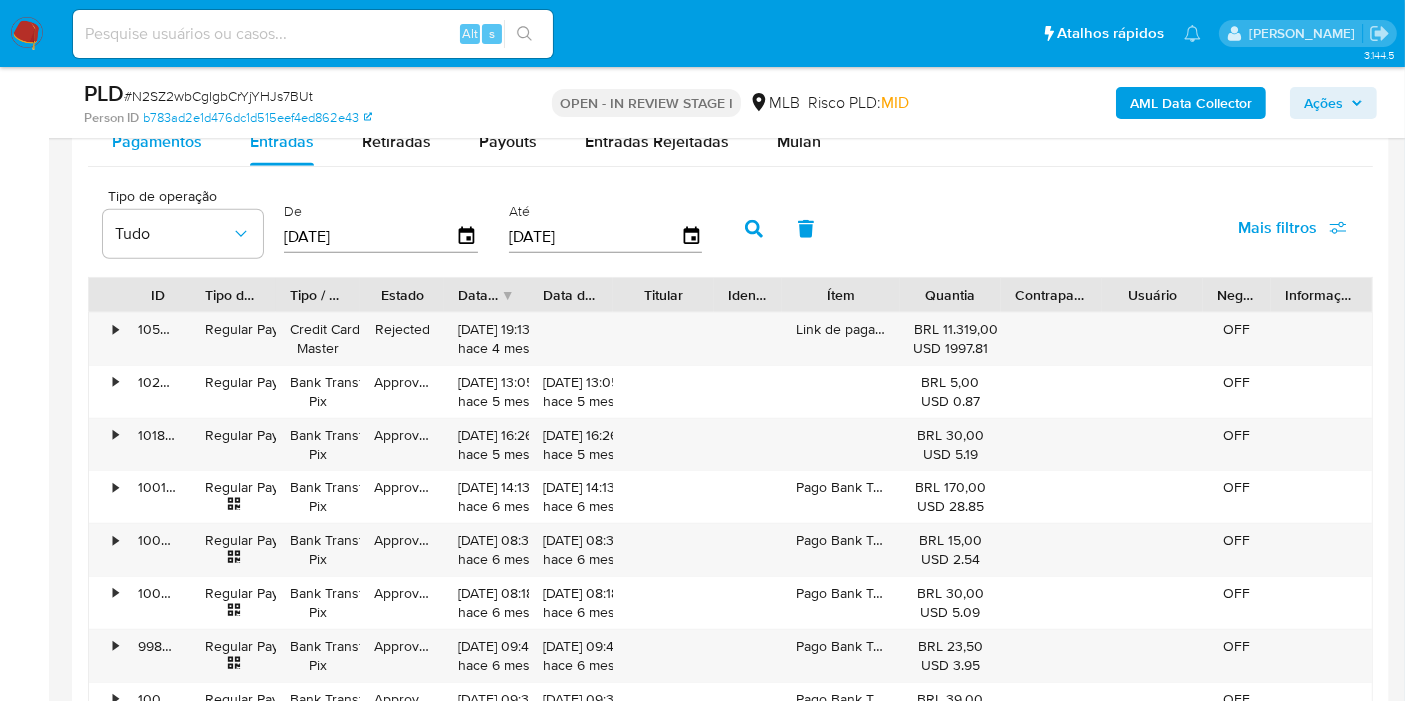 click on "Pagamentos" at bounding box center (157, 142) 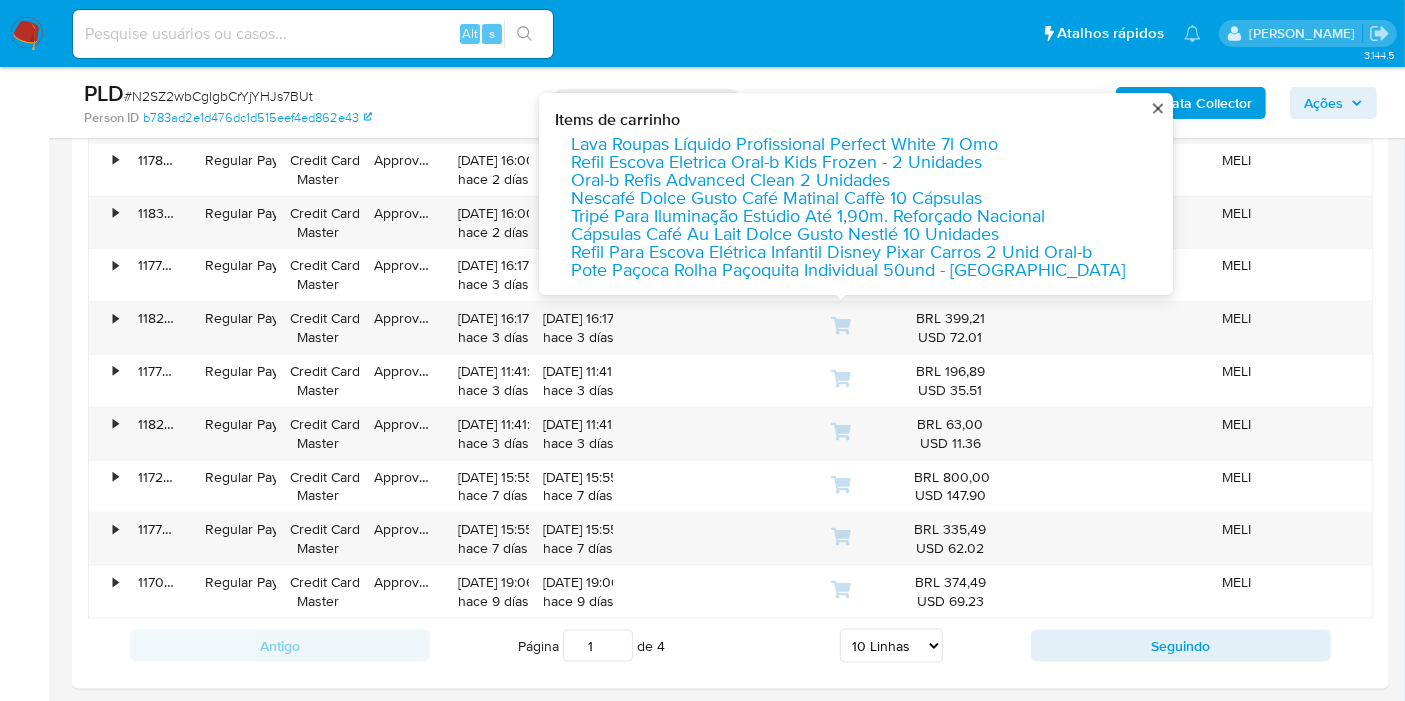 click on "Bandeja Painel Screening Pesquisa em Listas Watchlist Ferramentas Operações em massa relatórios Mulan Localizador de pessoas Consolidado" at bounding box center (24, -262) 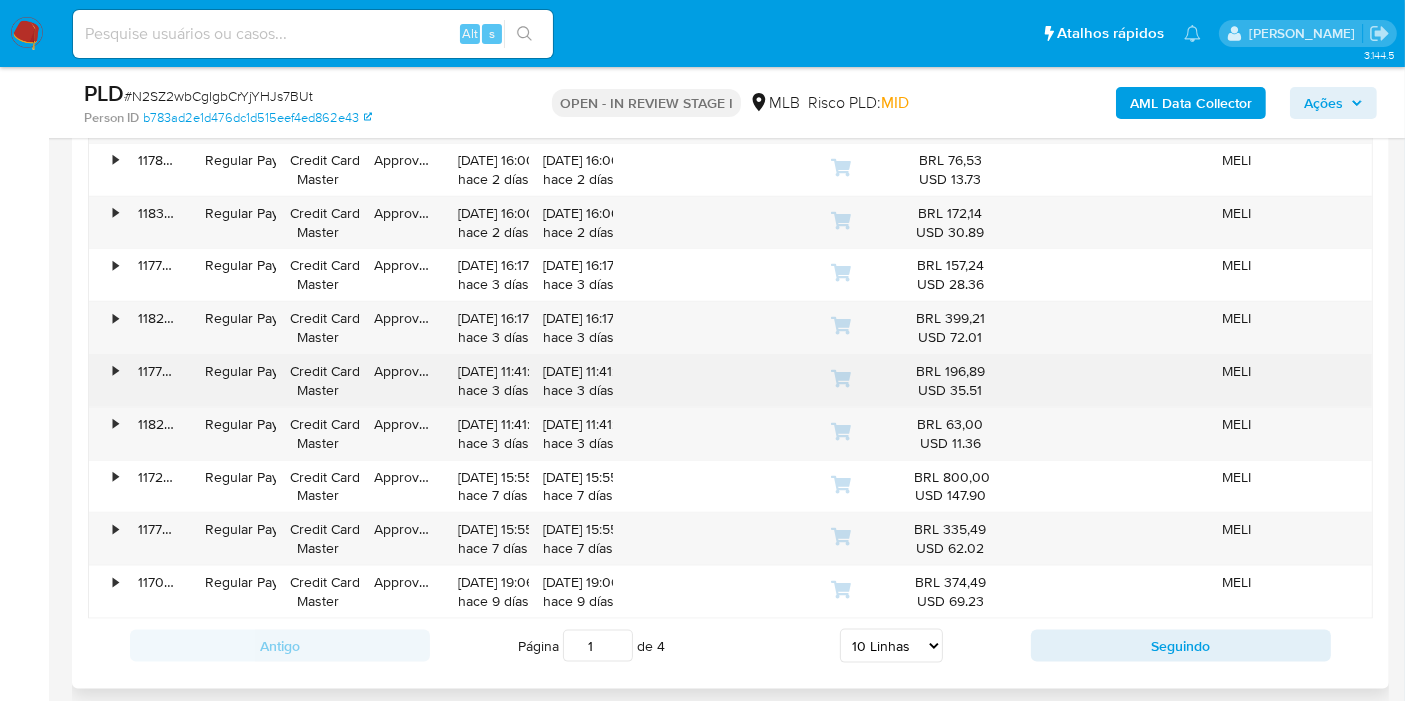 scroll, scrollTop: 2000, scrollLeft: 0, axis: vertical 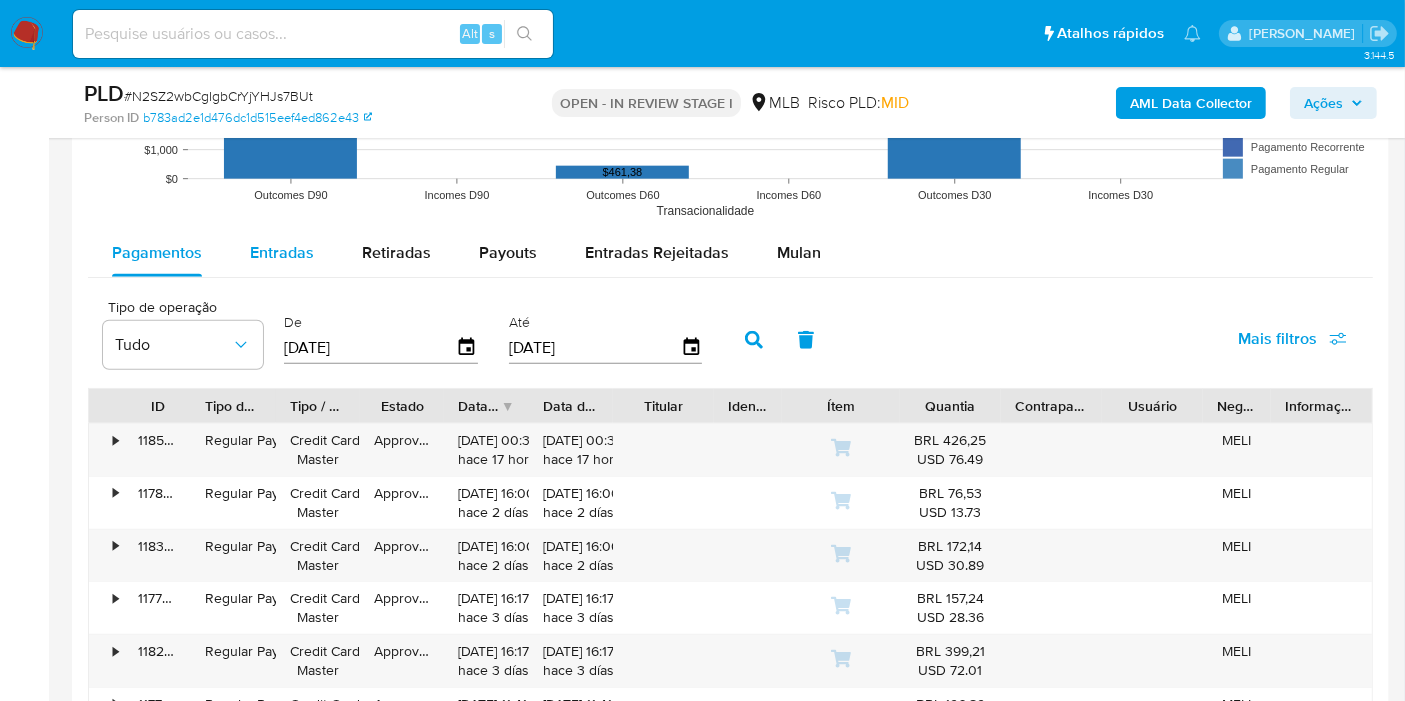 click on "Entradas" at bounding box center (282, 253) 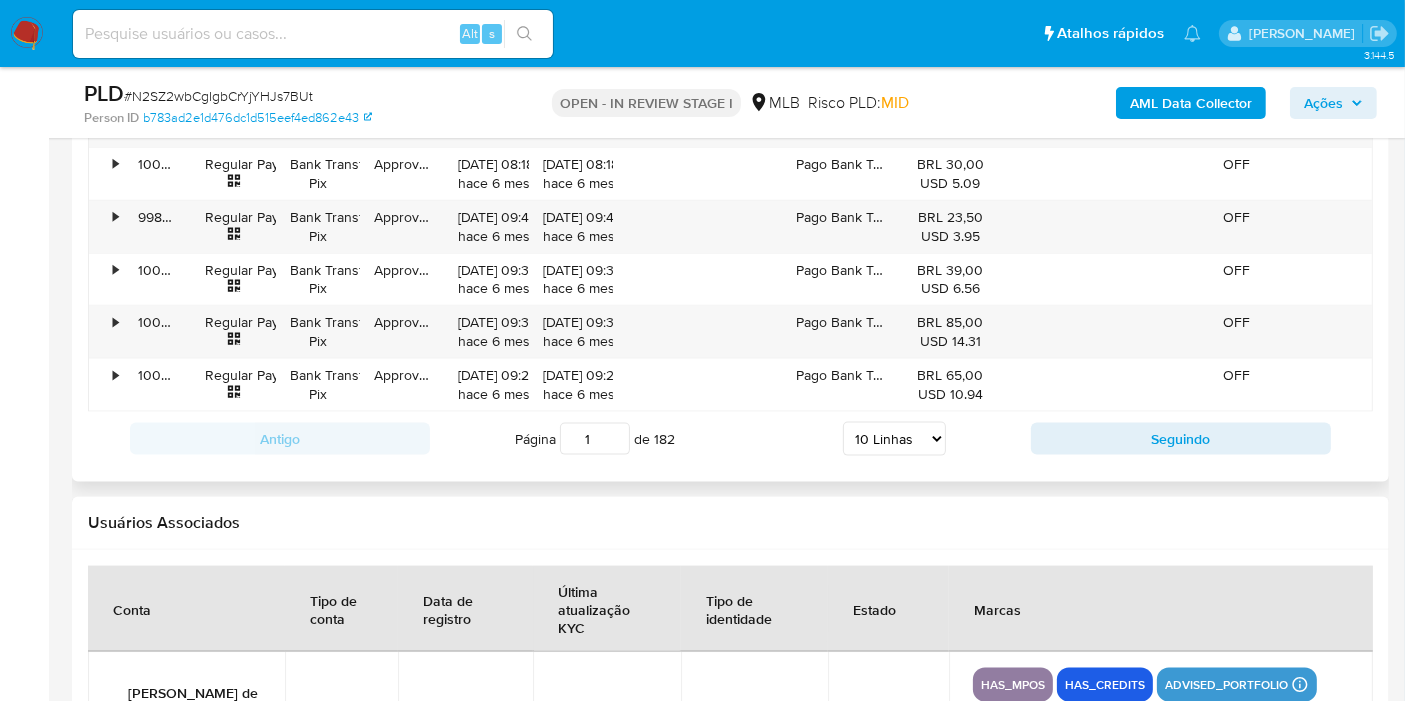 scroll, scrollTop: 2666, scrollLeft: 0, axis: vertical 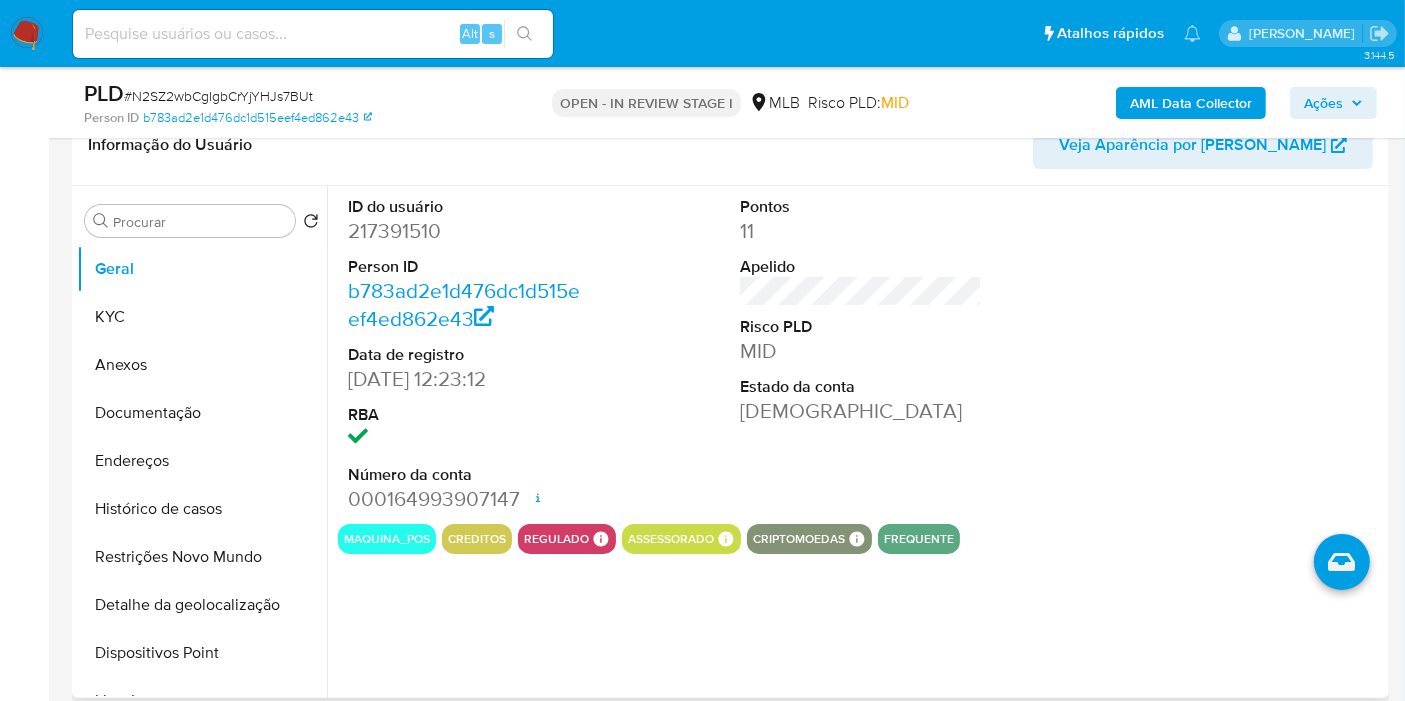 type on "1" 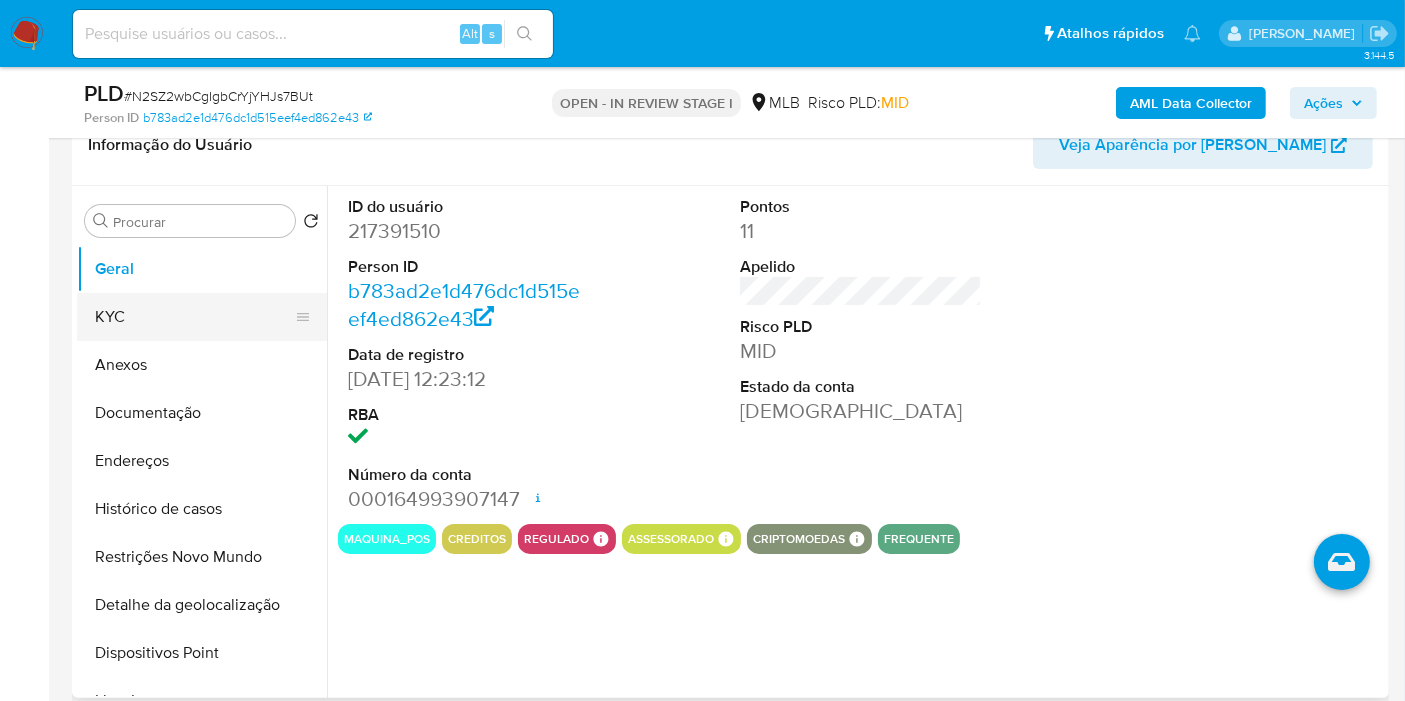 click on "KYC" at bounding box center (194, 317) 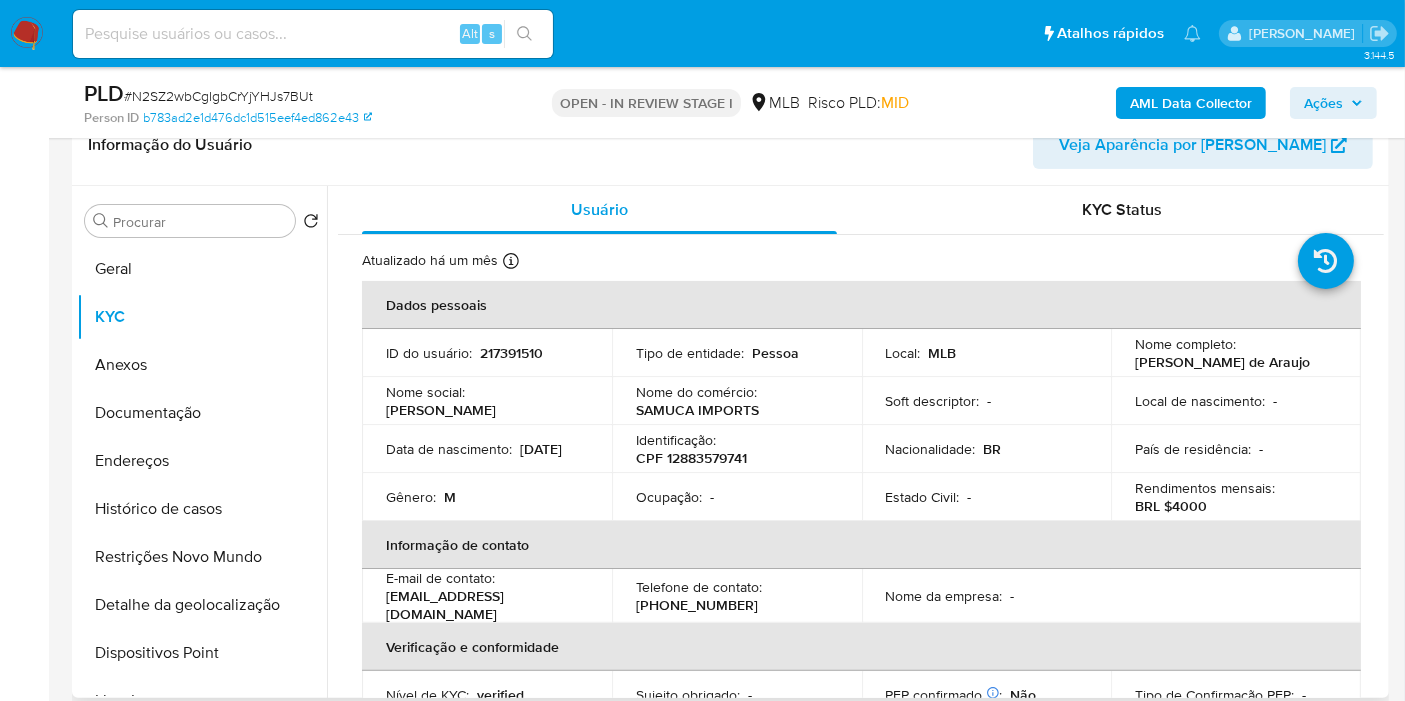 type 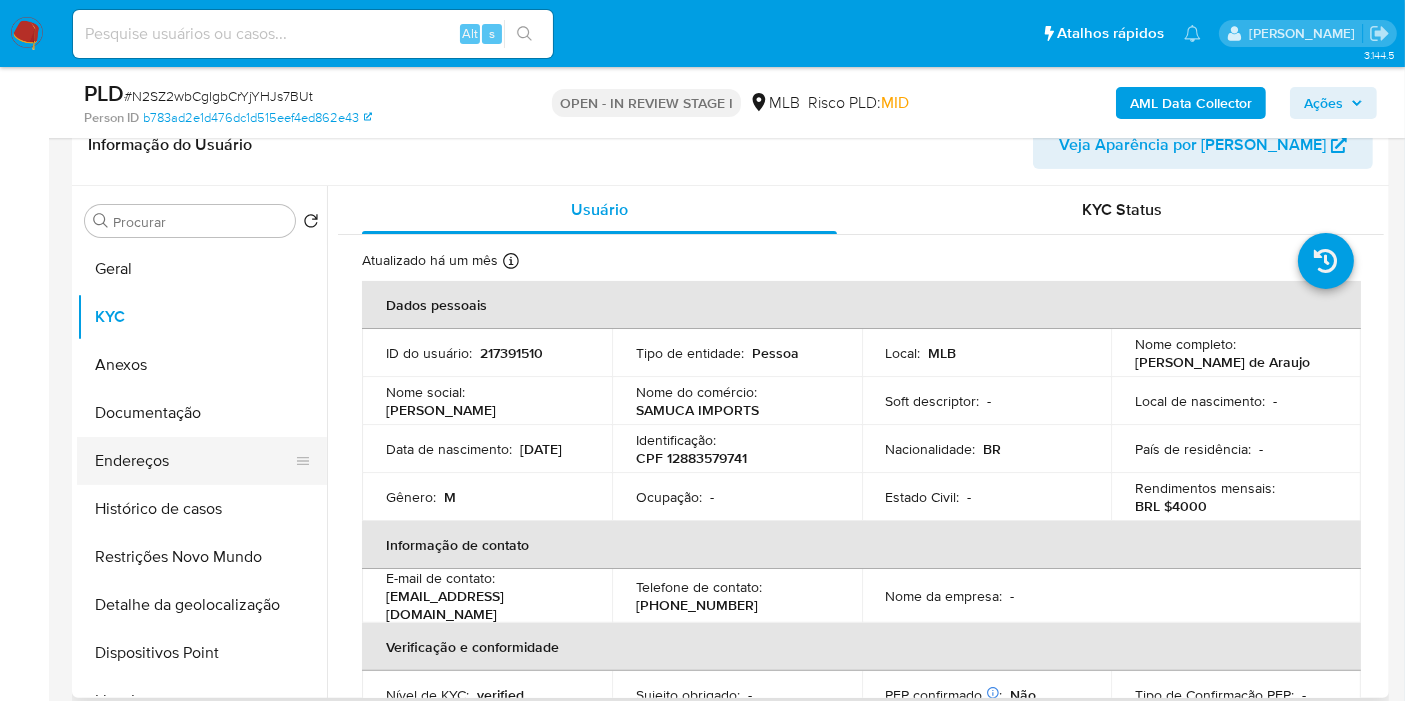 click on "Endereços" at bounding box center [194, 461] 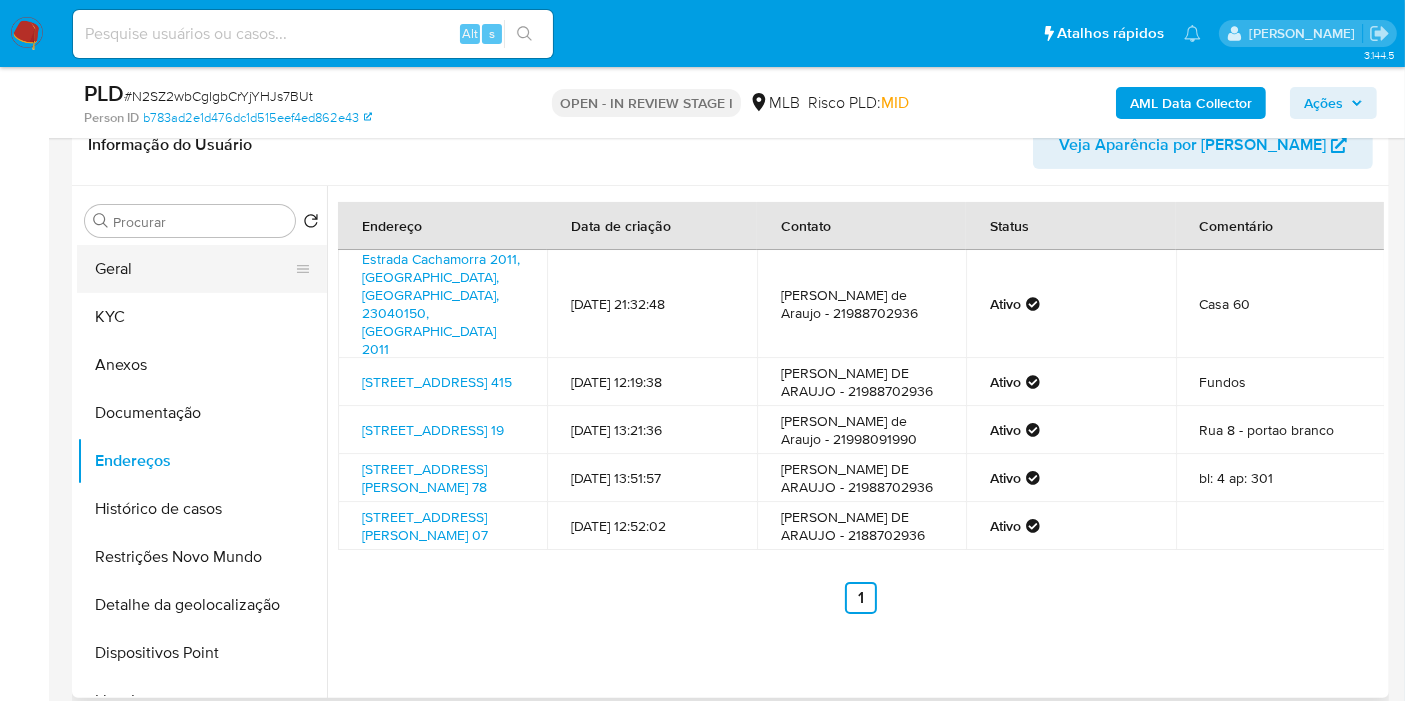click on "Geral" at bounding box center (194, 269) 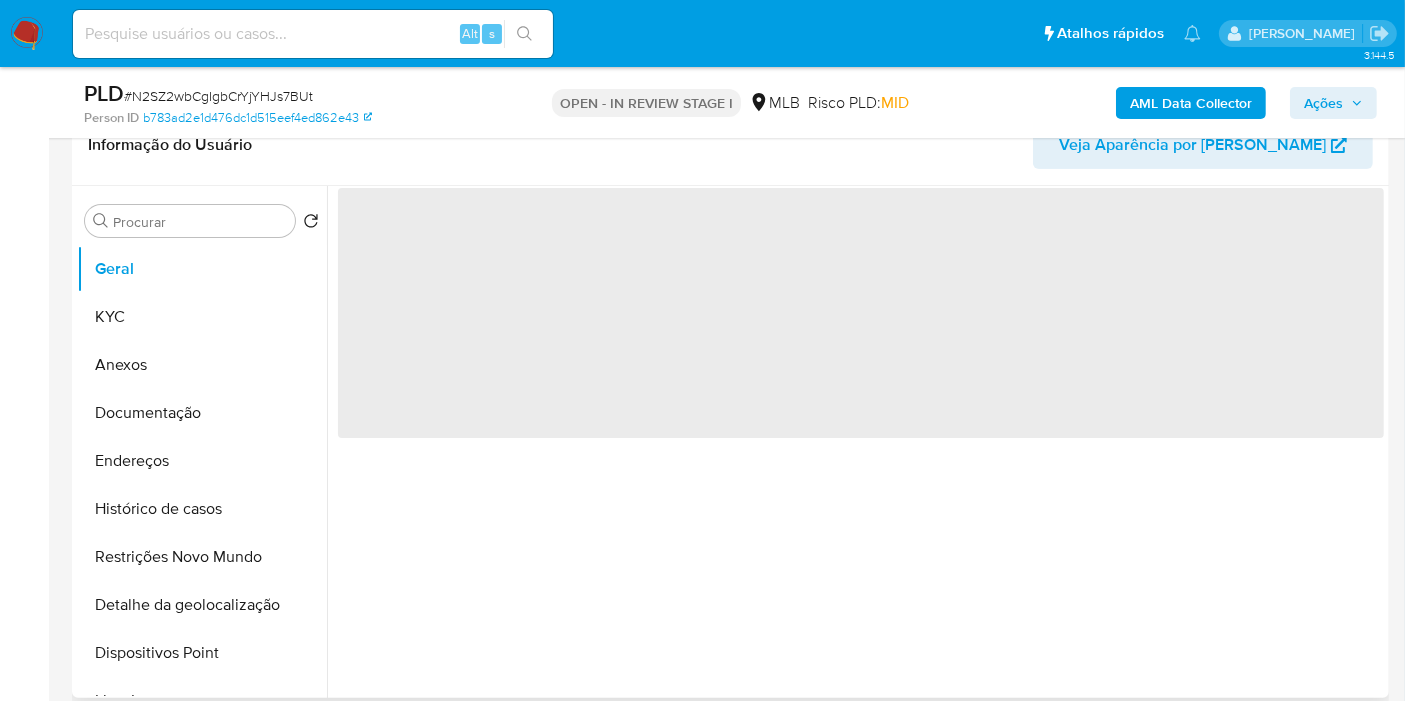 type 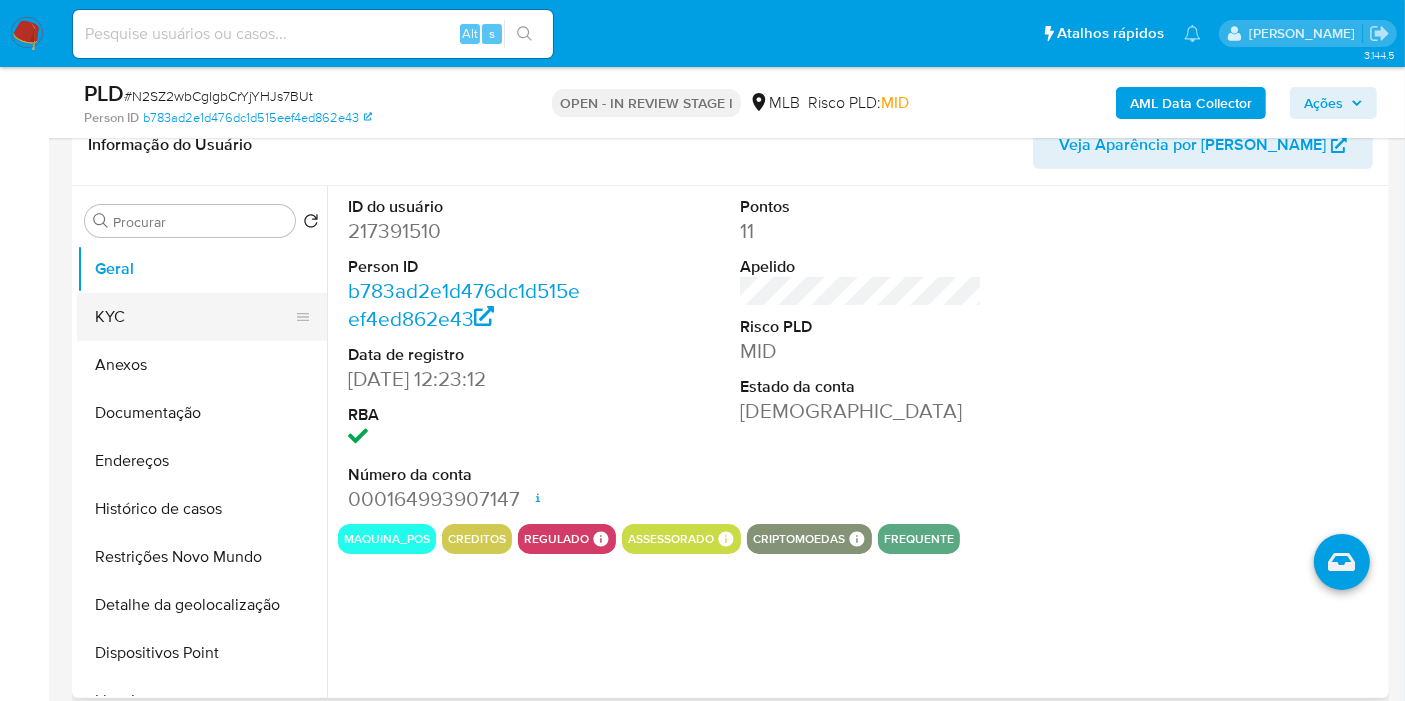 click on "KYC" at bounding box center (194, 317) 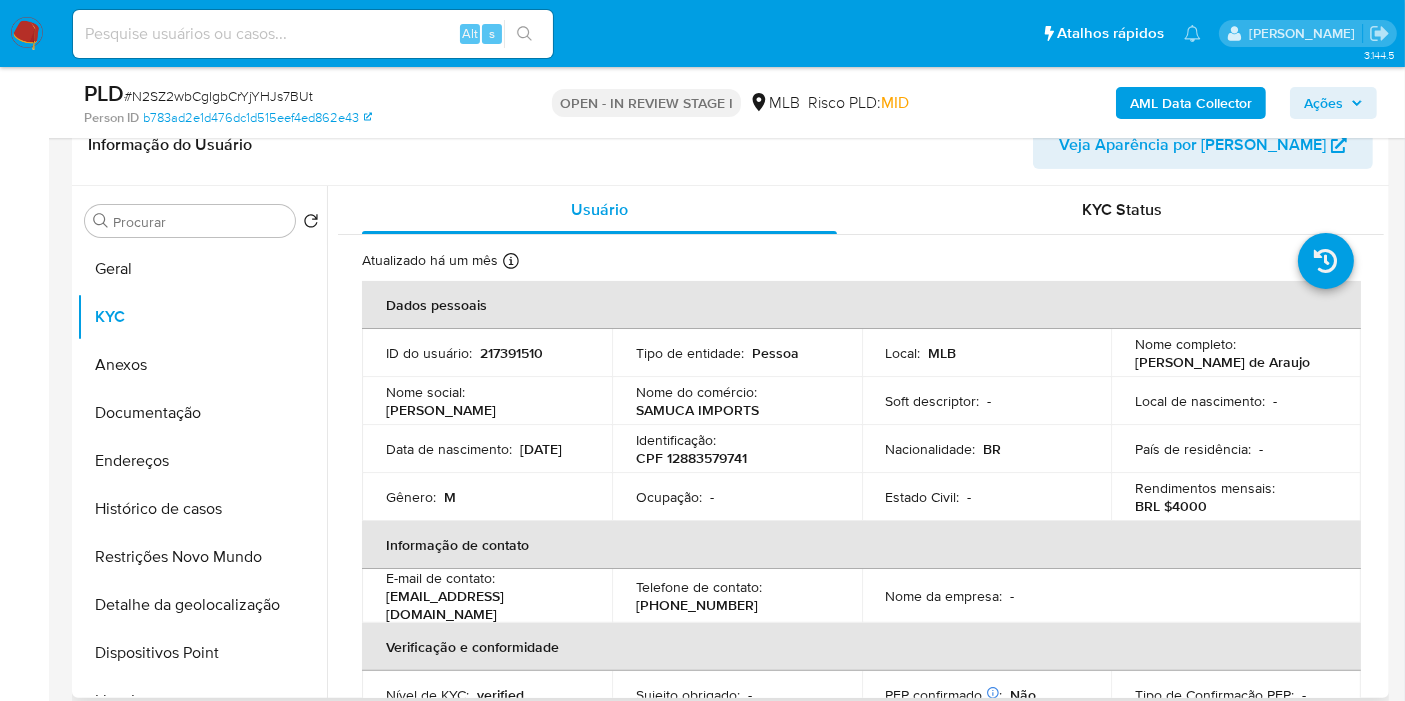 click on "Endereços" at bounding box center [202, 461] 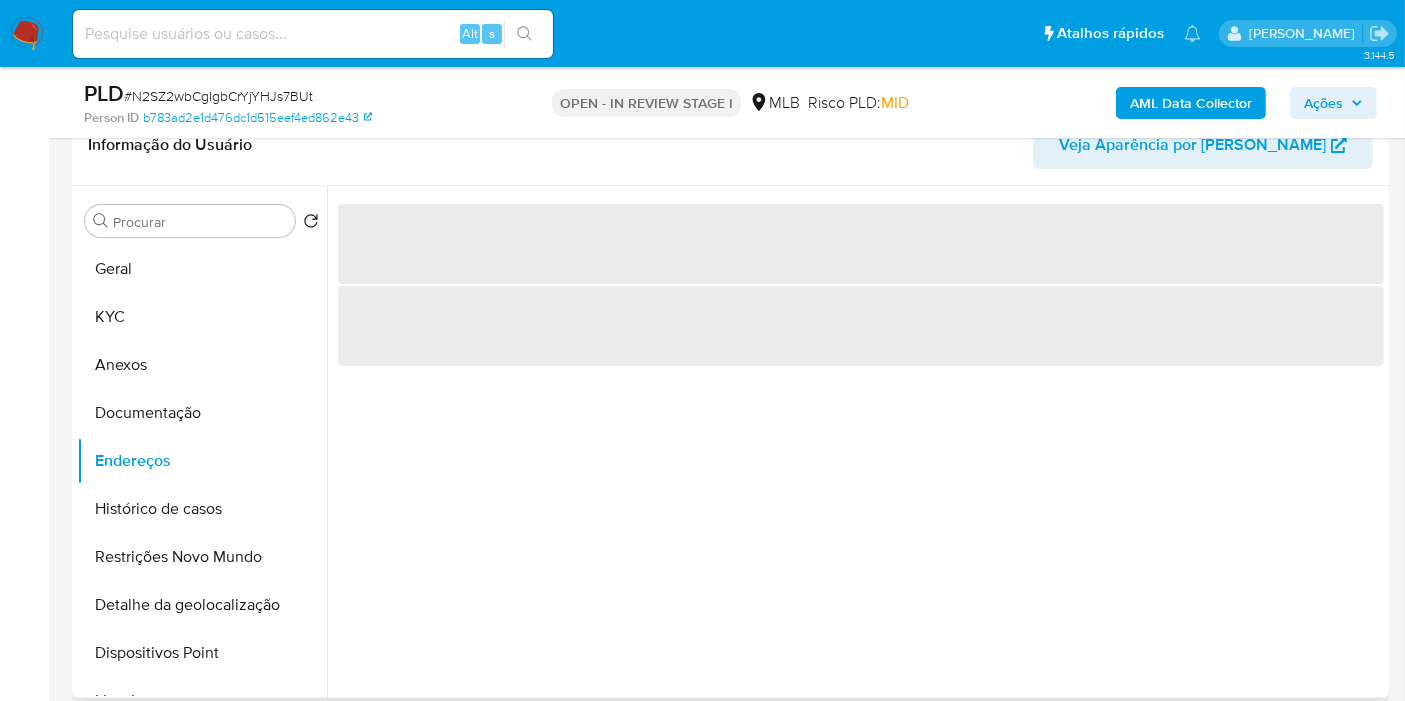 type 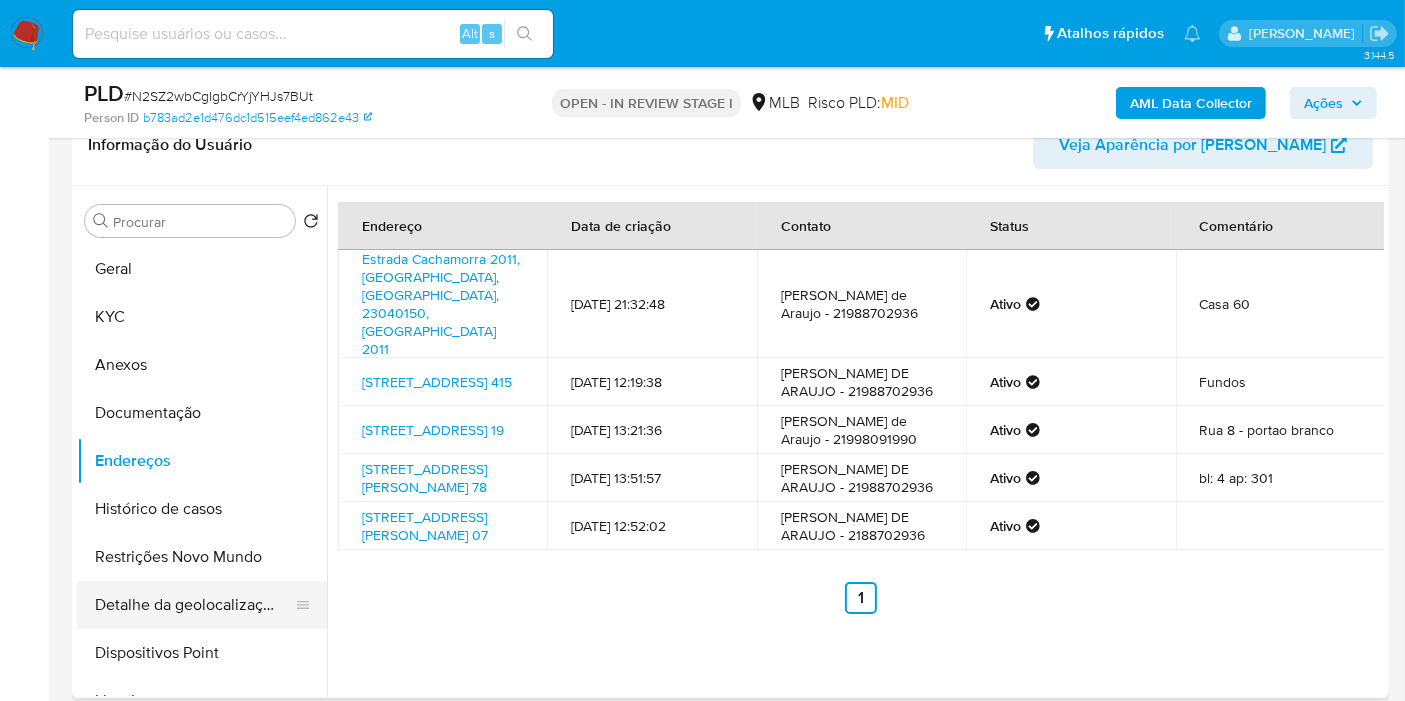 click on "Detalhe da geolocalização" at bounding box center (194, 605) 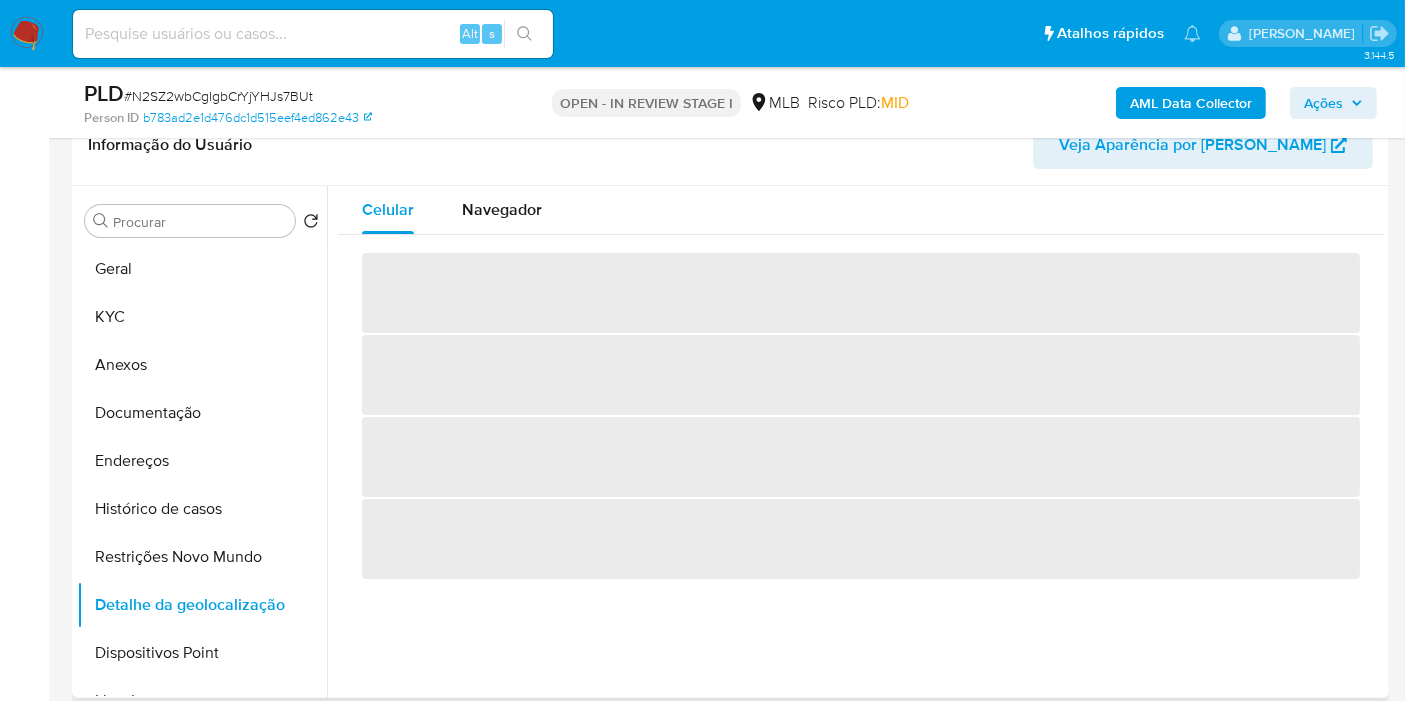 type 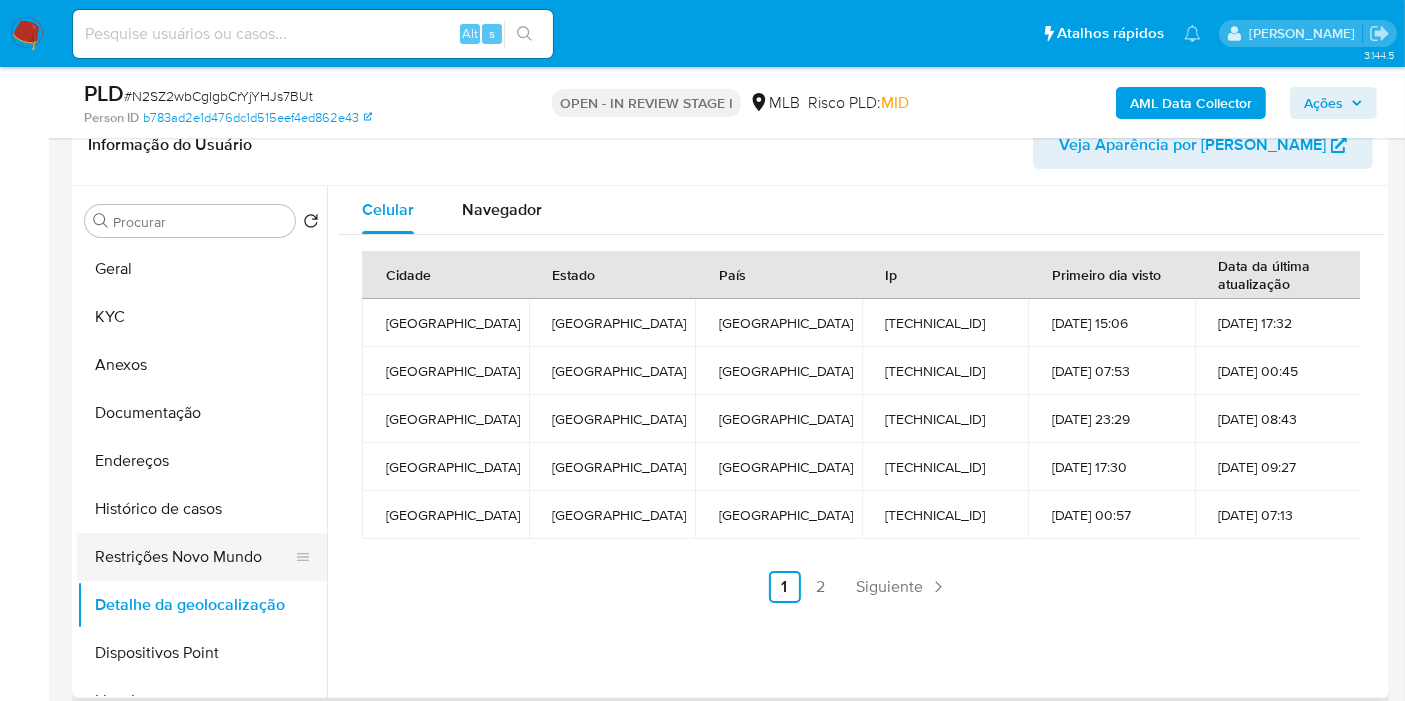 click on "Restrições Novo Mundo" at bounding box center (194, 557) 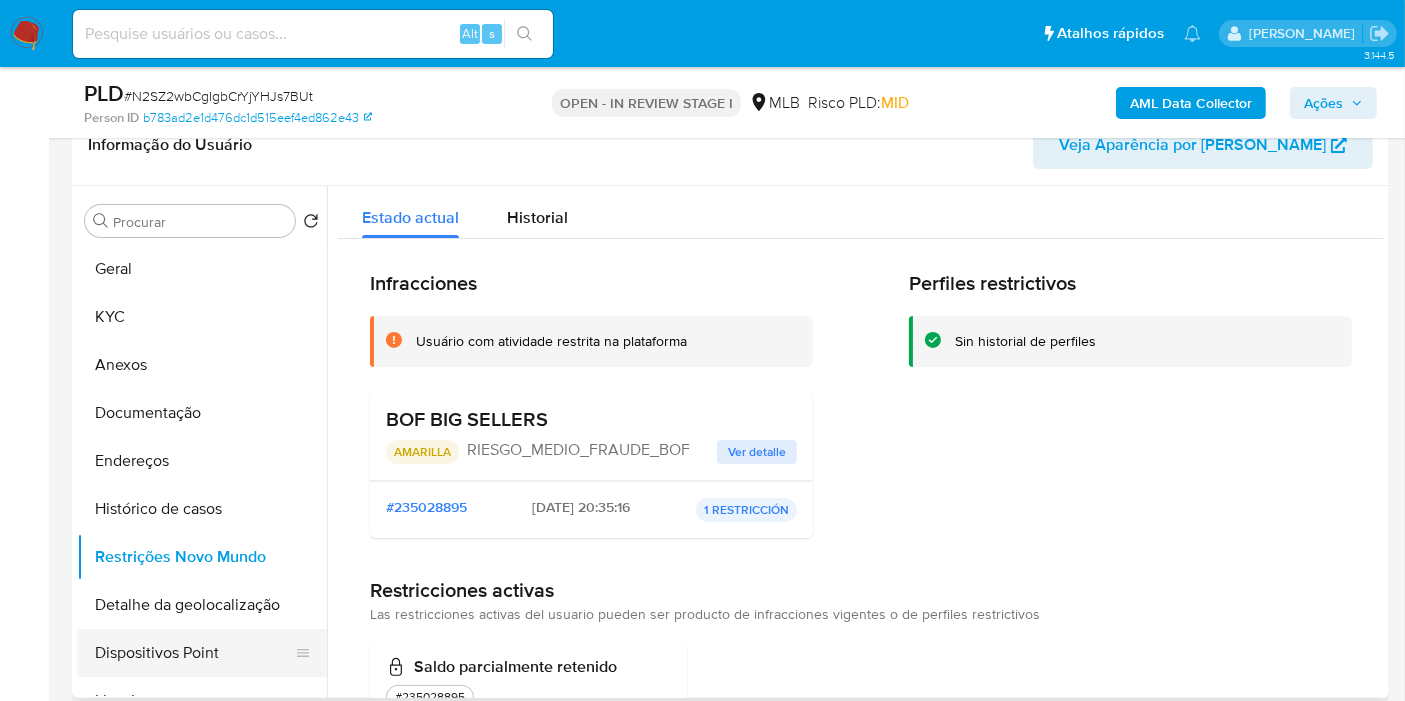 click on "Dispositivos Point" at bounding box center (194, 653) 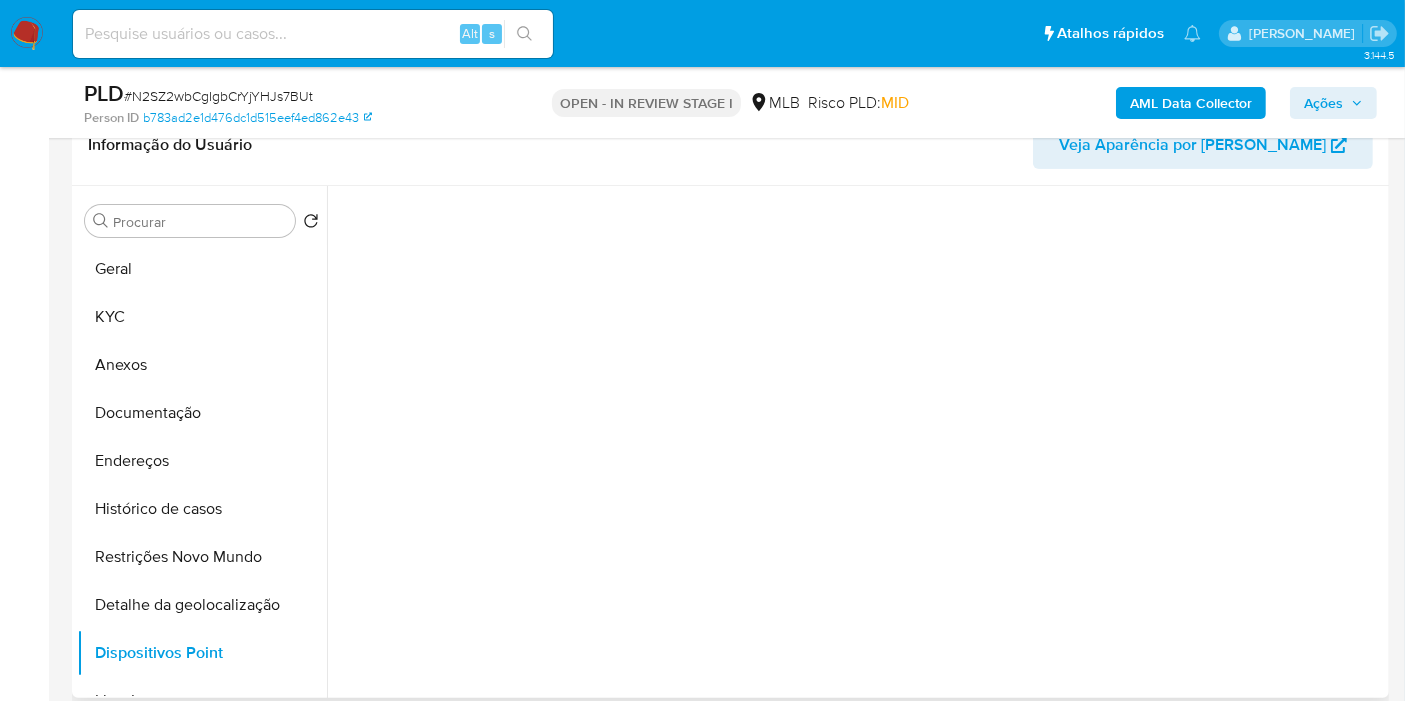 type 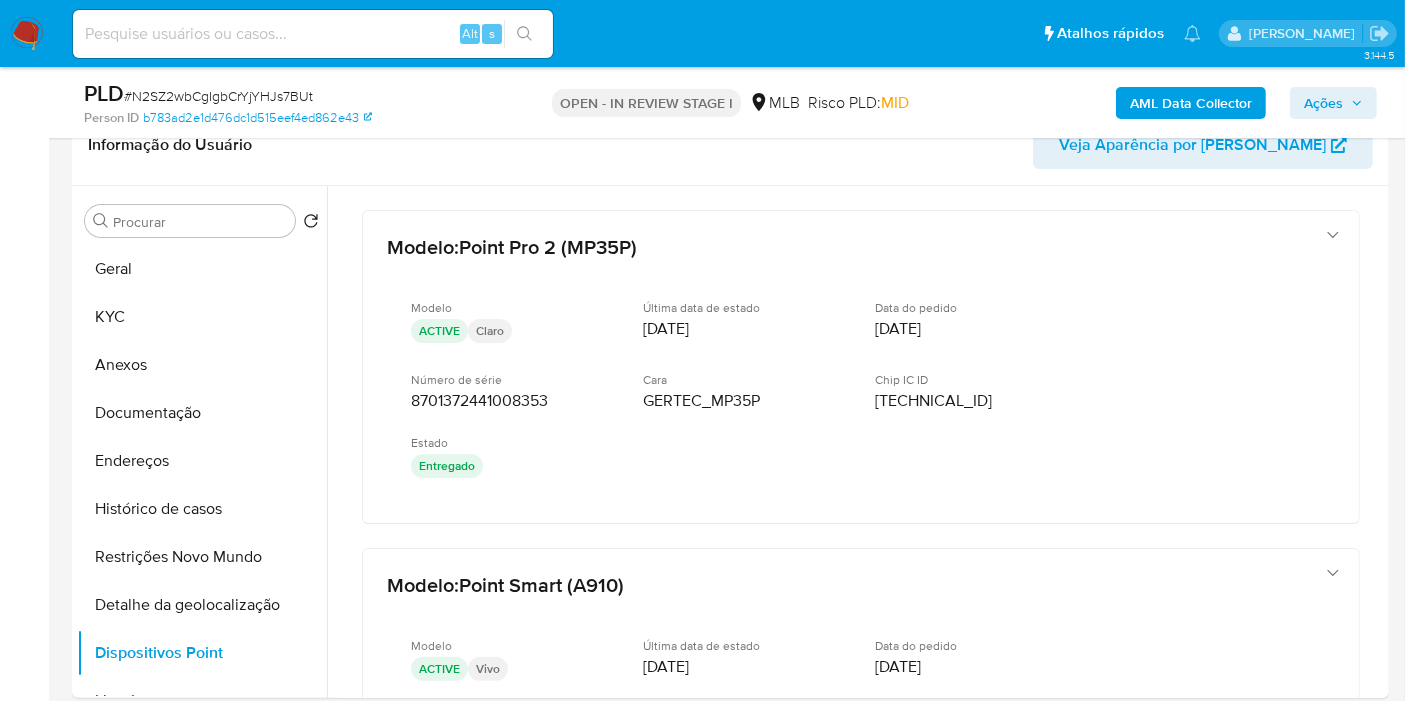 click on "Ações" at bounding box center [1323, 103] 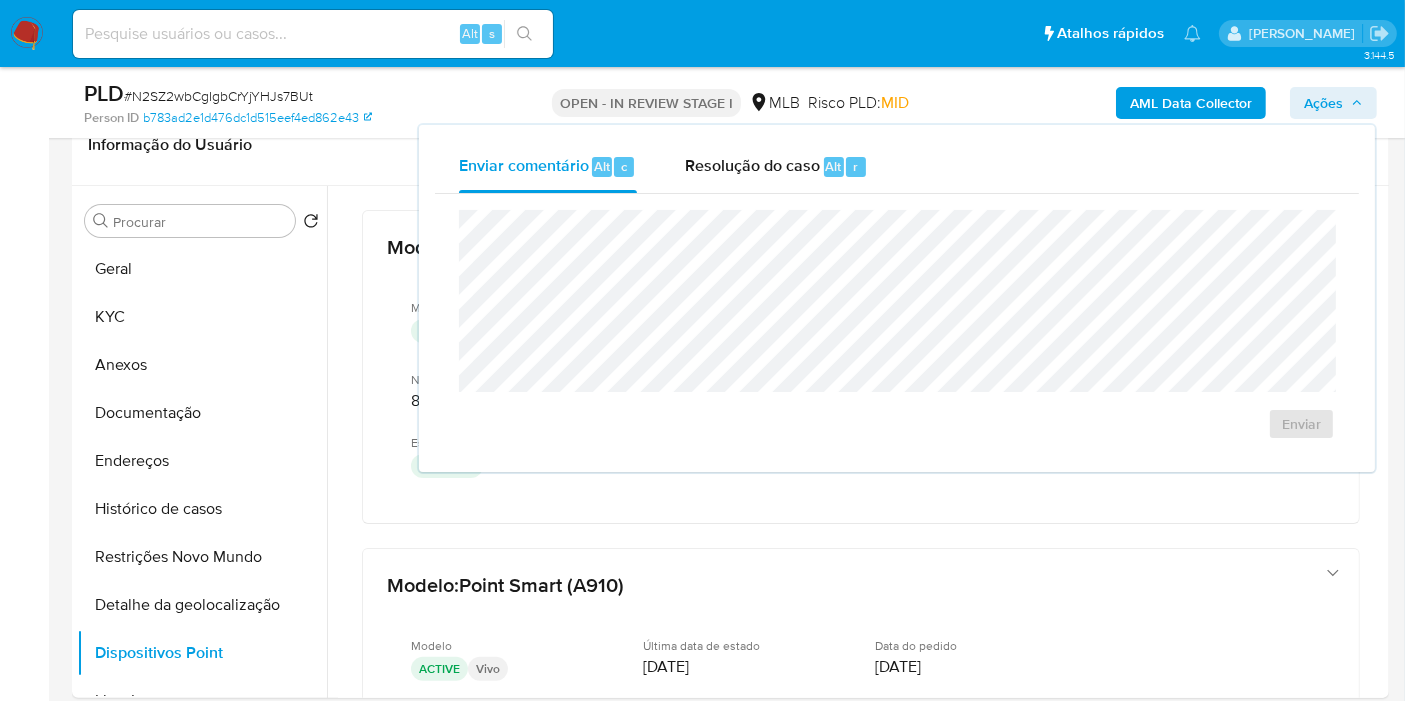 click on "Enviar" at bounding box center (897, 325) 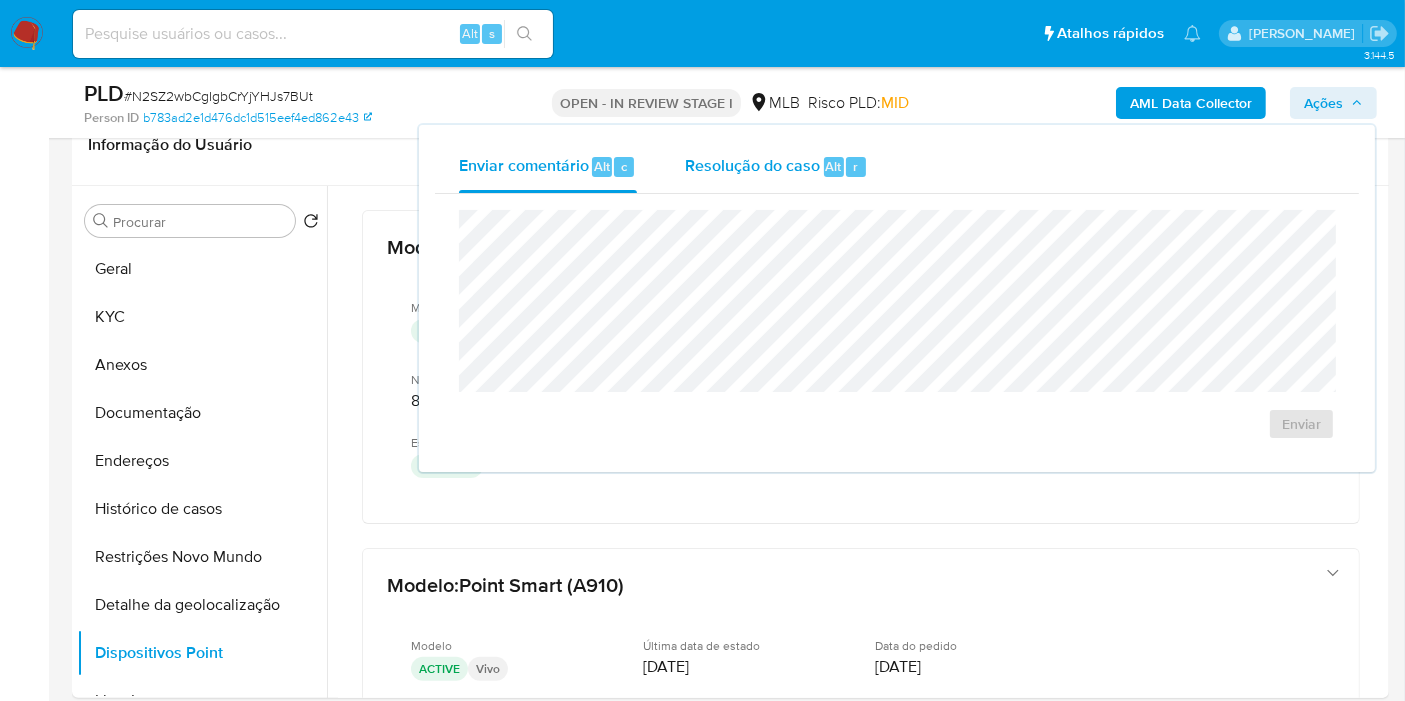 click on "Resolução do caso Alt r" at bounding box center (776, 167) 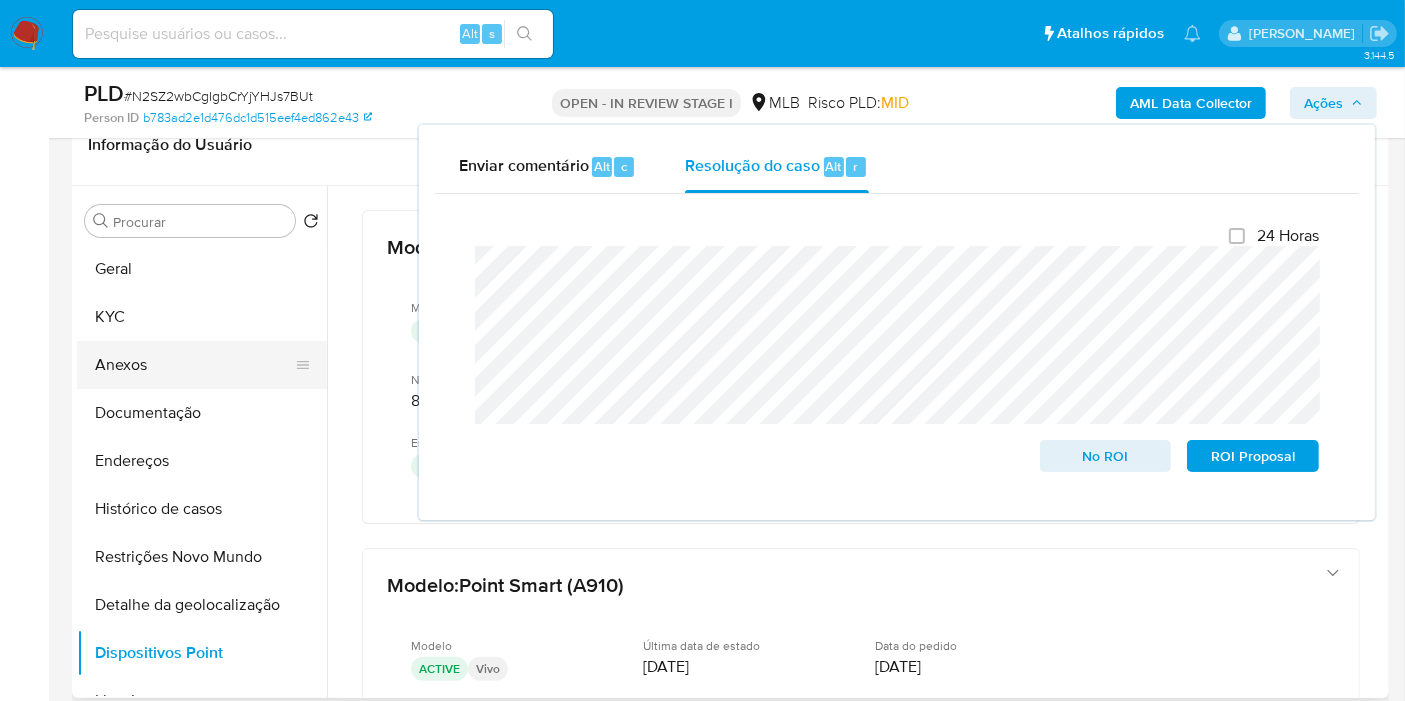click on "Anexos" at bounding box center [194, 365] 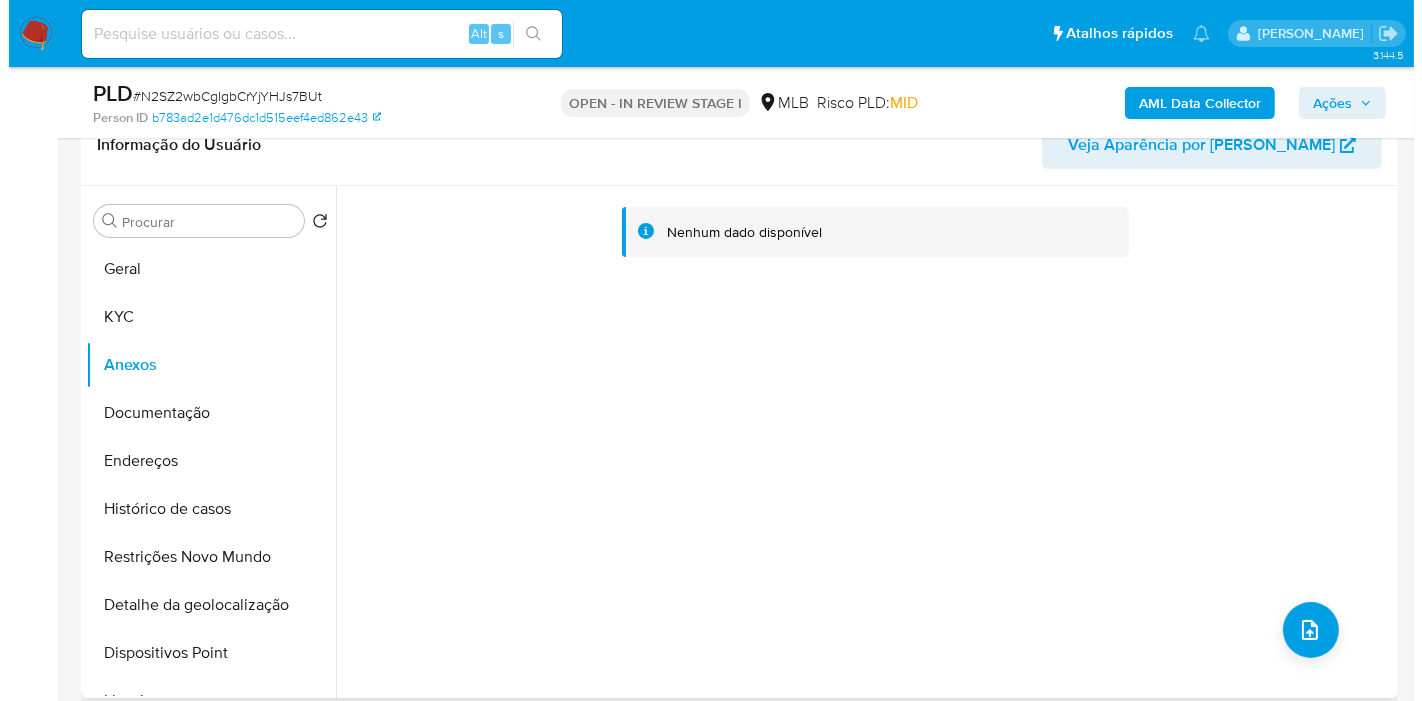 scroll, scrollTop: 0, scrollLeft: 0, axis: both 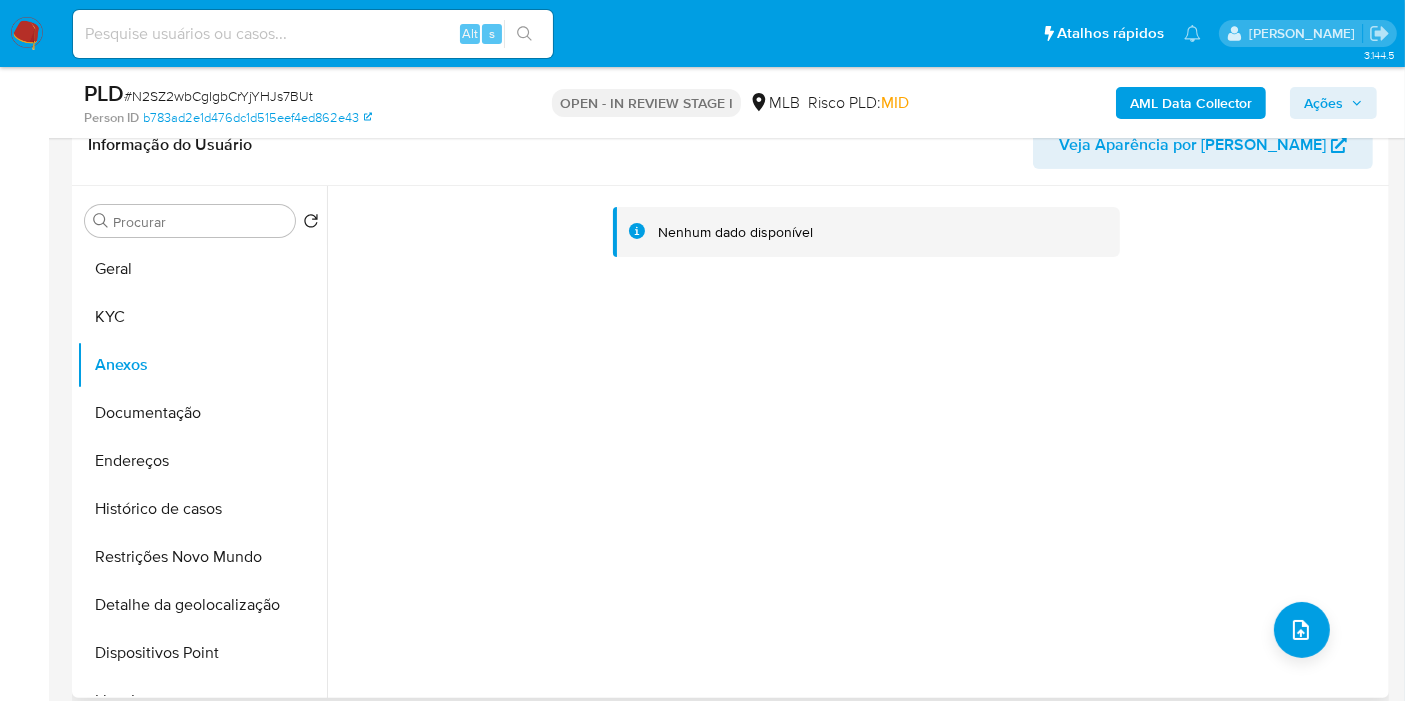 click on "Nenhum dado disponível" at bounding box center [855, 442] 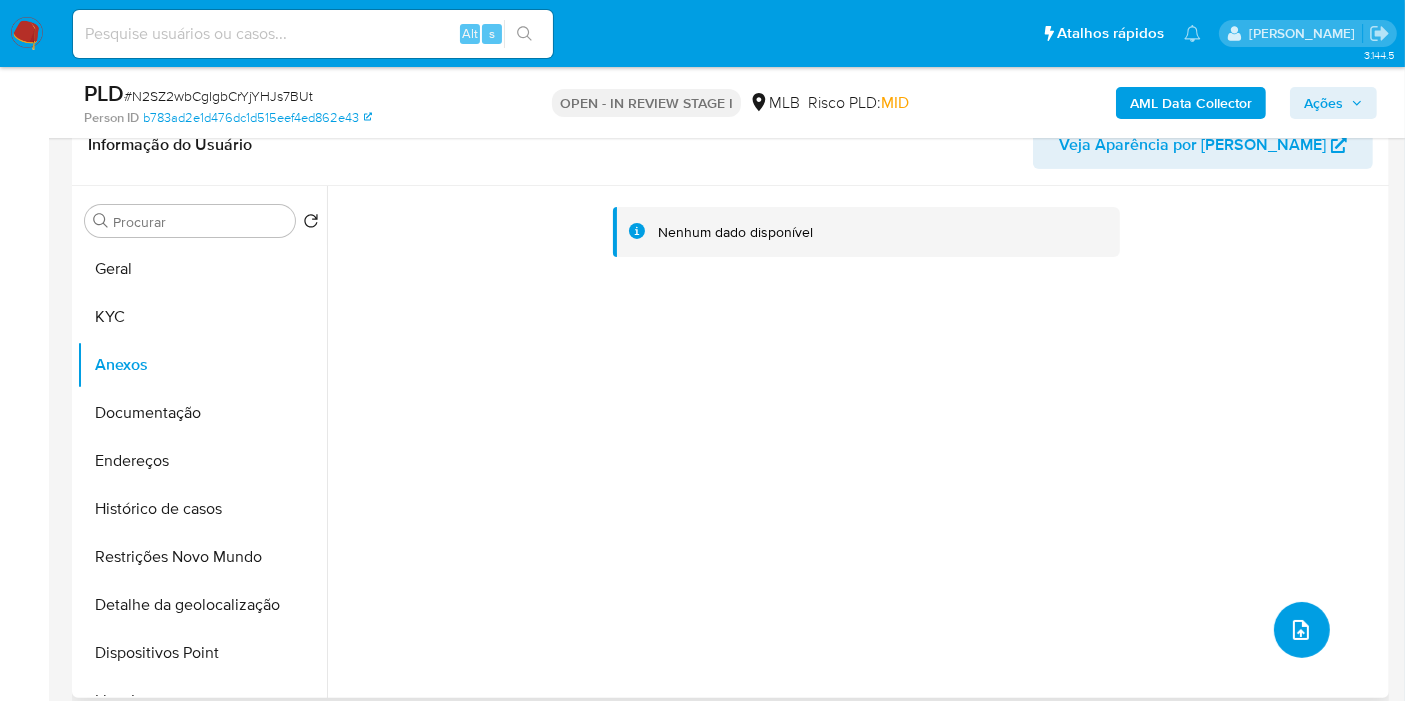click 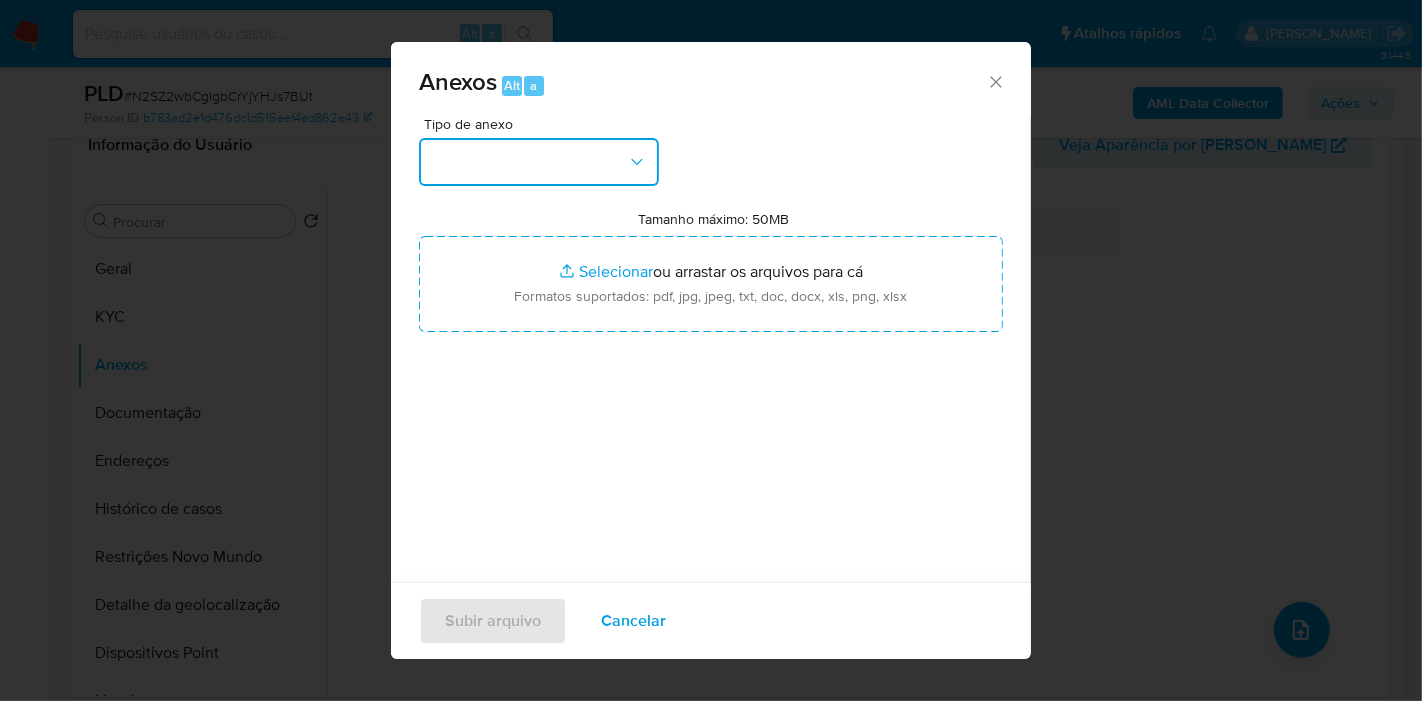 click at bounding box center (539, 162) 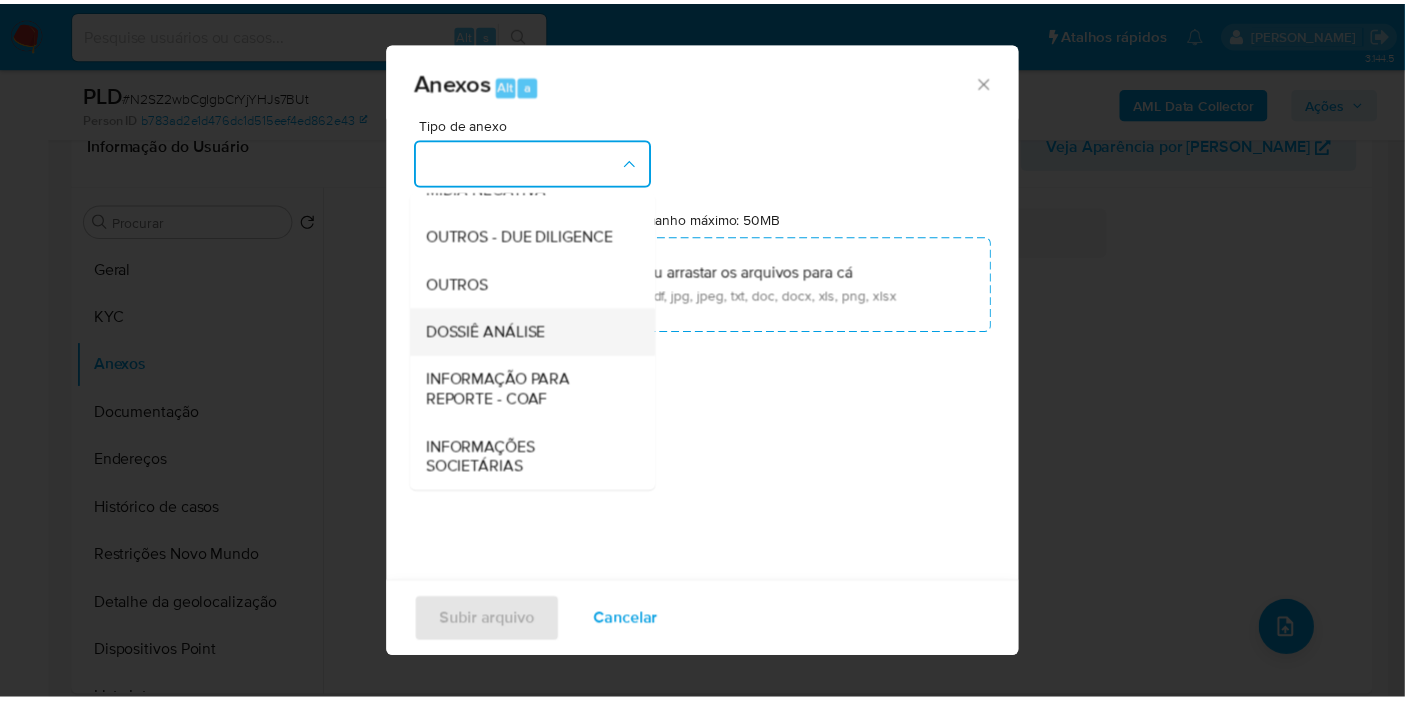 scroll, scrollTop: 307, scrollLeft: 0, axis: vertical 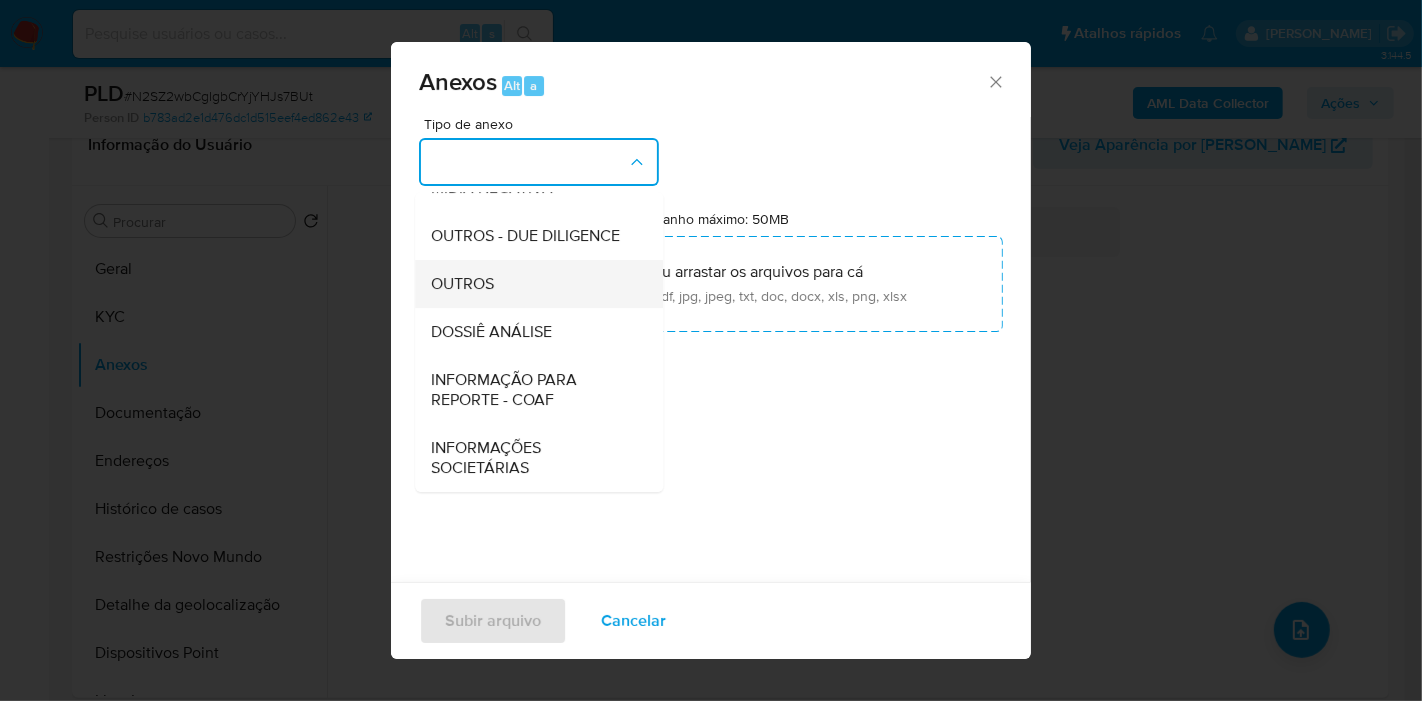 click on "OUTROS" at bounding box center (533, 284) 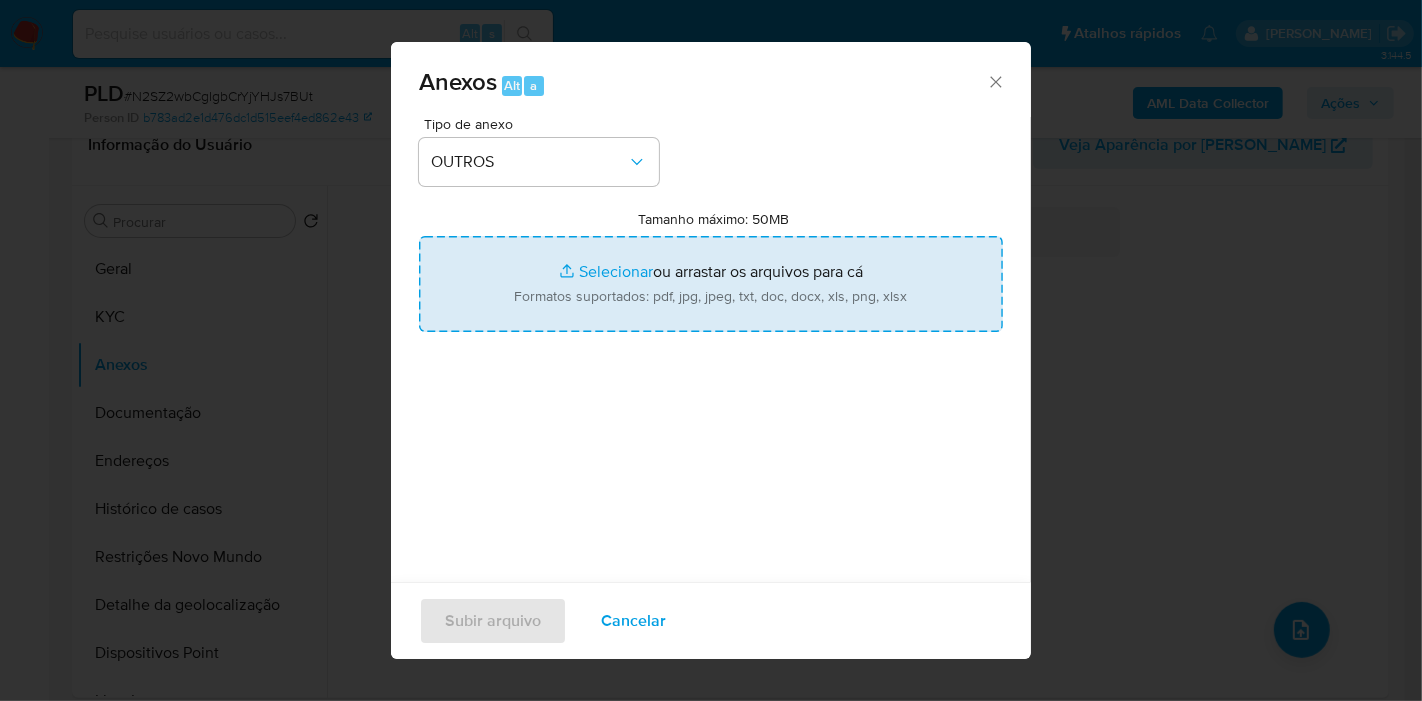 click on "Tamanho máximo: 50MB Selecionar arquivos" at bounding box center [711, 284] 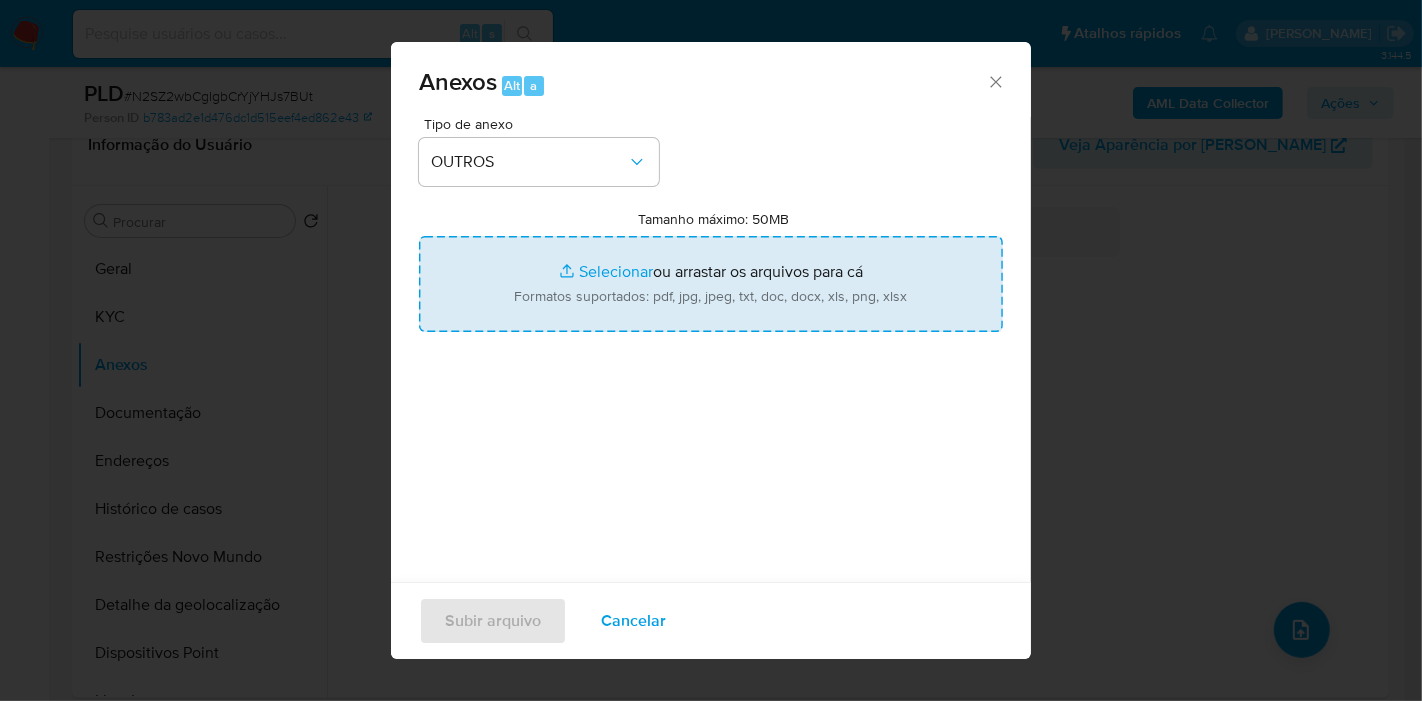 click on "Tamanho máximo: 50MB Selecionar arquivos" at bounding box center (711, 284) 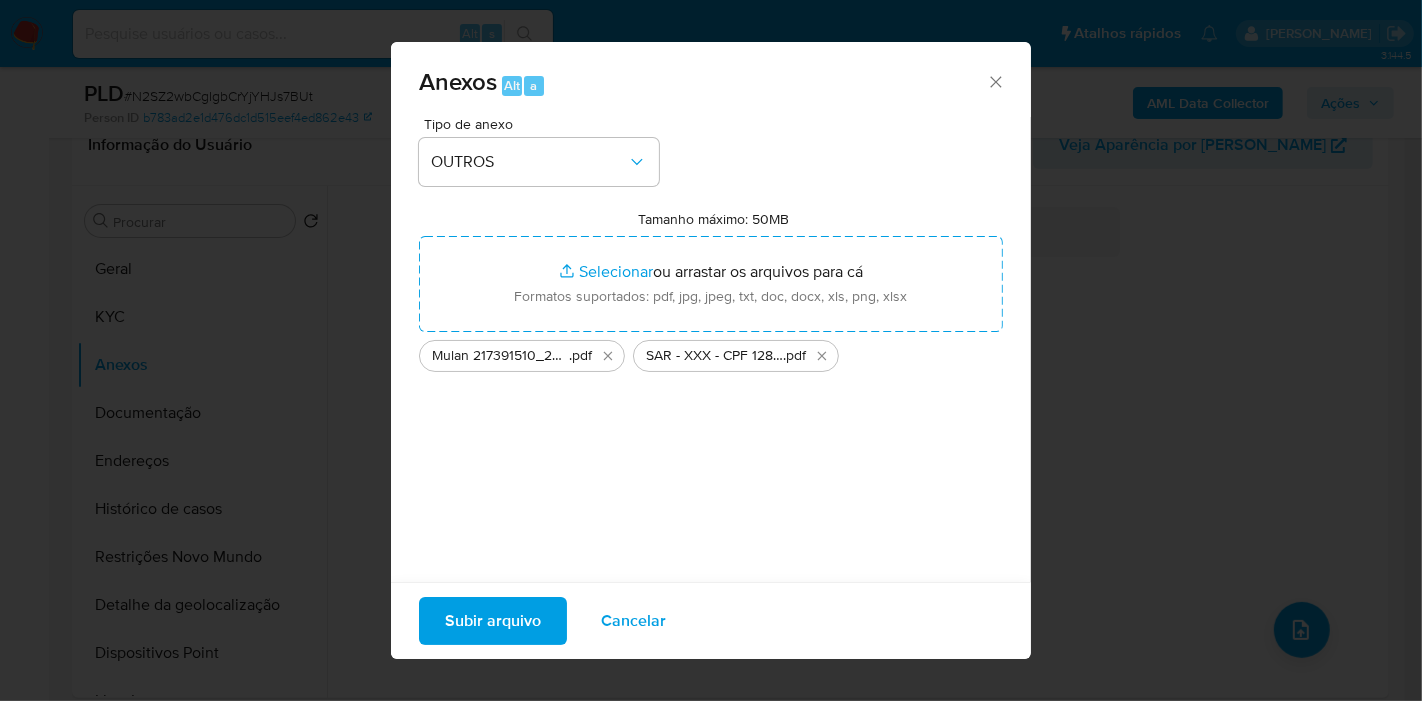 click on "Subir arquivo" at bounding box center (493, 621) 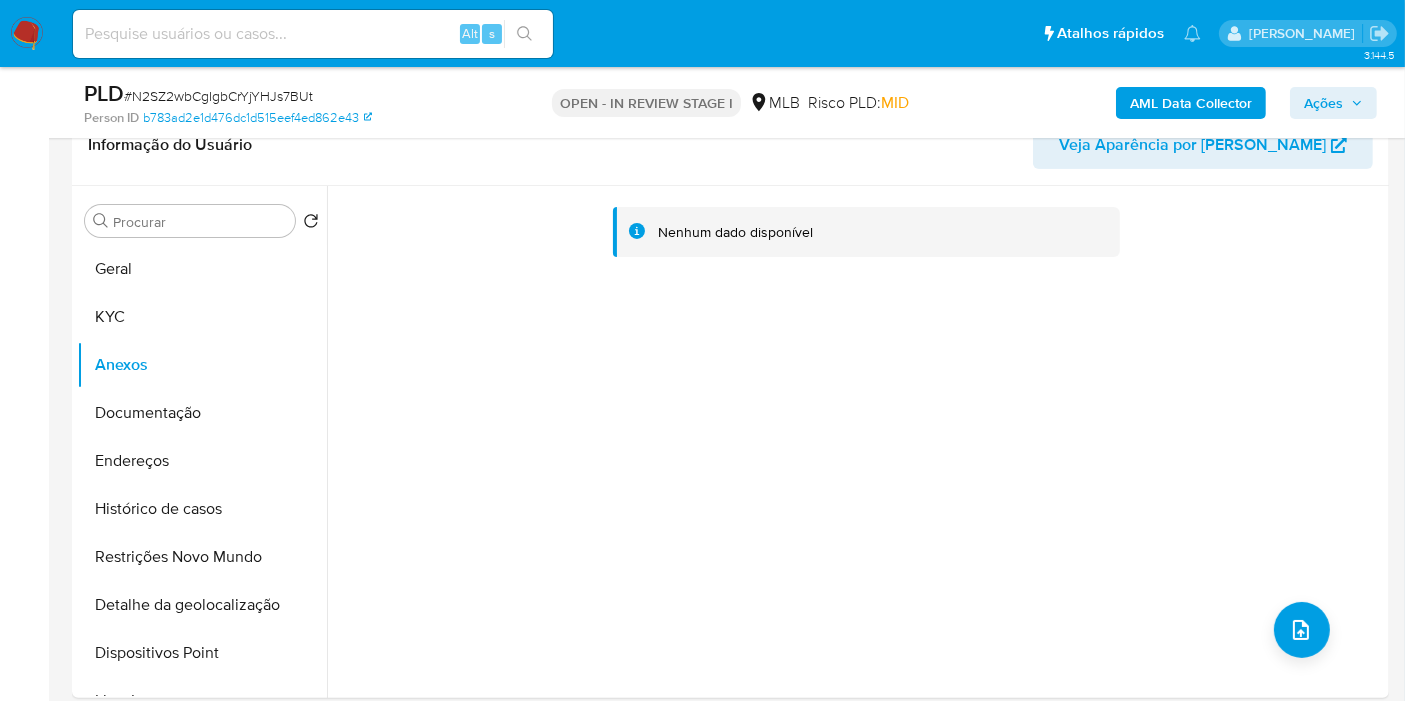 click on "Ações" at bounding box center (1323, 103) 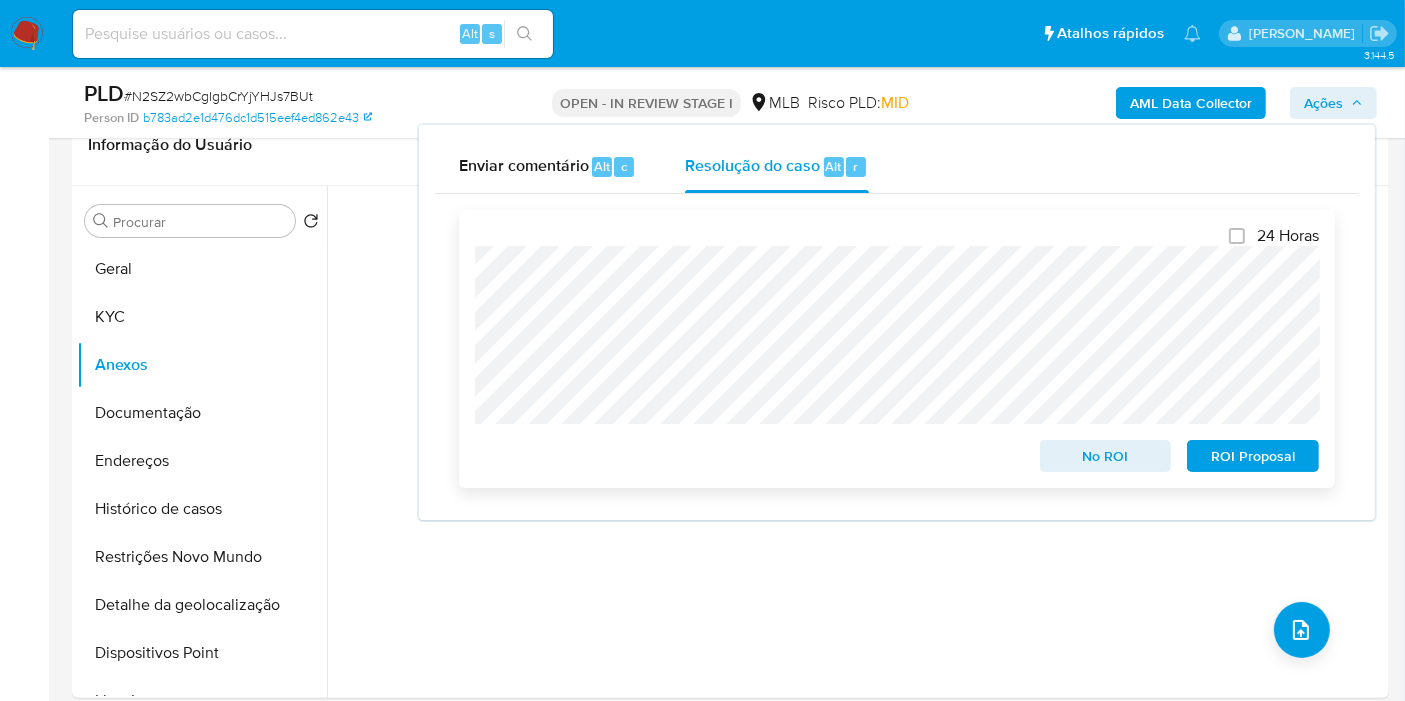 click on "ROI Proposal" at bounding box center (1253, 456) 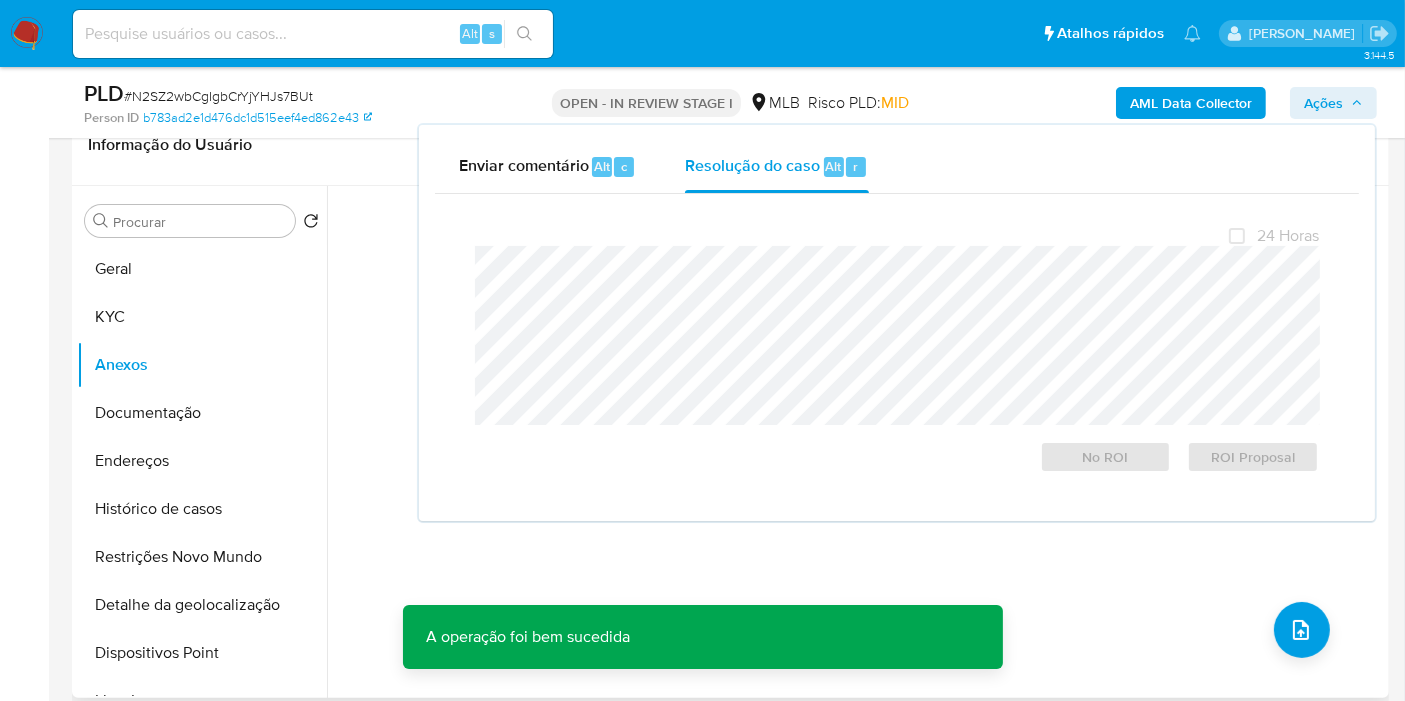 scroll, scrollTop: 0, scrollLeft: 0, axis: both 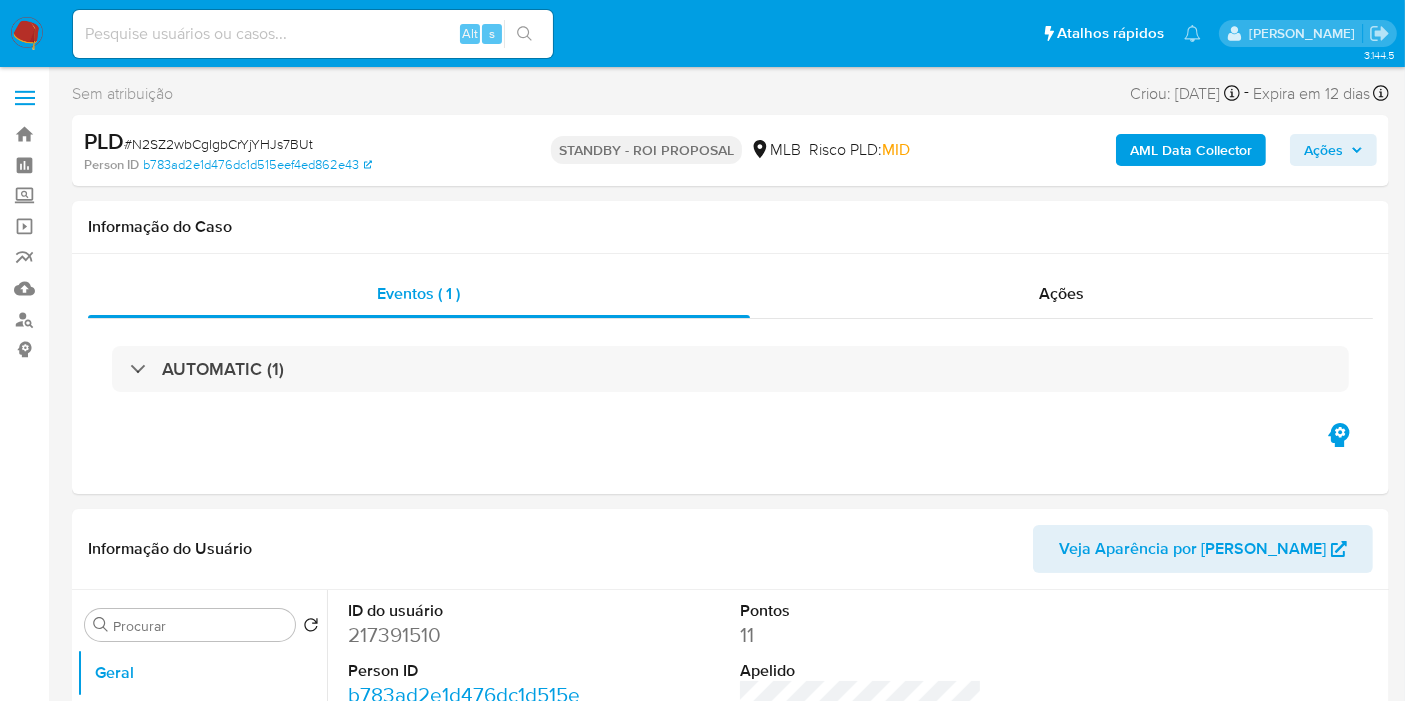 select on "10" 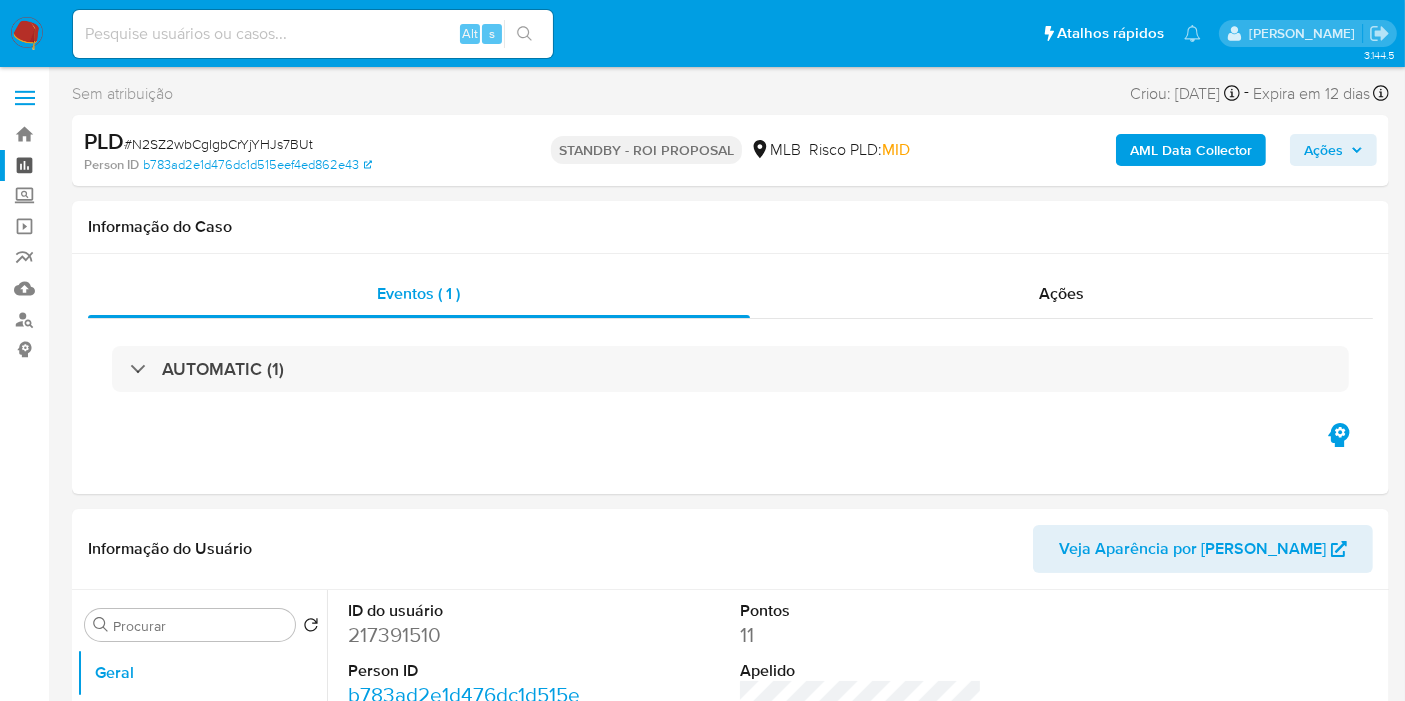 click on "Painel" at bounding box center [119, 165] 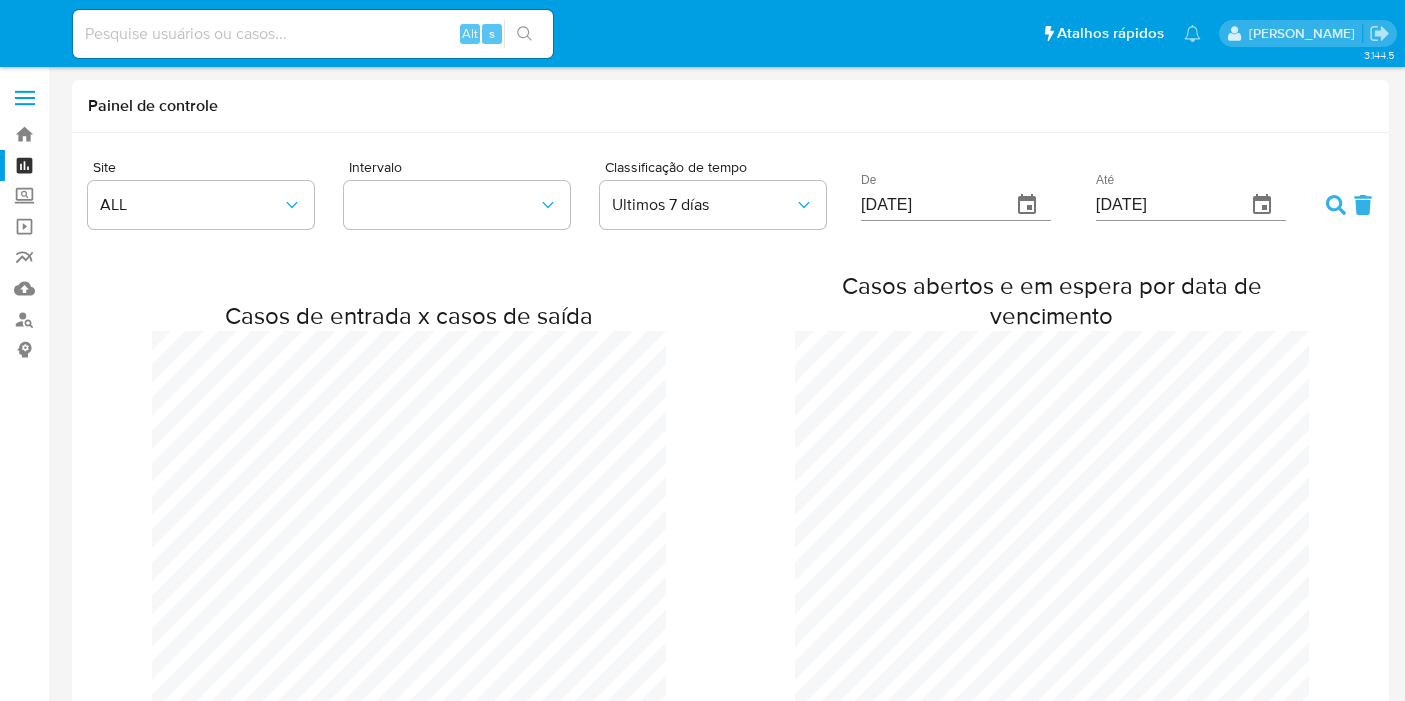 scroll, scrollTop: 0, scrollLeft: 0, axis: both 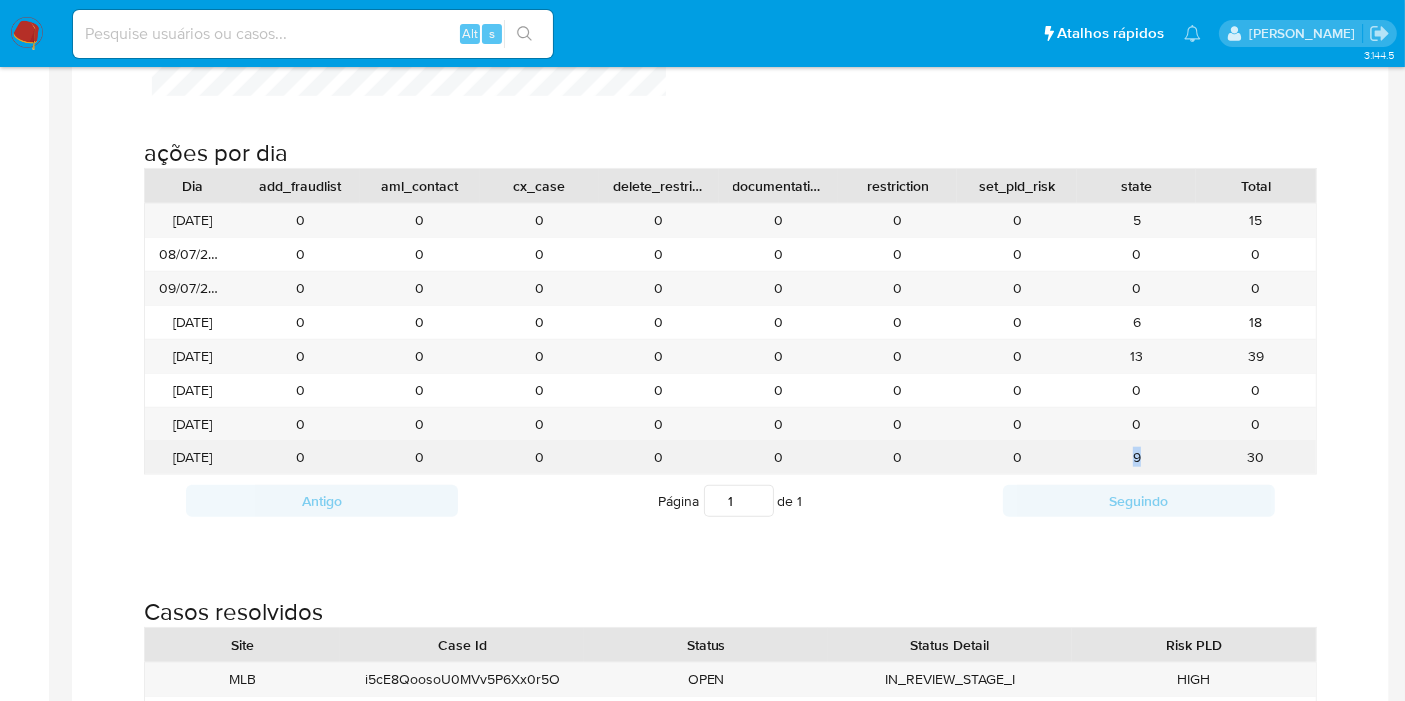 click on "9" at bounding box center [1136, 457] 